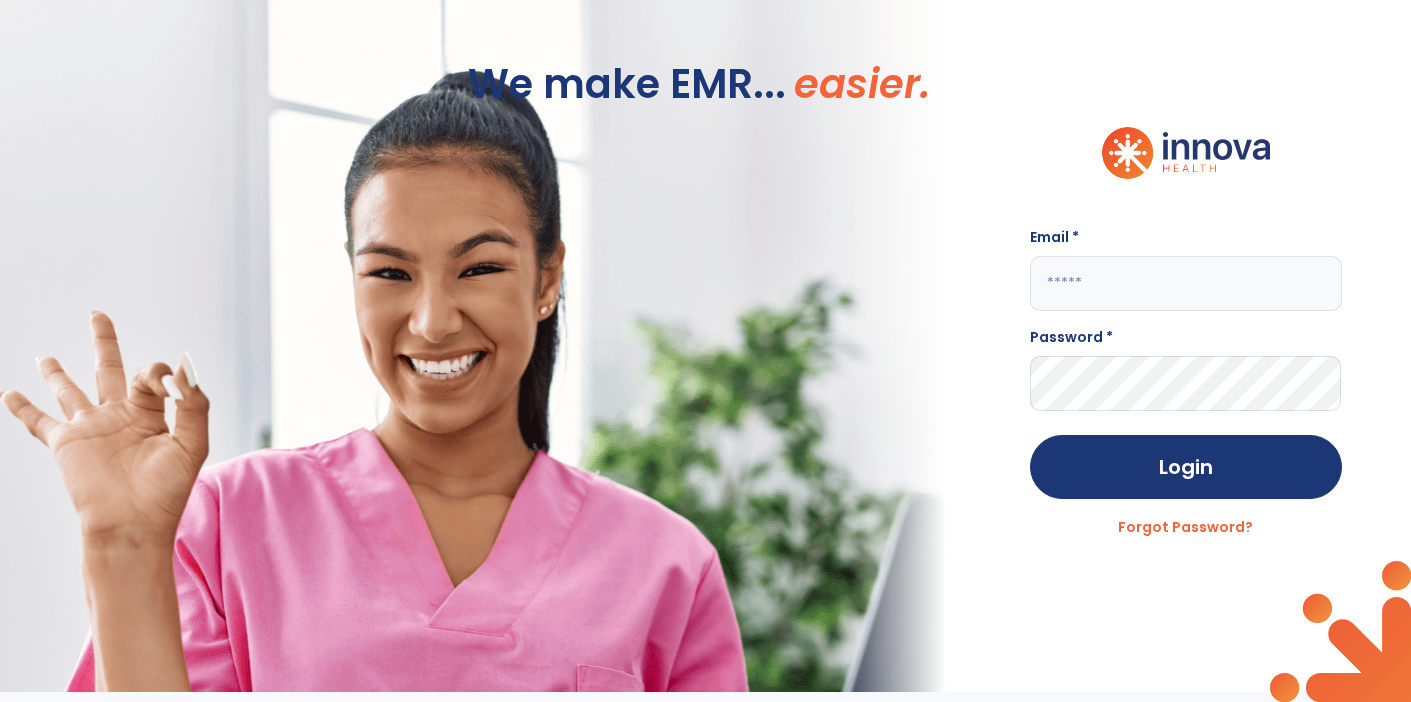 scroll, scrollTop: 0, scrollLeft: 0, axis: both 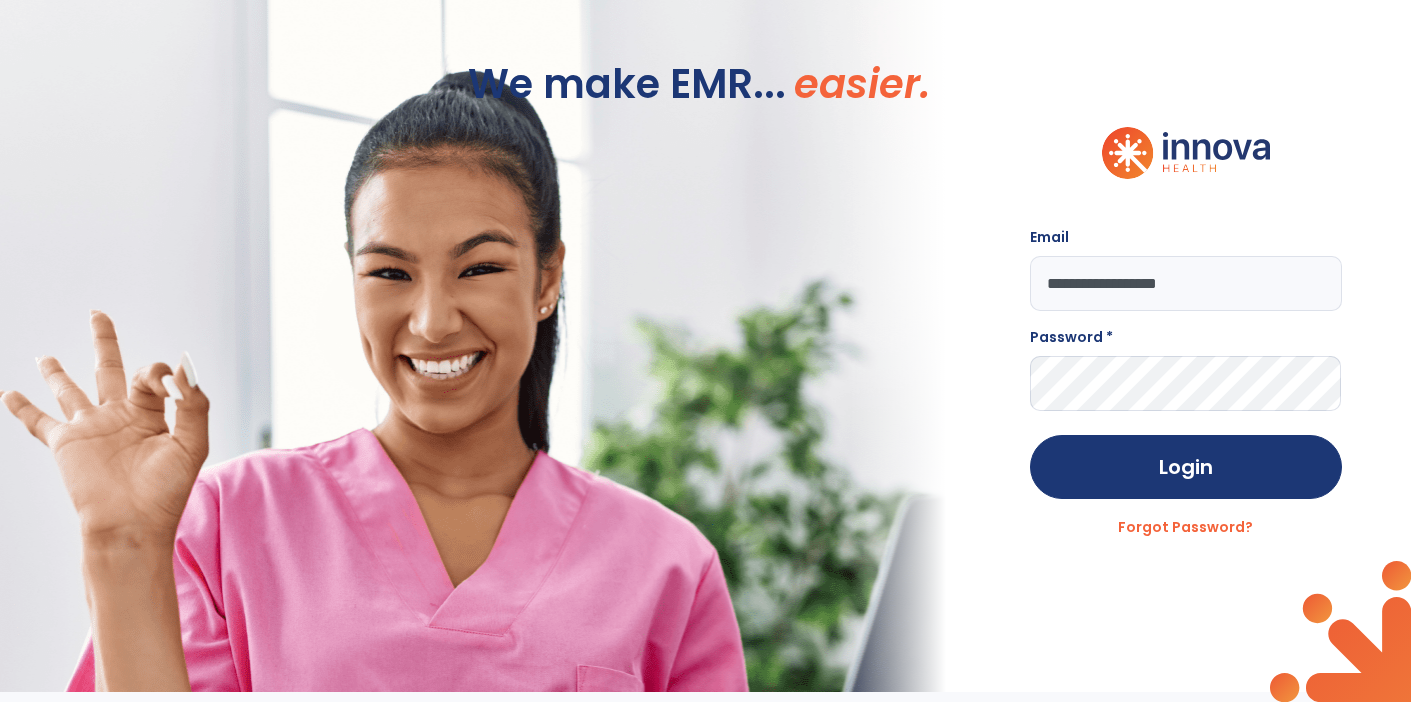 type on "**********" 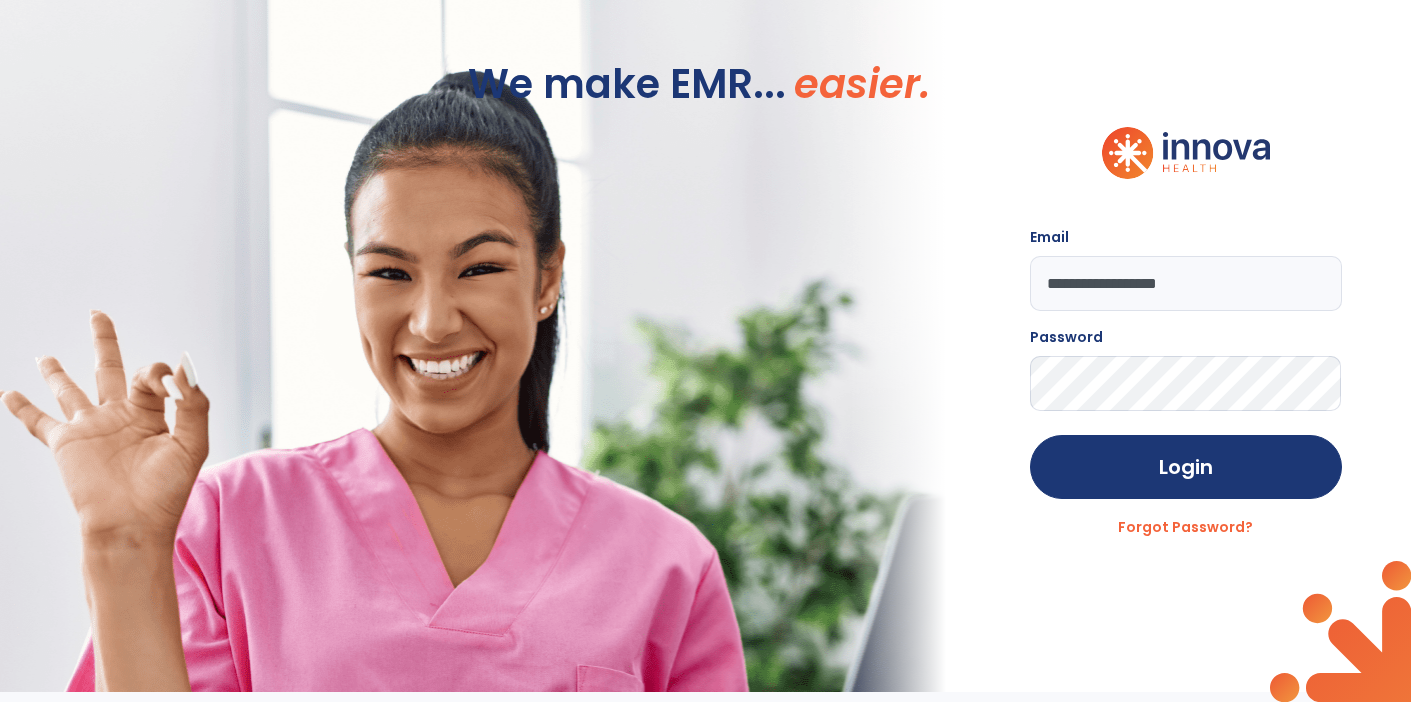 click on "Login" 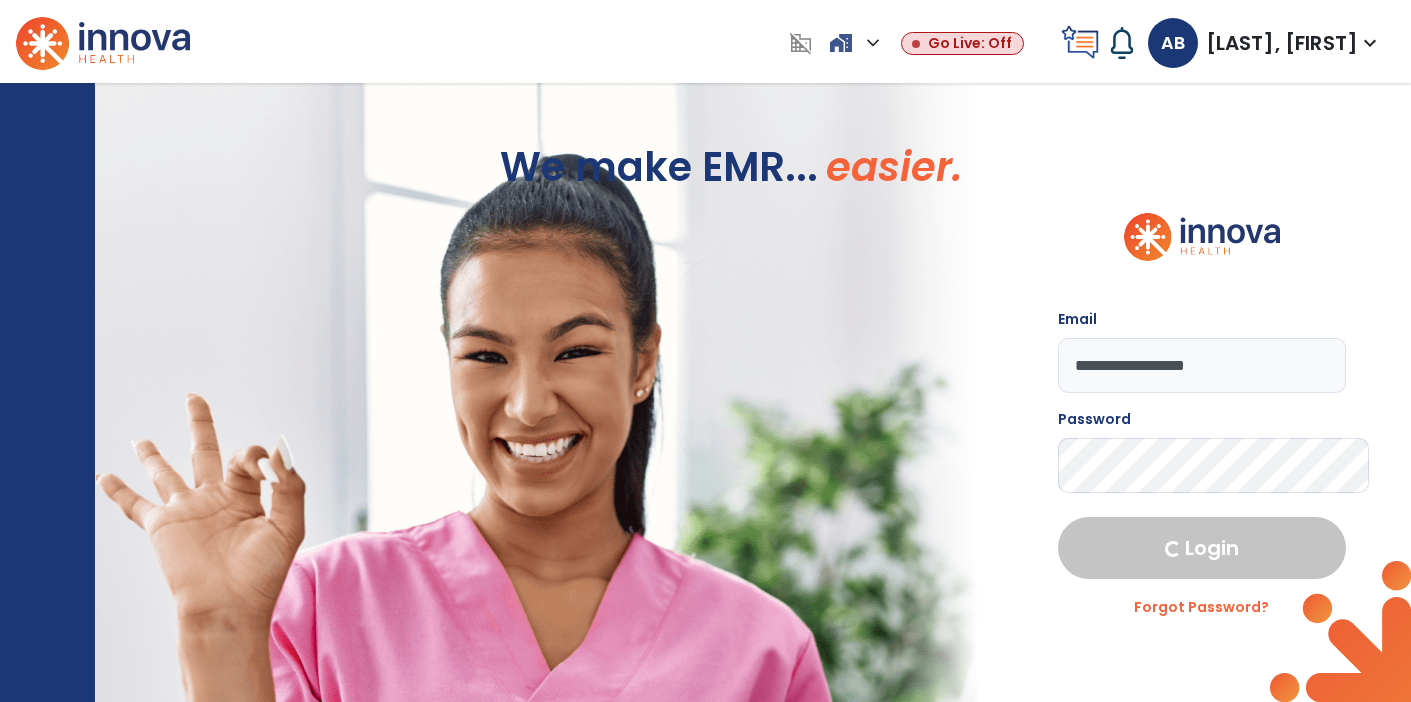 select on "****" 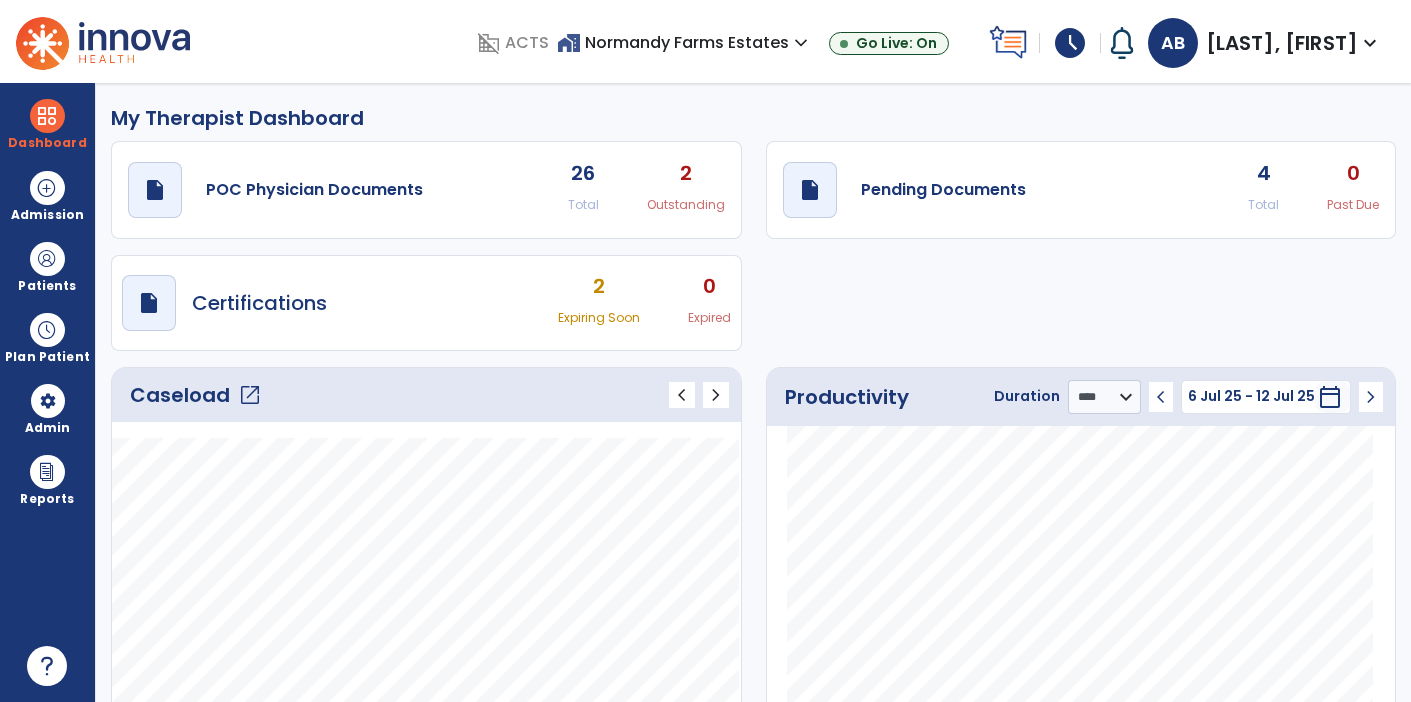 click on "open_in_new" 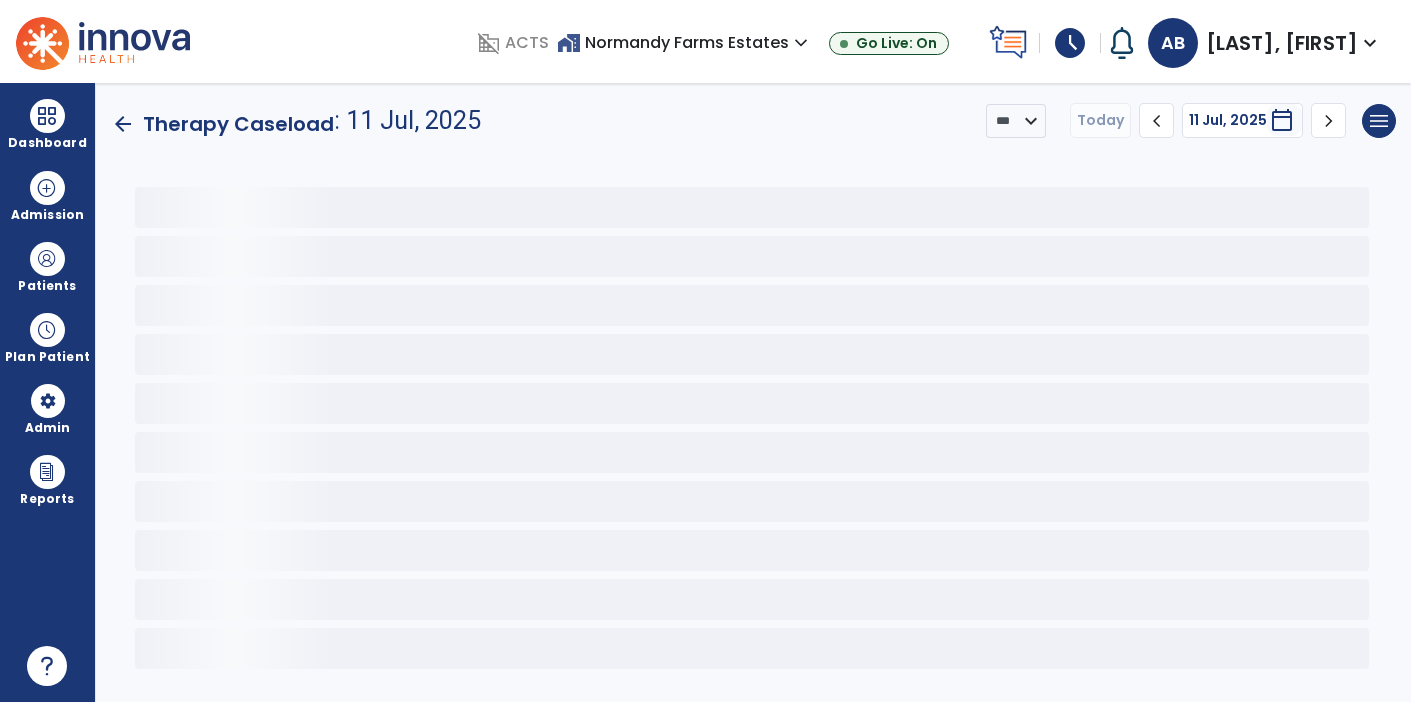 scroll, scrollTop: 0, scrollLeft: 0, axis: both 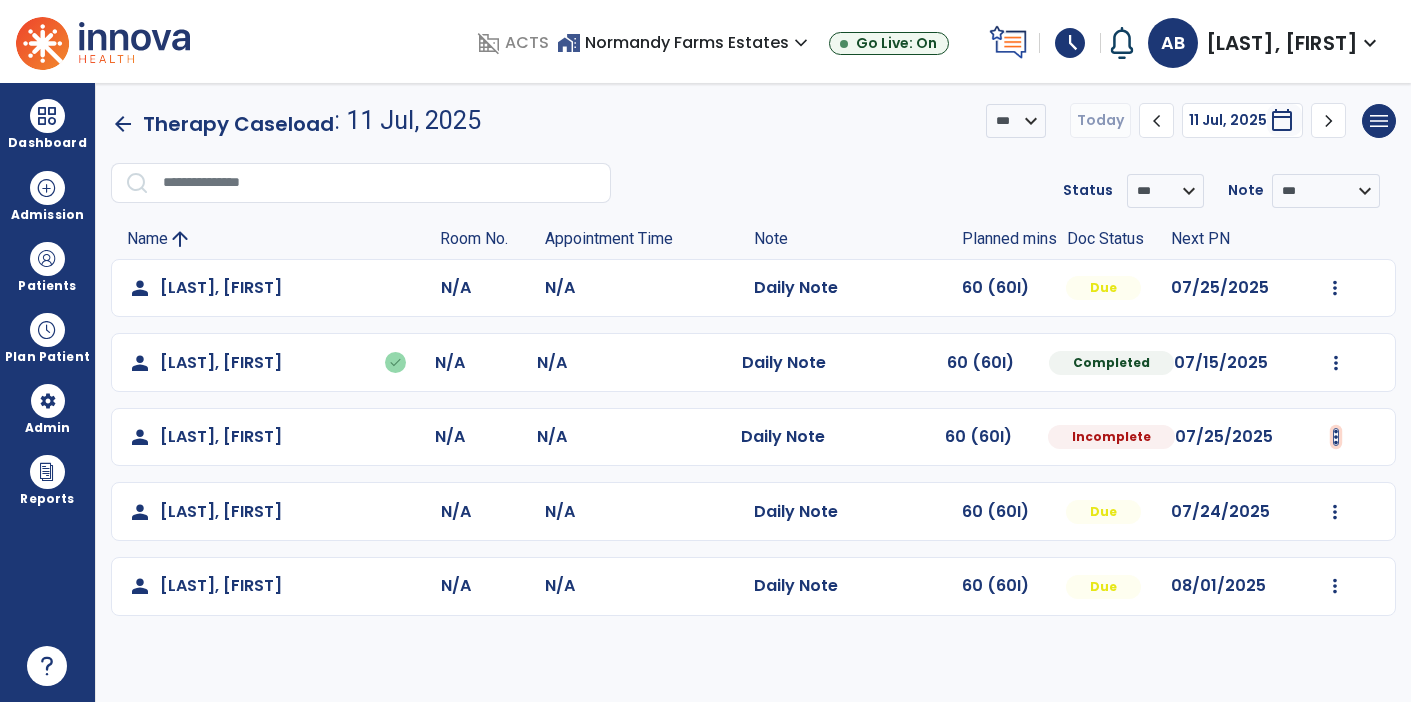 click at bounding box center (1335, 288) 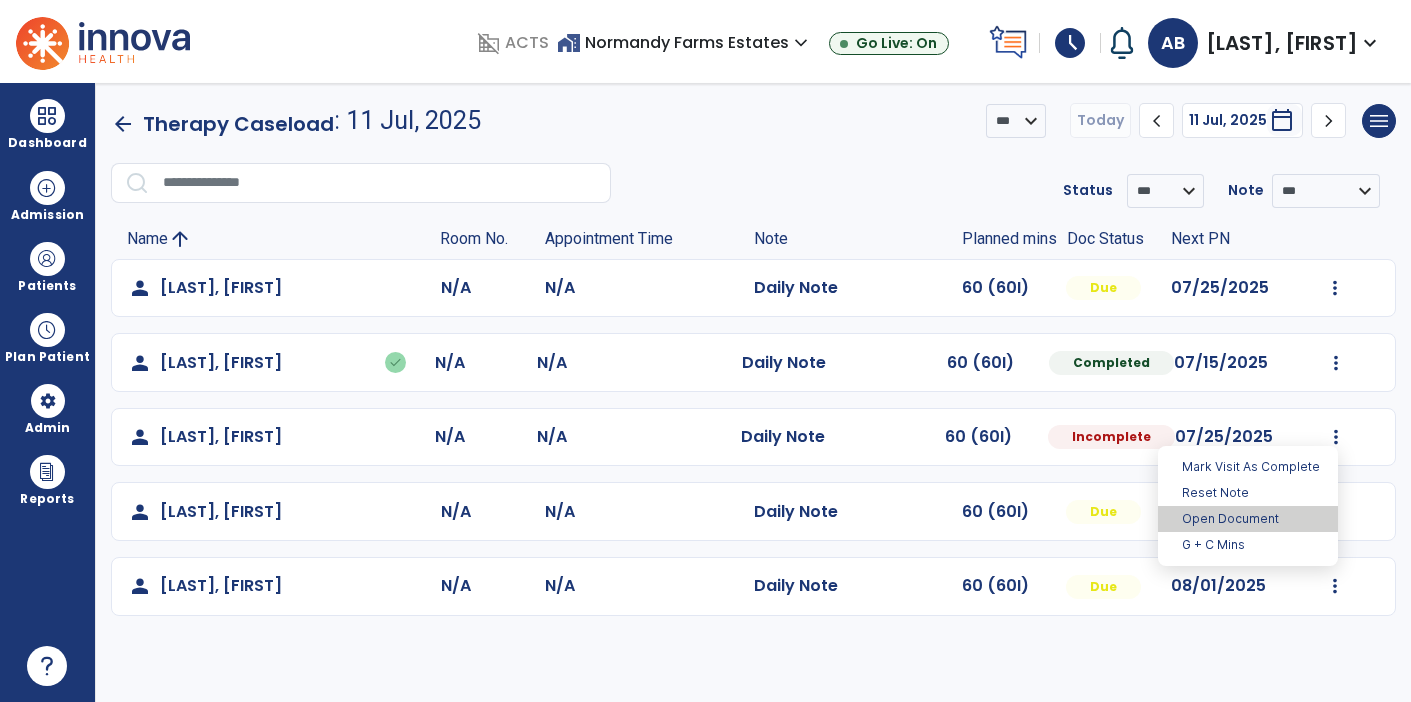 click on "Open Document" at bounding box center [1248, 519] 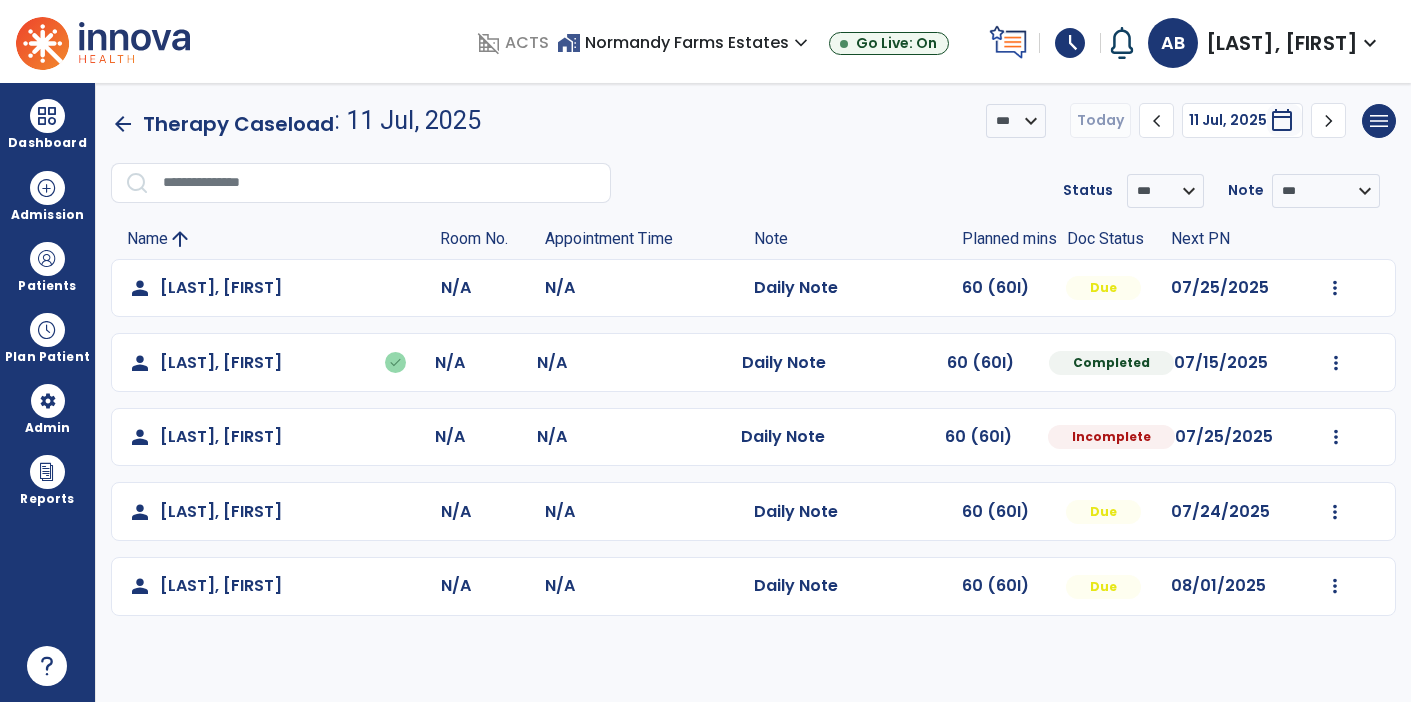 select on "*" 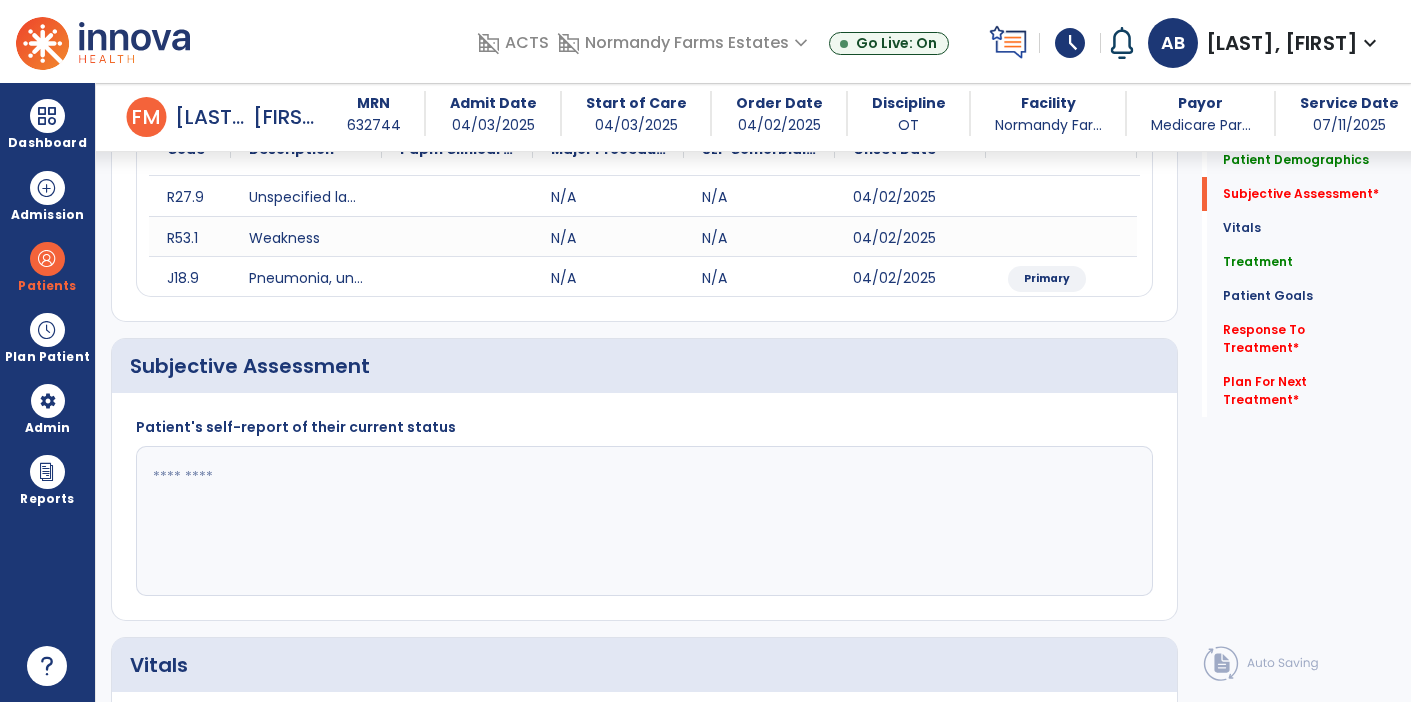 scroll, scrollTop: 333, scrollLeft: 0, axis: vertical 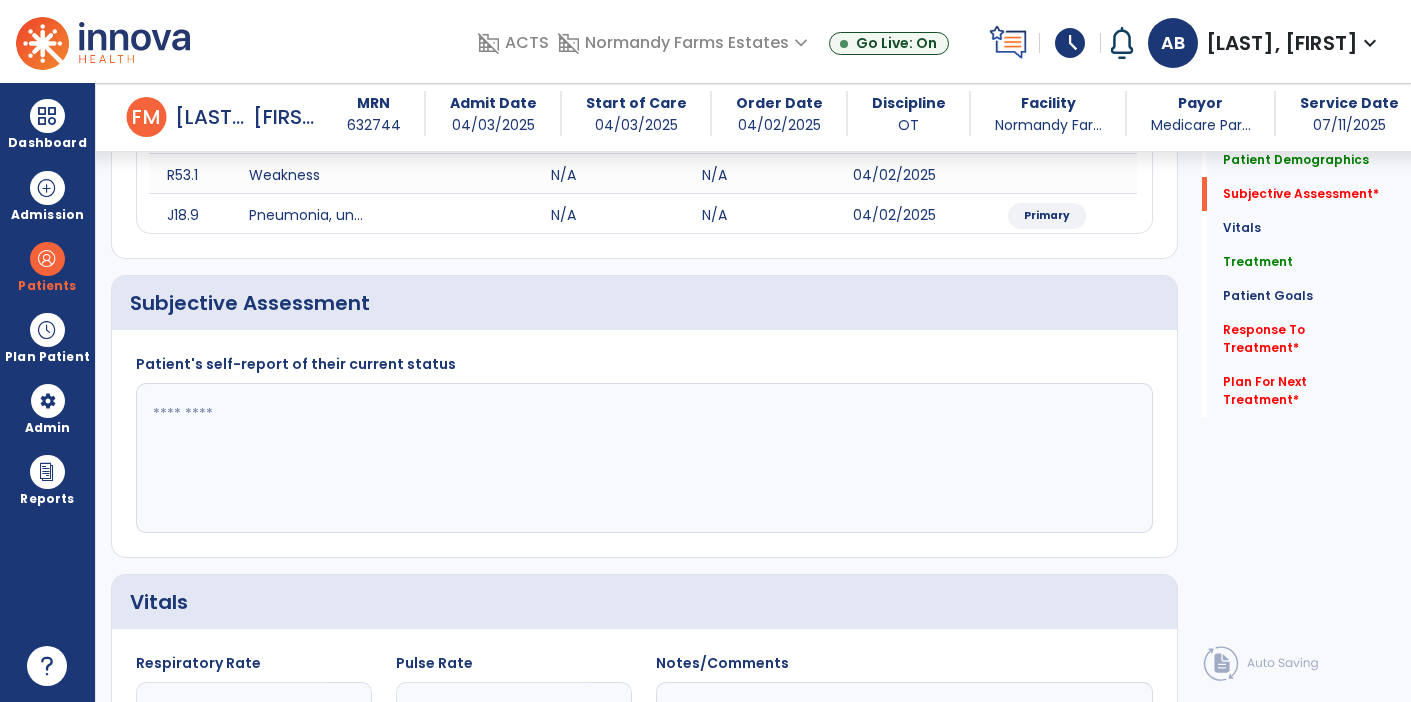 click 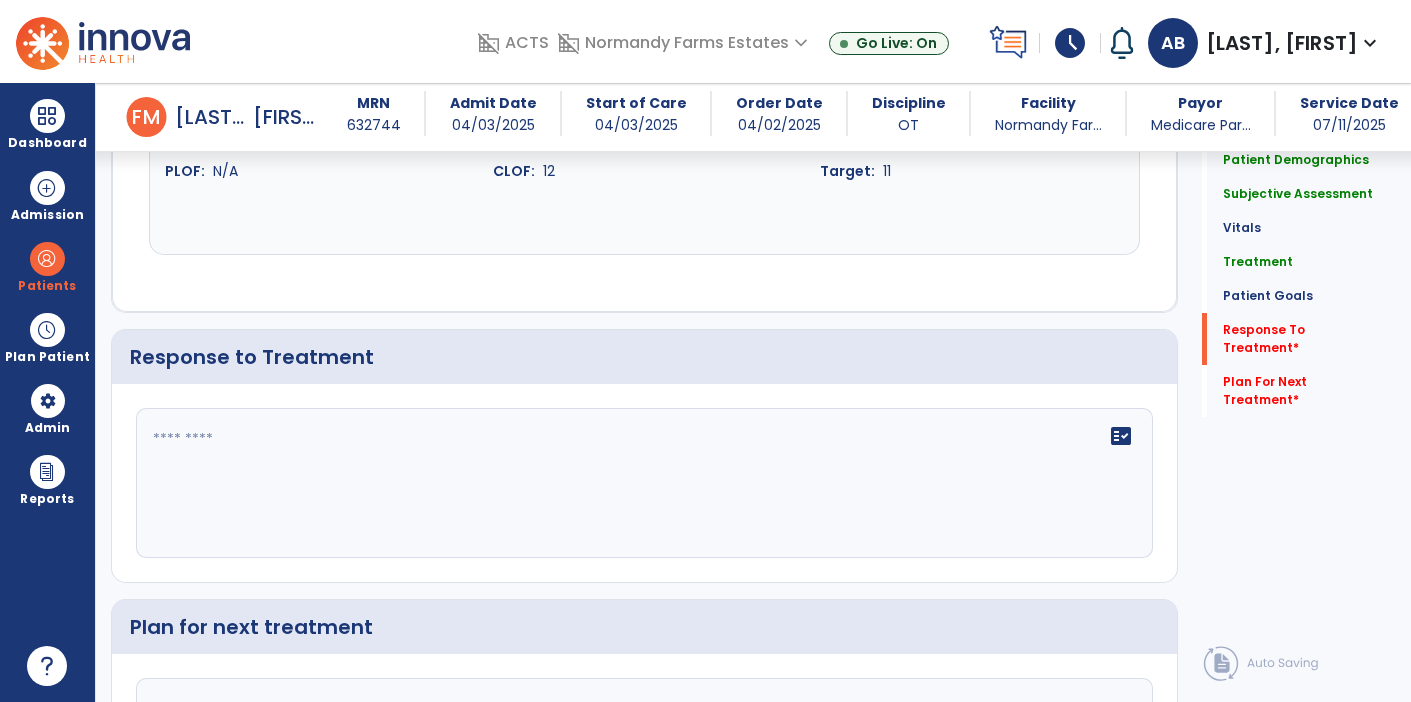 scroll, scrollTop: 2428, scrollLeft: 0, axis: vertical 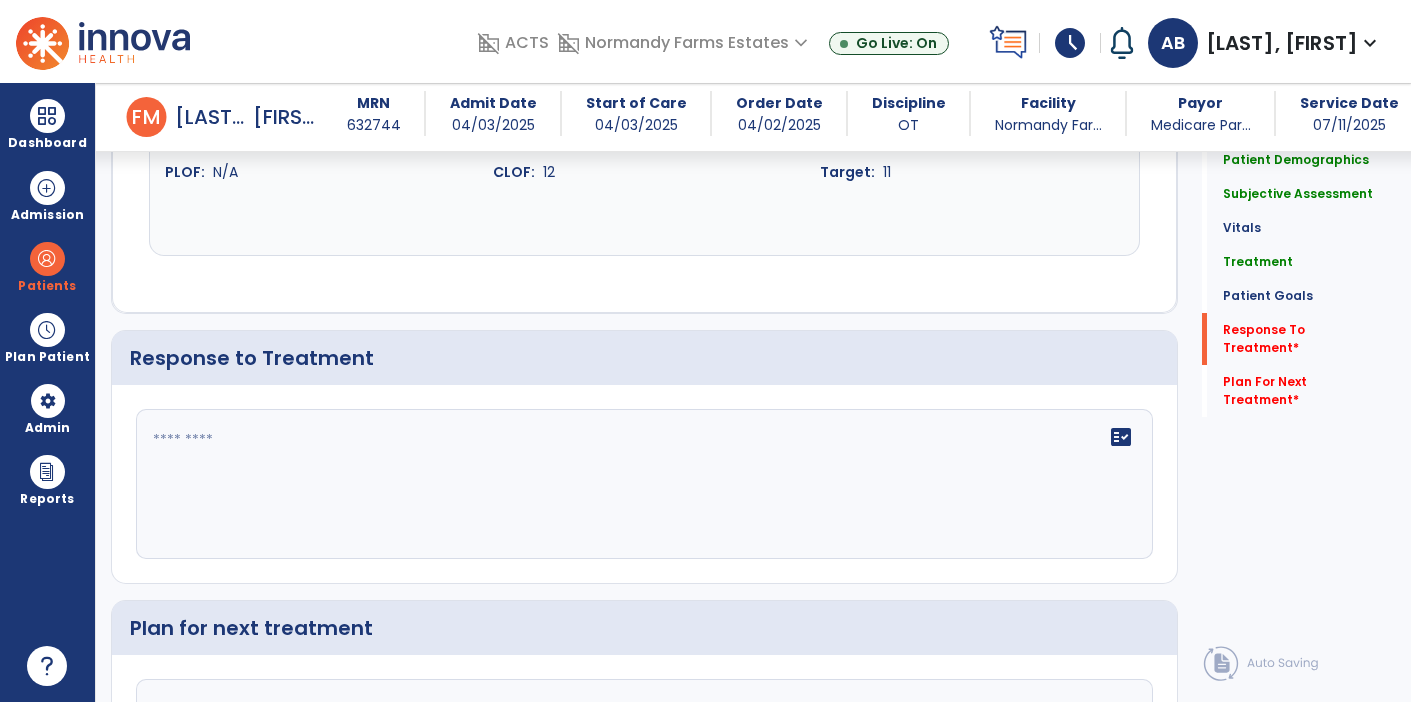 type on "**********" 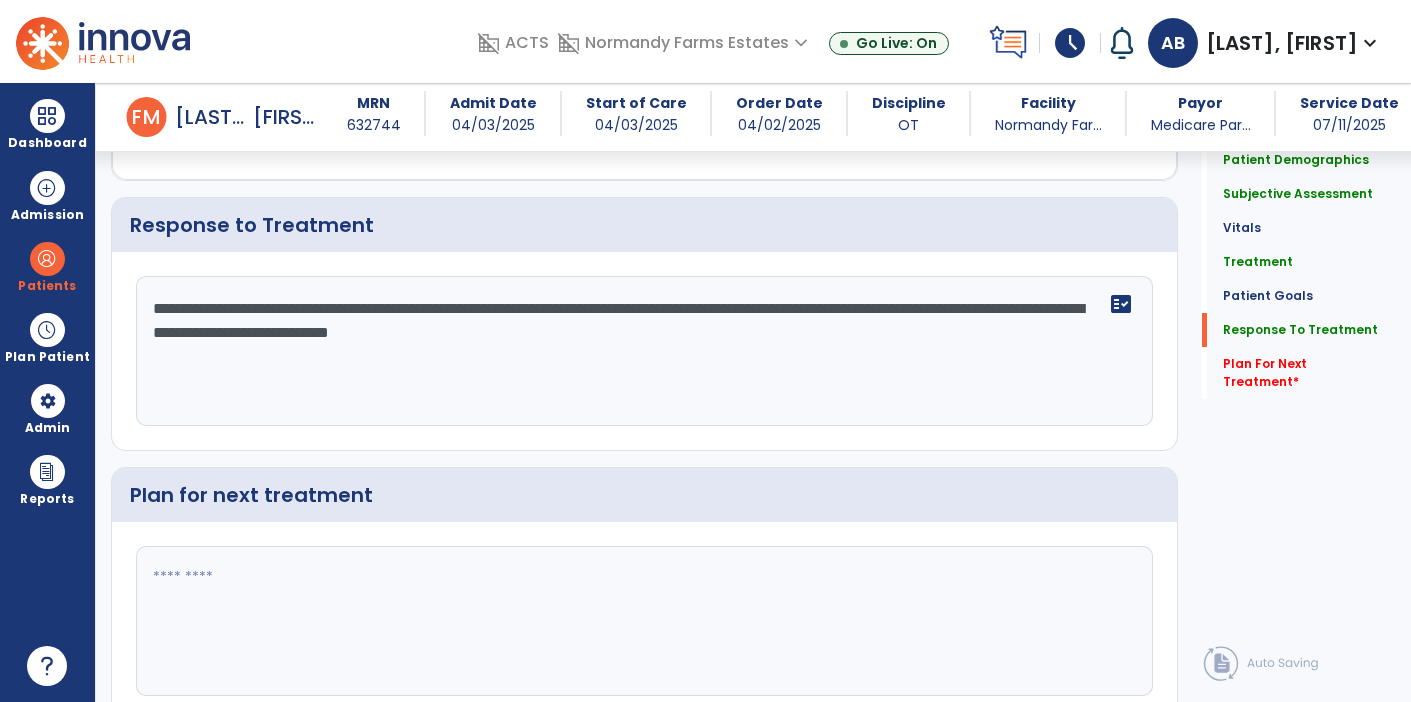 scroll, scrollTop: 2634, scrollLeft: 0, axis: vertical 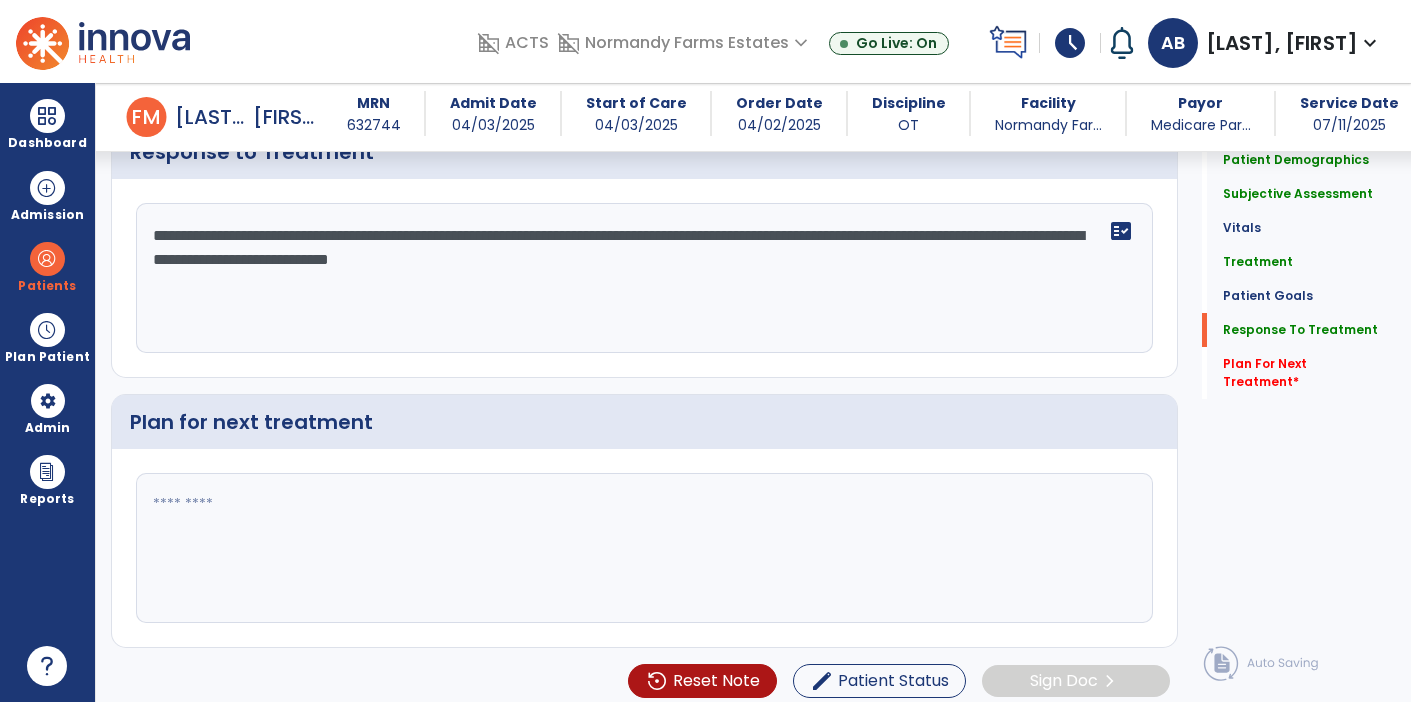 type on "**********" 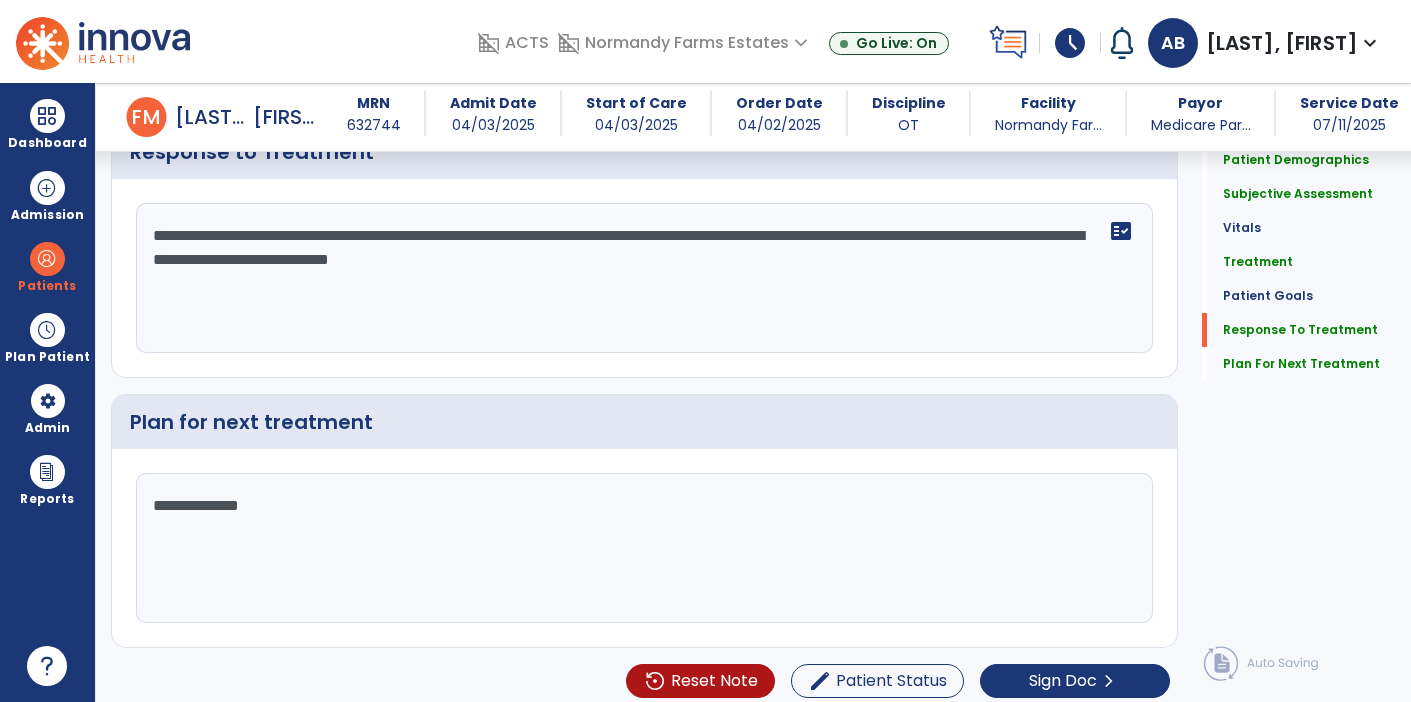 scroll, scrollTop: 2634, scrollLeft: 0, axis: vertical 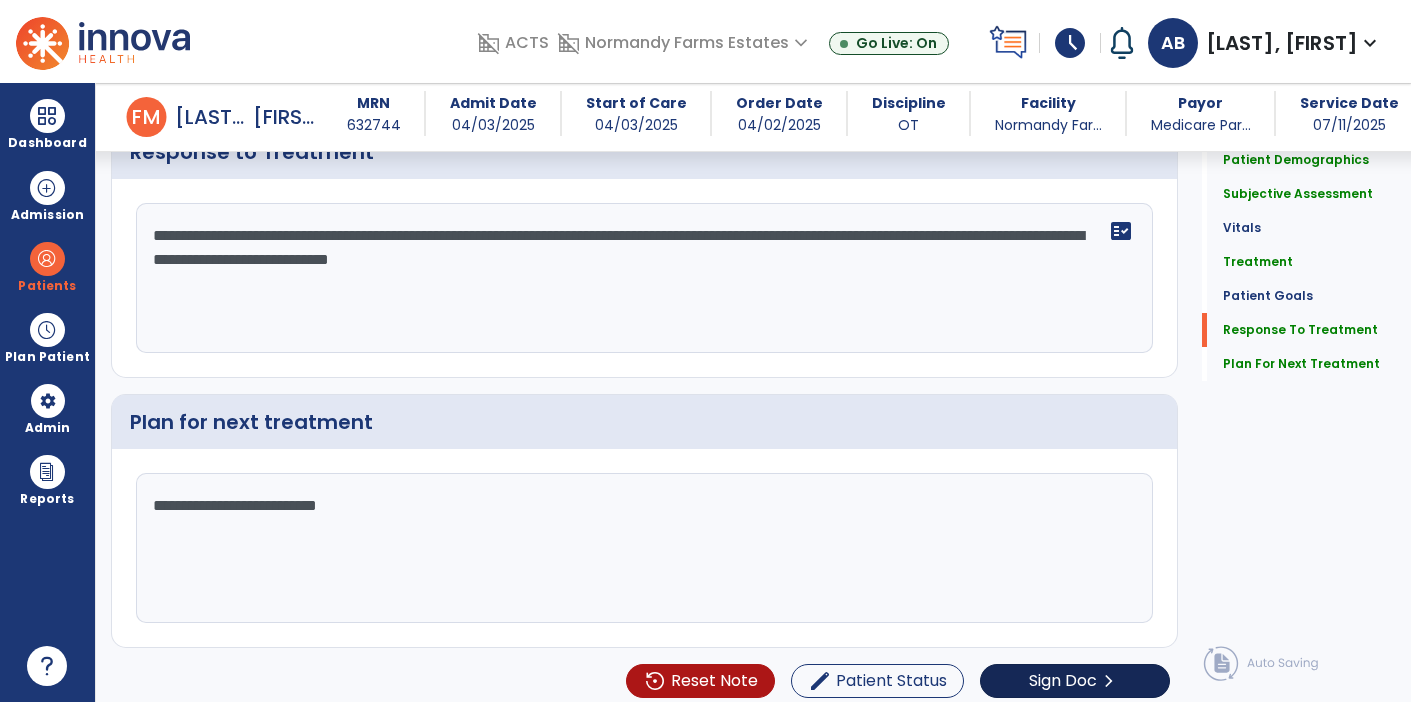 type on "**********" 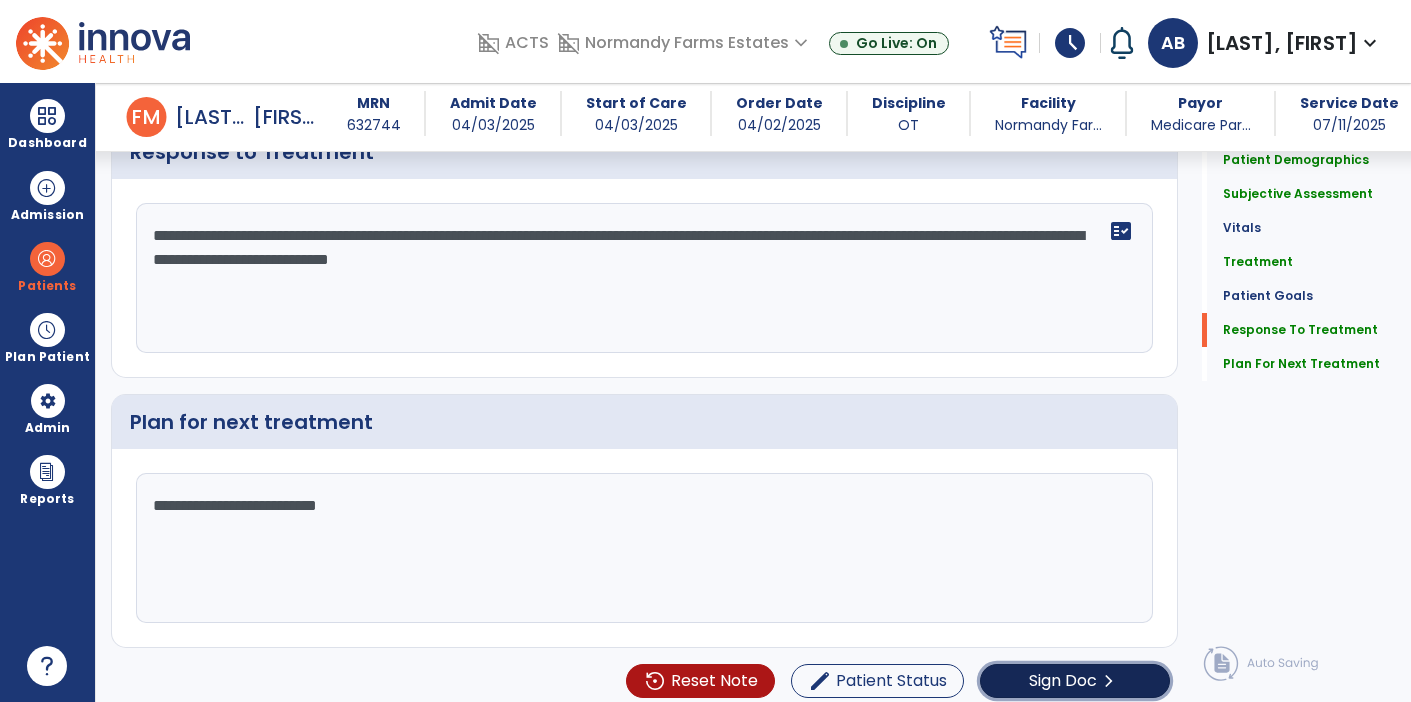 click on "Sign Doc" 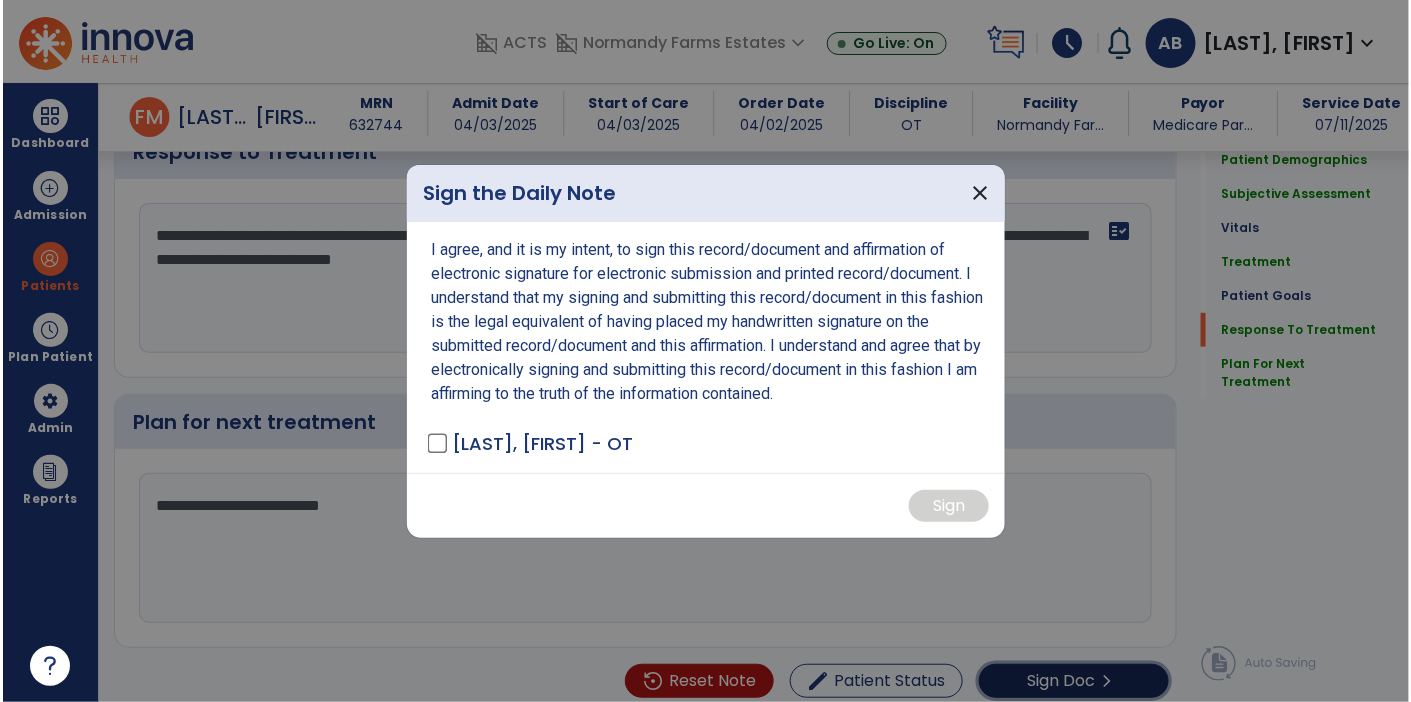 scroll, scrollTop: 2634, scrollLeft: 0, axis: vertical 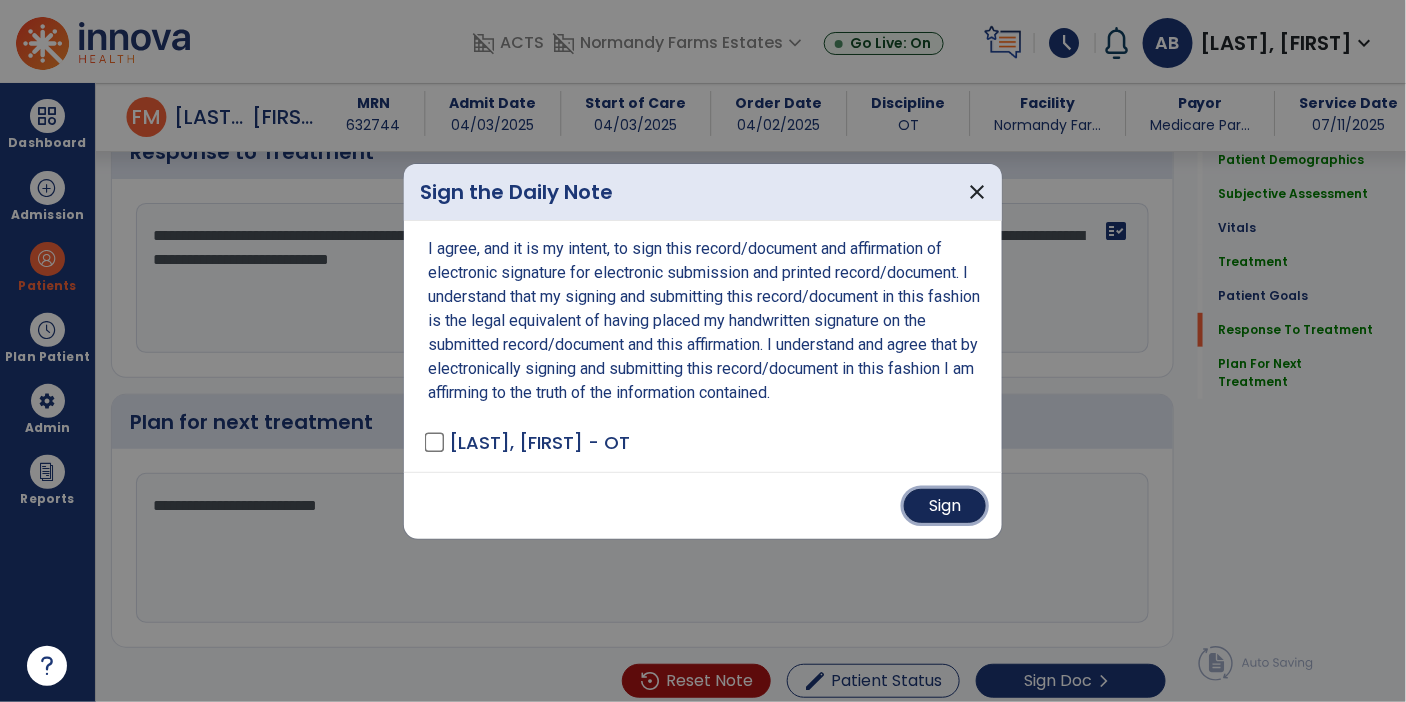 click on "Sign" at bounding box center [945, 506] 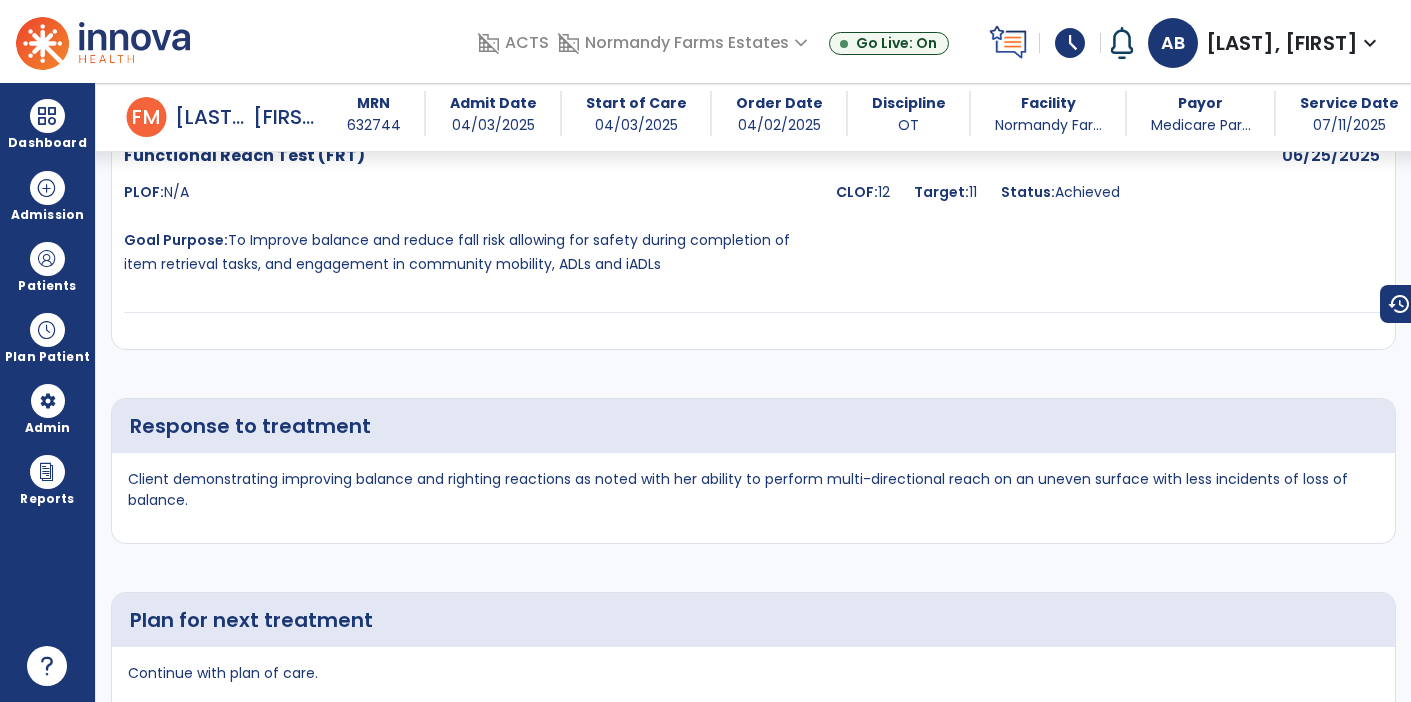 scroll, scrollTop: 3901, scrollLeft: 0, axis: vertical 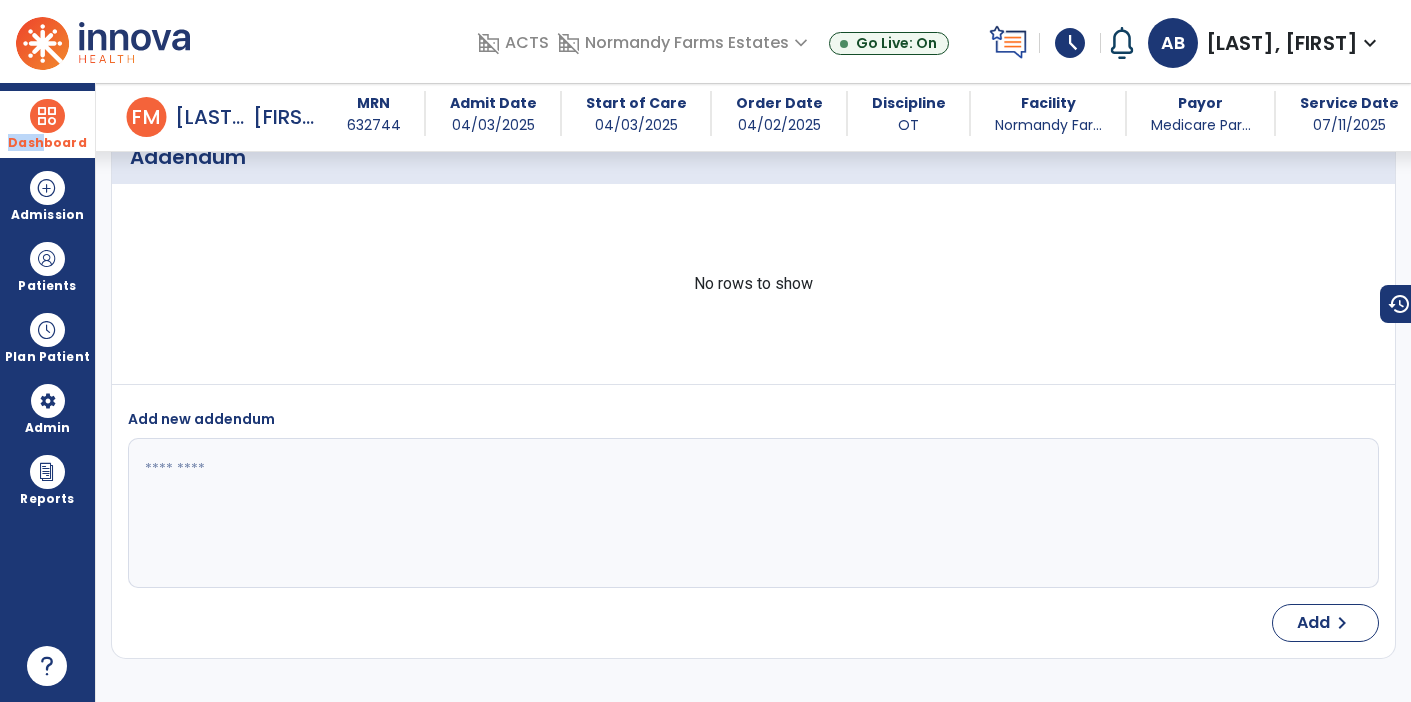 click on "Dashboard" at bounding box center (47, 124) 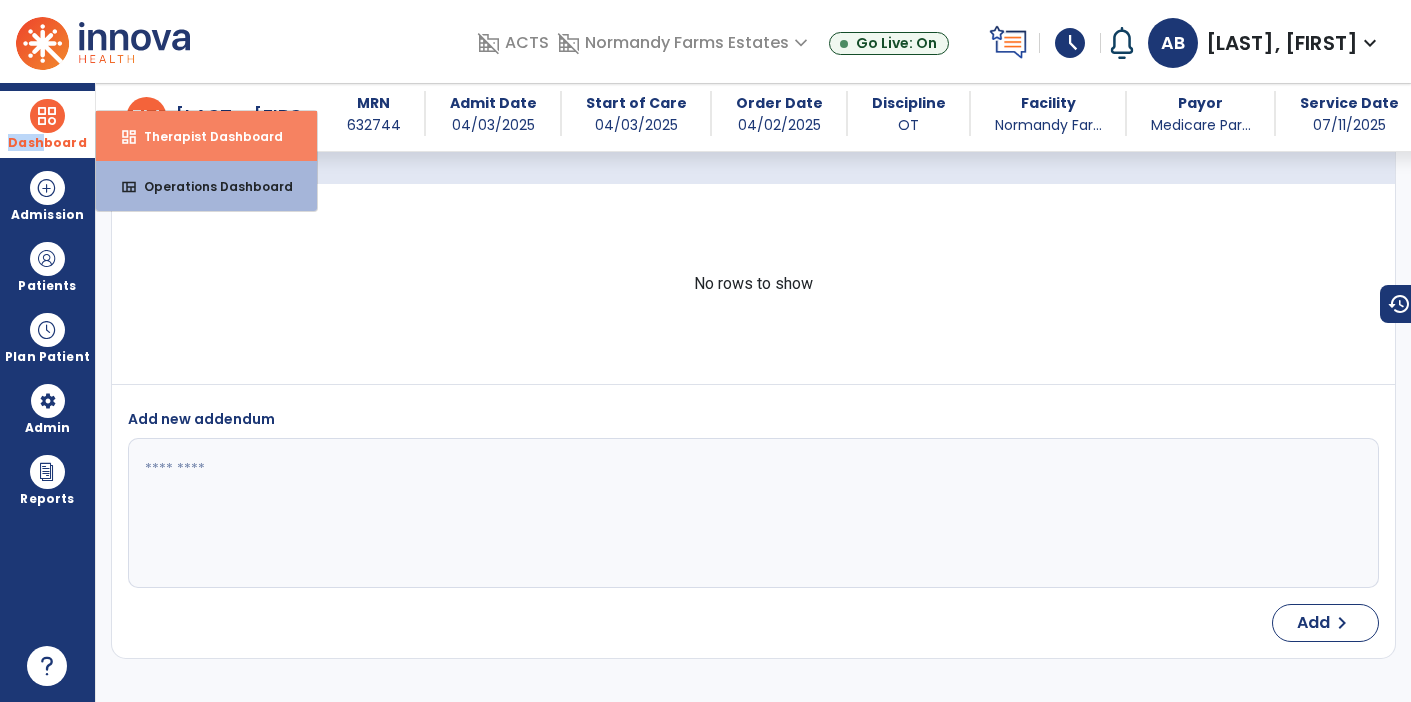 click on "dashboard  Therapist Dashboard" at bounding box center (206, 136) 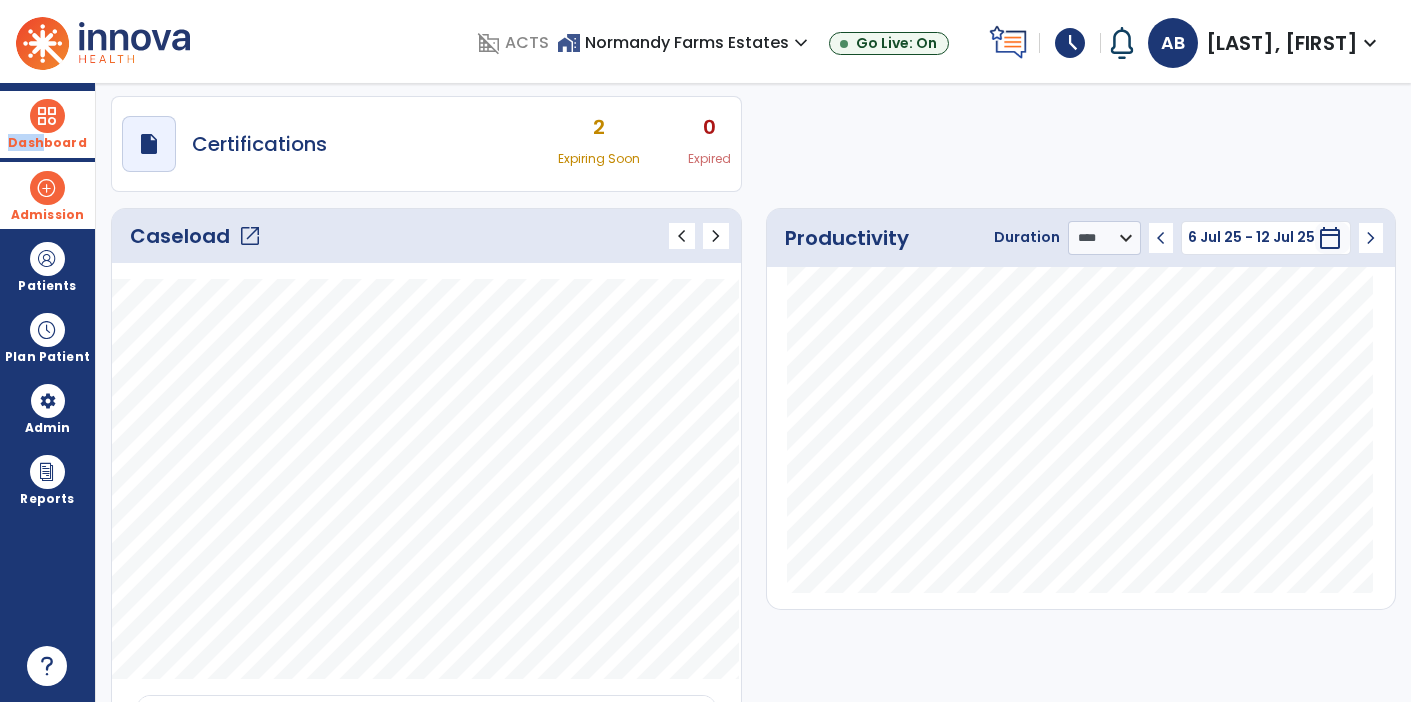 scroll, scrollTop: 0, scrollLeft: 0, axis: both 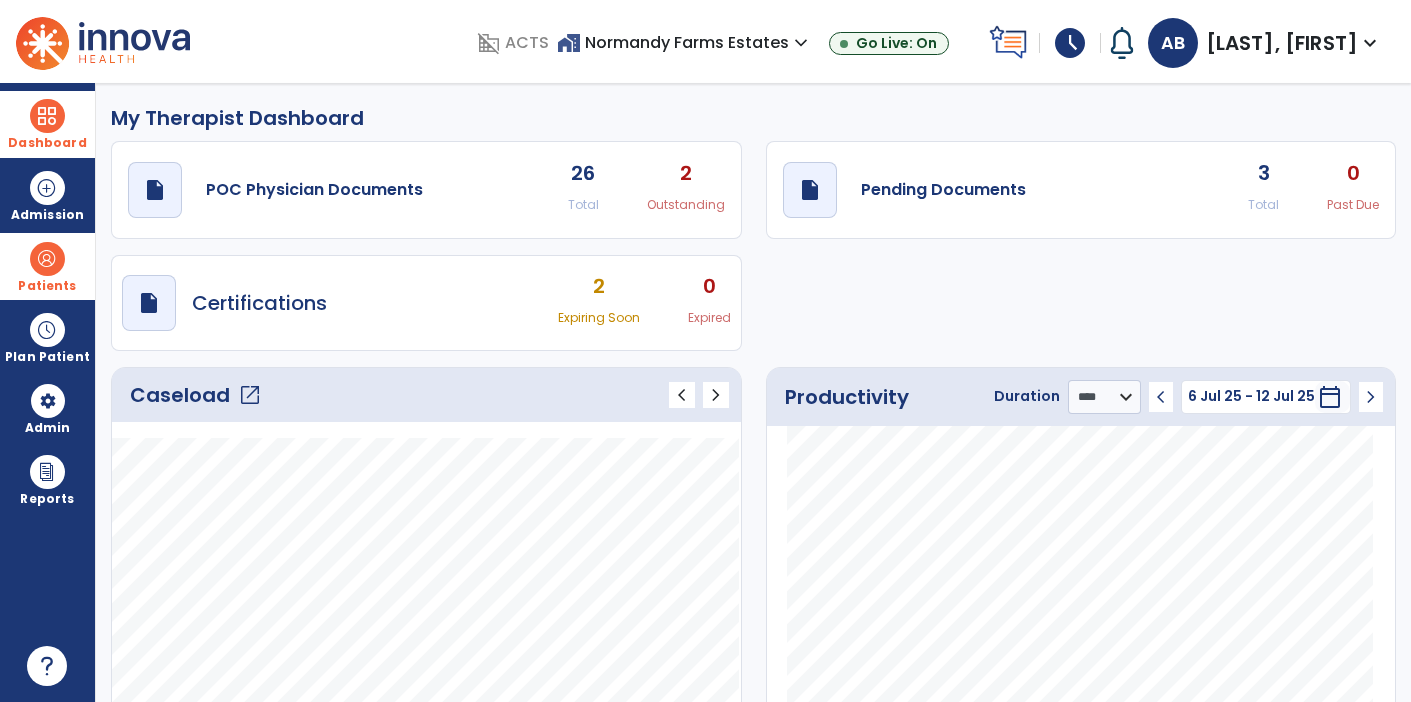click on "Patients" at bounding box center [47, 266] 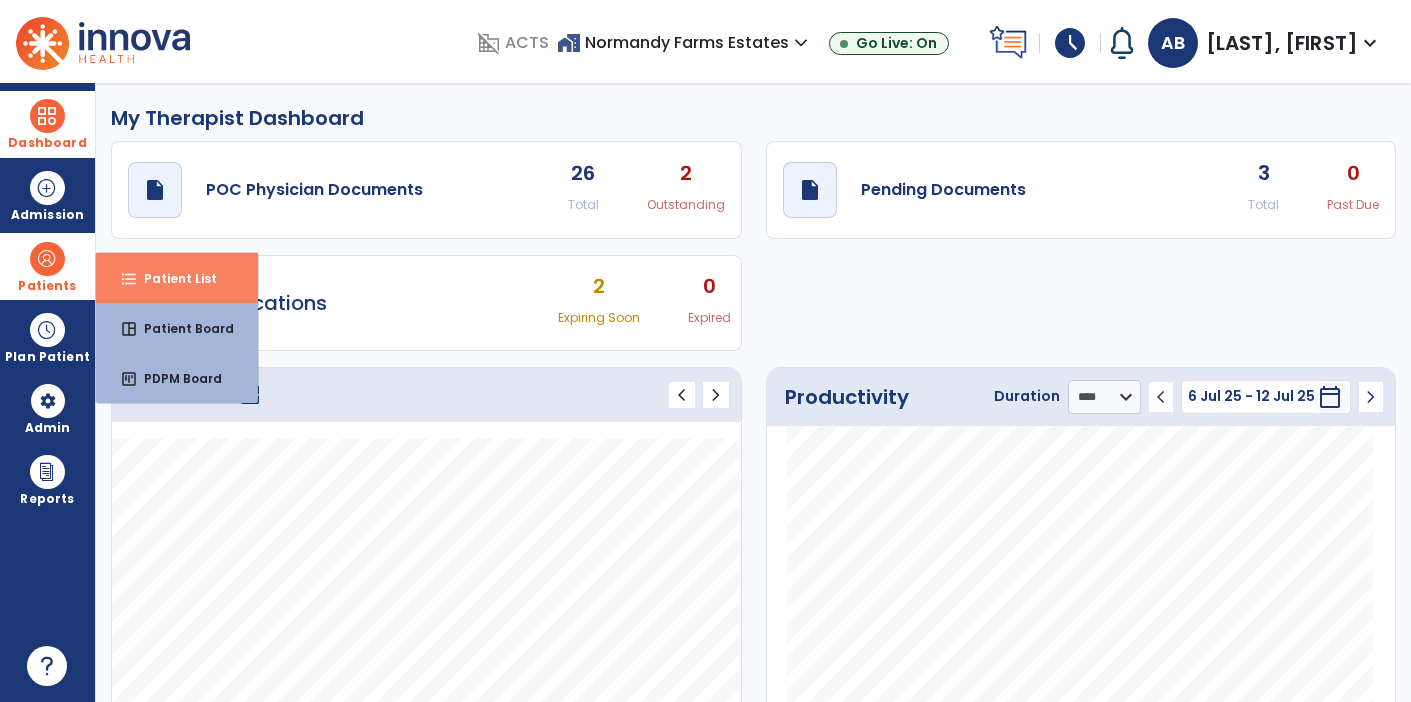 click on "Patient List" at bounding box center [172, 278] 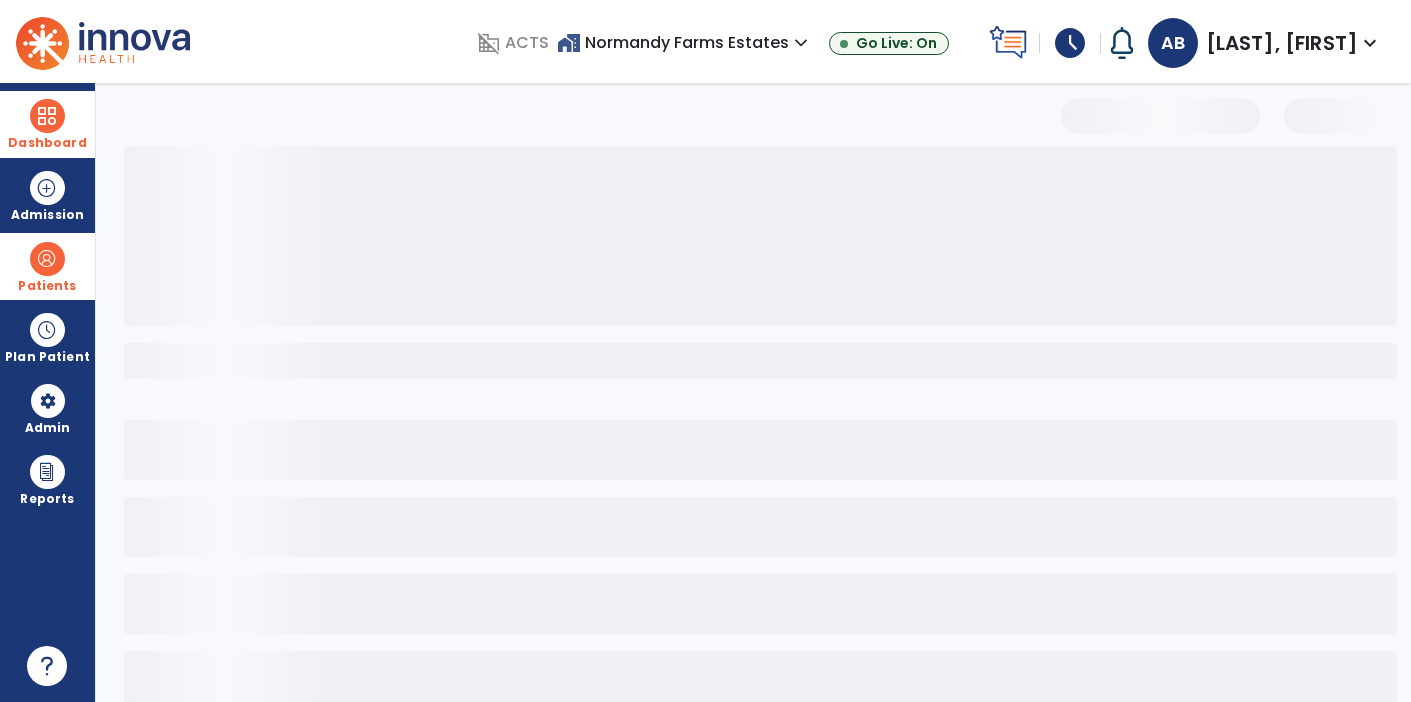 select on "***" 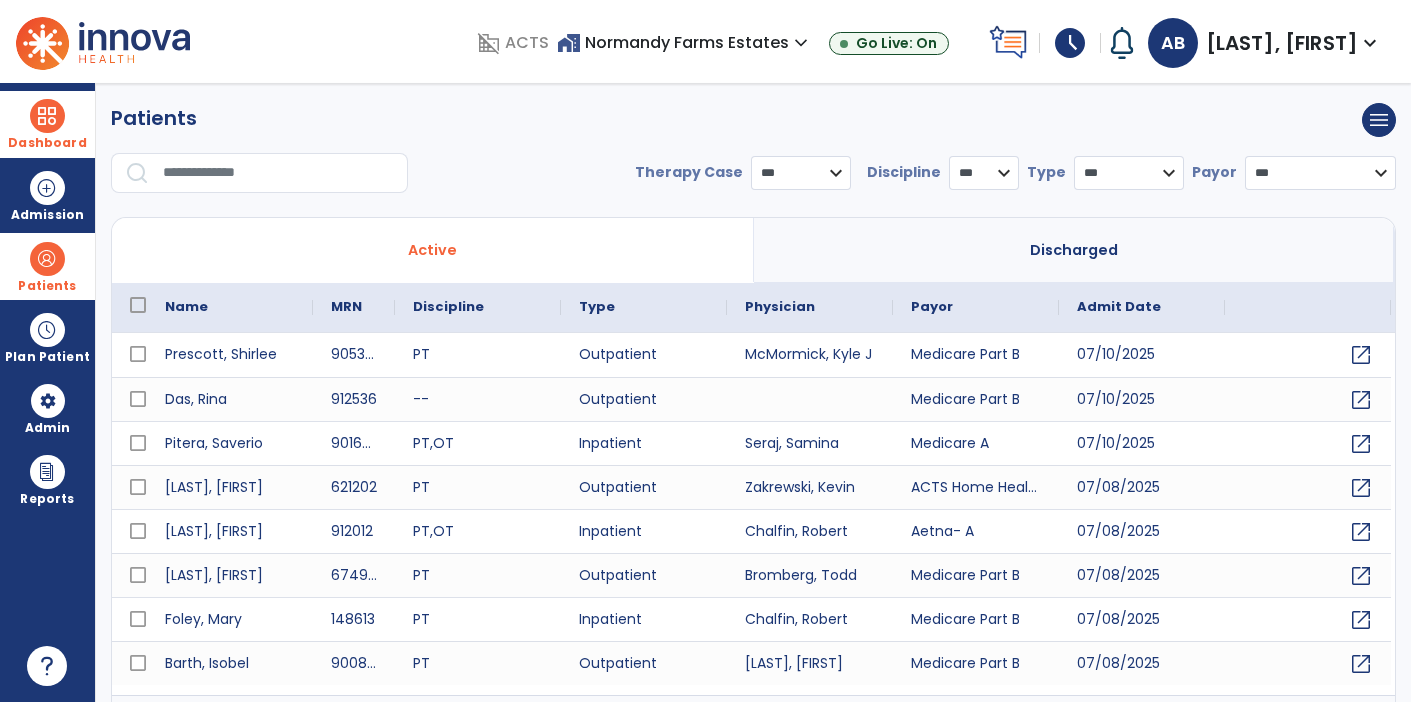 click at bounding box center (278, 173) 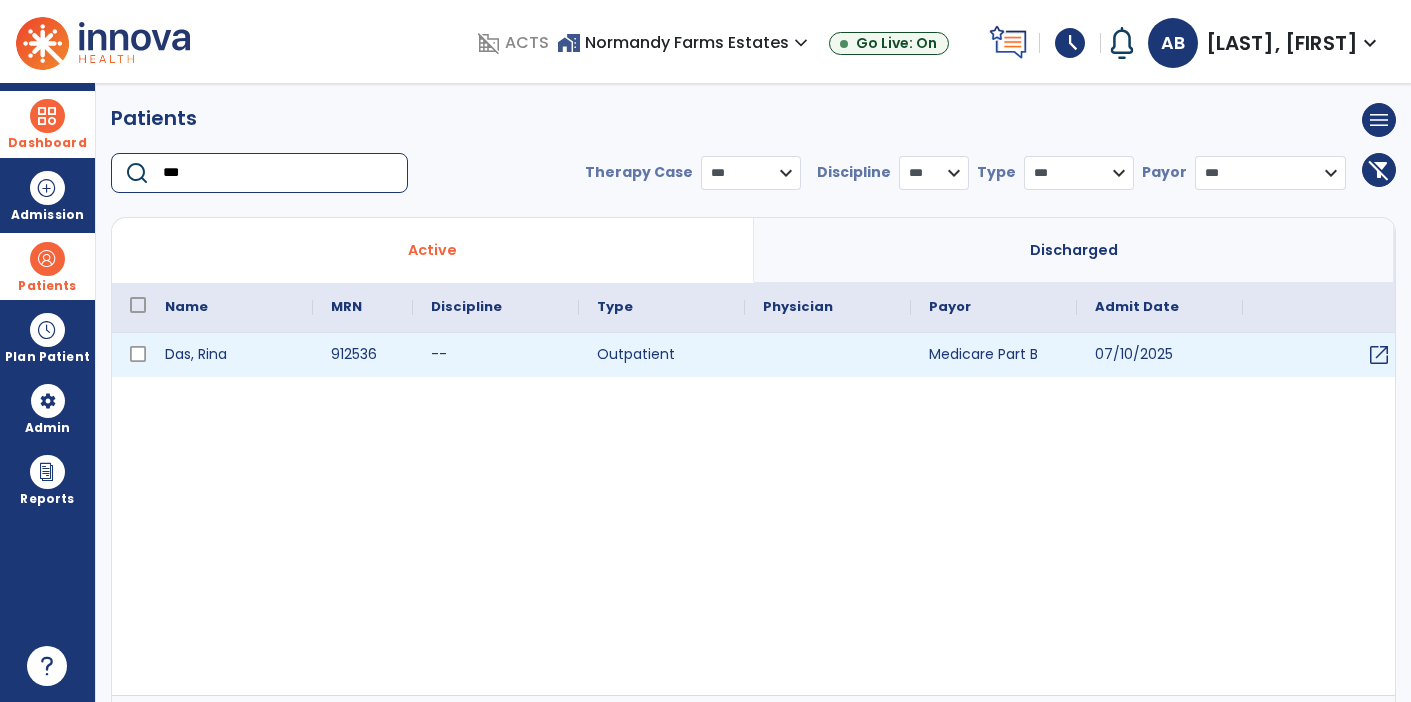 type on "***" 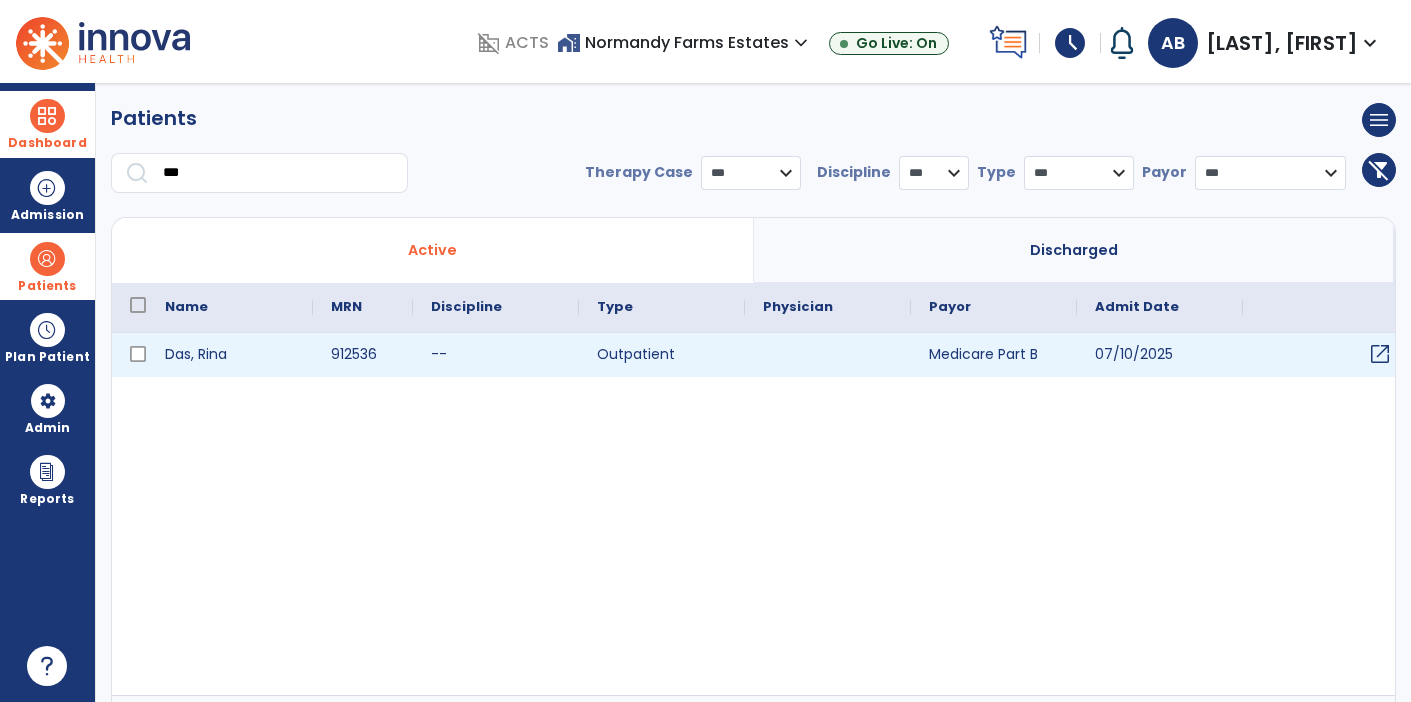 click on "open_in_new" at bounding box center [1380, 354] 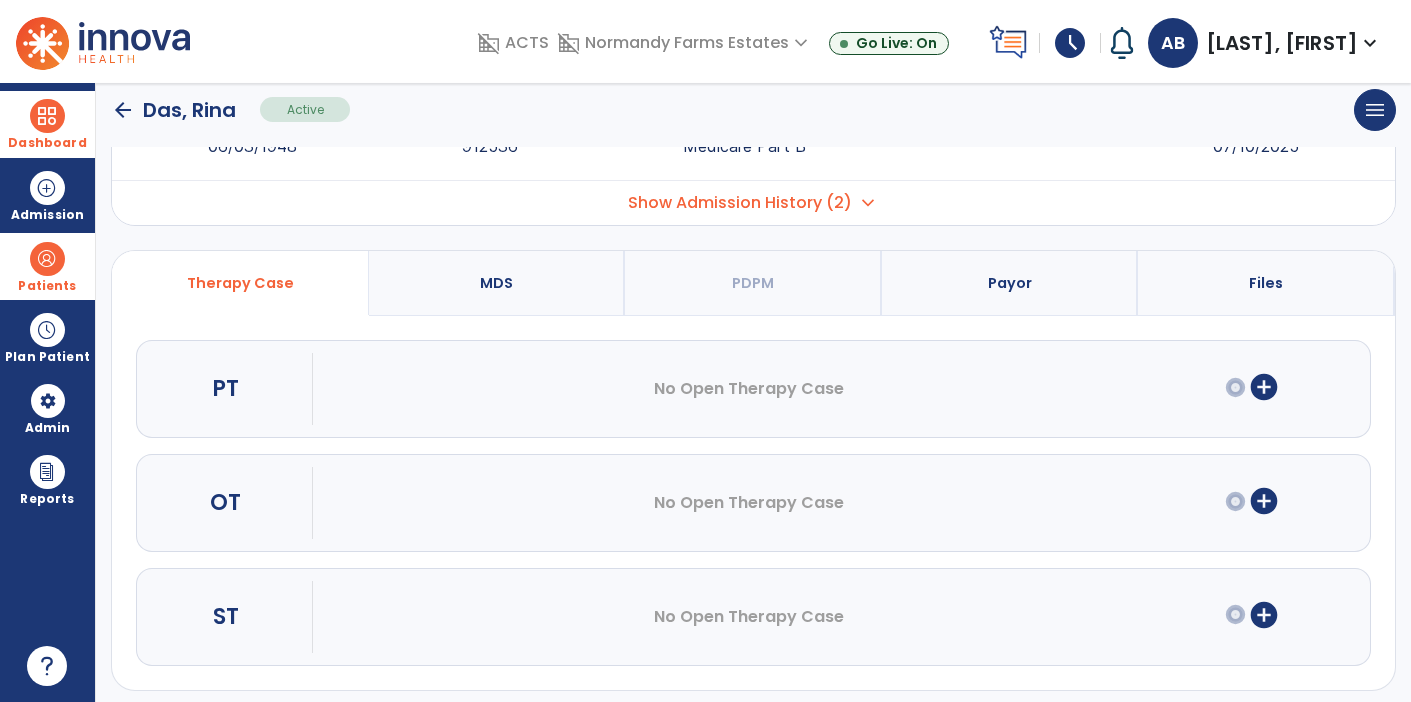 scroll, scrollTop: 88, scrollLeft: 0, axis: vertical 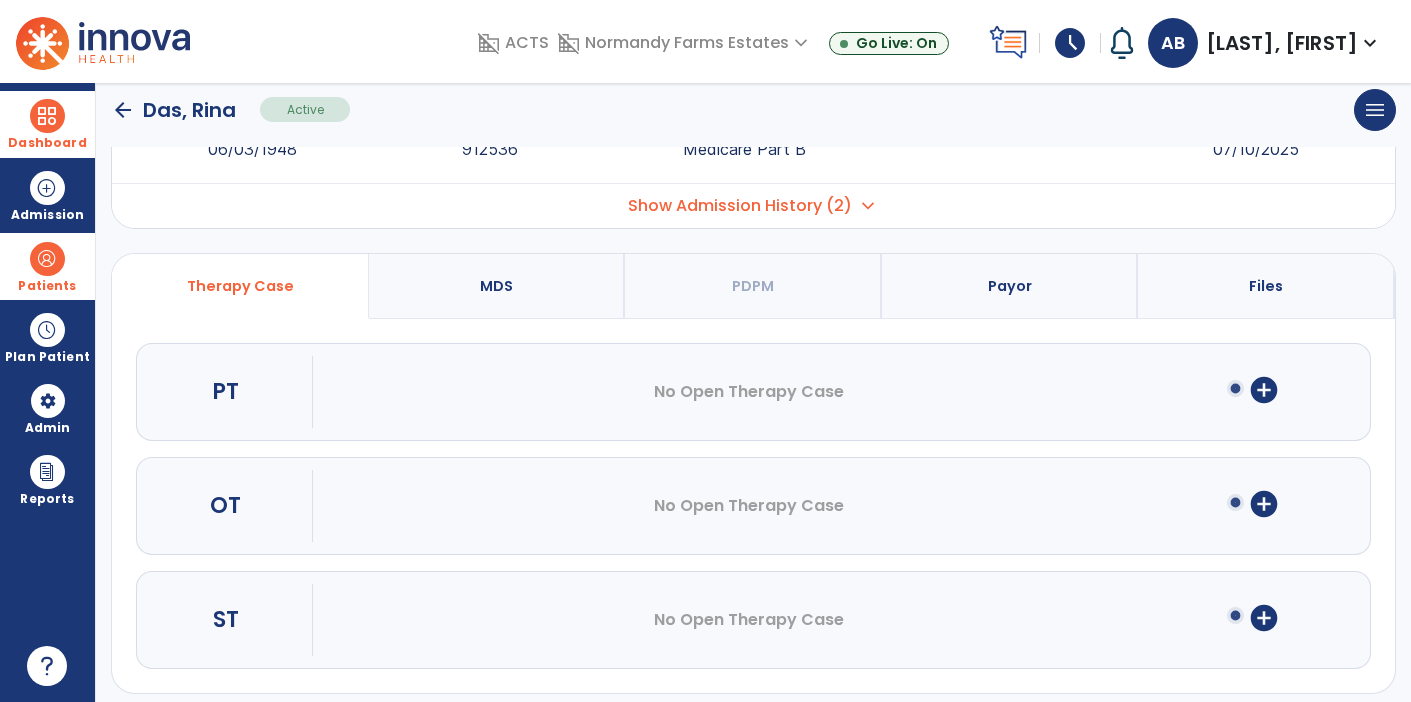 click on "add_circle" at bounding box center [1264, 504] 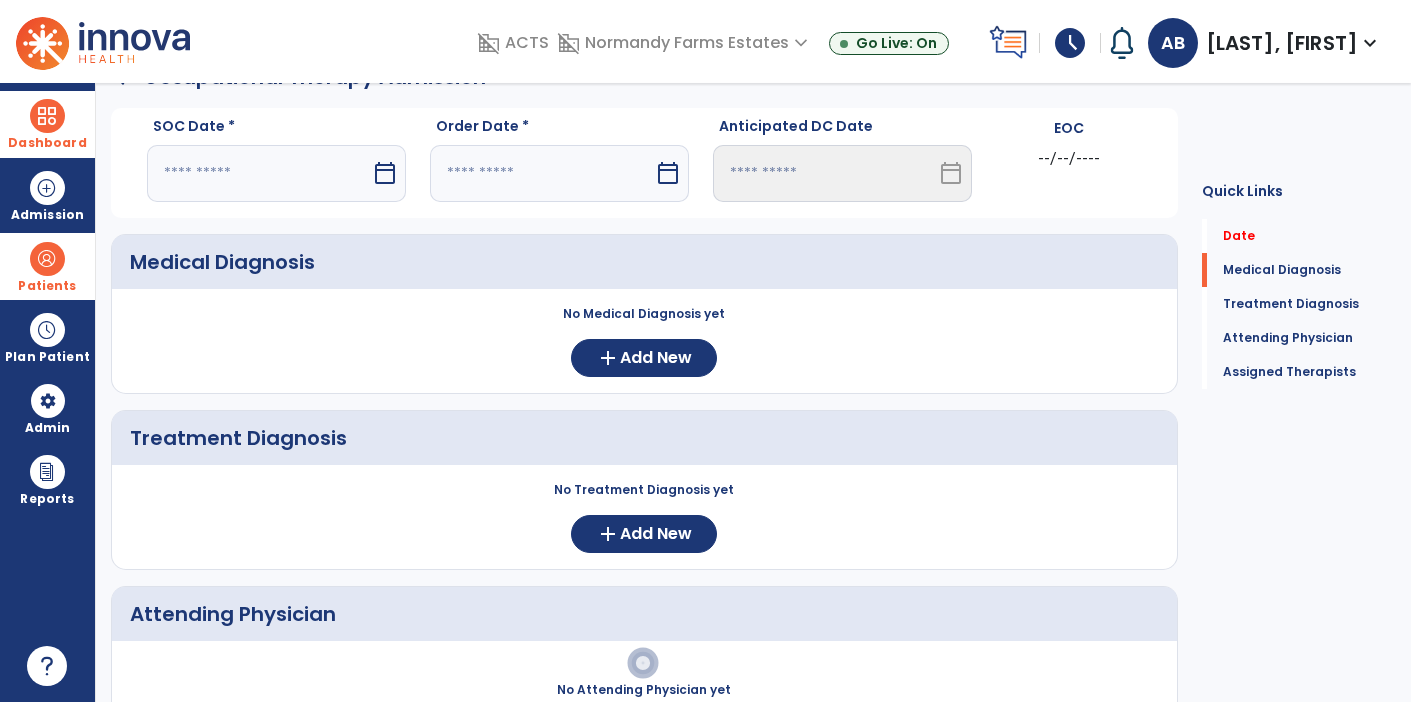 scroll, scrollTop: 0, scrollLeft: 0, axis: both 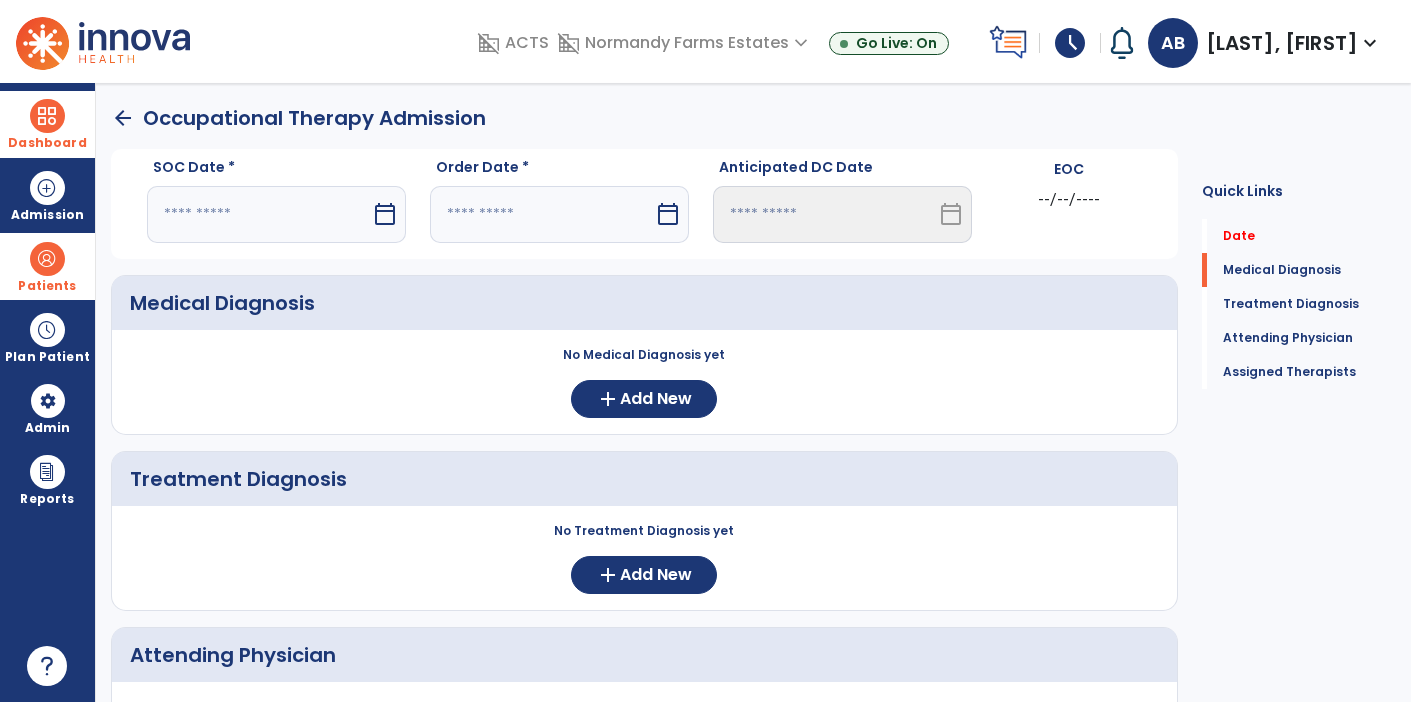 click on "calendar_today" at bounding box center (385, 214) 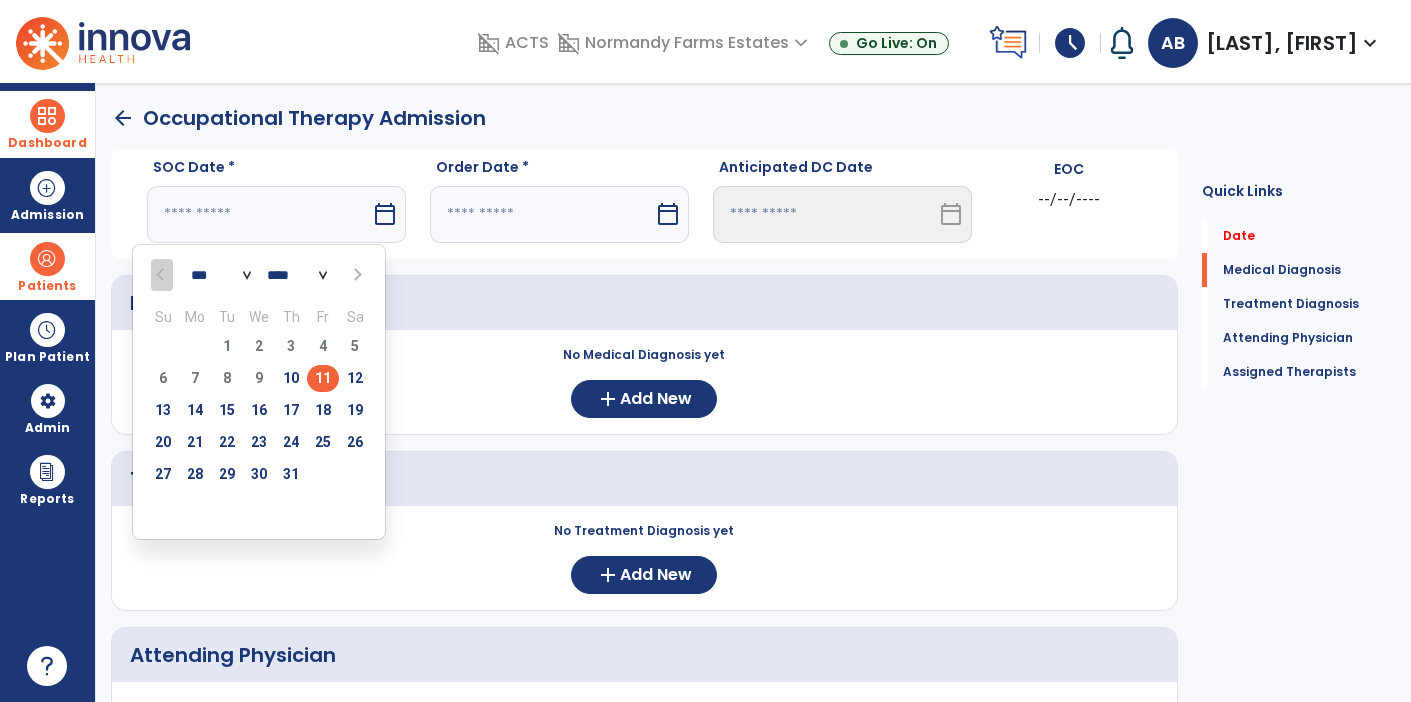 click on "11" at bounding box center [323, 378] 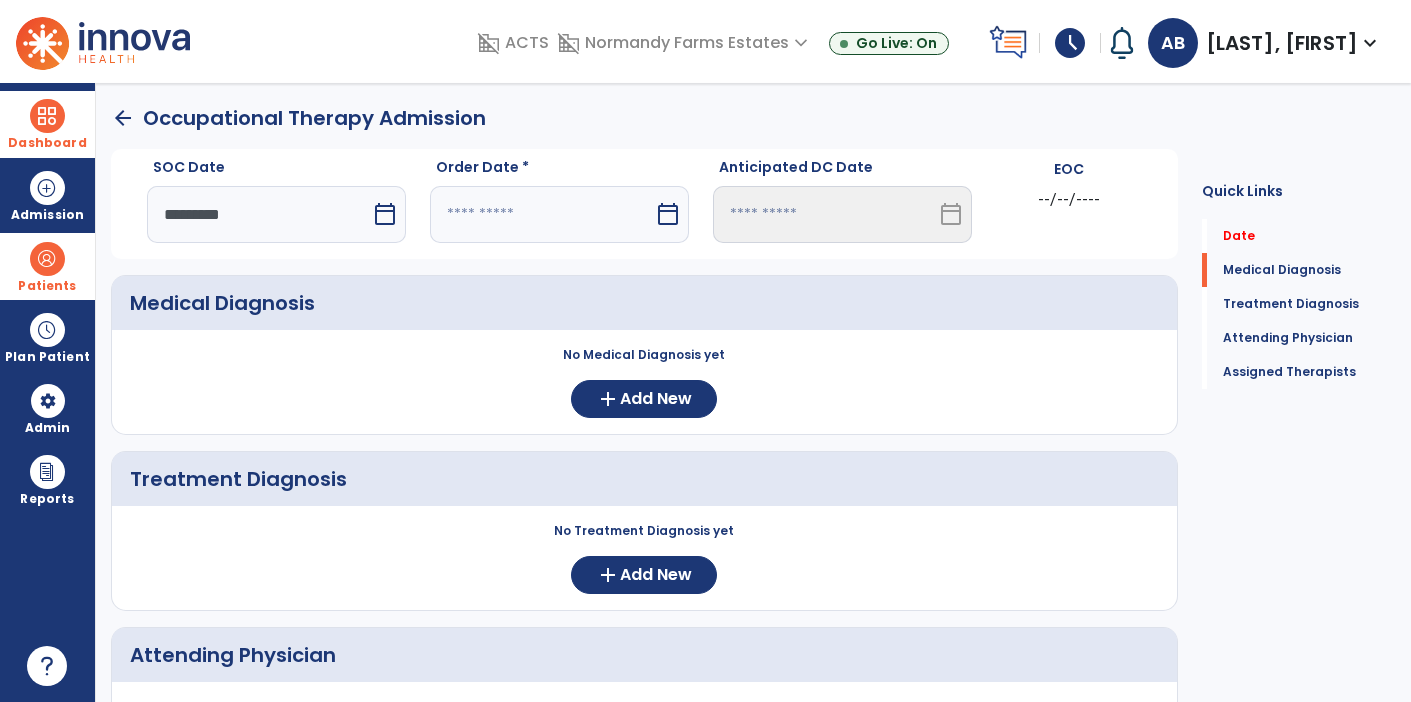 click at bounding box center (542, 214) 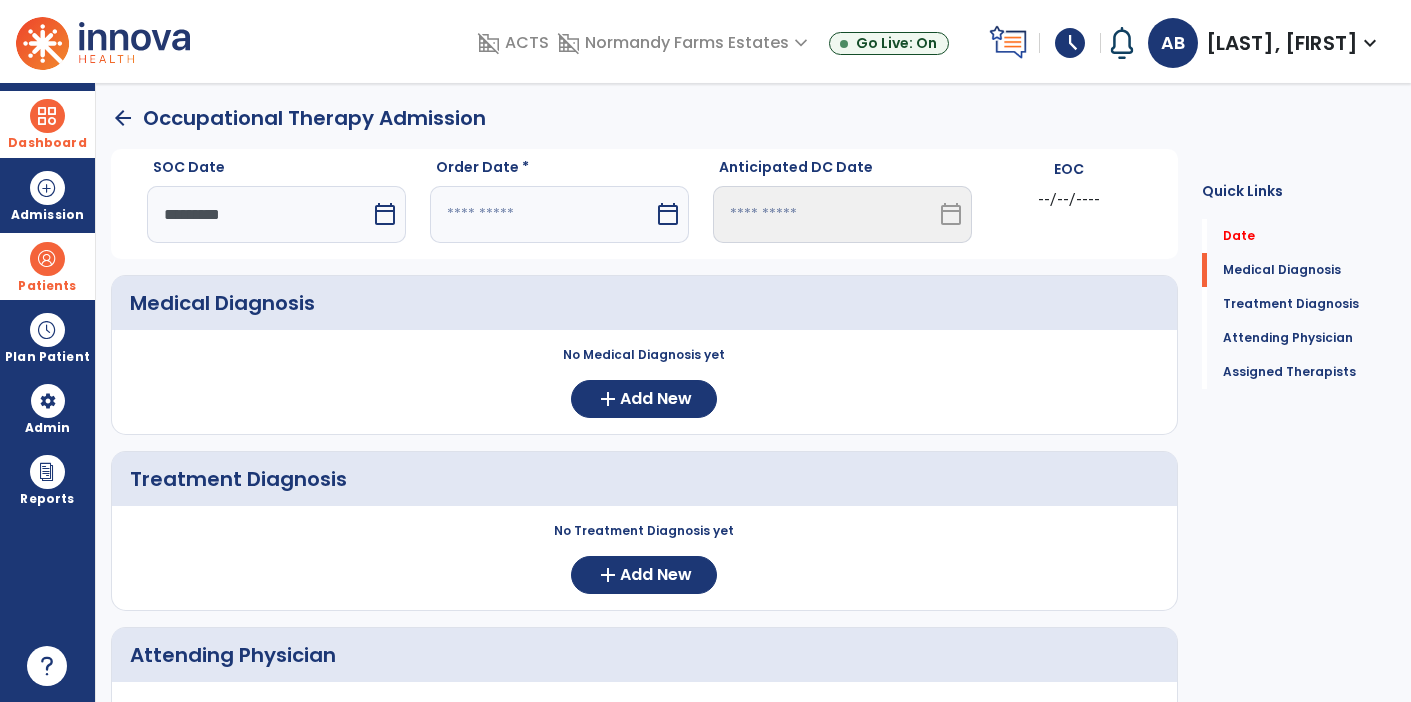 select on "*" 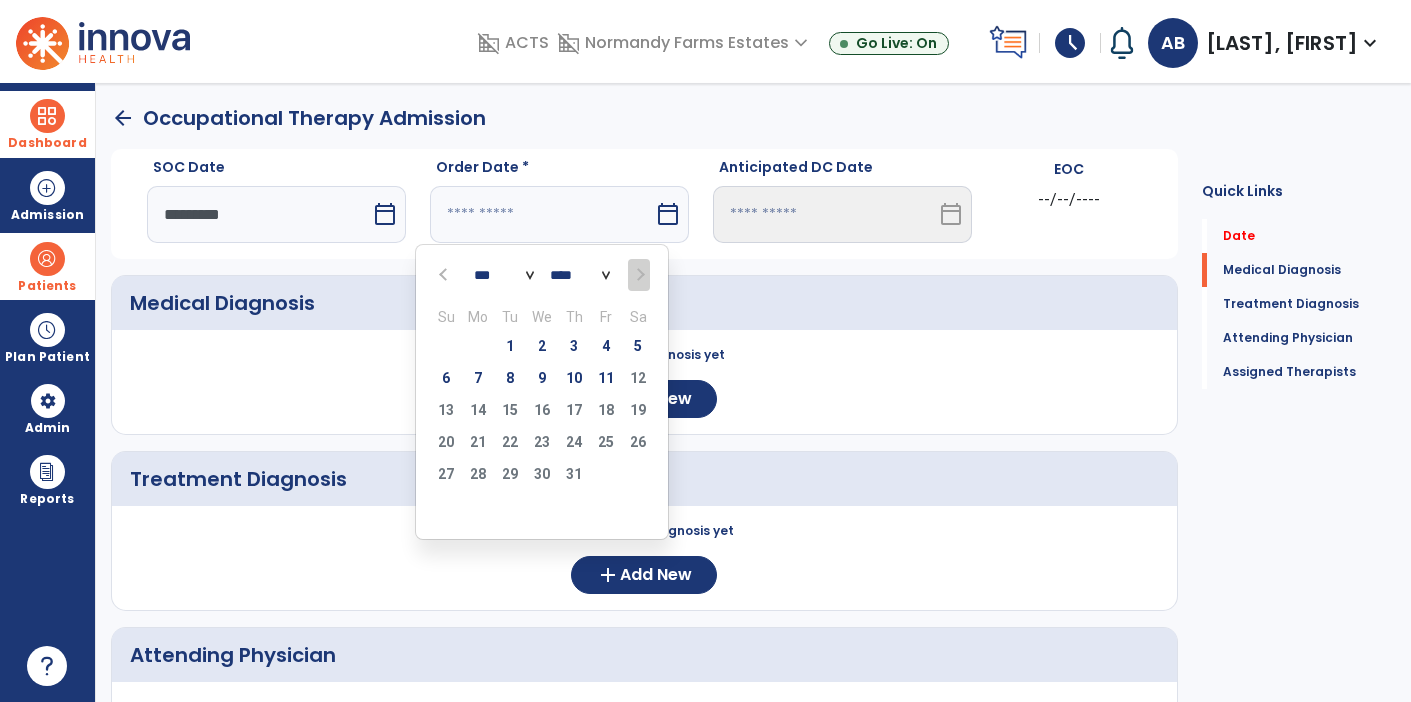 click at bounding box center (445, 275) 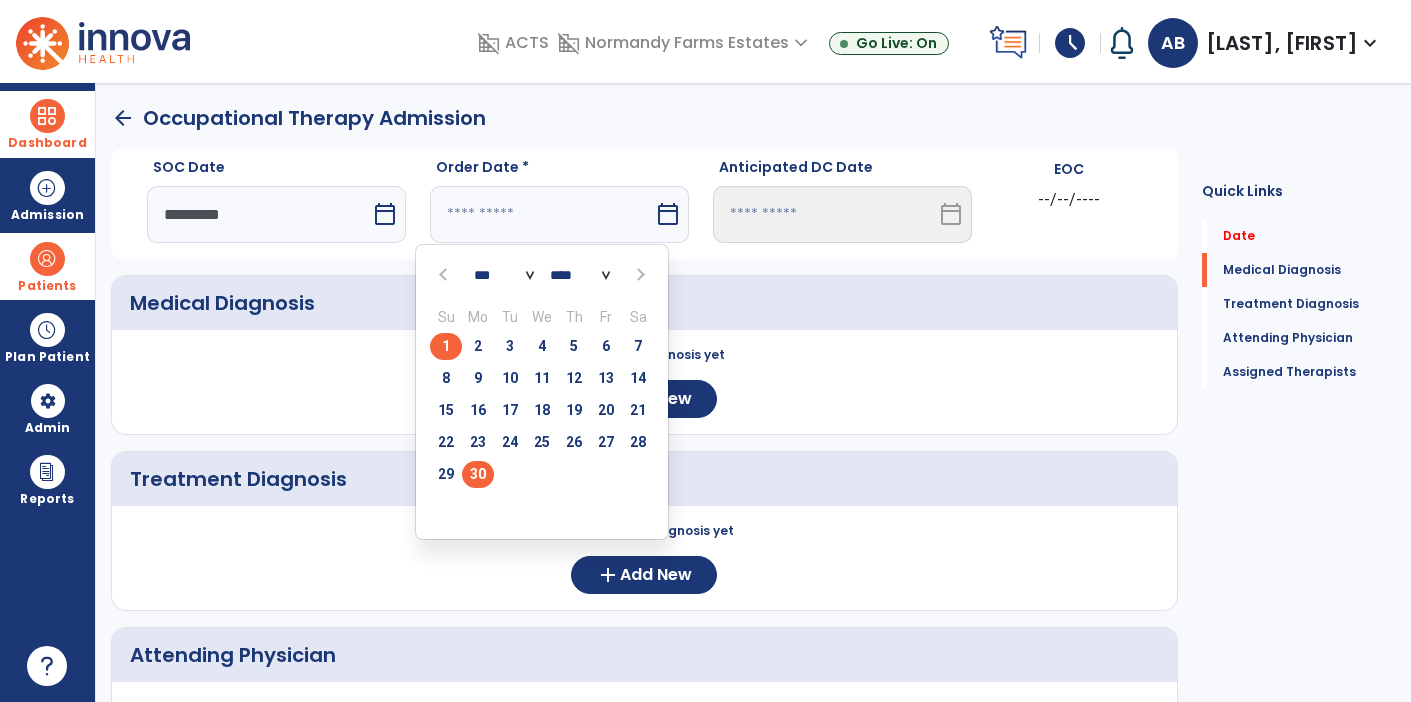 click on "30" at bounding box center (478, 474) 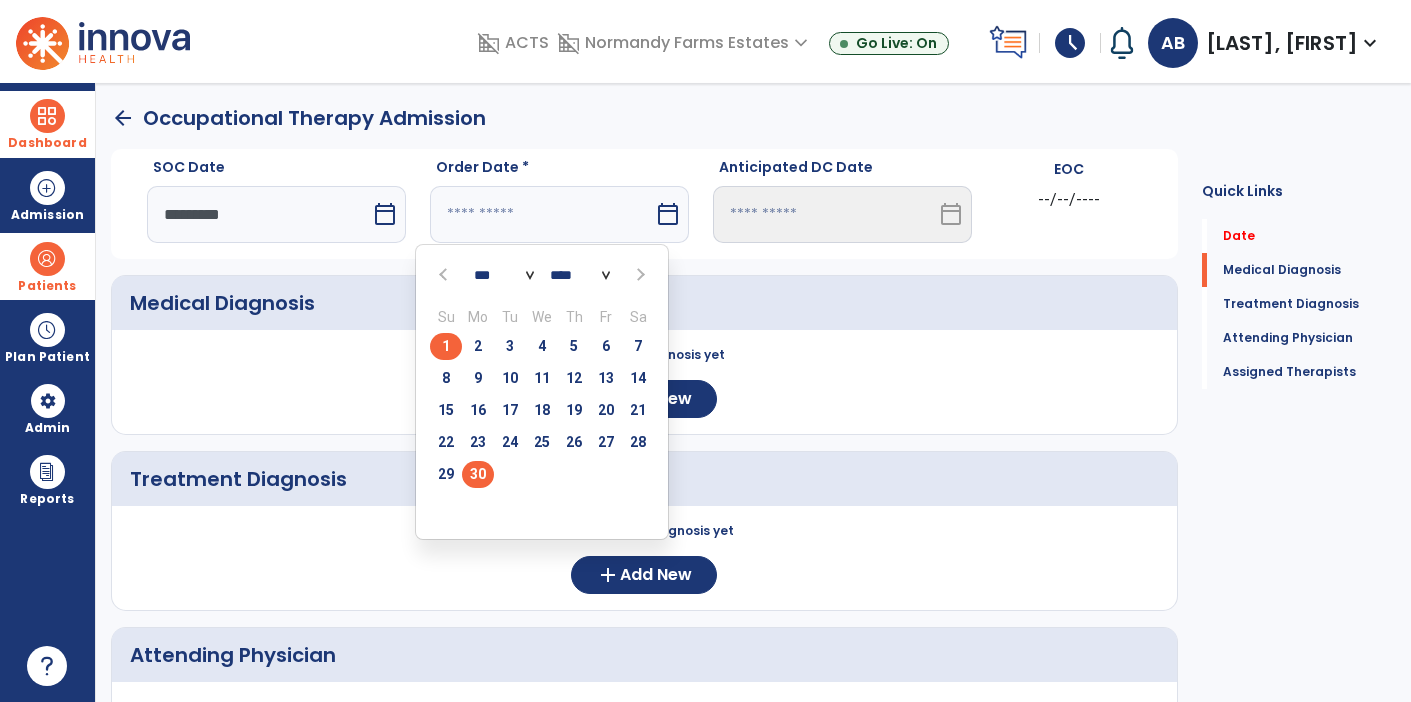 type on "*********" 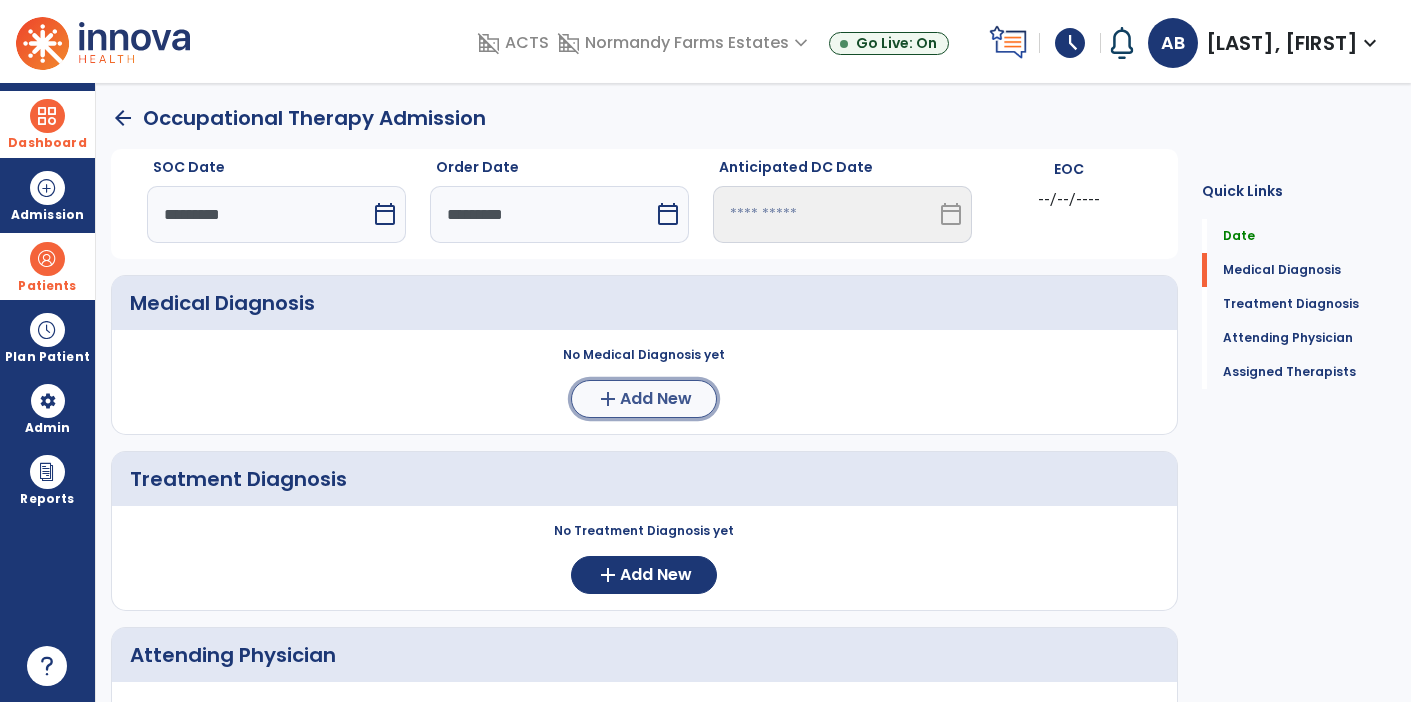 click on "Add New" 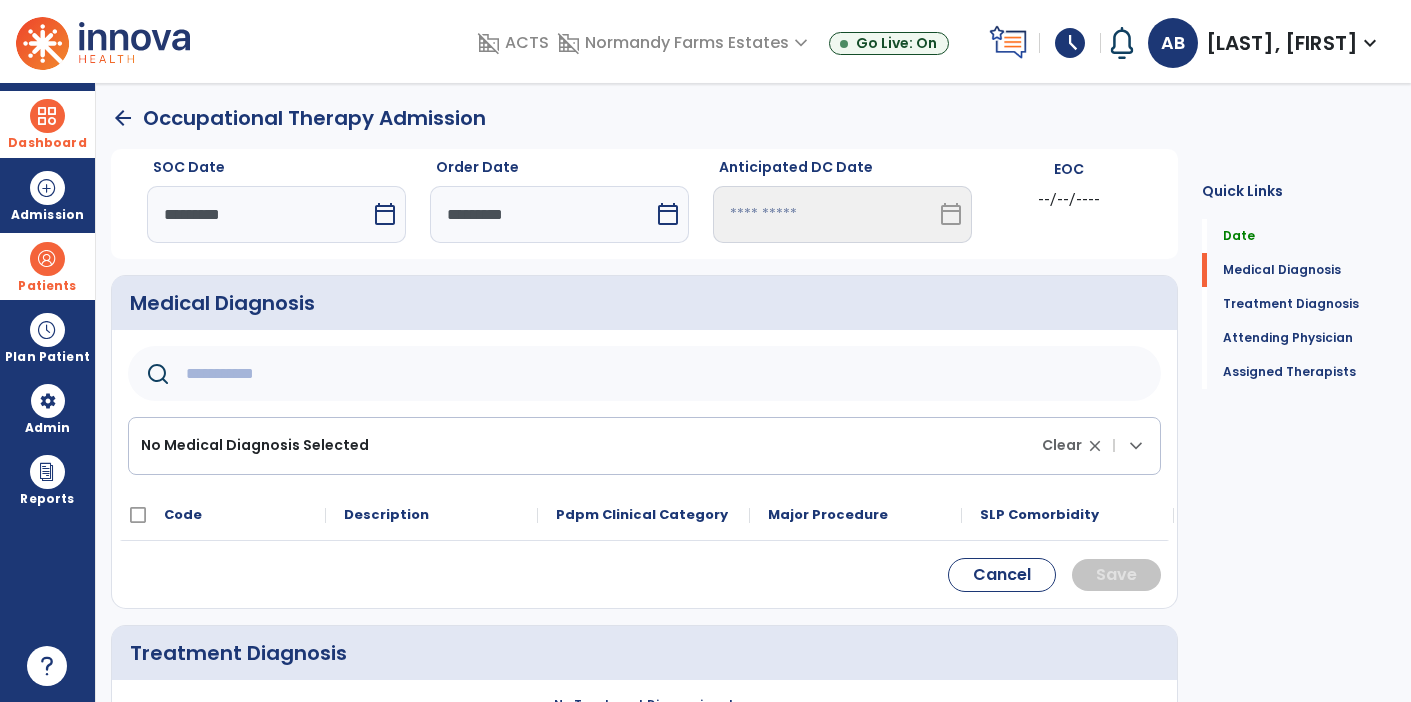 click 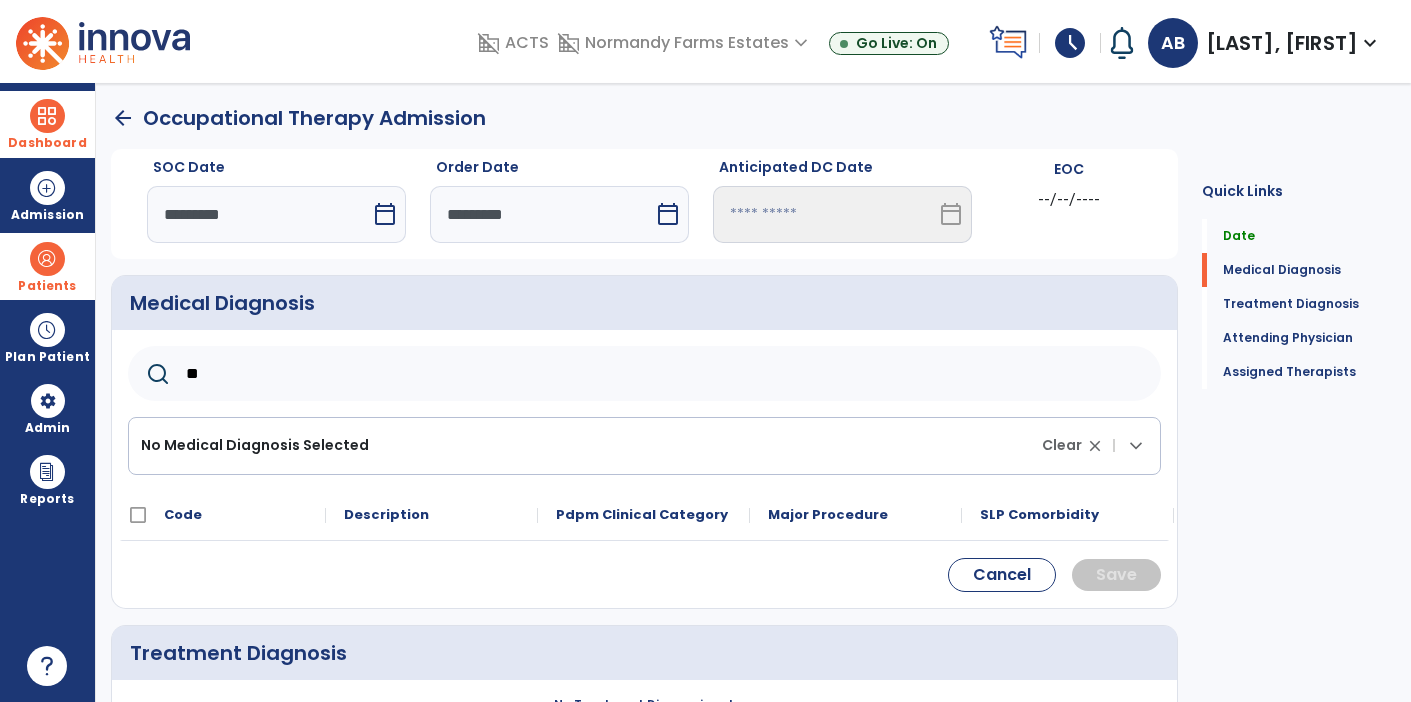 type on "***" 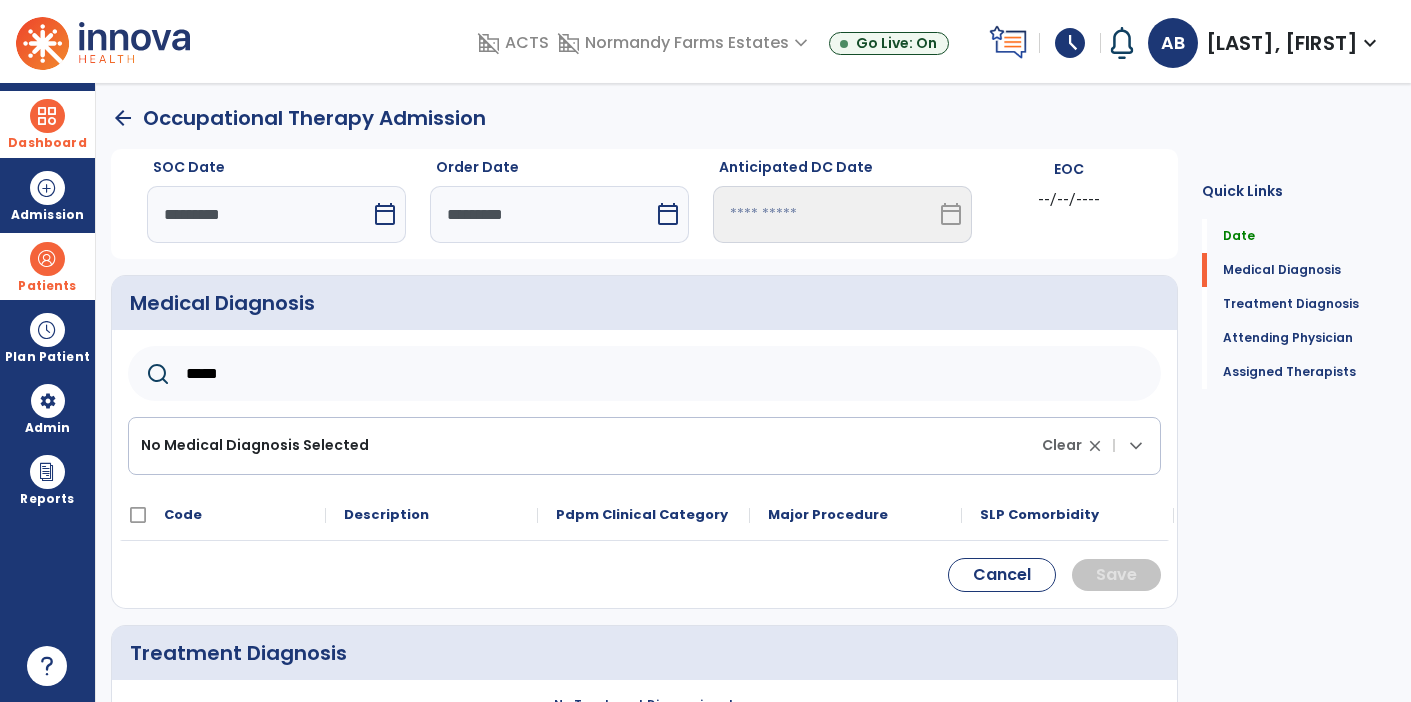 click on "*****" 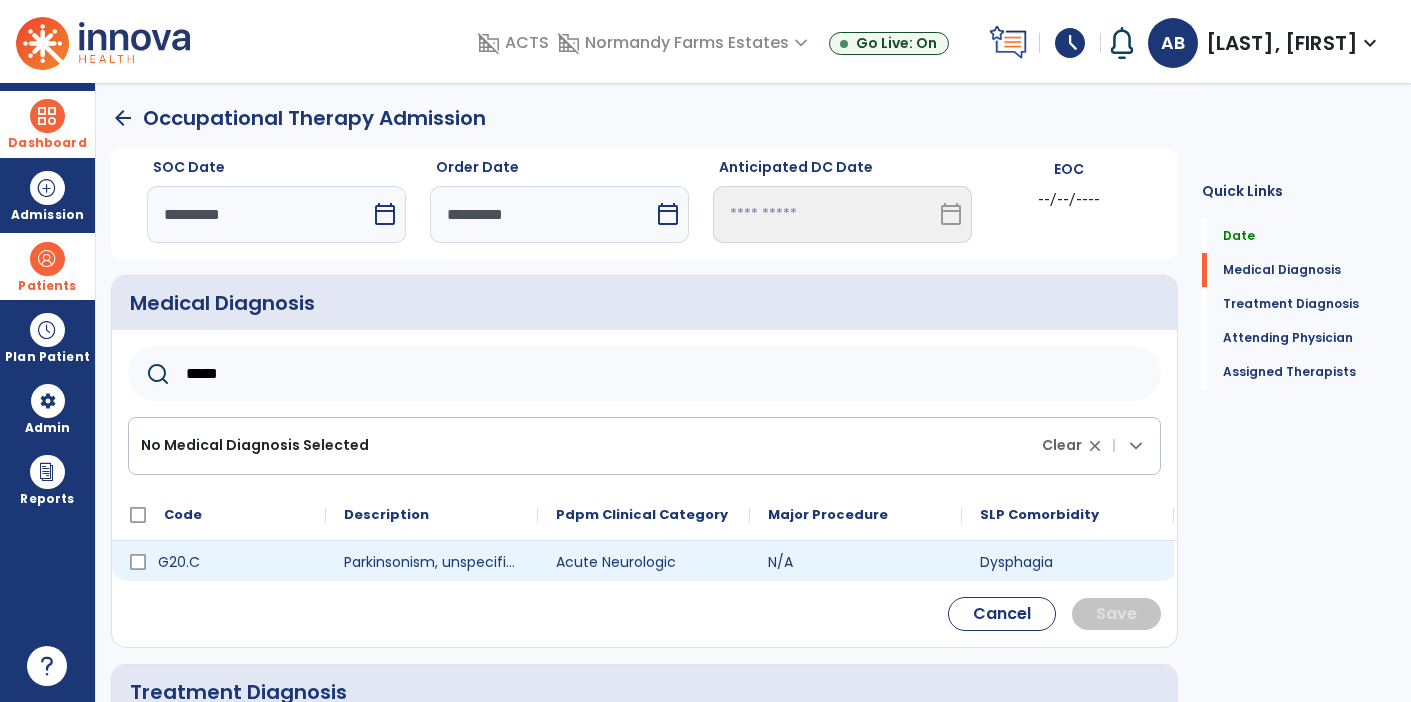 type on "*****" 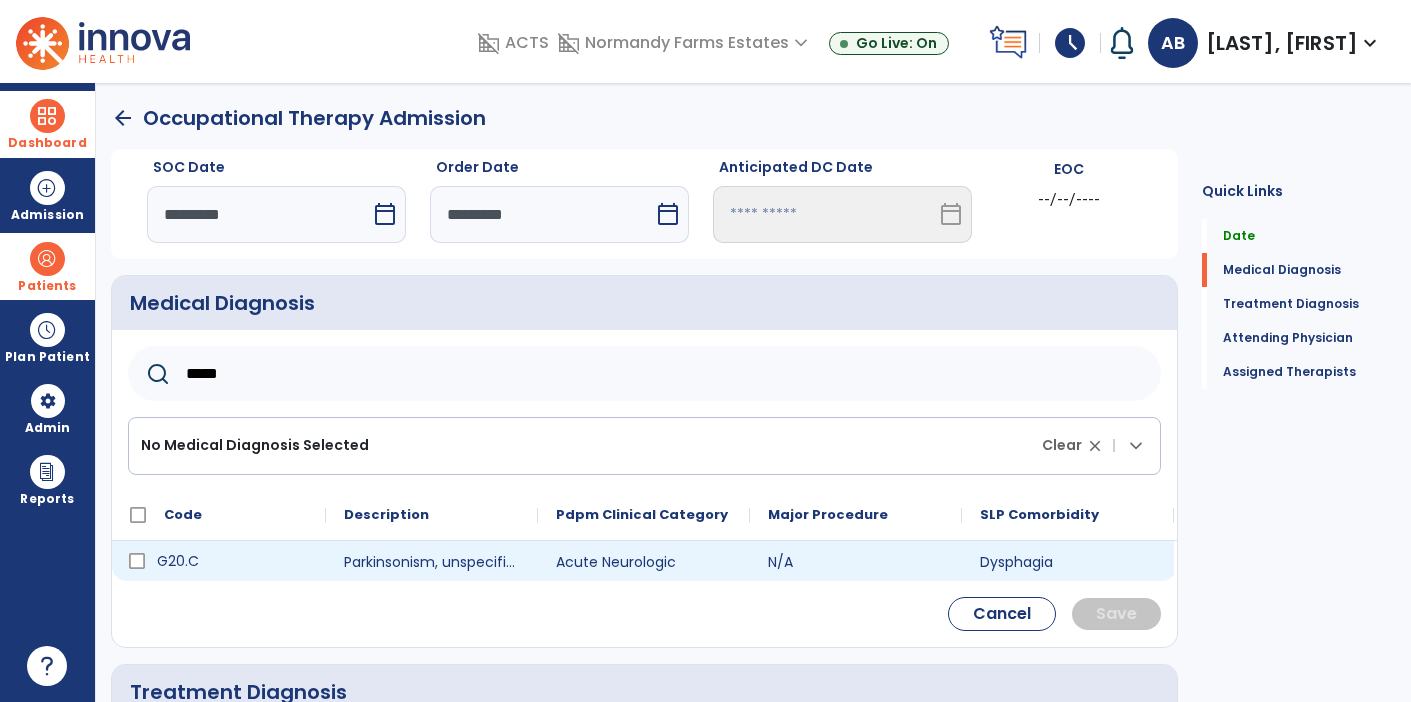 click on "G20.C" 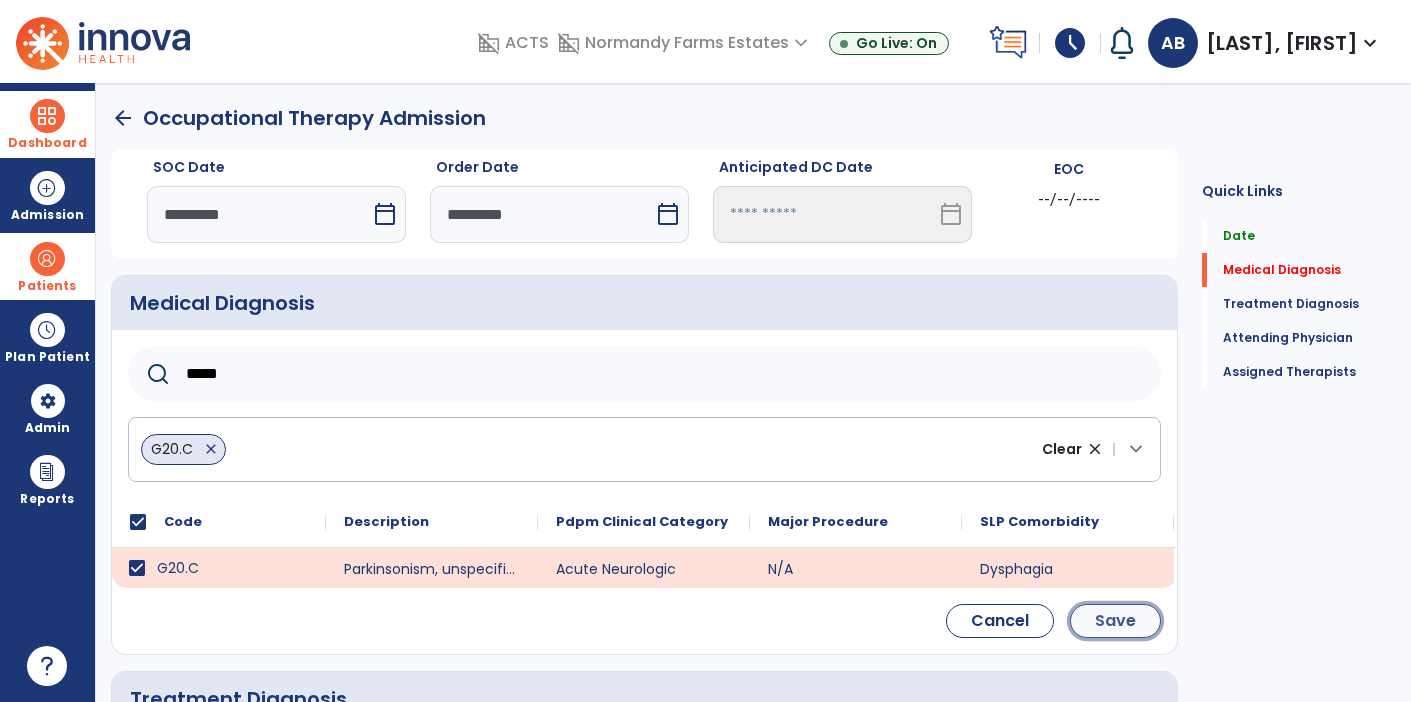 click on "Save" 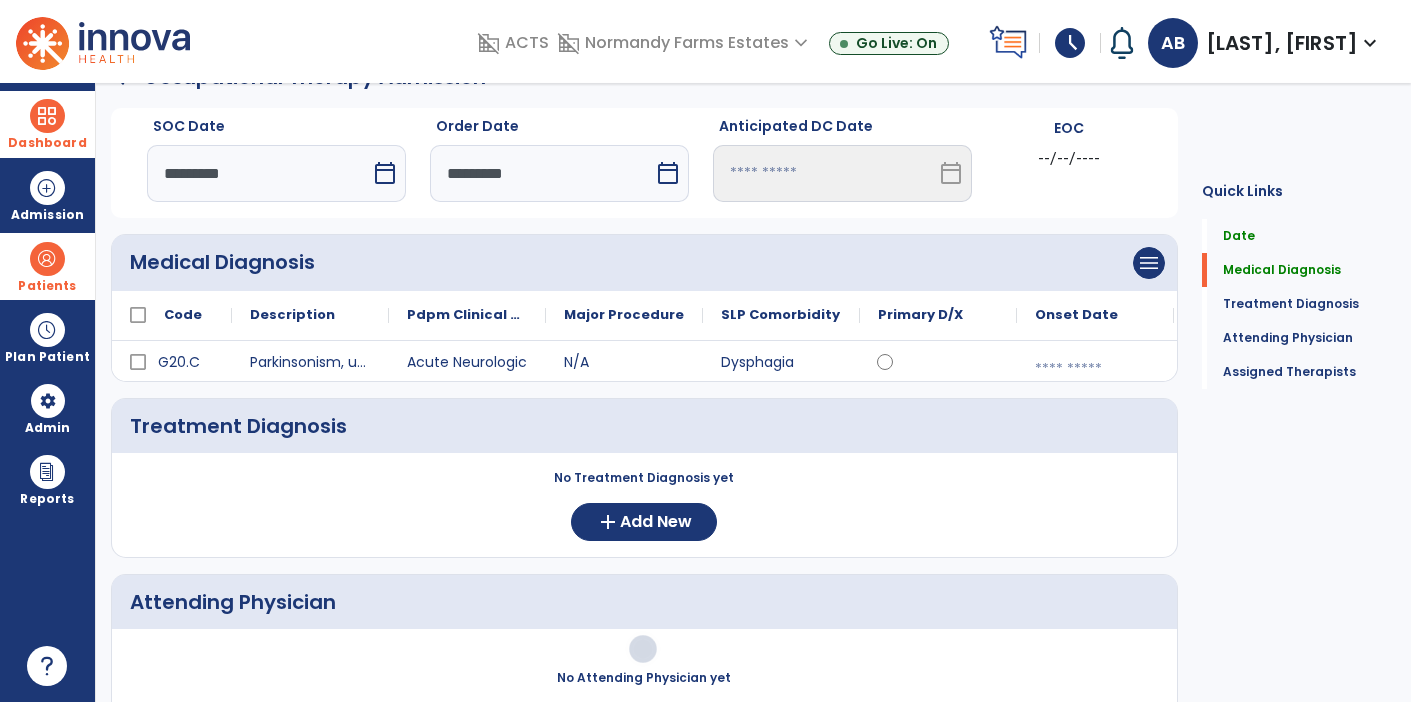 scroll, scrollTop: 68, scrollLeft: 0, axis: vertical 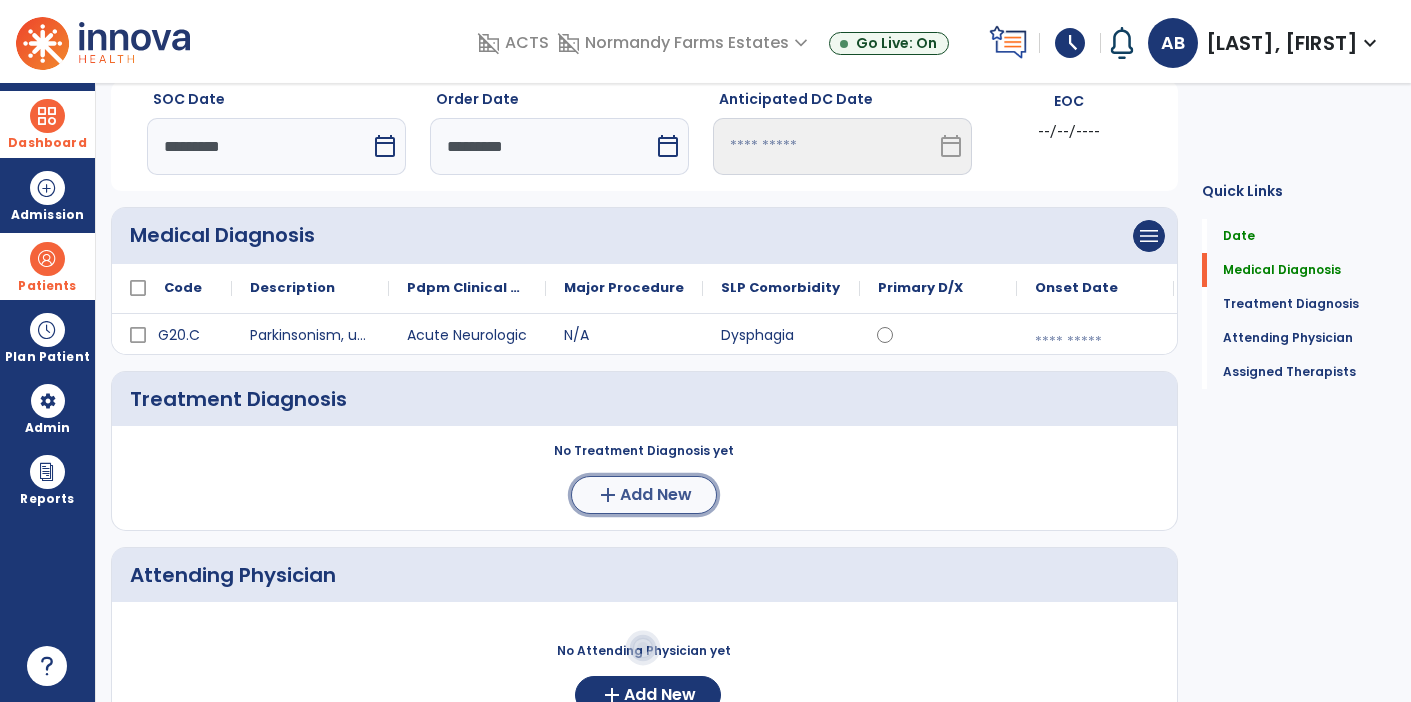 click on "Add New" 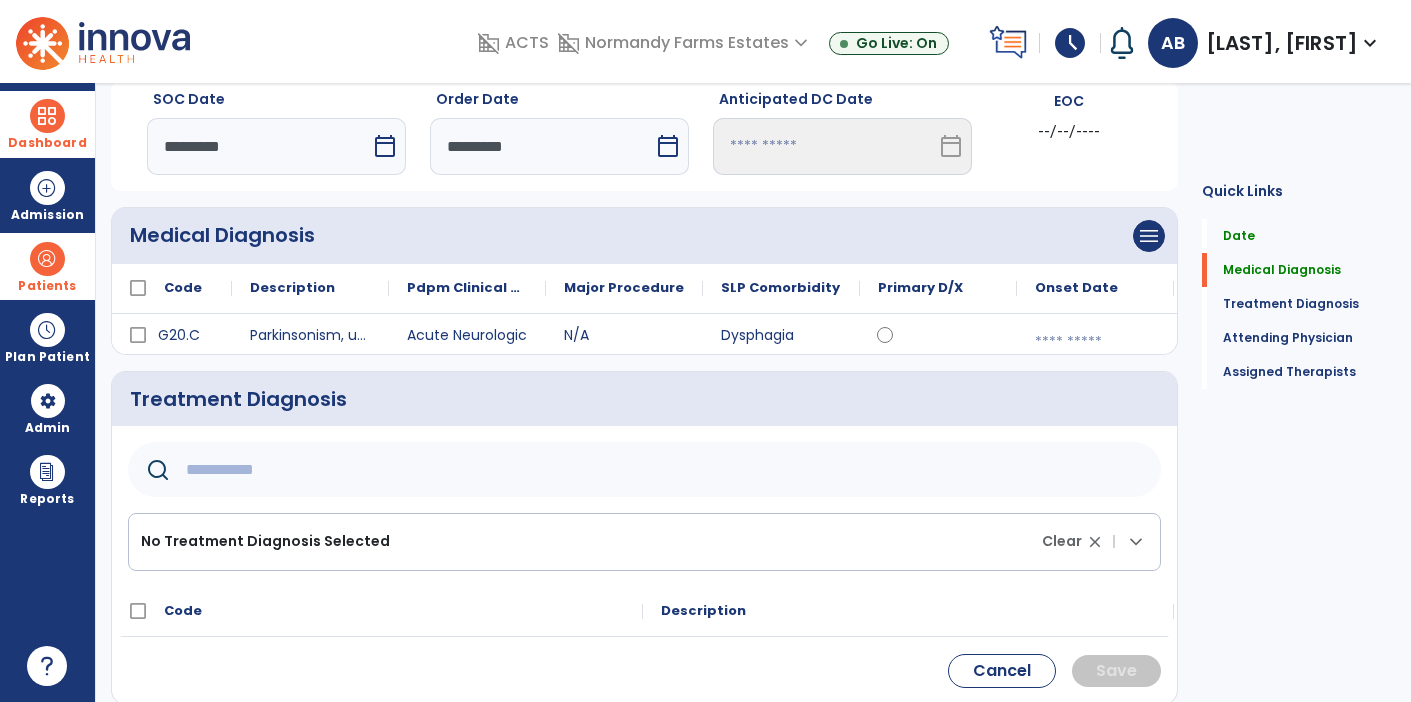 click 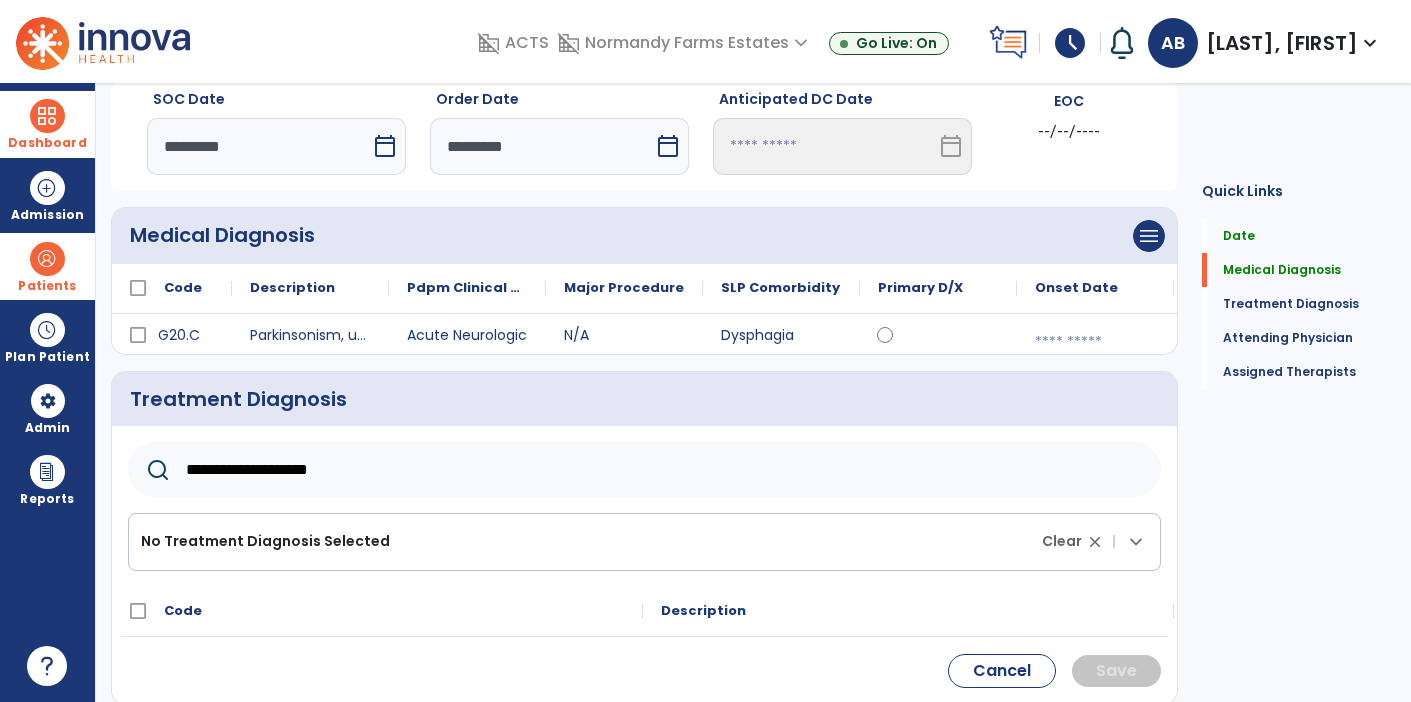 type on "**********" 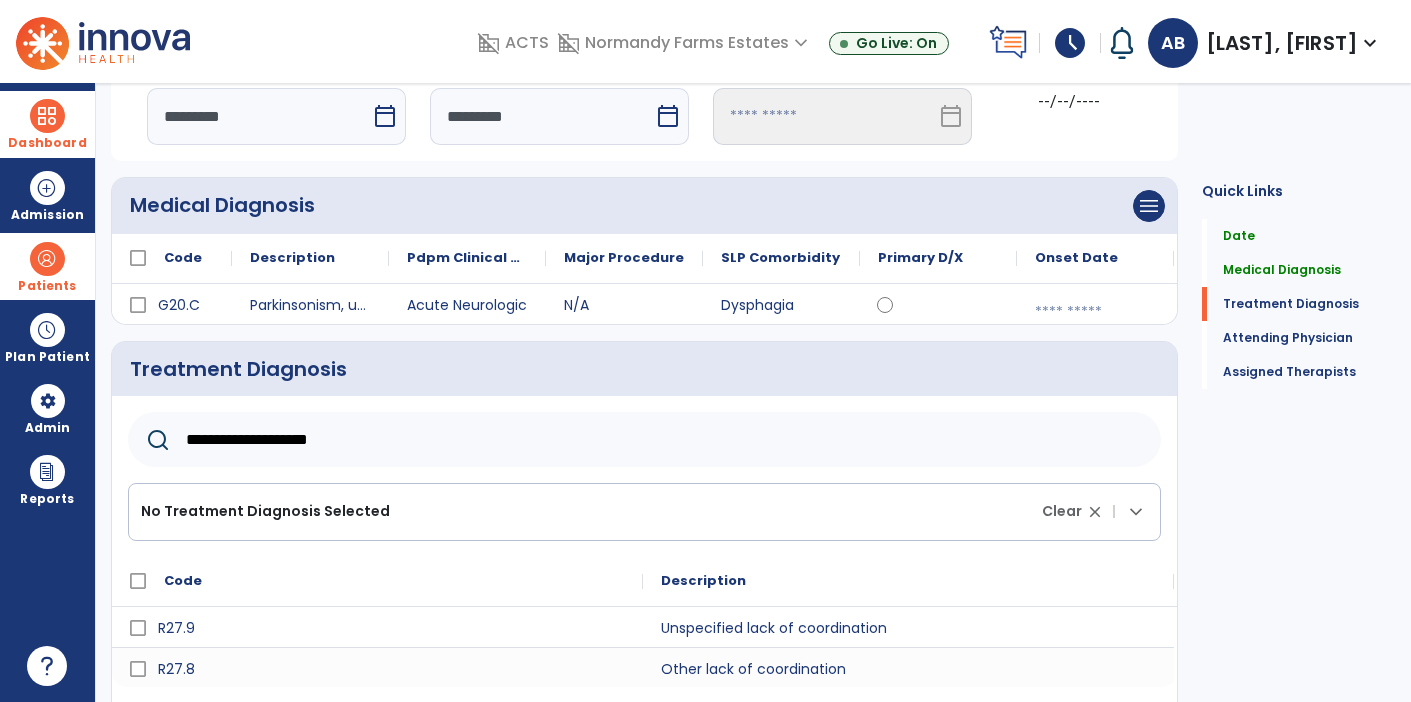 scroll, scrollTop: 99, scrollLeft: 0, axis: vertical 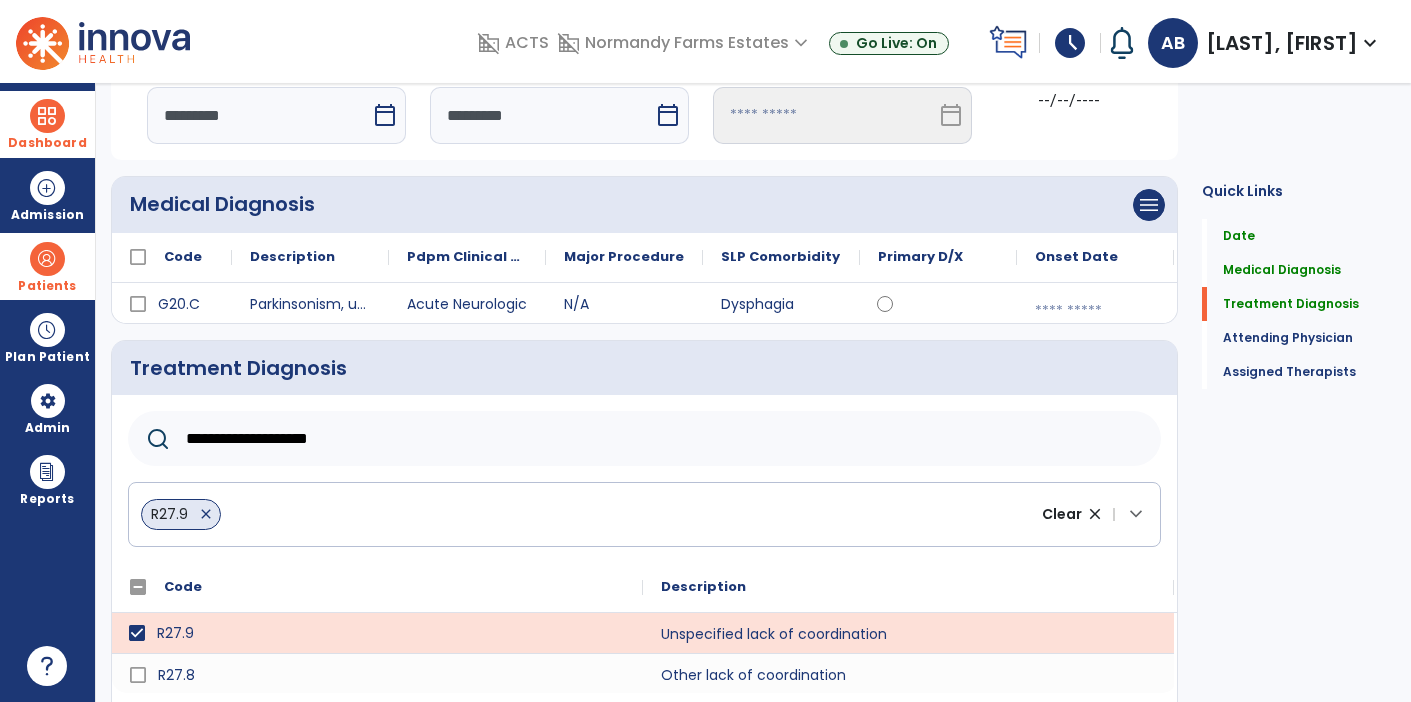 click on "R27.9   close" 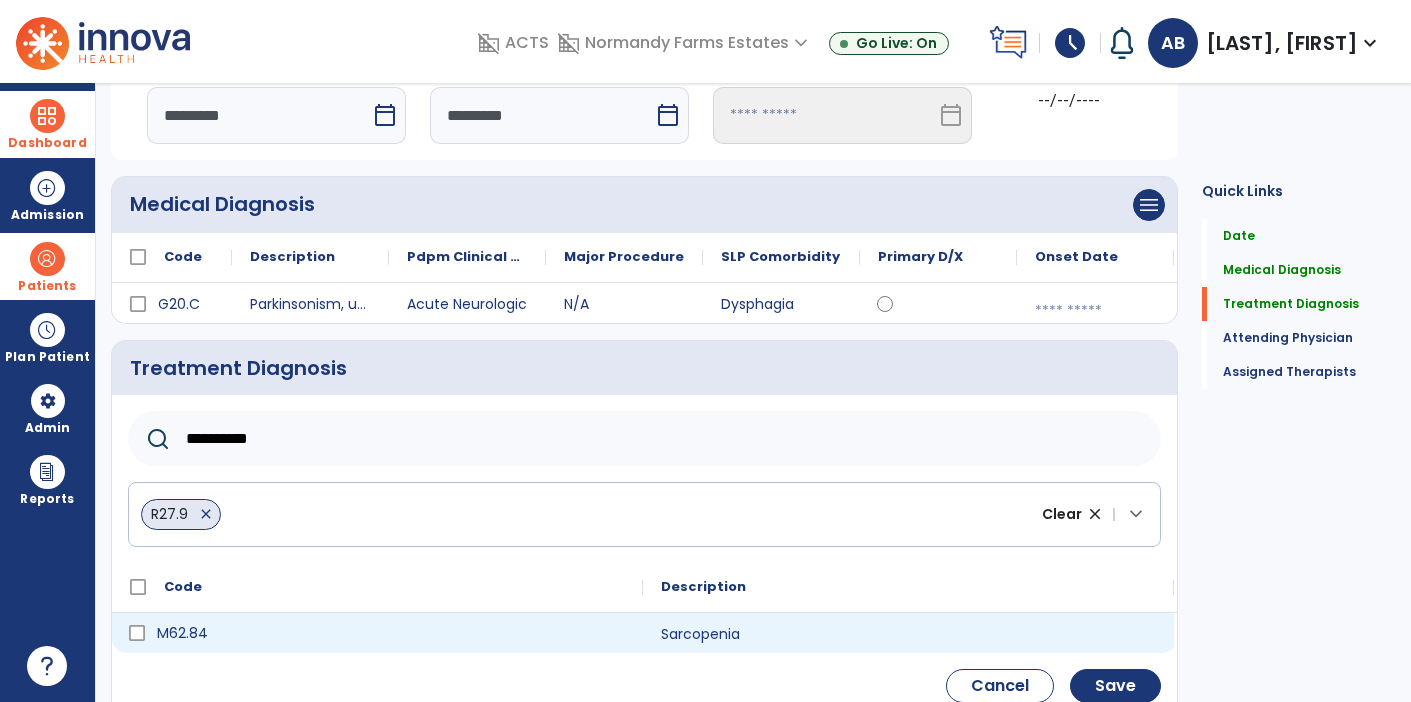 click 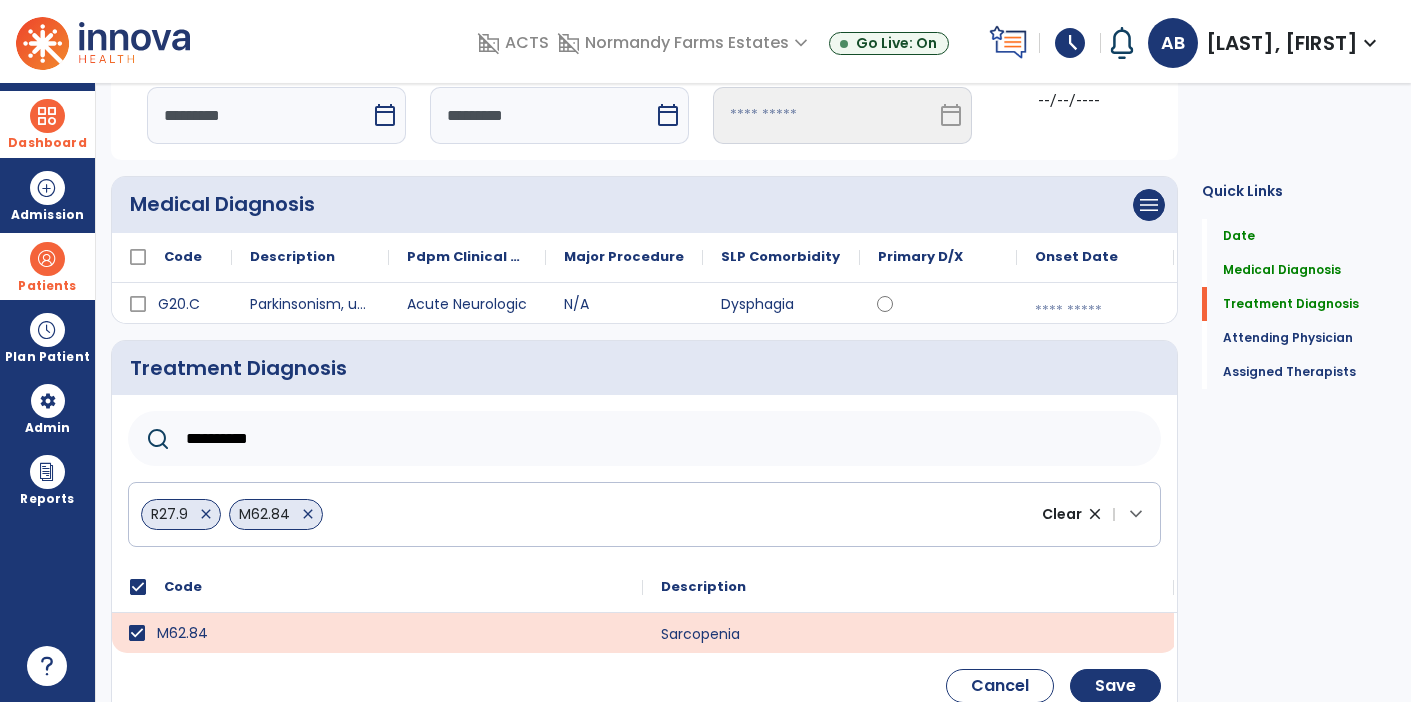 drag, startPoint x: 329, startPoint y: 434, endPoint x: 128, endPoint y: 449, distance: 201.55893 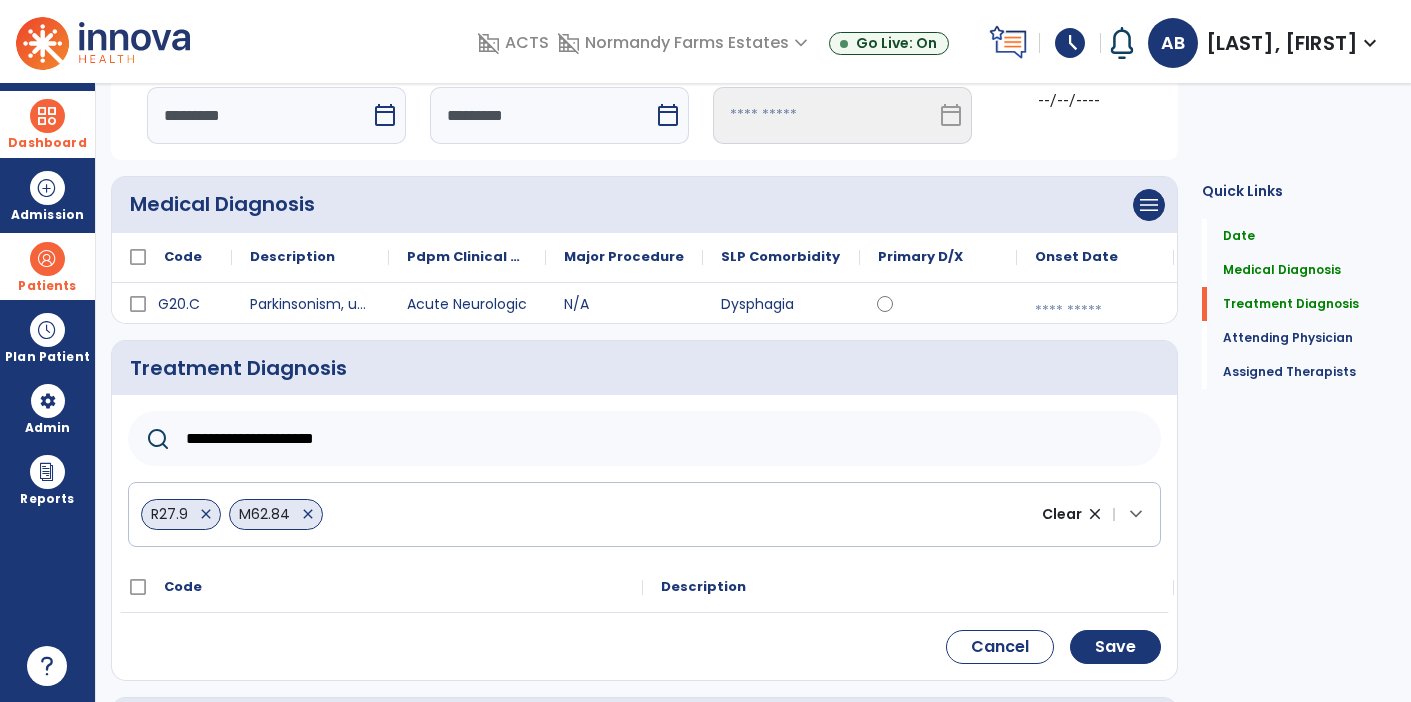 click on "**********" 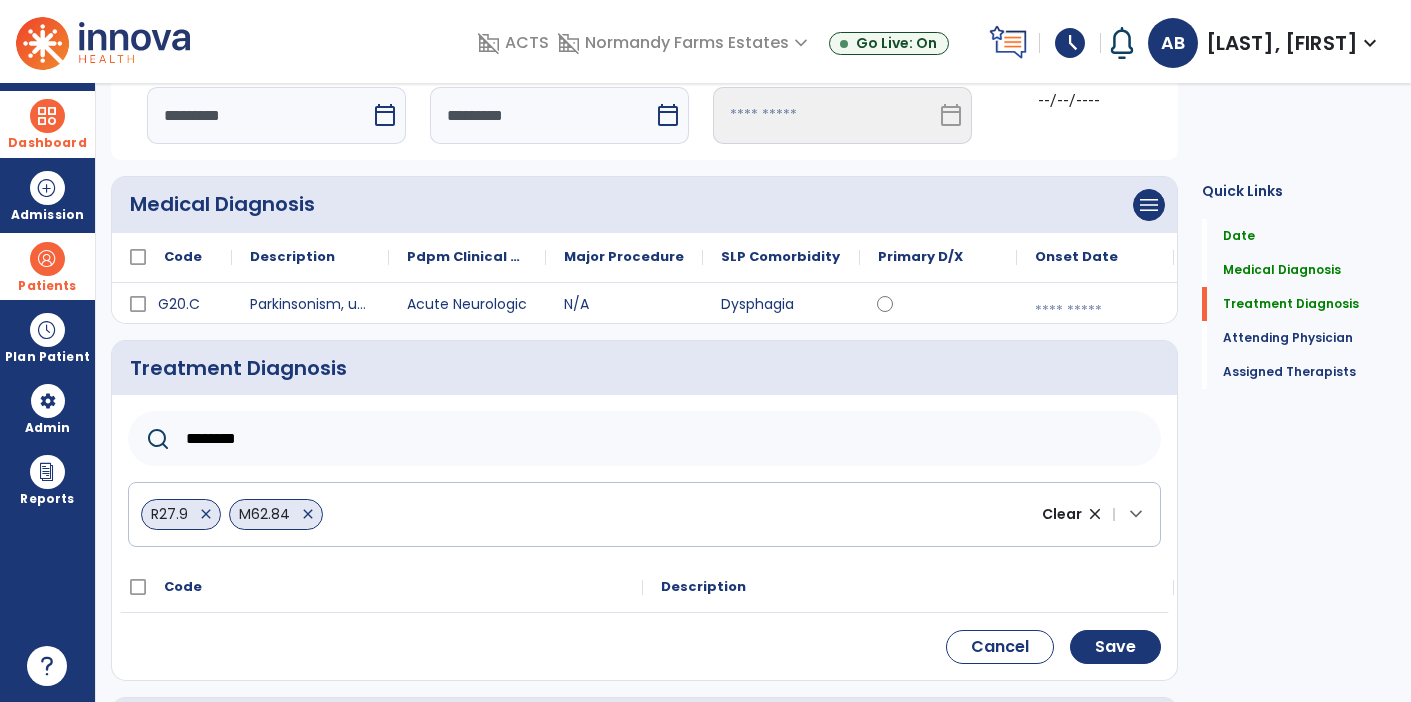 type on "********" 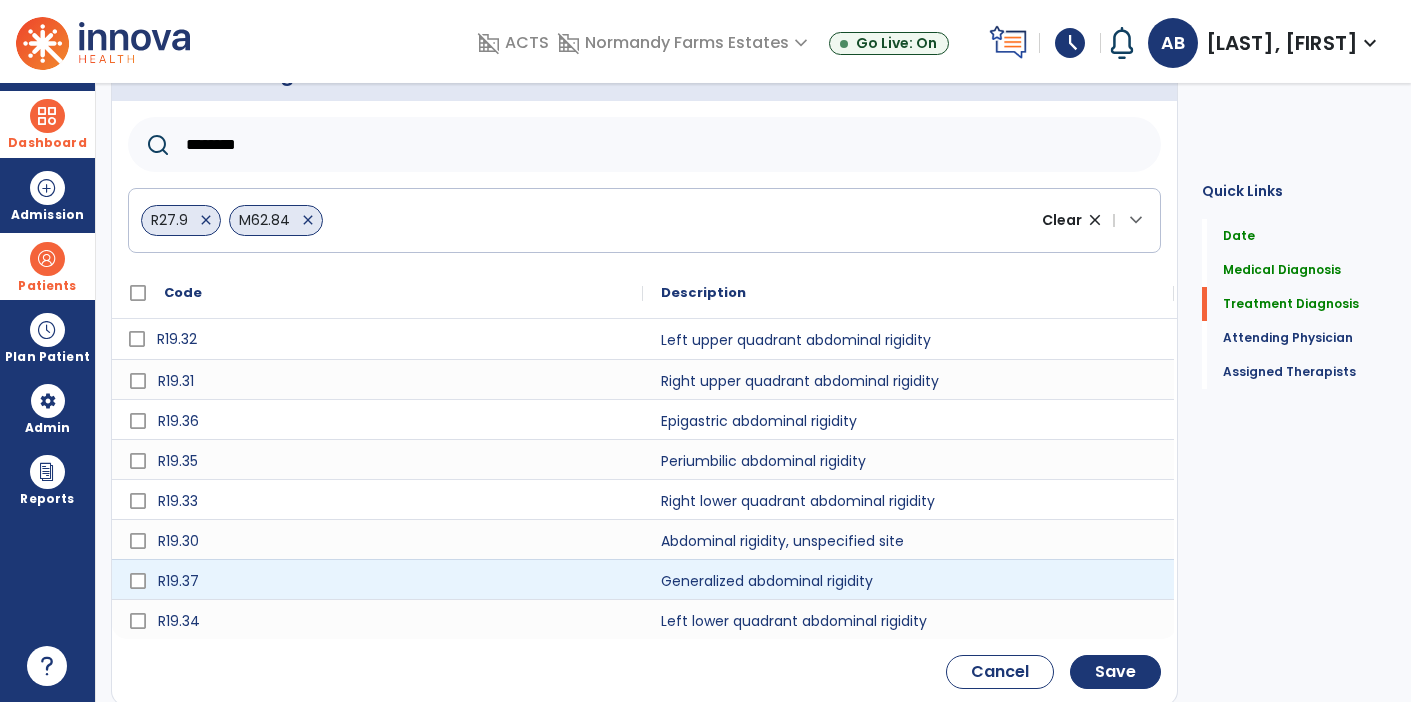 scroll, scrollTop: 823, scrollLeft: 0, axis: vertical 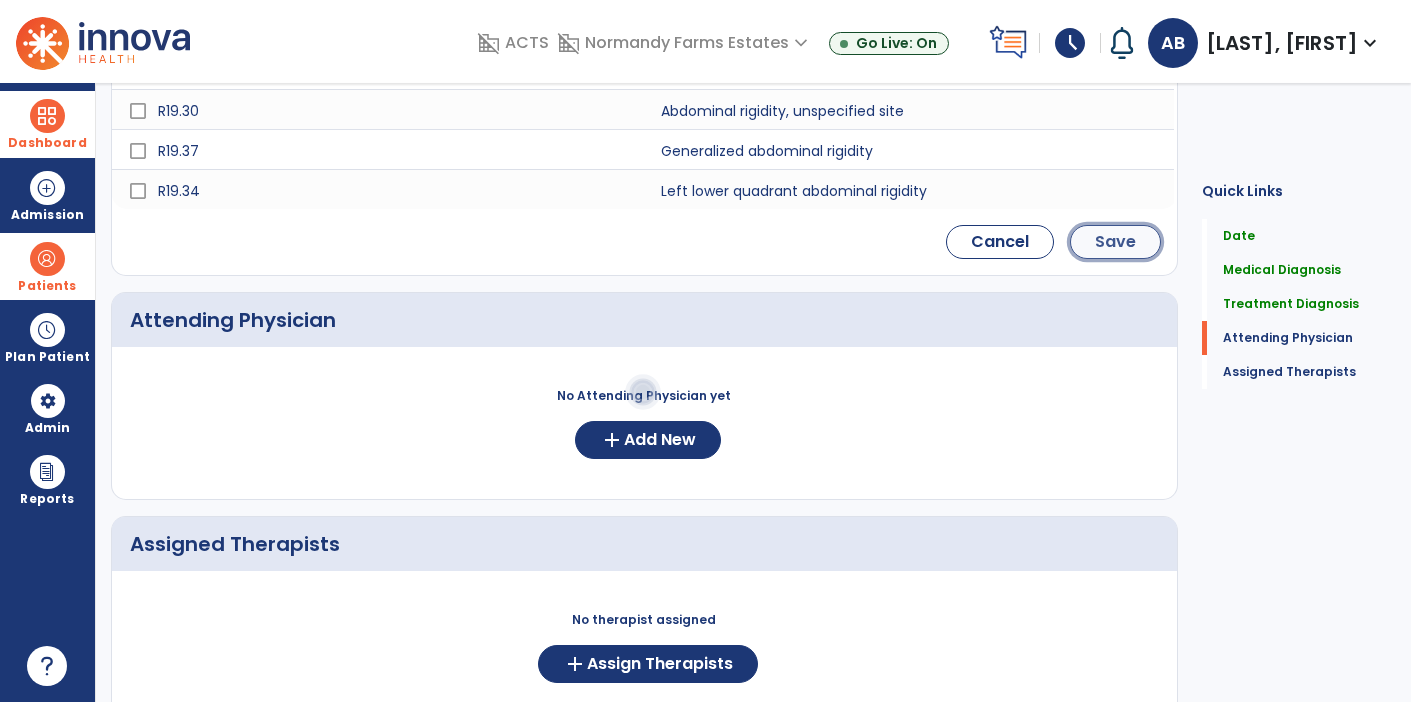 click on "Save" 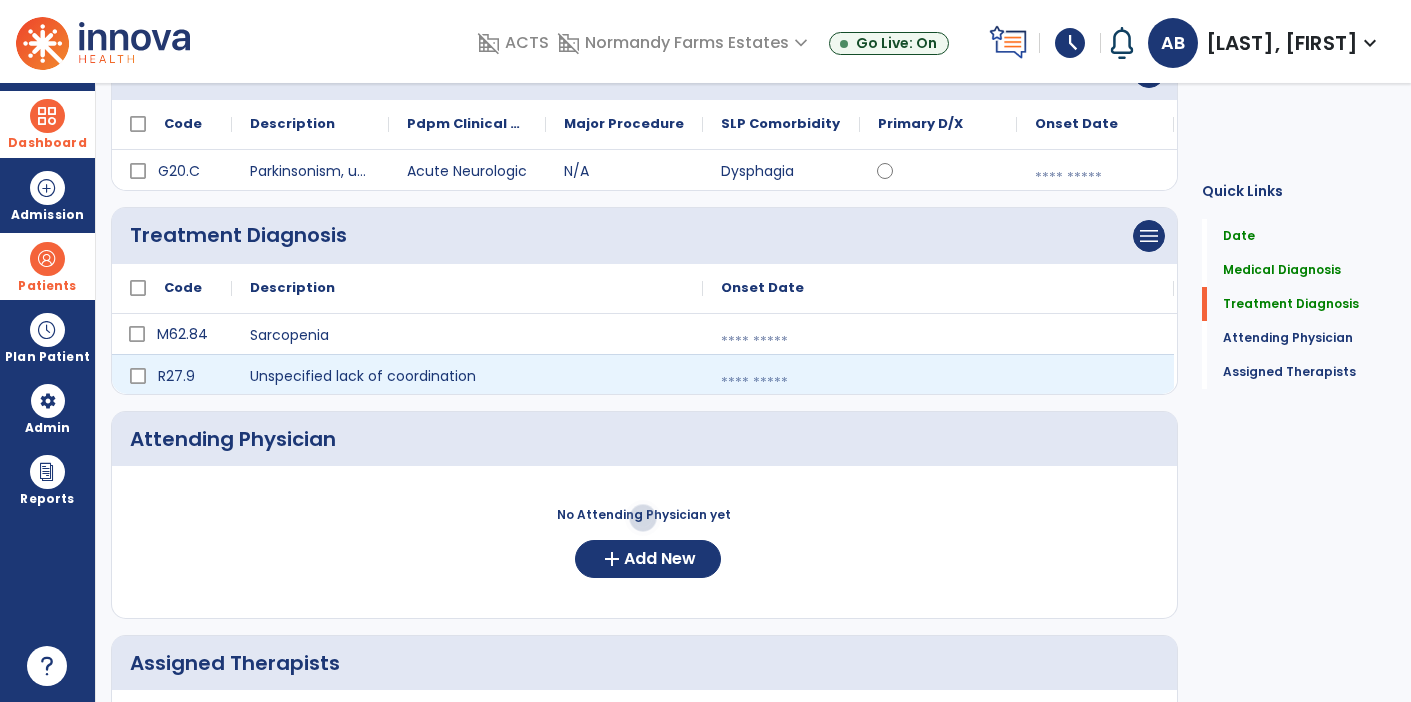 scroll, scrollTop: 227, scrollLeft: 0, axis: vertical 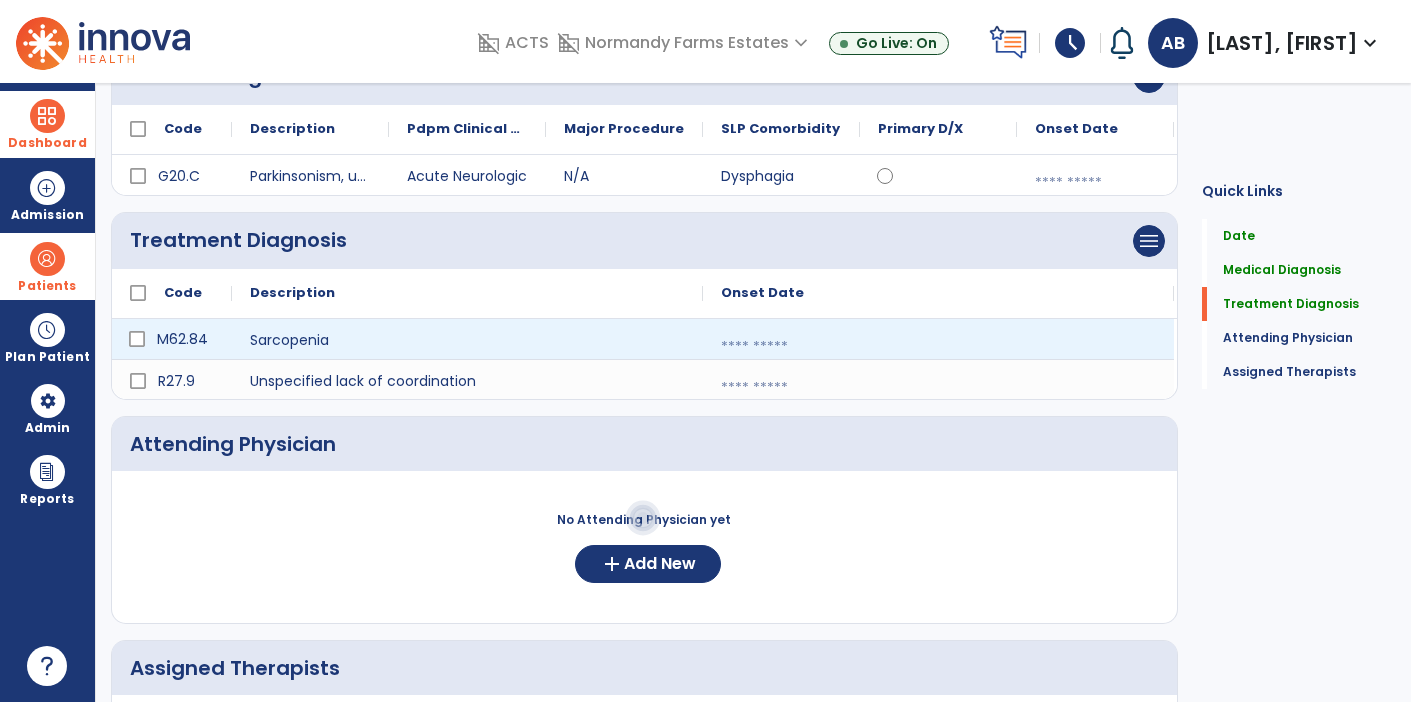 click at bounding box center [938, 347] 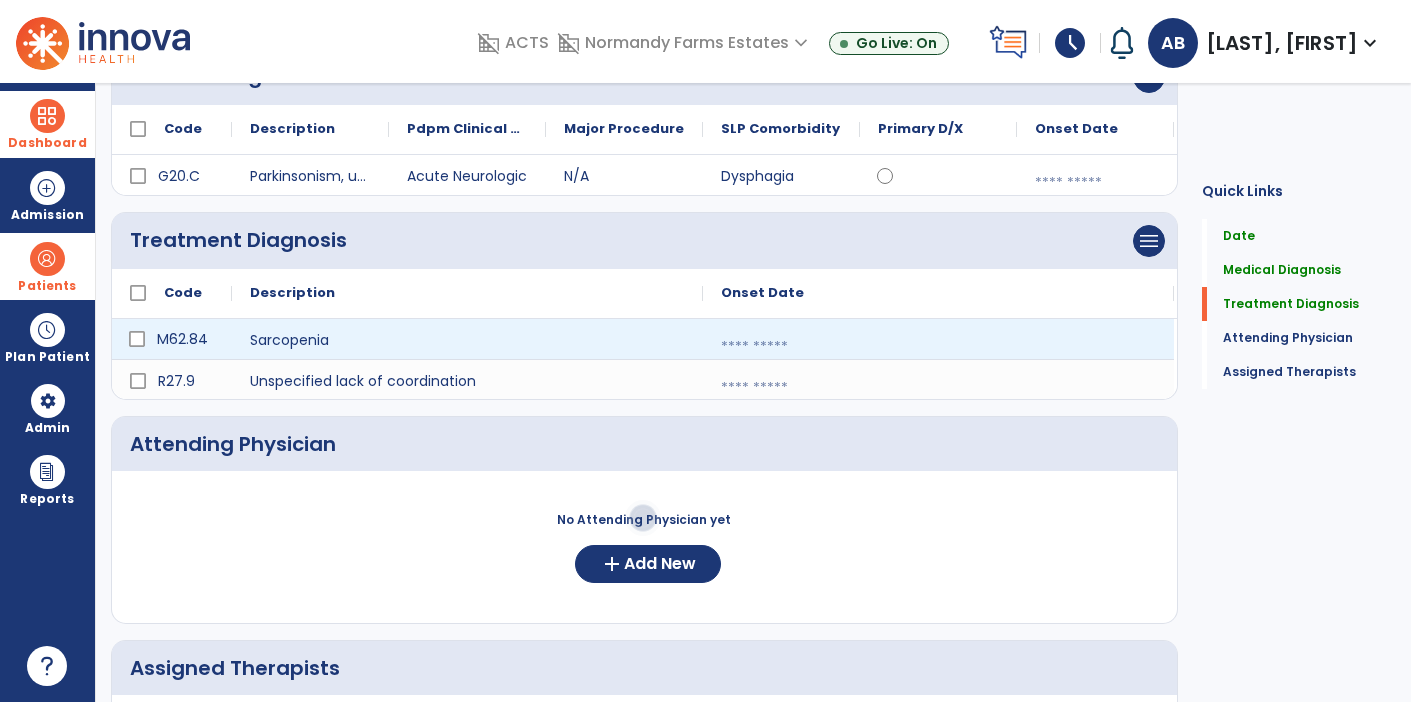 select on "*" 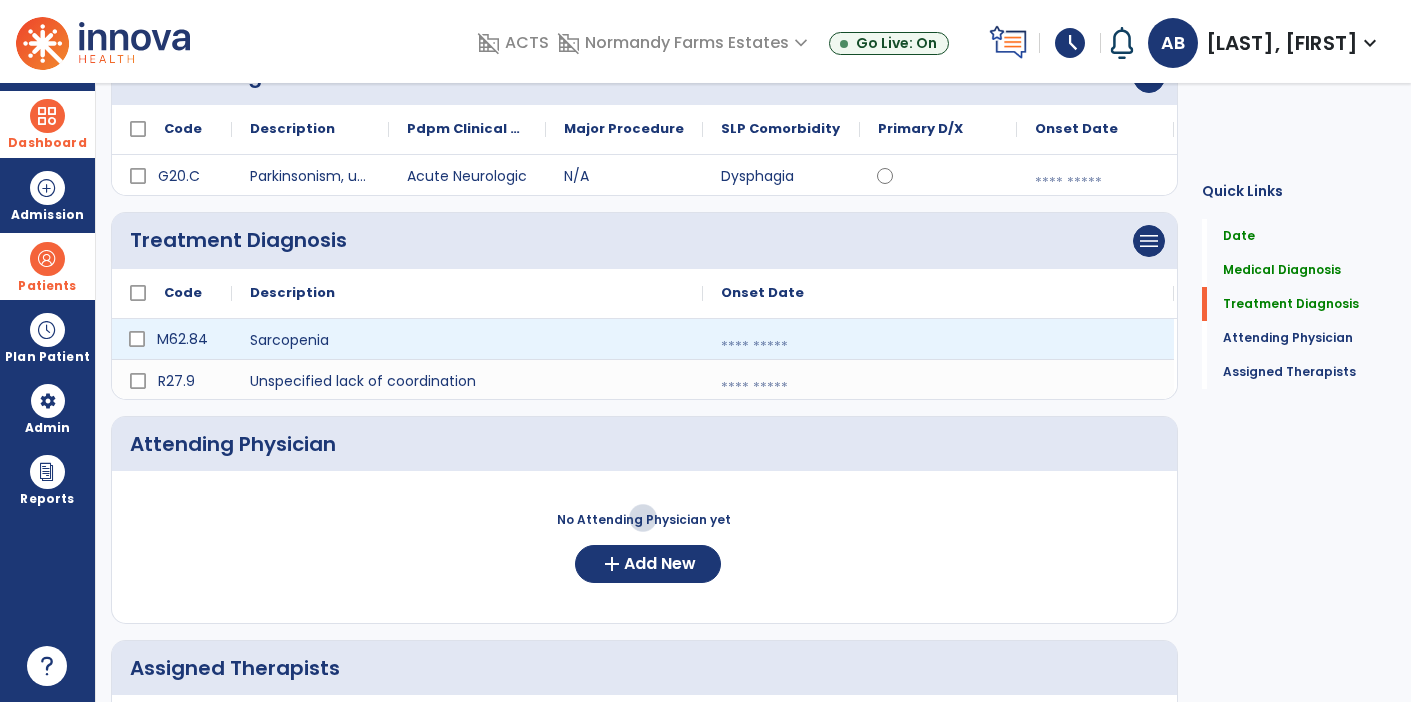 select on "****" 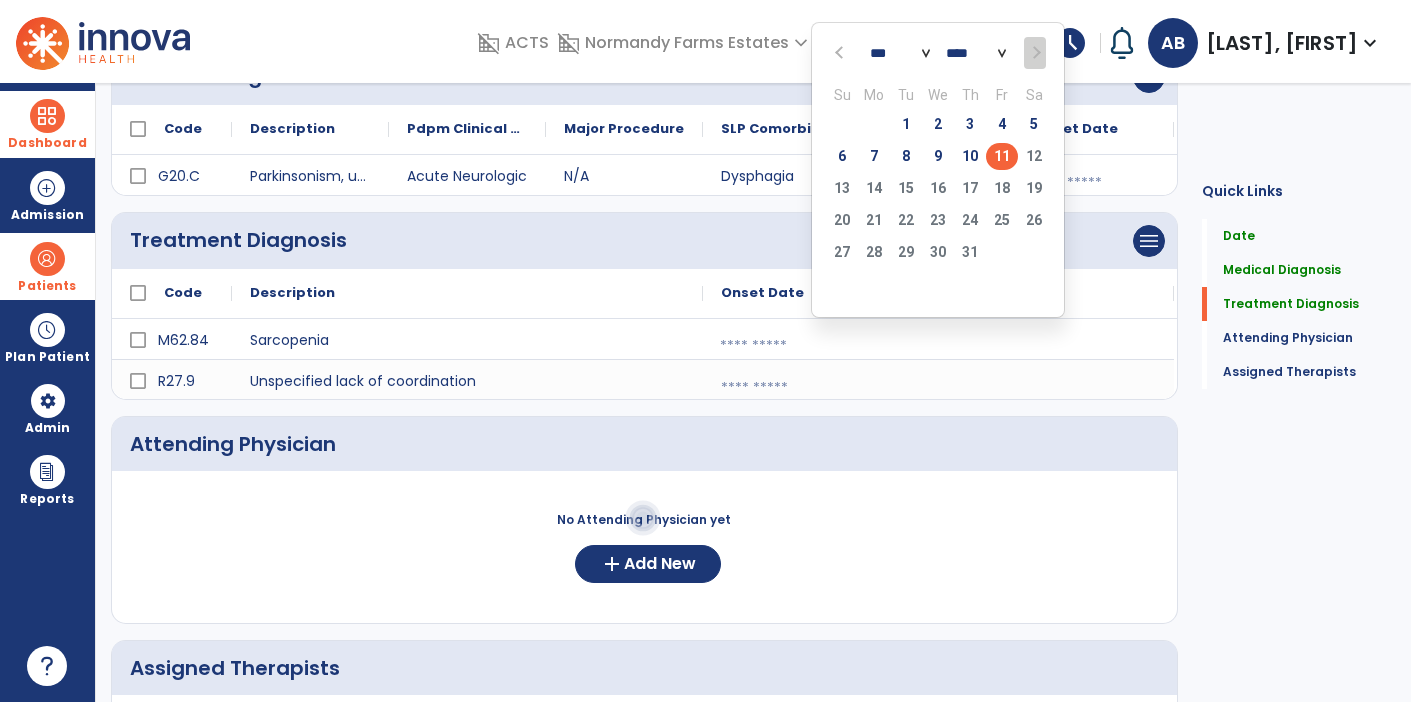click on "11" 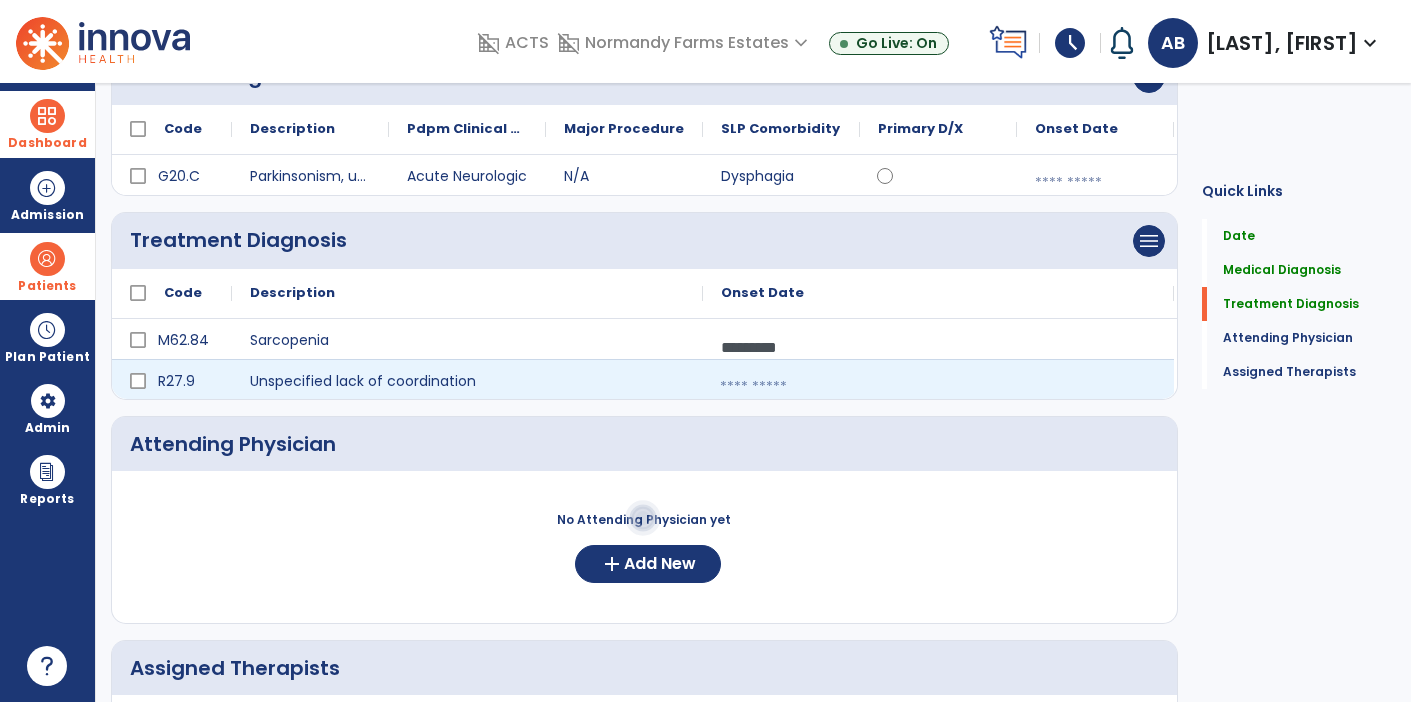 click at bounding box center (938, 387) 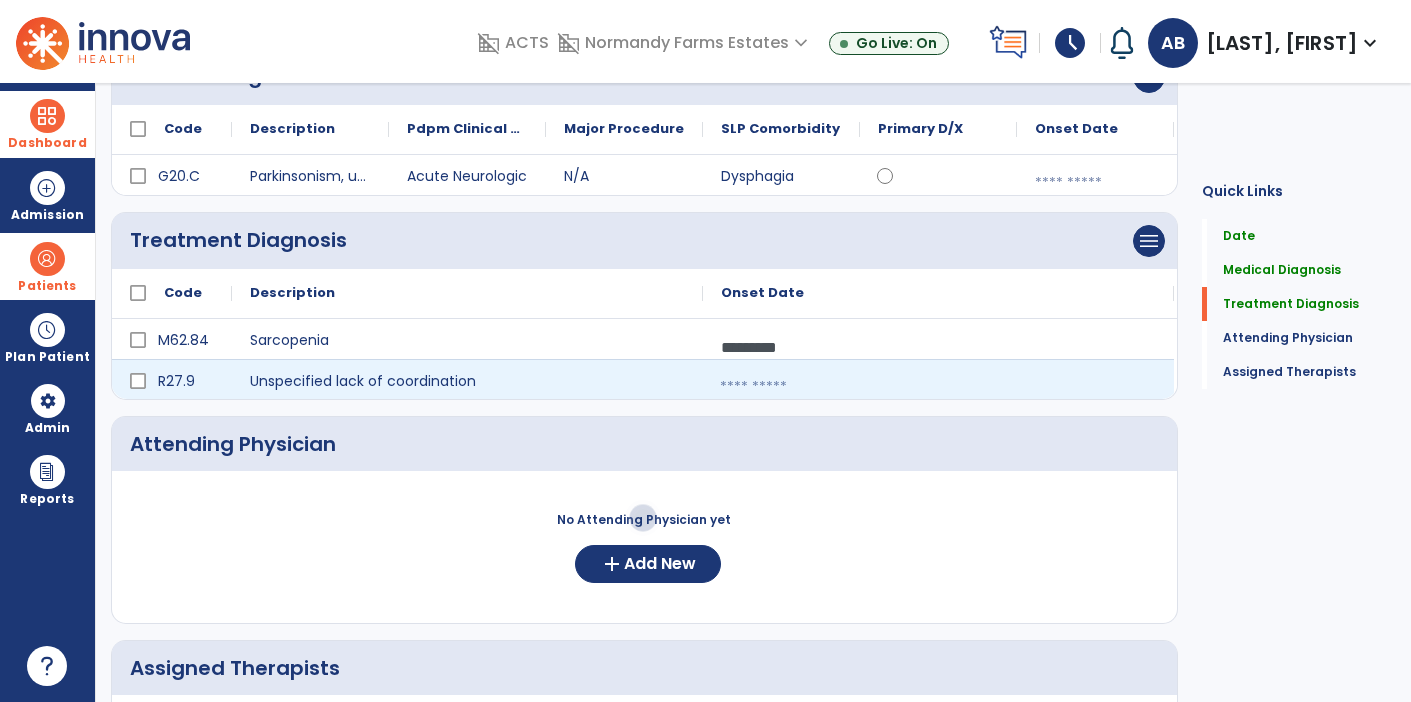 select on "*" 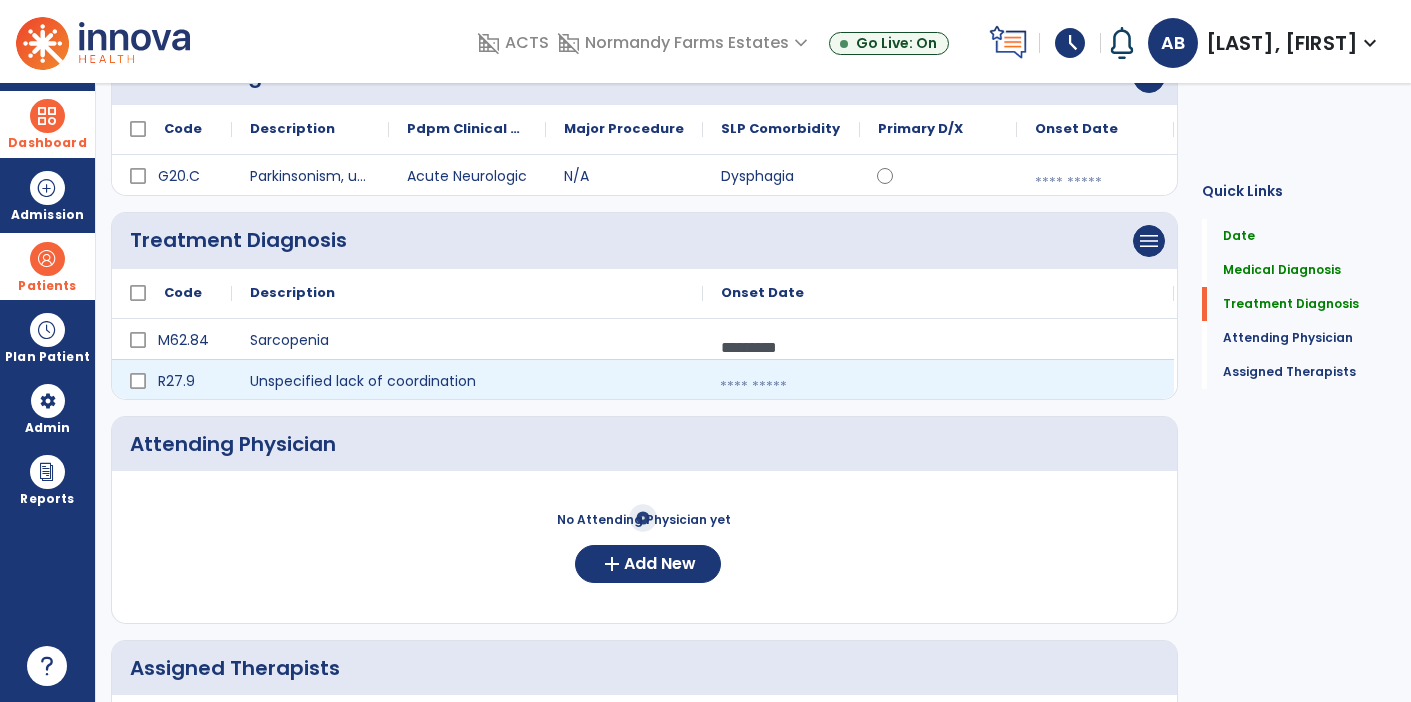 select on "****" 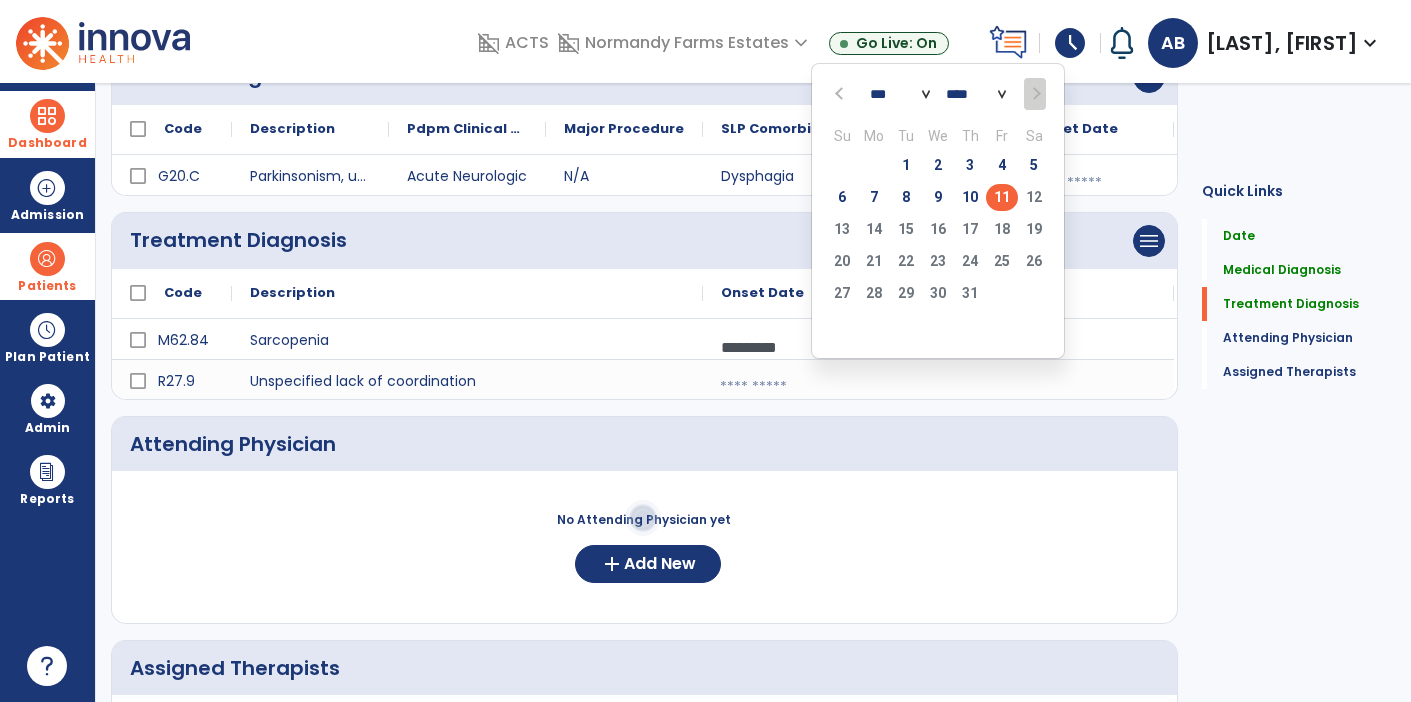 click on "11" 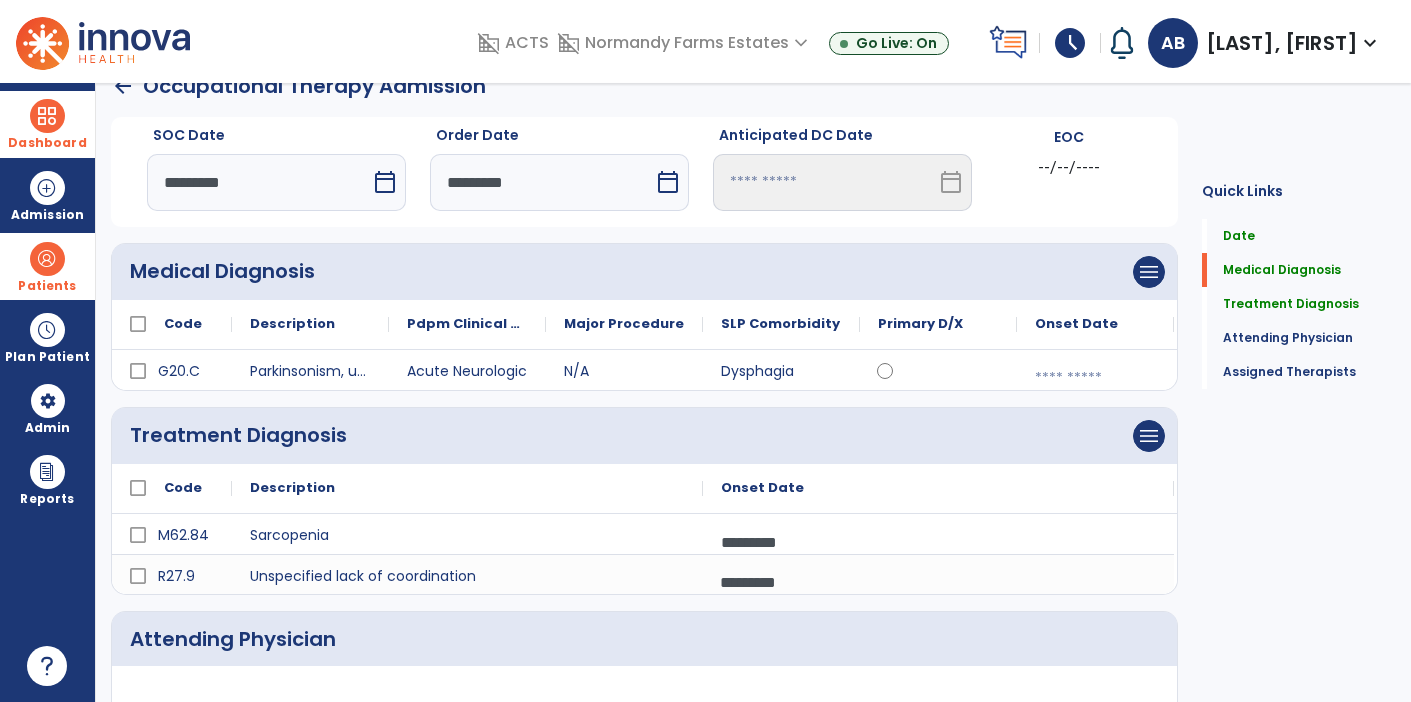 scroll, scrollTop: 0, scrollLeft: 0, axis: both 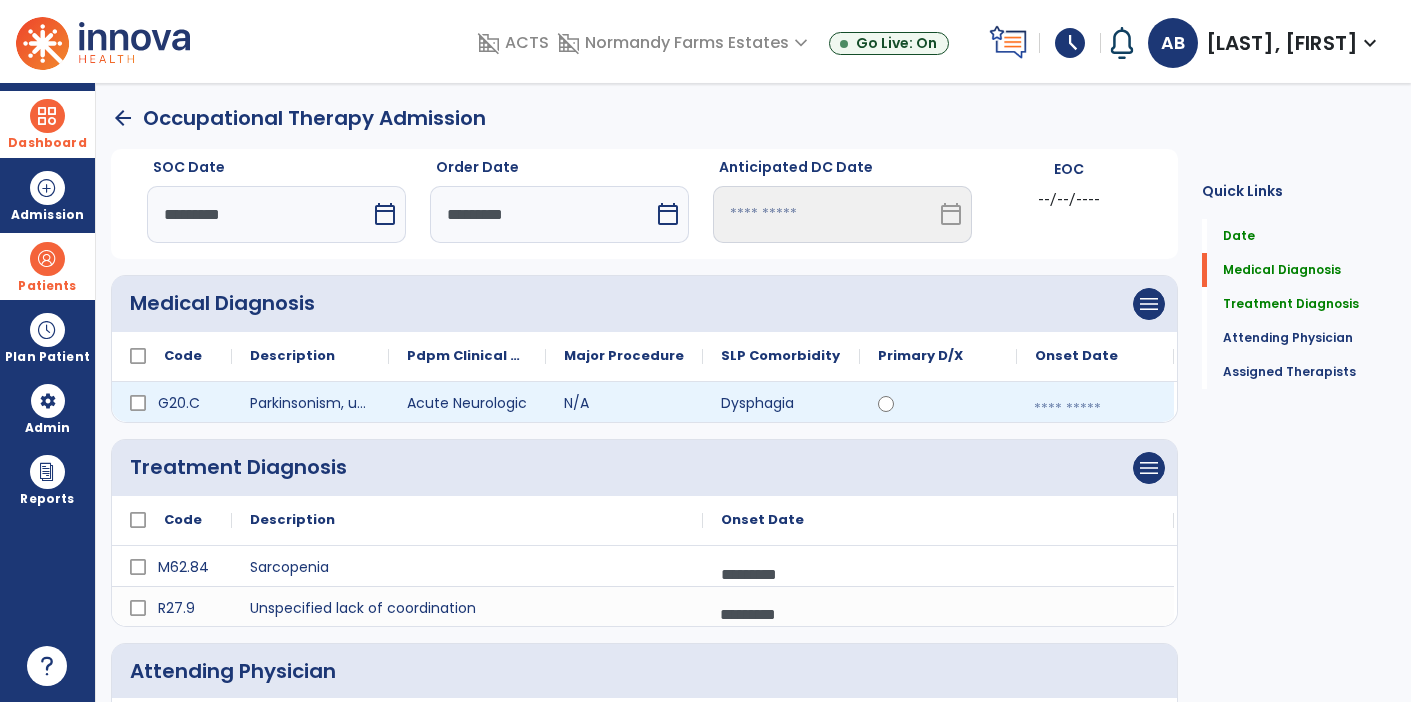 click at bounding box center (1095, 409) 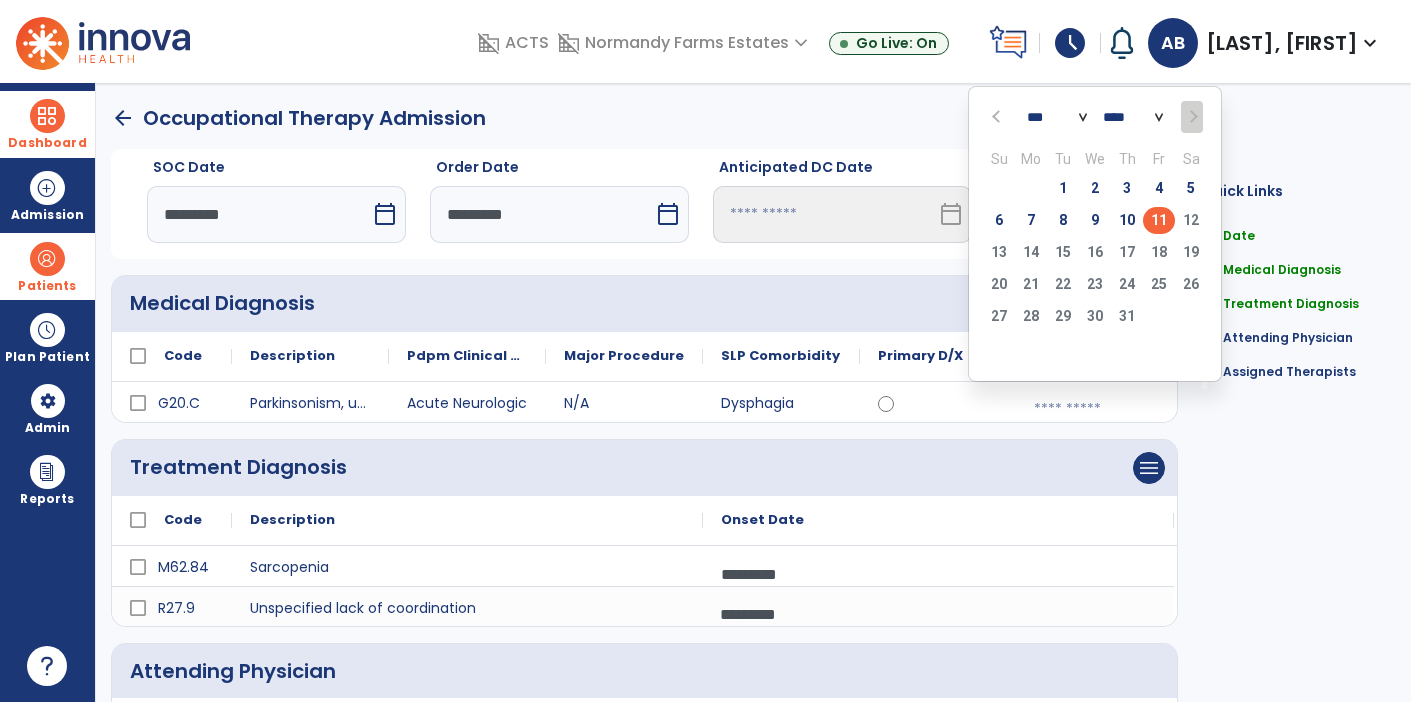 click 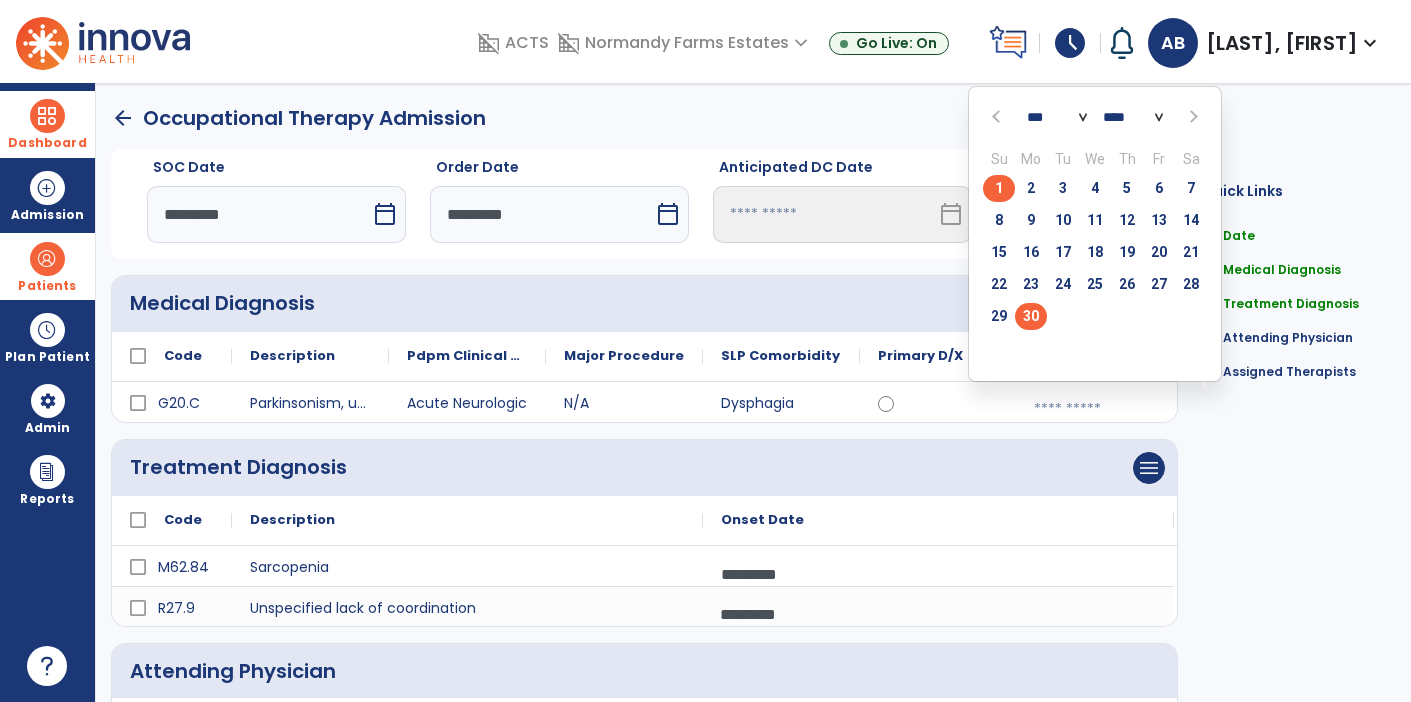 click on "30" 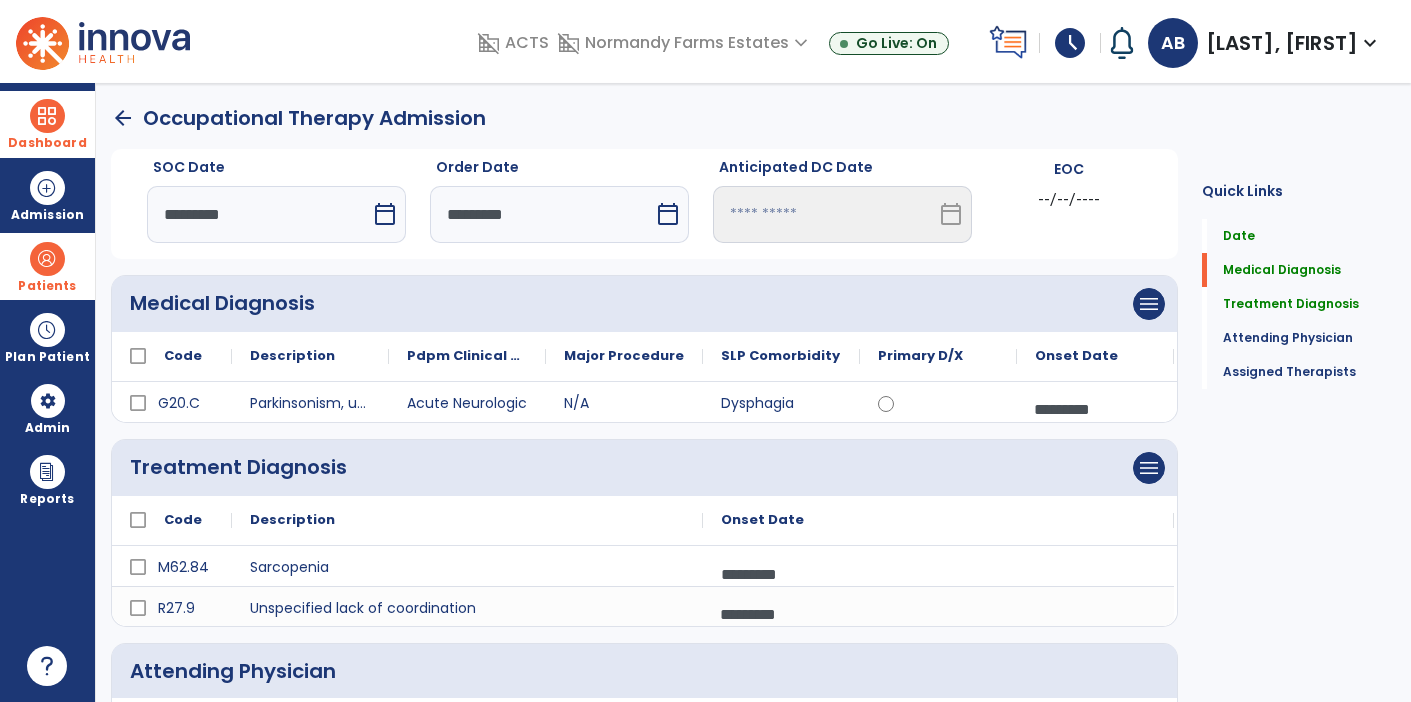 click on "Quick Links  Date   Date   Medical Diagnosis   Medical Diagnosis   Treatment Diagnosis   Treatment Diagnosis   Attending Physician   Attending Physician   Assigned Therapists   Assigned Therapists" 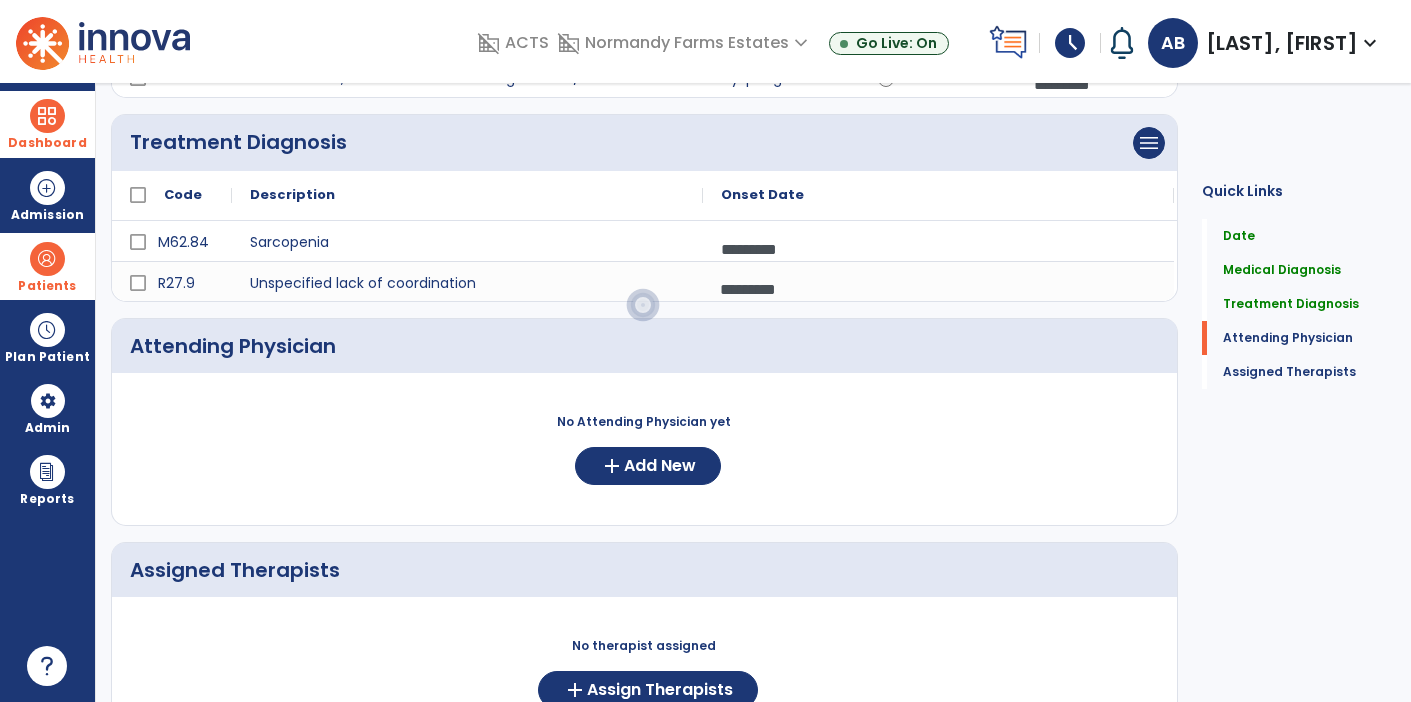 scroll, scrollTop: 441, scrollLeft: 0, axis: vertical 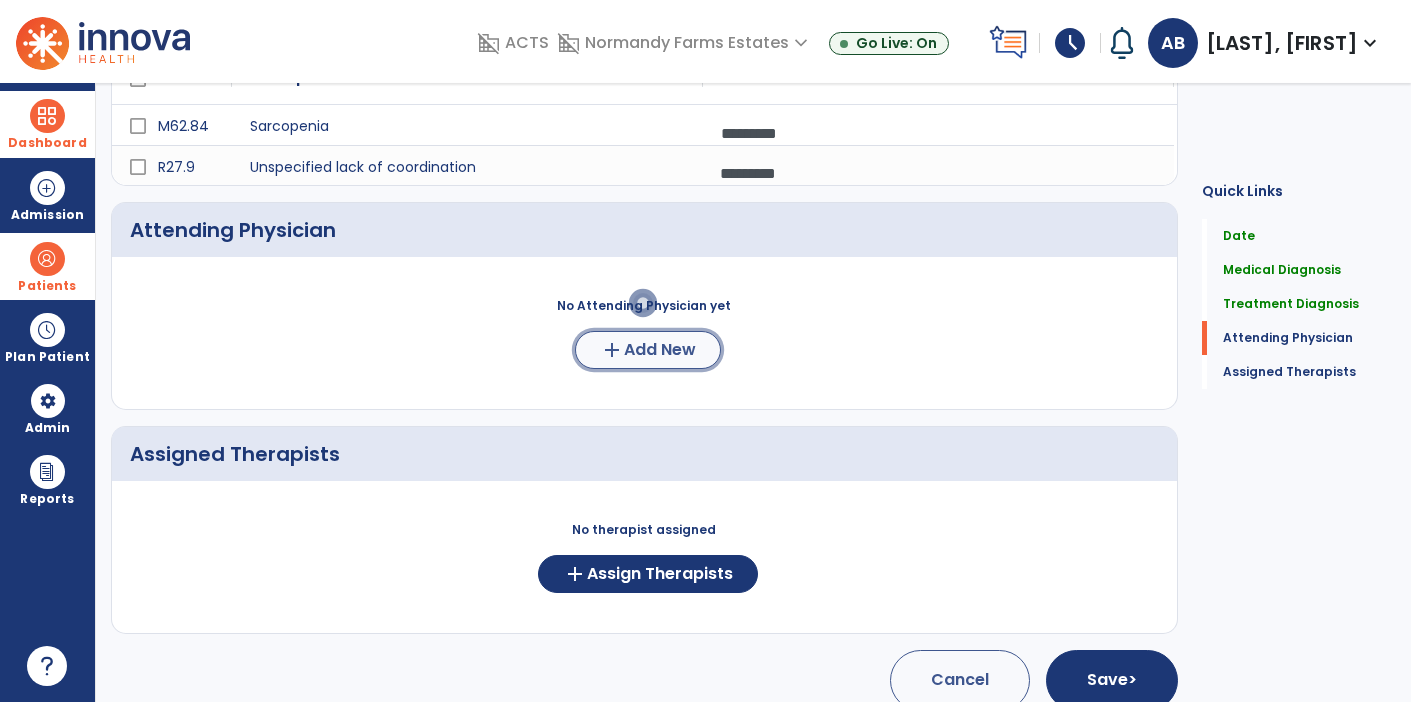click on "Add New" 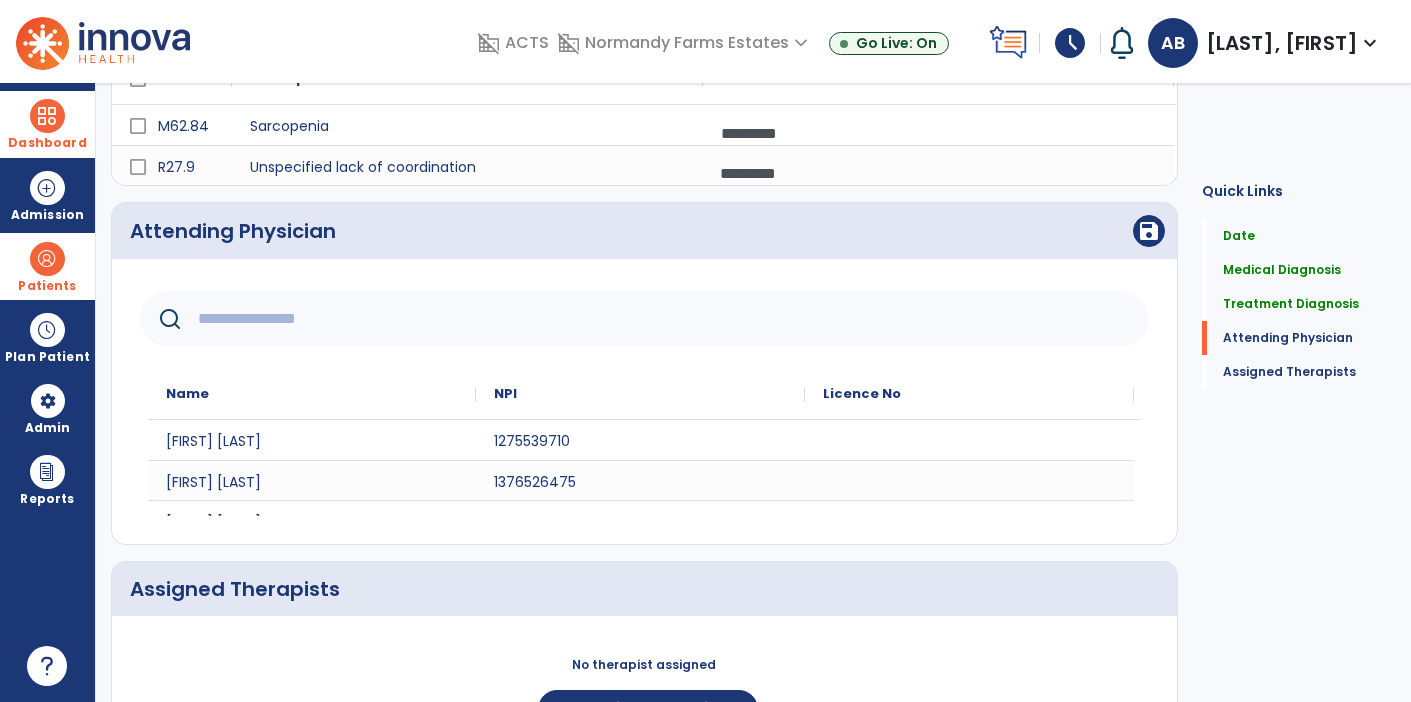 click 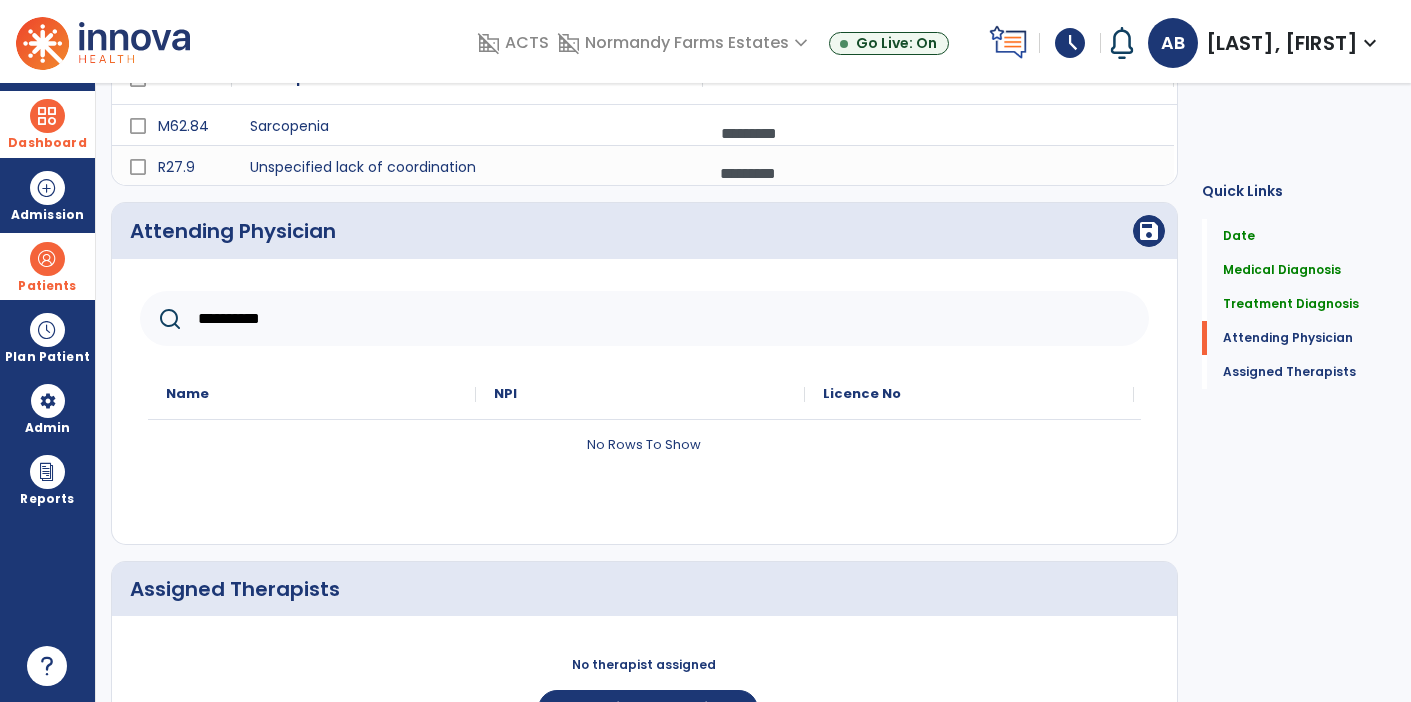 type on "**********" 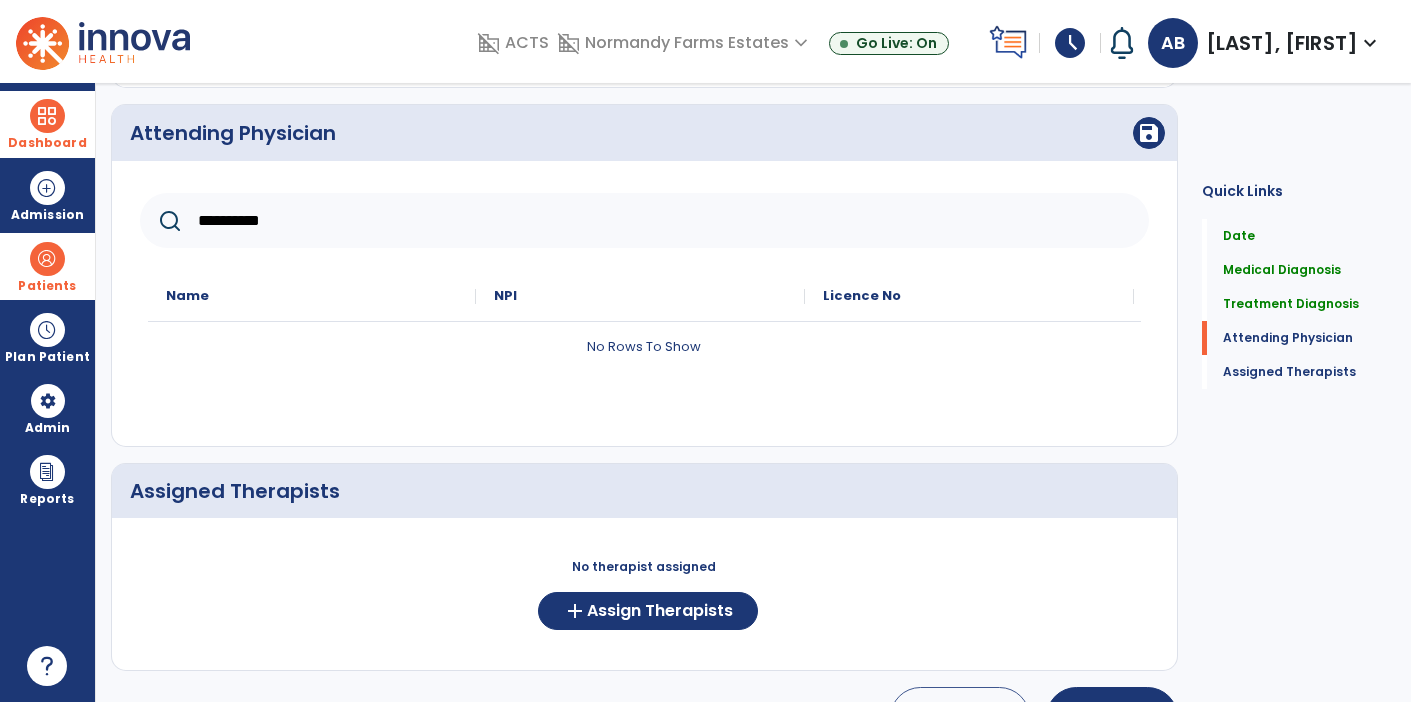 scroll, scrollTop: 543, scrollLeft: 0, axis: vertical 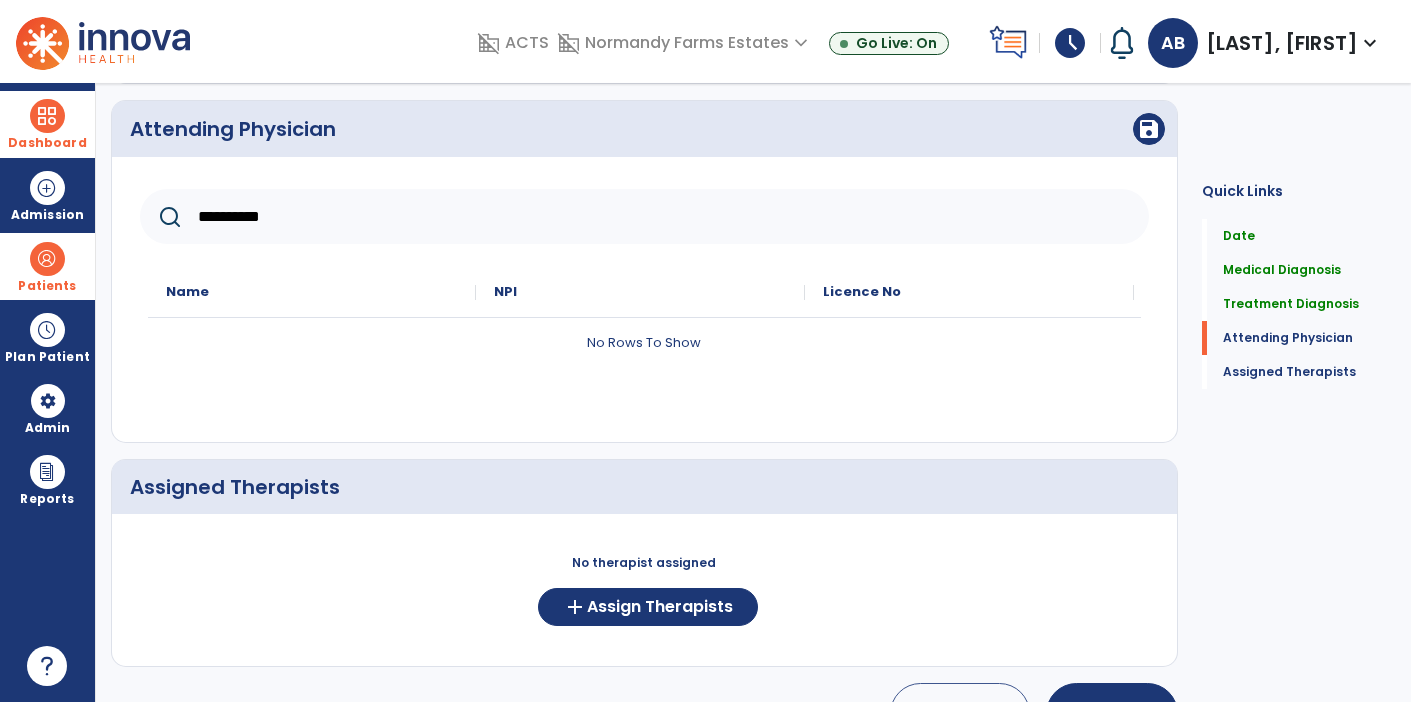 drag, startPoint x: 310, startPoint y: 213, endPoint x: 286, endPoint y: 219, distance: 24.738634 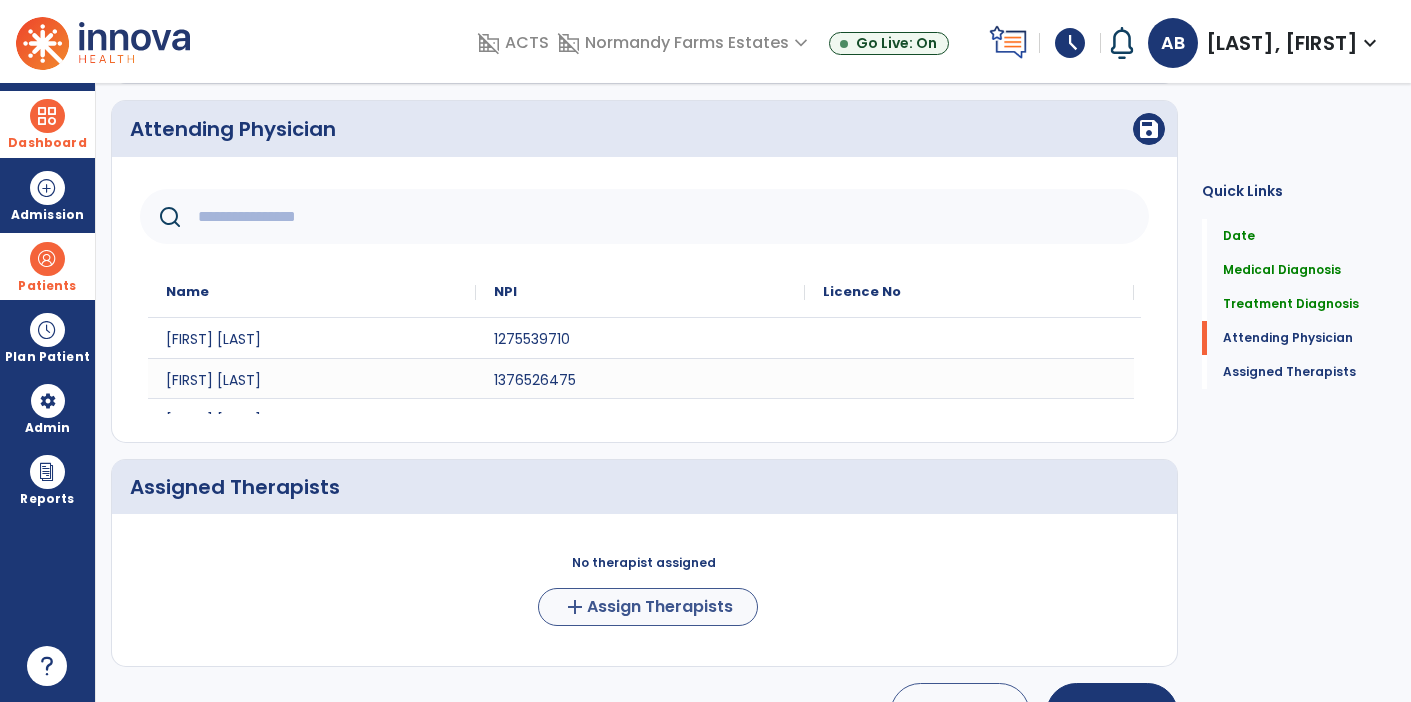 type 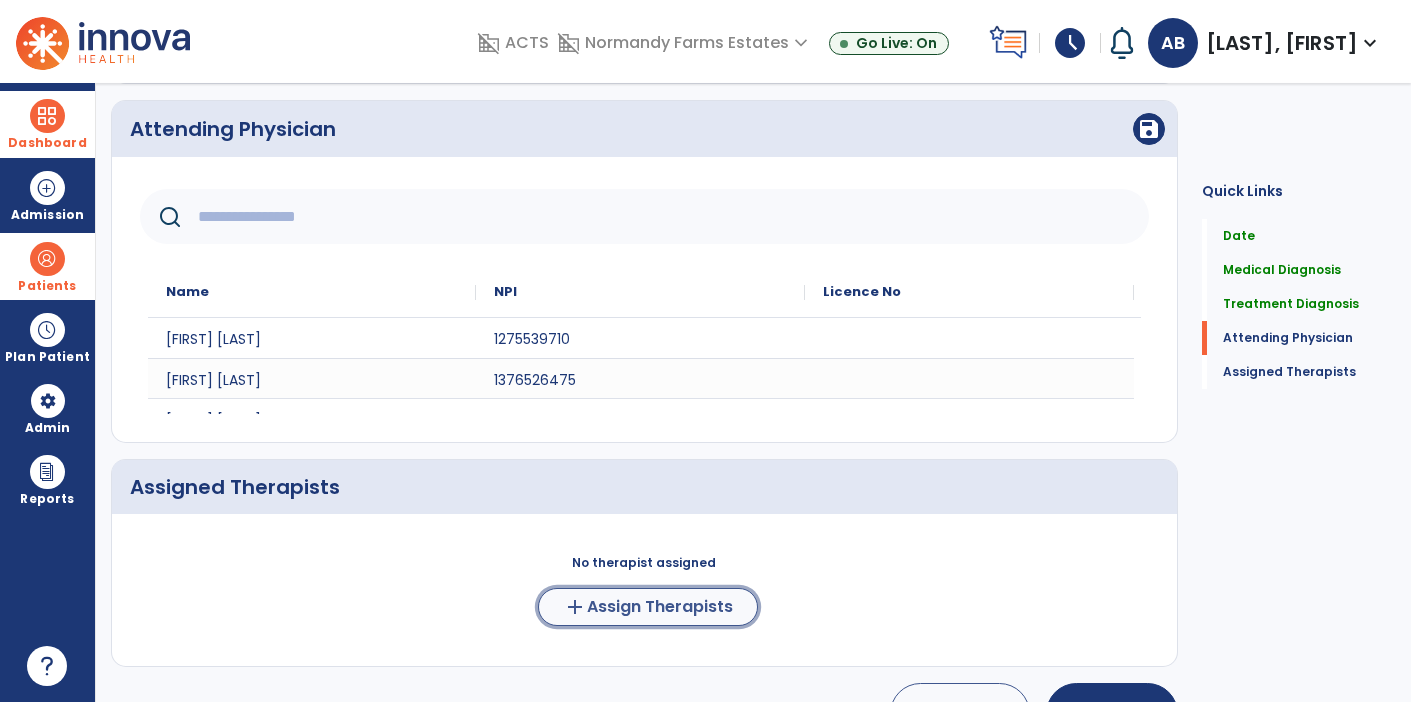 click on "add  Assign Therapists" 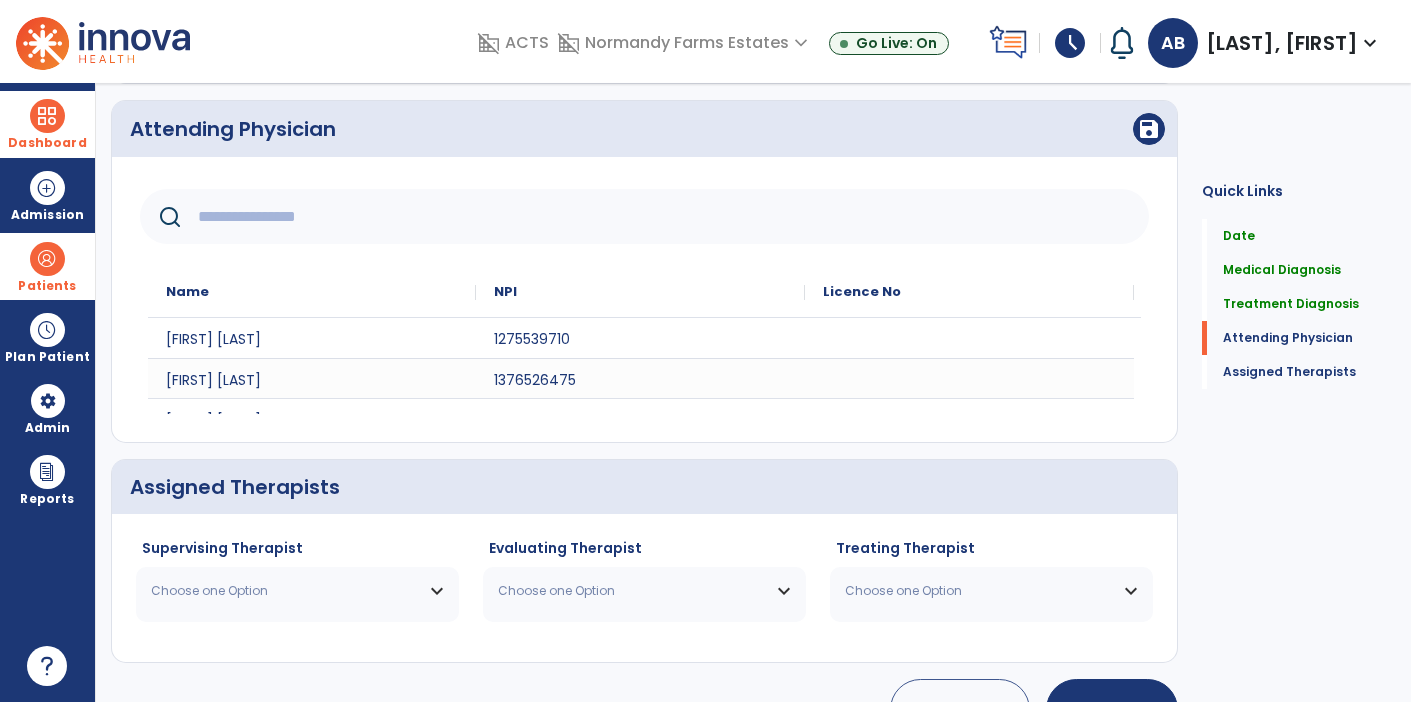 click on "Choose one Option" at bounding box center (285, 591) 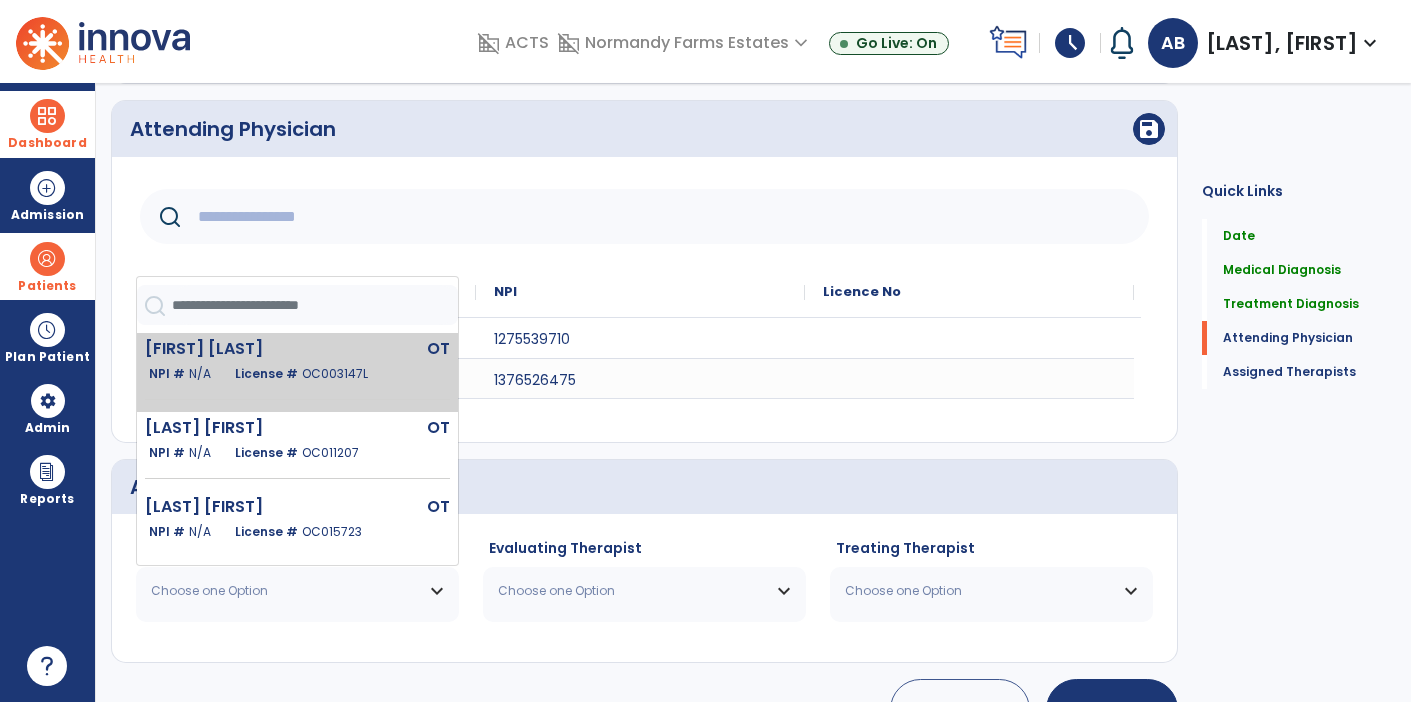 click on "License #  OC003147L" 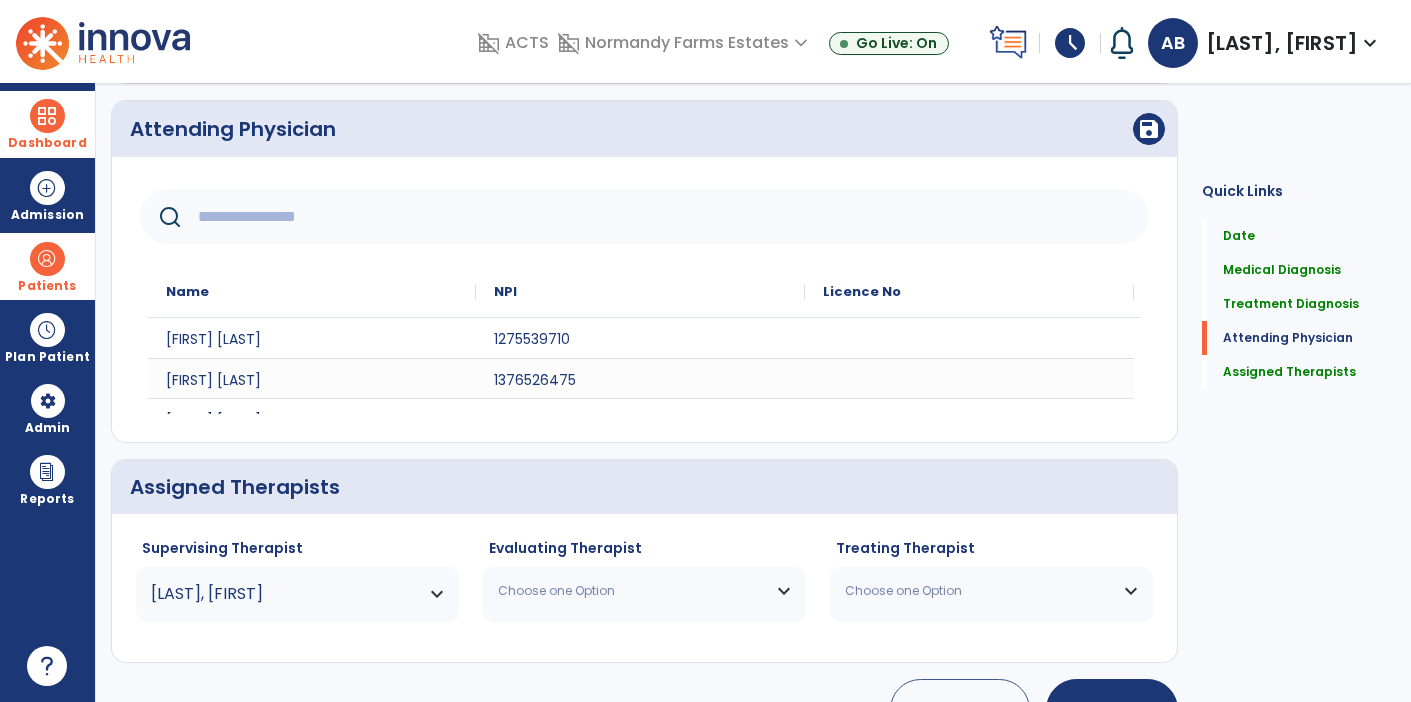 click on "Choose one Option" at bounding box center [632, 591] 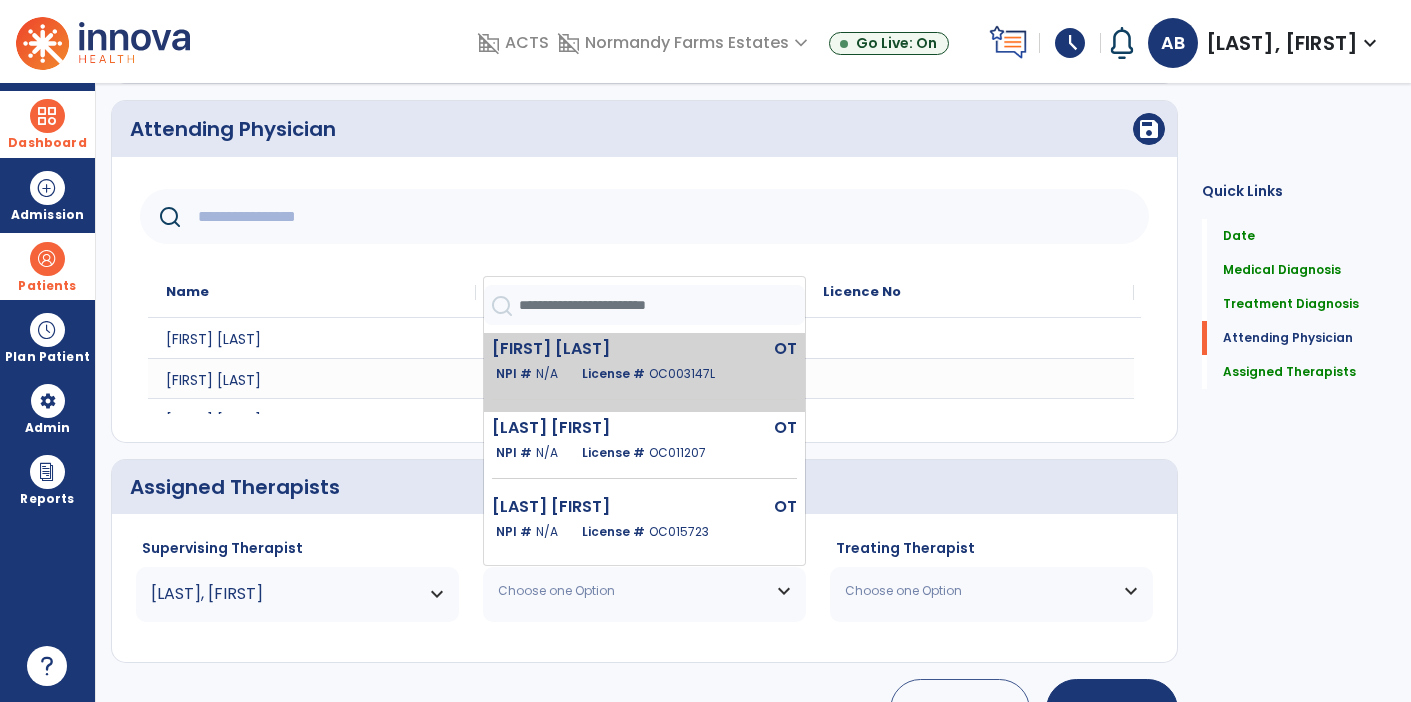 click on "License #  OC003147L" 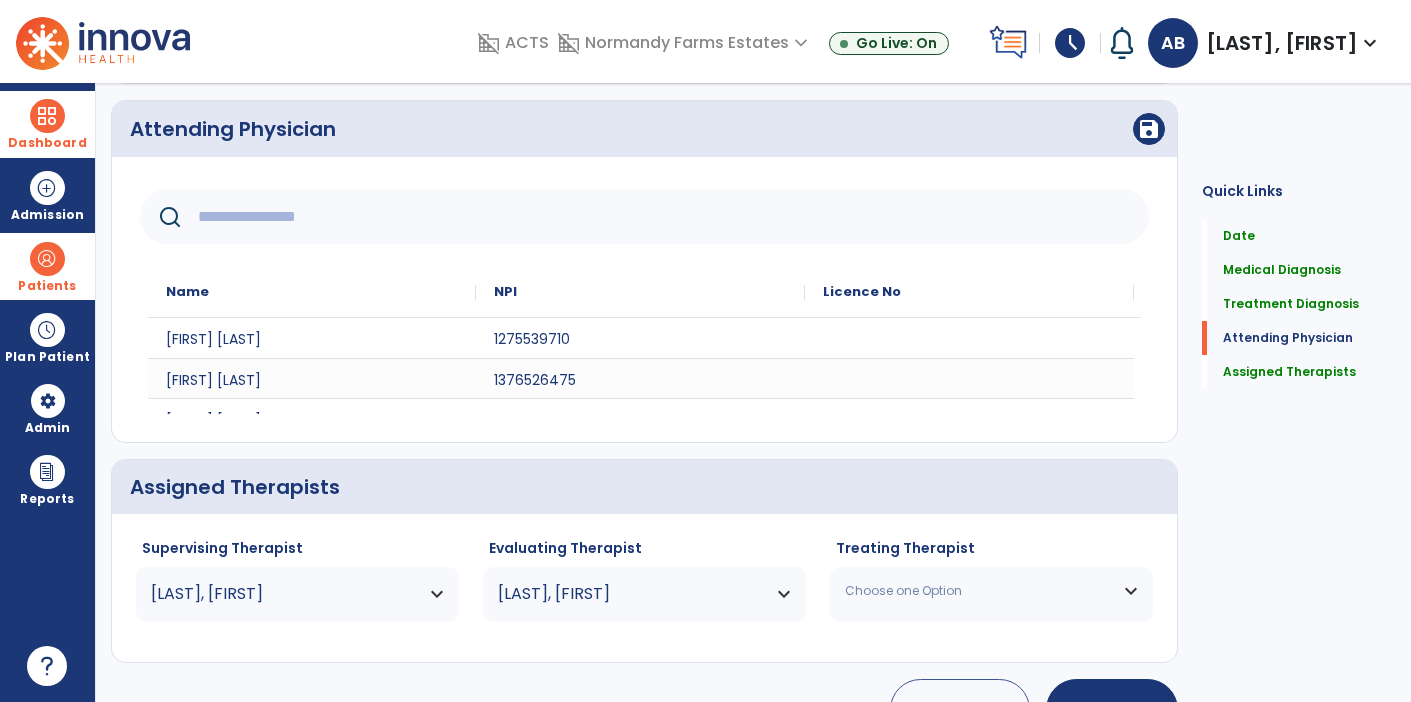 click on "Choose one Option" at bounding box center (979, 591) 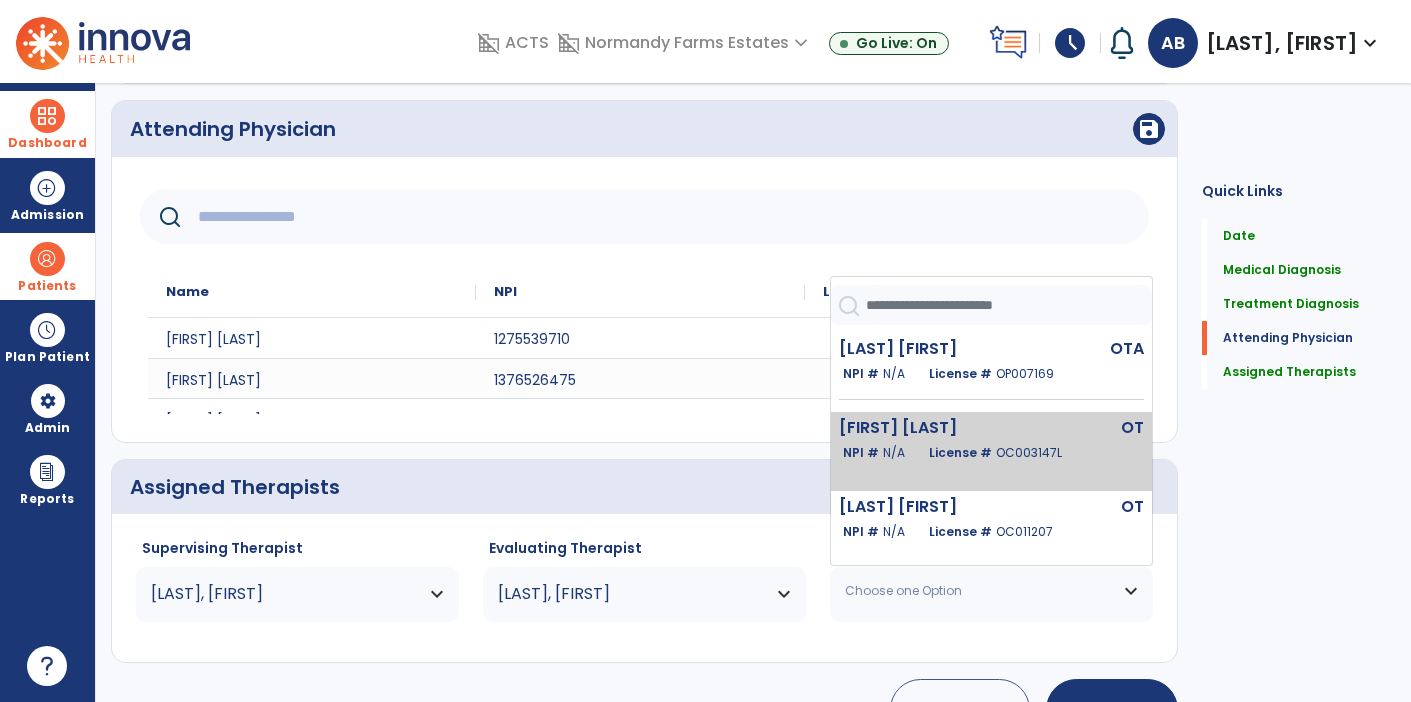 click on "Briones Annalia" 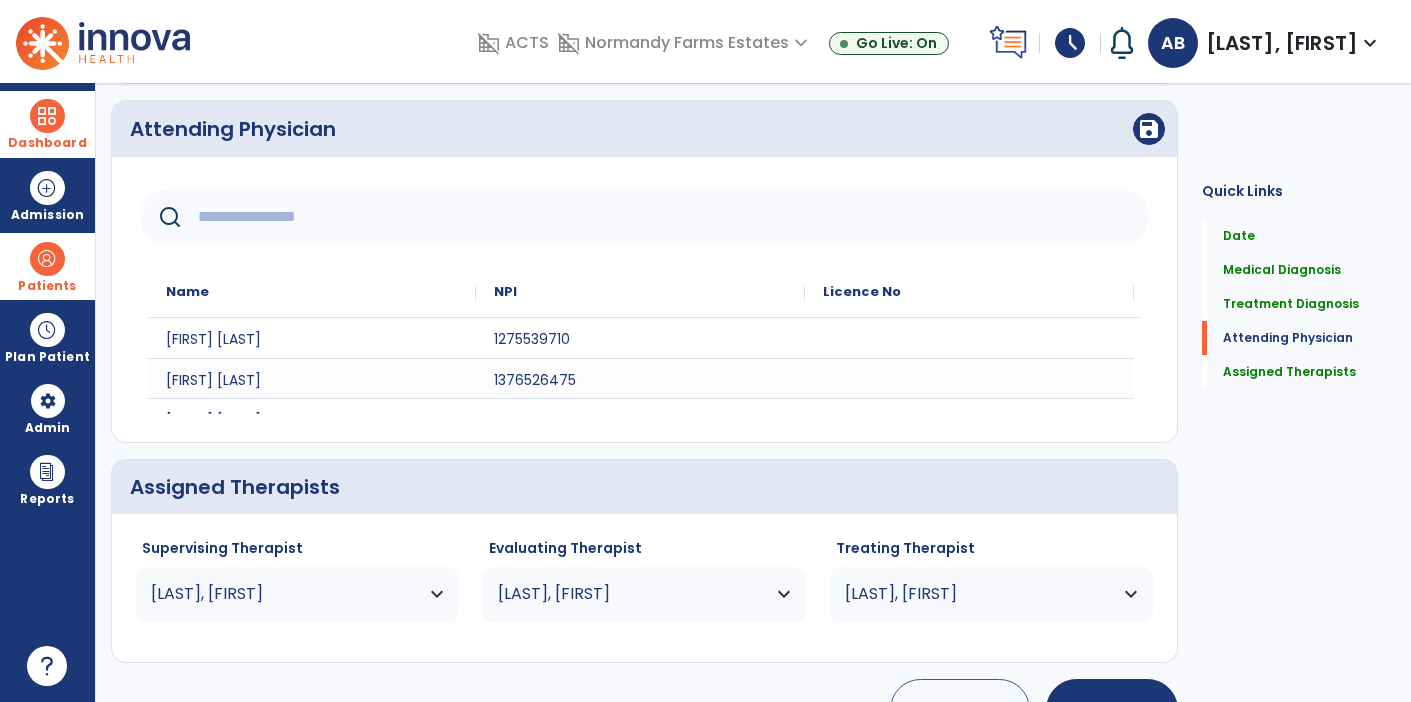 click on "Quick Links  Date   Date   Medical Diagnosis   Medical Diagnosis   Treatment Diagnosis   Treatment Diagnosis   Attending Physician   Attending Physician   Assigned Therapists   Assigned Therapists" 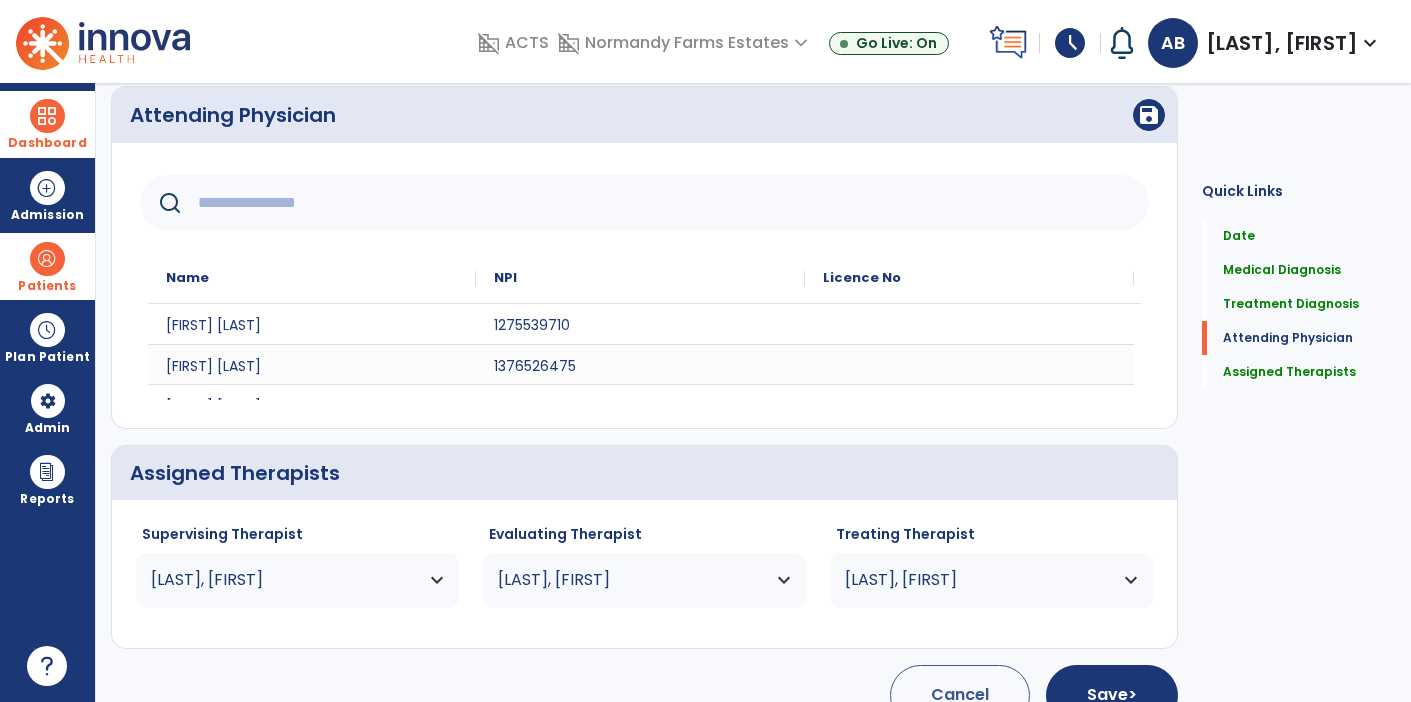 scroll, scrollTop: 593, scrollLeft: 0, axis: vertical 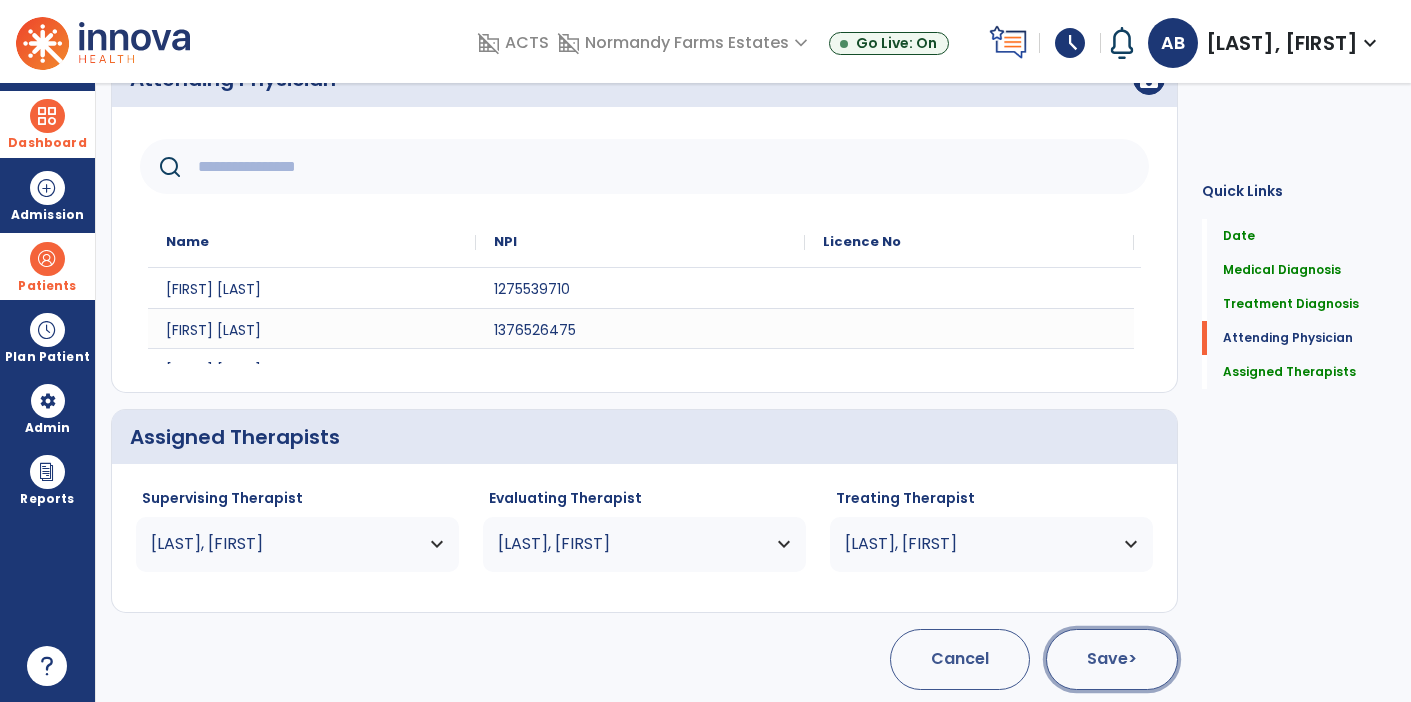 click on "Save  >" 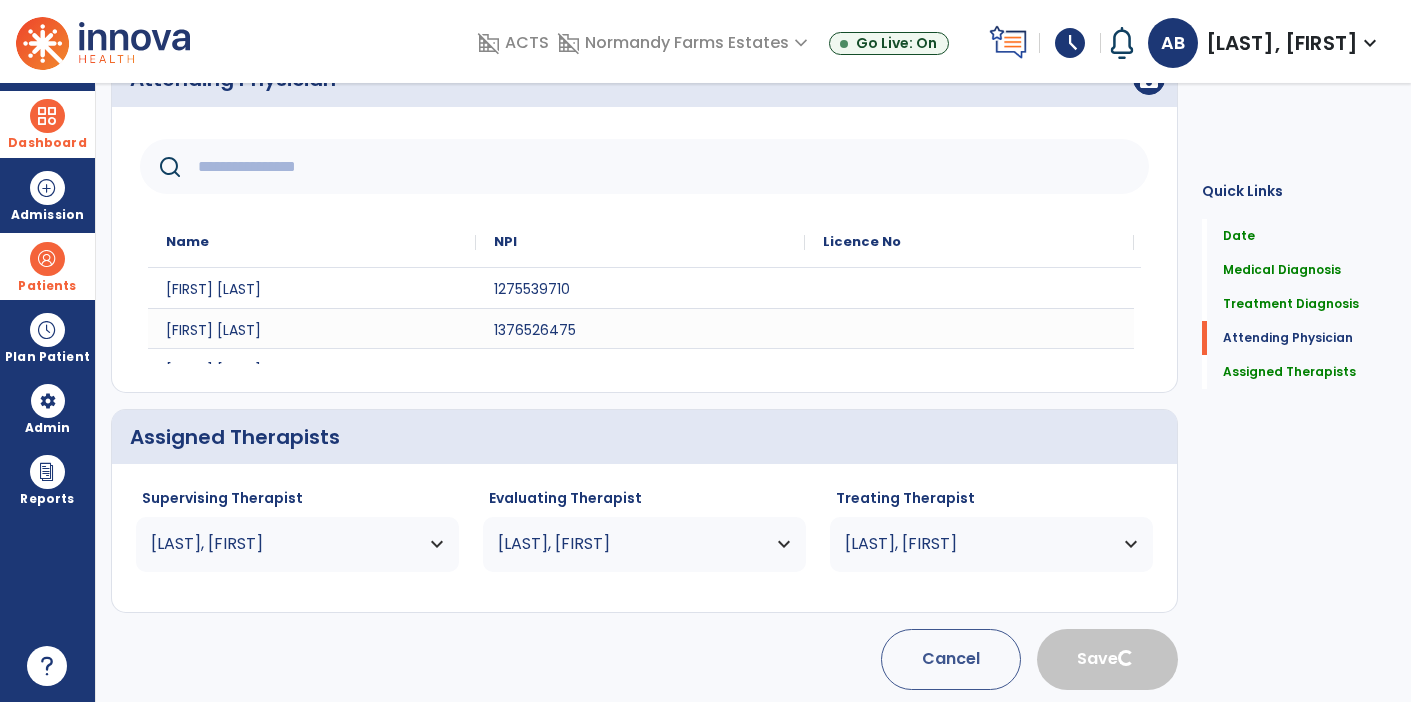 type 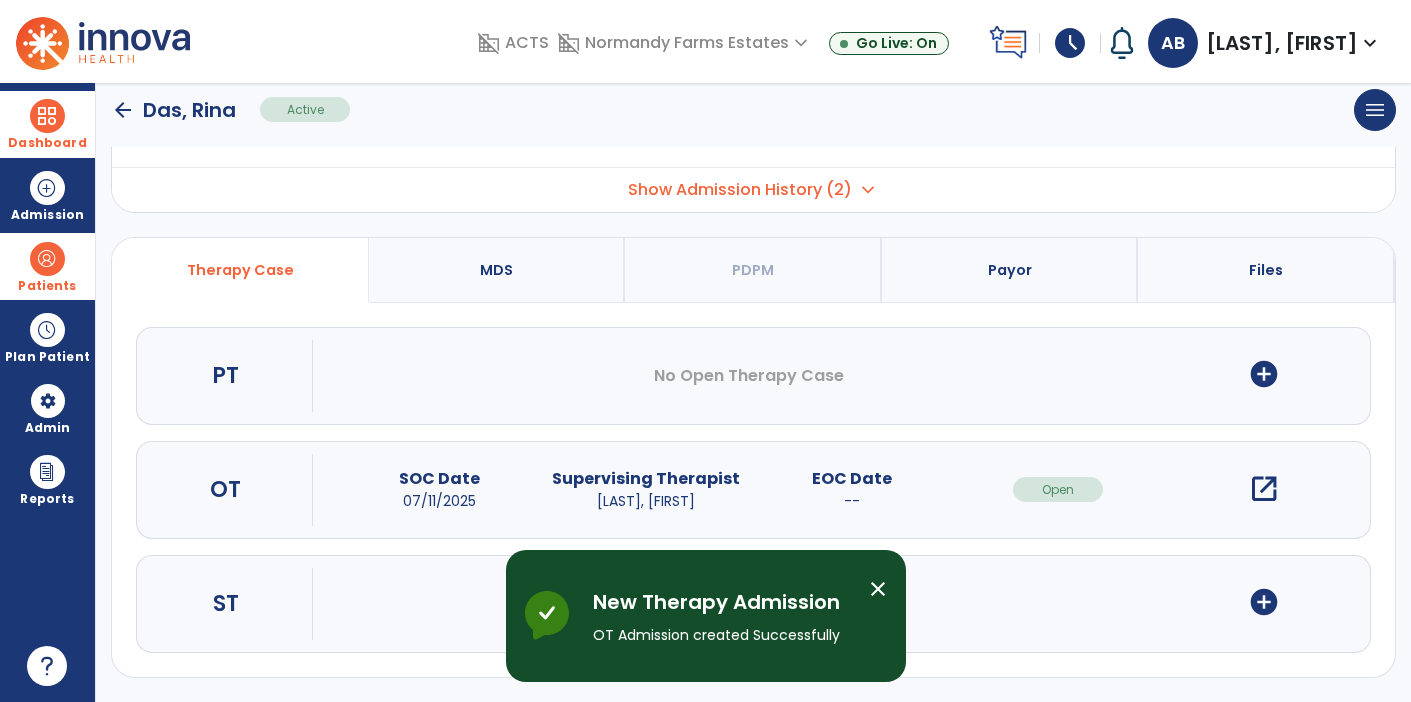 scroll, scrollTop: 99, scrollLeft: 0, axis: vertical 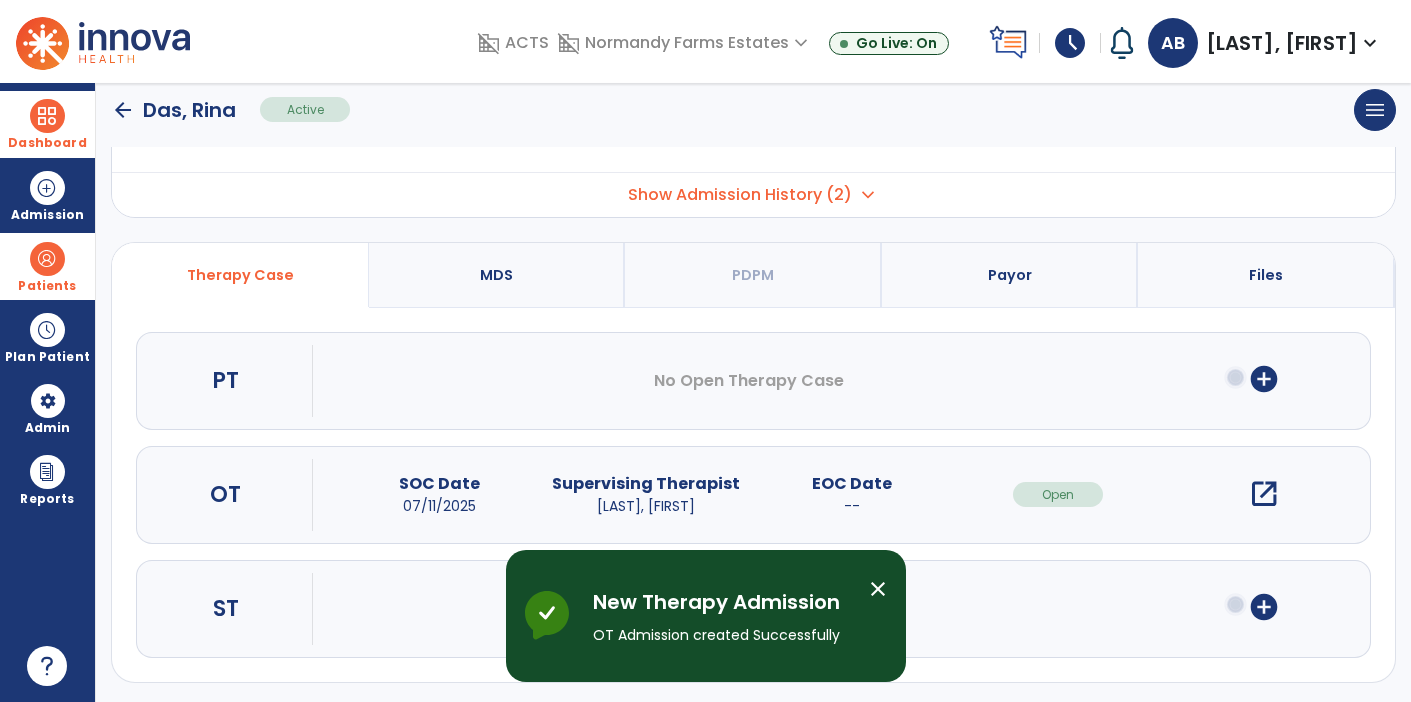 click on "open_in_new" at bounding box center (1264, 494) 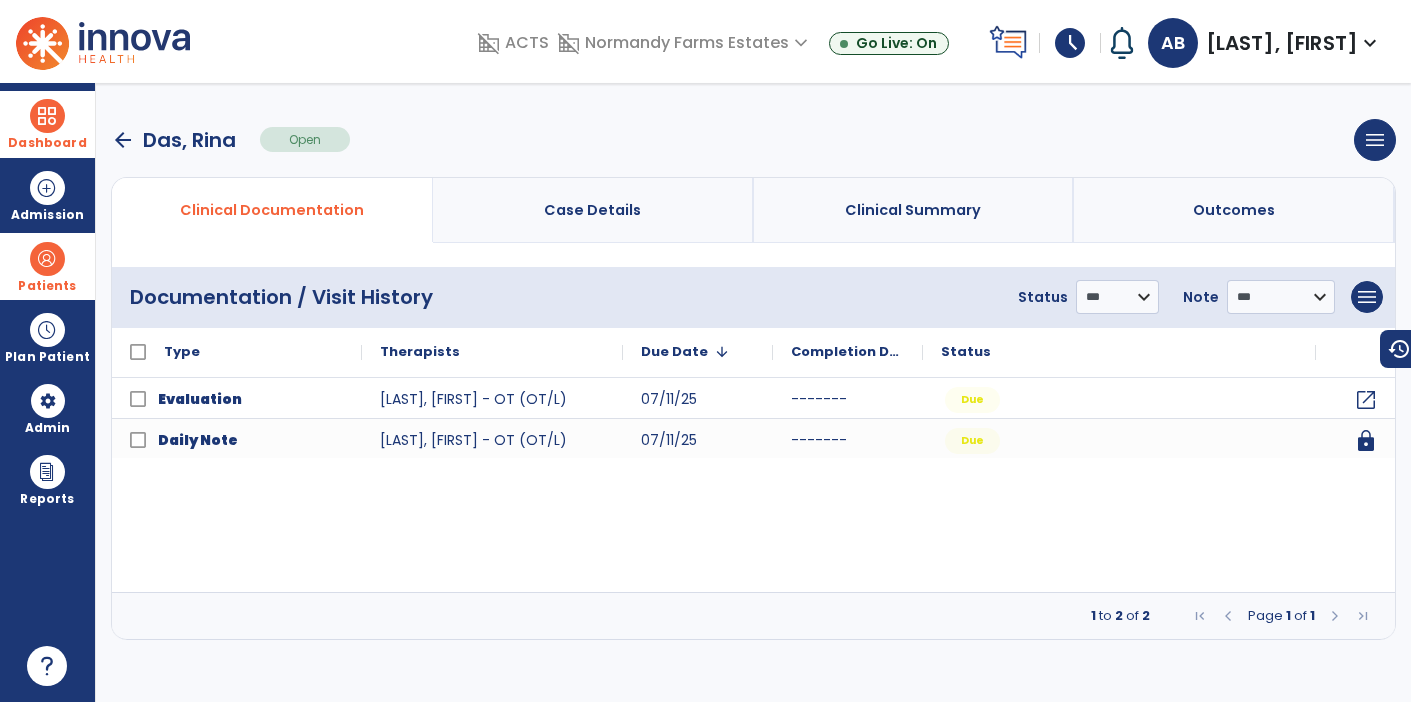 scroll, scrollTop: 0, scrollLeft: 0, axis: both 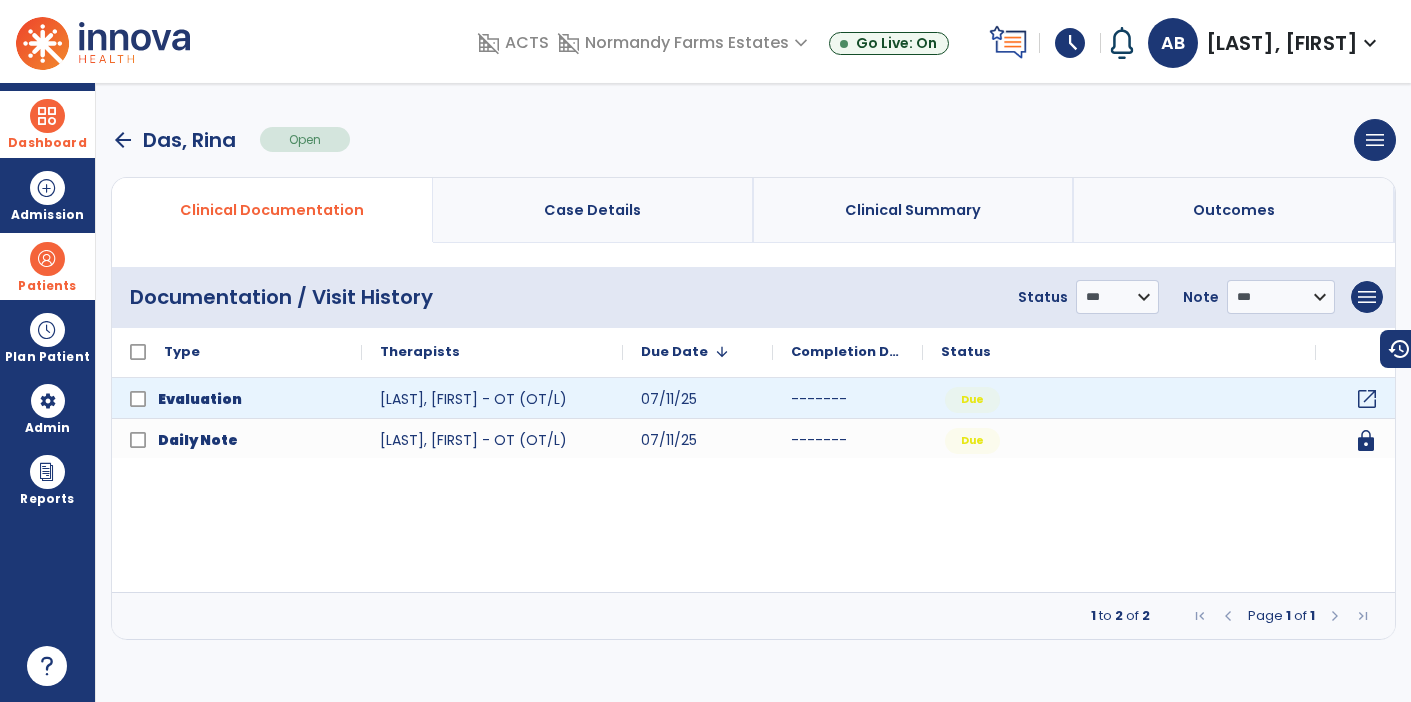 click on "open_in_new" 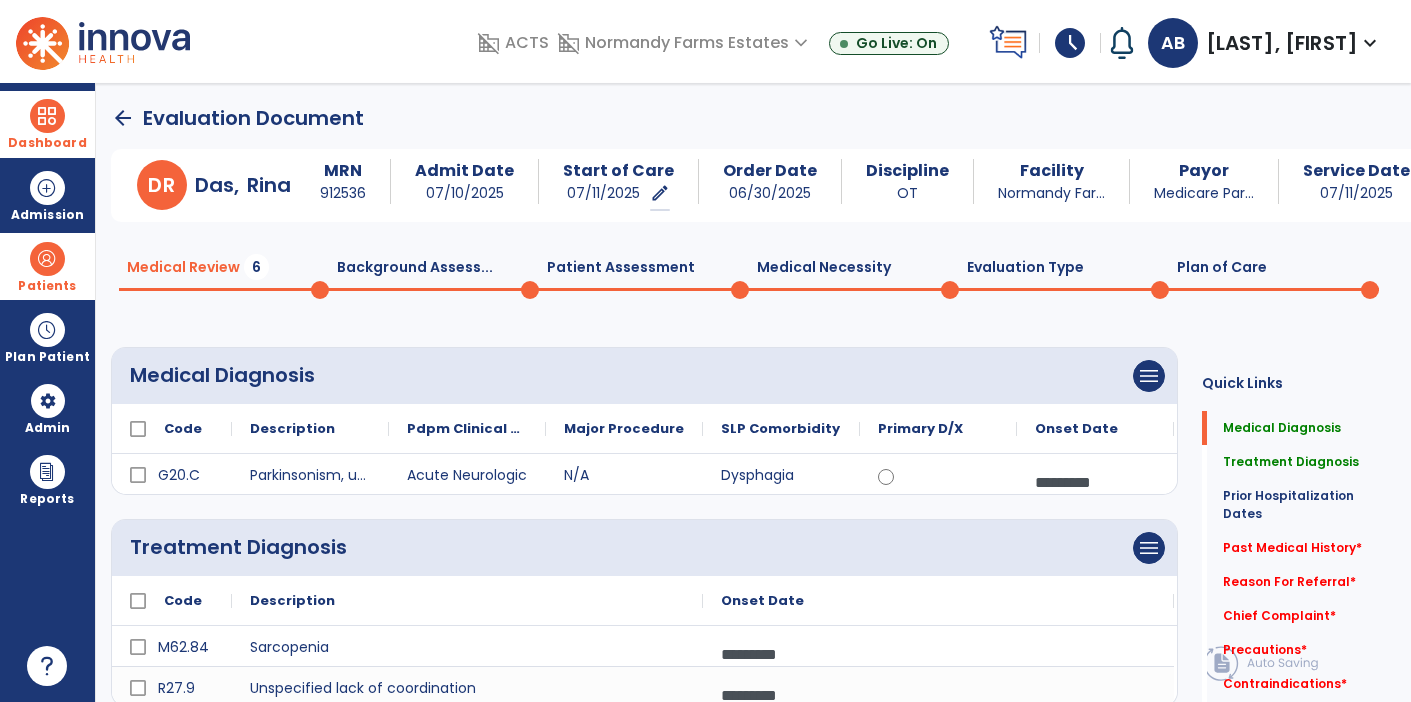click on "arrow_back" 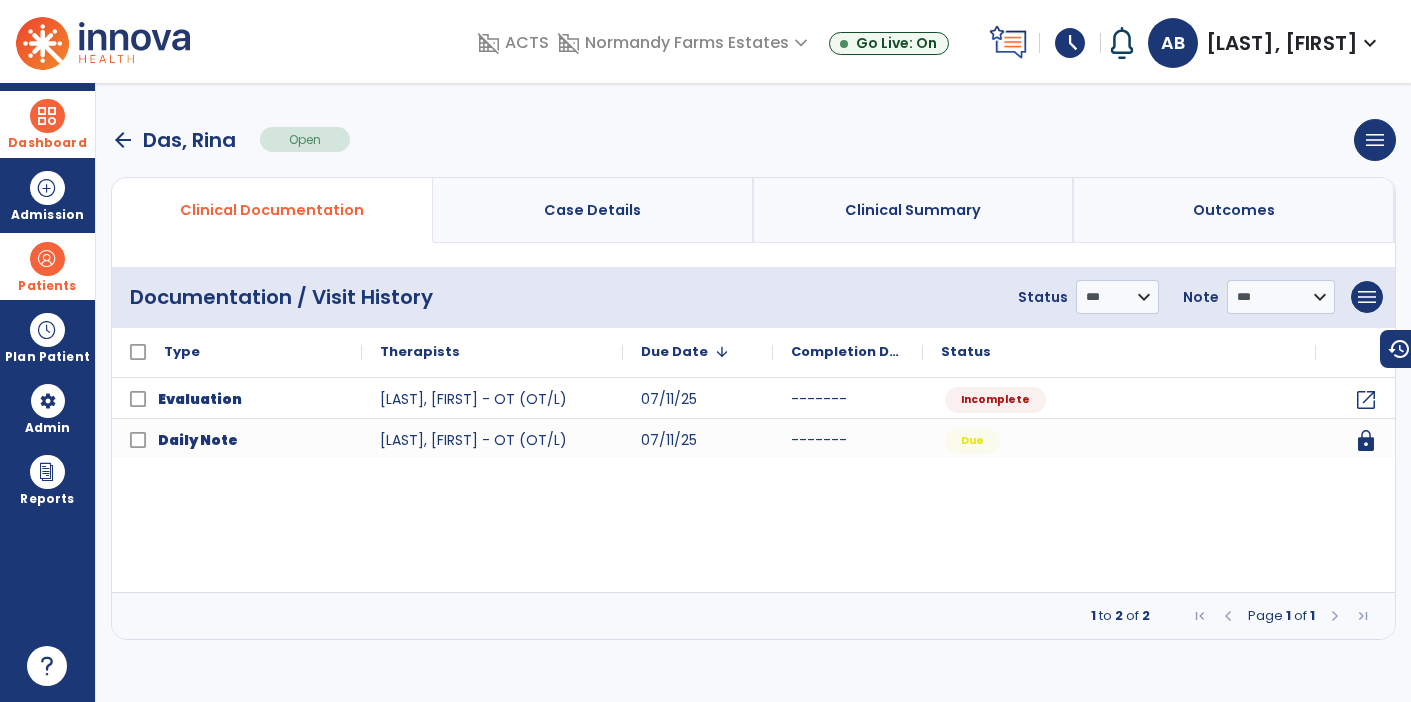 click on "arrow_back   Das, Rina  Open  menu   Edit Therapy Case   Delete Therapy Case   Close Therapy Case" at bounding box center [753, 140] 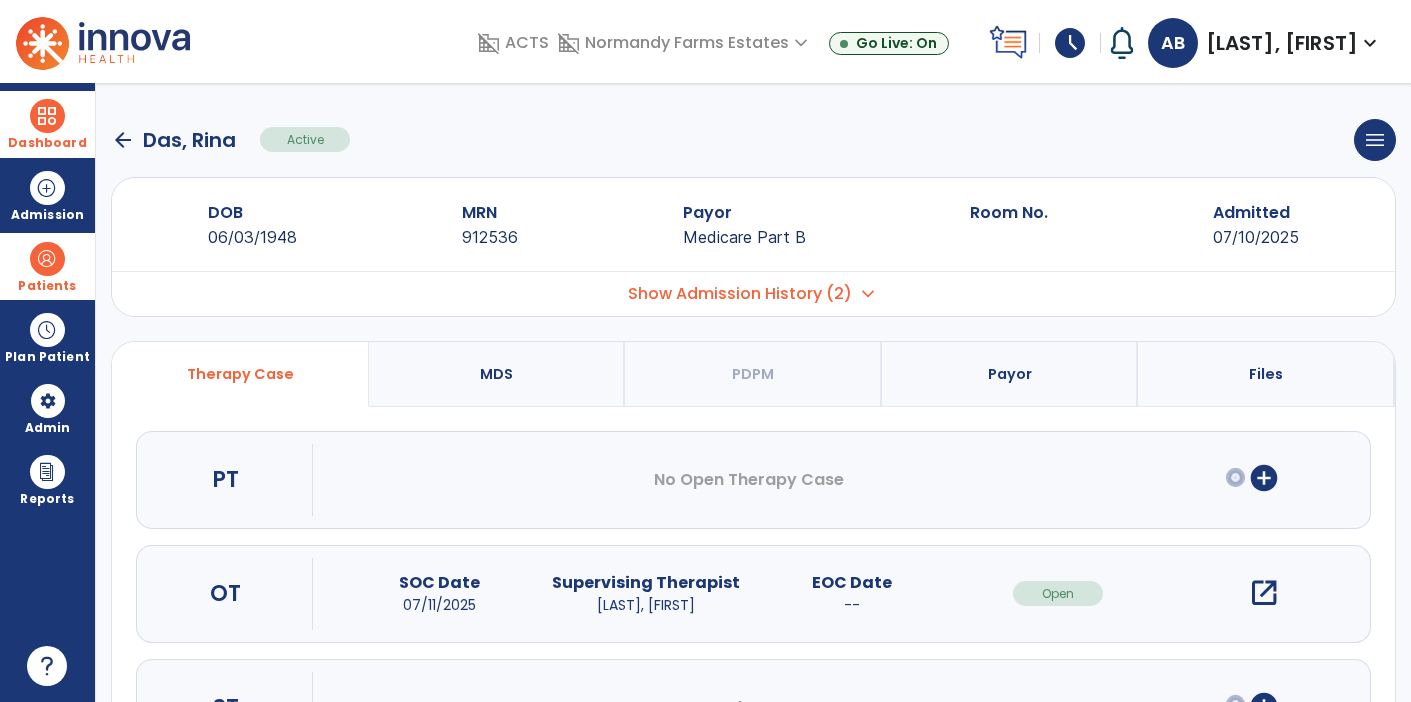 click on "expand_more" at bounding box center [868, 294] 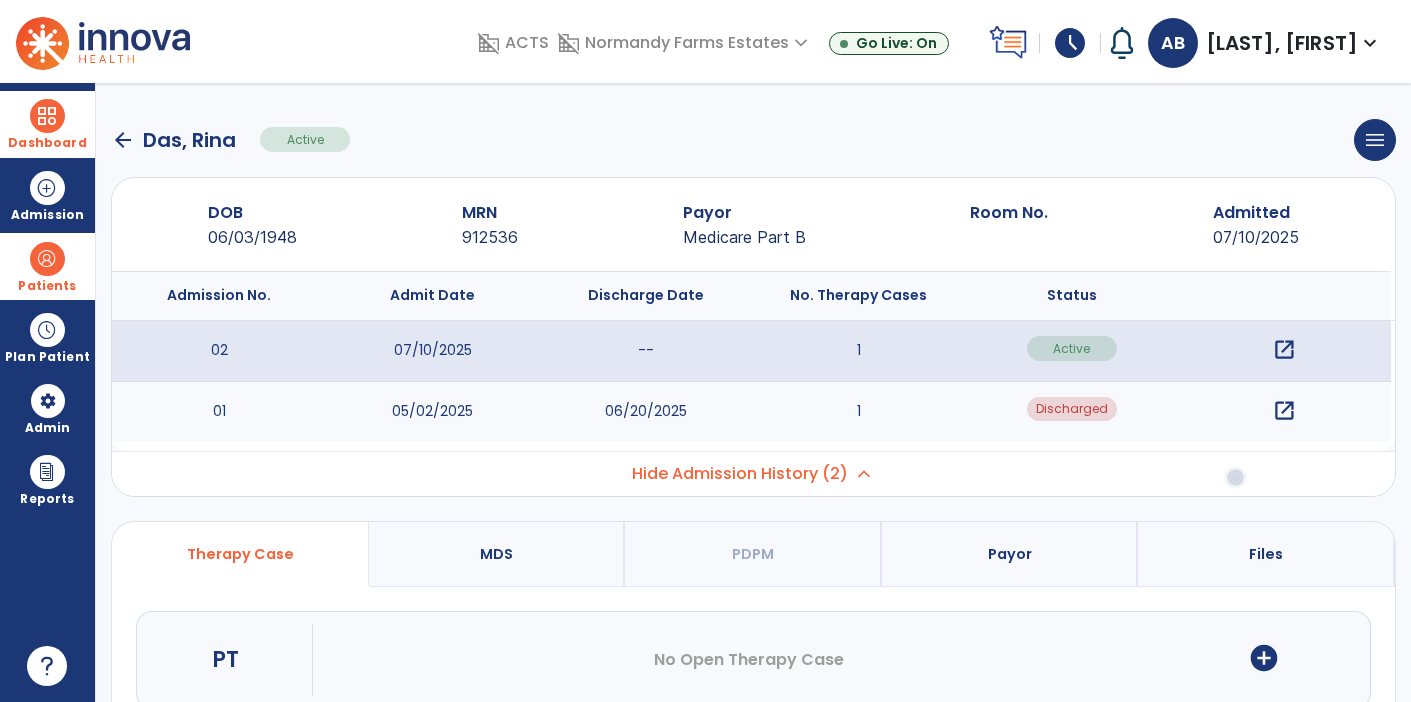 click on "open_in_new" at bounding box center (1284, 411) 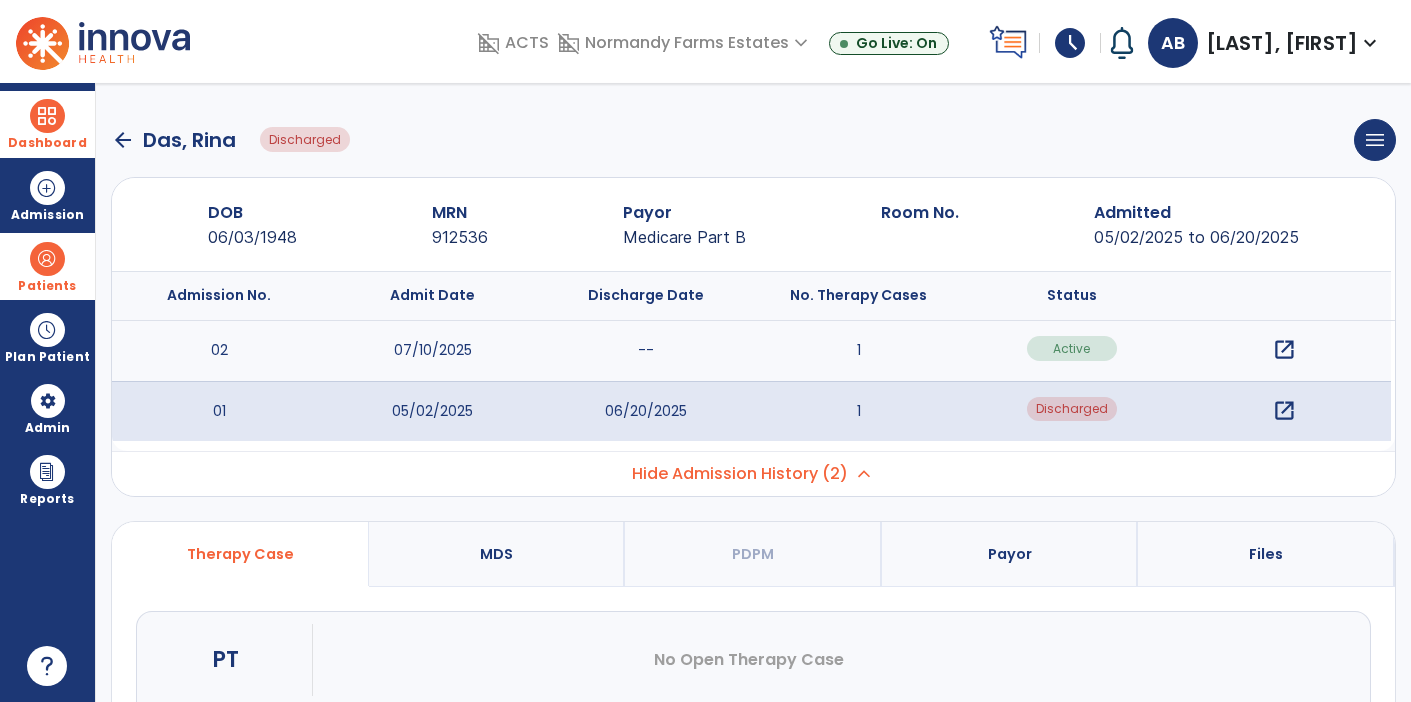 click on "open_in_new" at bounding box center [1284, 411] 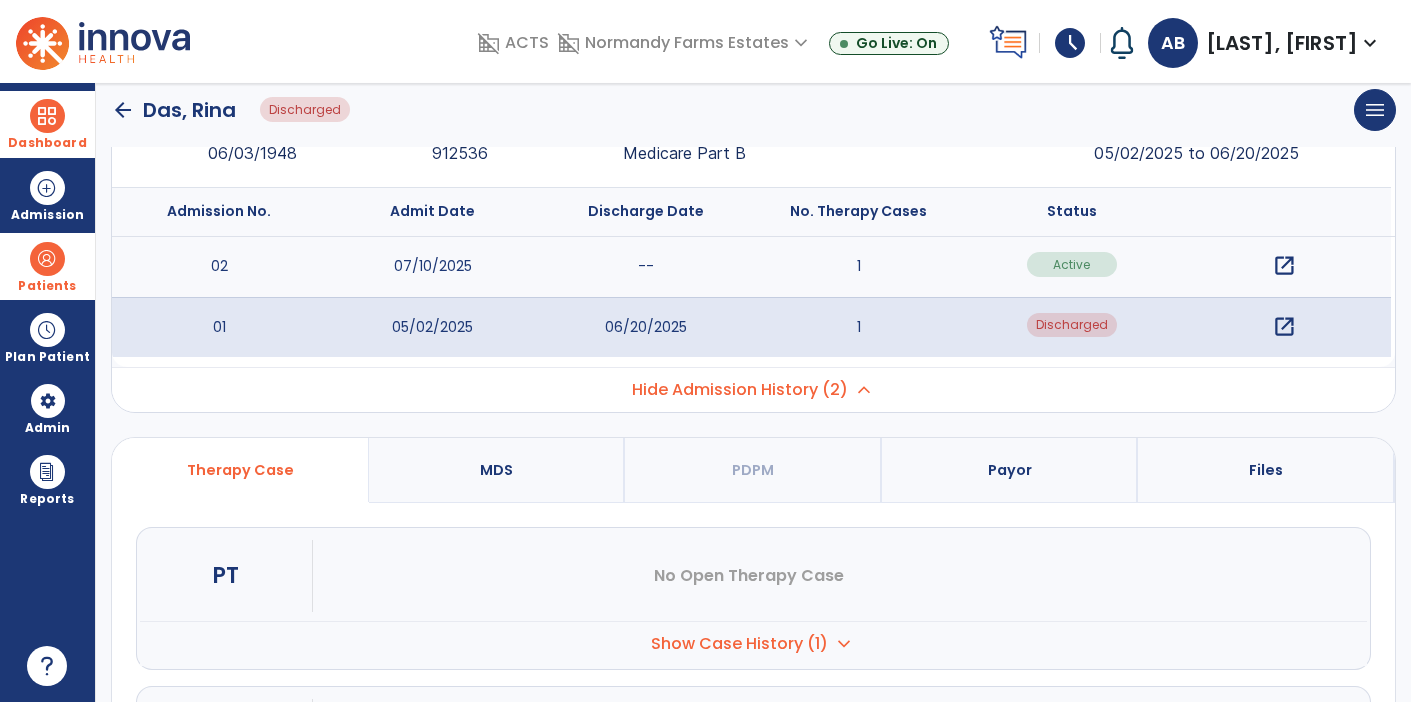 scroll, scrollTop: 255, scrollLeft: 0, axis: vertical 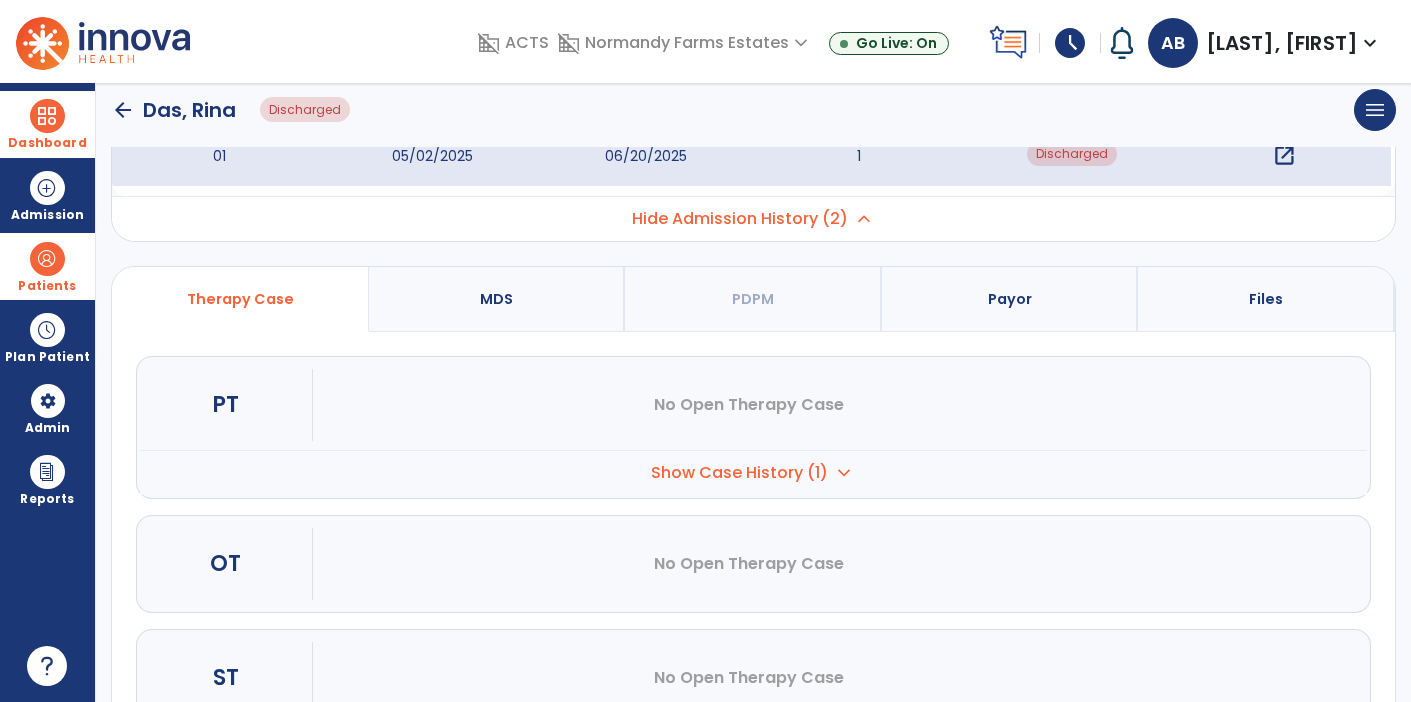 click on "Show Case History (1)" at bounding box center (739, 473) 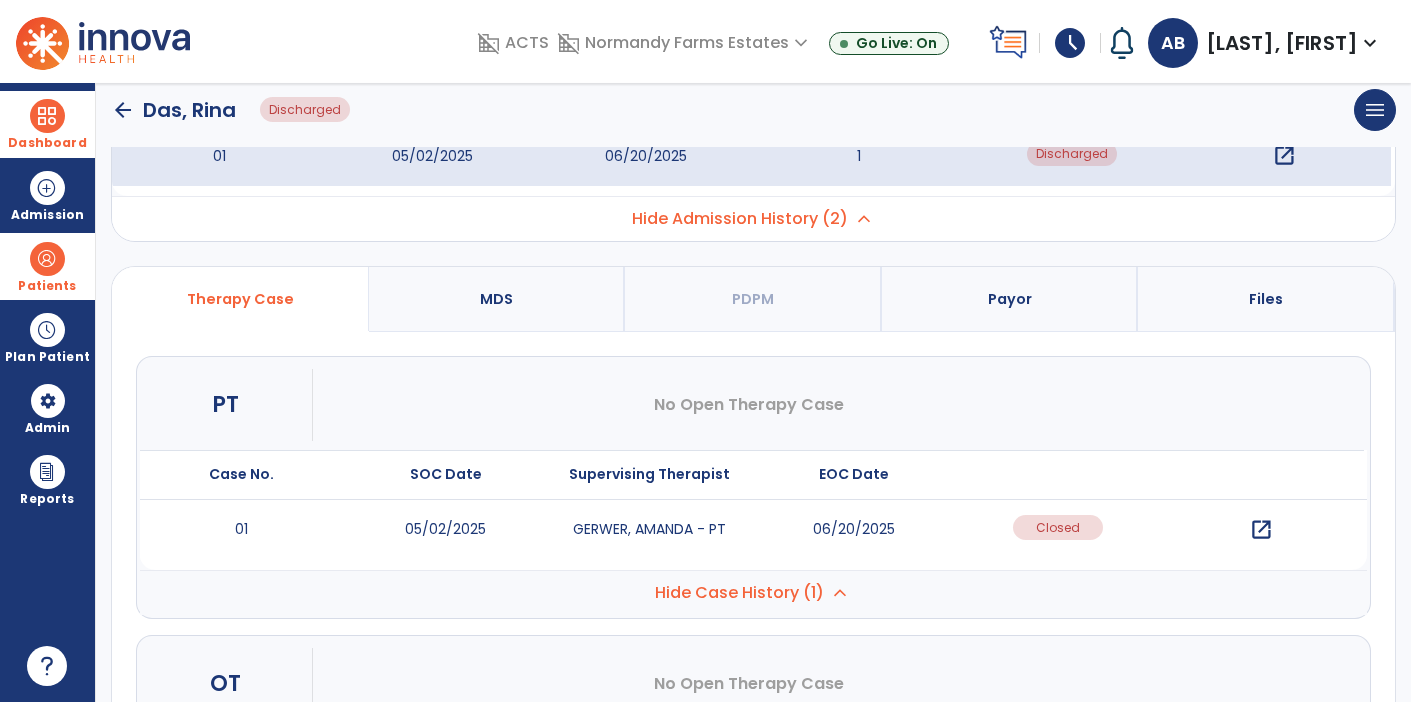 click on "open_in_new" at bounding box center [1261, 530] 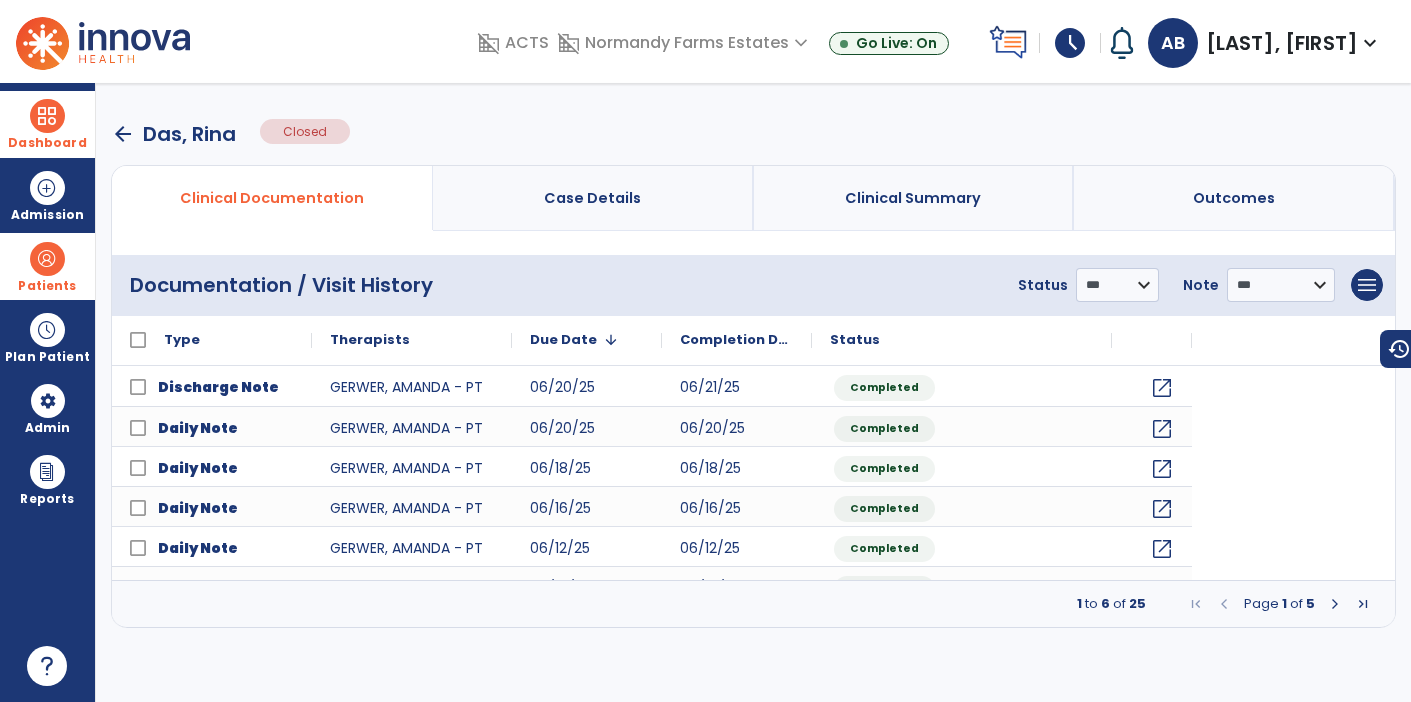 scroll, scrollTop: 0, scrollLeft: 0, axis: both 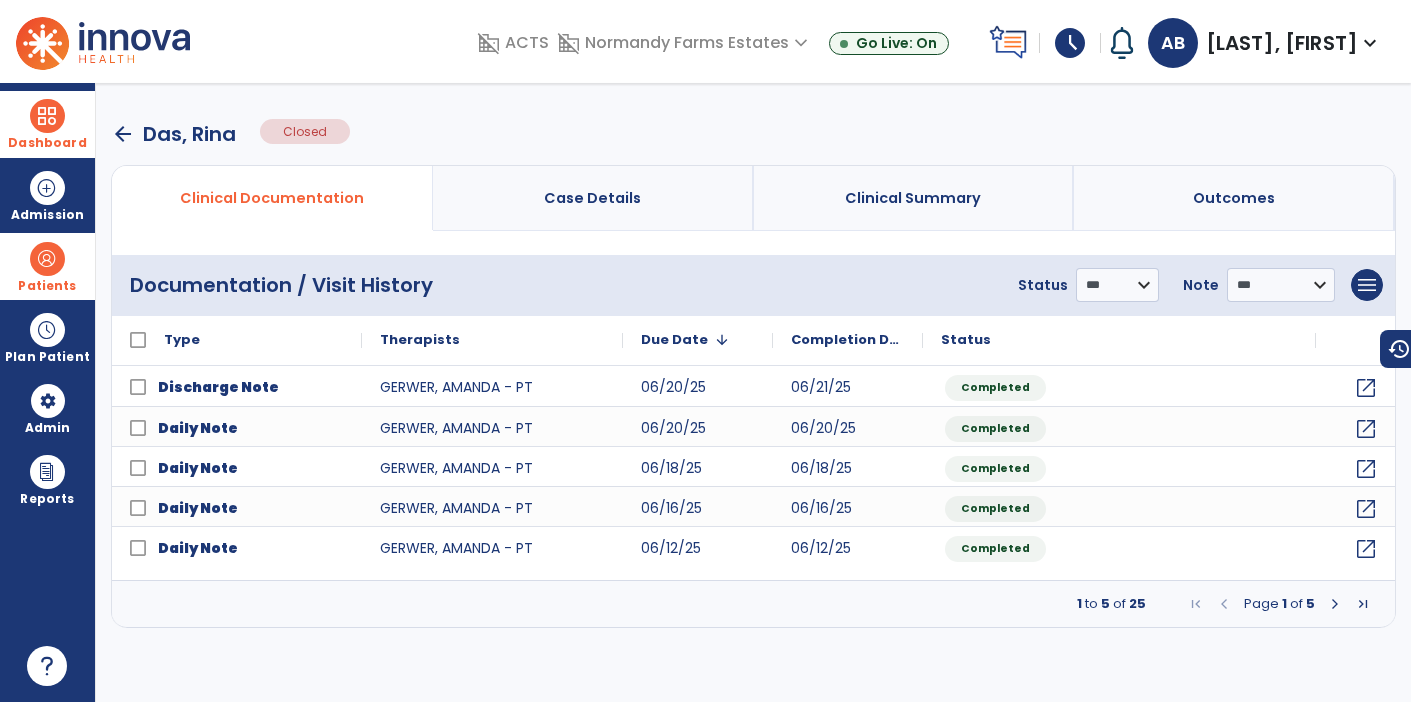 click at bounding box center (1335, 604) 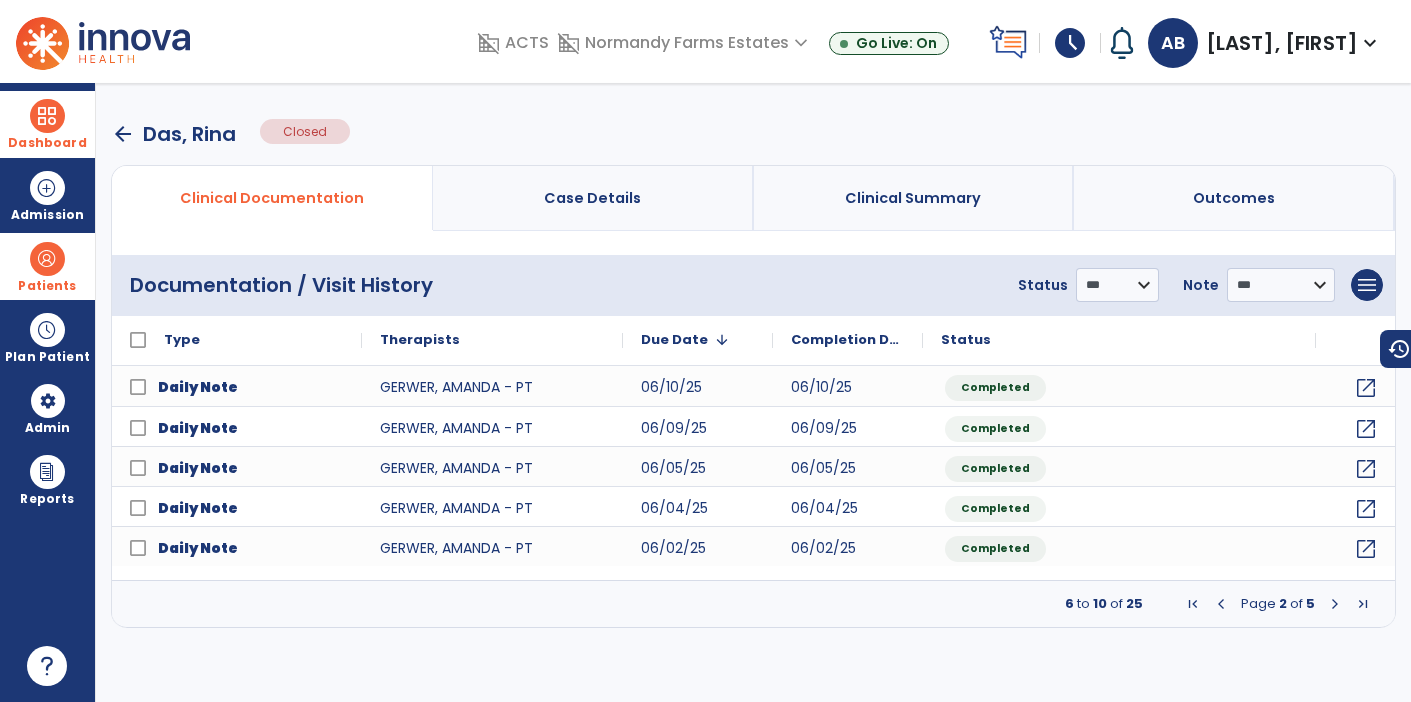 click at bounding box center [1335, 604] 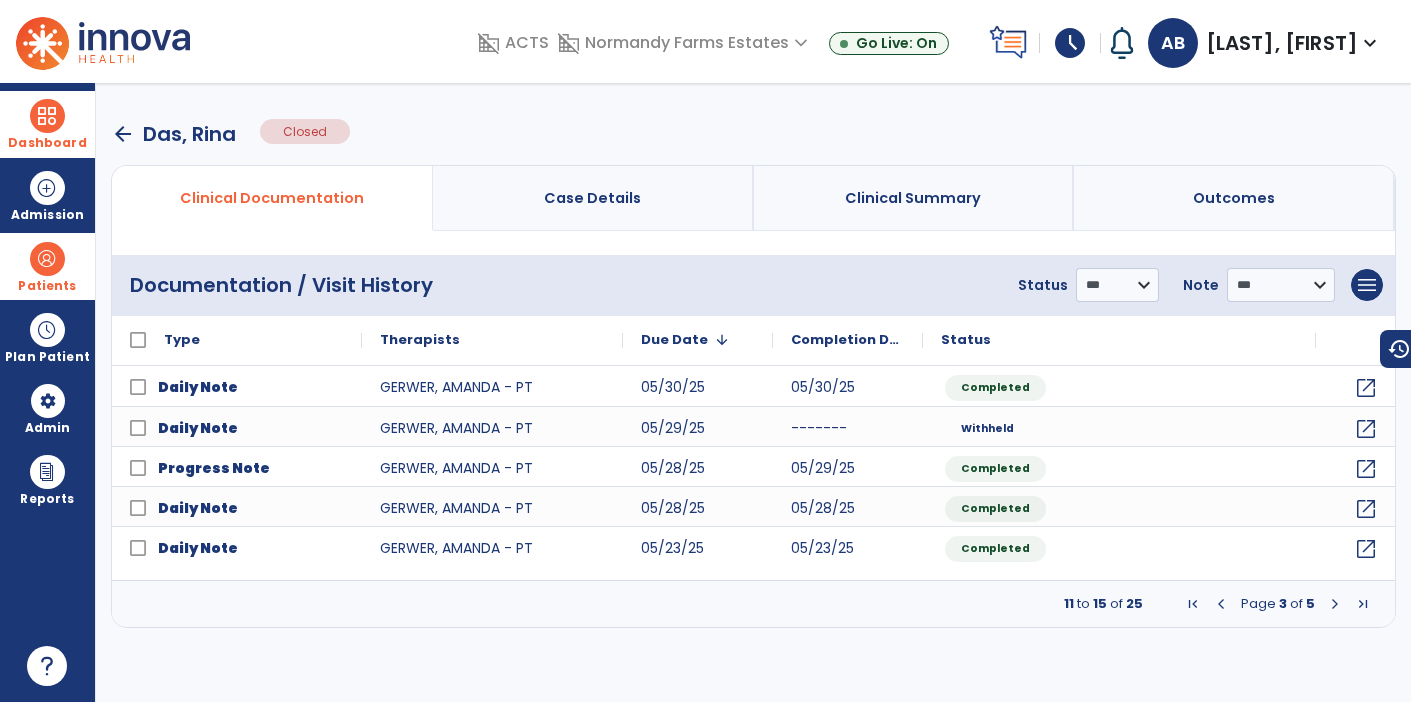 click at bounding box center [1335, 604] 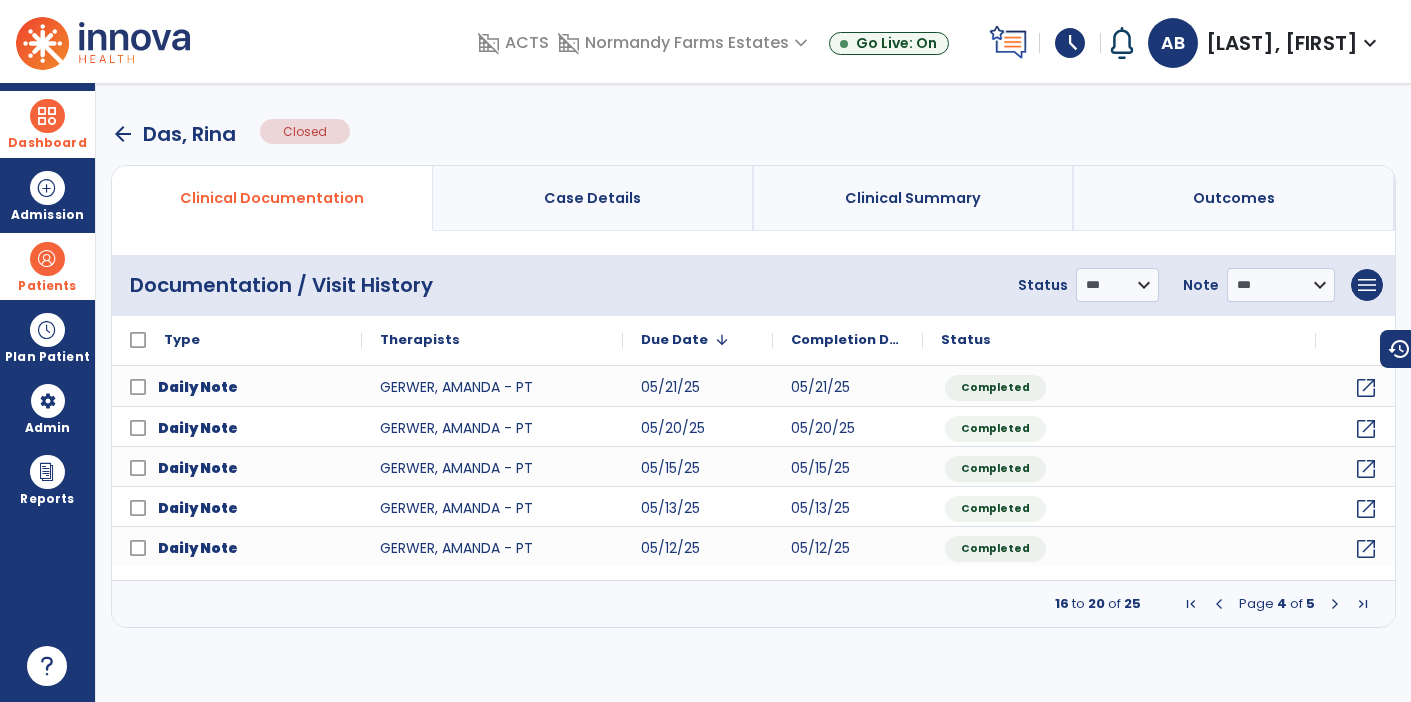 click at bounding box center [1335, 604] 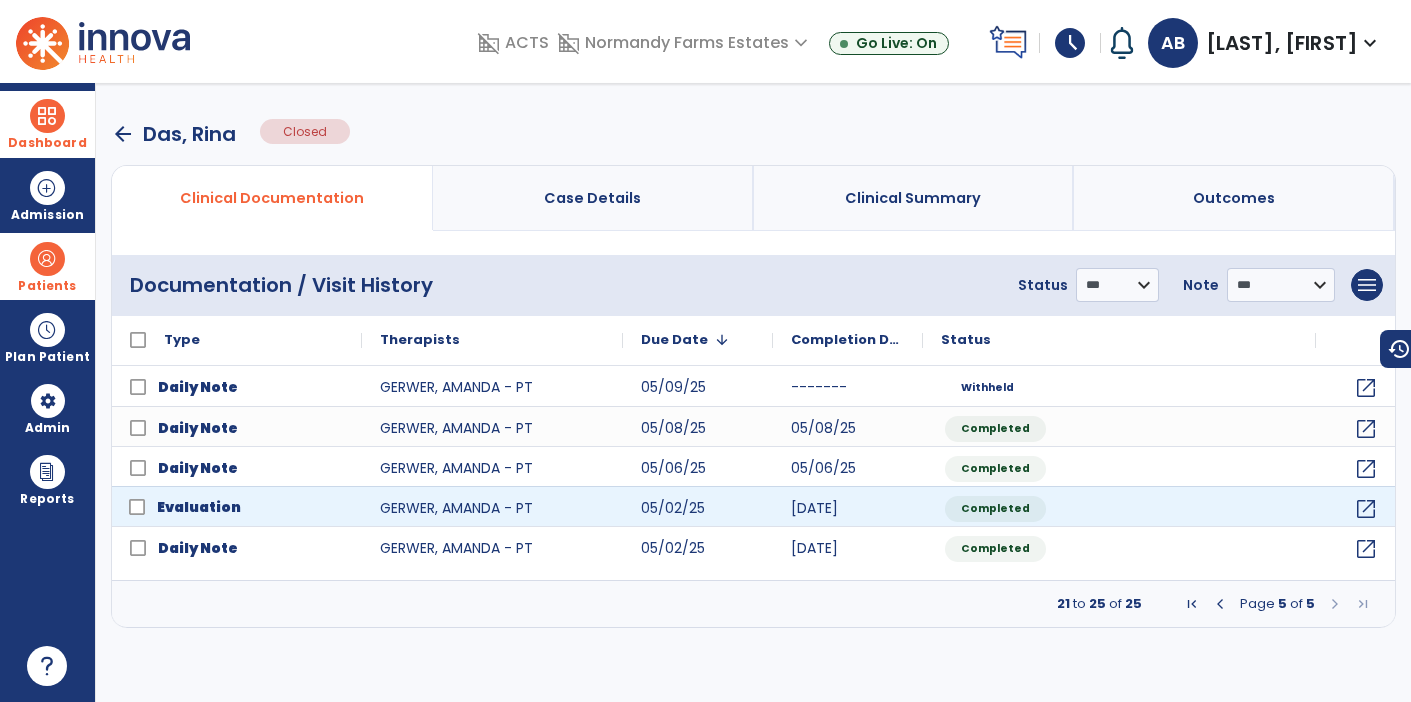 click 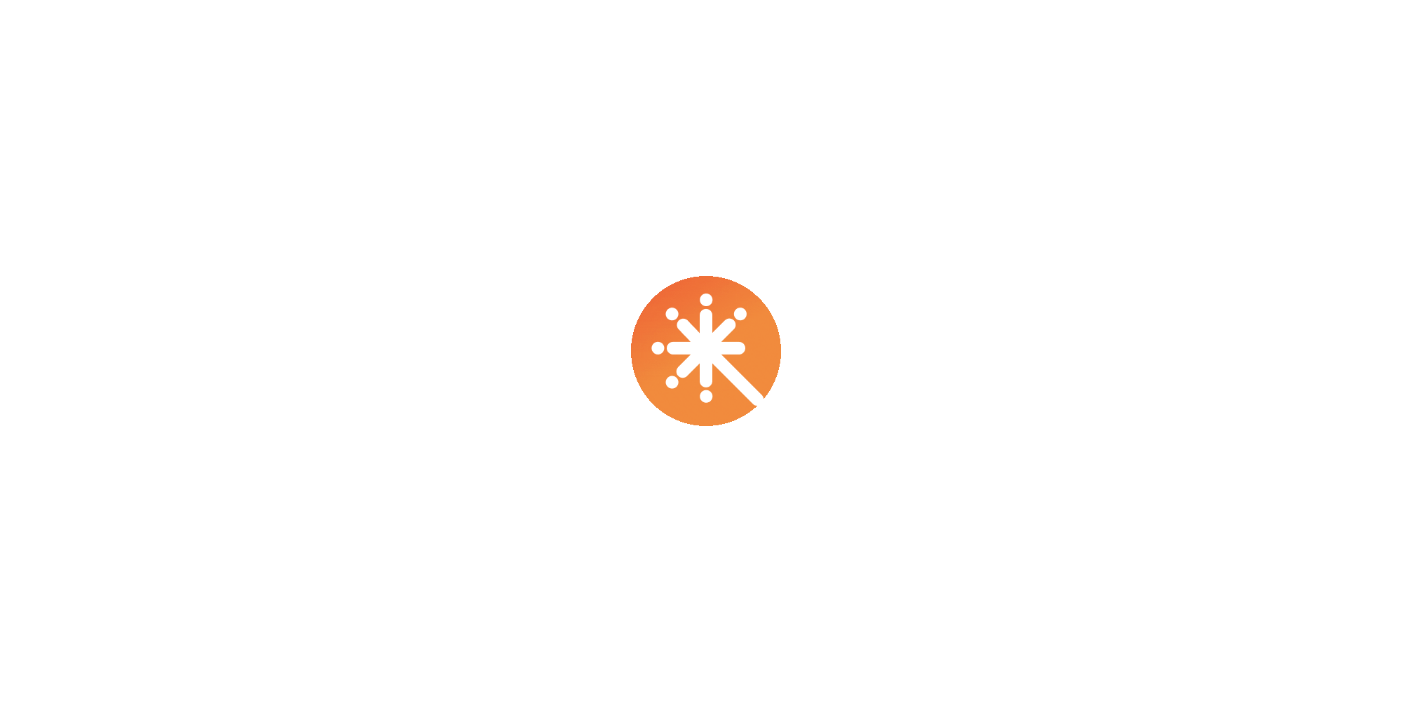 scroll, scrollTop: 0, scrollLeft: 0, axis: both 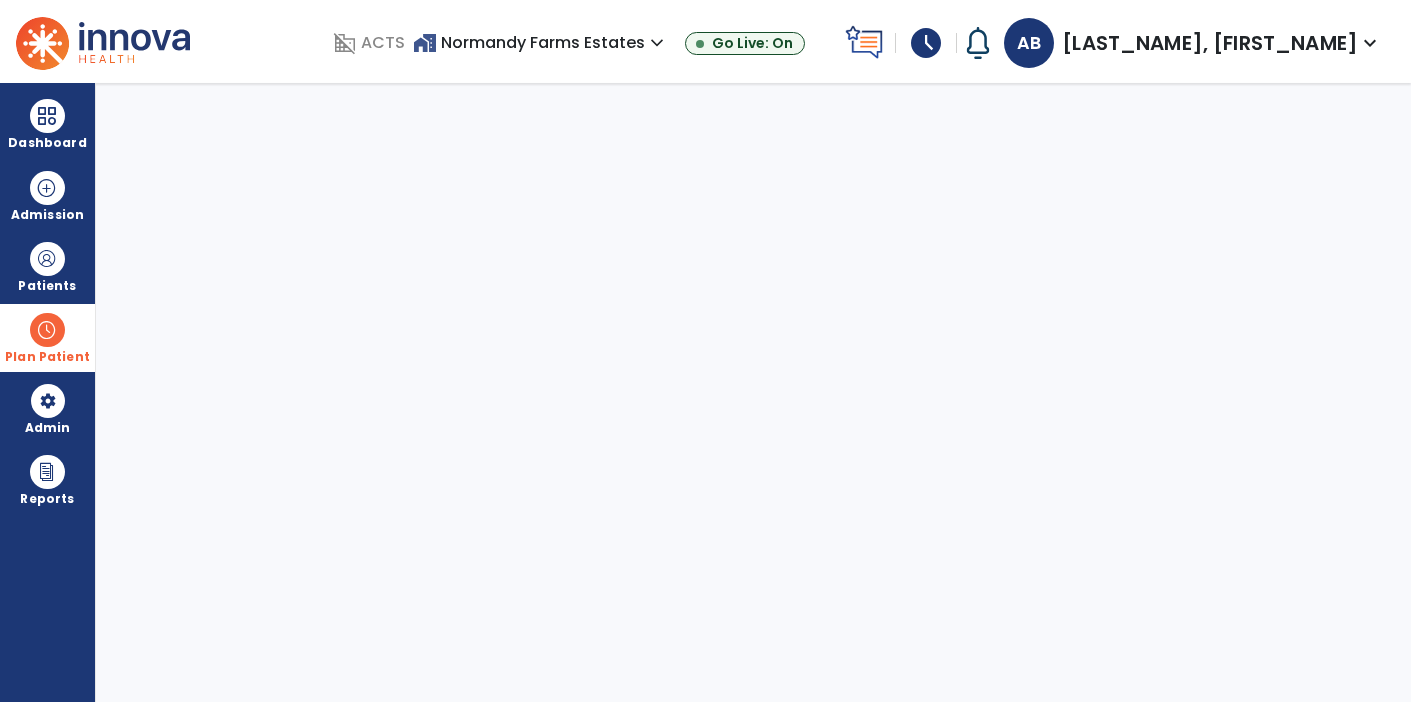 select on "****" 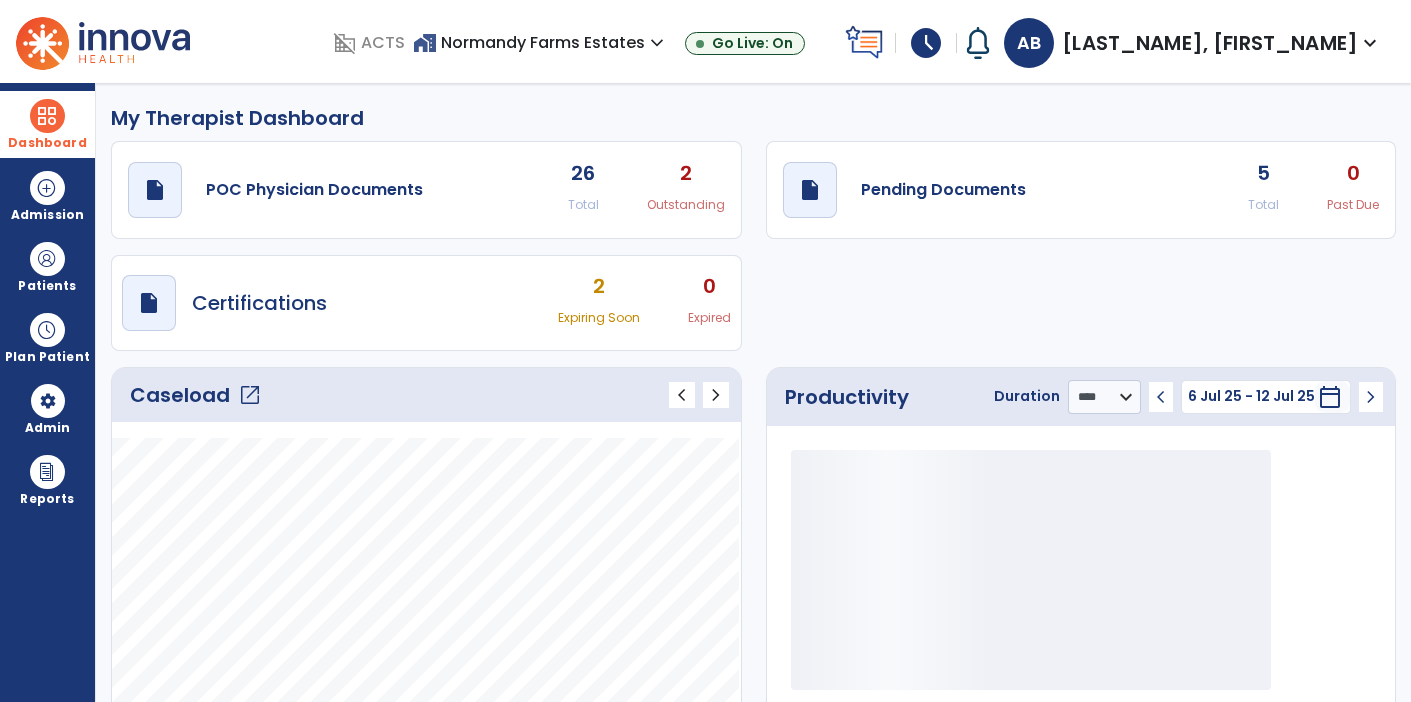 click on "Dashboard" at bounding box center [47, 124] 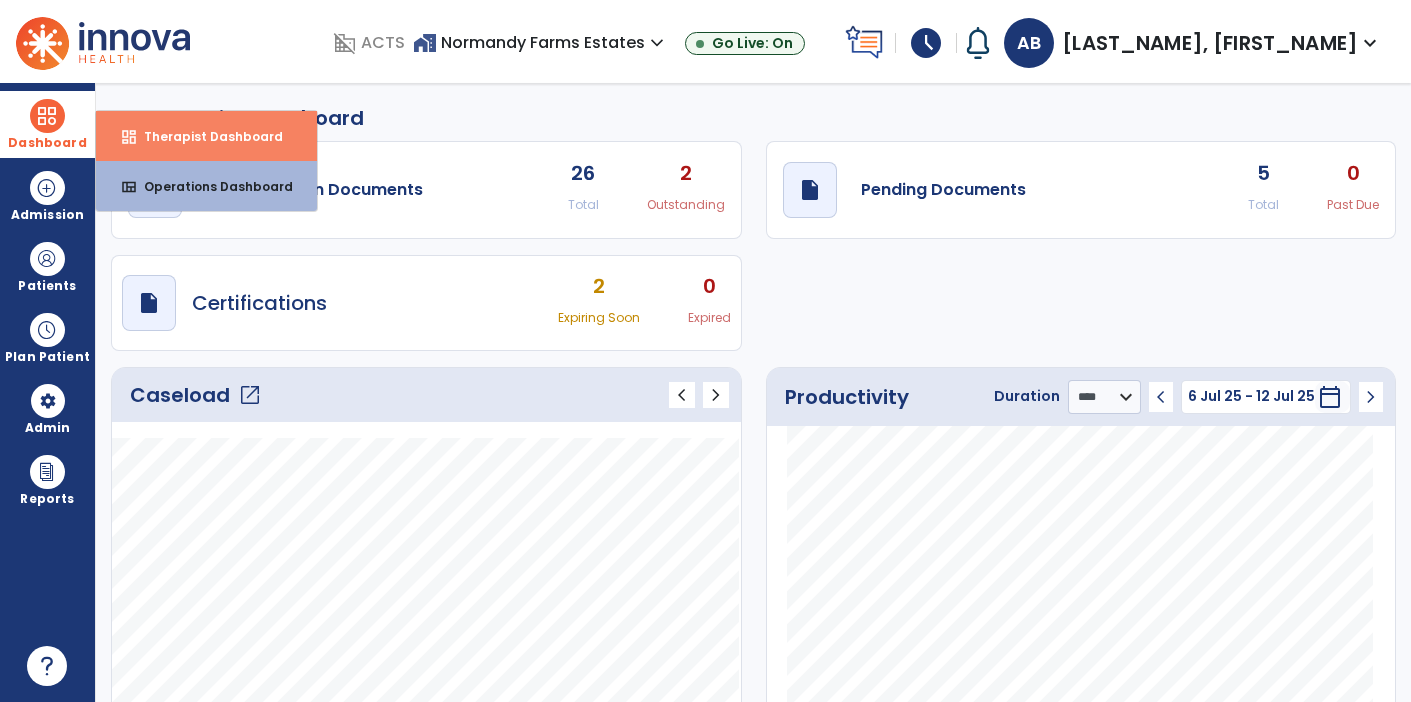 click on "Therapist Dashboard" at bounding box center [205, 136] 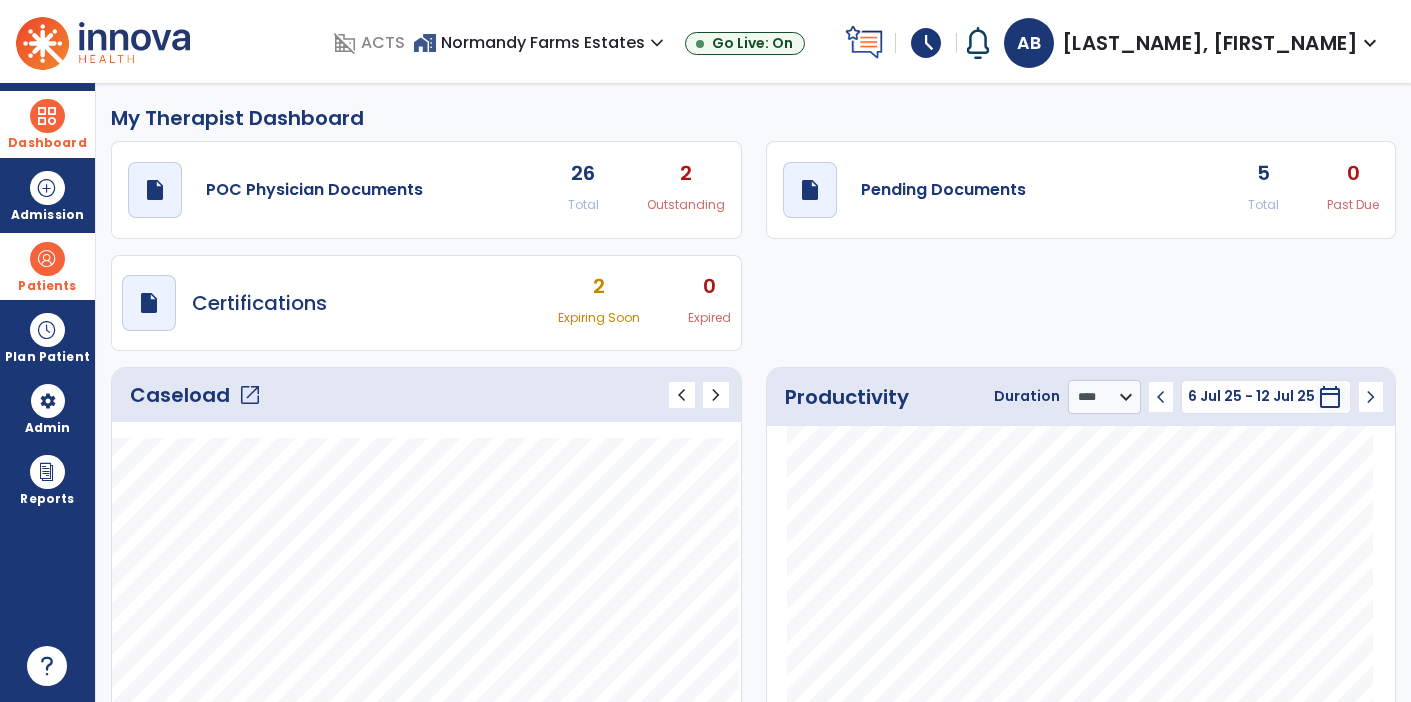 click on "Patients" at bounding box center [47, 266] 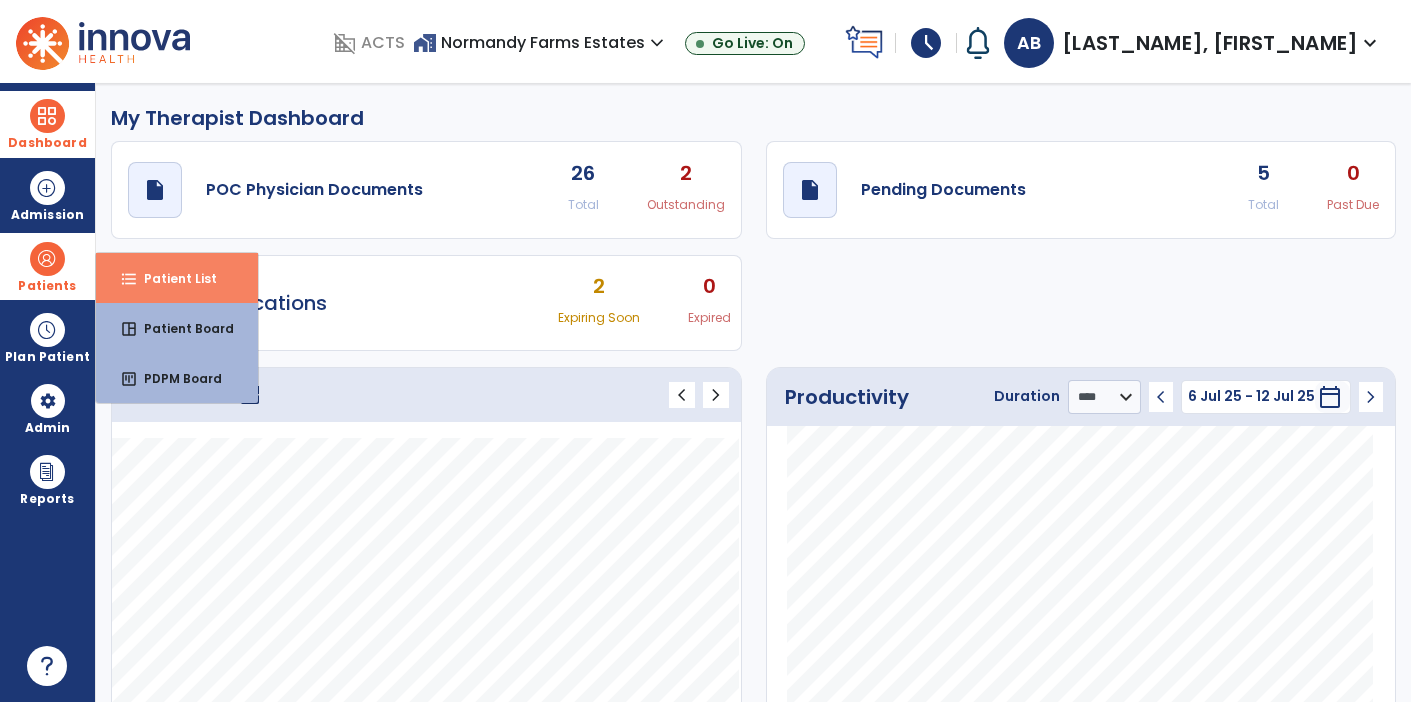 click on "Patient List" at bounding box center (172, 278) 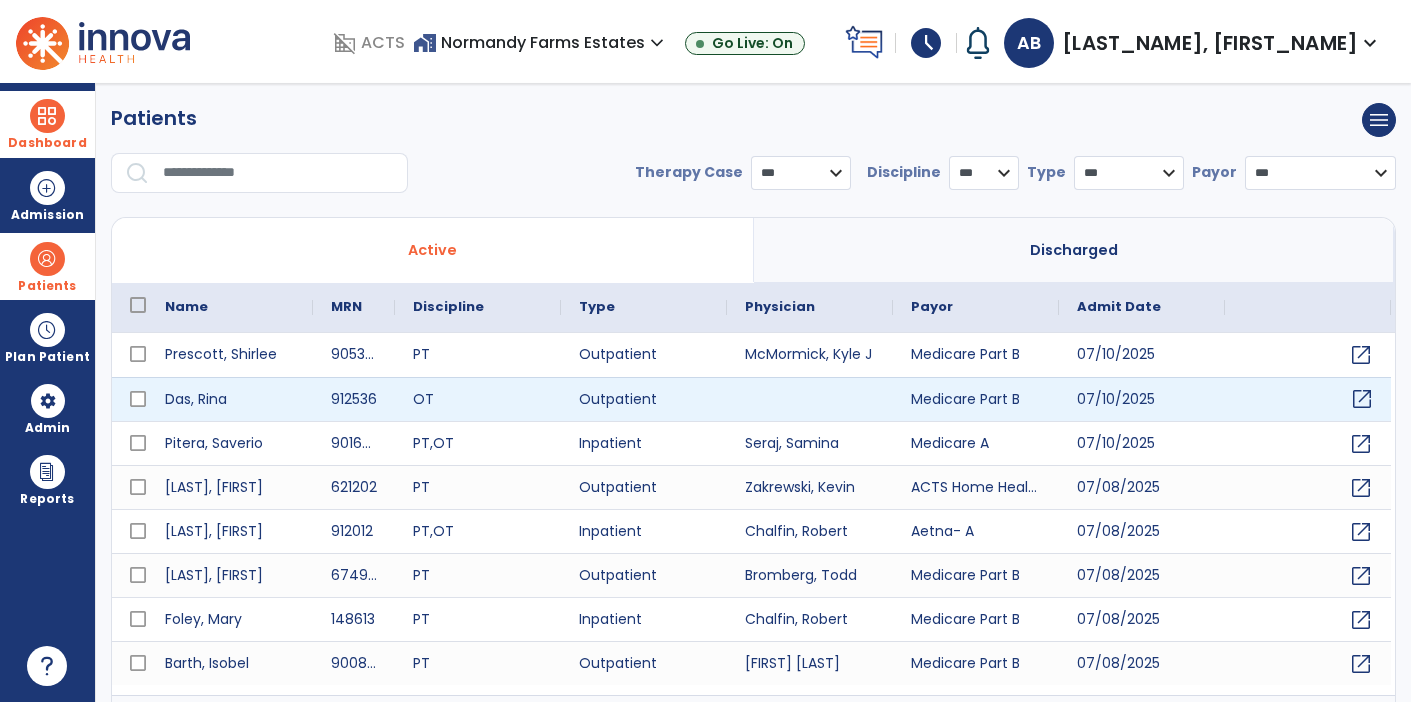 click on "open_in_new" at bounding box center [1362, 399] 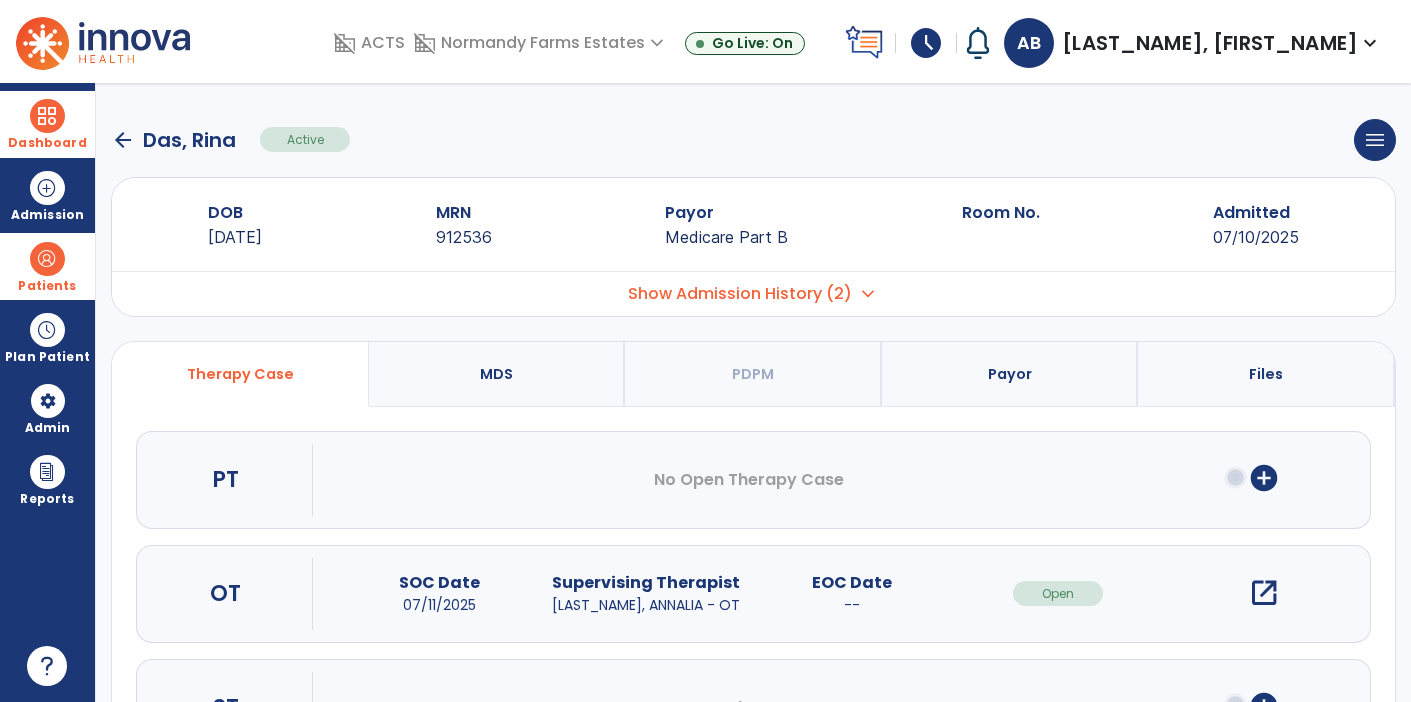 click on "open_in_new" at bounding box center (1264, 593) 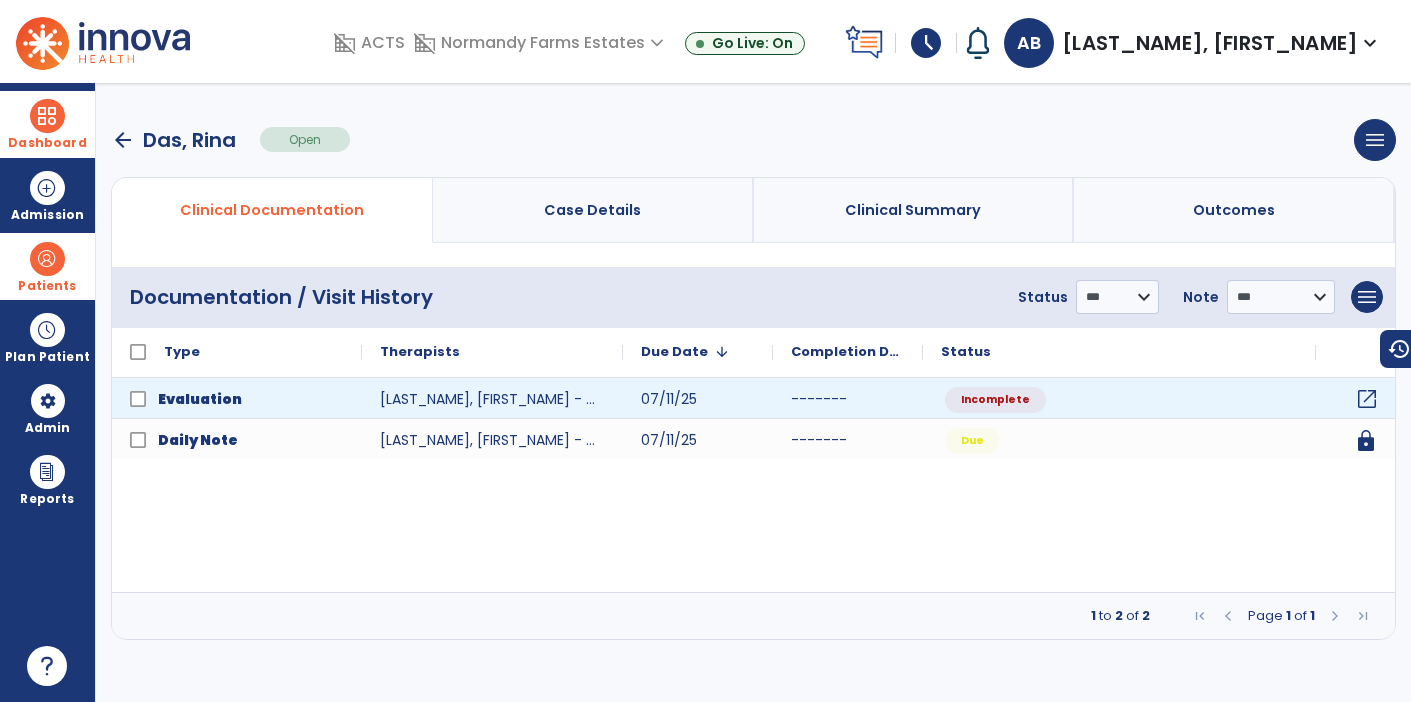 click on "open_in_new" 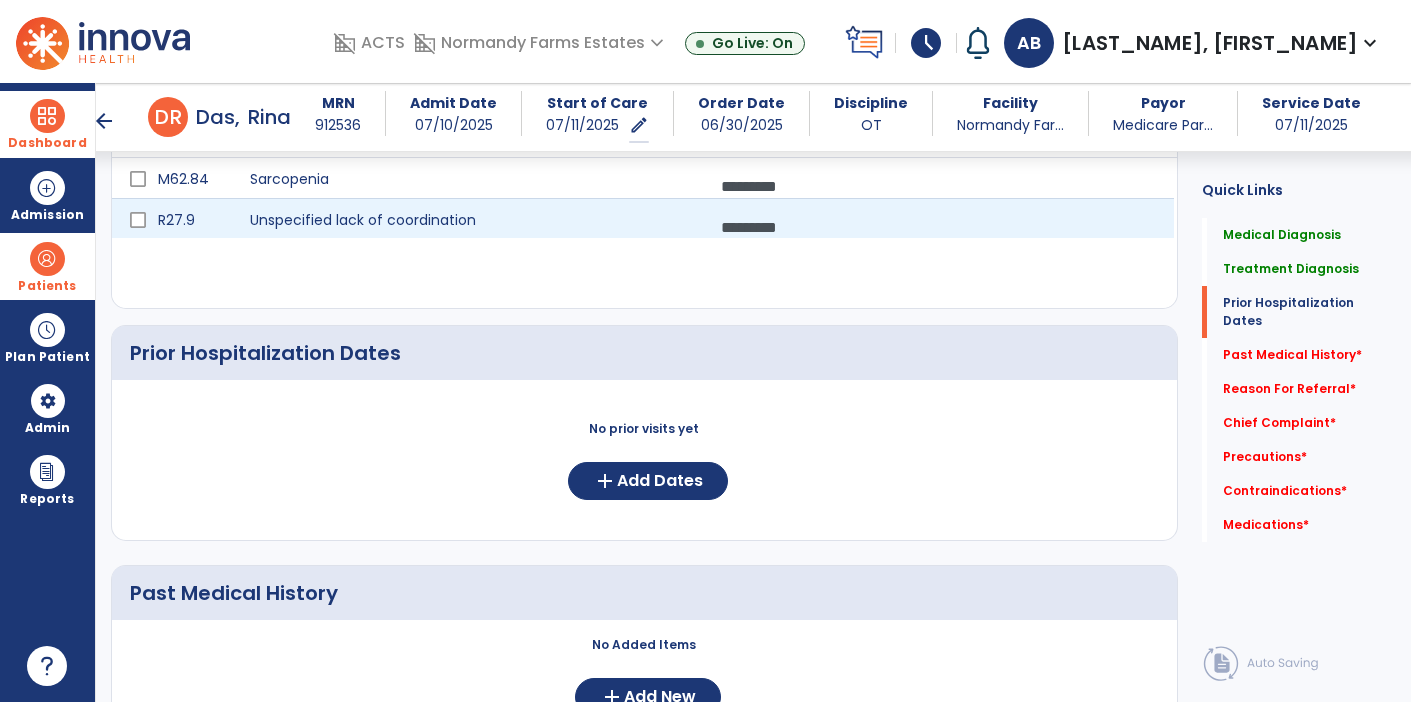 scroll, scrollTop: 649, scrollLeft: 0, axis: vertical 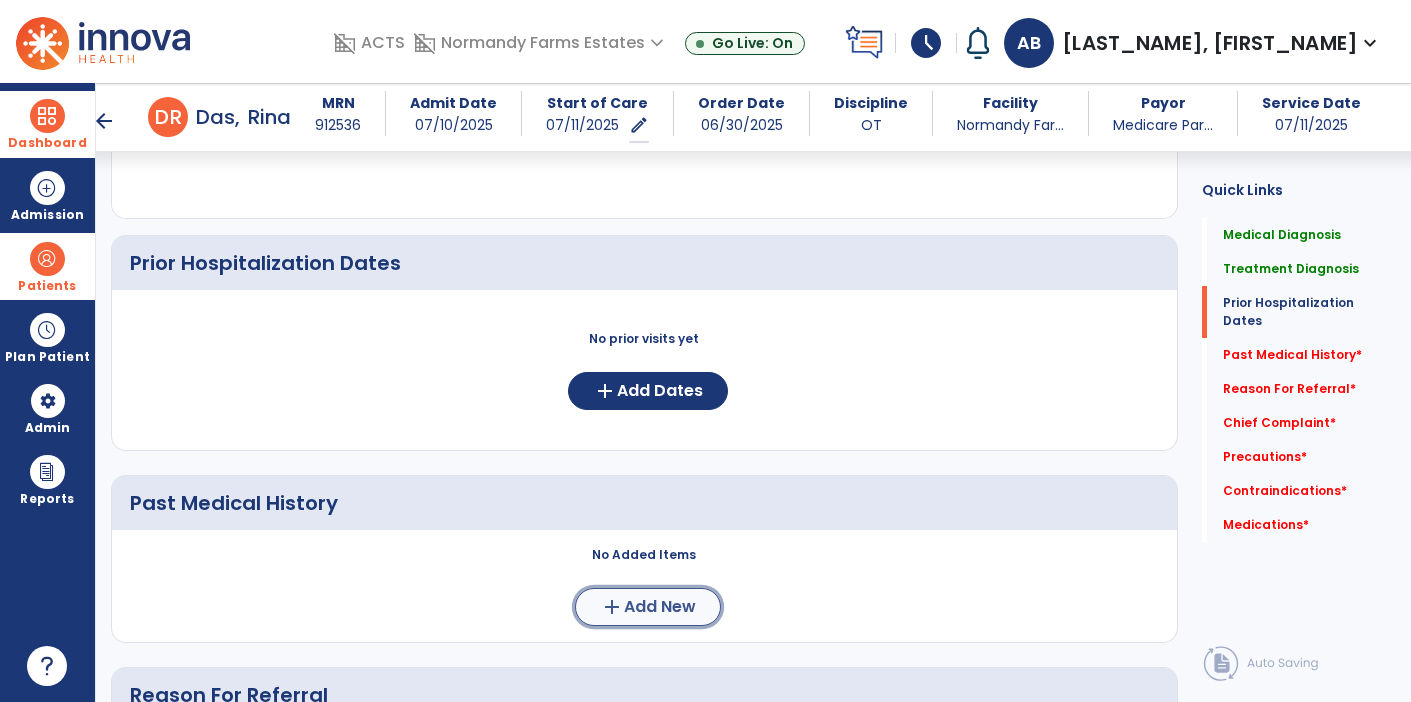 click on "Add New" 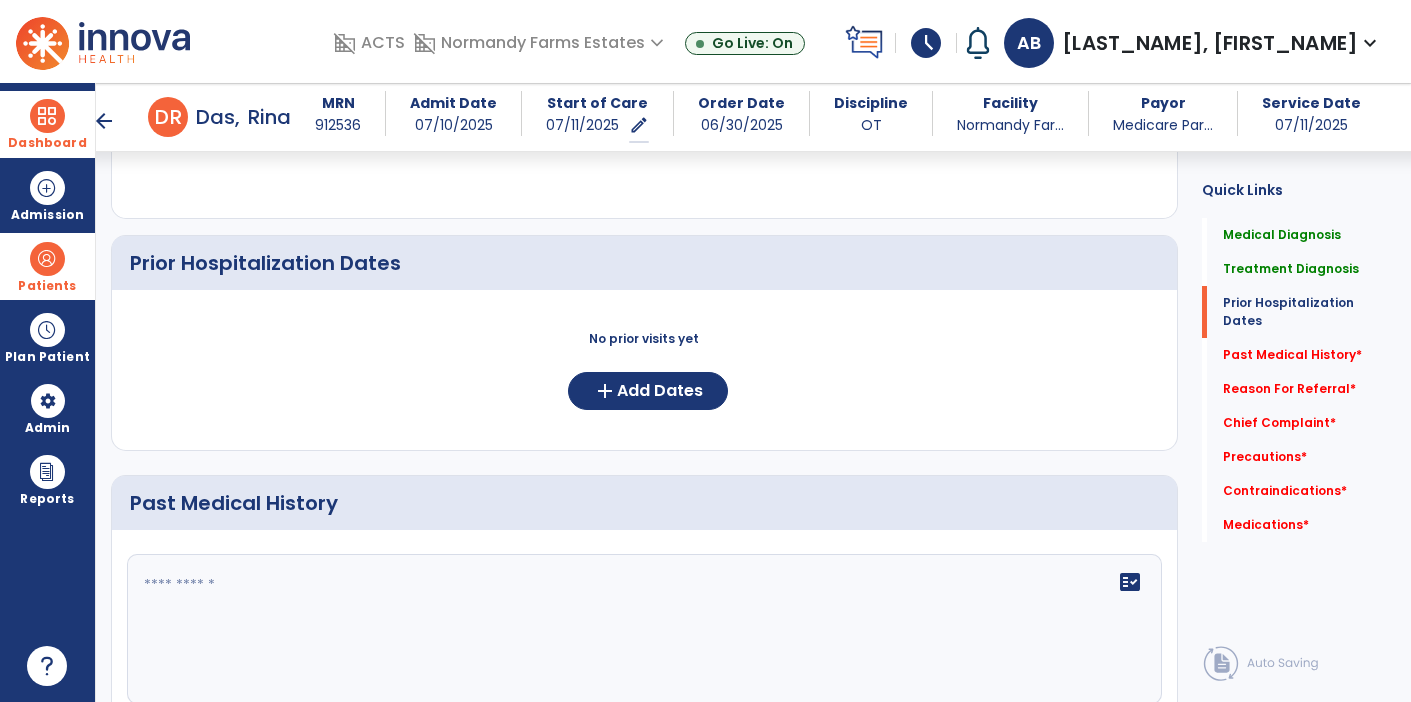 click 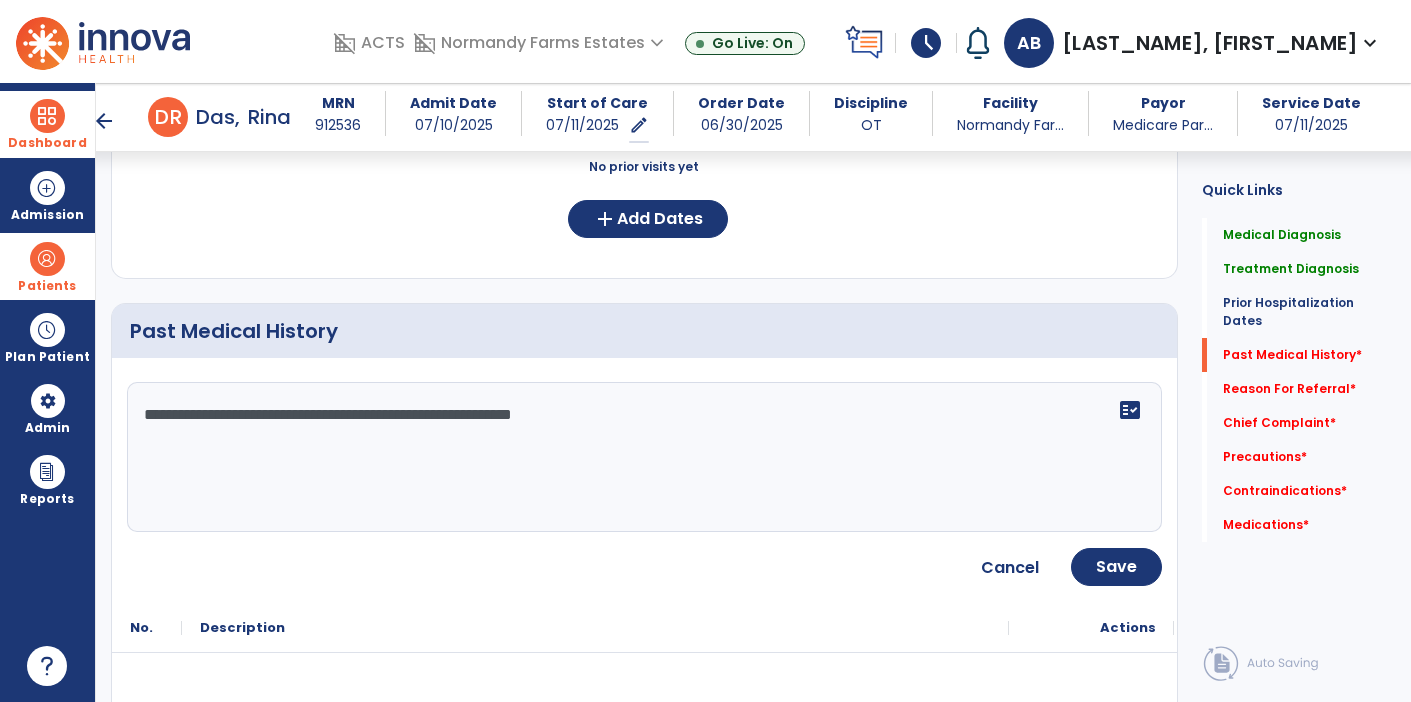 scroll, scrollTop: 822, scrollLeft: 0, axis: vertical 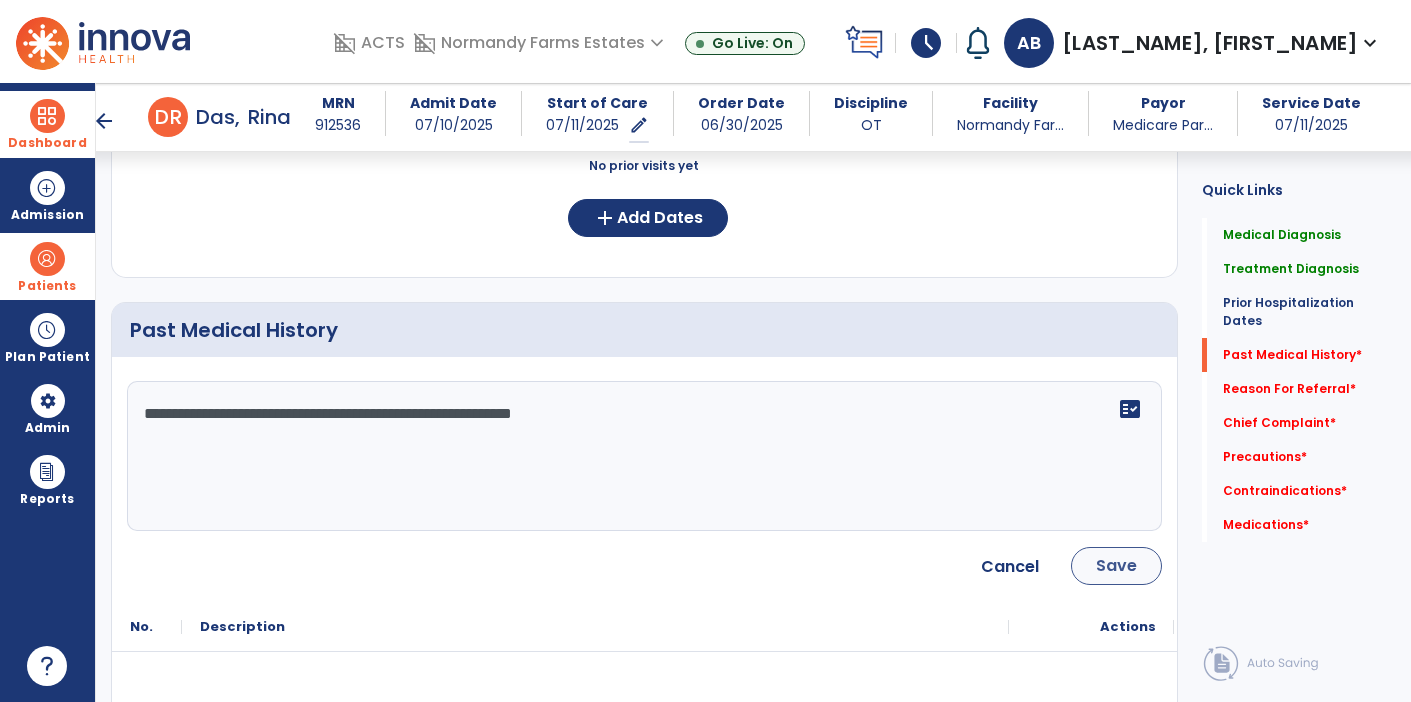type on "**********" 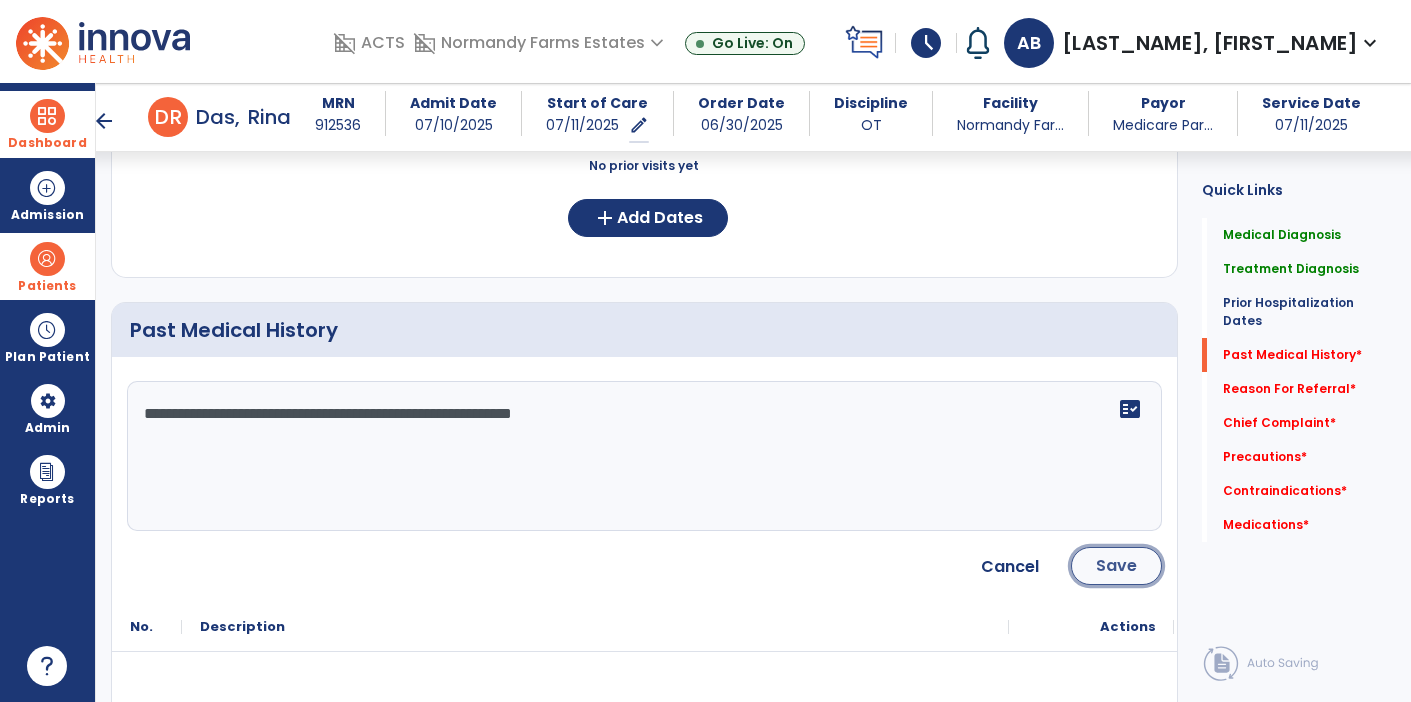 click on "Save" 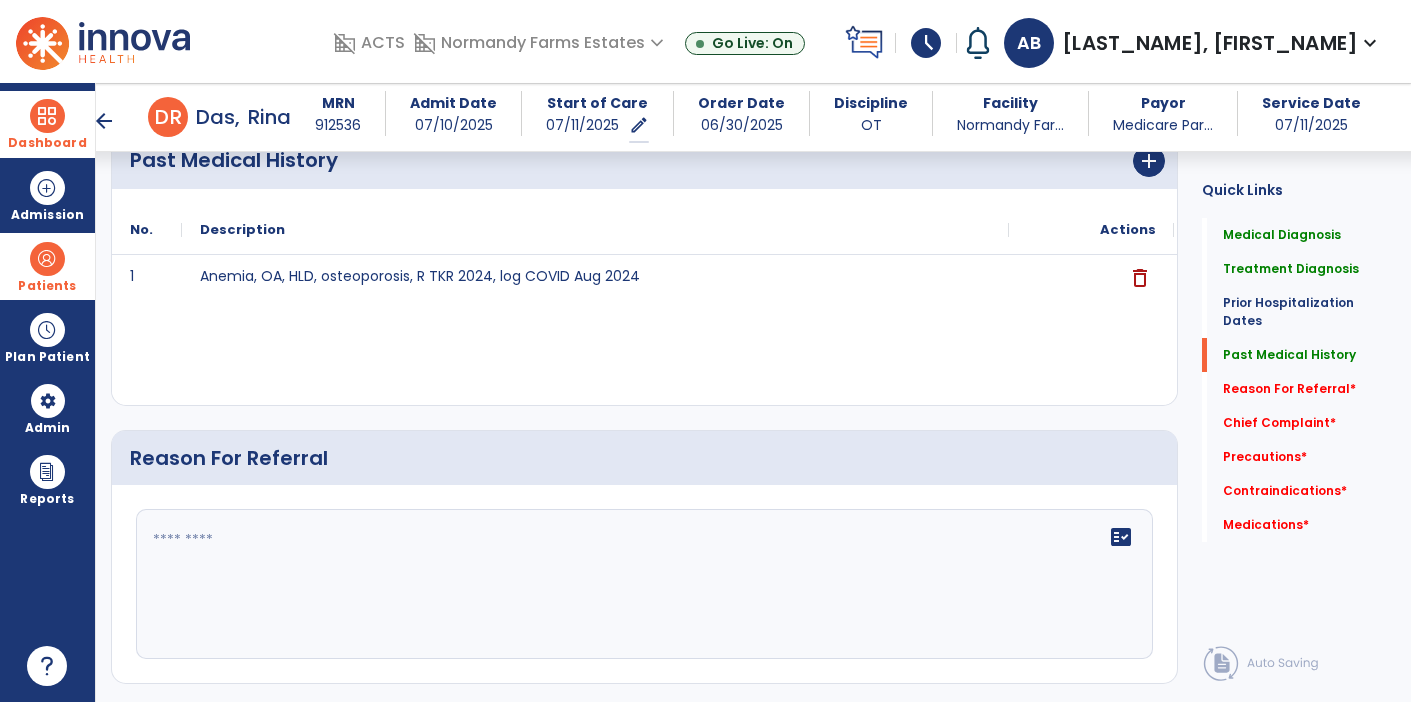 scroll, scrollTop: 1056, scrollLeft: 0, axis: vertical 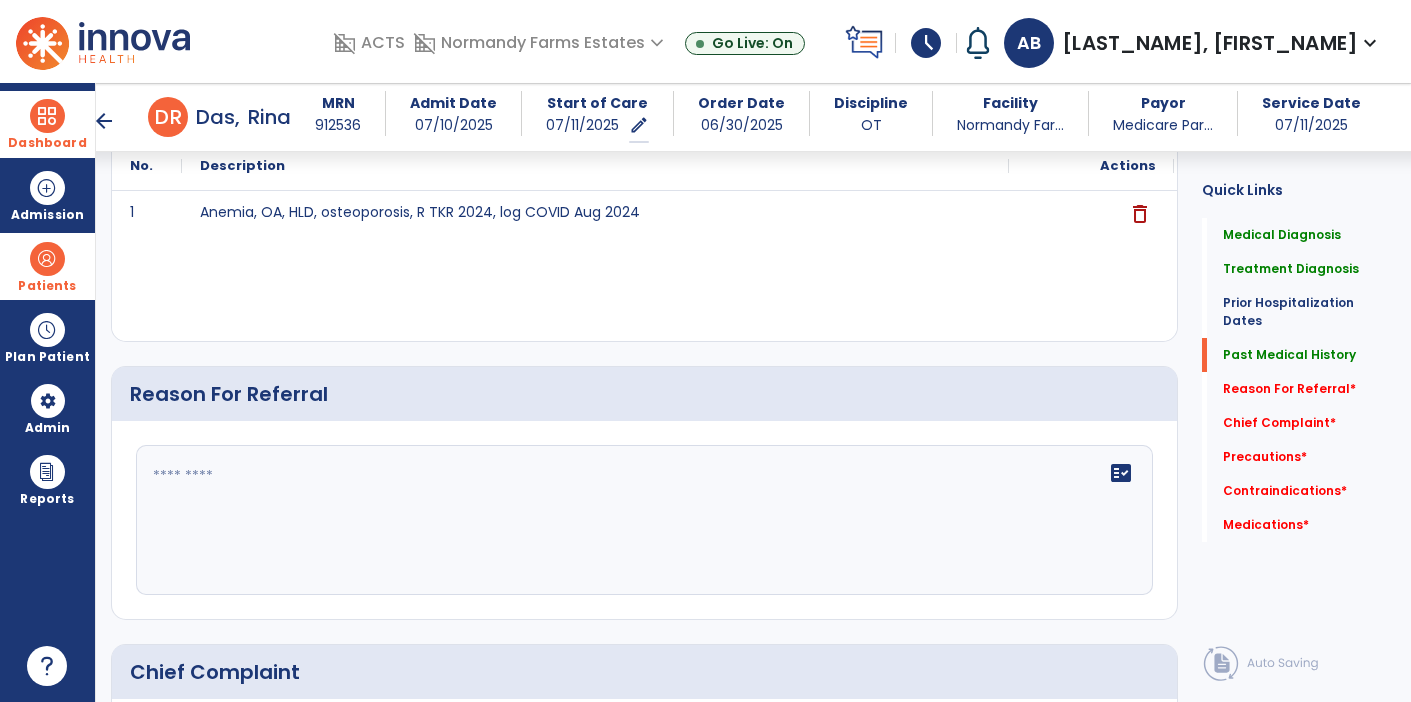 click on "fact_check" 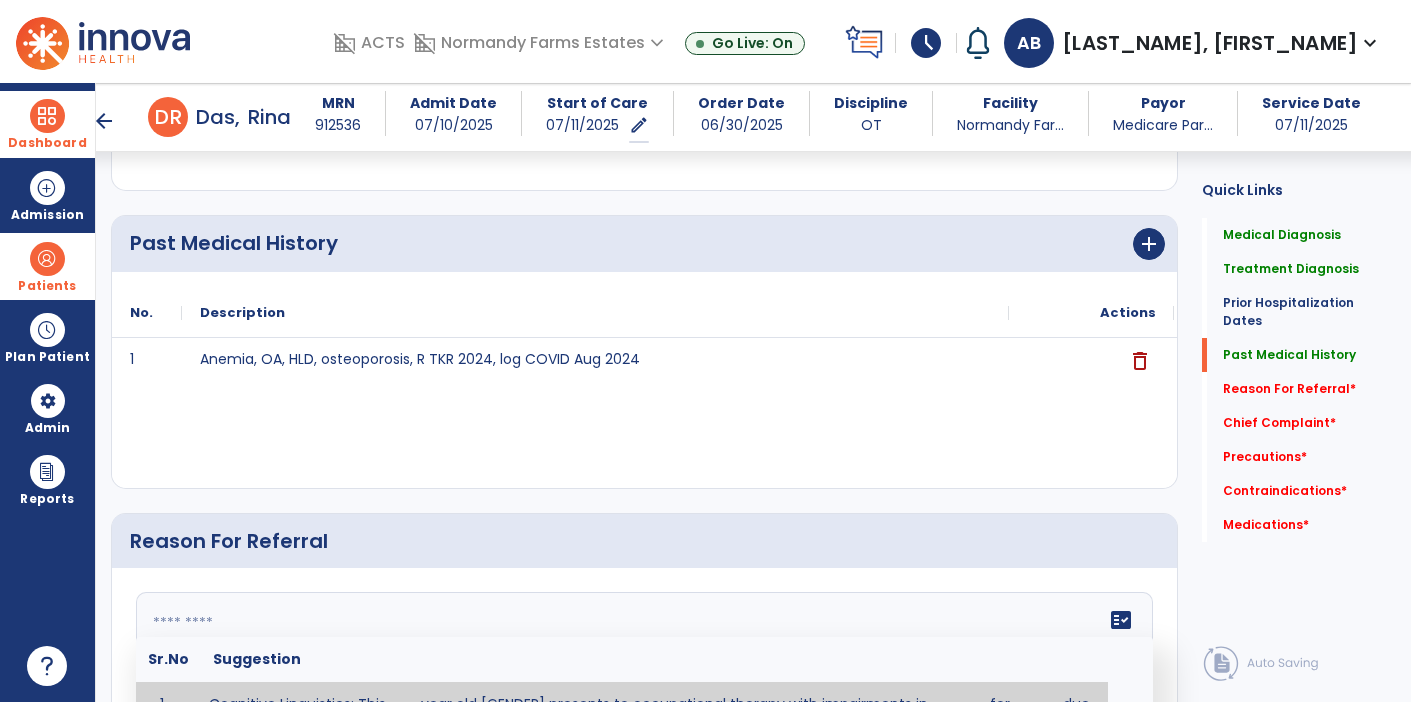 scroll, scrollTop: 889, scrollLeft: 0, axis: vertical 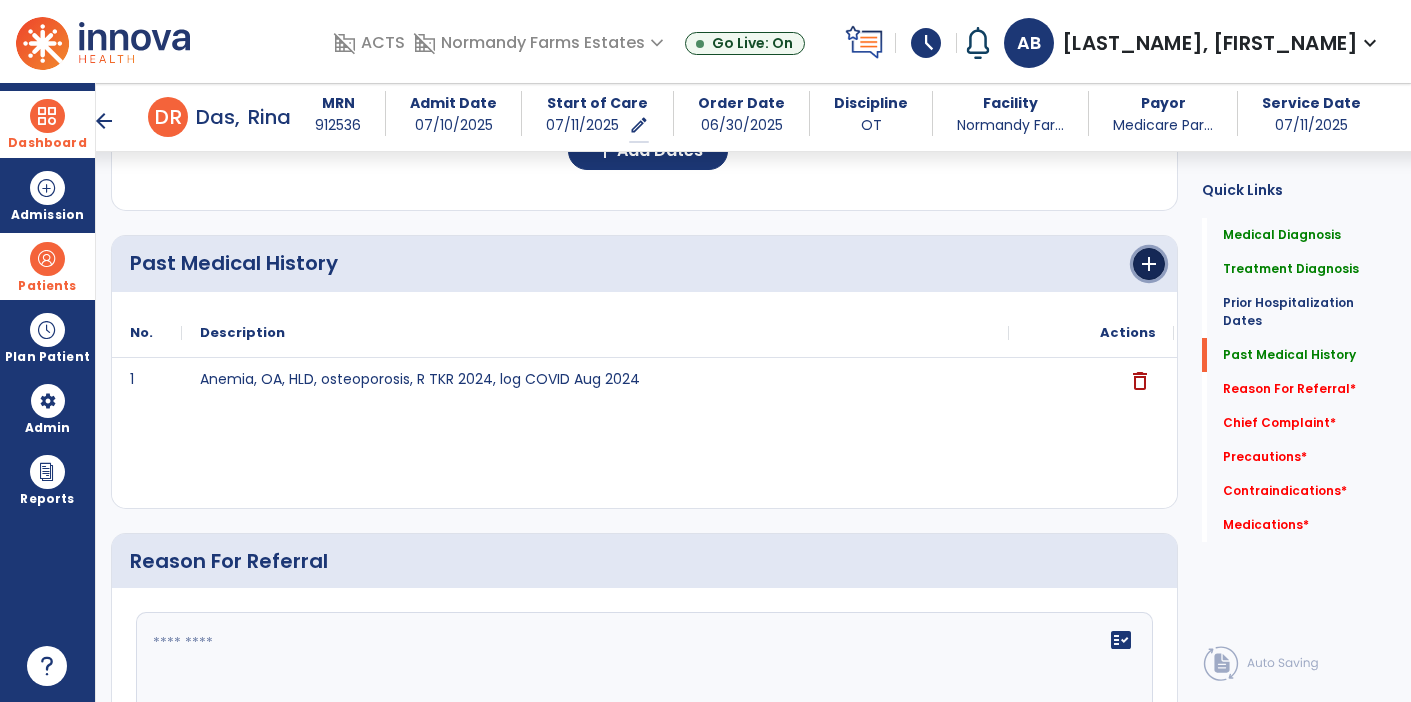 click on "add" 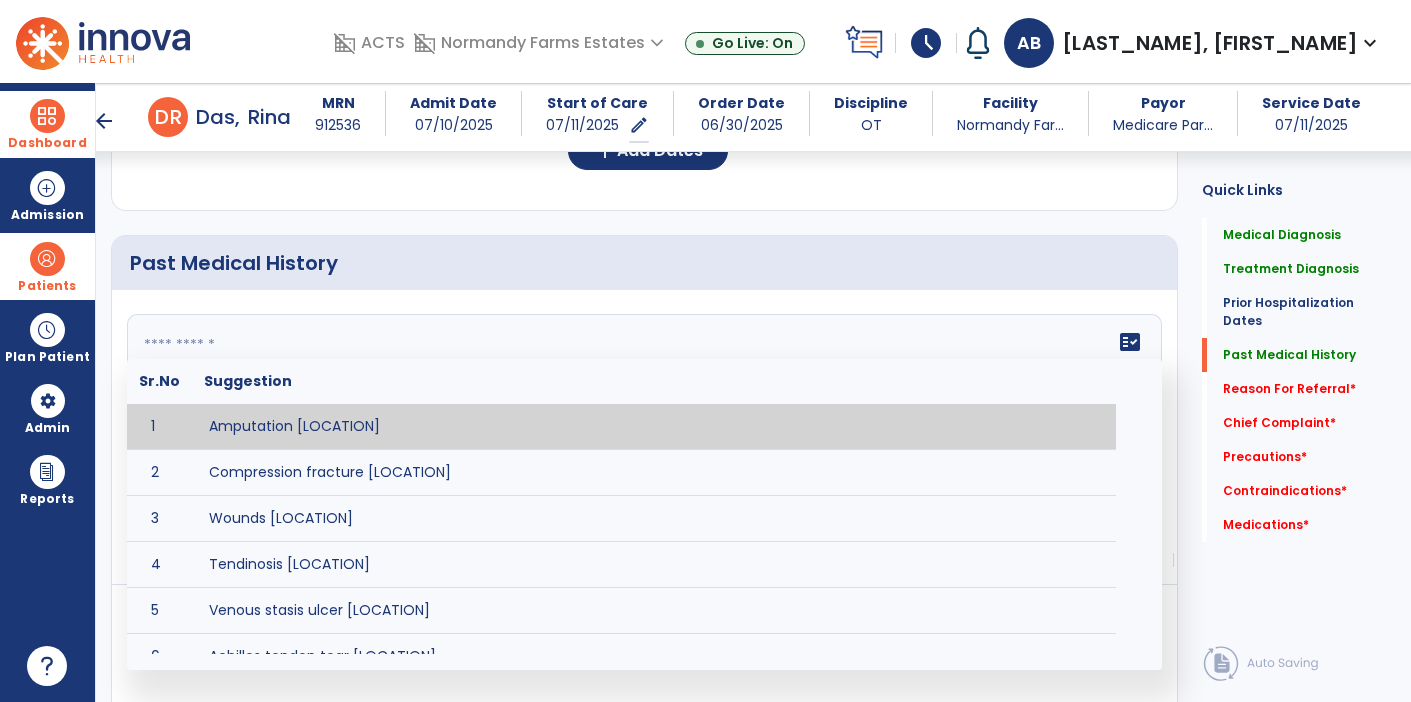 click 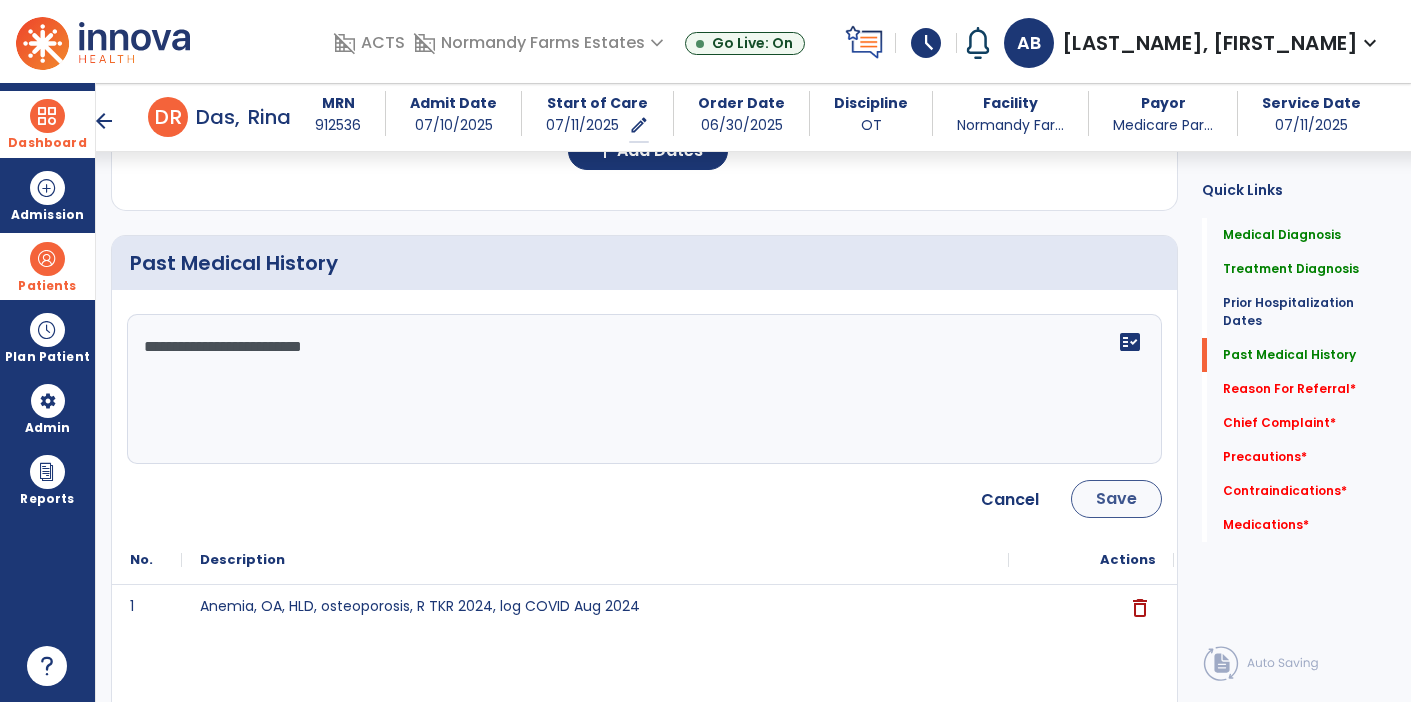 type on "**********" 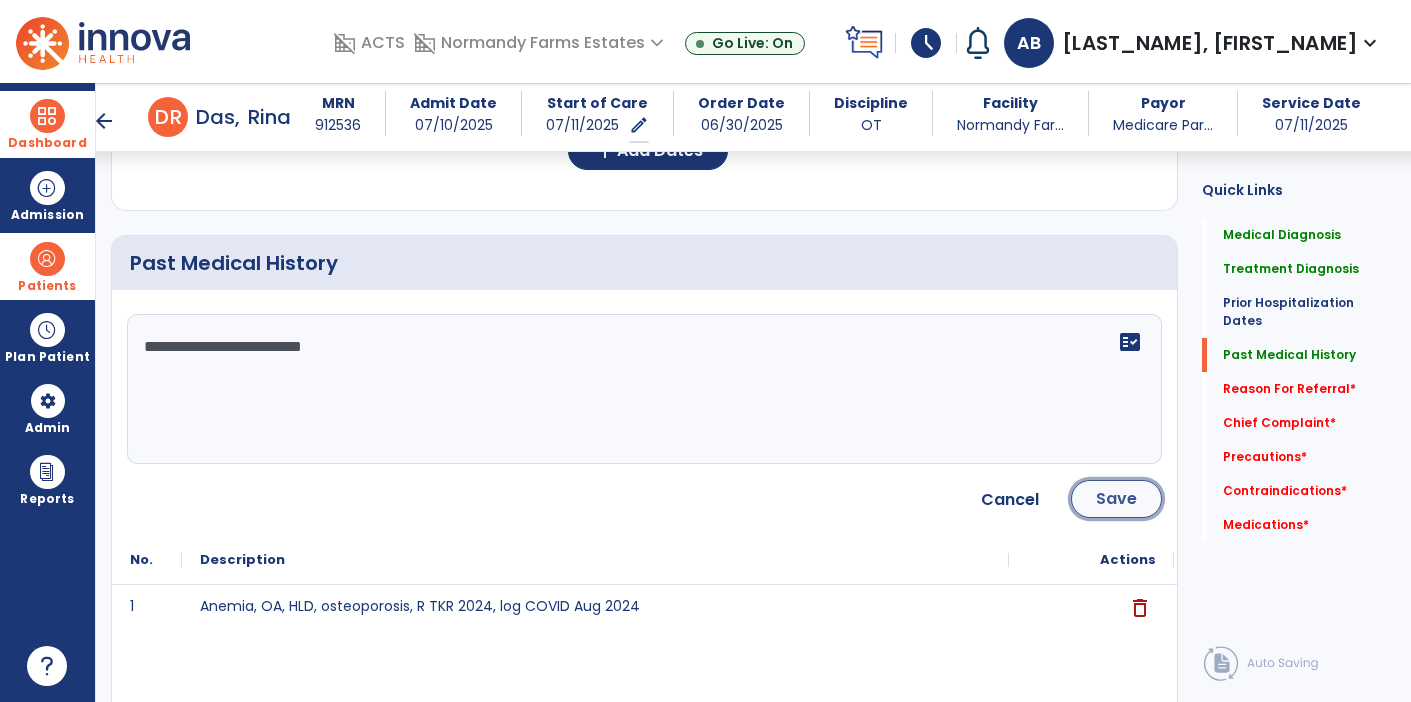 click on "Save" 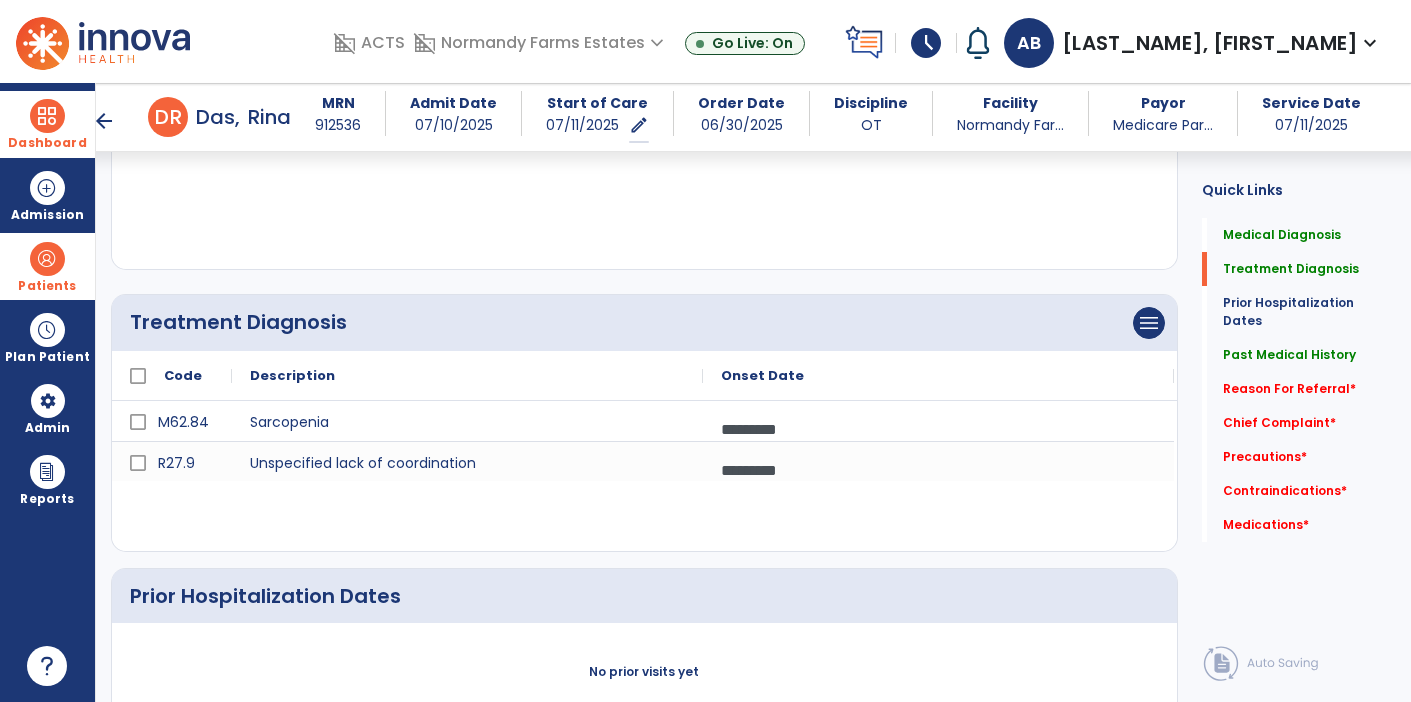 scroll, scrollTop: 299, scrollLeft: 0, axis: vertical 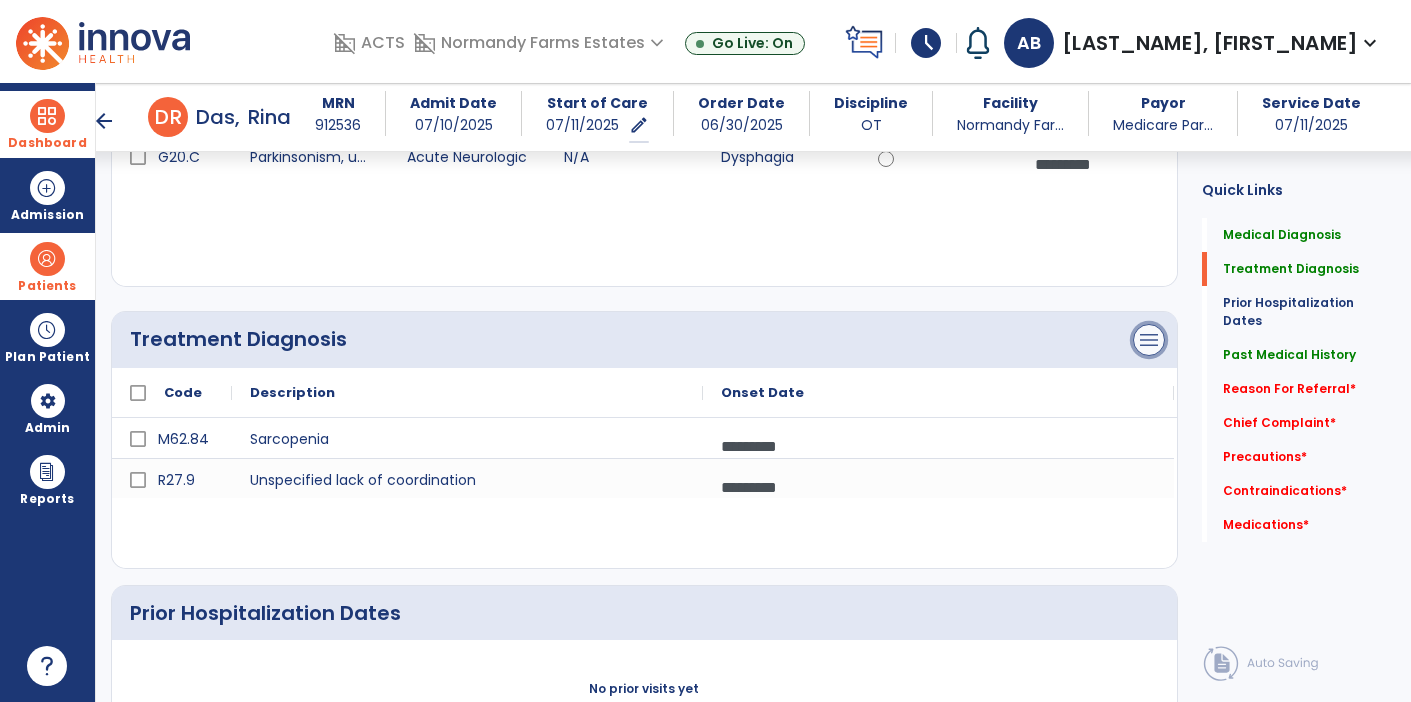 click on "menu" at bounding box center [1149, 58] 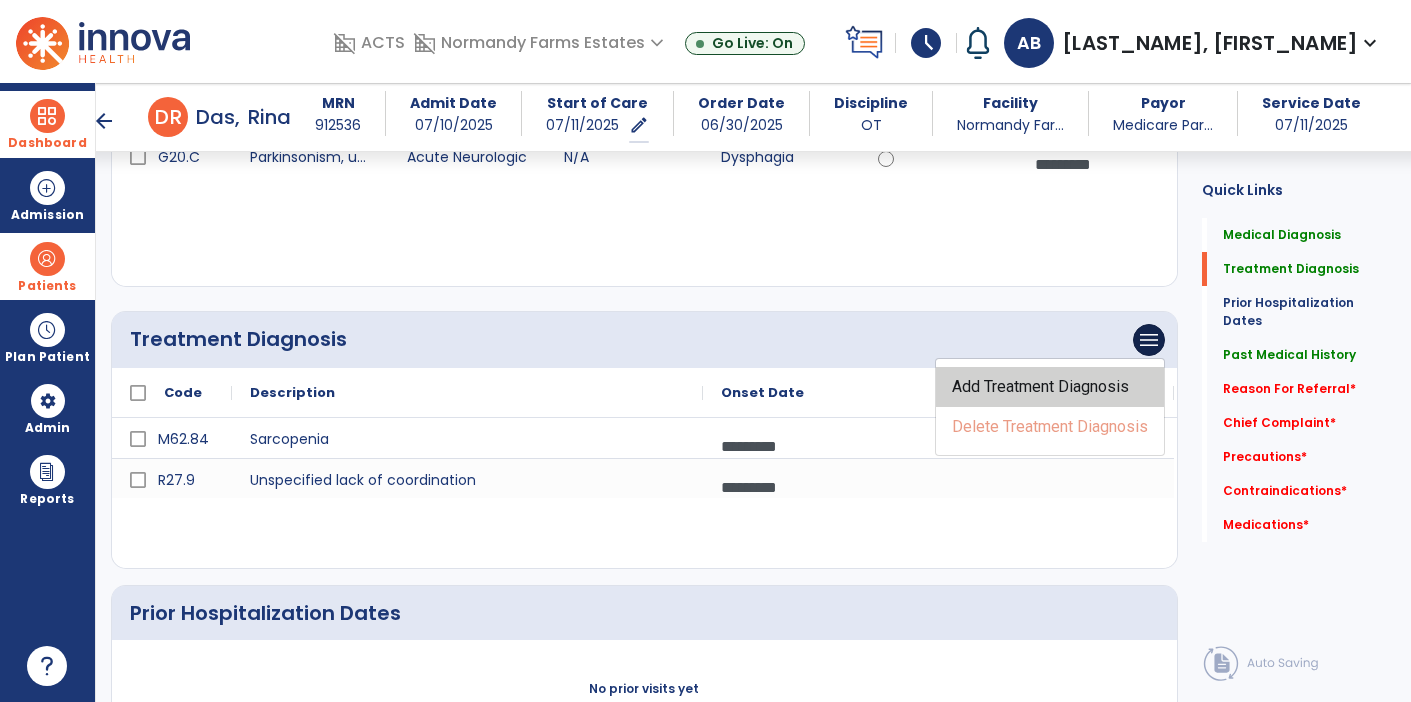 click on "Add Treatment Diagnosis" 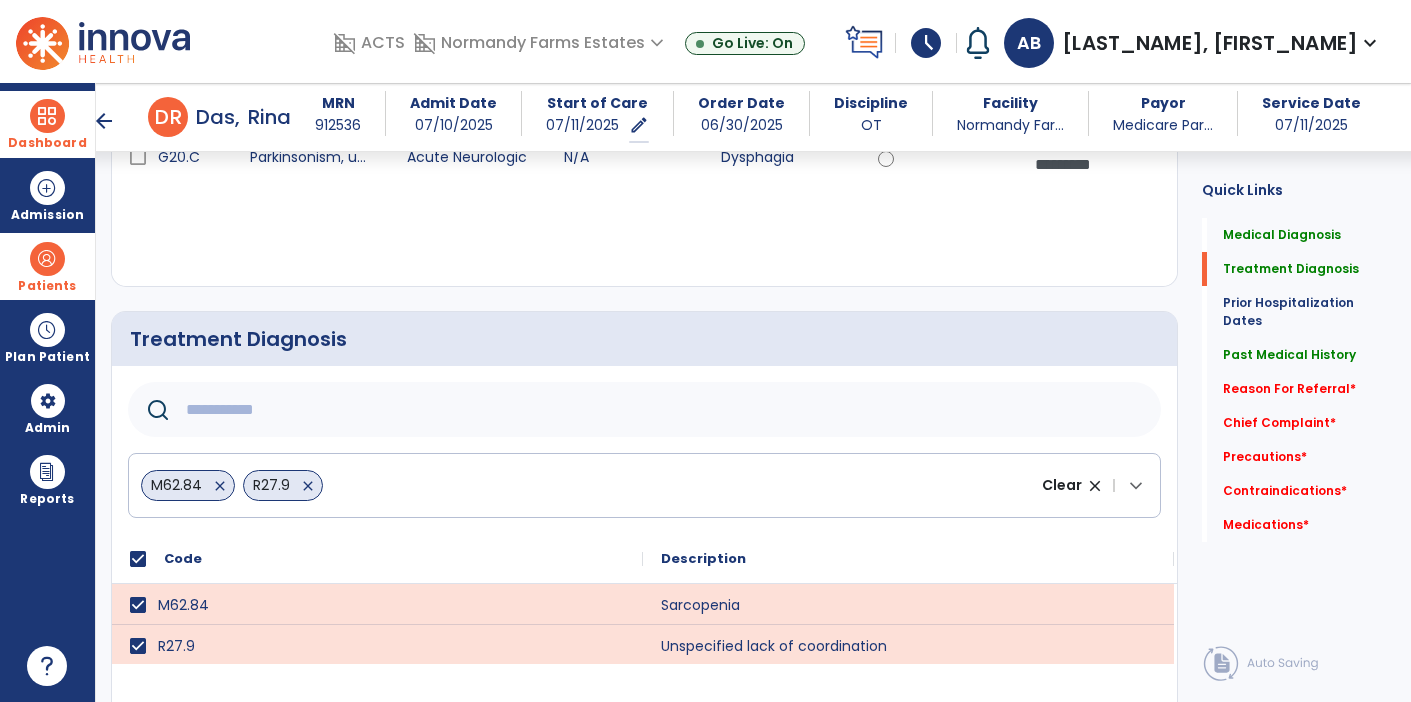 click 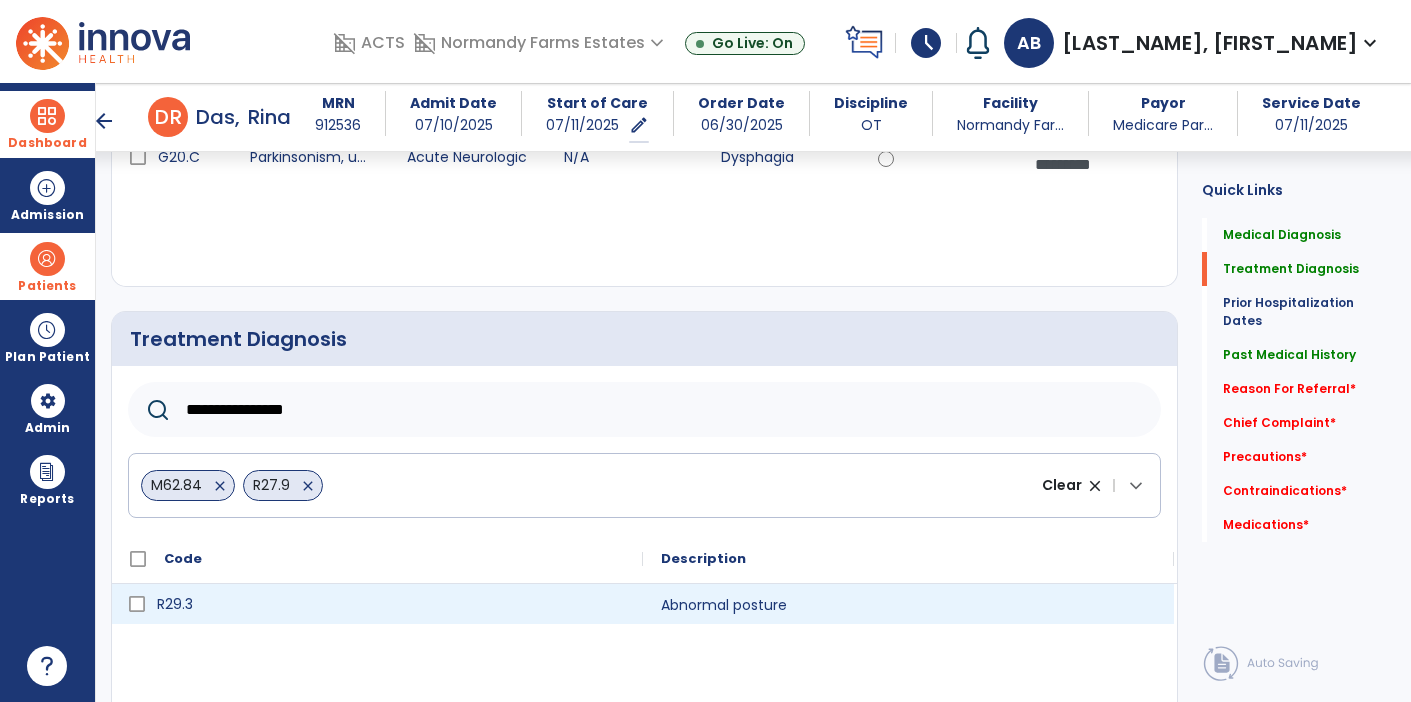 click on "R29.3" 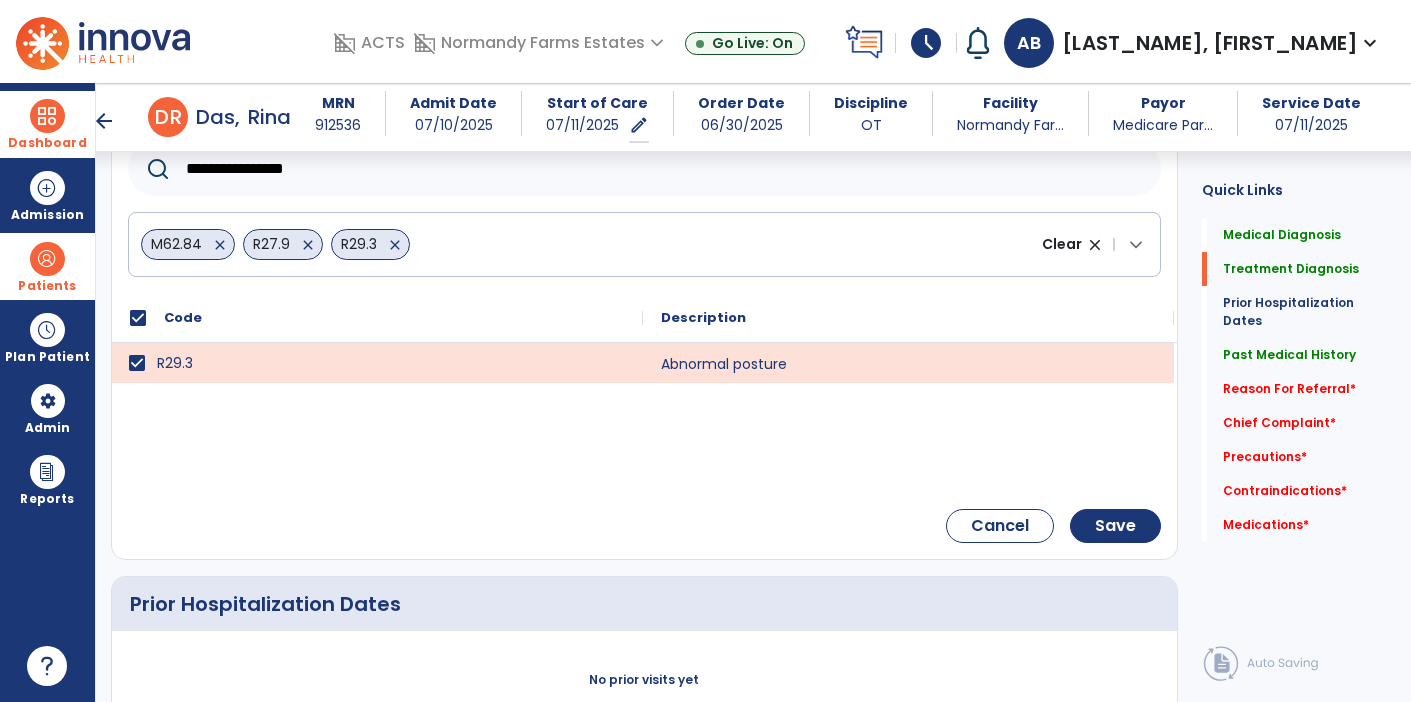 scroll, scrollTop: 465, scrollLeft: 0, axis: vertical 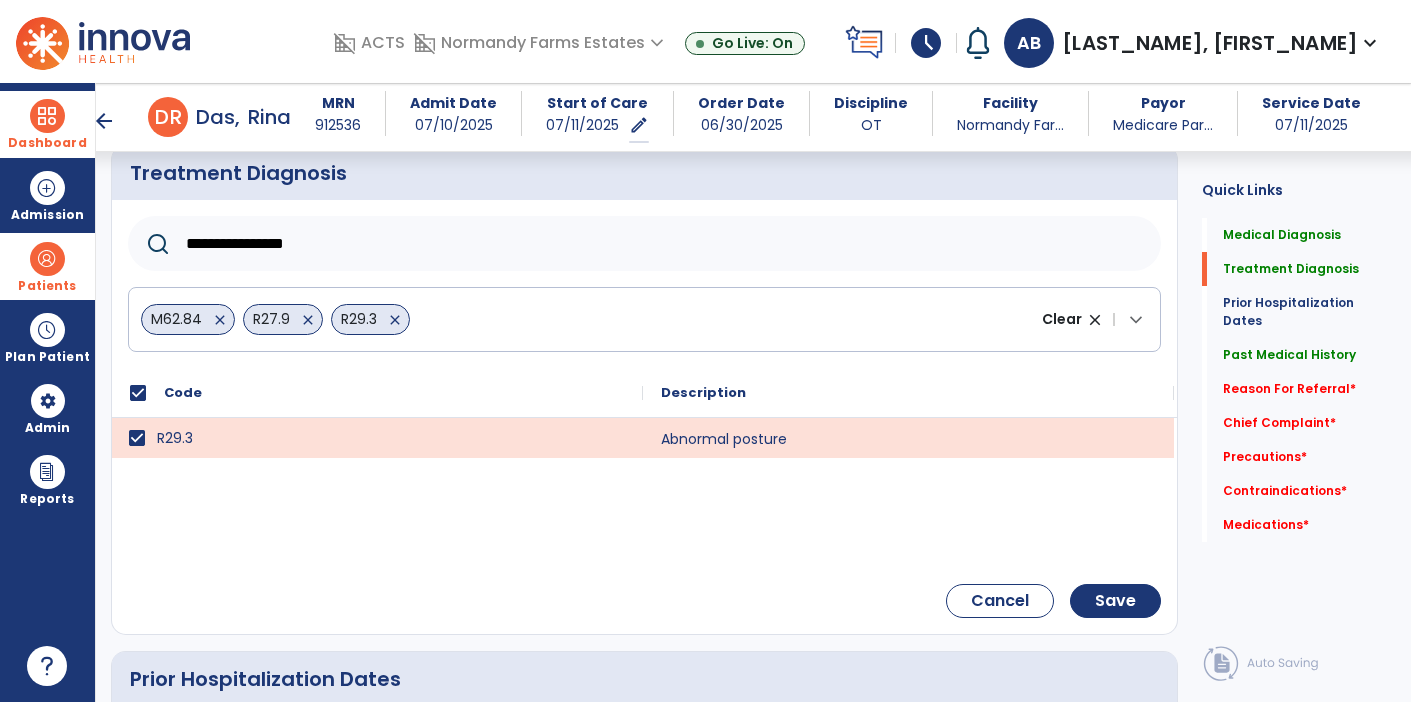 drag, startPoint x: 344, startPoint y: 248, endPoint x: 174, endPoint y: 253, distance: 170.07352 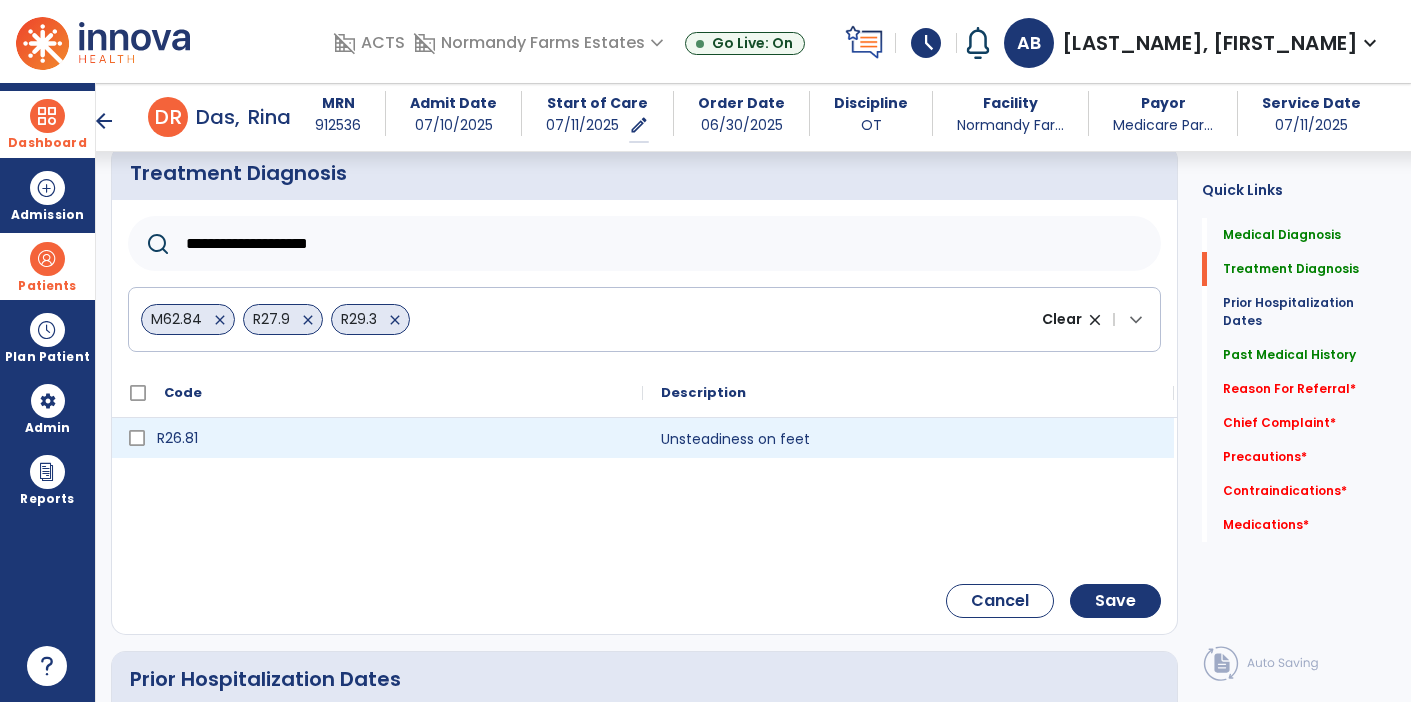 click on "R26.81" 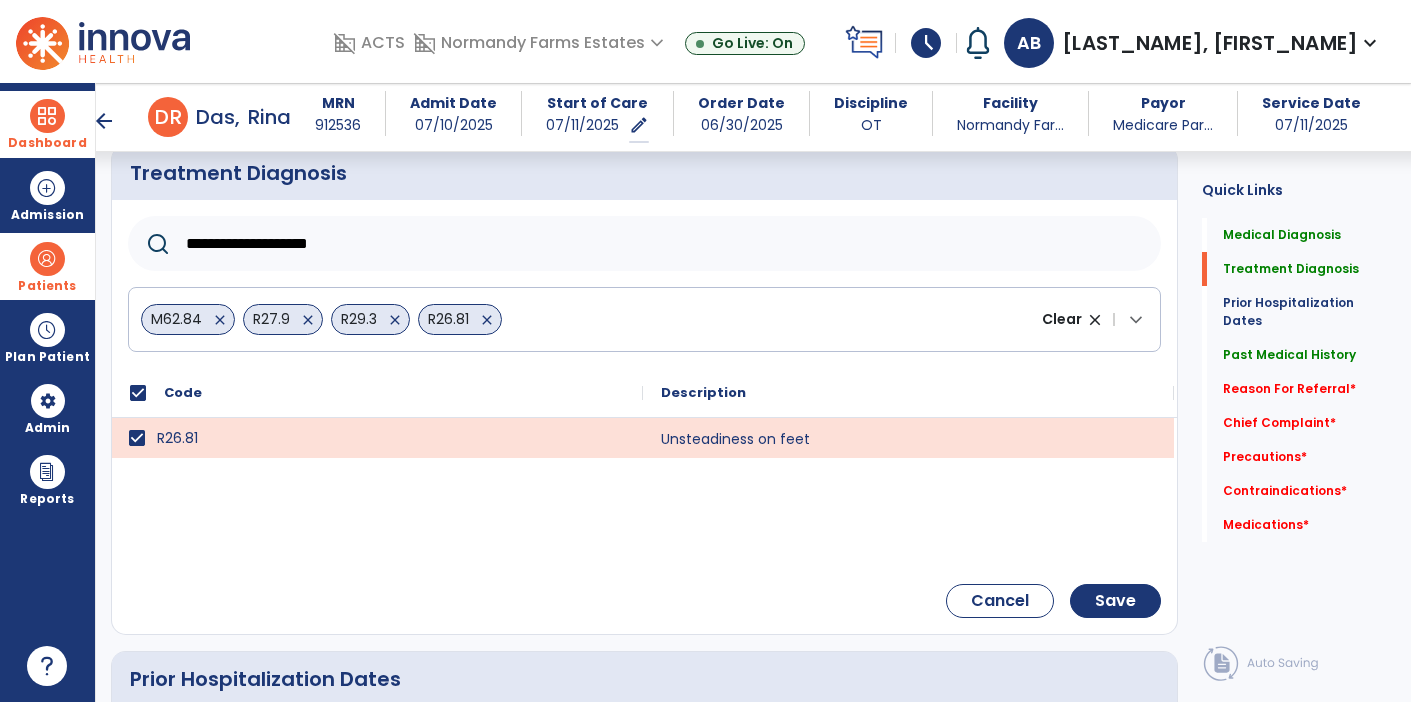 drag, startPoint x: 404, startPoint y: 234, endPoint x: 128, endPoint y: 258, distance: 277.0415 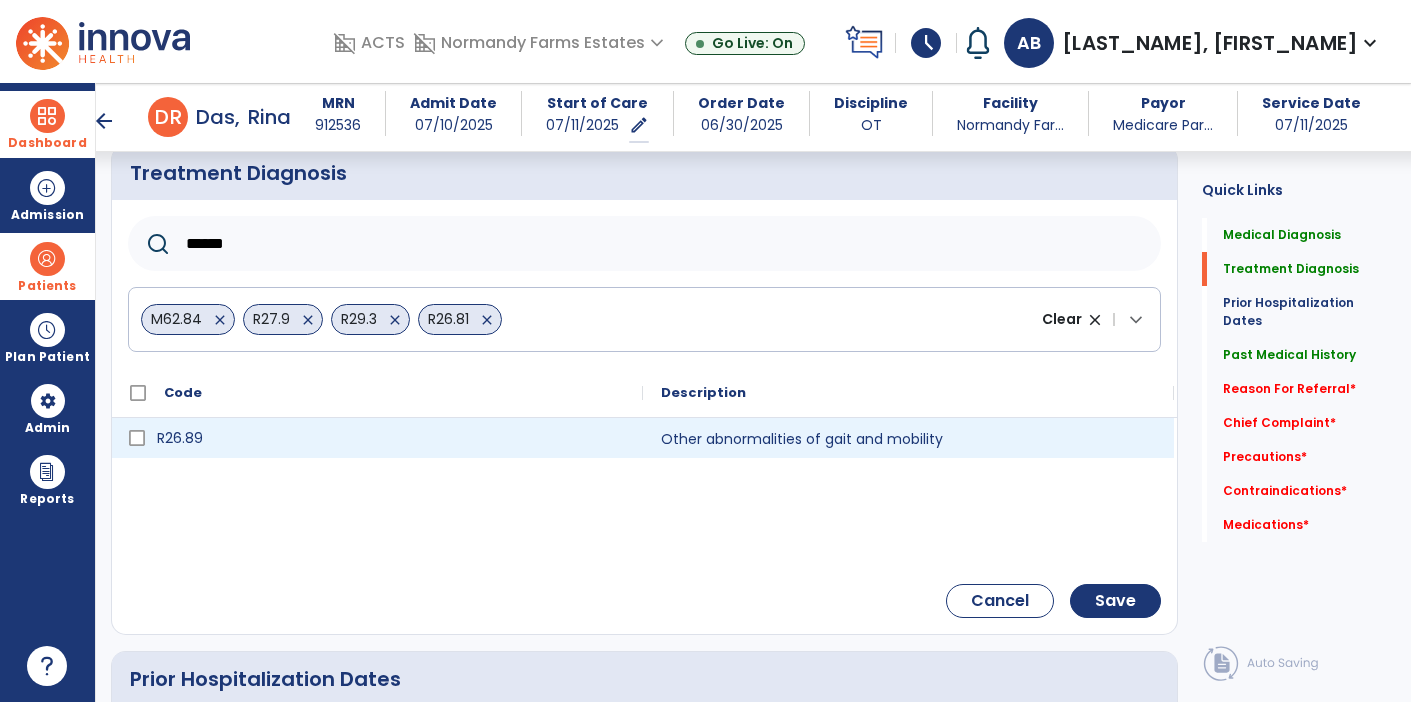 type on "******" 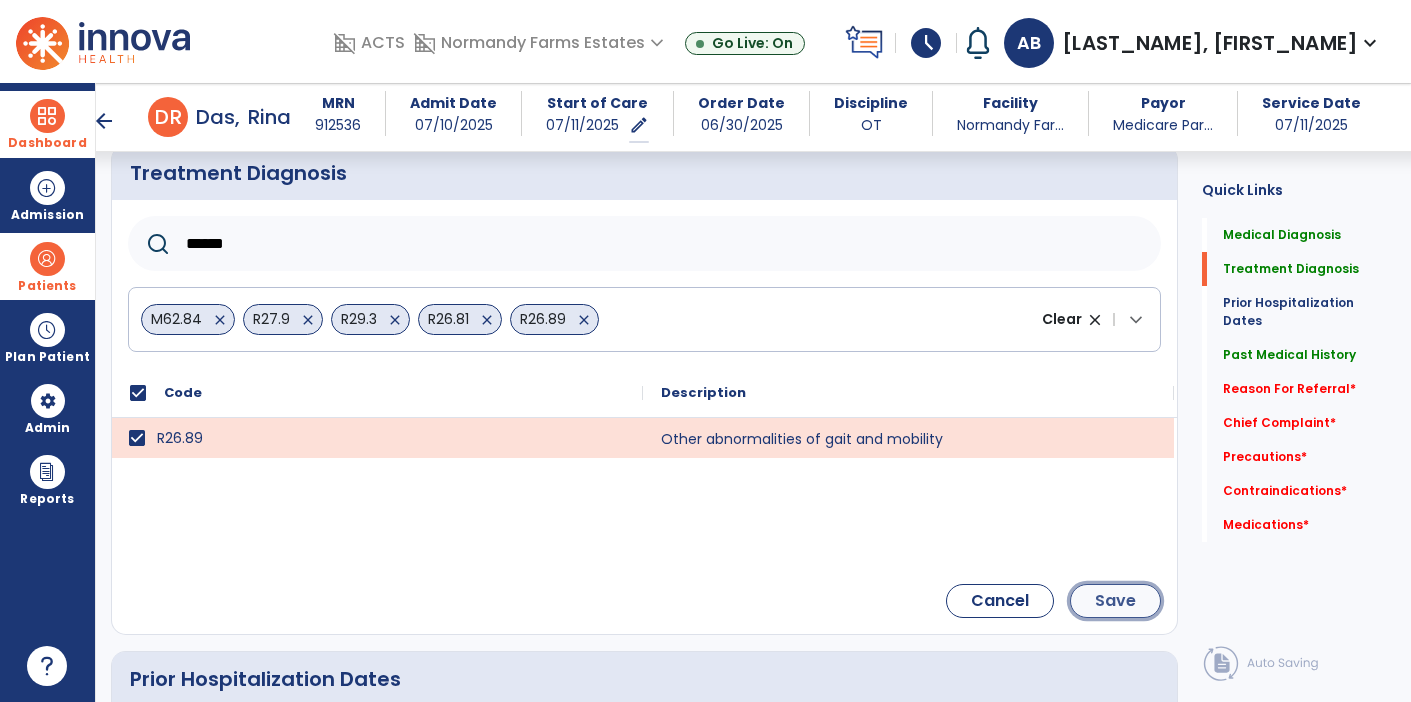 click on "Save" 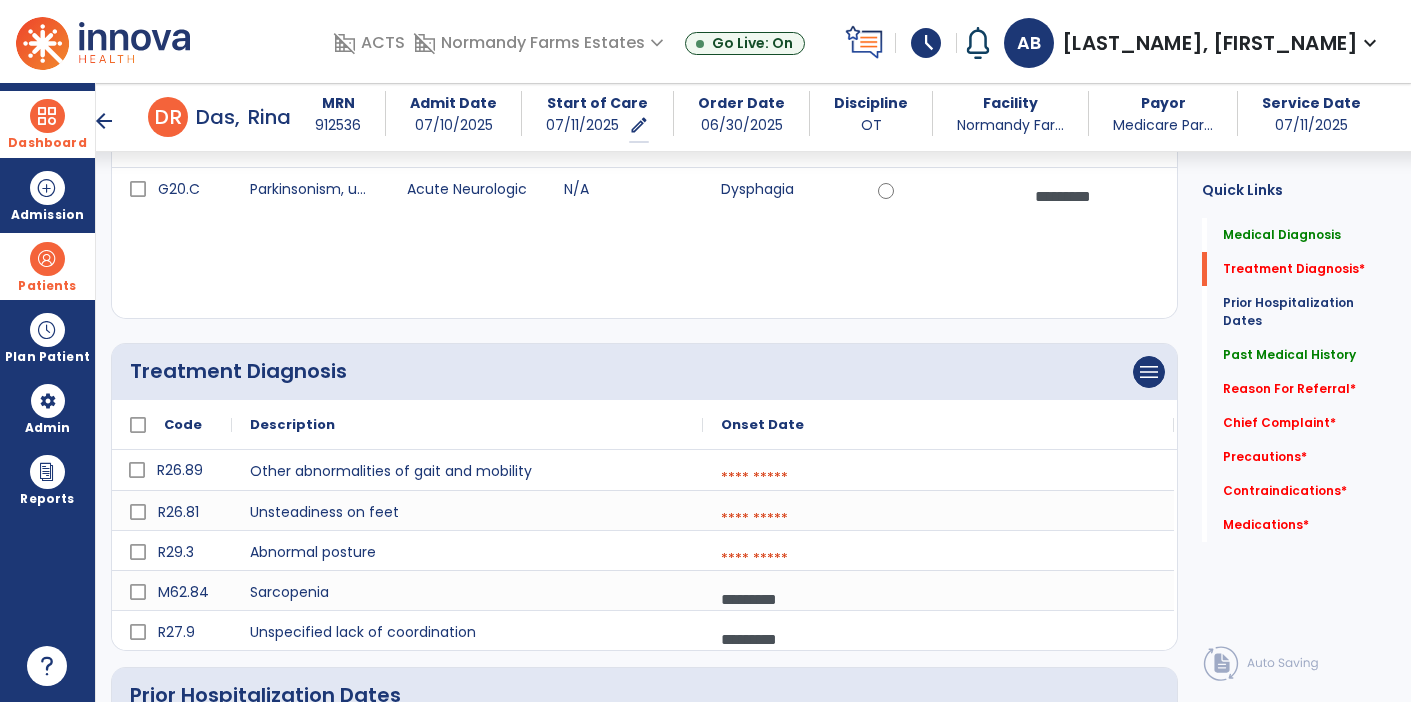 scroll, scrollTop: 277, scrollLeft: 0, axis: vertical 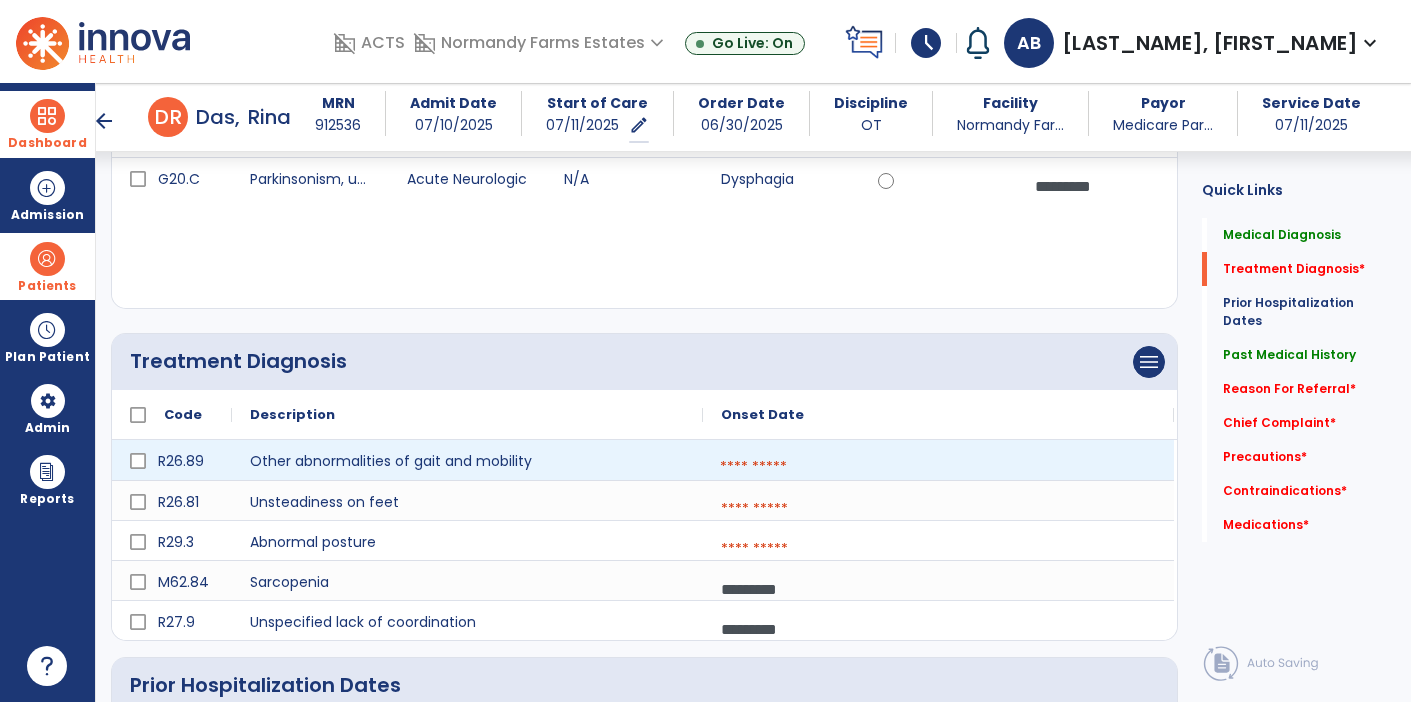 click at bounding box center [938, 467] 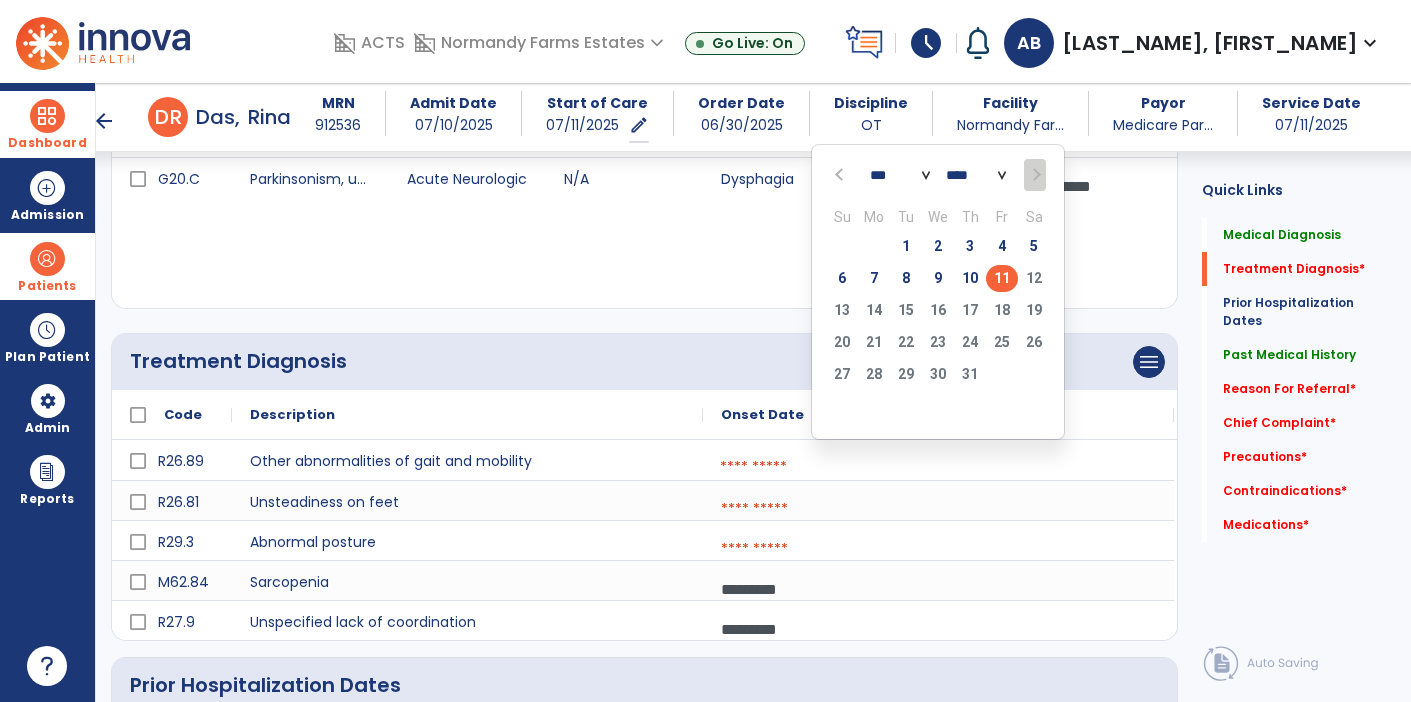 click on "11" 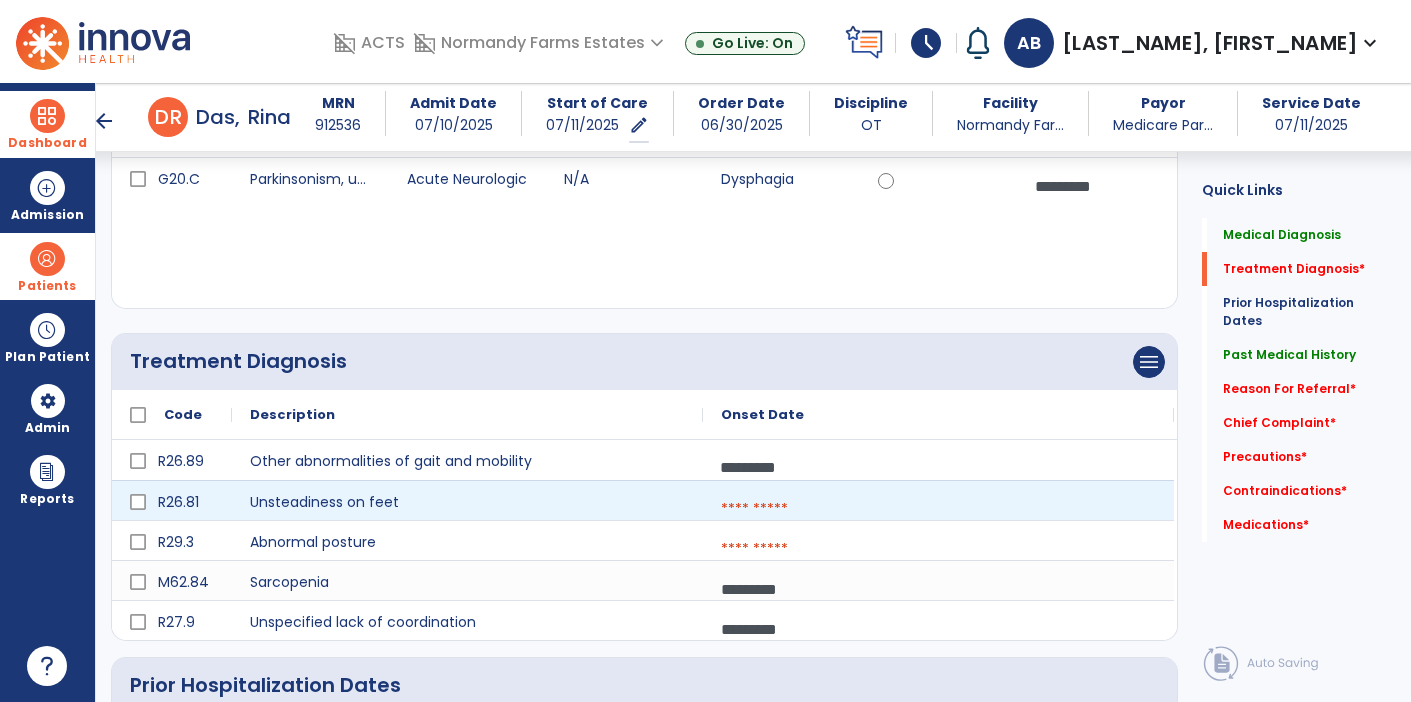 click at bounding box center (938, 509) 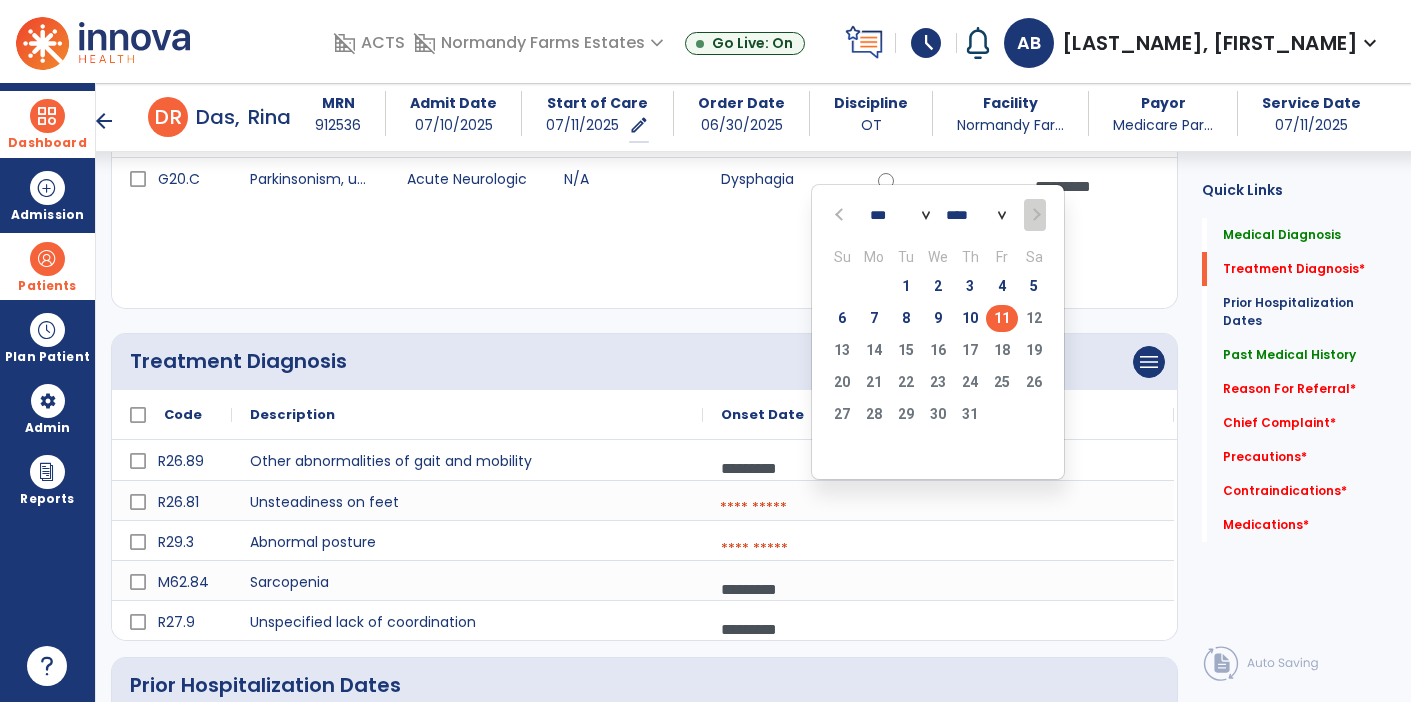 drag, startPoint x: 1003, startPoint y: 317, endPoint x: 1004, endPoint y: 331, distance: 14.035668 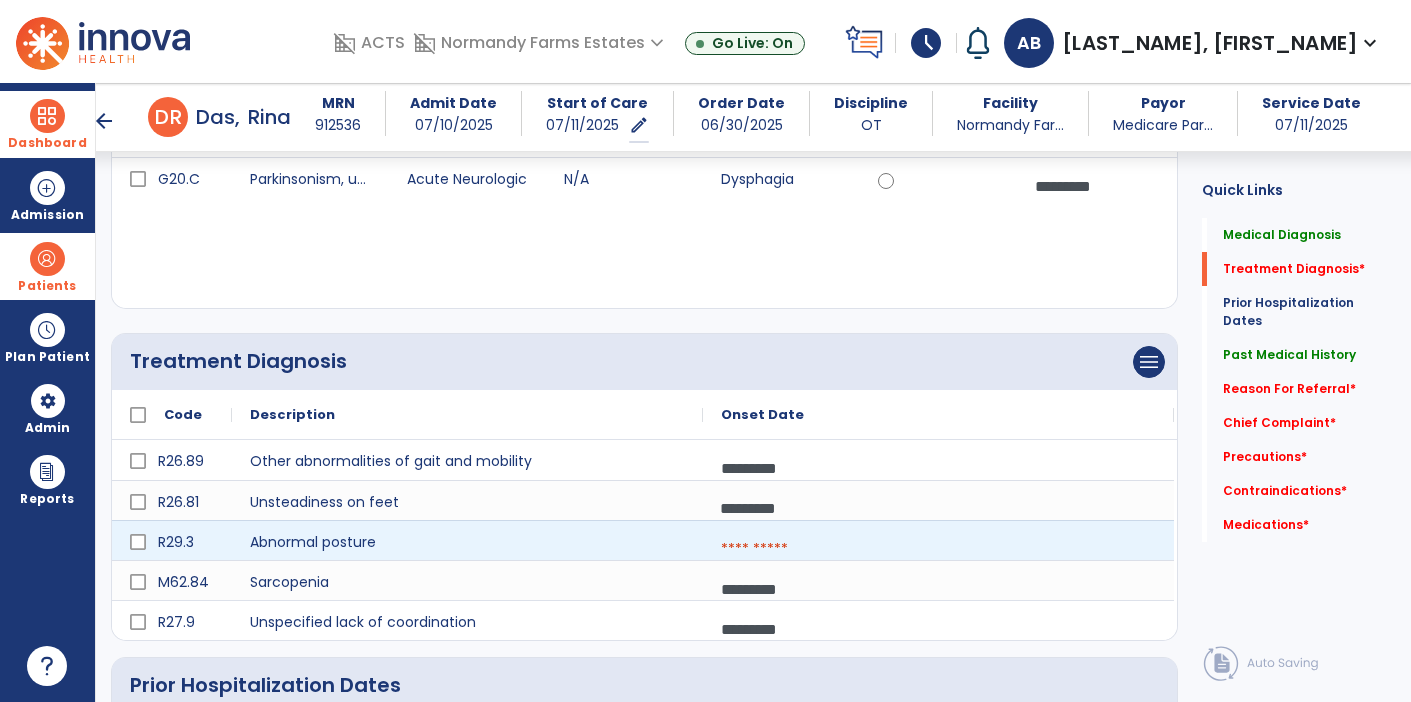 drag, startPoint x: 760, startPoint y: 550, endPoint x: 788, endPoint y: 537, distance: 30.870699 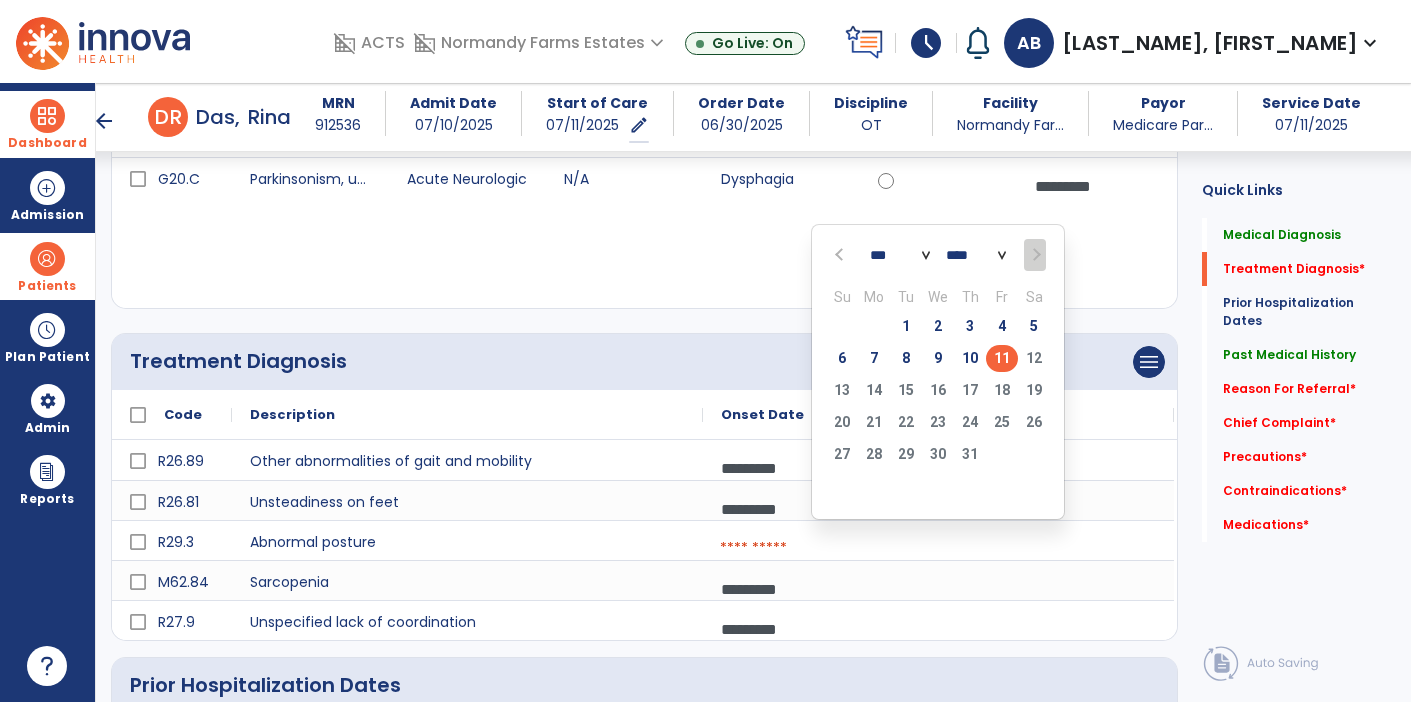 click on "11" 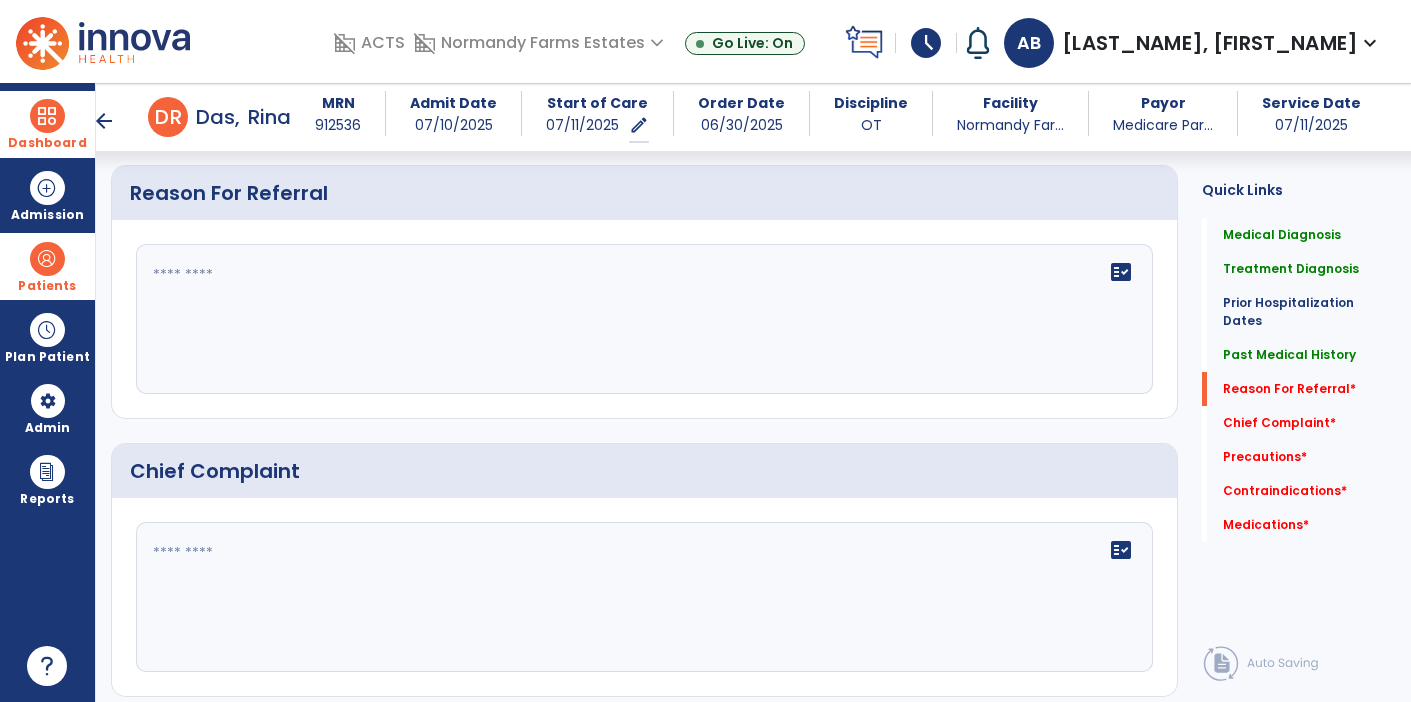 scroll, scrollTop: 1305, scrollLeft: 0, axis: vertical 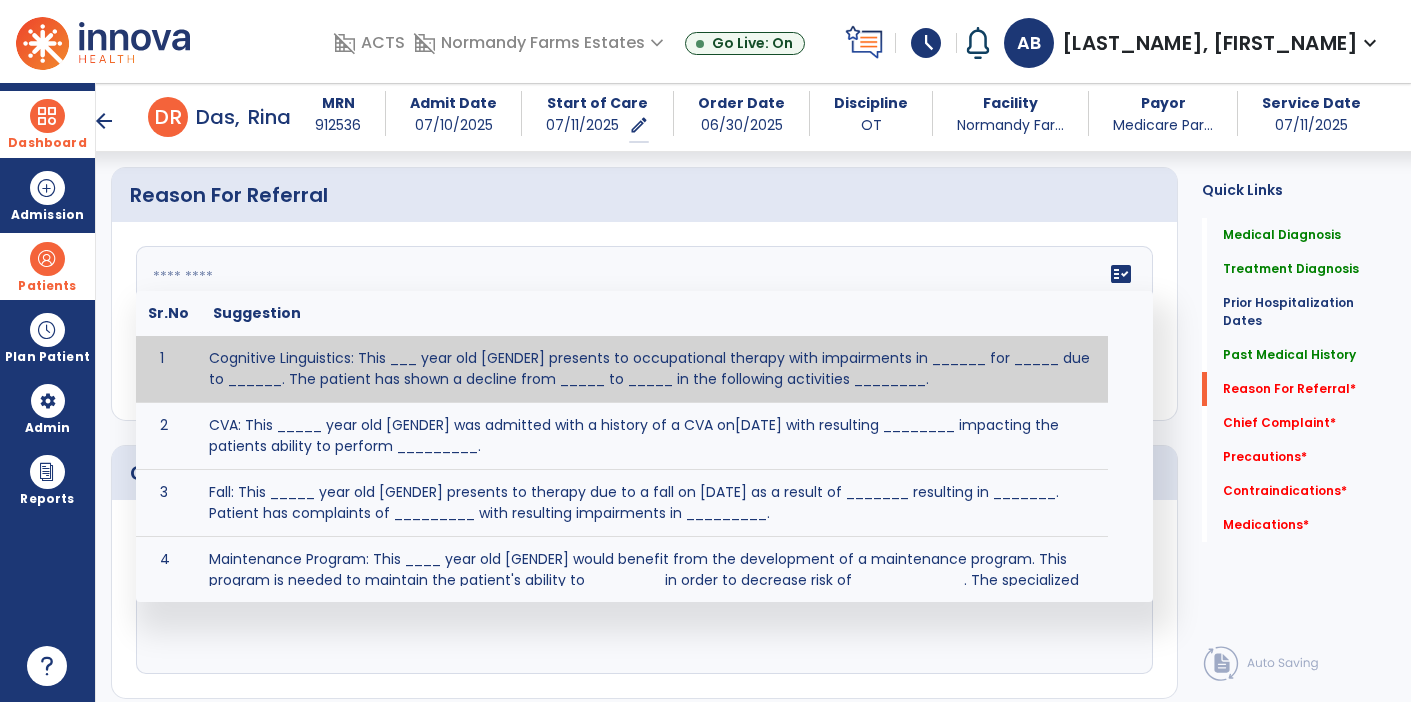 click 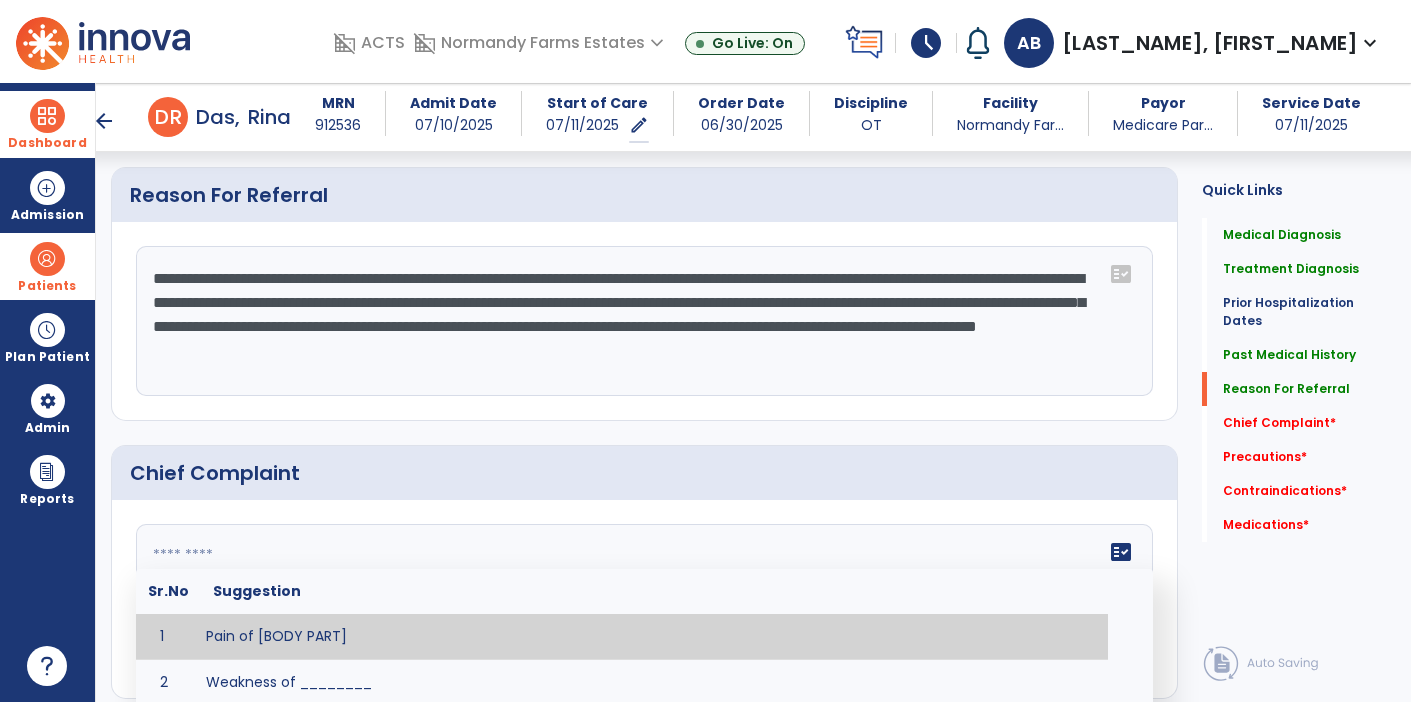 click on "fact_check  Sr.No Suggestion 1 Pain of [BODY PART] 2 Weakness of ________ 3 Instability of ________ 4 Functional limitations including ____________ 5 ADL's including ___________. 6 Inability to perform work related duties such as _________ 7 Inability to perform house hold duties such as __________. 8 Loss of balance. 9 Problems with gait including _________." 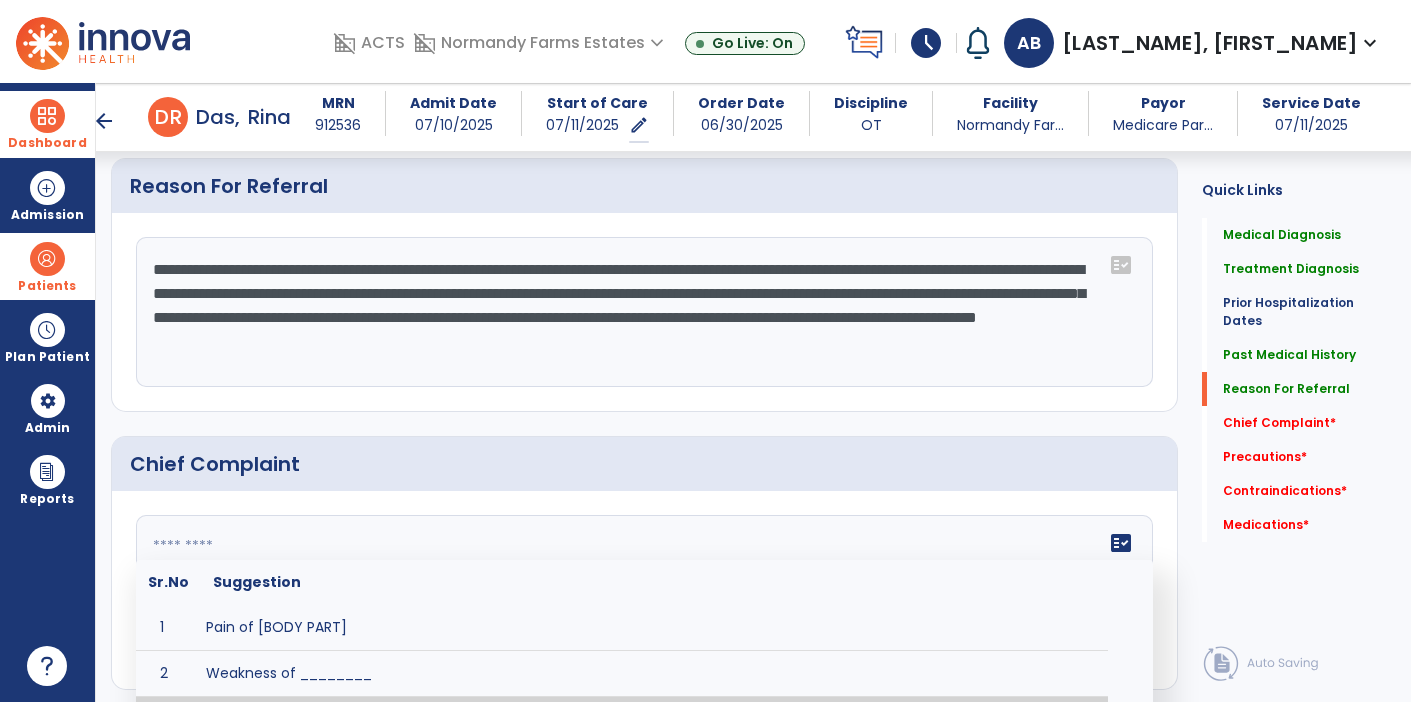 click on "Dashboard  dashboard  Therapist Dashboard  view_quilt  Operations Dashboard Admission Patients  format_list_bulleted  Patient List  space_dashboard  Patient Board  insert_chart  PDPM Board Plan Patient  event_note  Planner  content_paste_go  Scheduler  content_paste_go  Whiteboard Admin  manage_accounts  Users Reports  export_notes  Billing Exports  note_alt  EOM Report  event_note  Minutes By Payor  inbox_customize  Service Log  playlist_add_check  Triple Check Report" at bounding box center (48, 392) 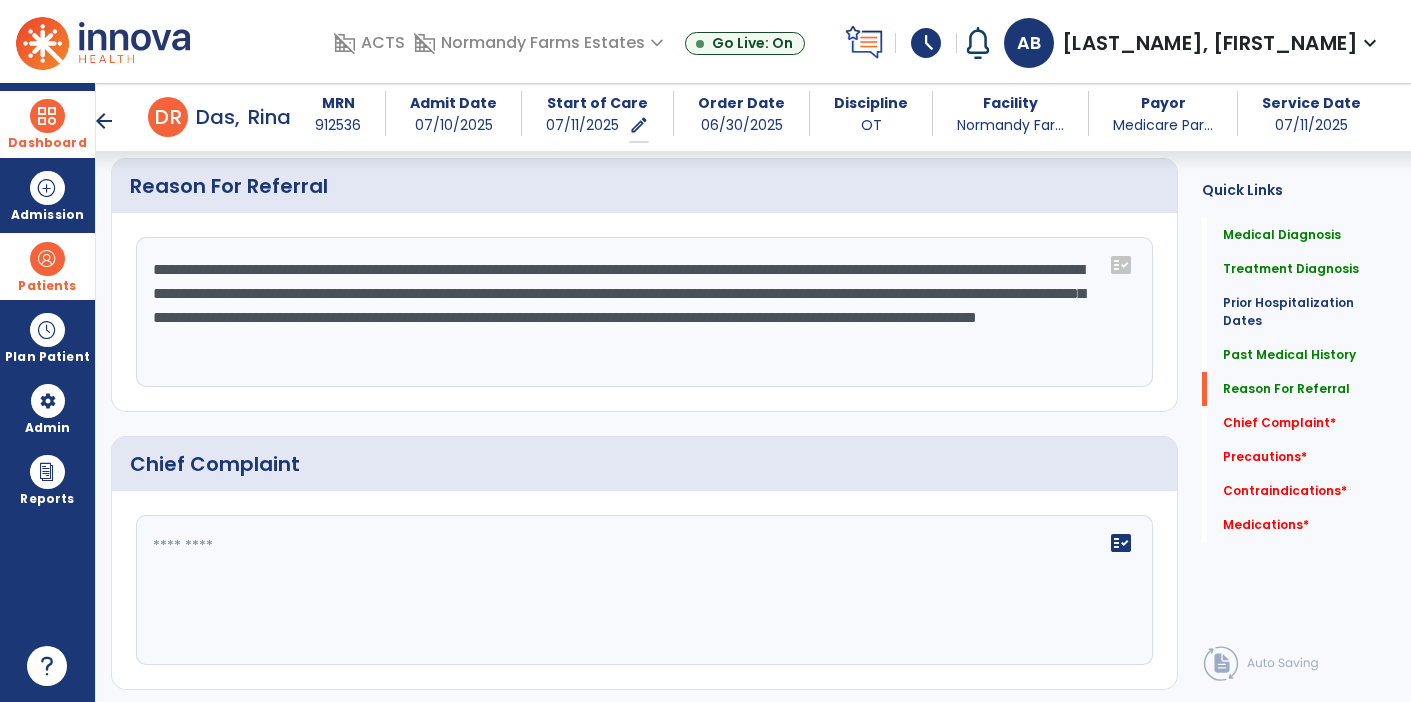 click 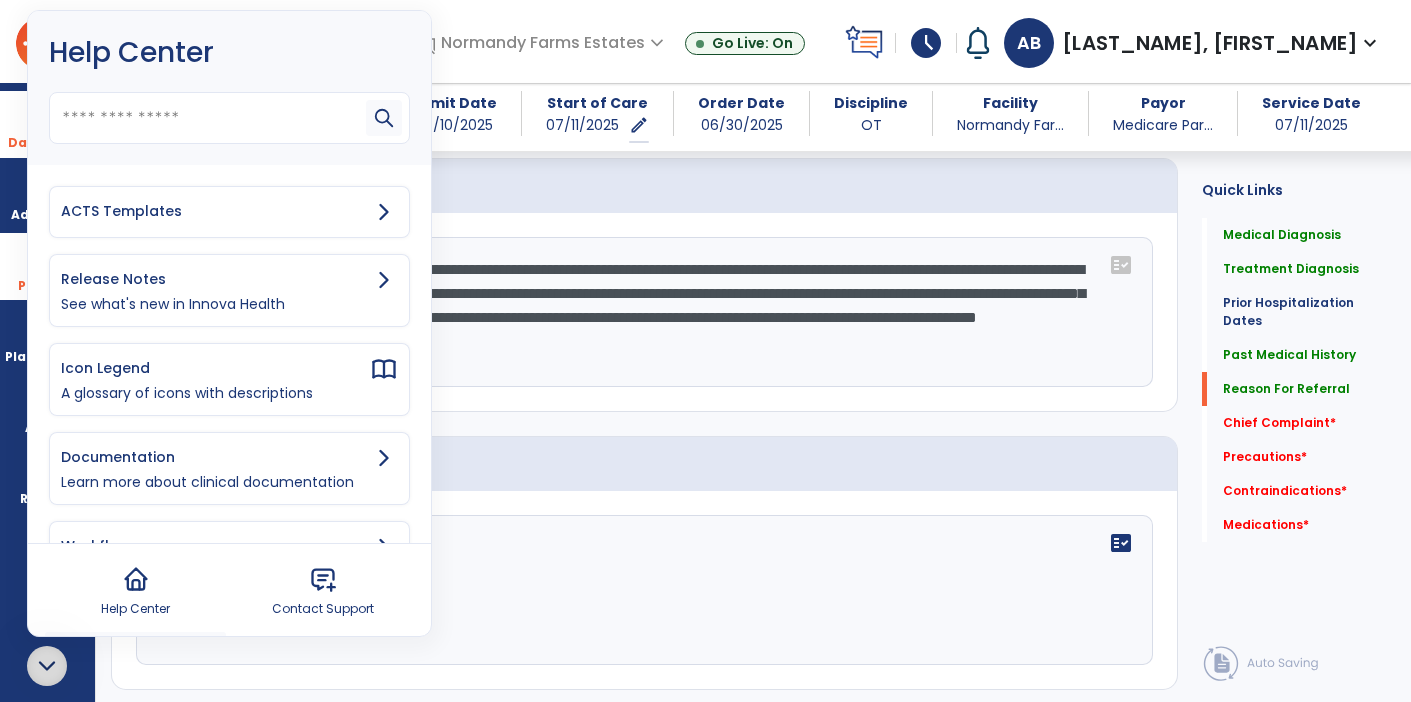 click on "ACTS Templates" at bounding box center [215, 211] 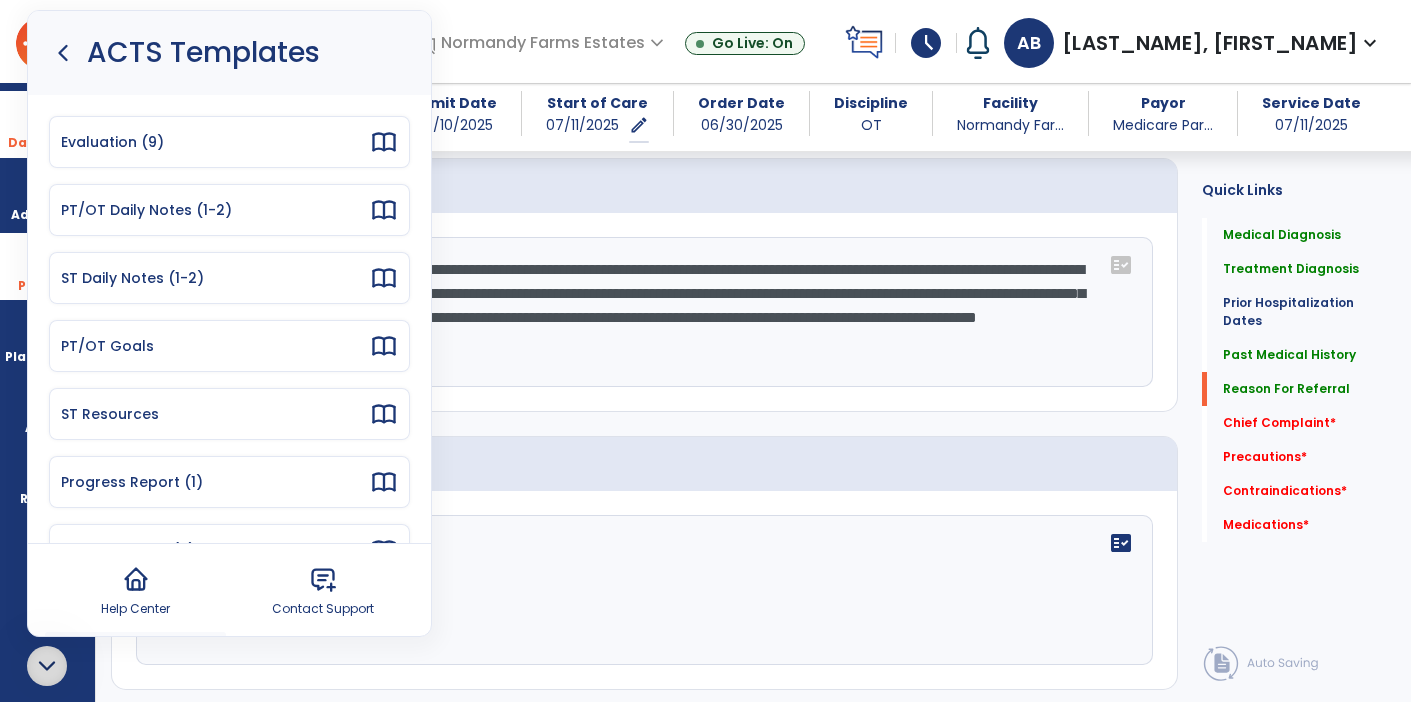 click on "Evaluation (9)" at bounding box center (215, 142) 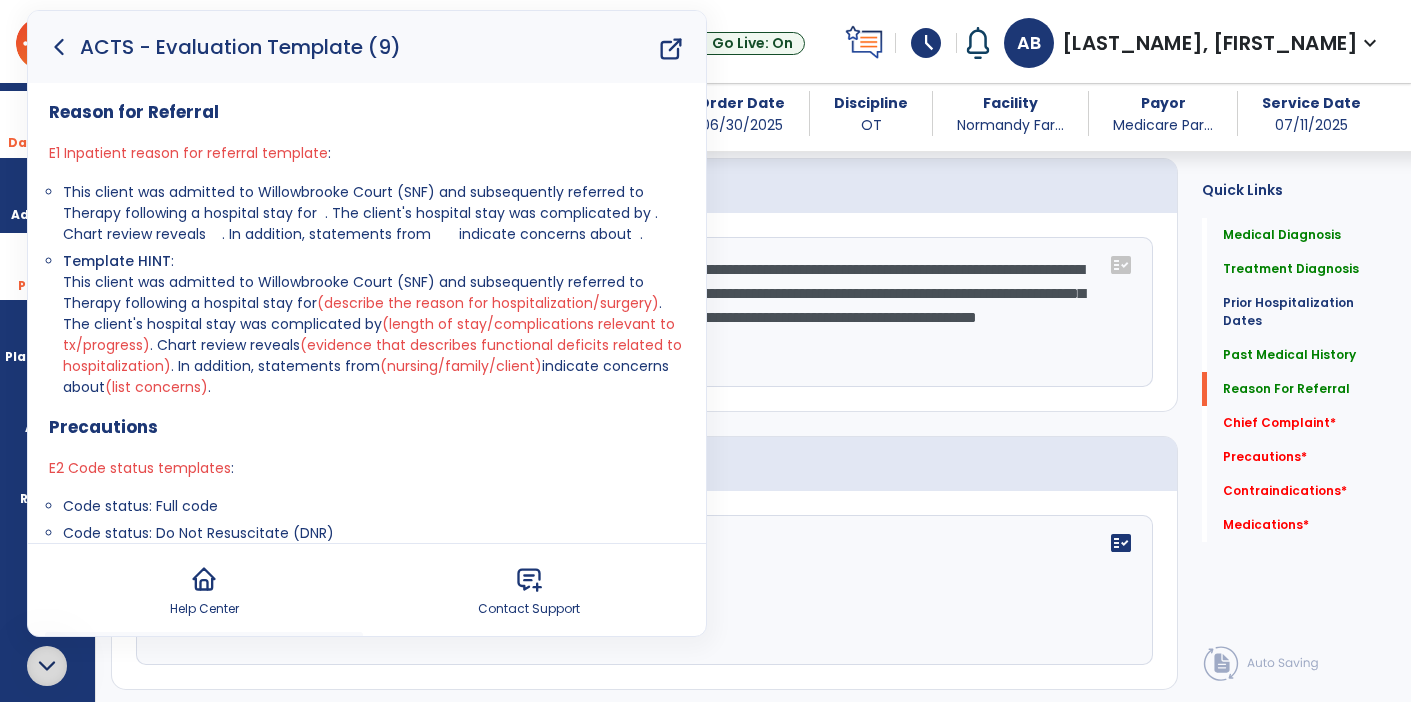 click 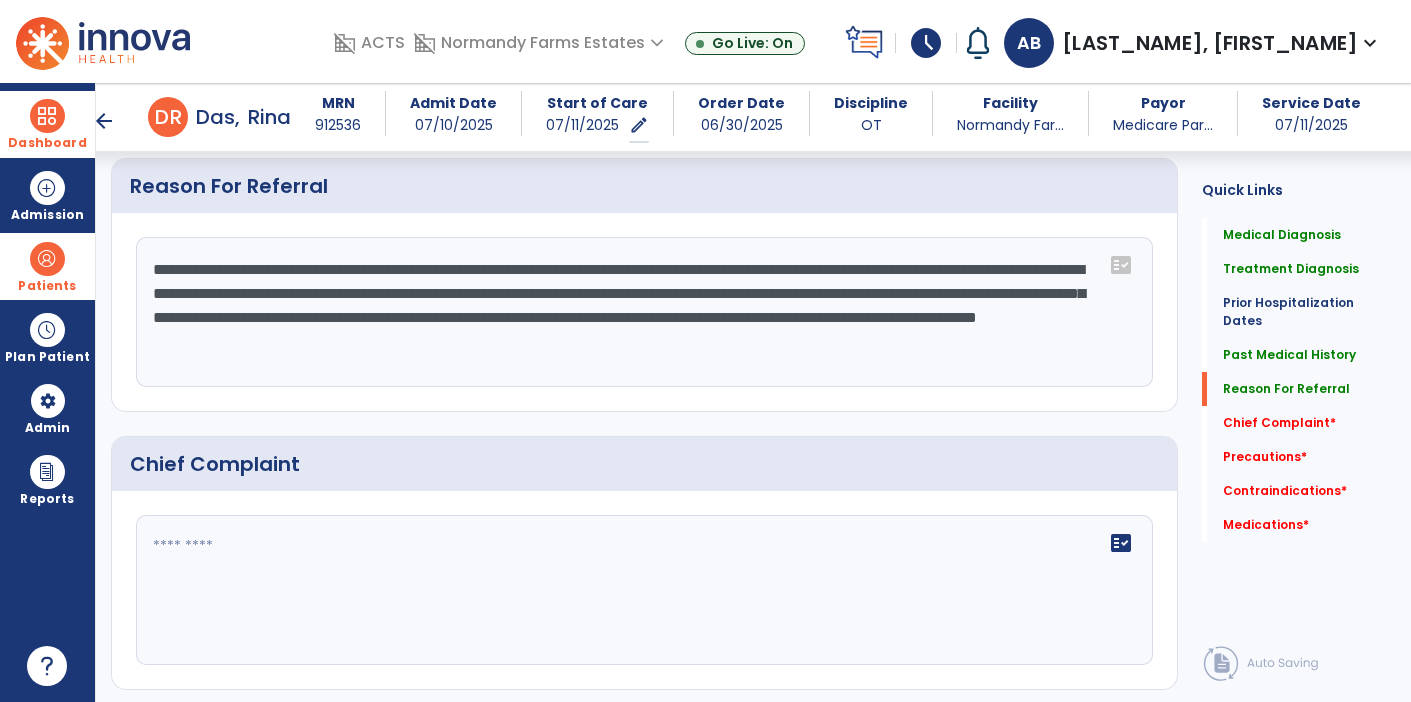 click on "**********" 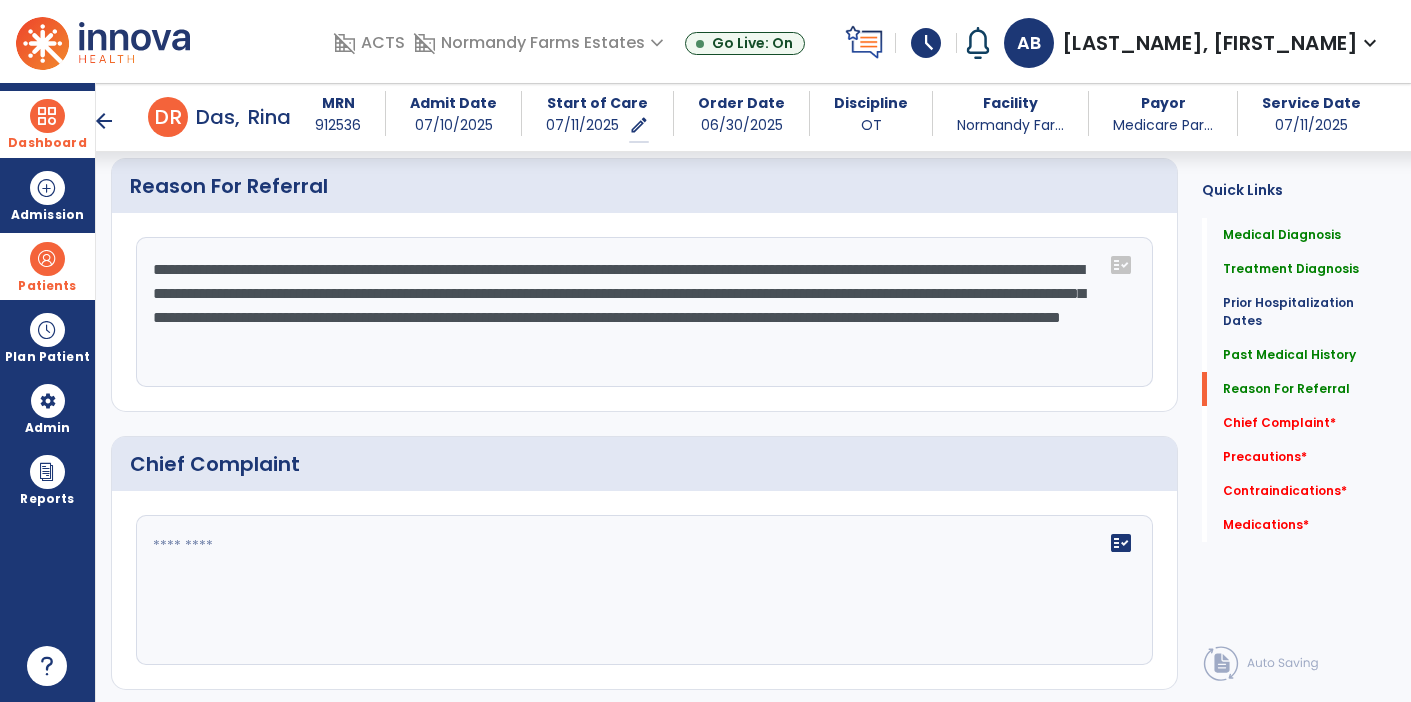 click on "**********" 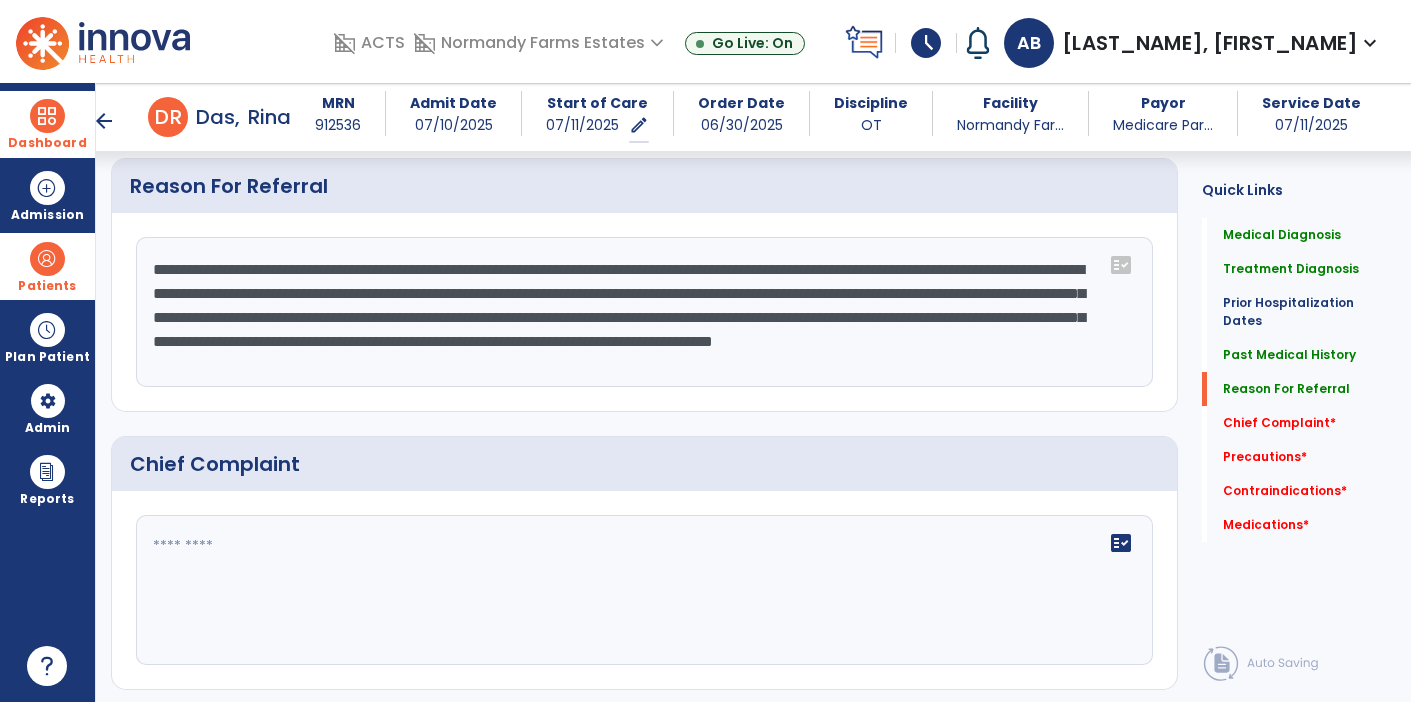 drag, startPoint x: 335, startPoint y: 357, endPoint x: 610, endPoint y: 367, distance: 275.18176 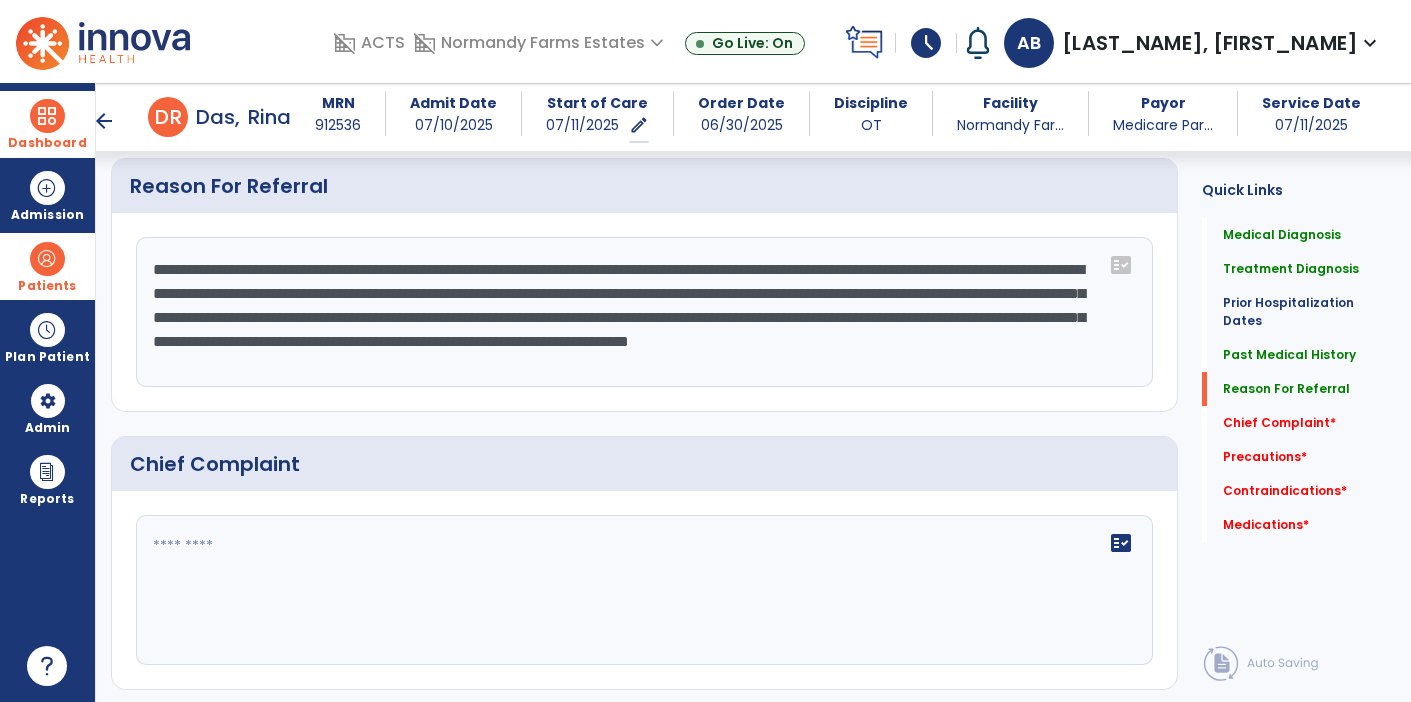 click on "**********" 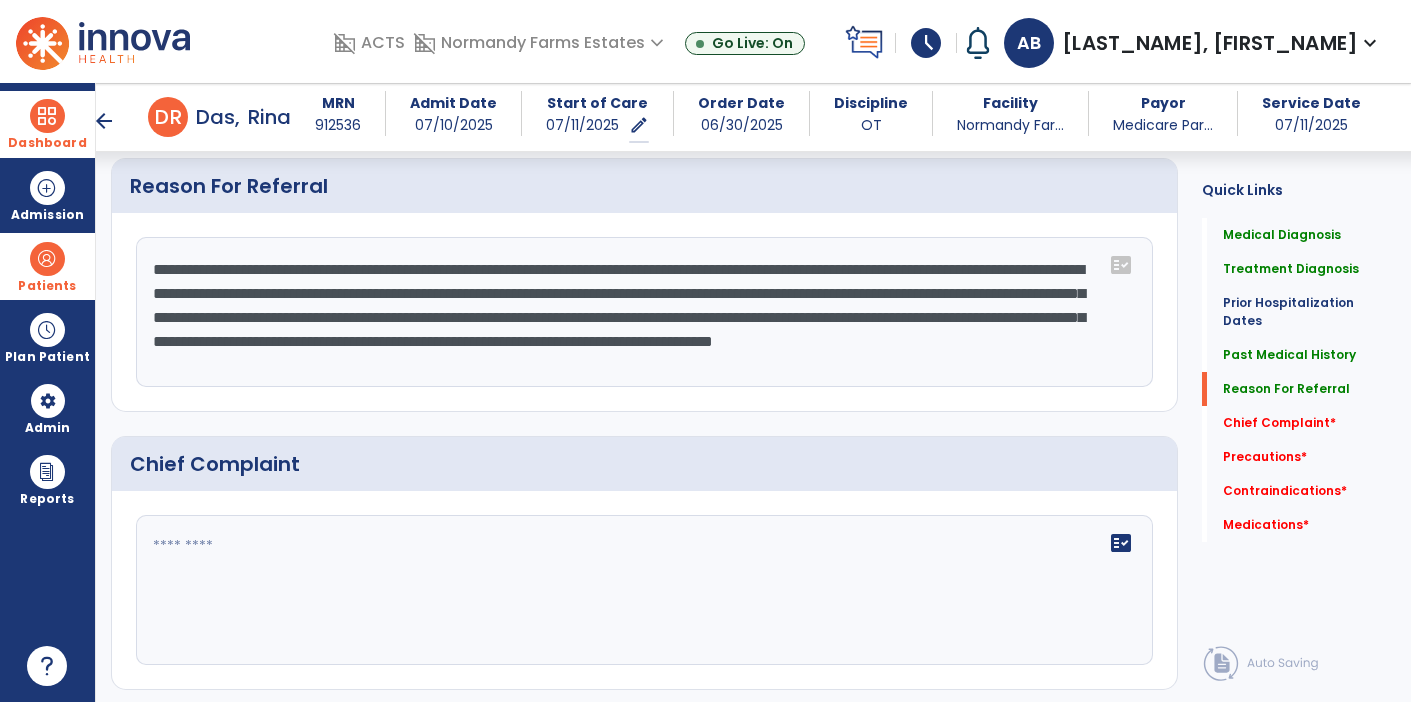 click on "**********" 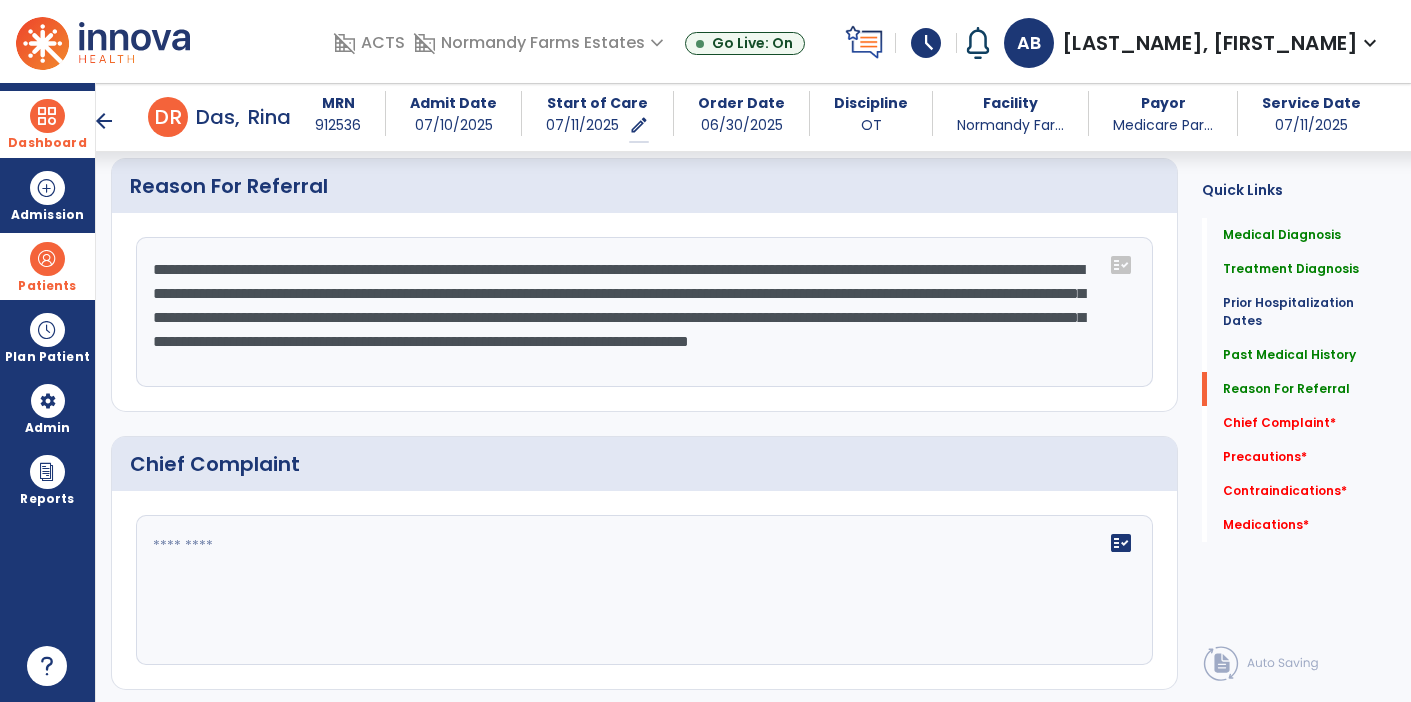 type on "**********" 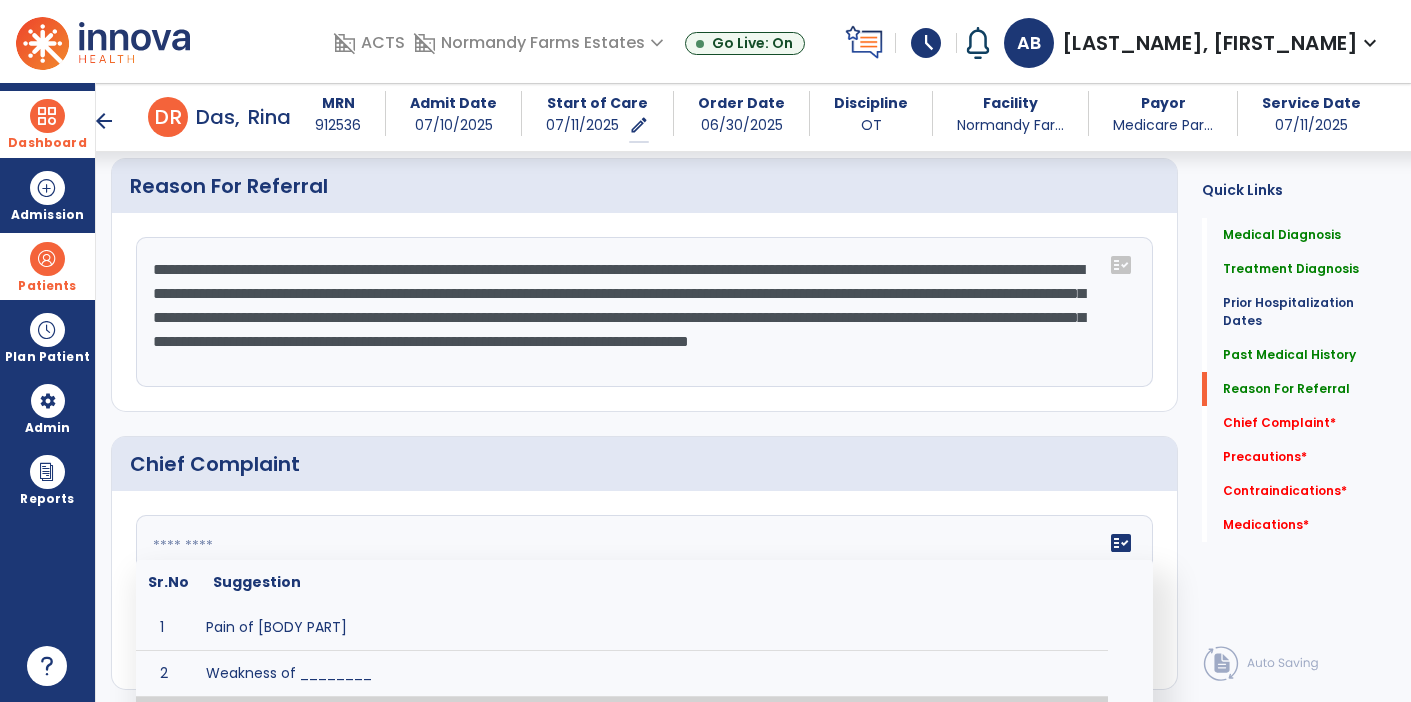 click on "fact_check  Sr.No Suggestion 1 Pain of [BODY PART] 2 Weakness of ________ 3 Instability of ________ 4 Functional limitations including ____________ 5 ADL's including ___________. 6 Inability to perform work related duties such as _________ 7 Inability to perform house hold duties such as __________. 8 Loss of balance. 9 Problems with gait including _________." 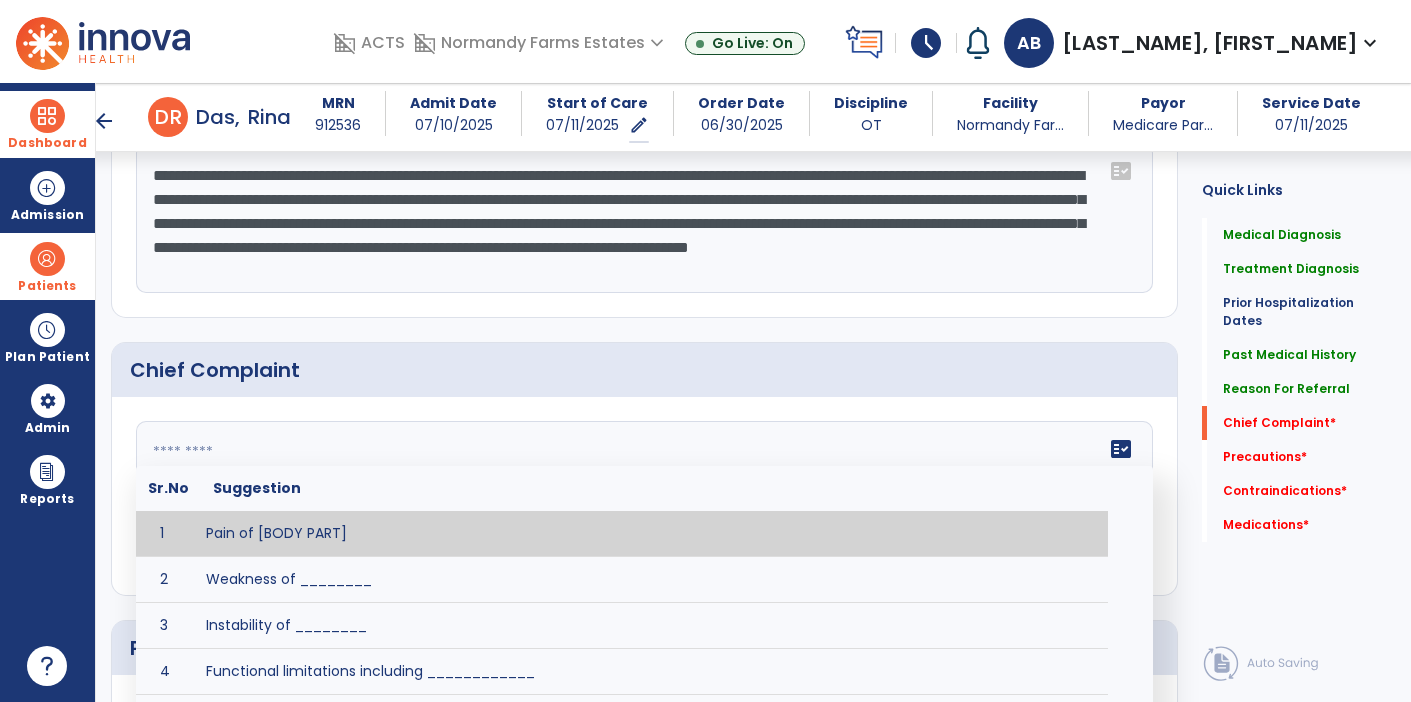scroll, scrollTop: 1383, scrollLeft: 0, axis: vertical 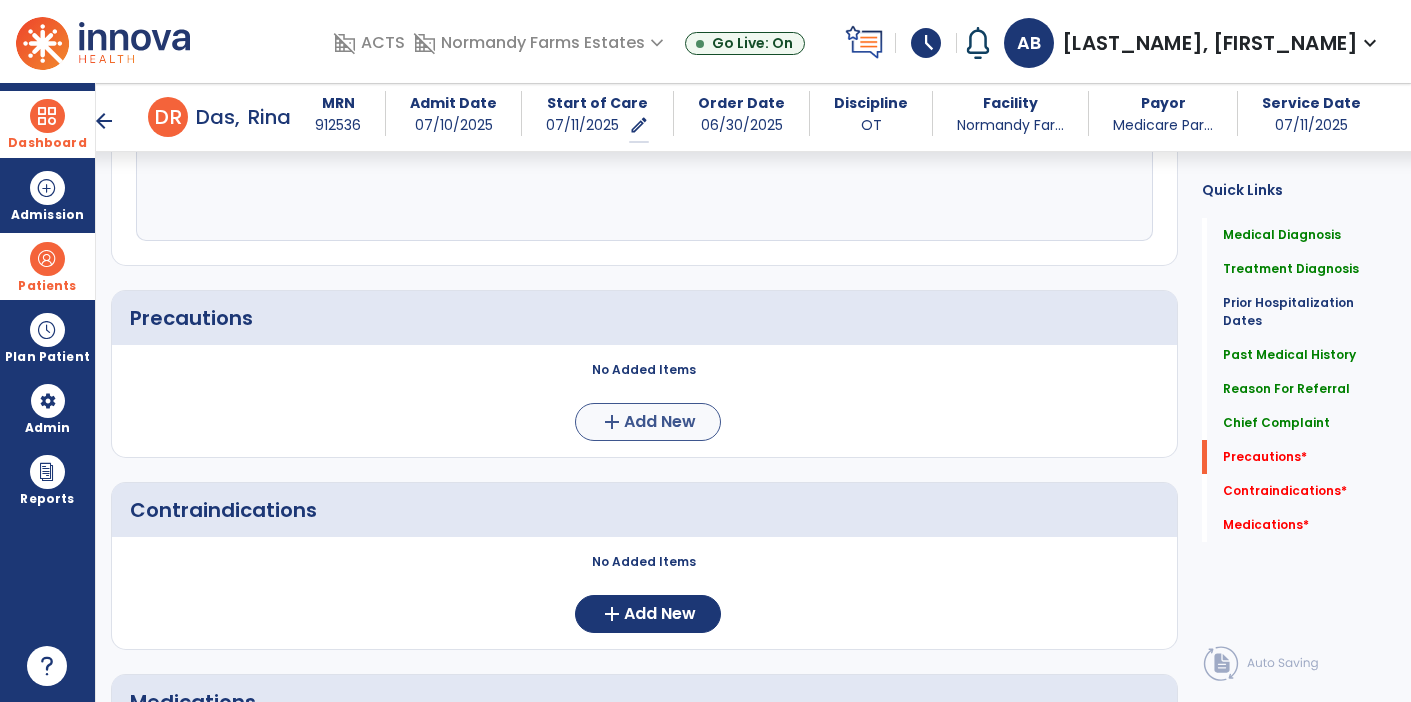 type on "**********" 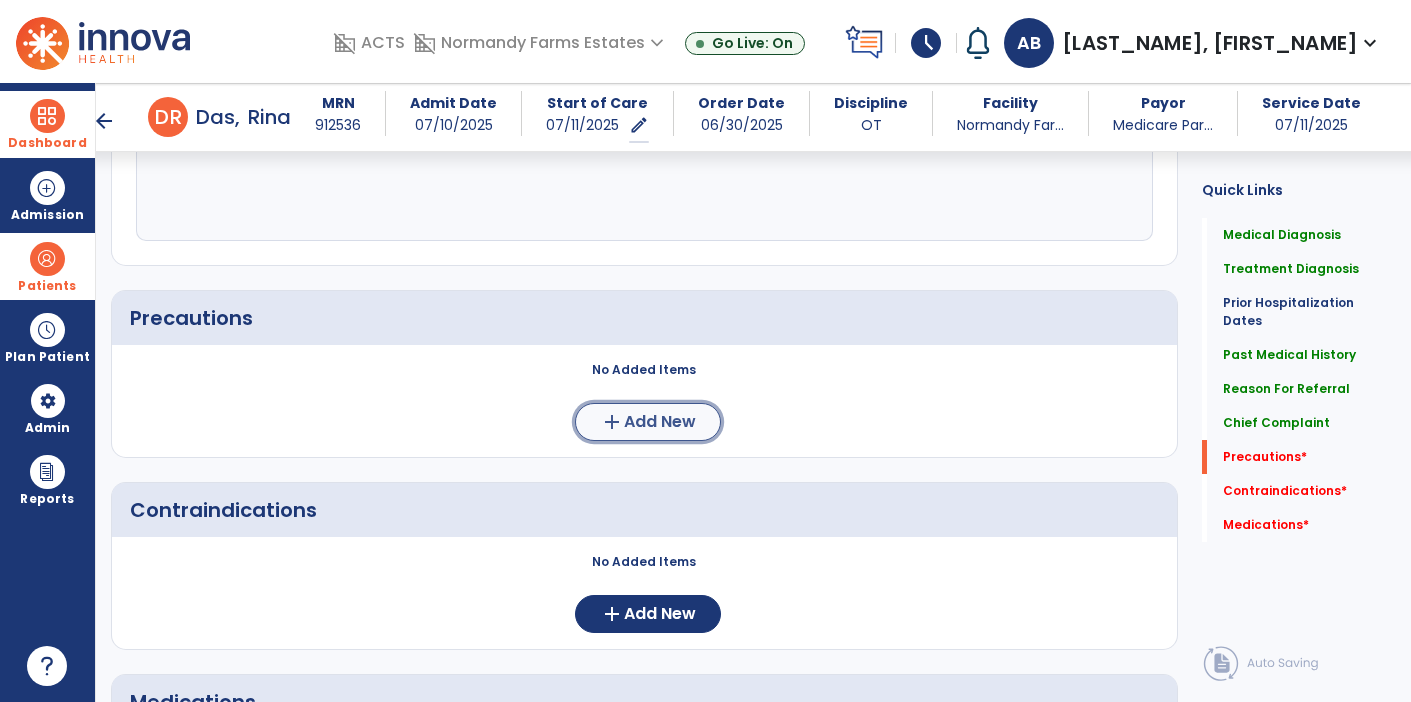 click on "Add New" 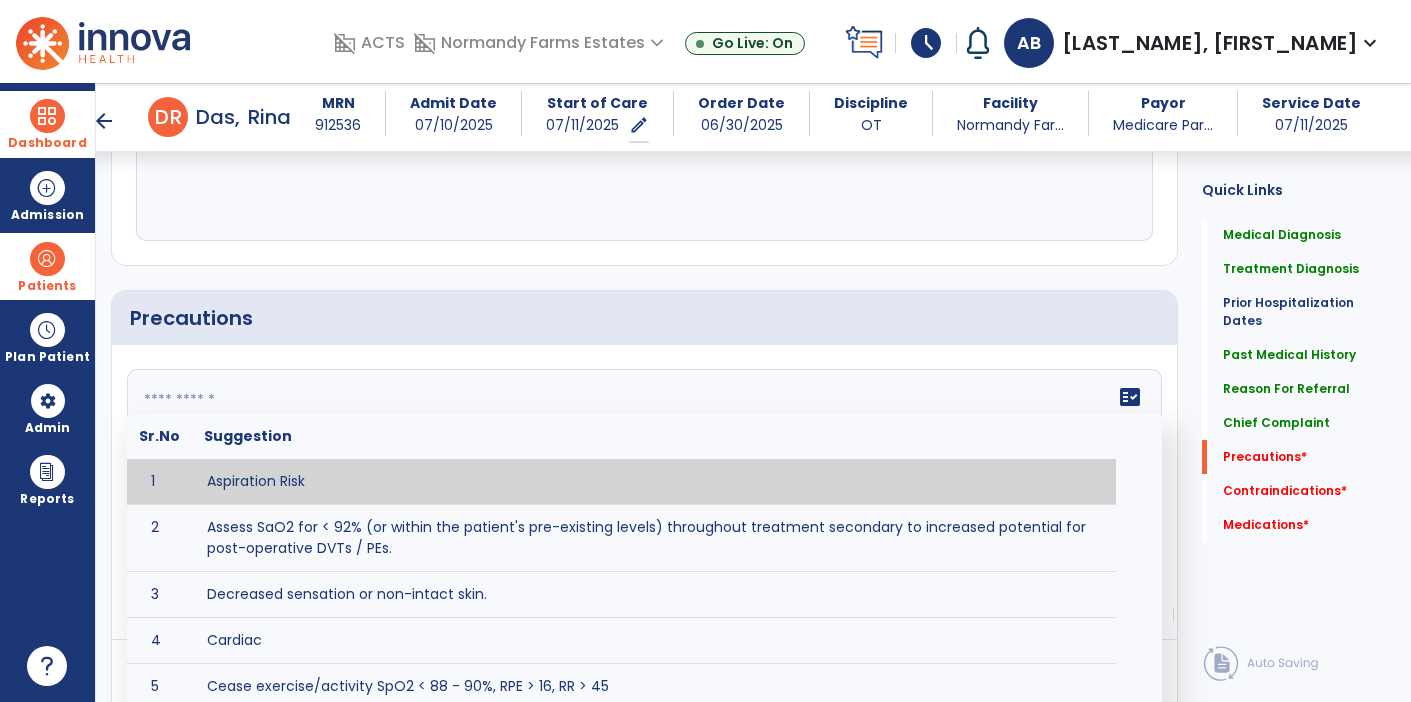 click on "fact_check  Sr.No Suggestion 1 Aspiration Risk 2 Assess SaO2 for < 92% (or within the patient's pre-existing levels) throughout treatment secondary to increased potential for post-operative DVTs / PEs. 3 Decreased sensation or non-intact skin. 4 Cardiac 5 Cease exercise/activity SpO2 < 88 - 90%, RPE > 16, RR > 45 6 Check for modified diet / oral intake restrictions related to swallowing impairments. Consult ST as appropriate. 7 Check INR lab results prior to activity if patient on blood thinners. 8 Closely monitor anxiety or stress due to increased SOB/dyspnea and cease activity/exercise until patient is able to control this response 9 Code Status:  10 Confirm surgical approach and discoloration or other precautions. 11 Confirm surgical procedure and specific precautions based on procedure (e.g., no twisting/bending/lifting, need for post-op brace, limiting time in sitting, etc.). 12 Confirm weight bearing status as defined by the surgeon. 13 14 Precautions for exercise include:  15 Depression 16 17 18 19 20" 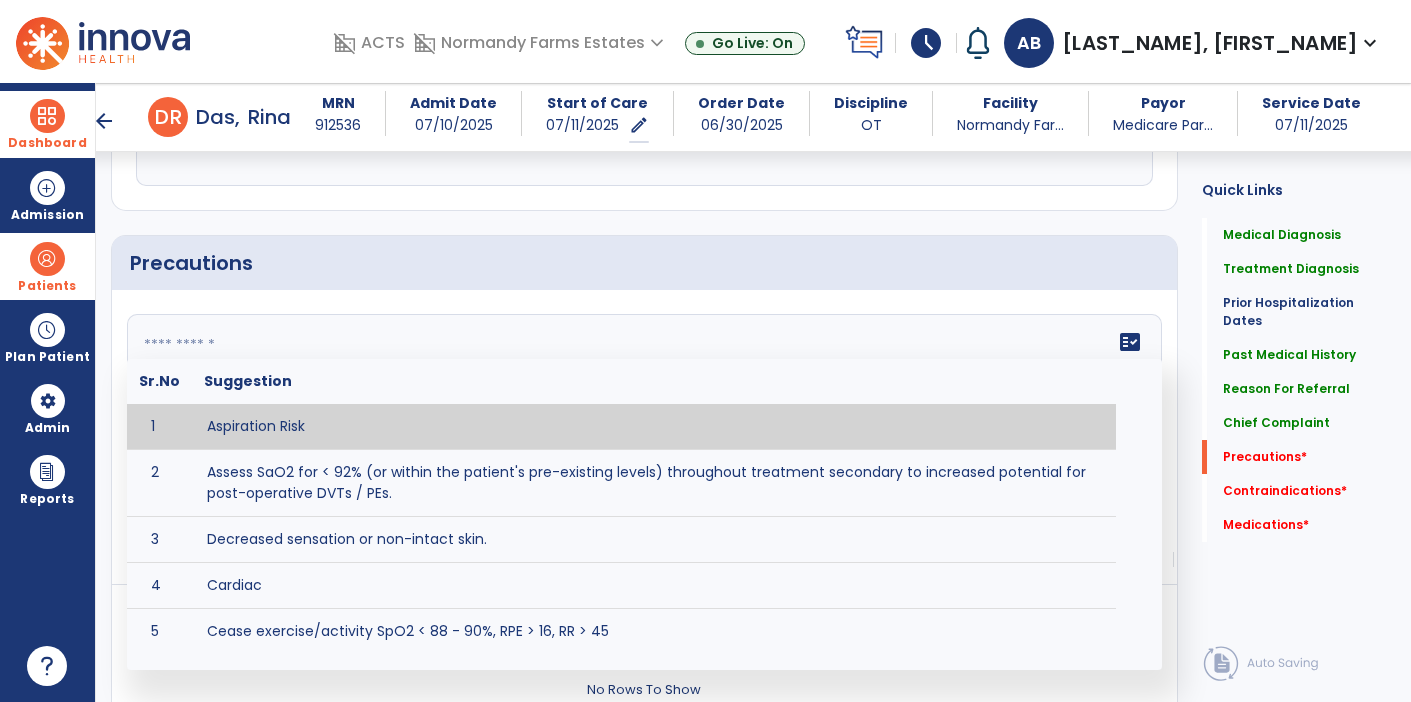 scroll, scrollTop: 1795, scrollLeft: 0, axis: vertical 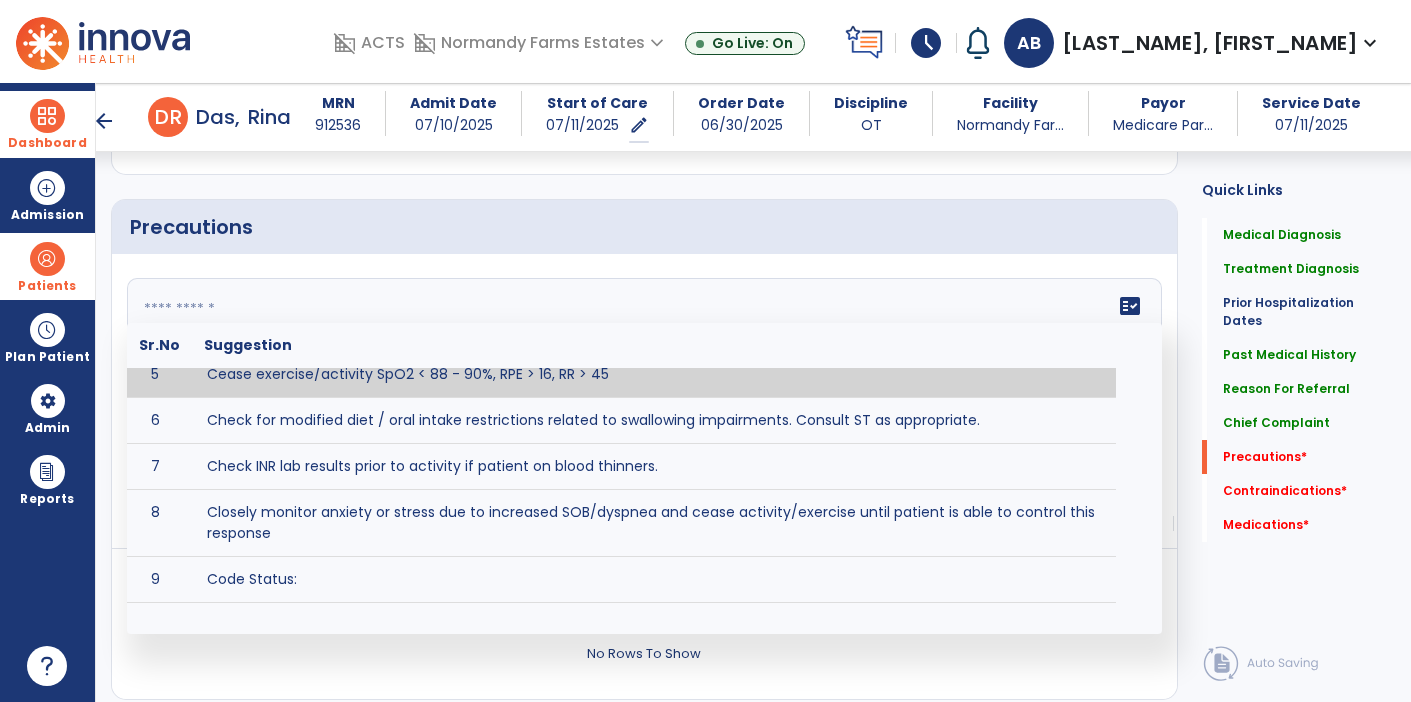 click 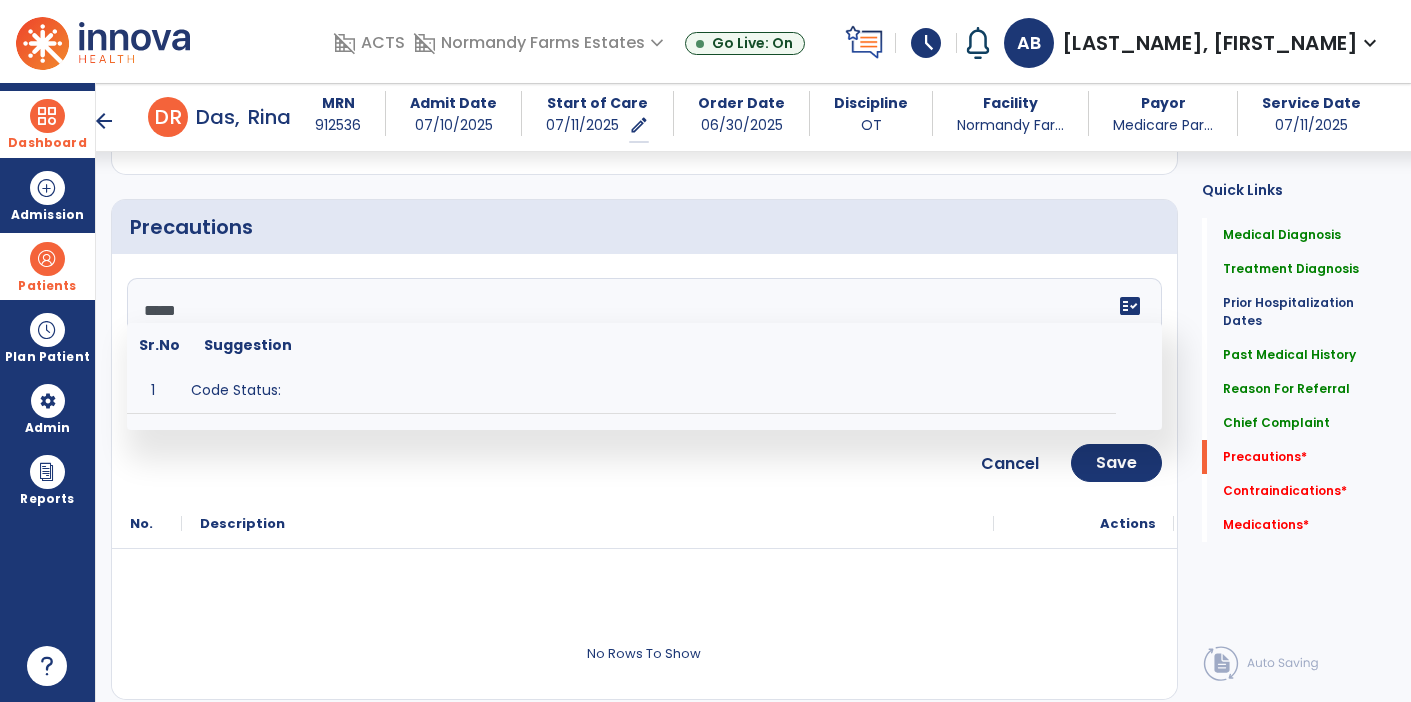 scroll, scrollTop: 0, scrollLeft: 0, axis: both 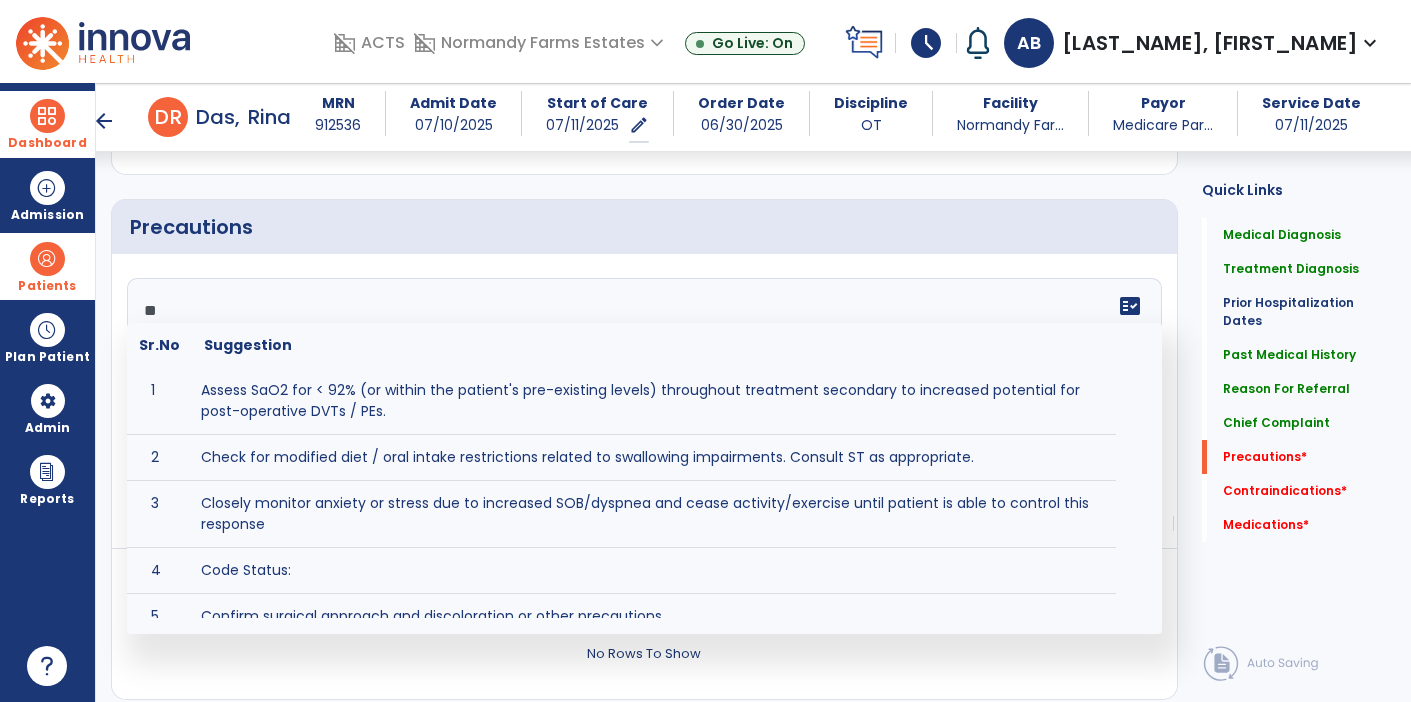type on "*" 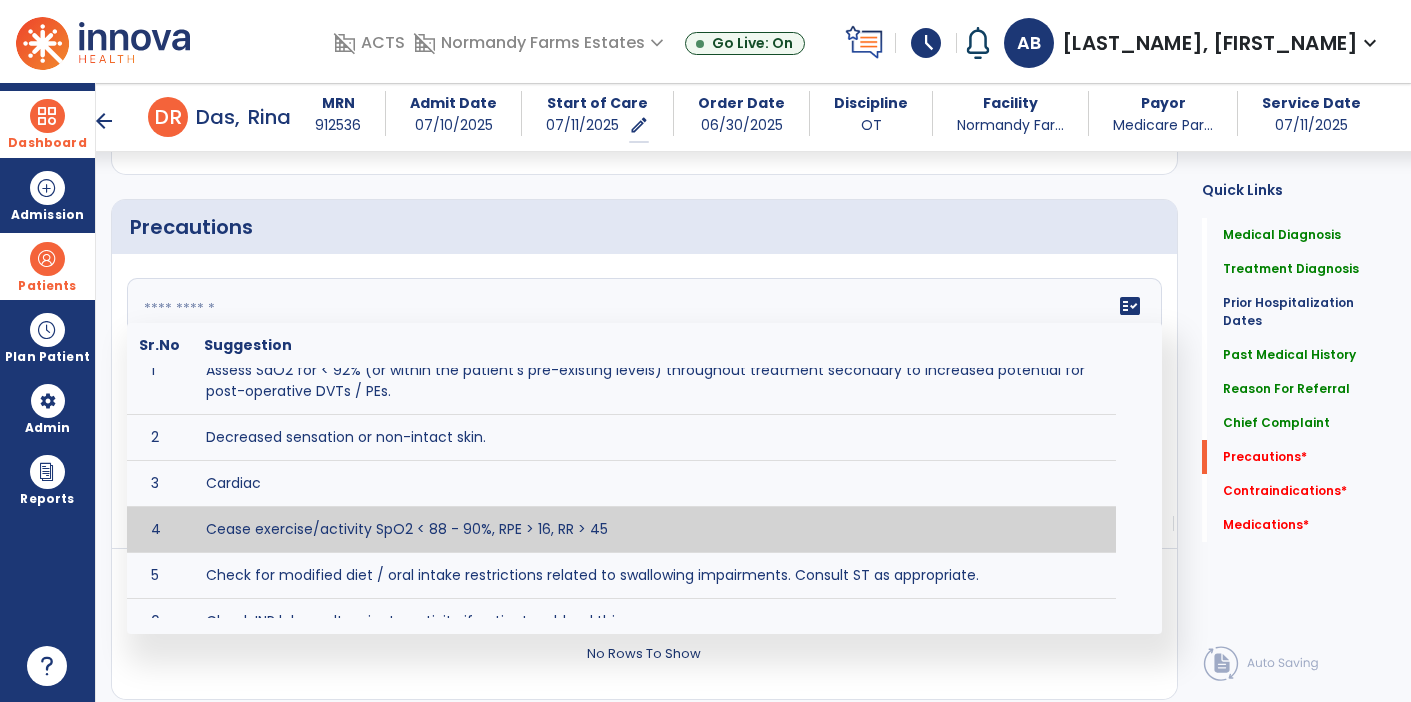 scroll, scrollTop: 66, scrollLeft: 0, axis: vertical 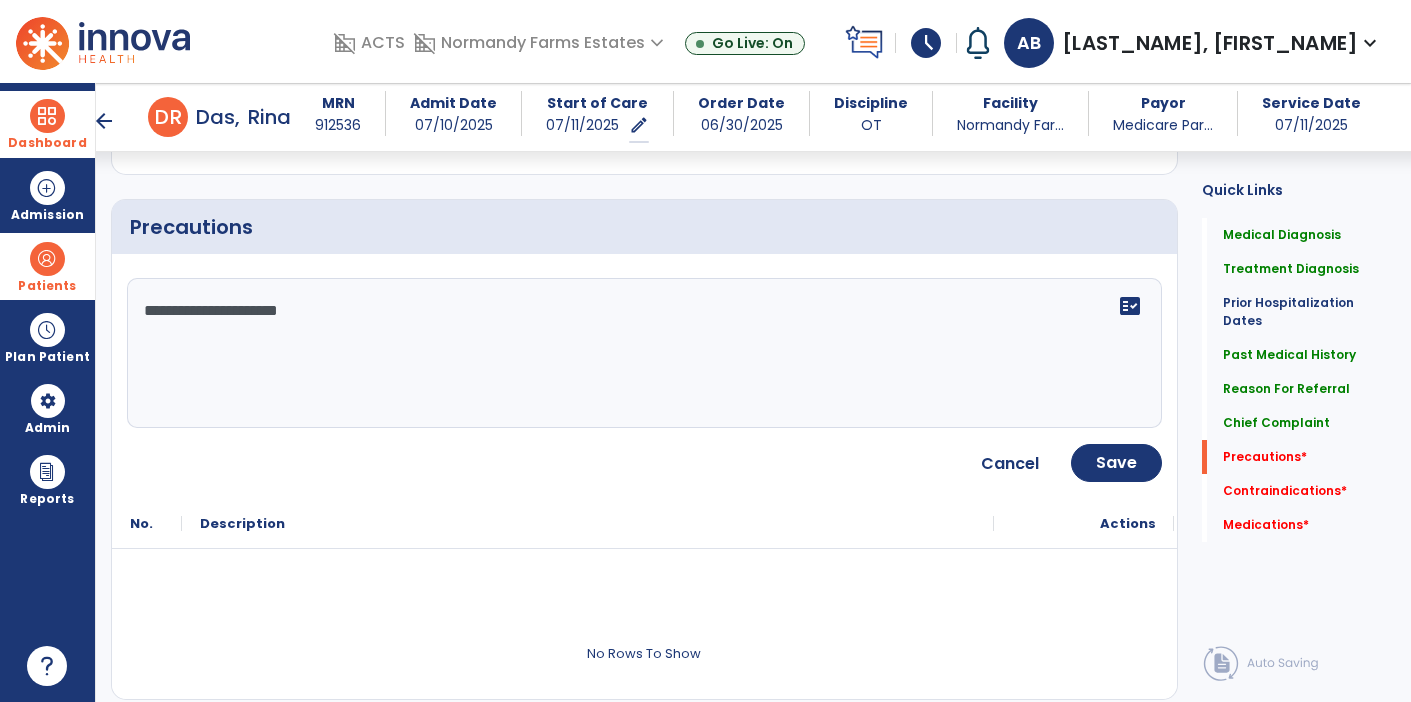 type on "**********" 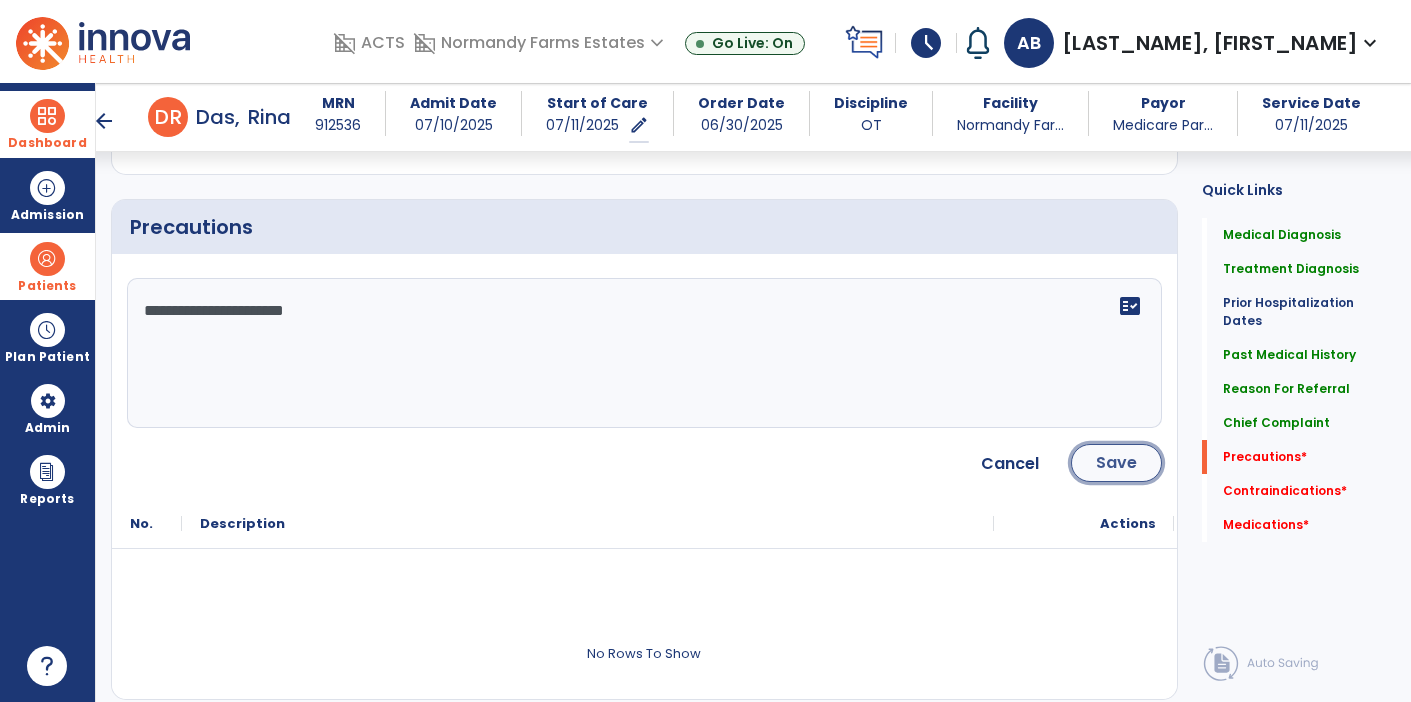 click on "Save" 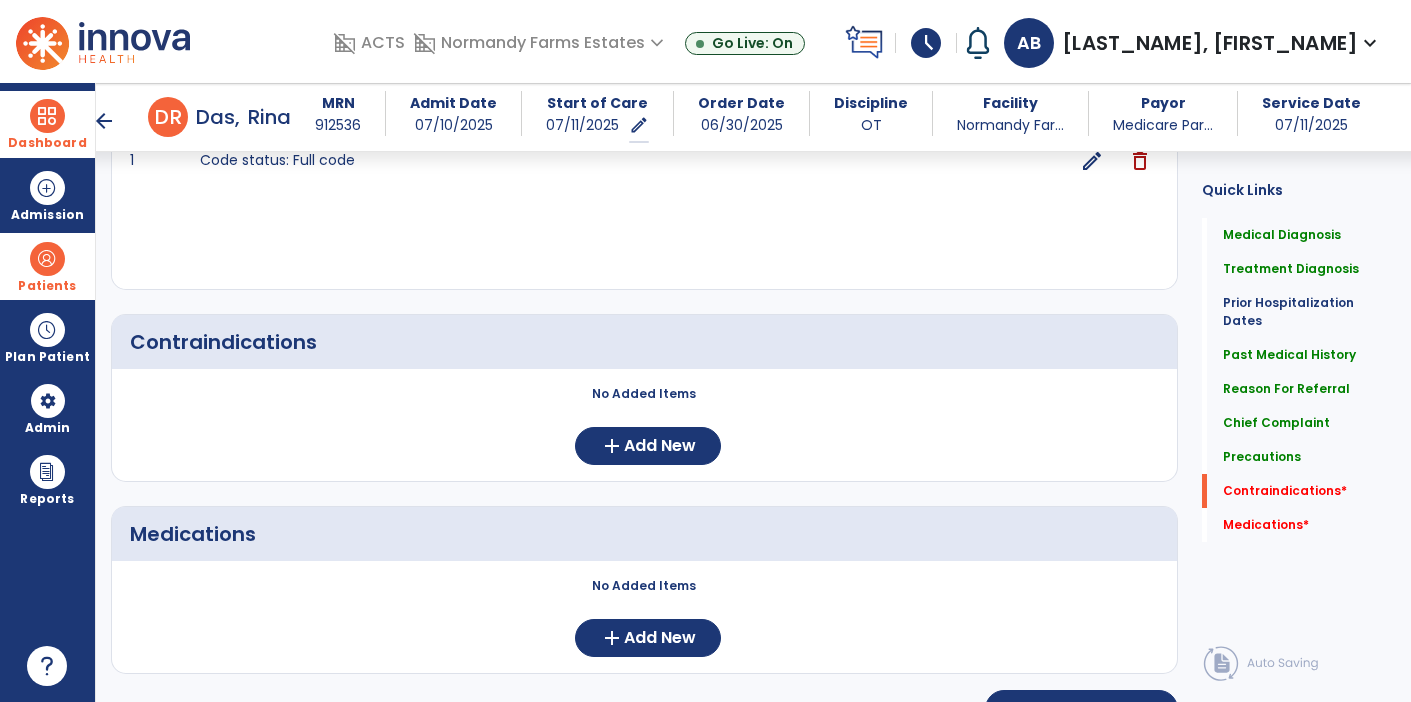 scroll, scrollTop: 2045, scrollLeft: 0, axis: vertical 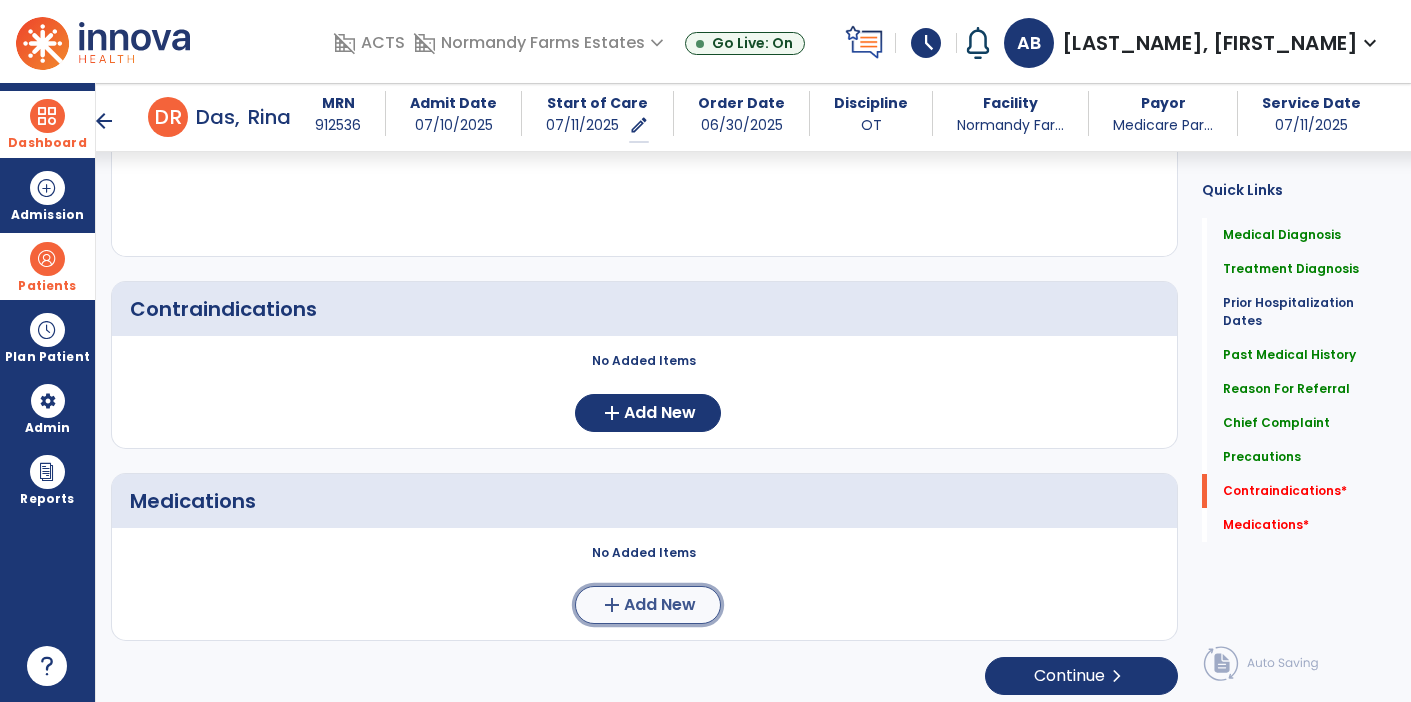 click on "Add New" 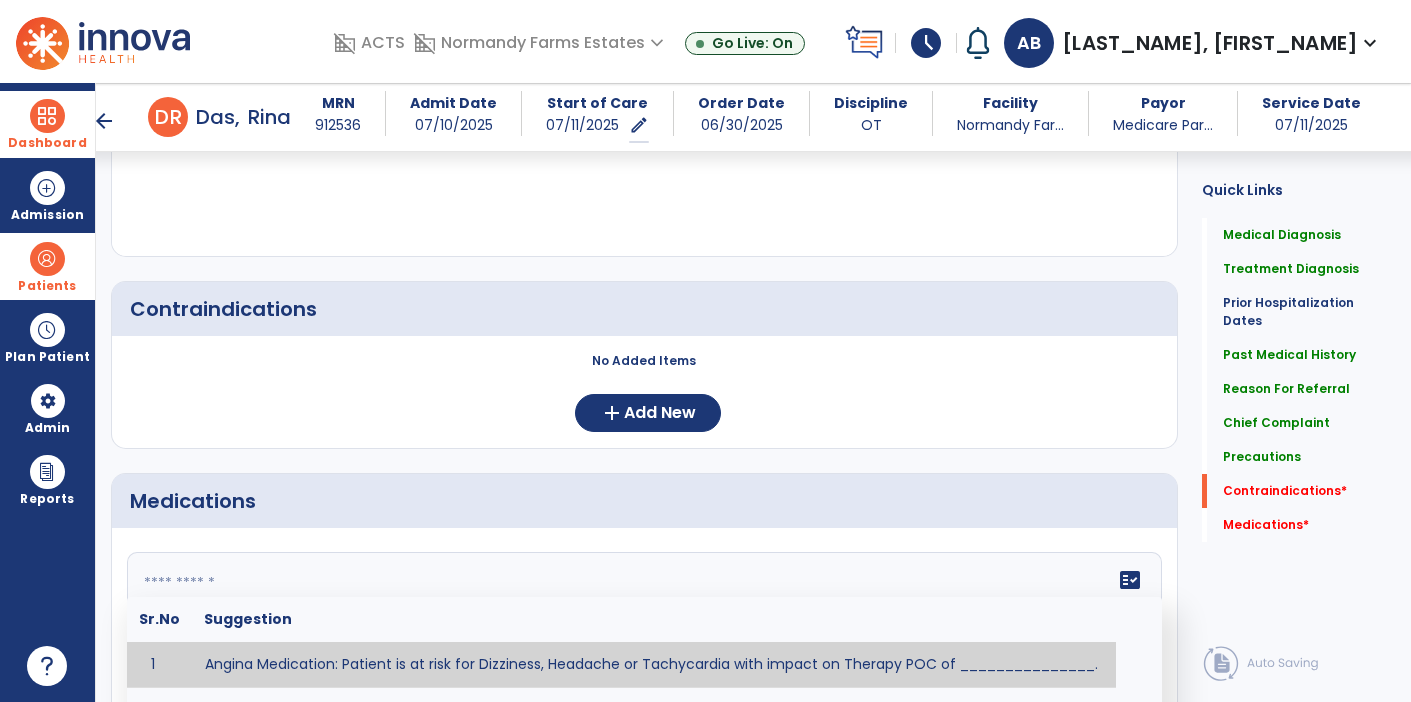 click on "fact_check  Sr.No Suggestion 1 Angina Medication: Patient is at risk for Dizziness, Headache or Tachycardia with impact on Therapy POC of _______________. 2 Anti-Anxiety Medication: at risk for Abnormal thinking, Anxiety, Arrhythmias, Clumsiness, Dizziness, Drowsiness, Dry mouth, GI disturbances, Headache, Increased appetite, Loss of appetite, Orthostatic hypotension, Sedation, Seizures, Tachycardia, Unsteadiness, Weakness or Weight gain with impact on Therapy POC of _____________. 3 Anti-Arrhythmic Agents: at risk for Arrhythmias, Confusion, EKG changes, Hallucinations, Hepatotoxicity, Increased blood pressure, Increased heart rate, Lethargy or Toxicity with impact on Therapy POC of 4 Anti-Coagulant medications: with potential risk for hemorrhage (including rectal bleeding and coughing up blood), and heparin-induced thrombocytopenia (HIT syndrome). Potential impact on therapy progress includes _________. 5 6 7 8 Aspirin for ______________. 9 10 11 12 13 14 15 16 17 18 19 20 21 22 23 24" 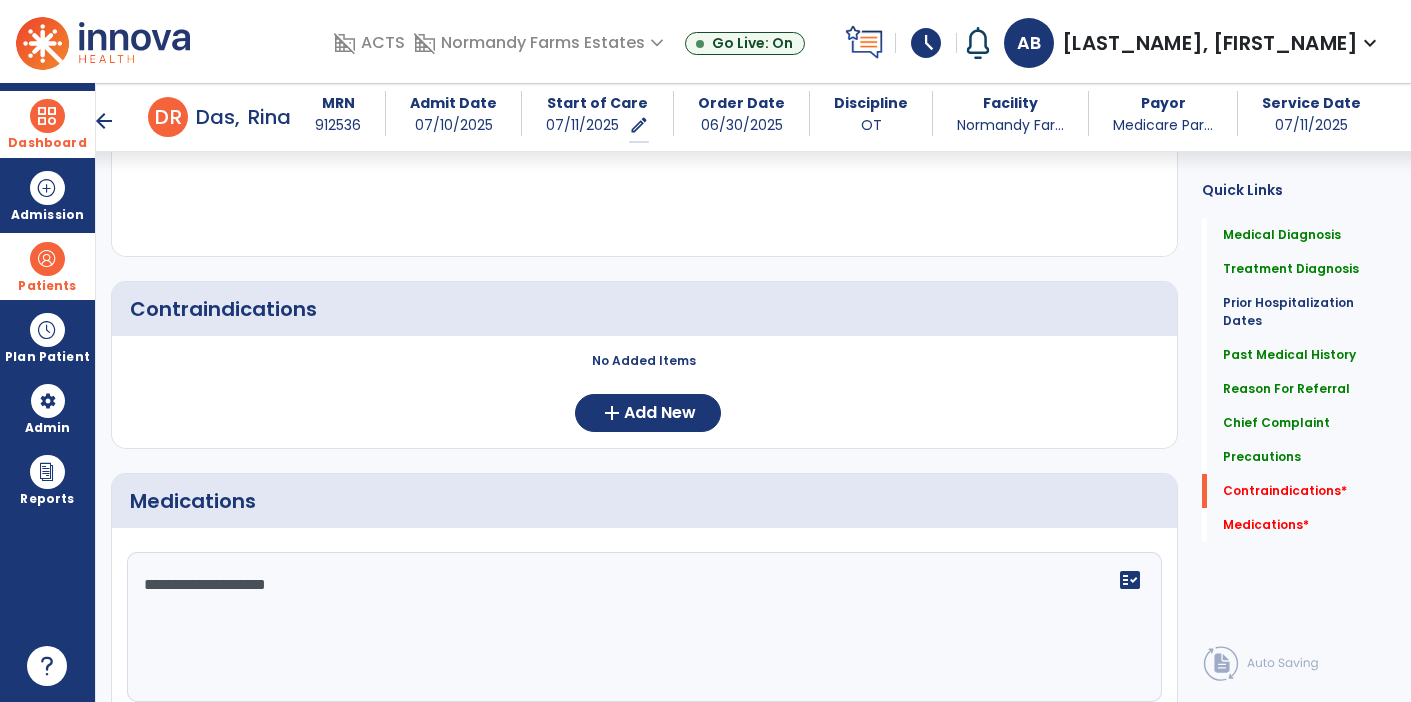 type on "**********" 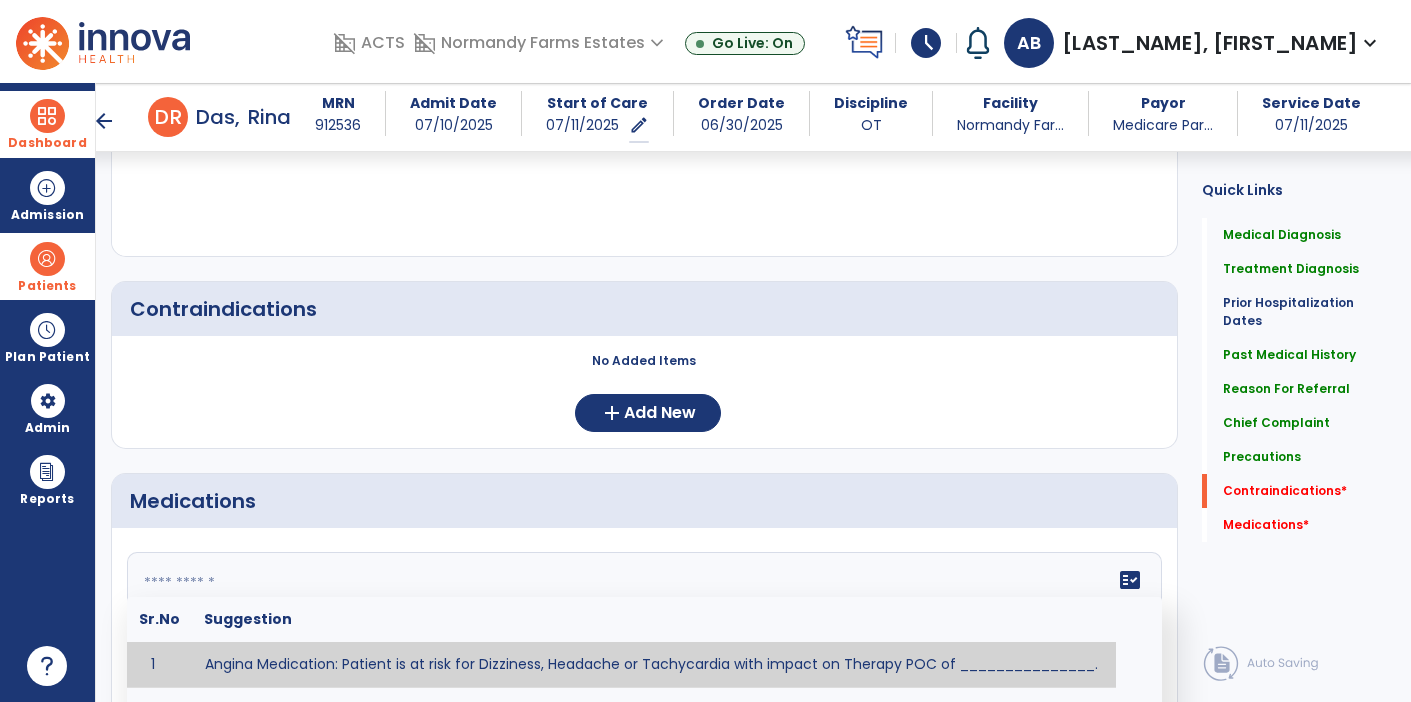 paste on "**********" 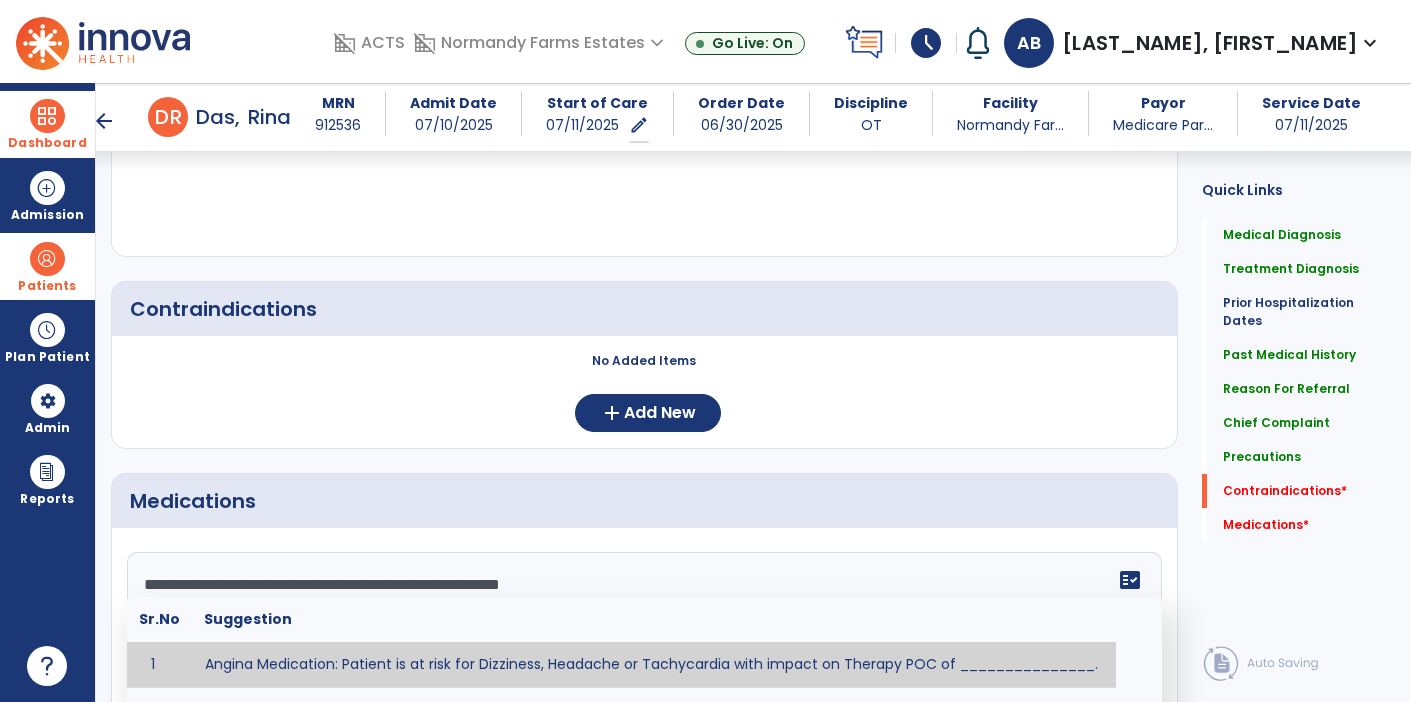 scroll, scrollTop: 15, scrollLeft: 0, axis: vertical 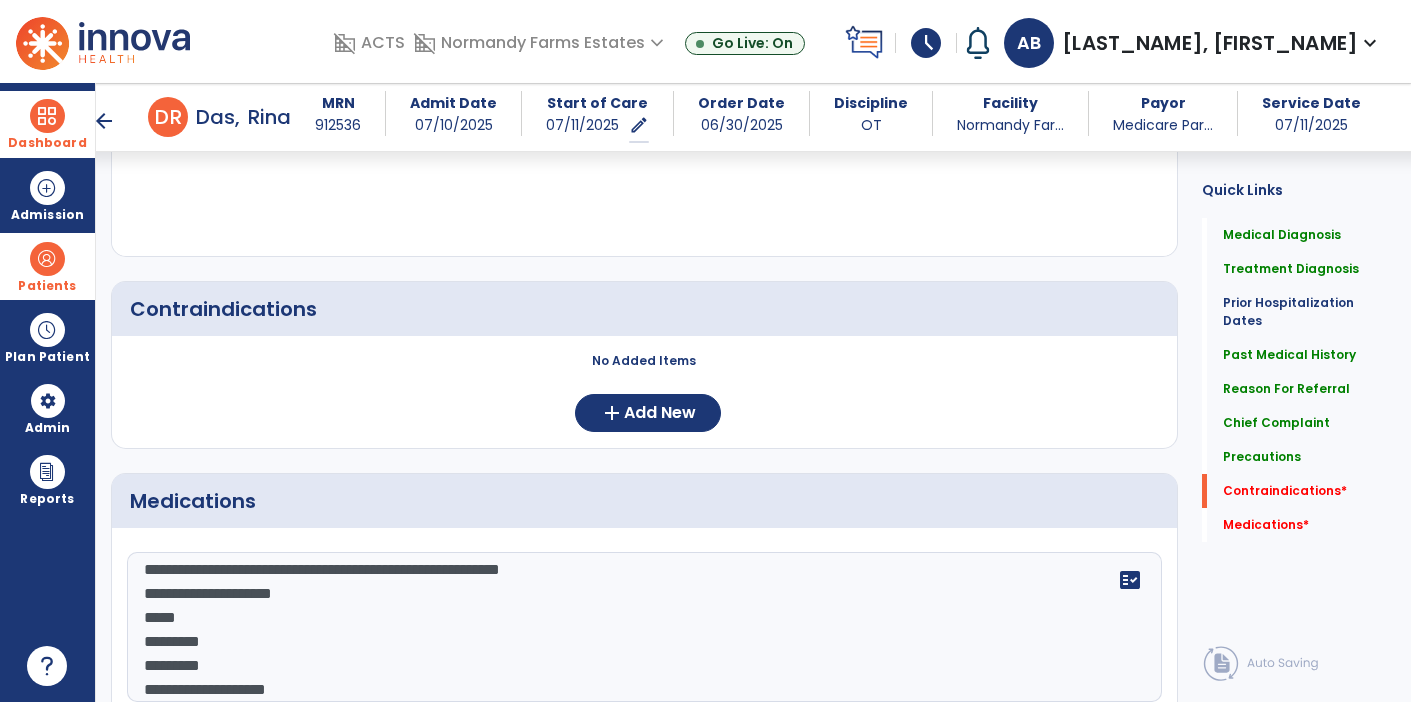 click on "**********" 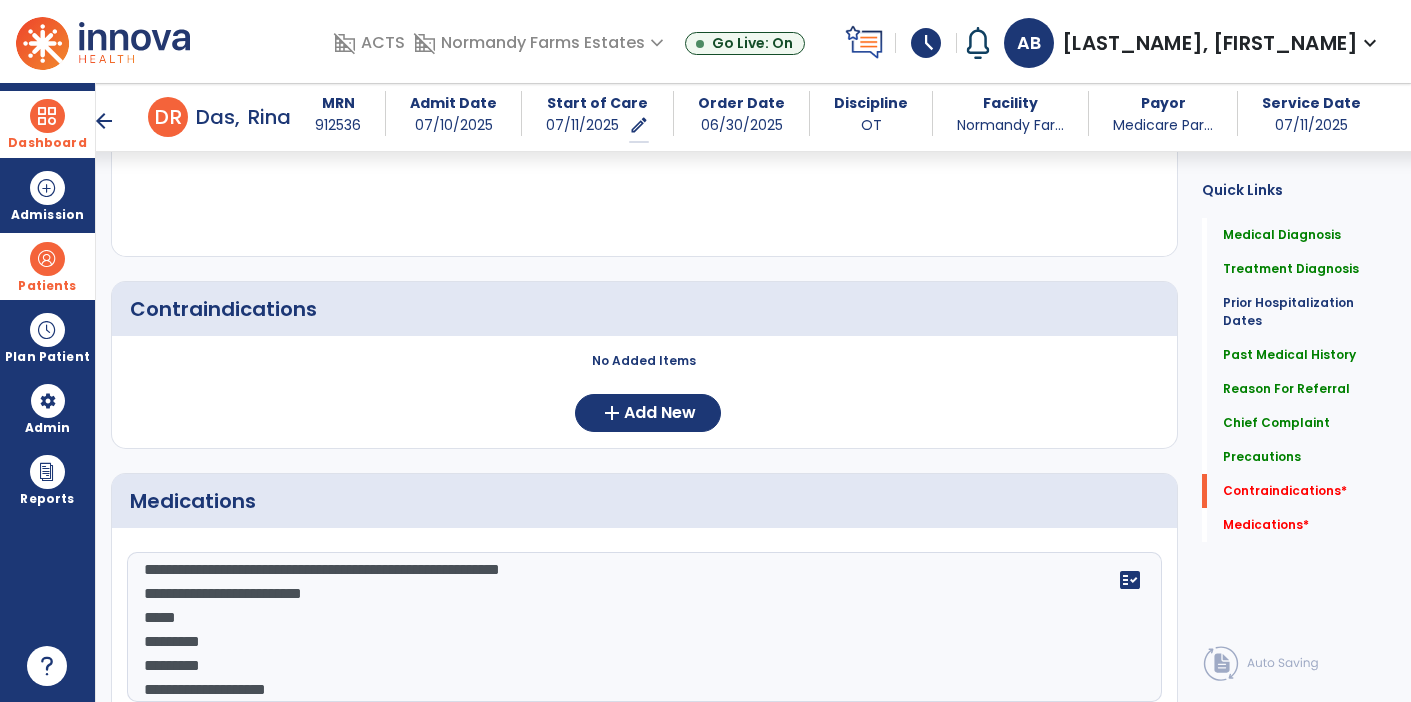 scroll, scrollTop: 23, scrollLeft: 0, axis: vertical 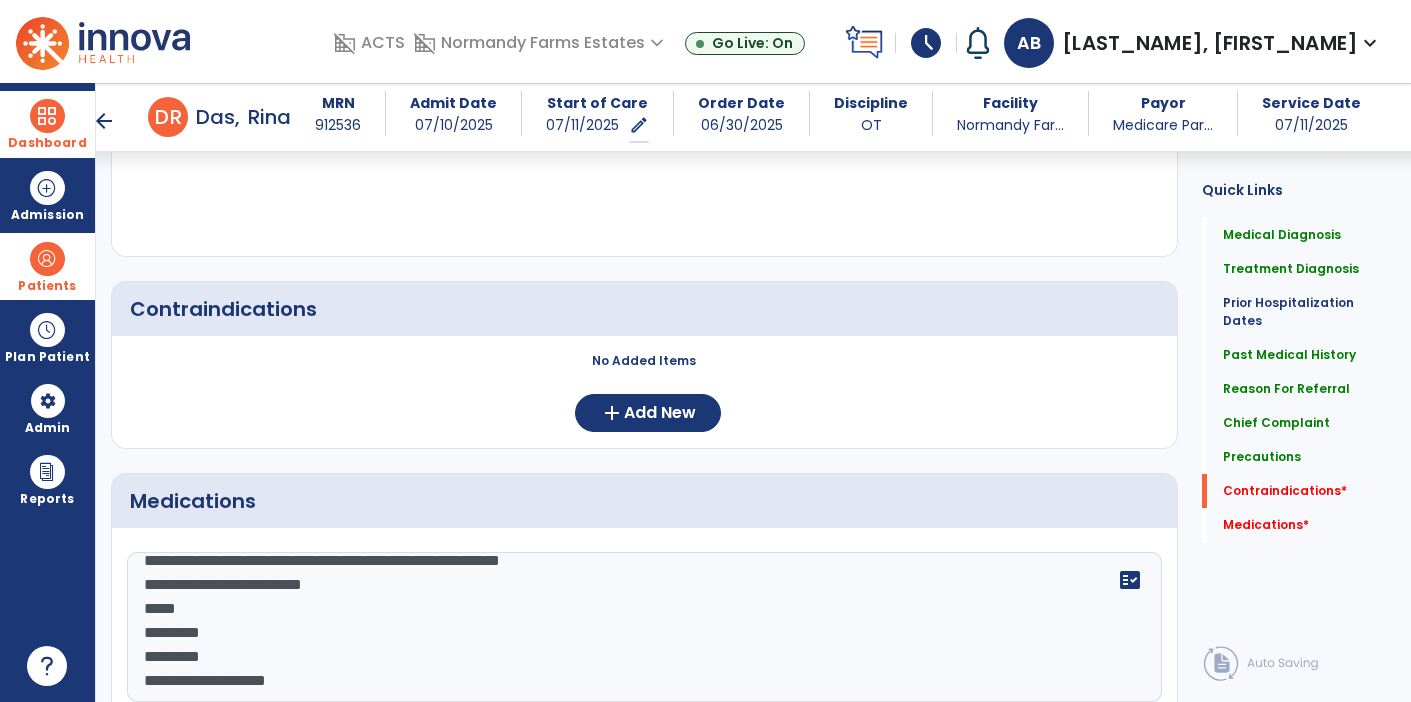 type on "**********" 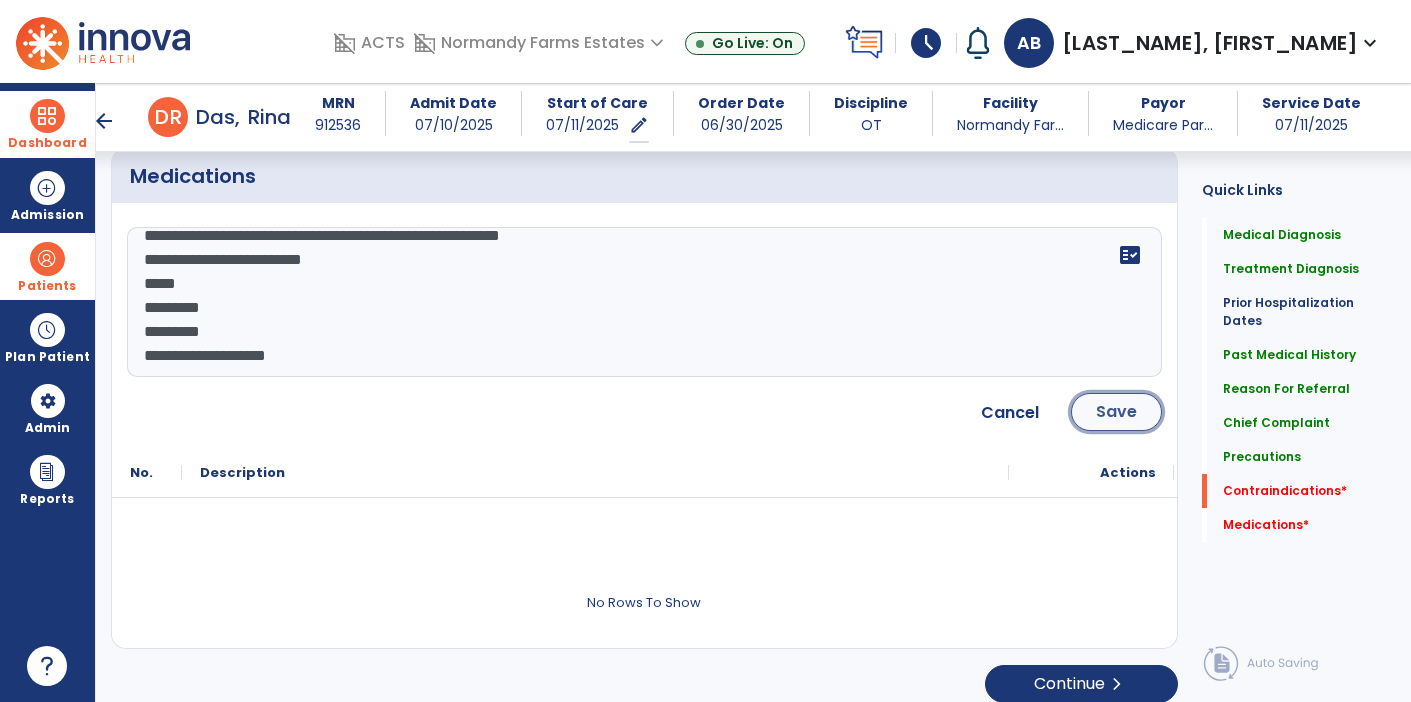 click on "Save" 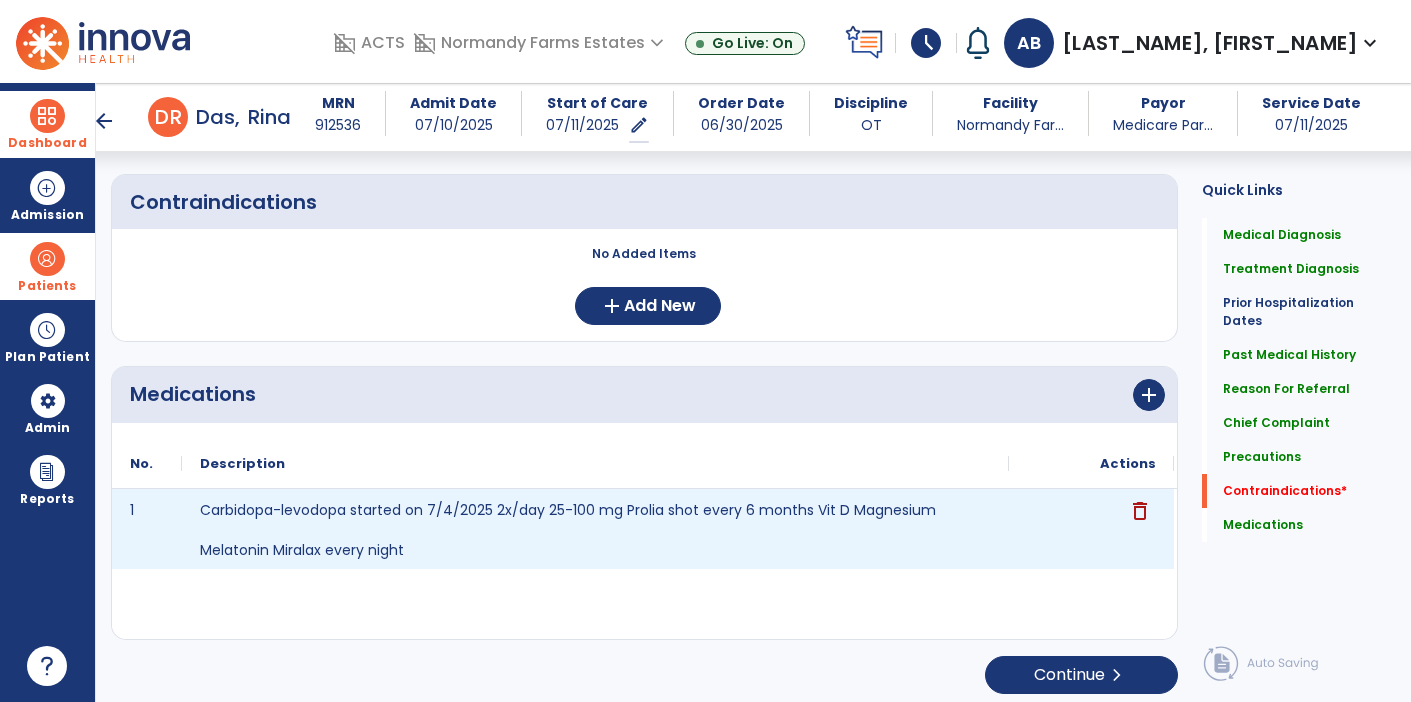scroll, scrollTop: 2151, scrollLeft: 0, axis: vertical 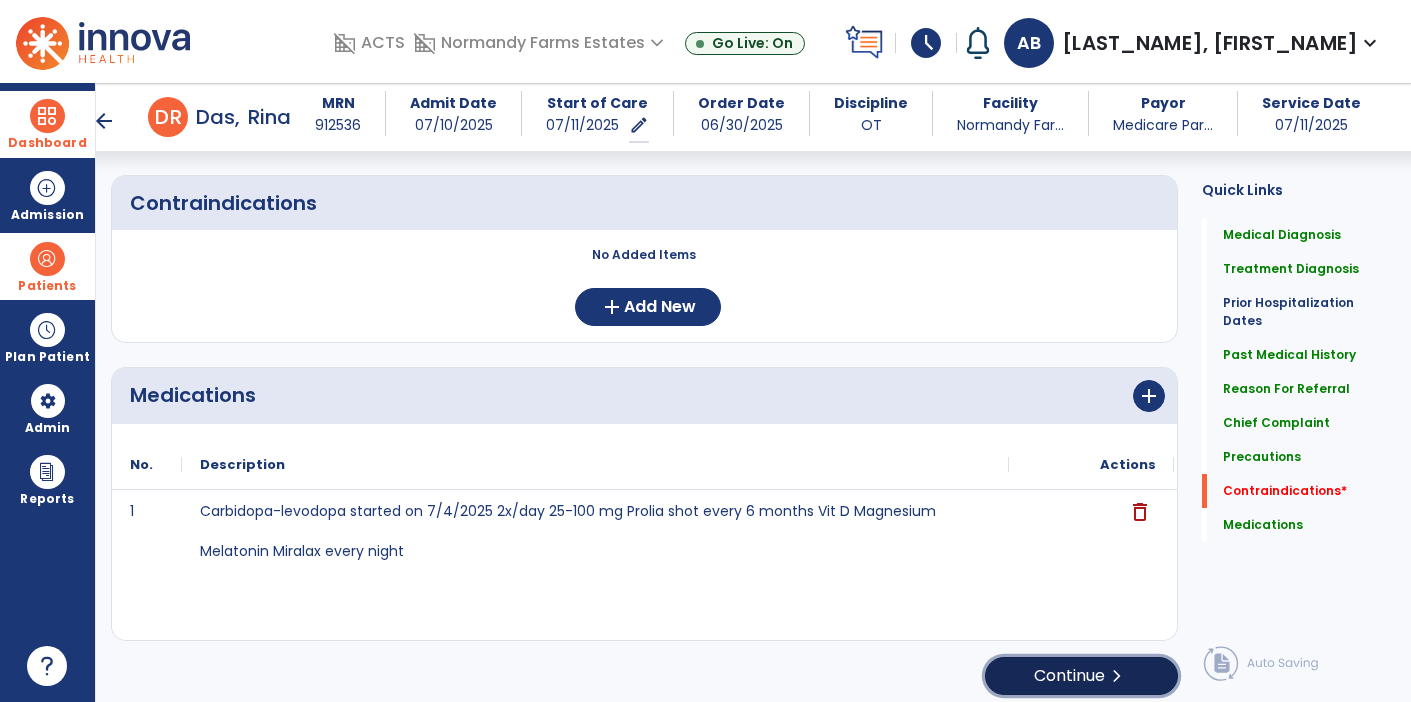 click on "Continue  chevron_right" 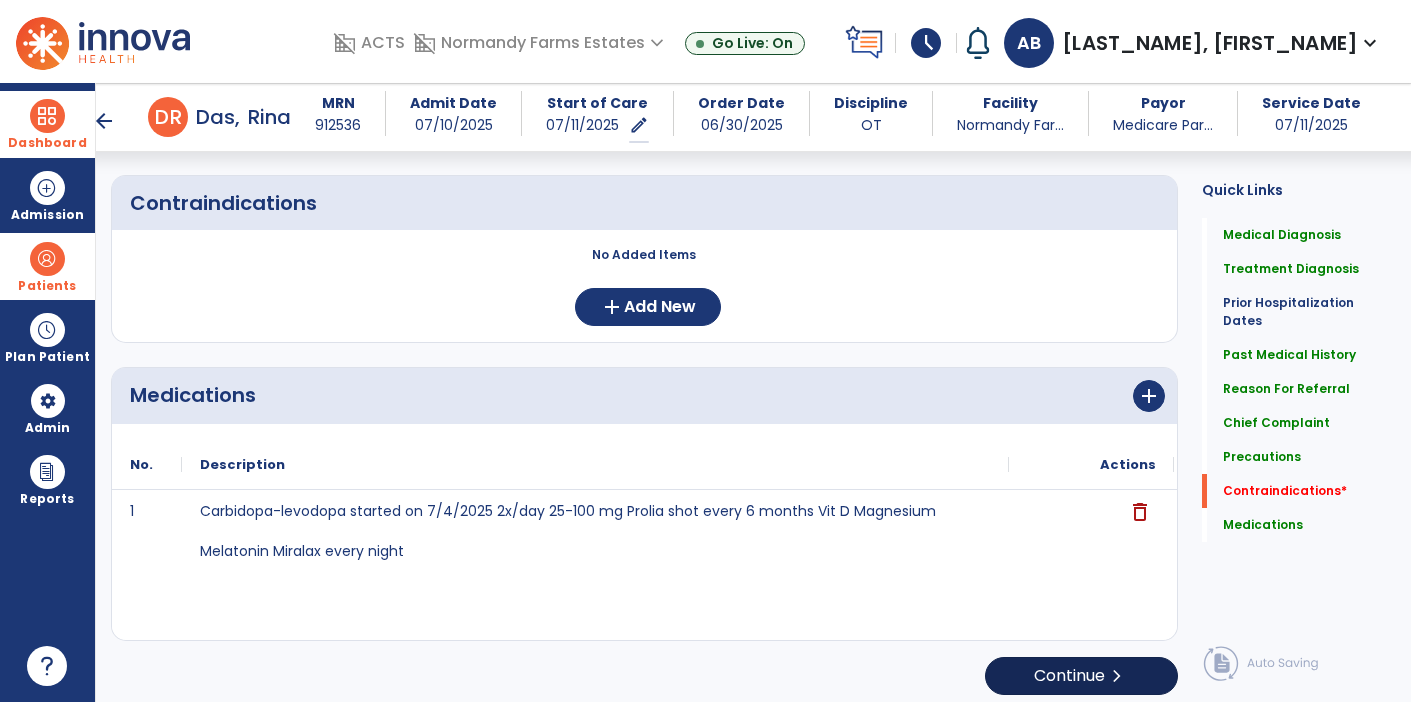 scroll, scrollTop: 0, scrollLeft: 0, axis: both 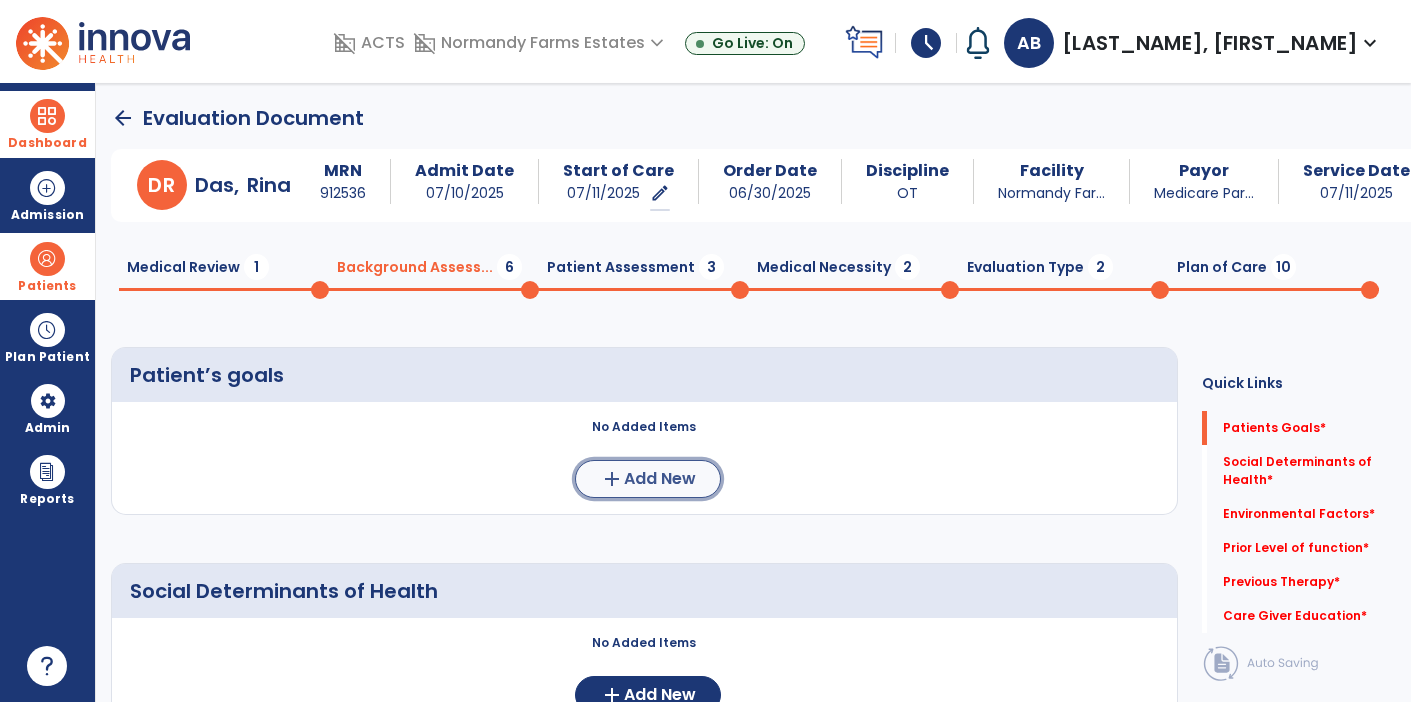 click on "Add New" 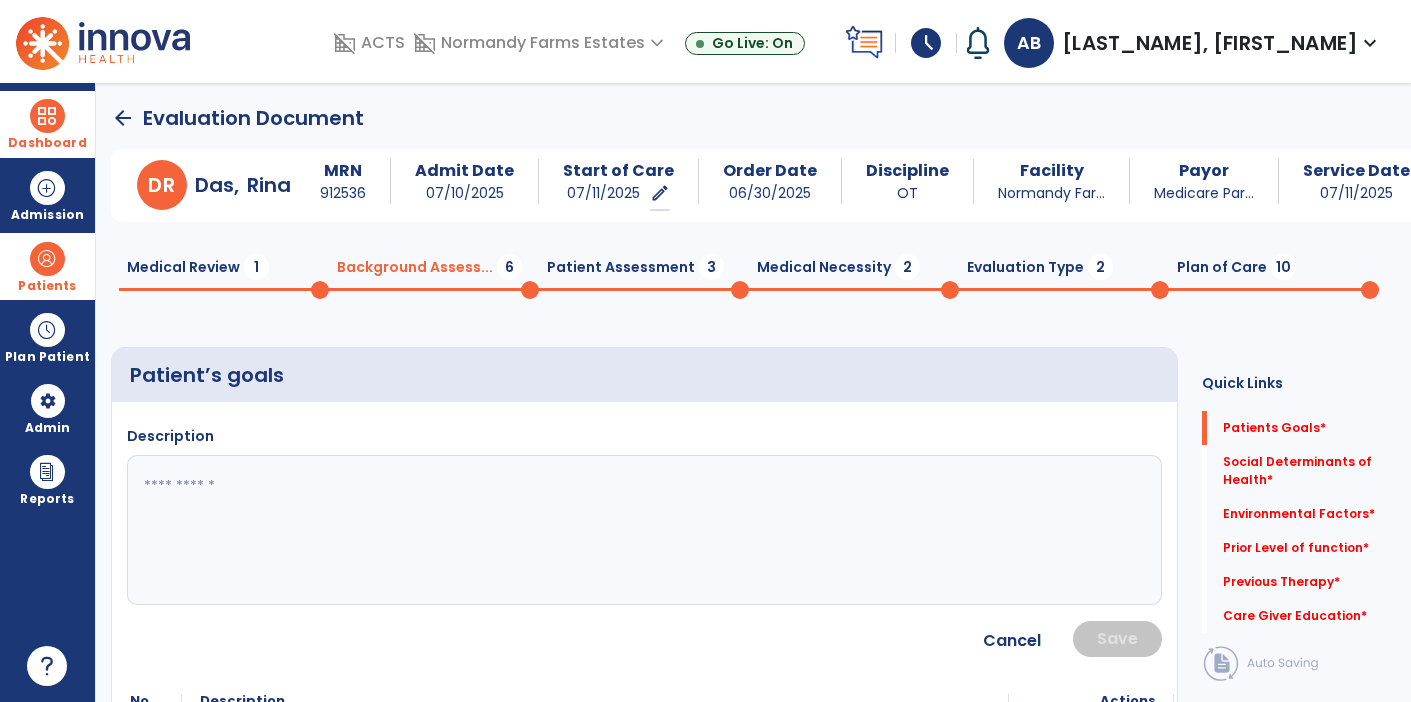 click 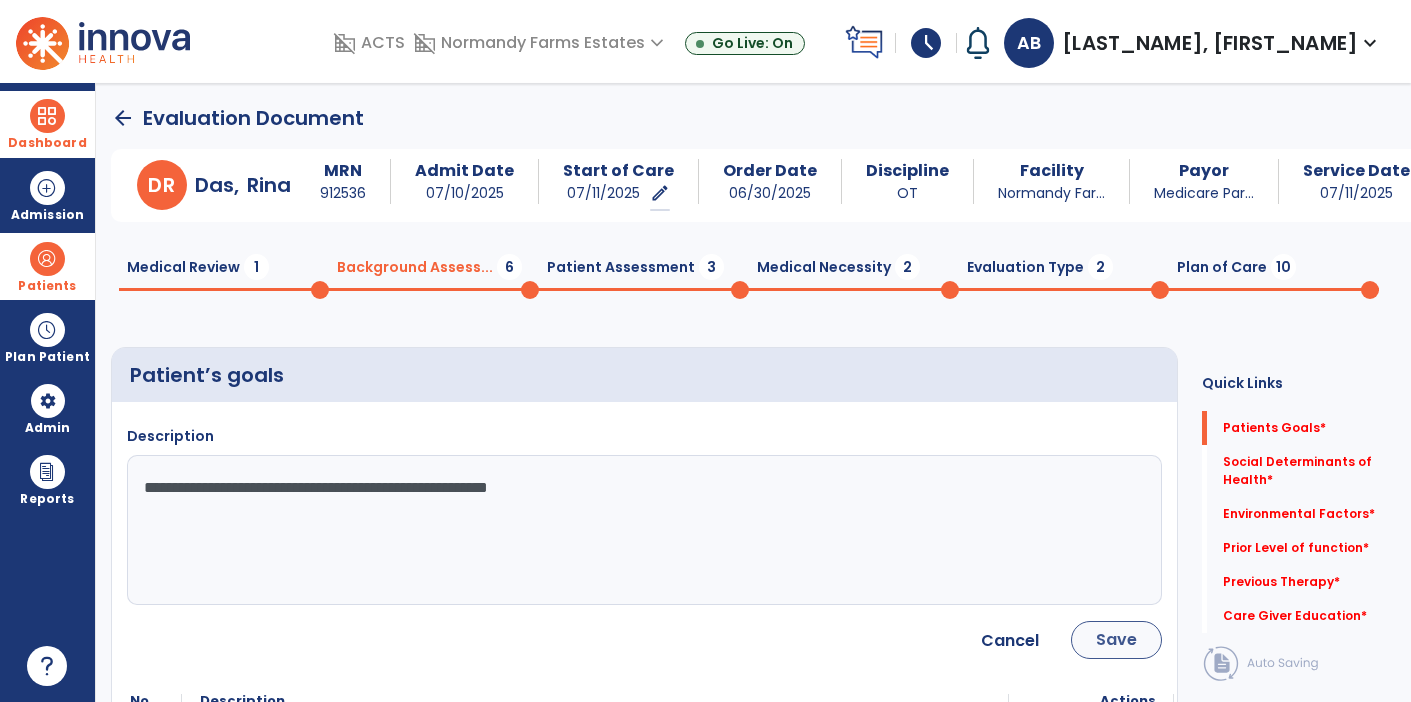 type on "**********" 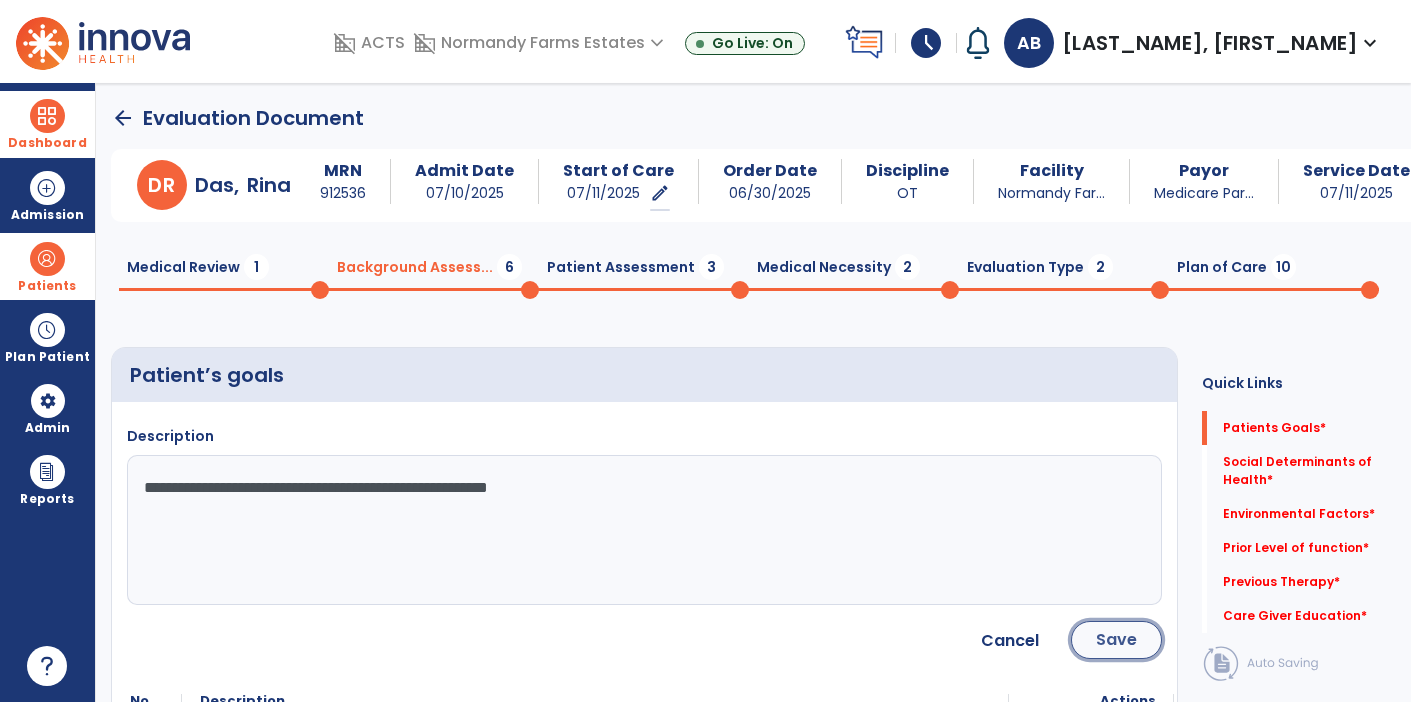 click on "Save" 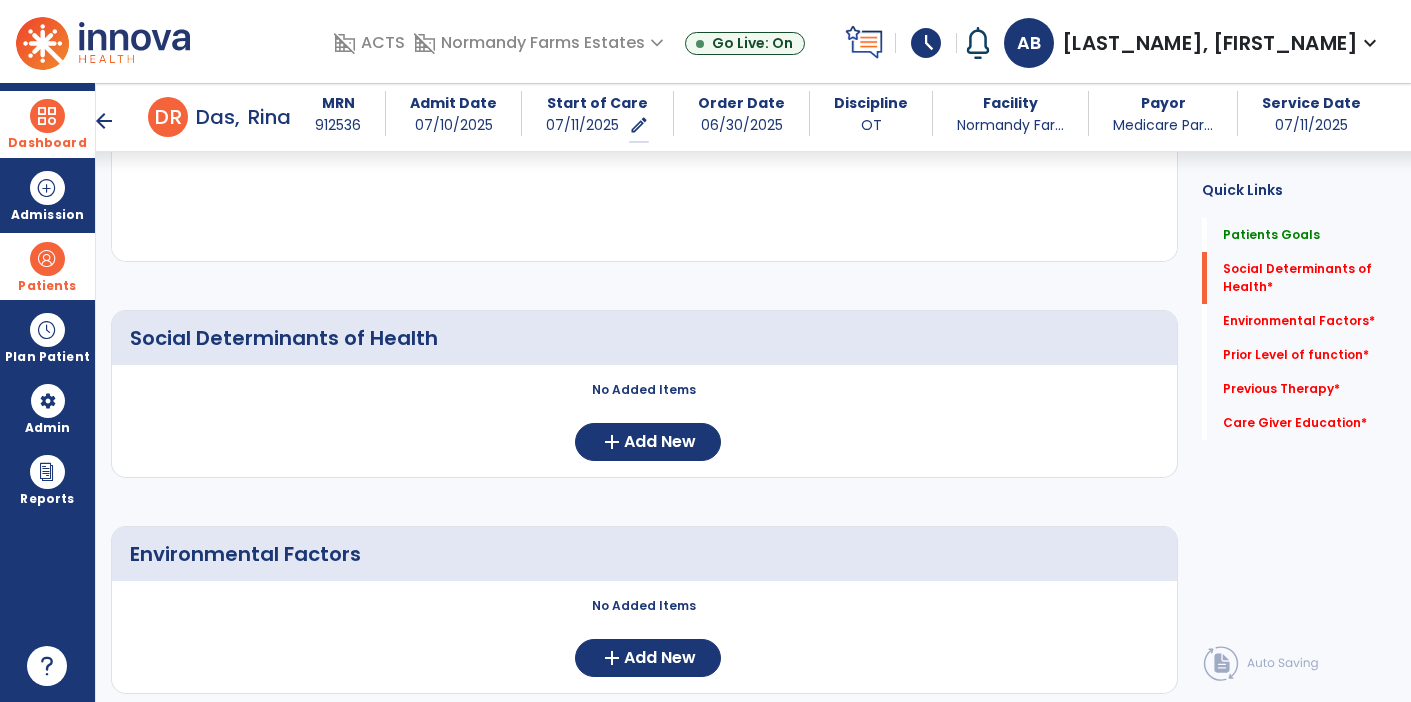scroll, scrollTop: 349, scrollLeft: 0, axis: vertical 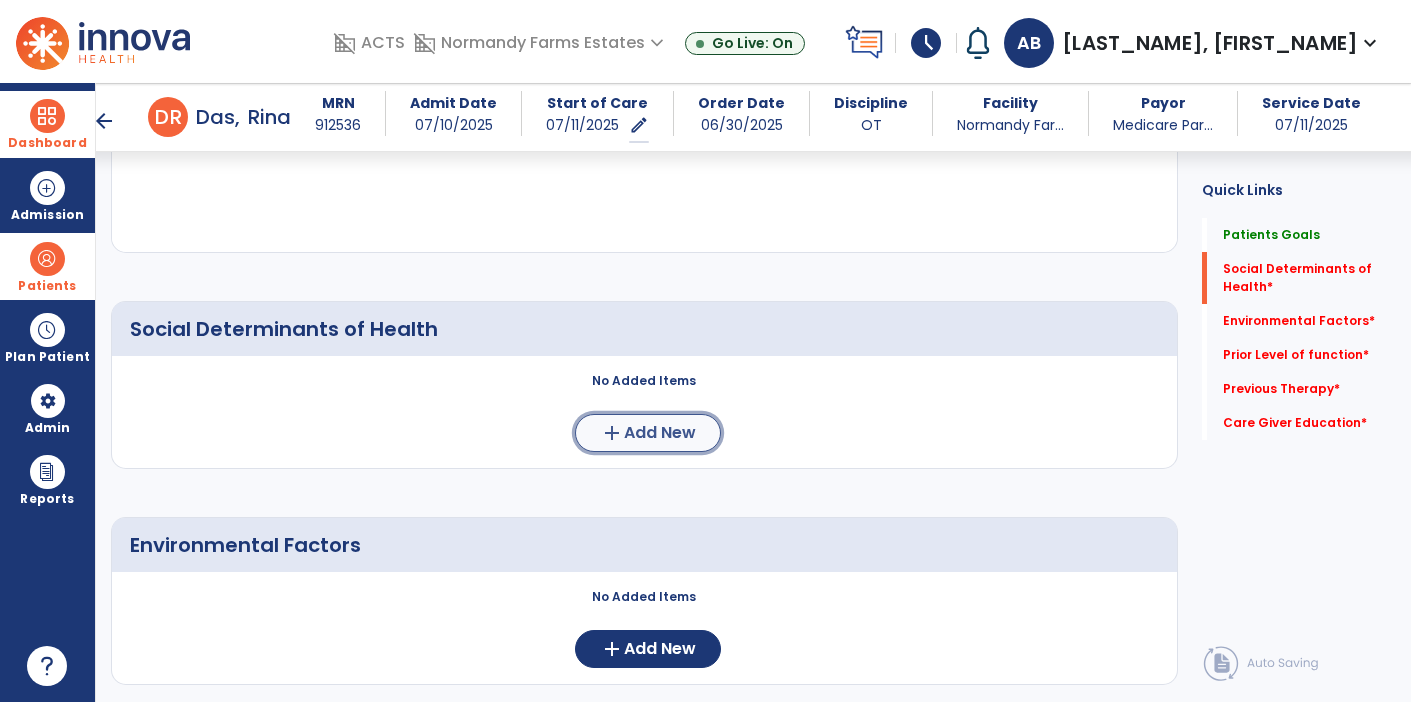 click on "Add New" 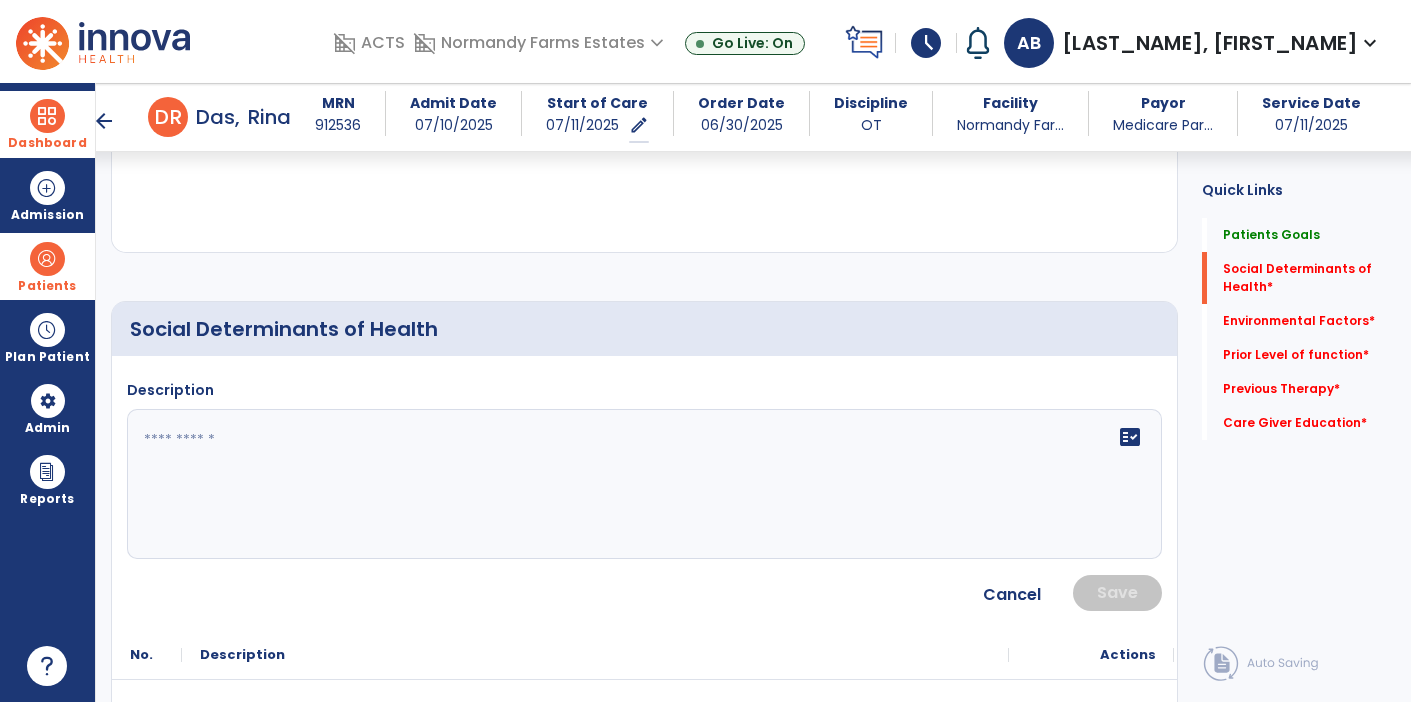 click 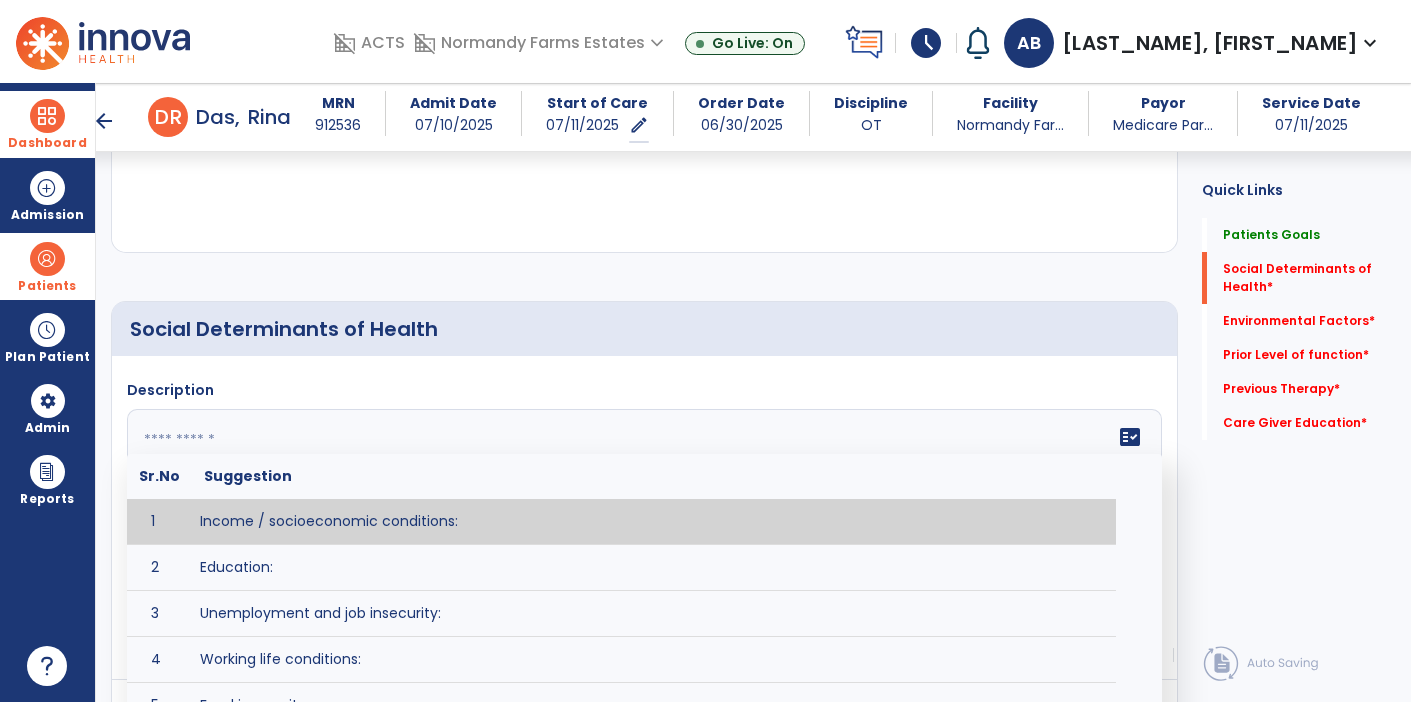 paste on "**********" 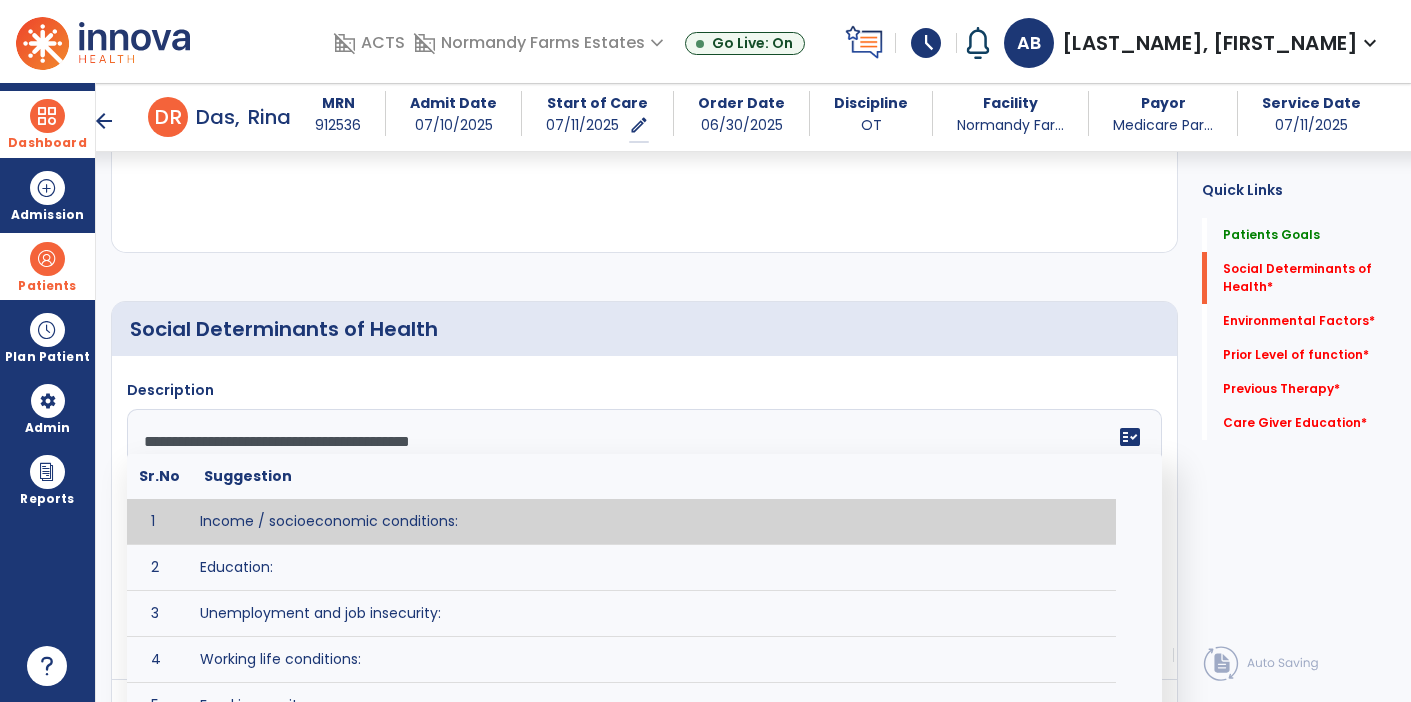 click on "**********" 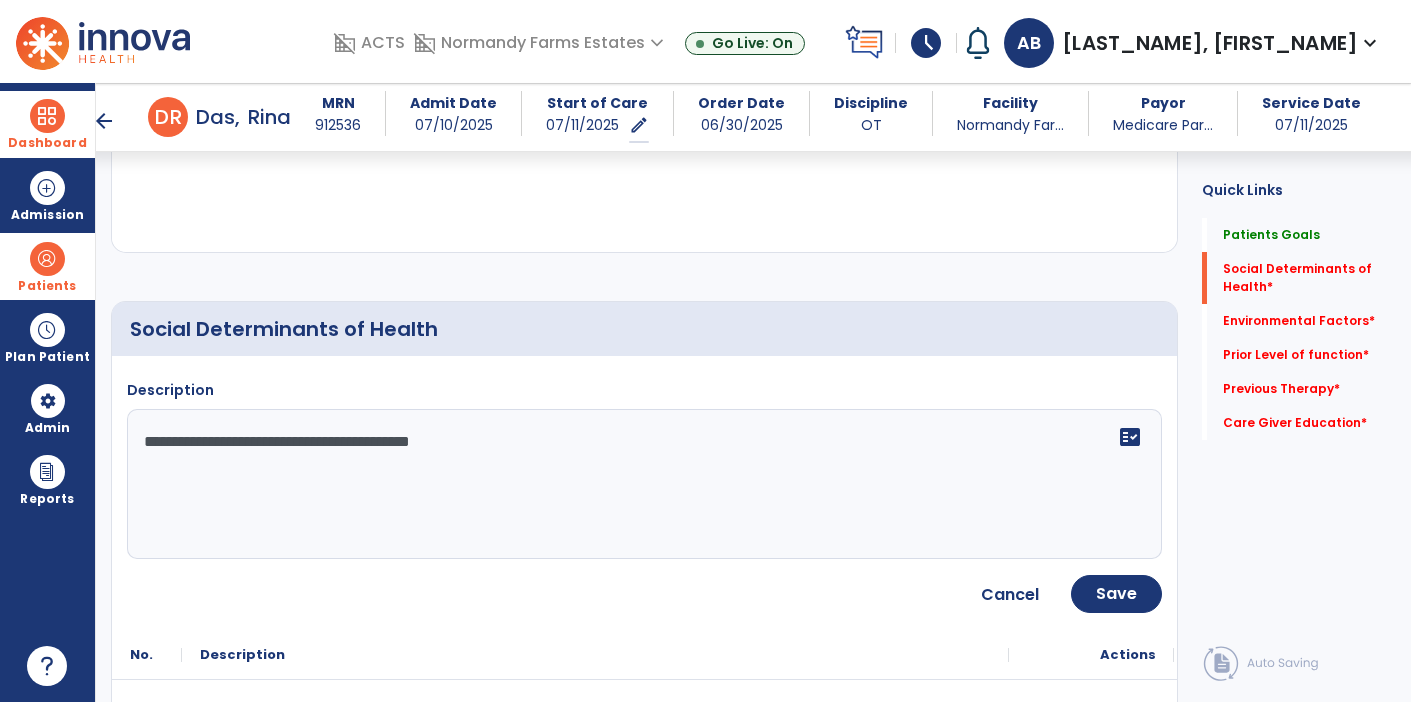 click on "**********" 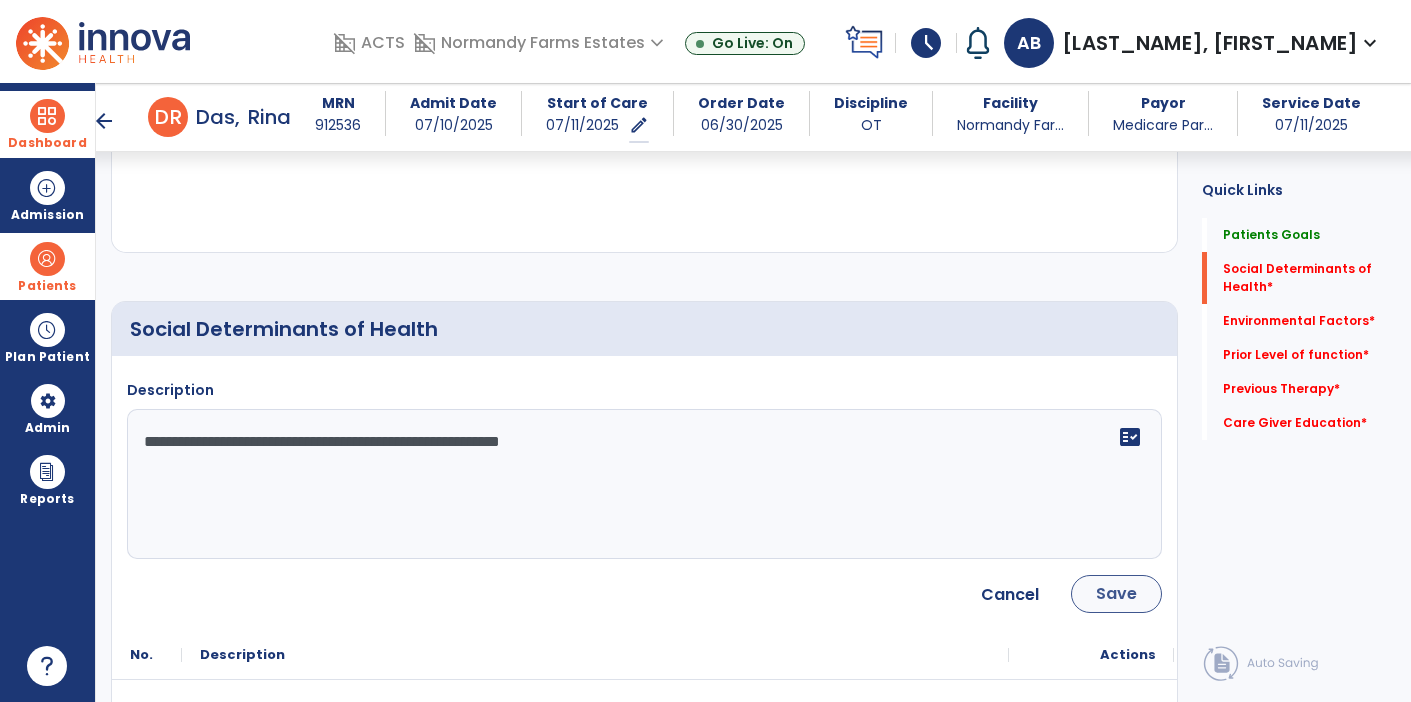 type on "**********" 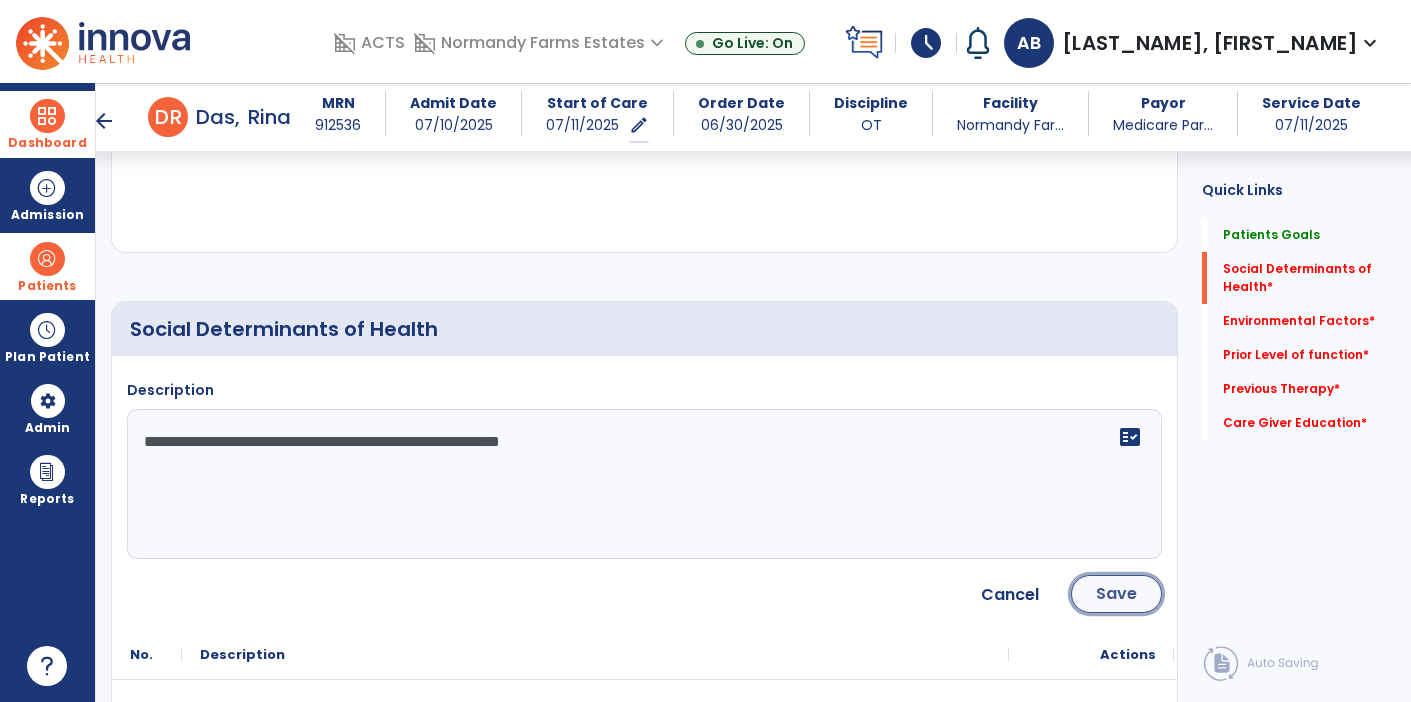 click on "Save" 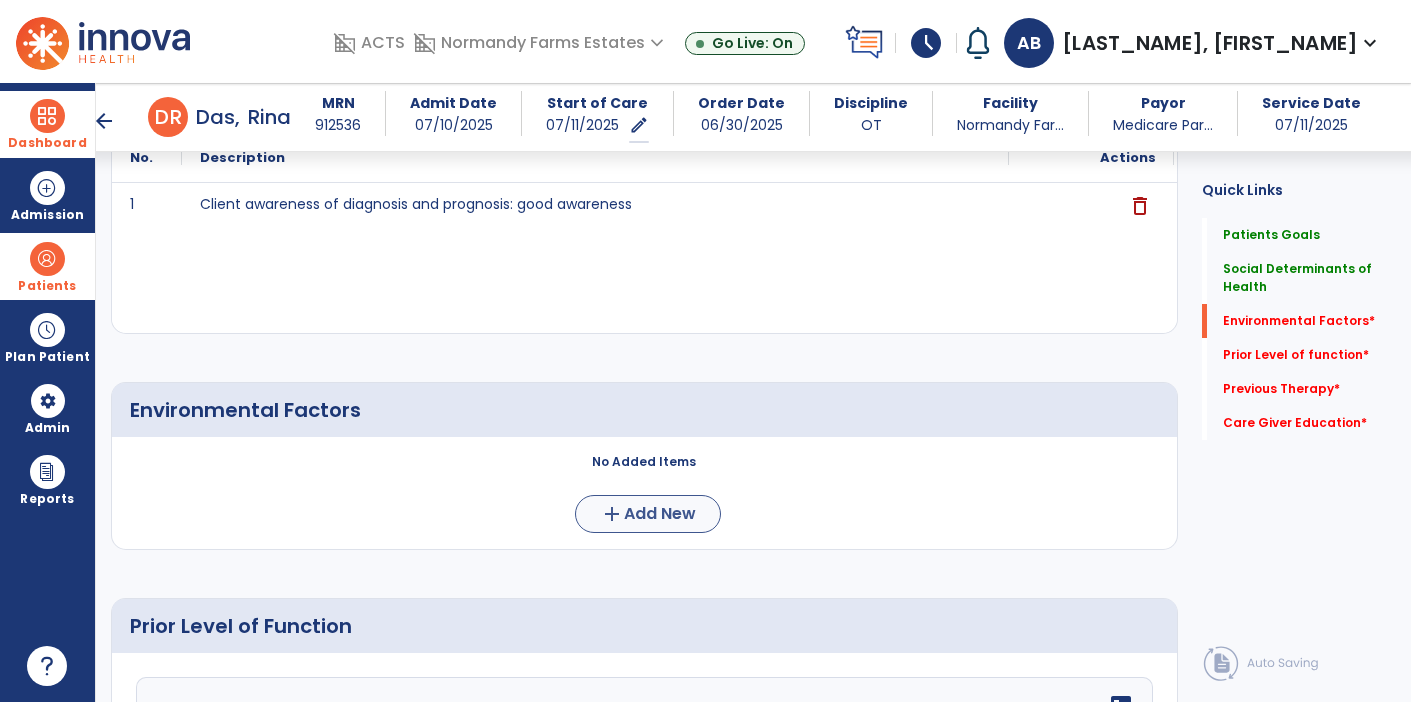 scroll, scrollTop: 600, scrollLeft: 0, axis: vertical 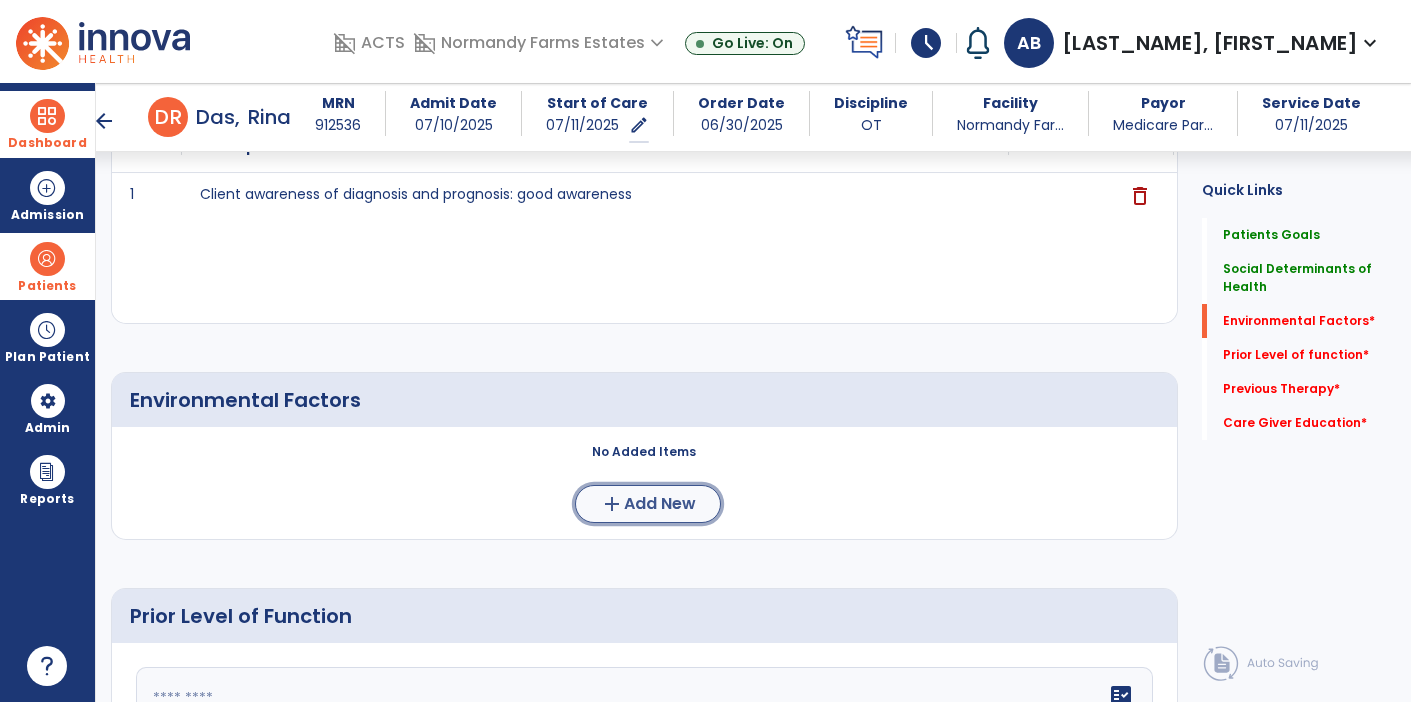 click on "Add New" 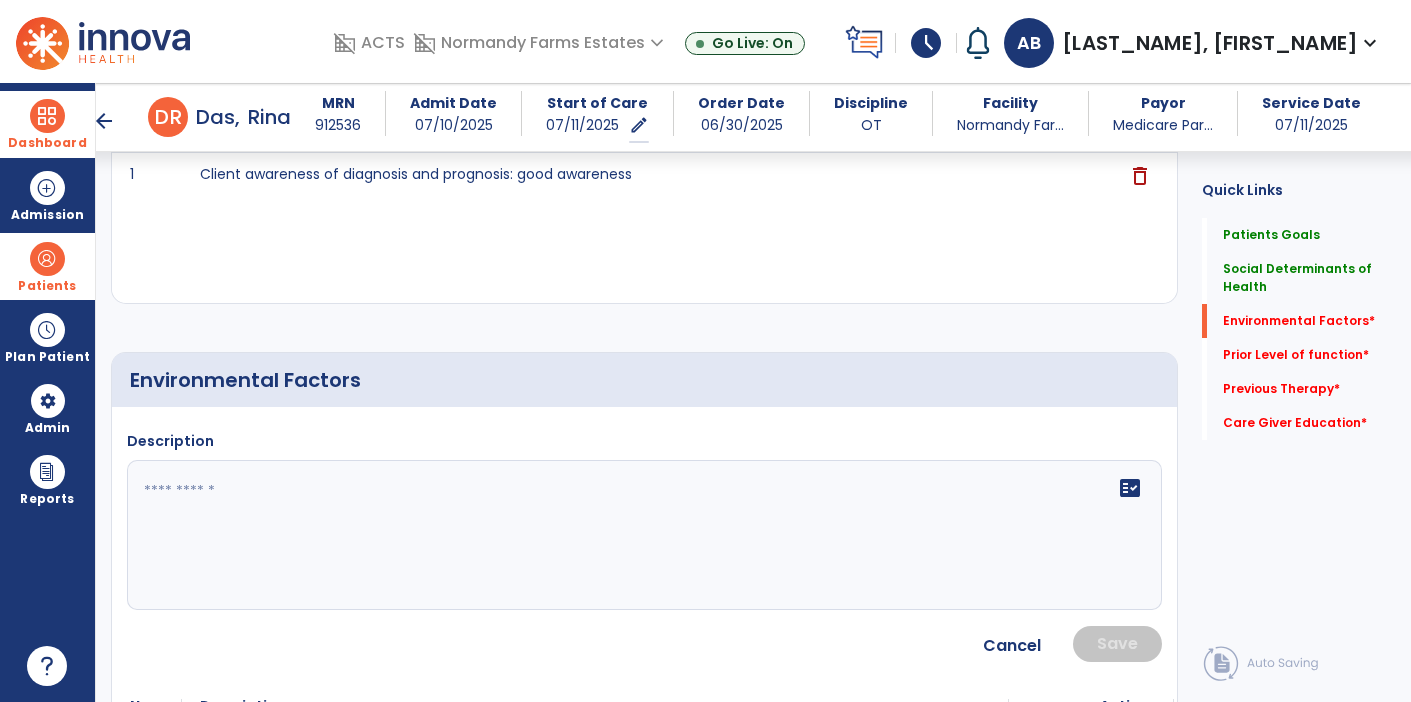 scroll, scrollTop: 682, scrollLeft: 0, axis: vertical 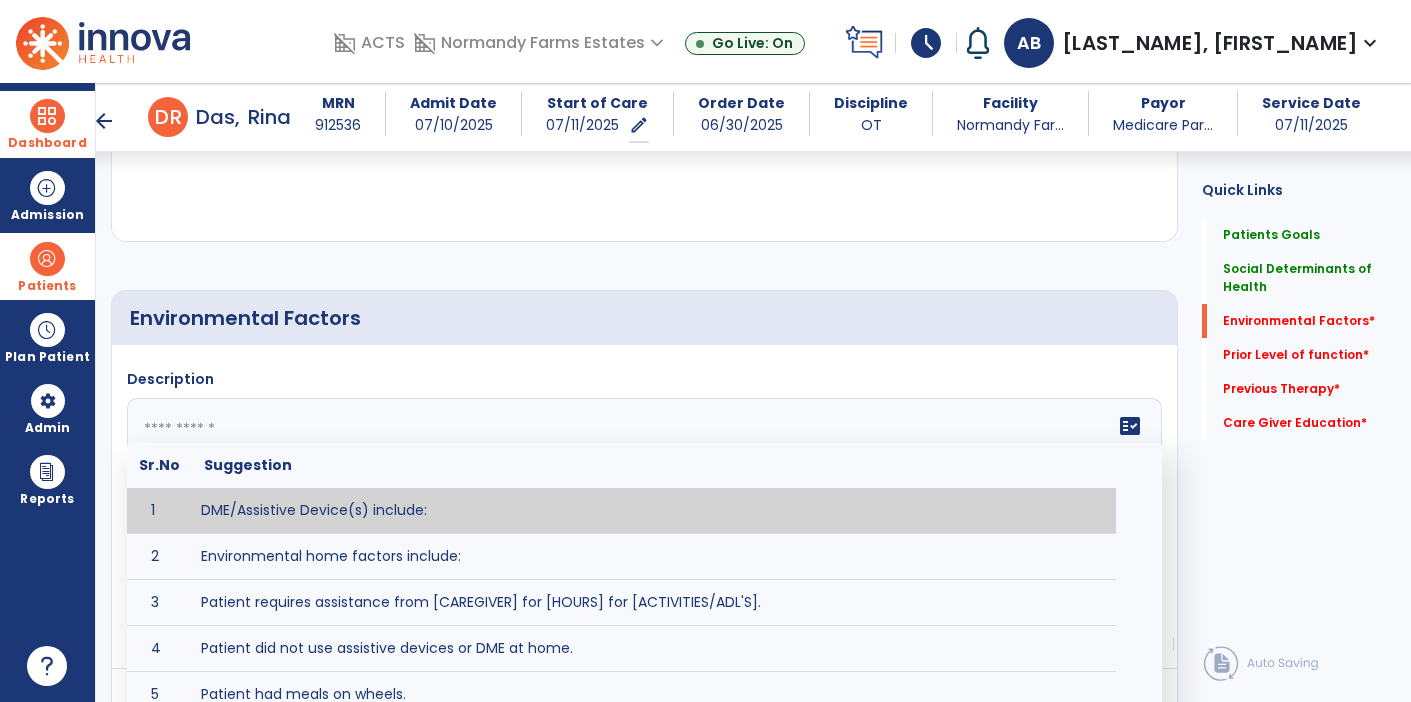 click 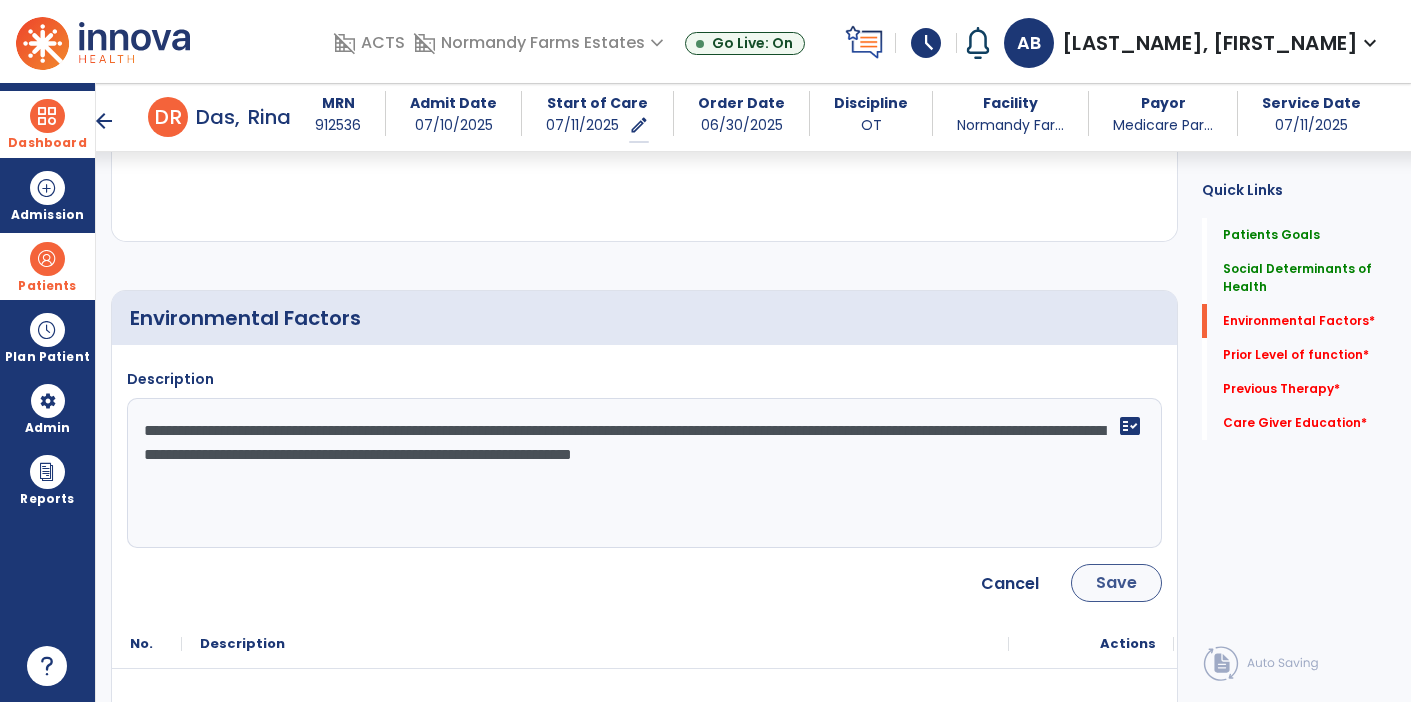 type on "**********" 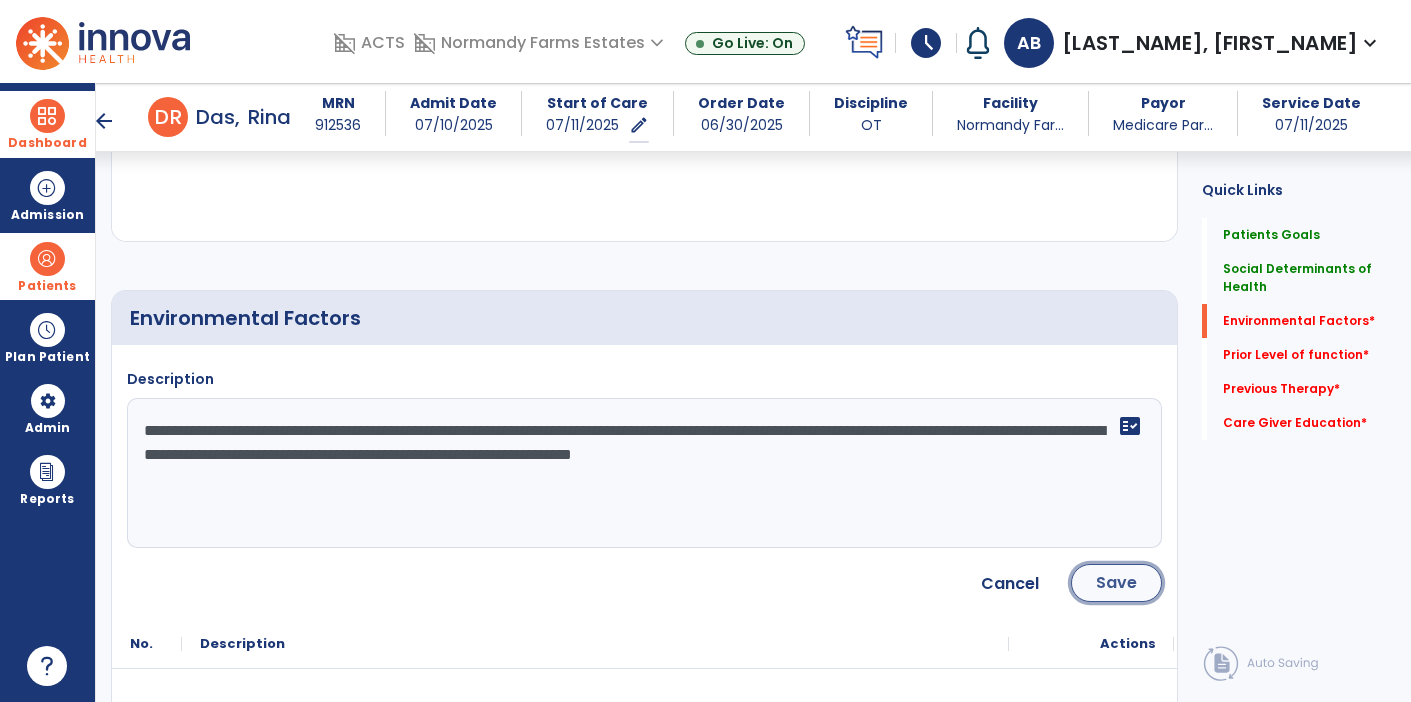 click on "Save" 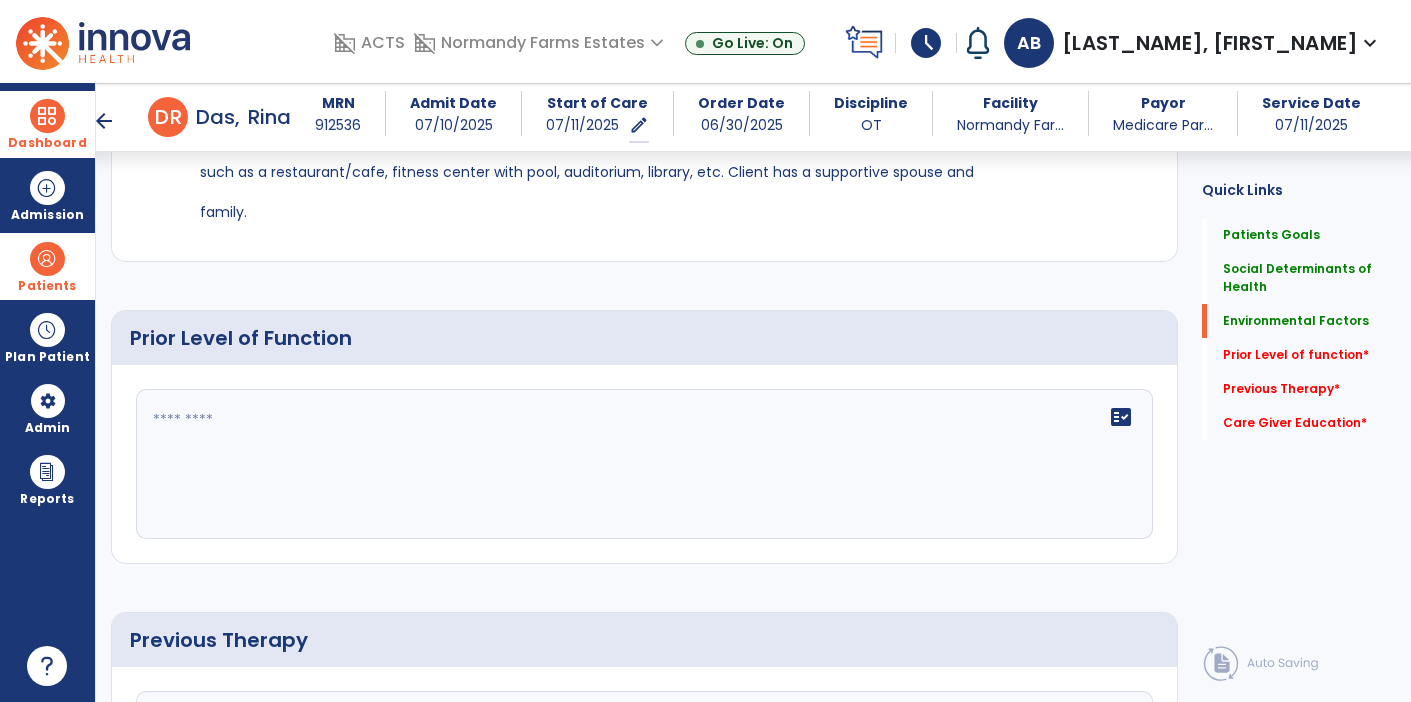 scroll, scrollTop: 1011, scrollLeft: 0, axis: vertical 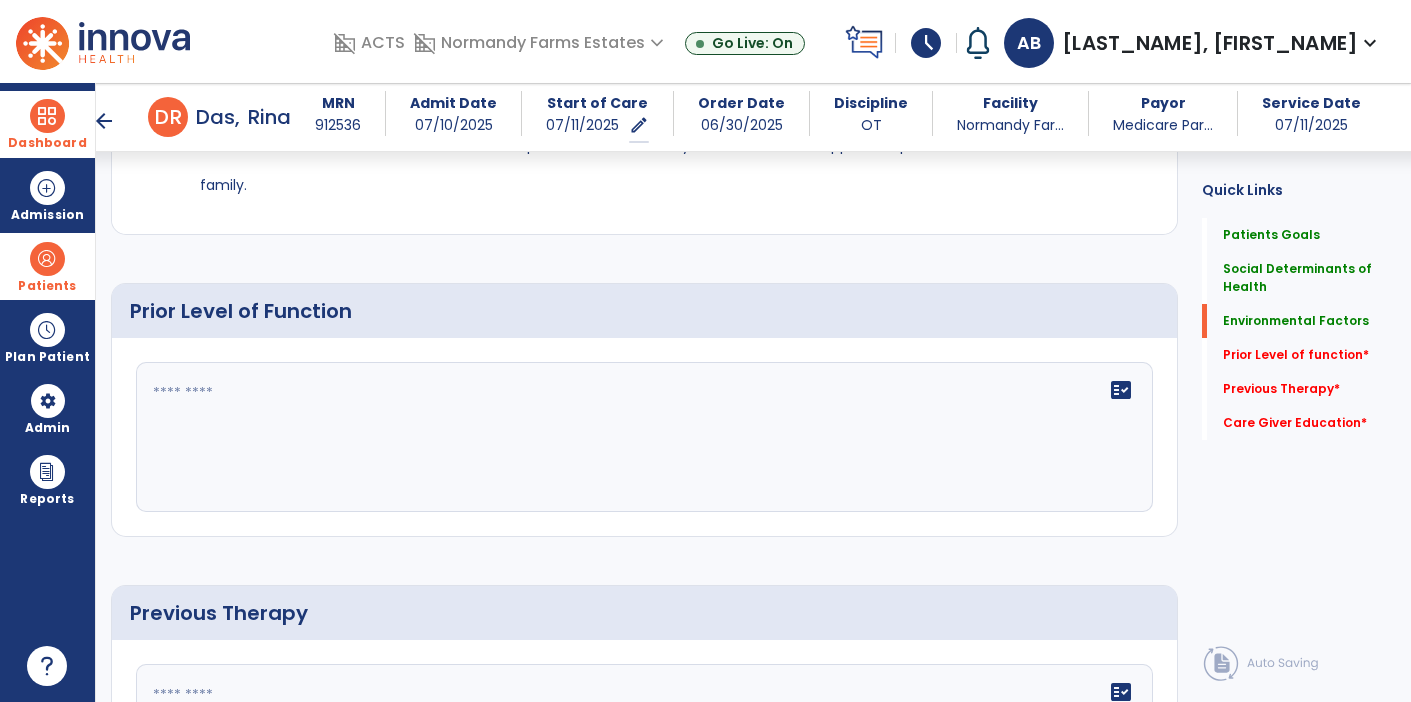 click on "fact_check" 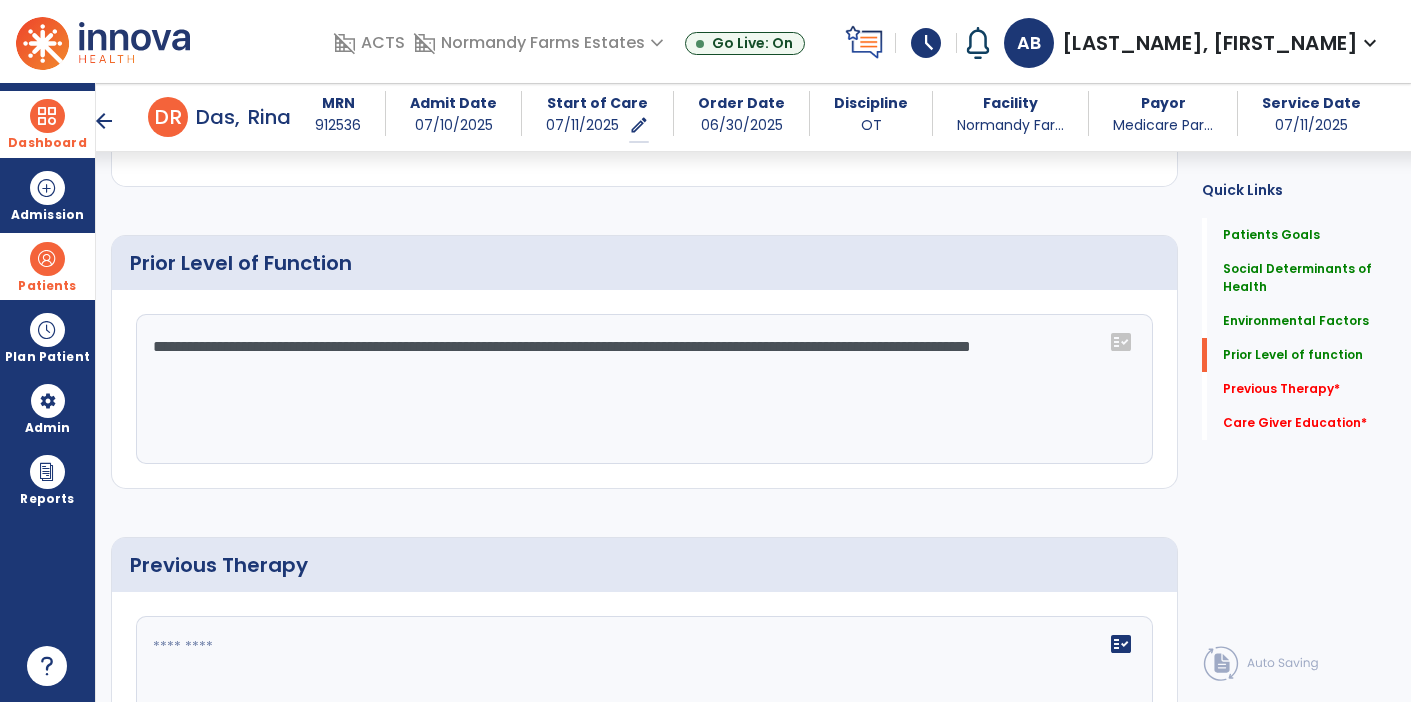 scroll, scrollTop: 1186, scrollLeft: 0, axis: vertical 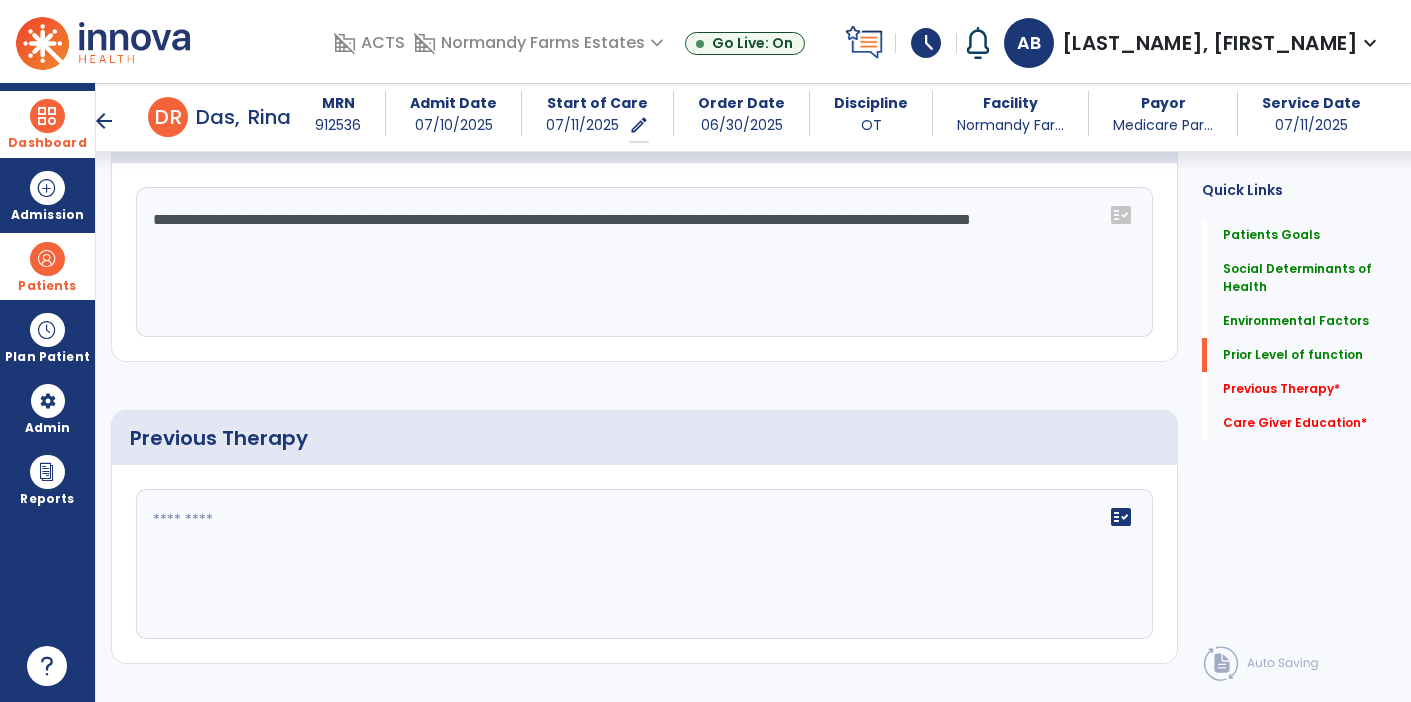 type on "**********" 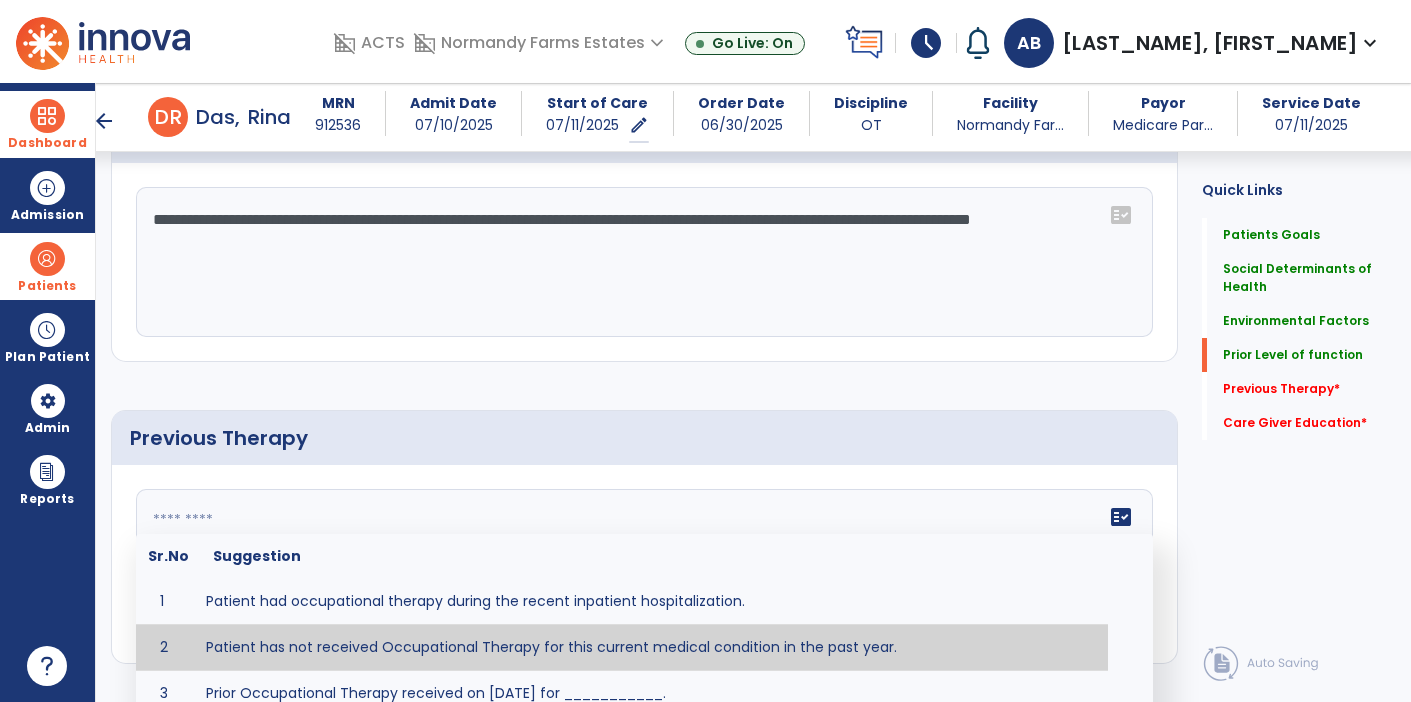 type on "**********" 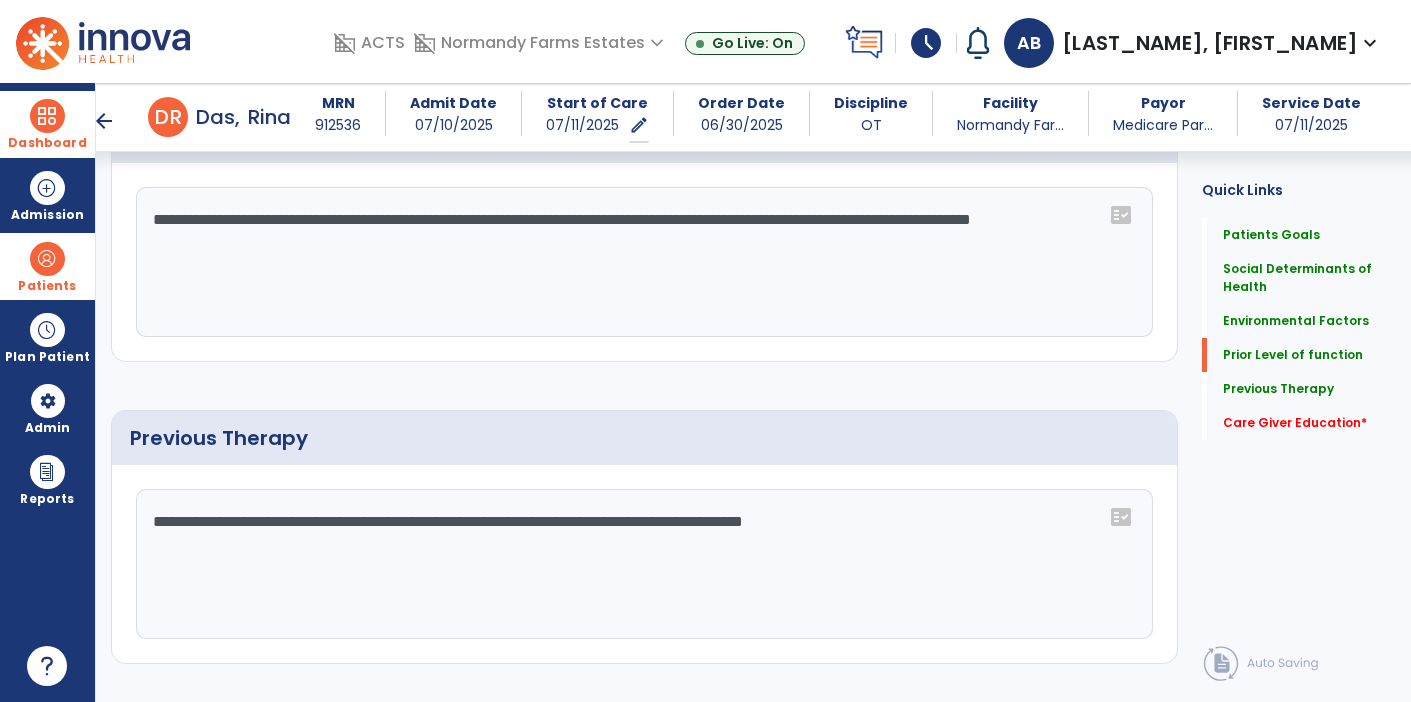 click on "Quick Links  Patients Goals   Patients Goals   Social Determinants of Health   Social Determinants of Health   Environmental Factors   Environmental Factors   Prior Level of function   Prior Level of function   Previous Therapy   Previous Therapy   Care Giver Education   *  Care Giver Education   *" 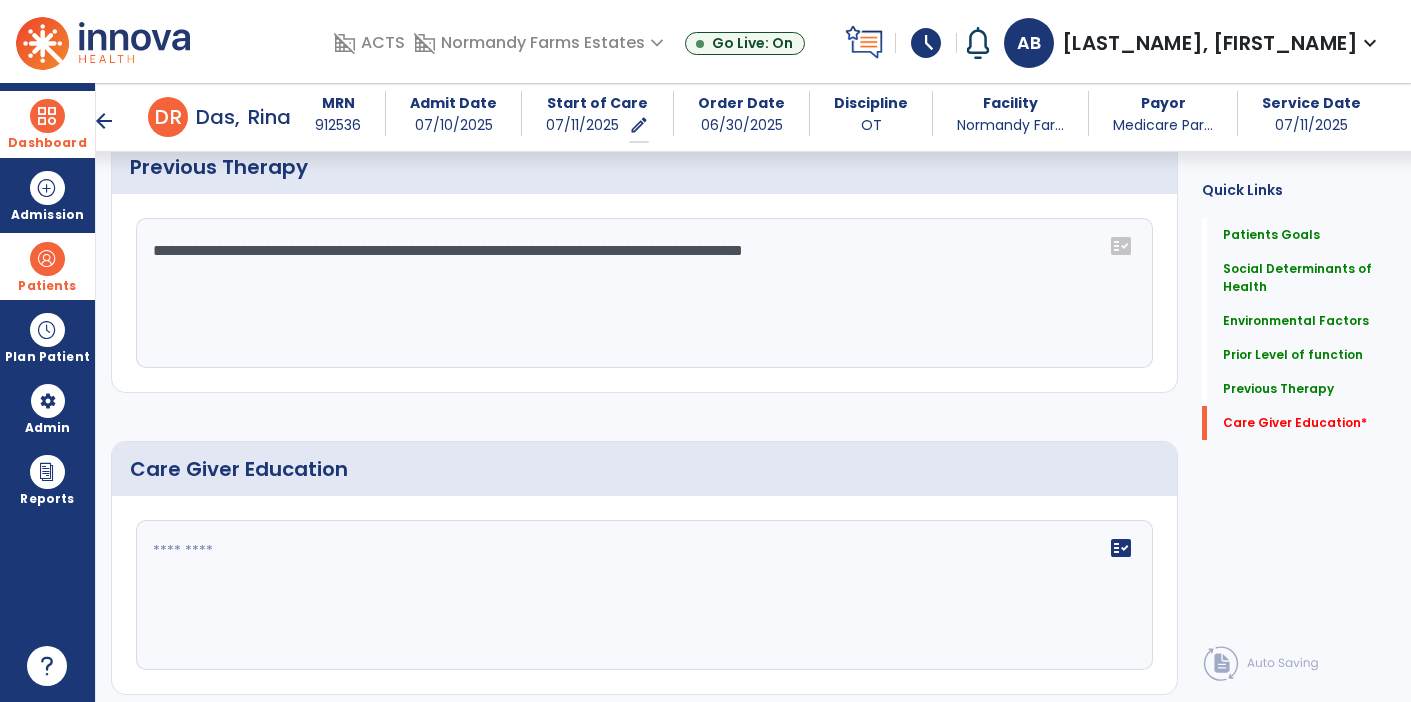 scroll, scrollTop: 1458, scrollLeft: 0, axis: vertical 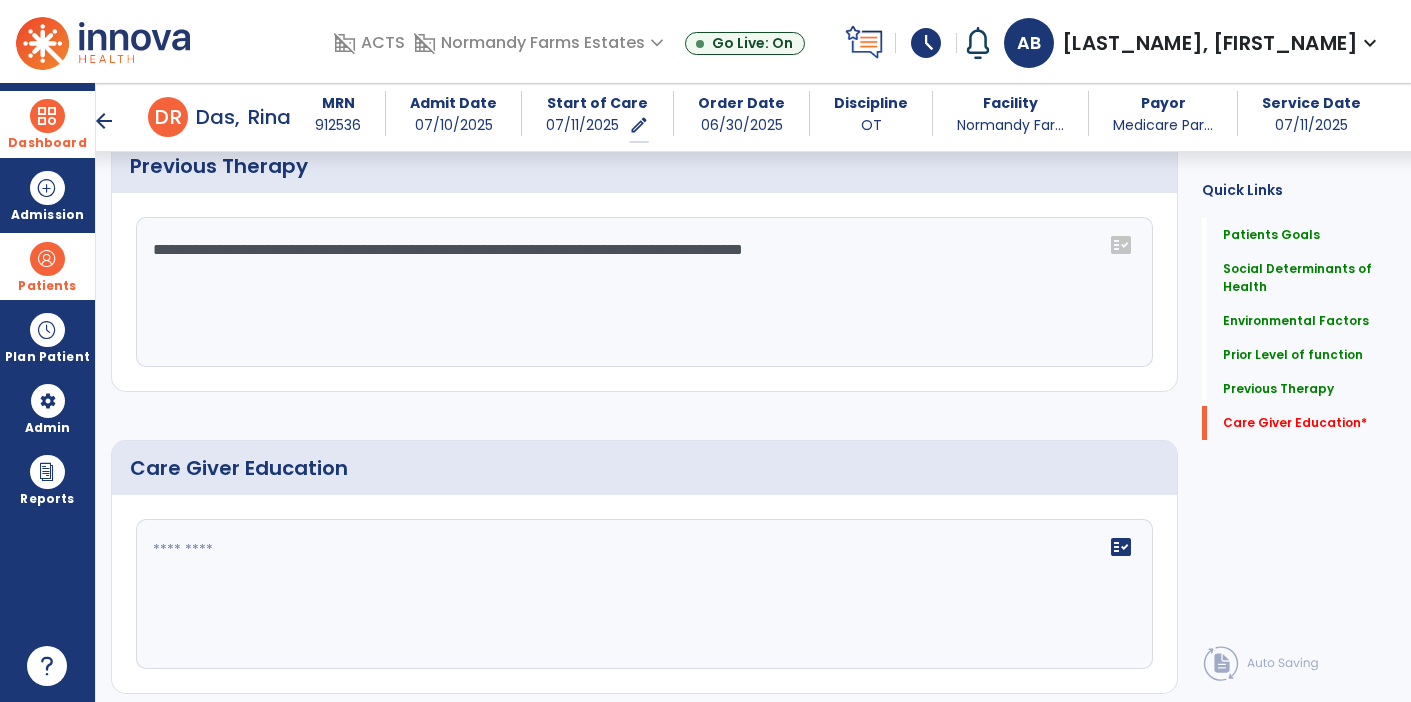 click on "fact_check" 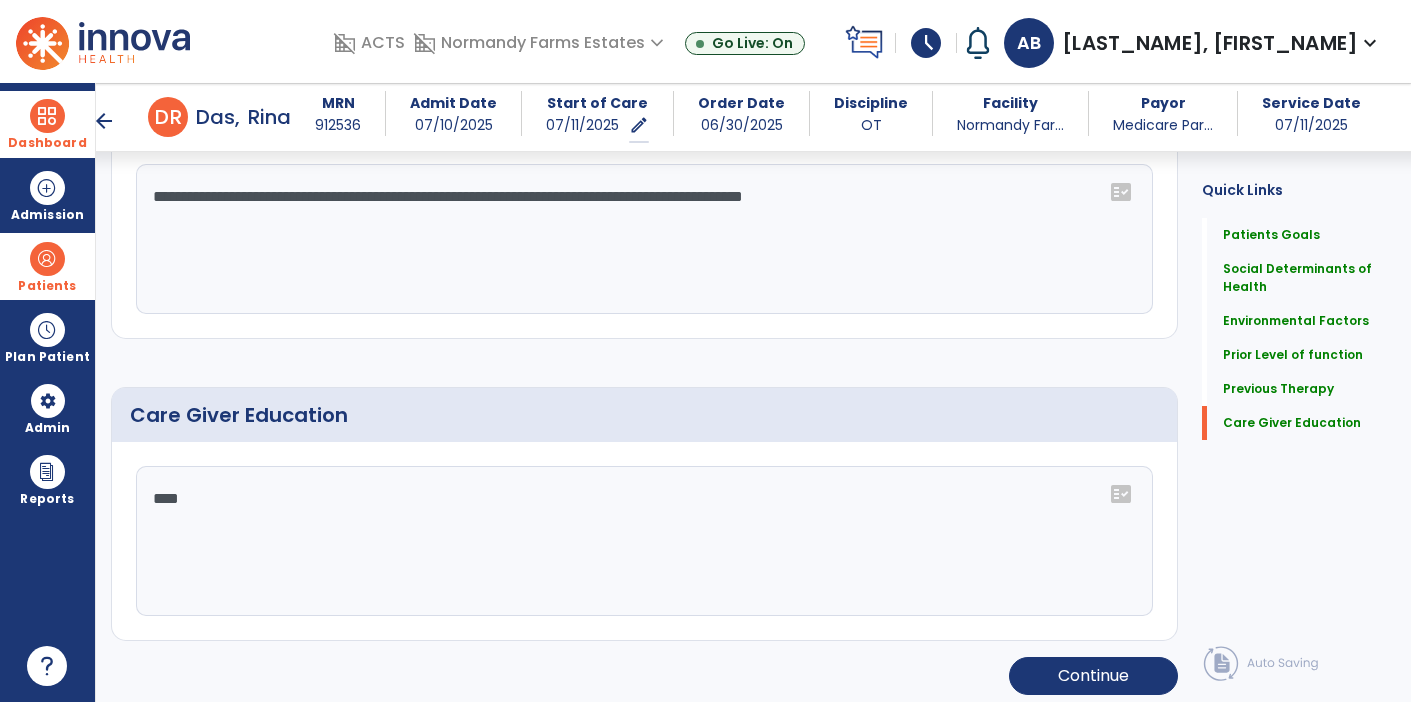 scroll, scrollTop: 1512, scrollLeft: 0, axis: vertical 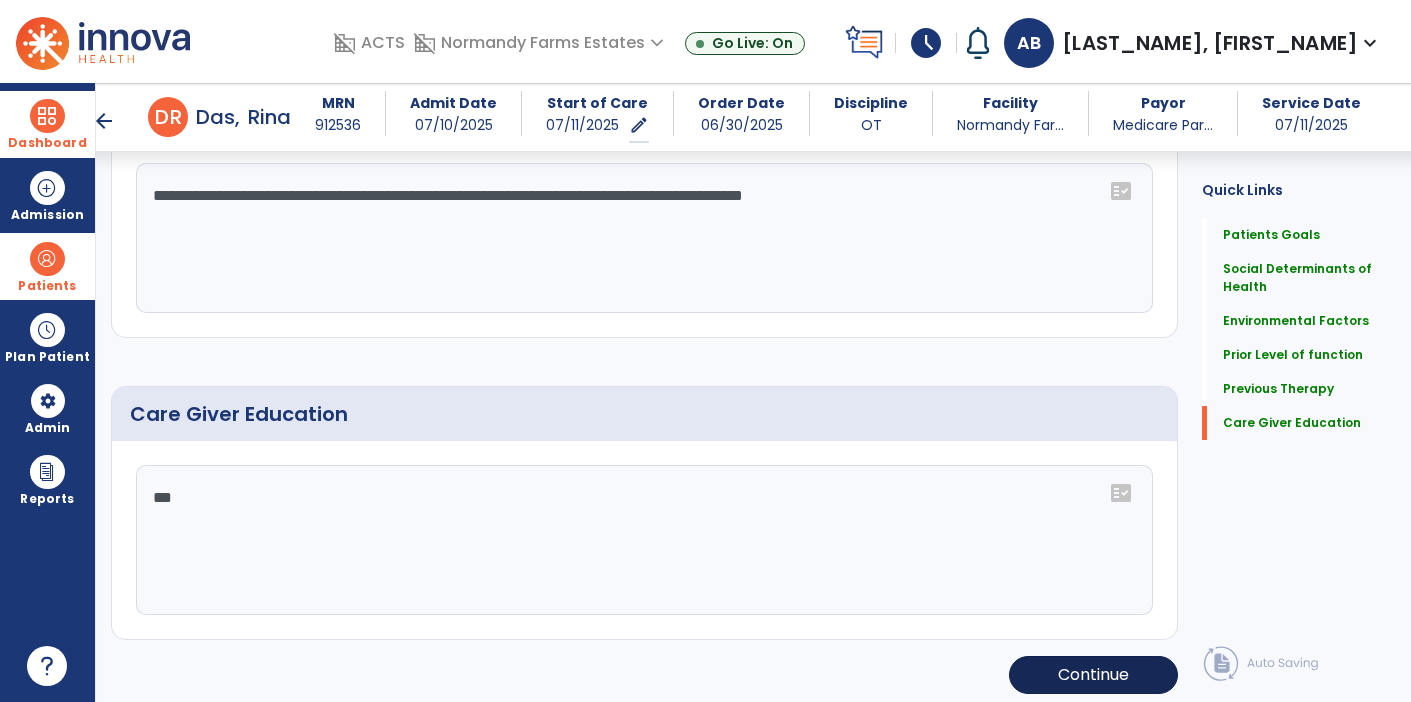 type on "***" 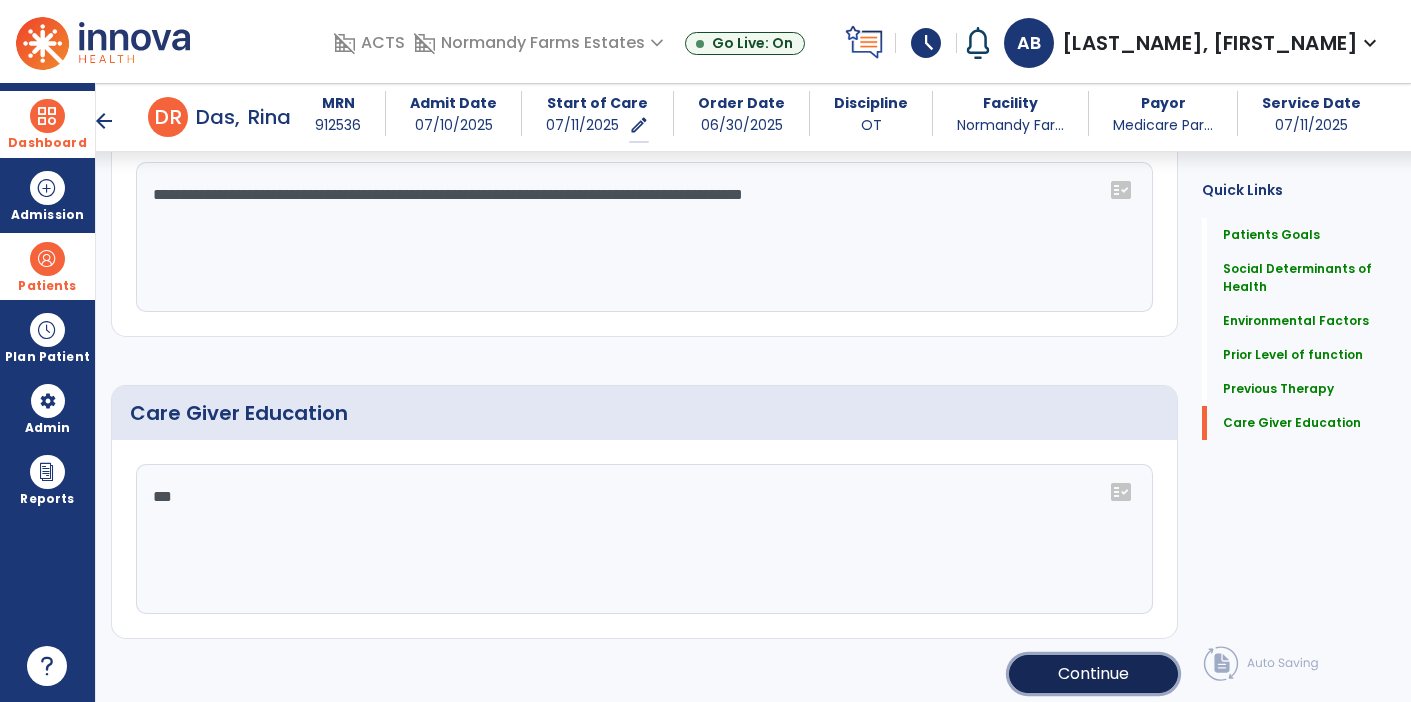 click on "Continue" 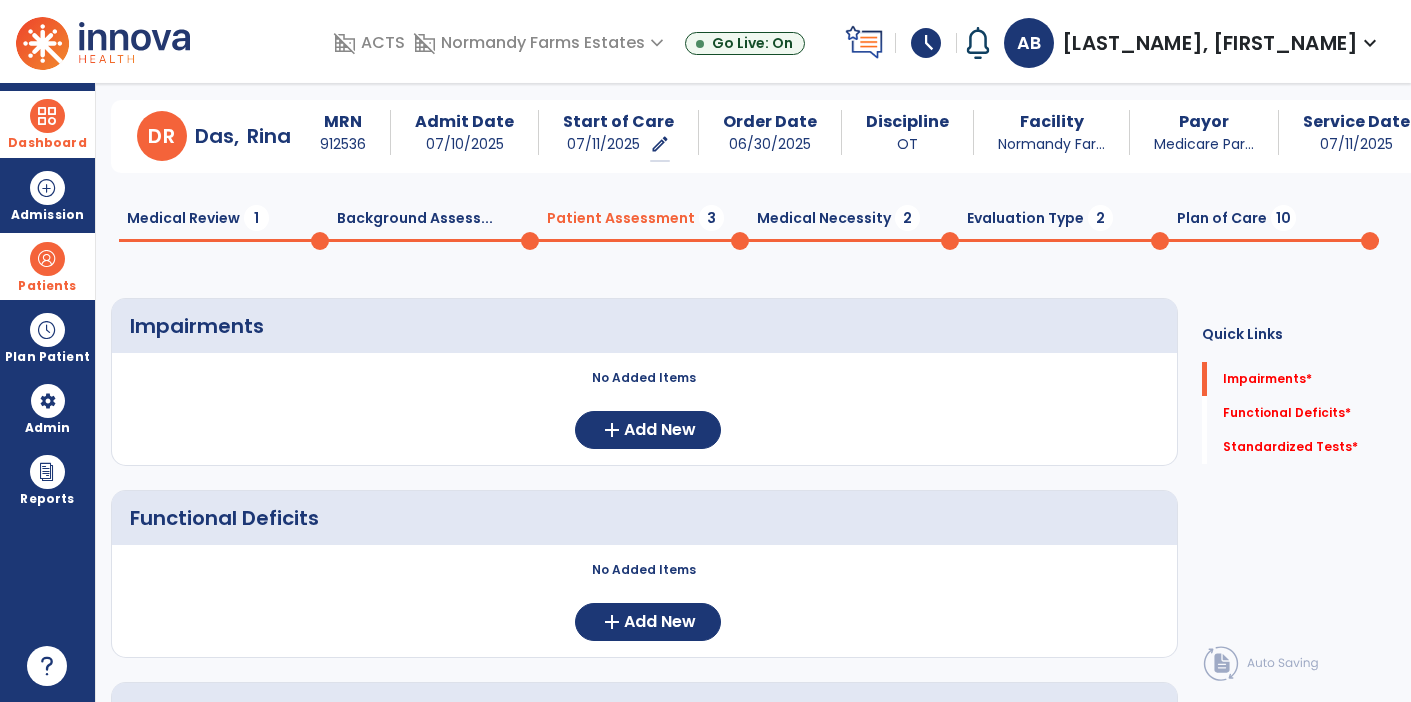 scroll, scrollTop: 49, scrollLeft: 0, axis: vertical 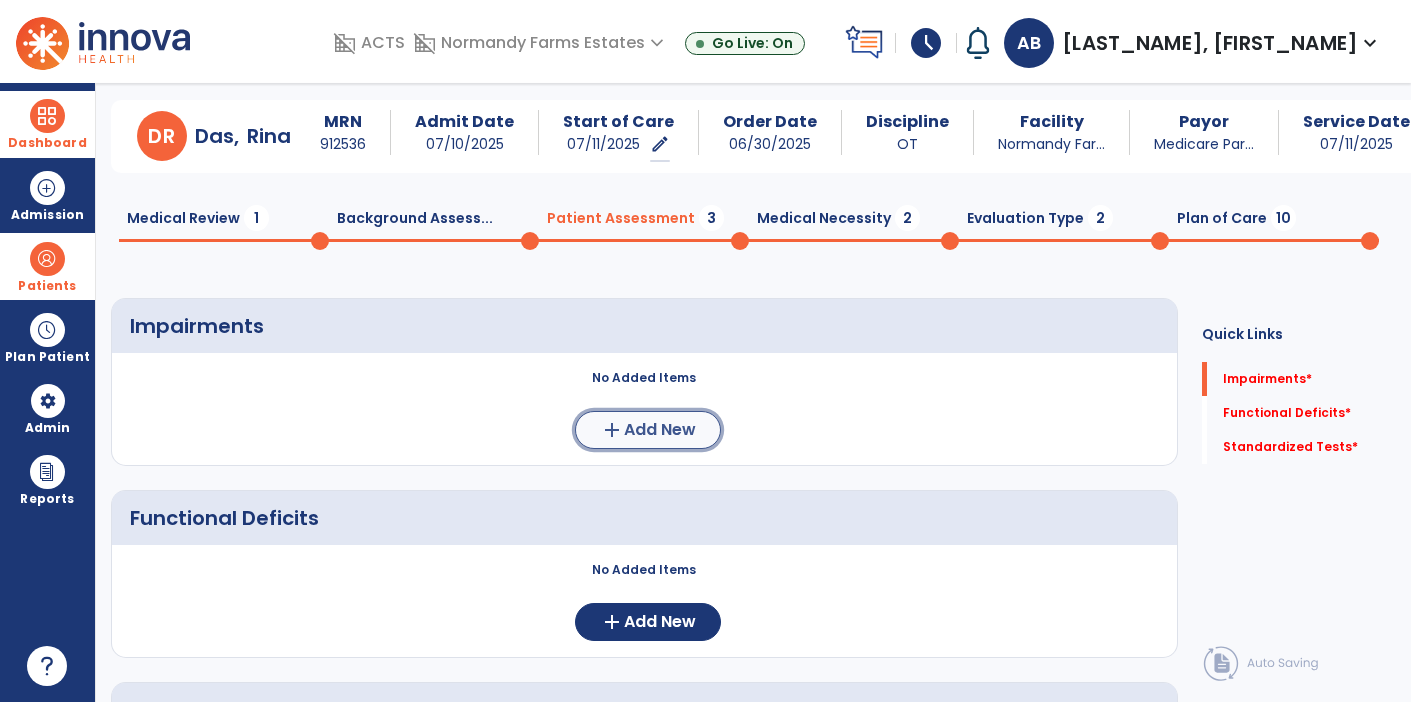 click on "Add New" 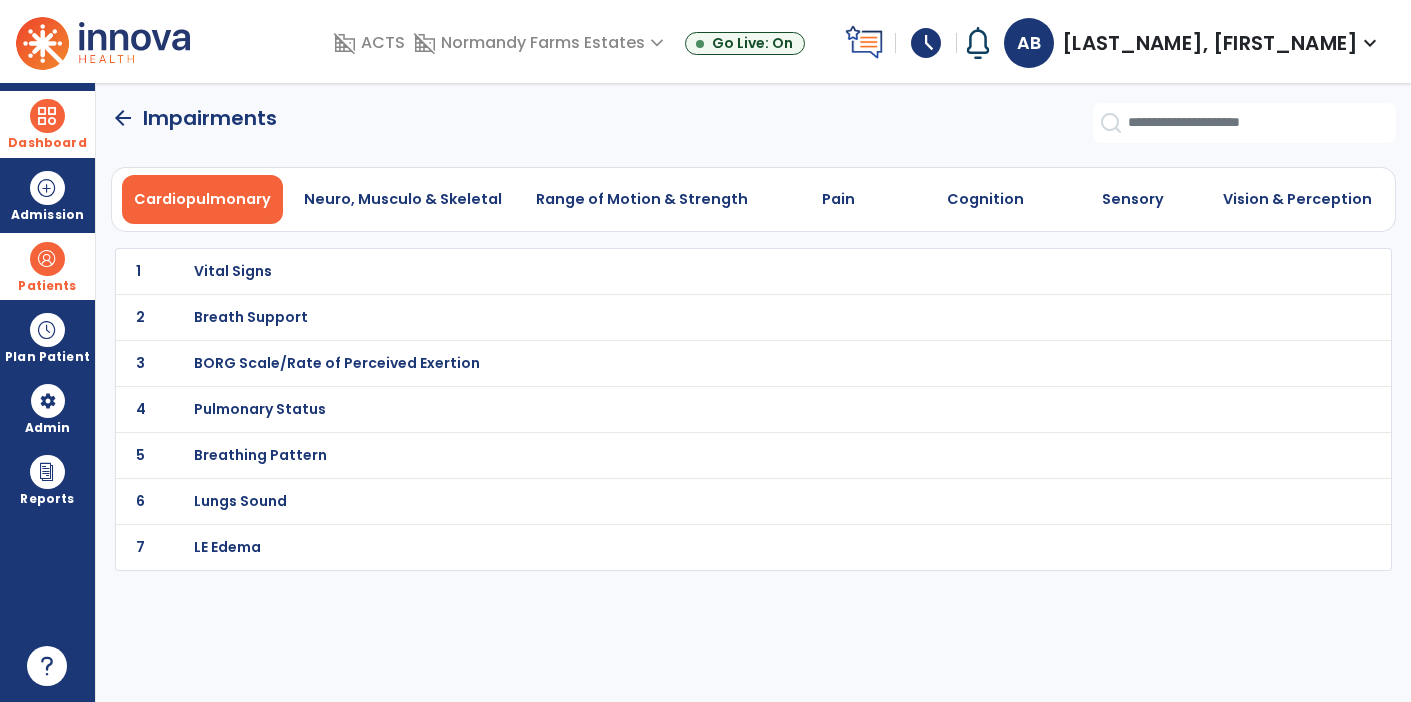 scroll, scrollTop: 0, scrollLeft: 0, axis: both 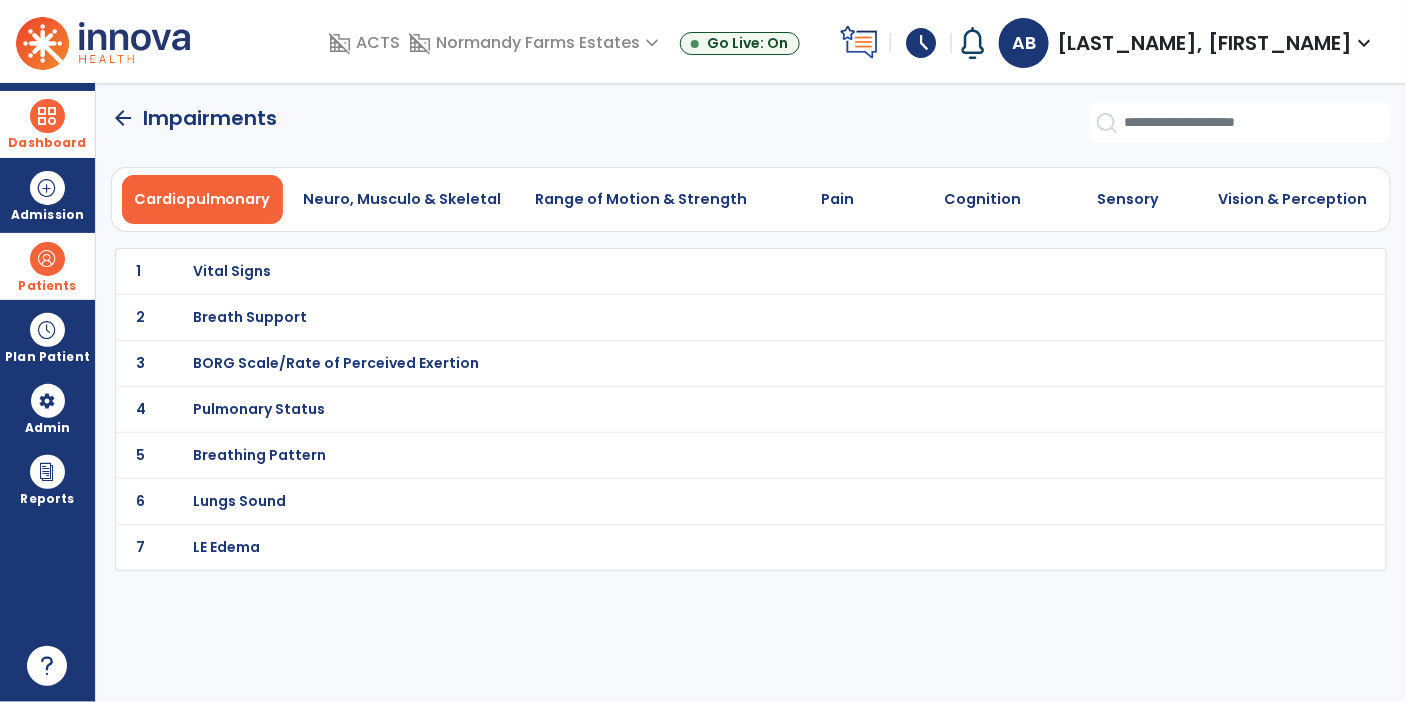 select on "*" 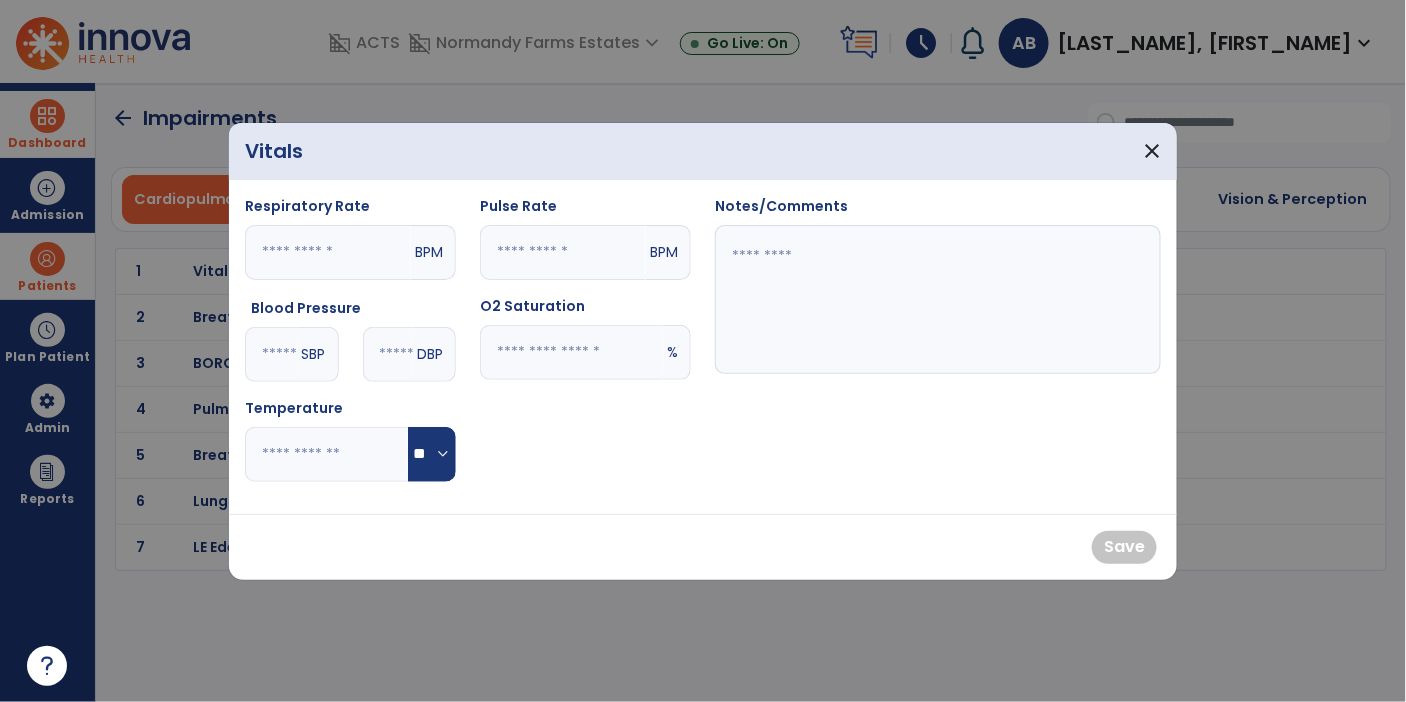 click at bounding box center (328, 252) 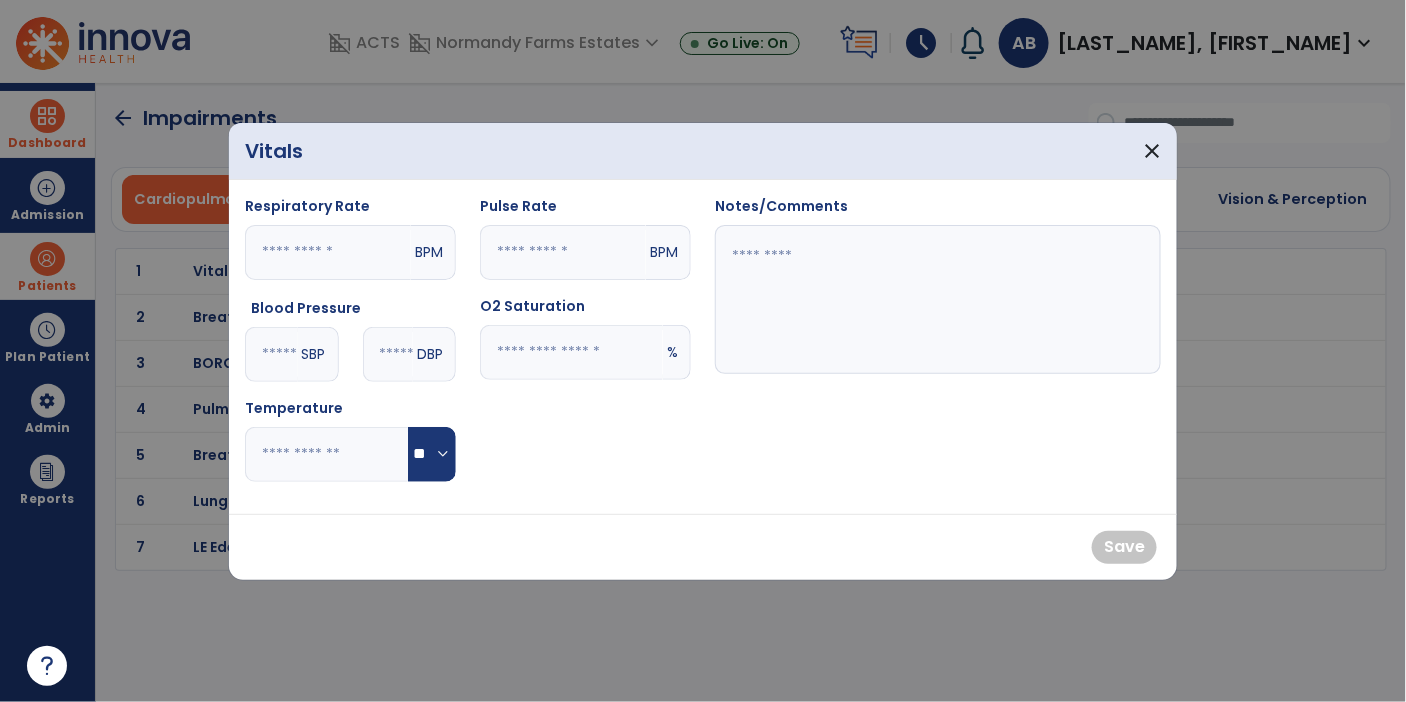 click at bounding box center [271, 354] 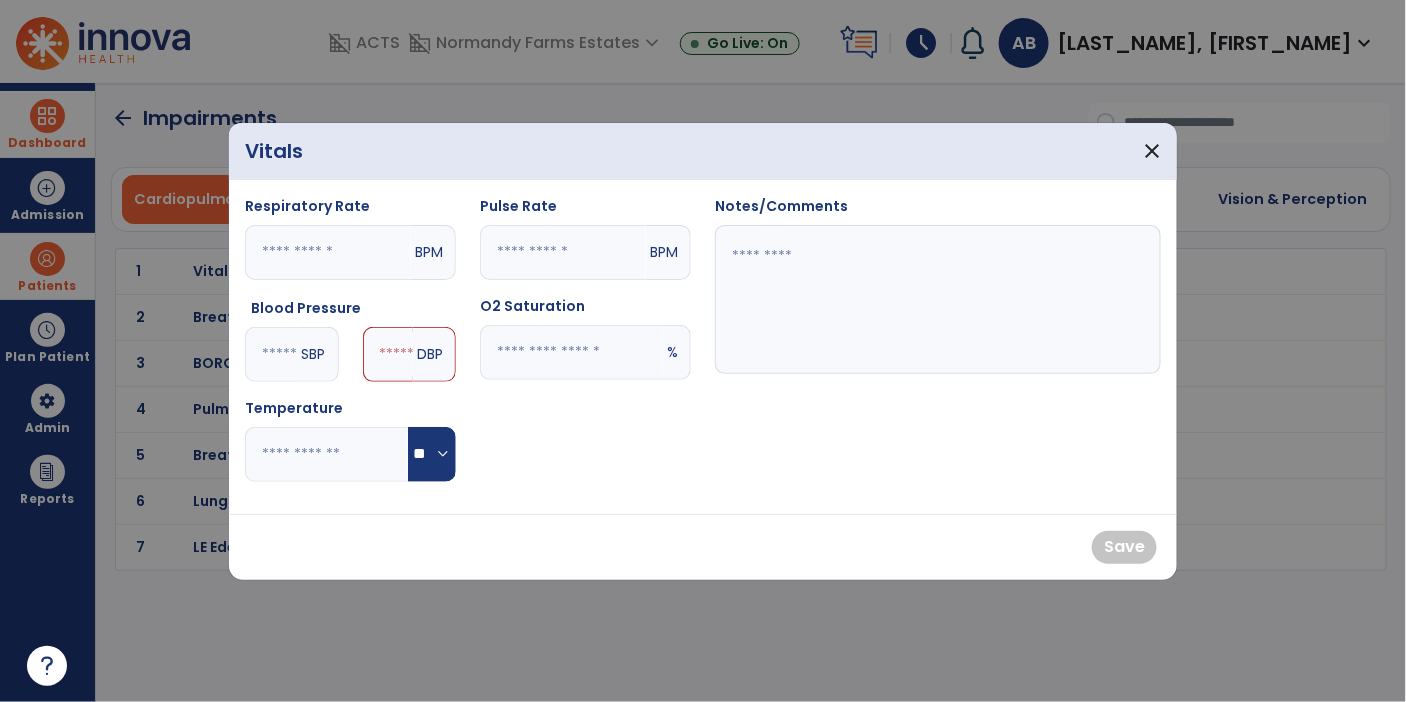 type on "***" 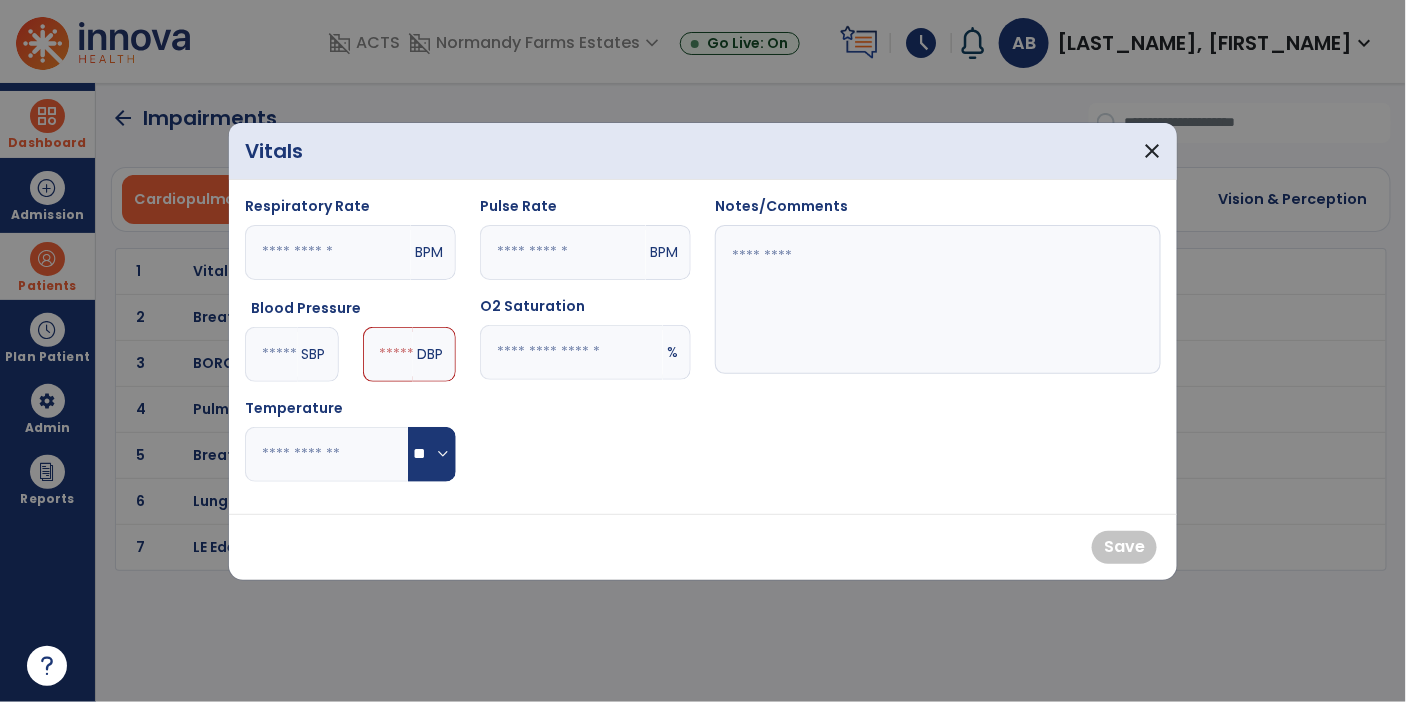 click on "DBP" at bounding box center (434, 354) 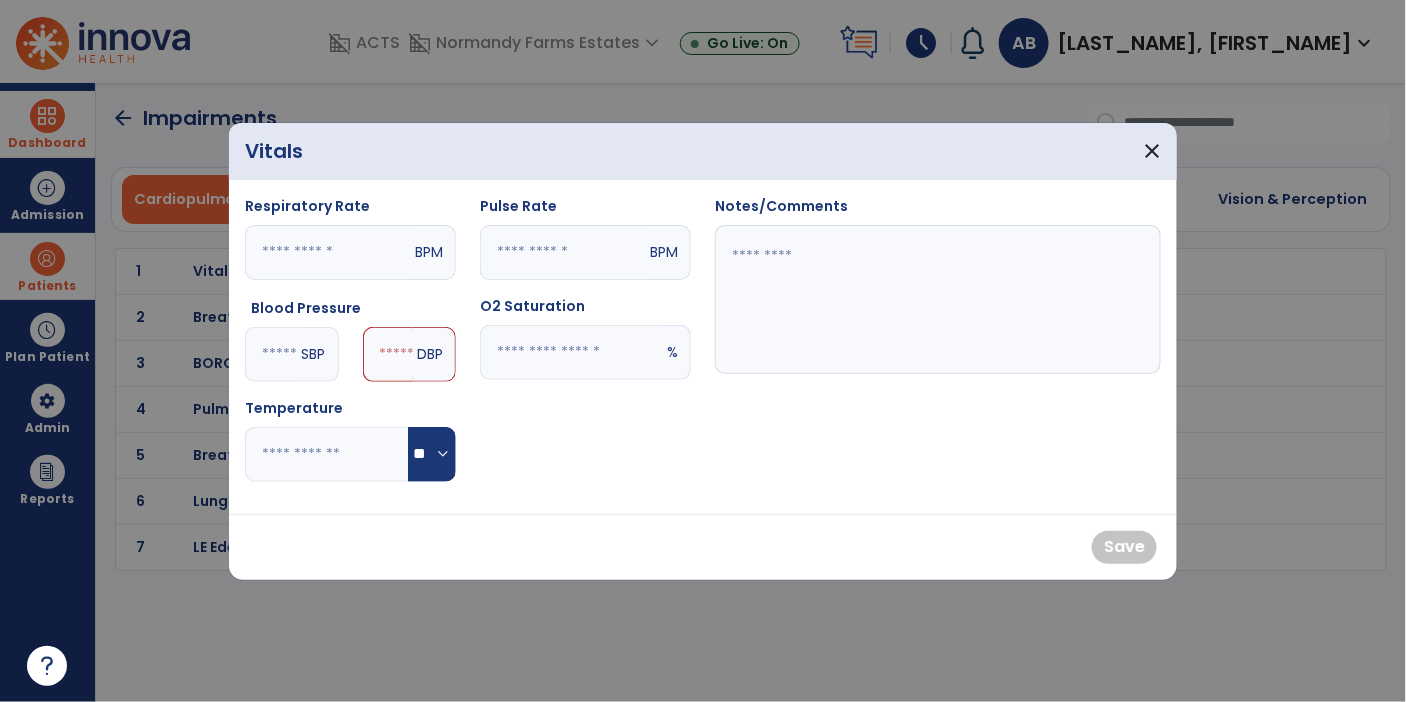 click at bounding box center [388, 354] 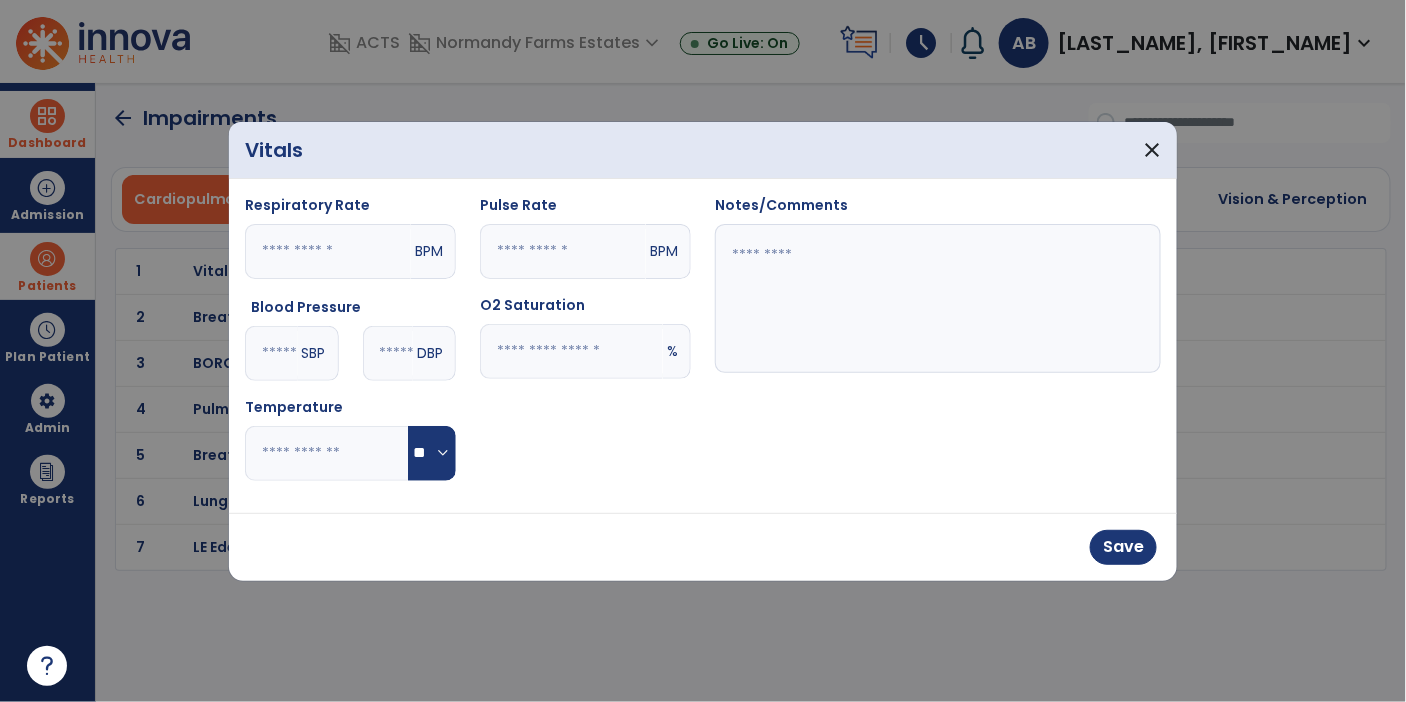 type on "**" 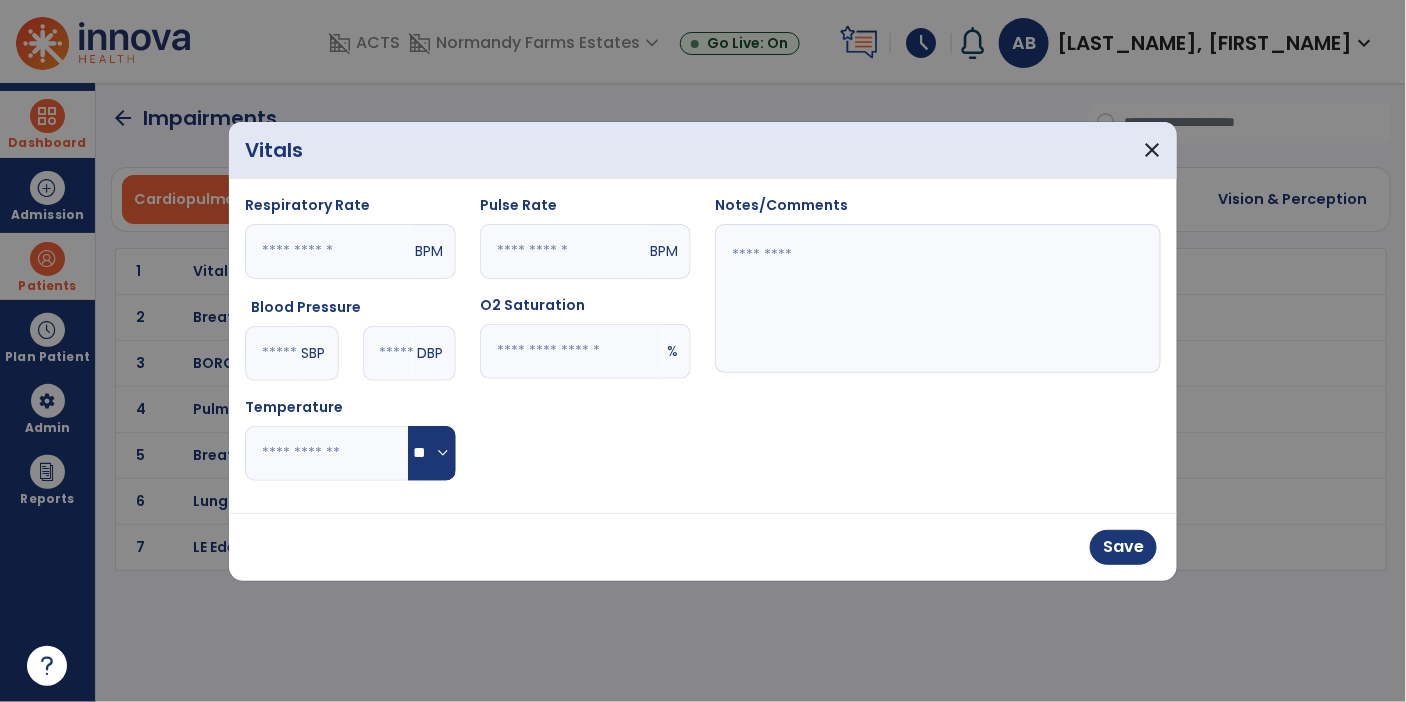 click at bounding box center (563, 251) 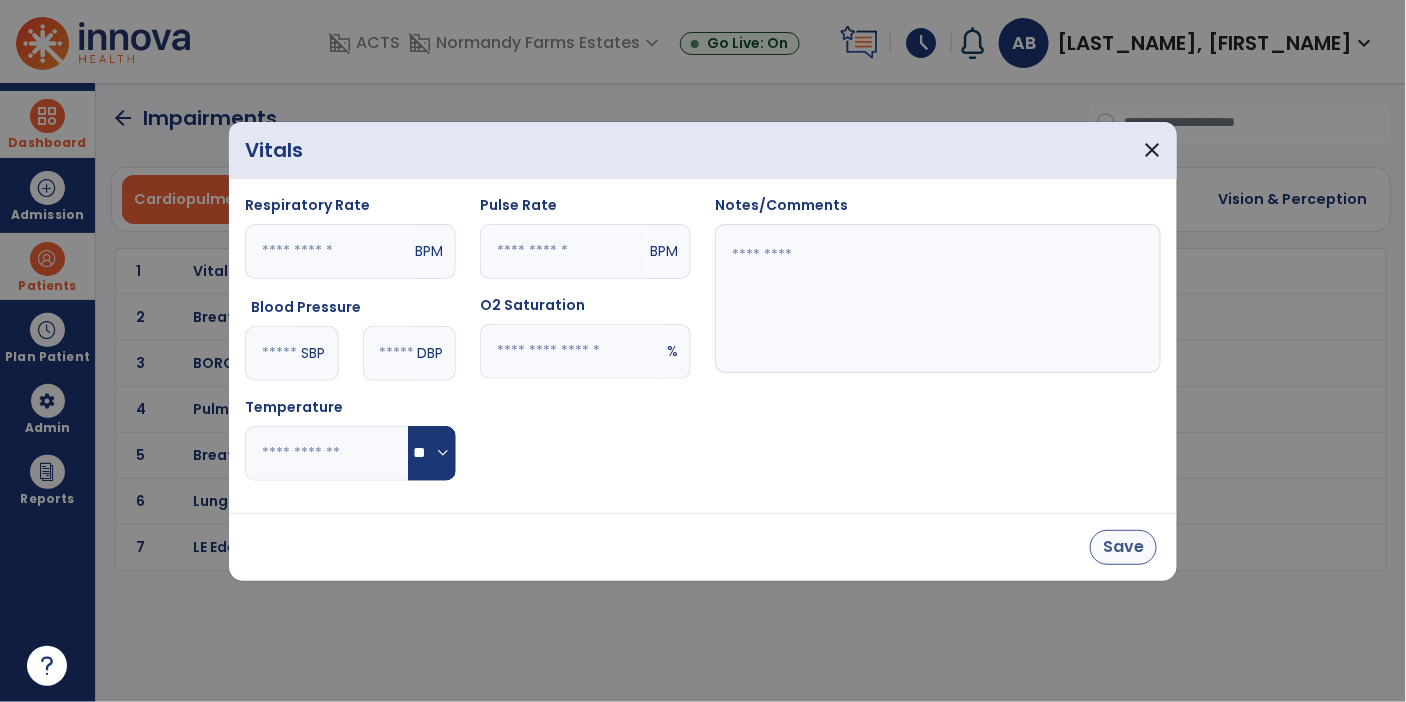 type on "**" 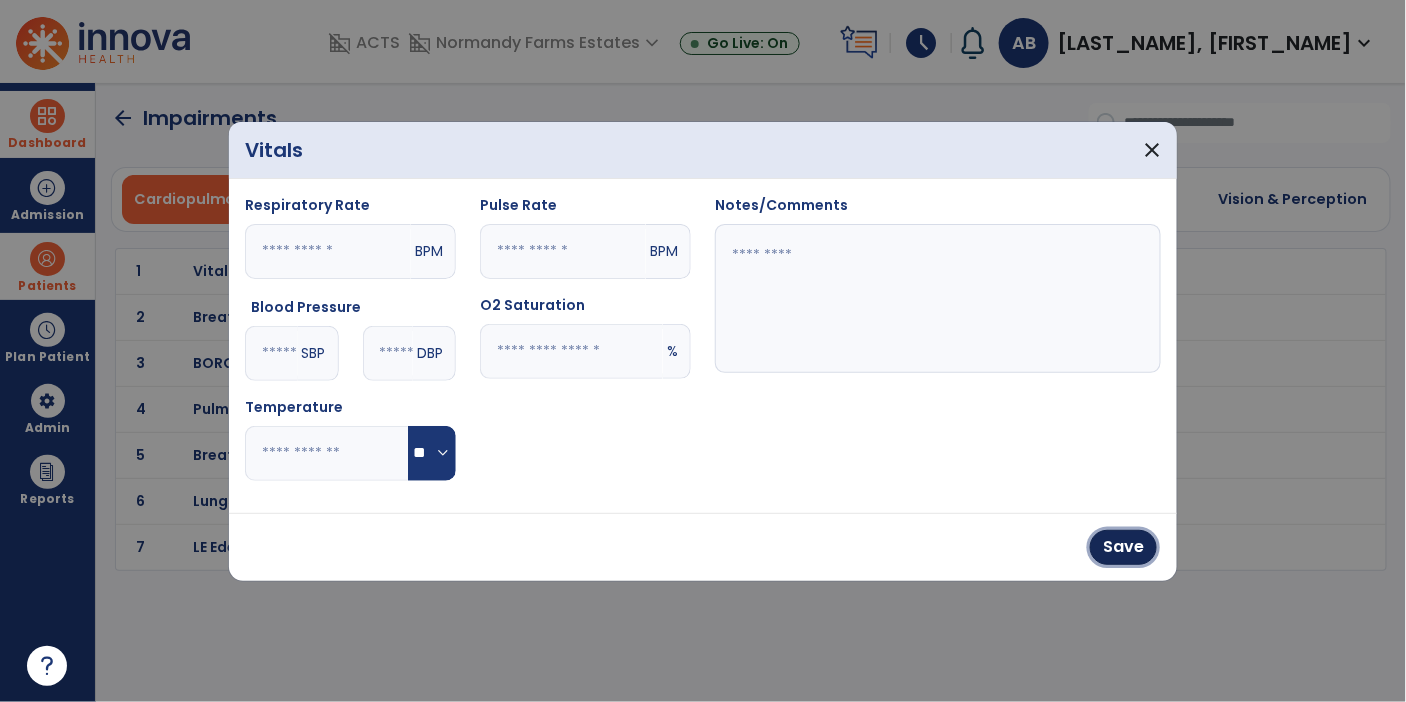 click on "Save" at bounding box center (1123, 547) 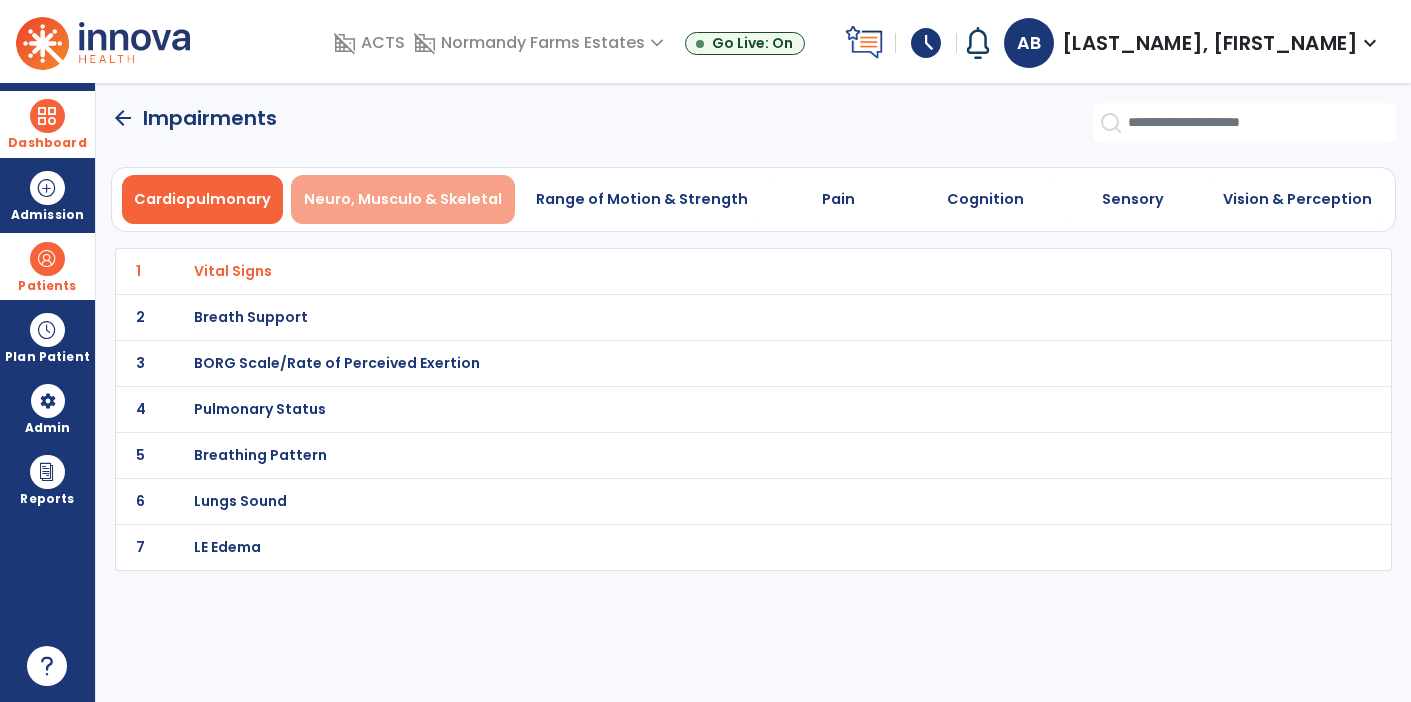click on "Neuro, Musculo & Skeletal" at bounding box center [403, 199] 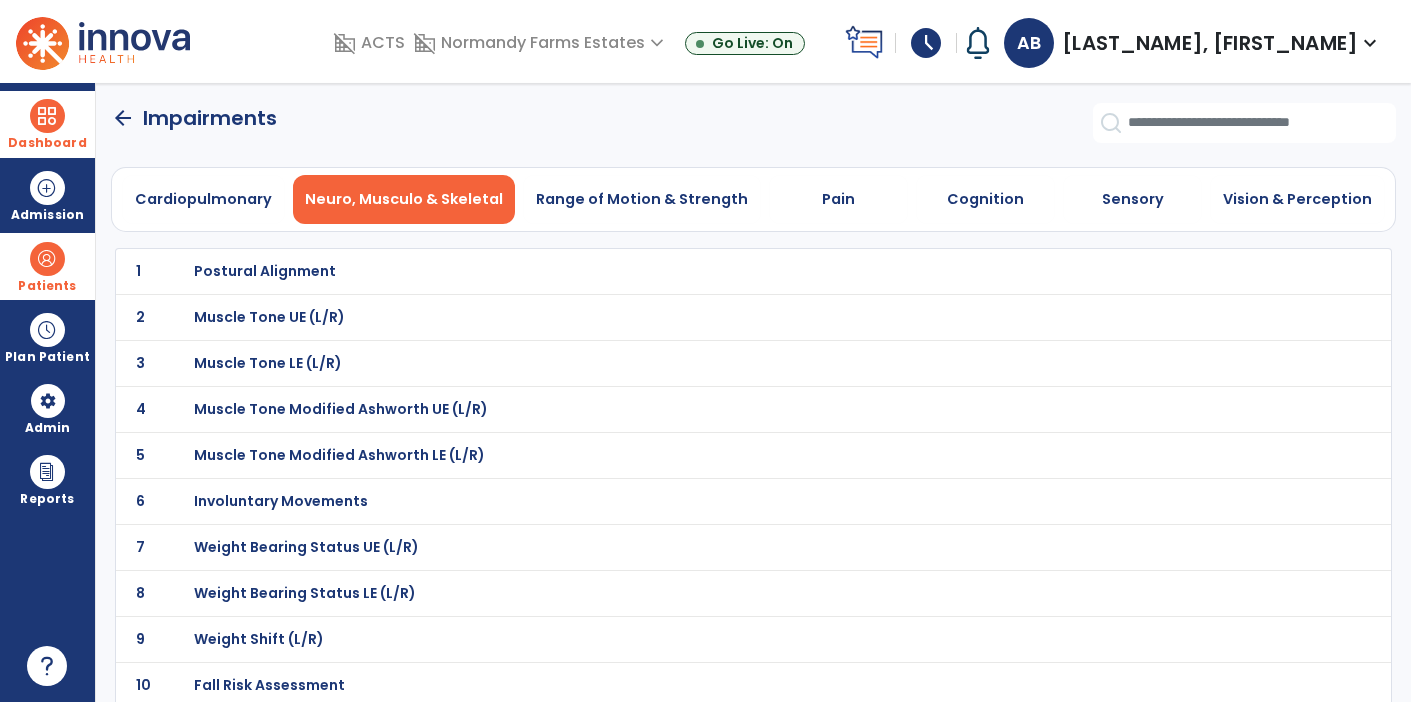 click on "Postural Alignment" at bounding box center [265, 271] 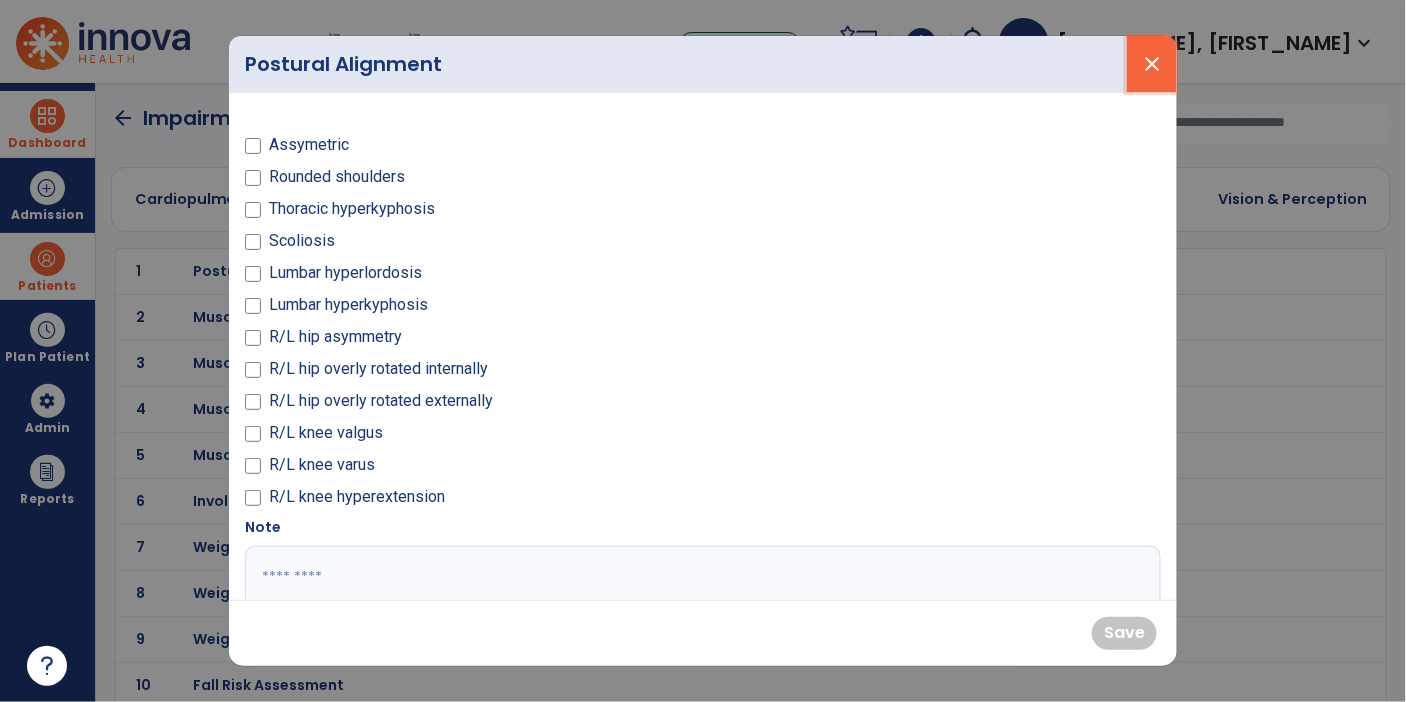 click on "close" at bounding box center (1152, 64) 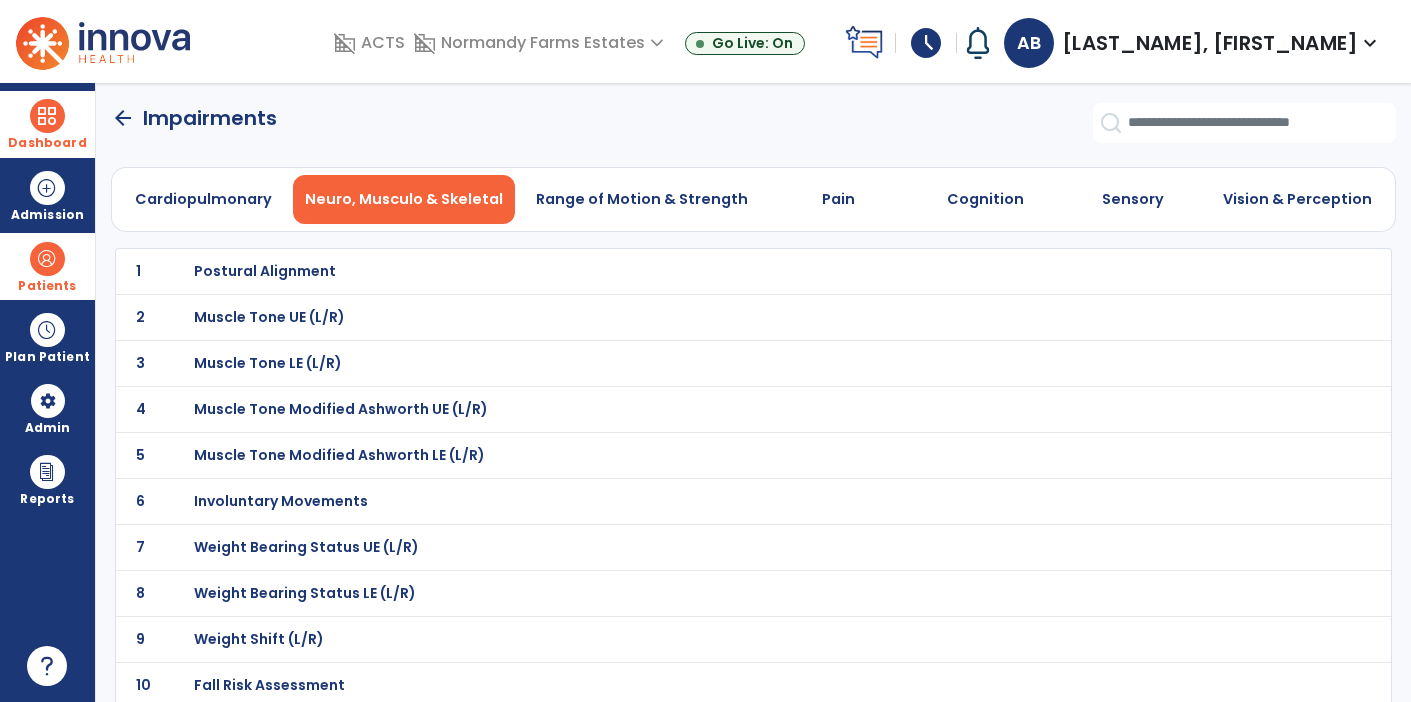scroll, scrollTop: 0, scrollLeft: 0, axis: both 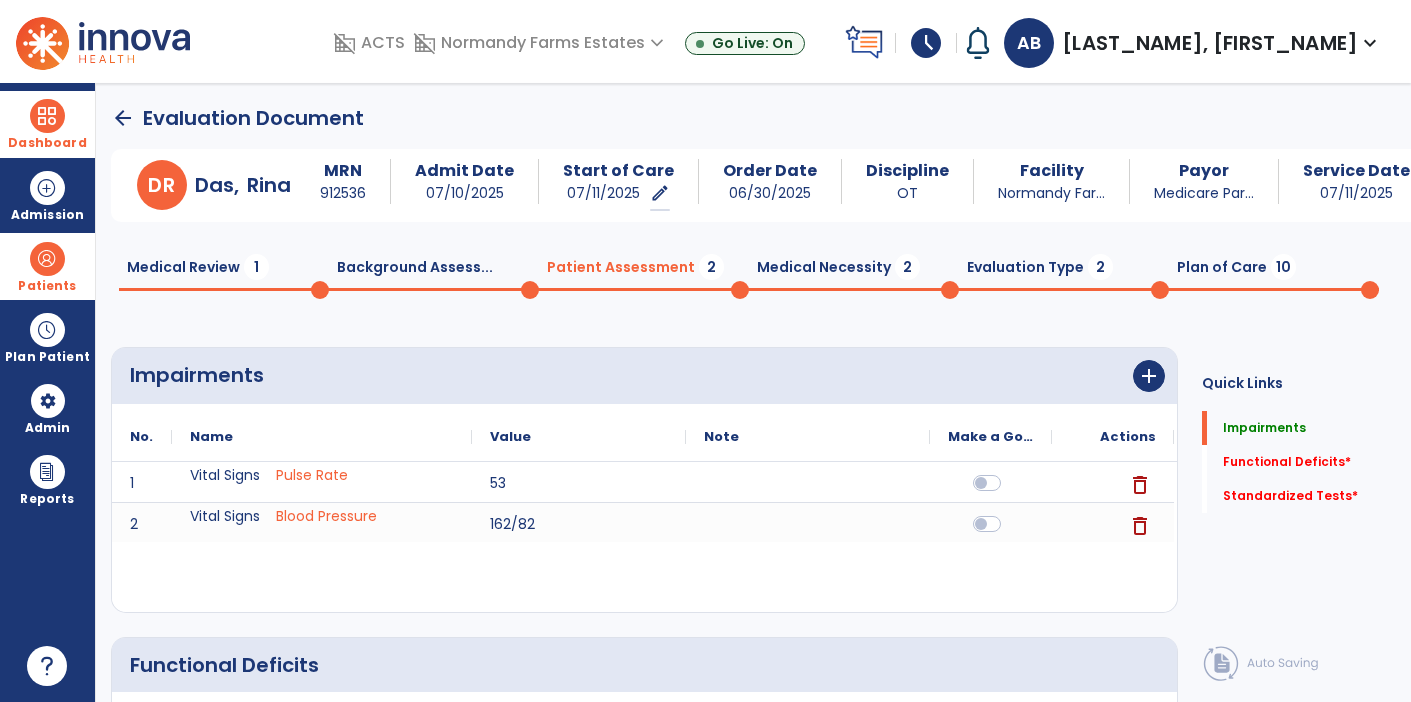 click on "Evaluation Type  2" 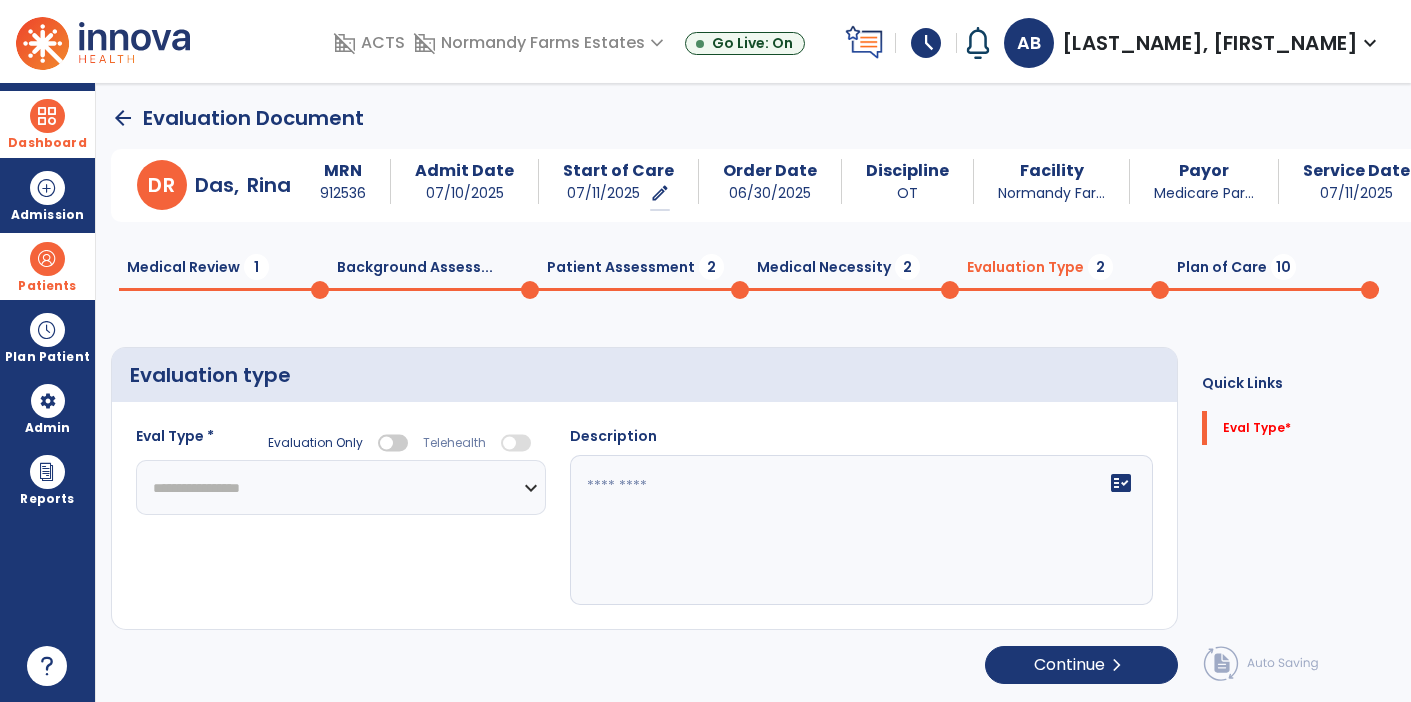 click on "**********" 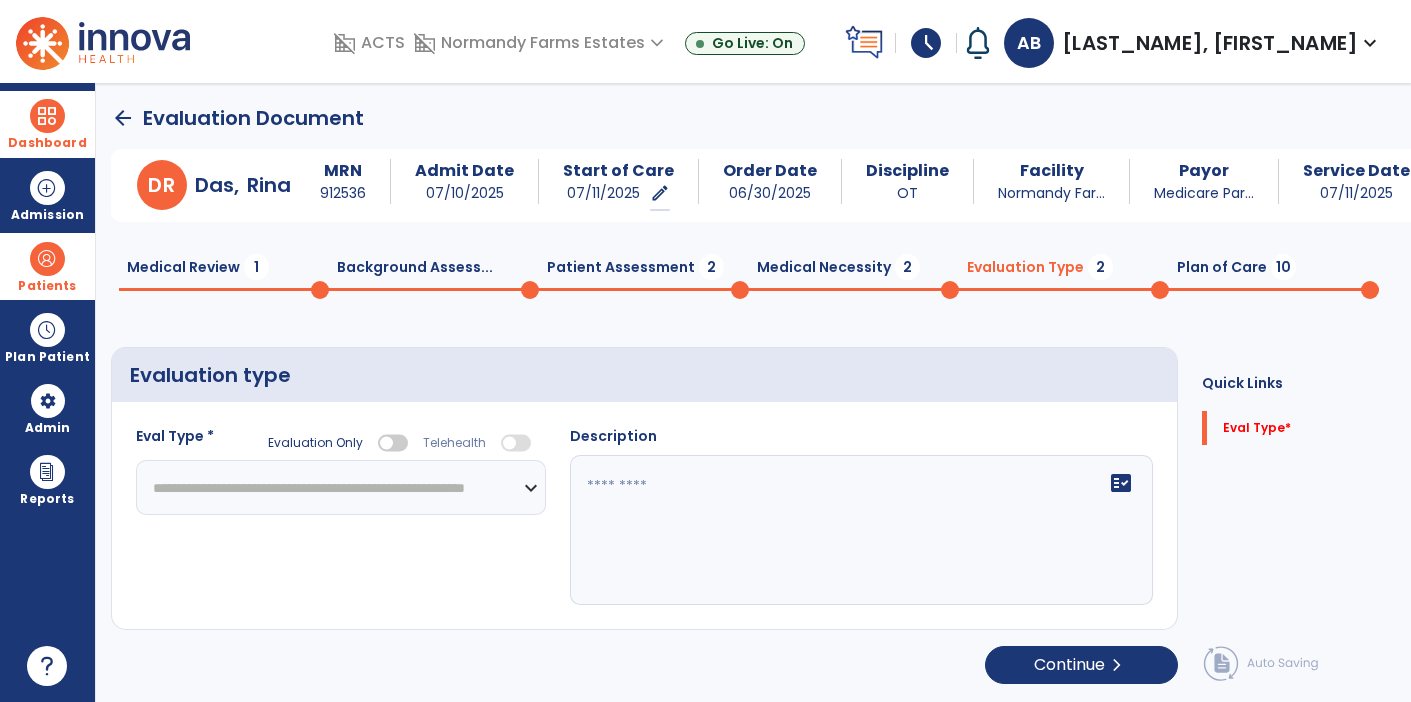 click on "**********" 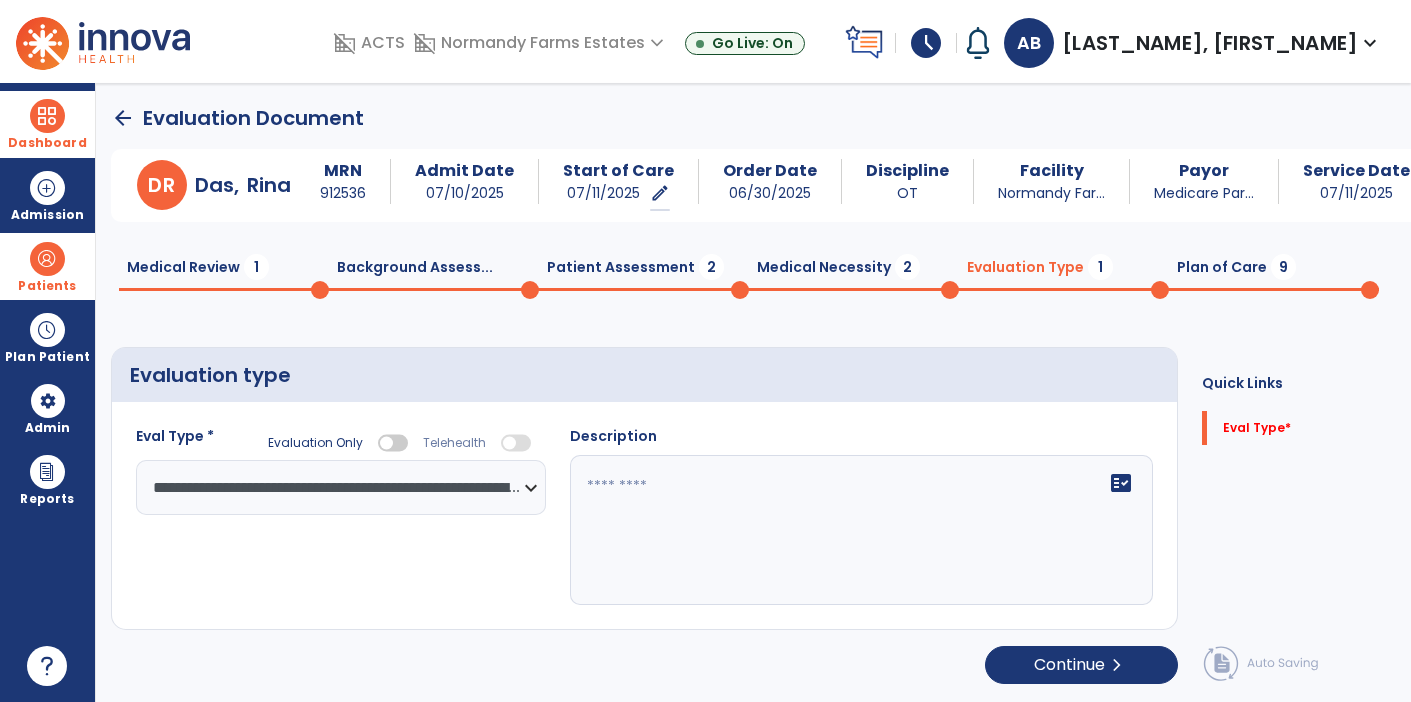 click 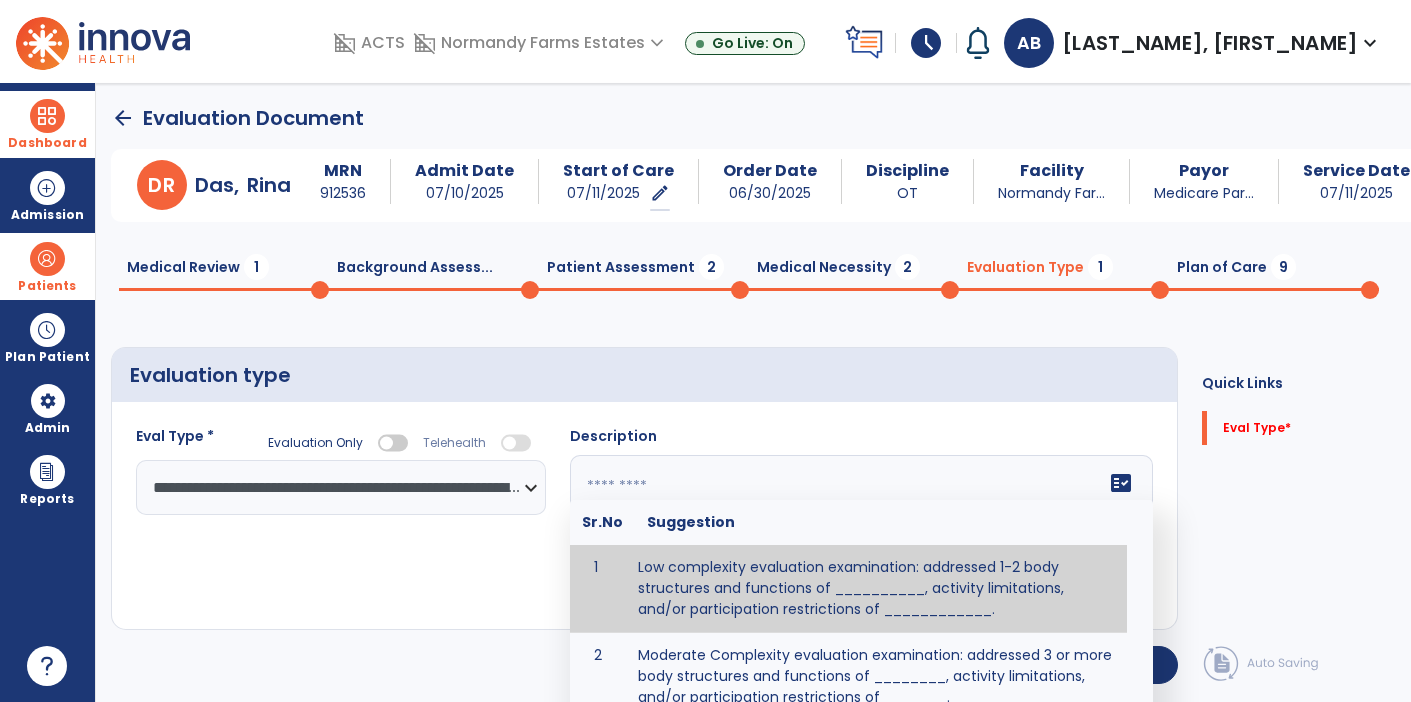 paste on "**********" 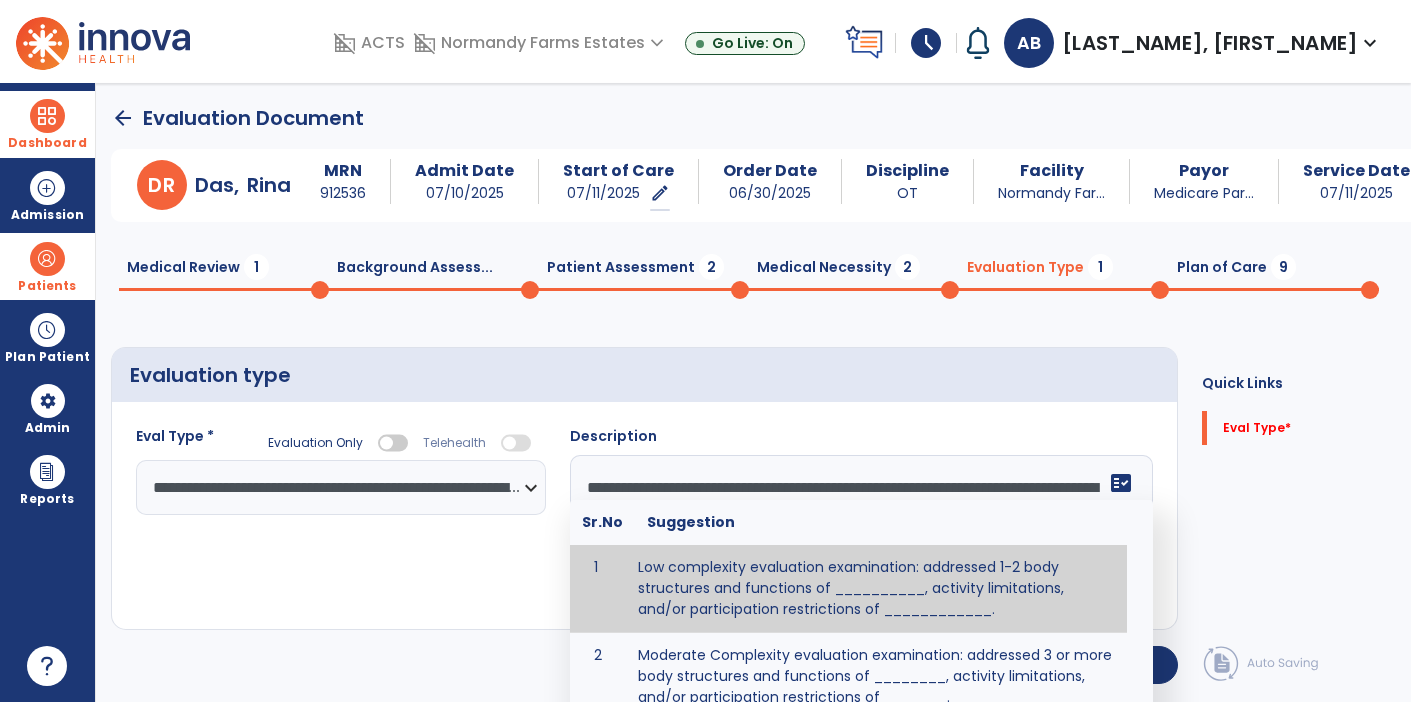 scroll, scrollTop: 111, scrollLeft: 0, axis: vertical 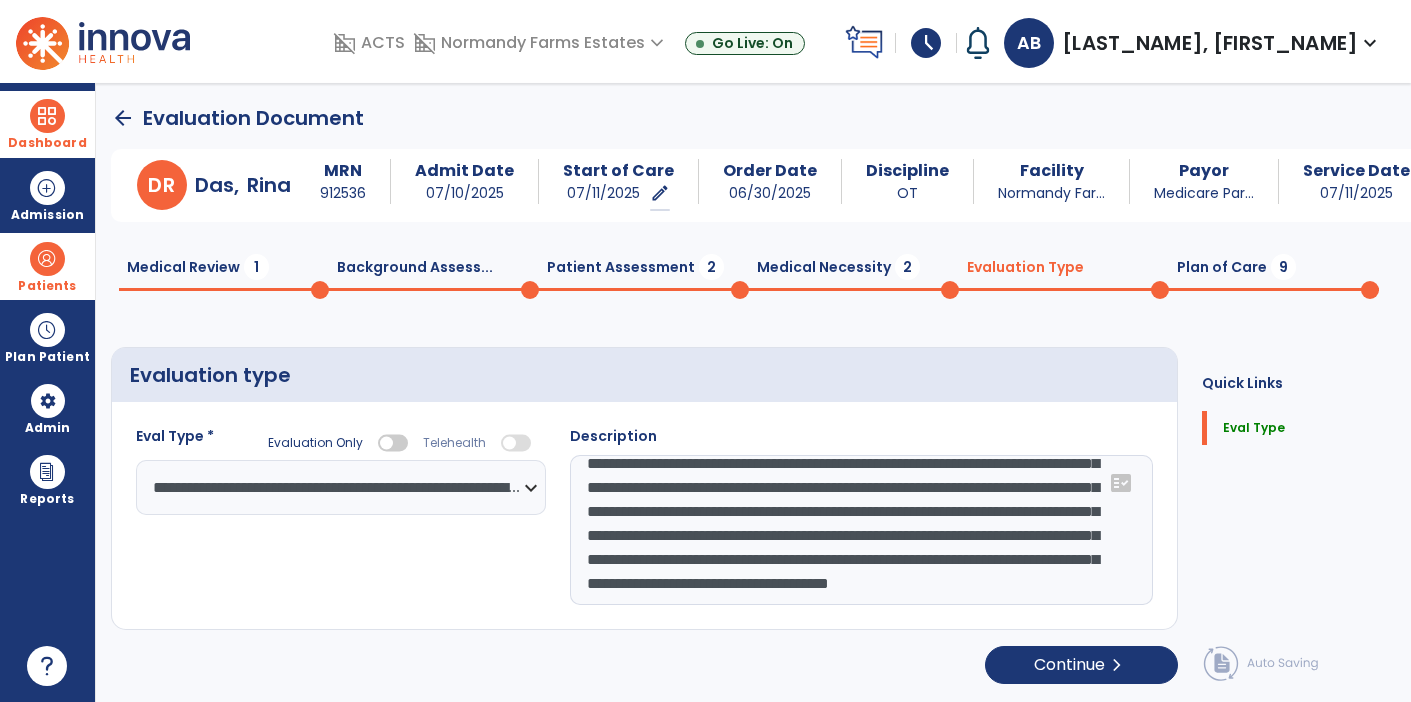 click on "**********" 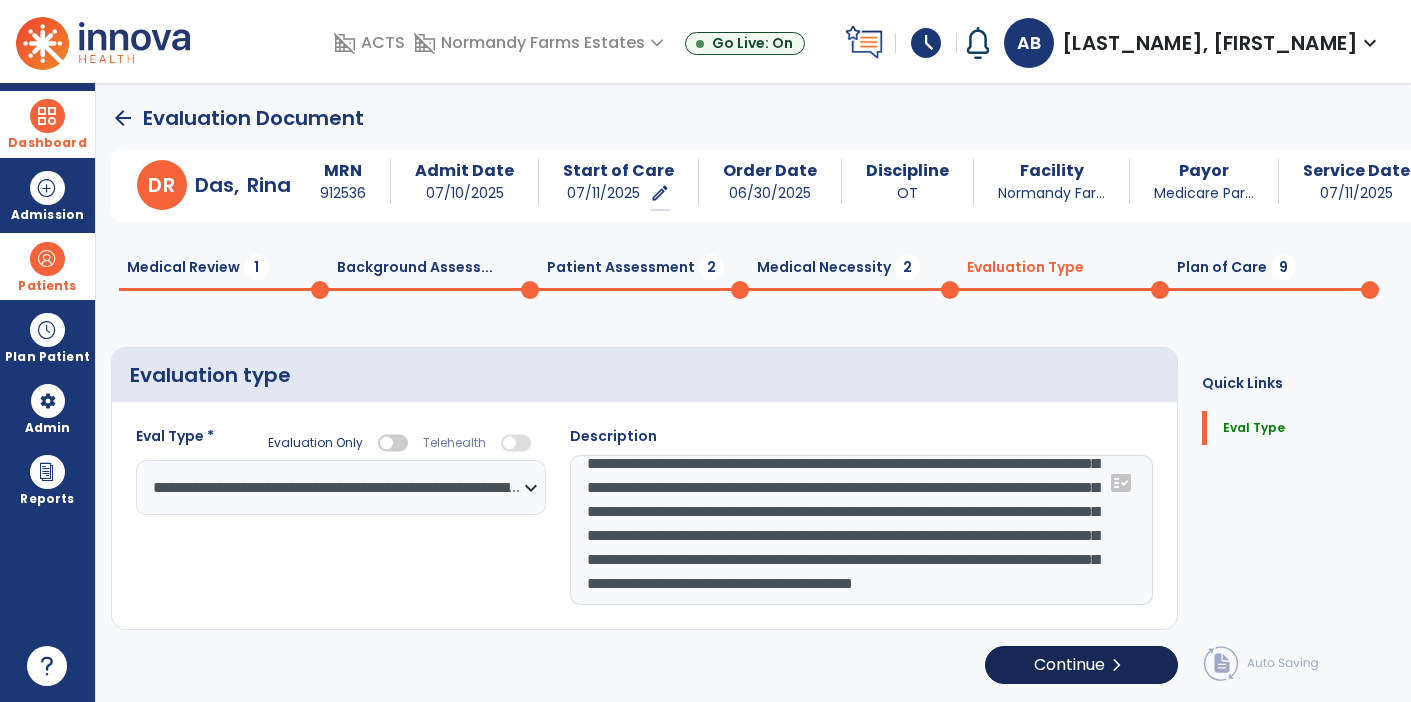 type on "**********" 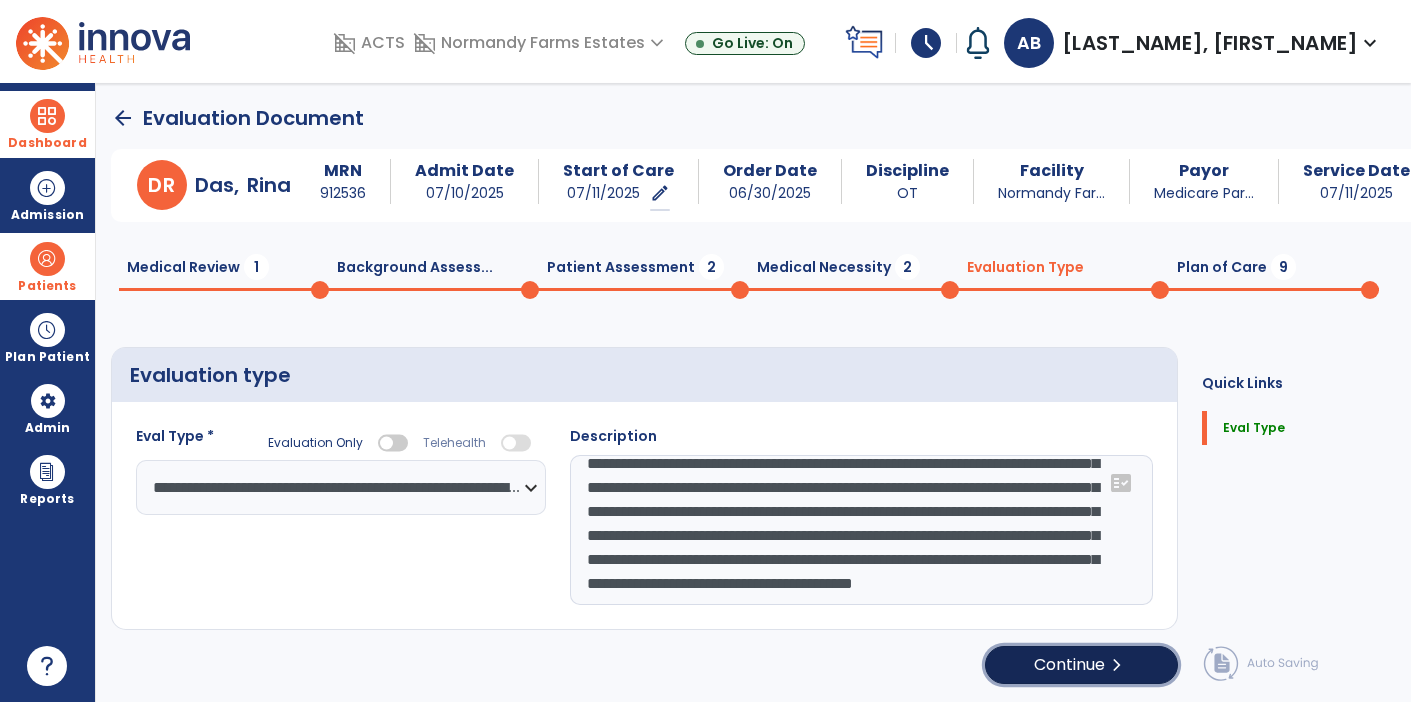 click on "Continue  chevron_right" 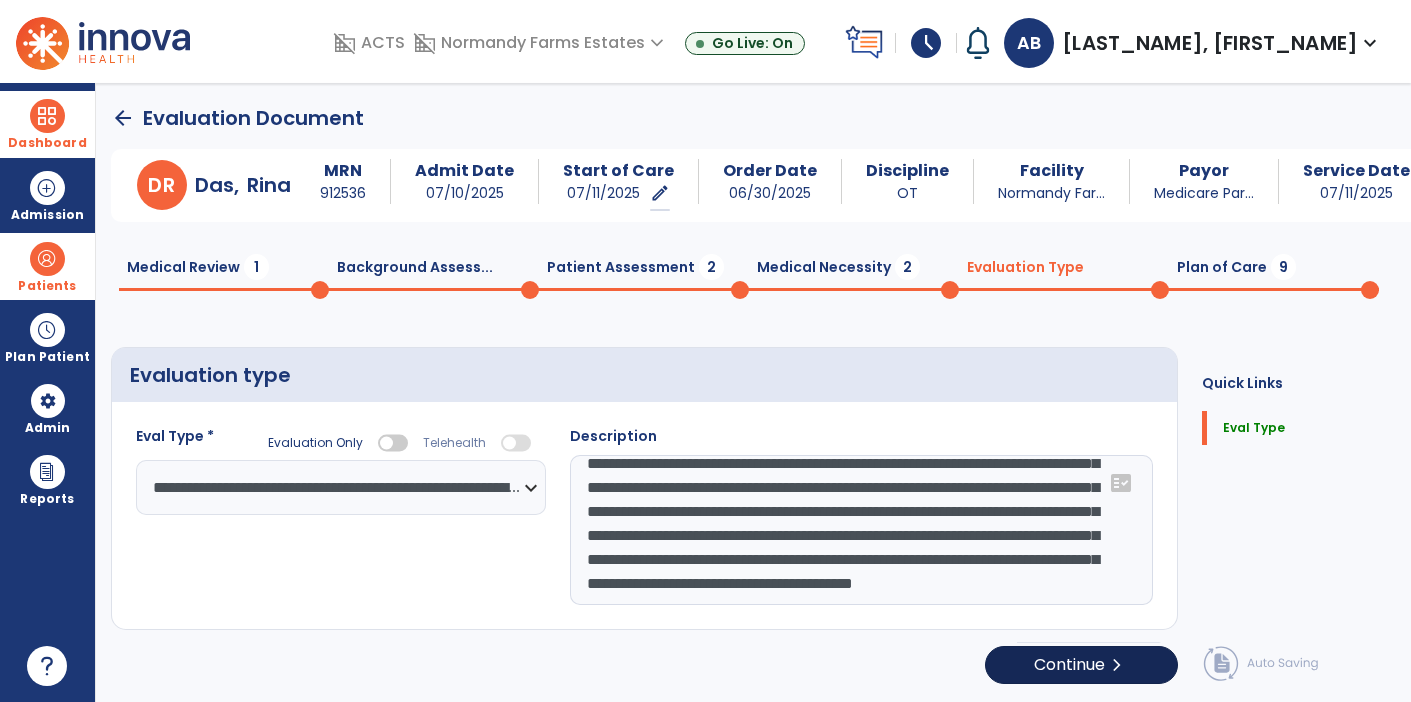 select on "*****" 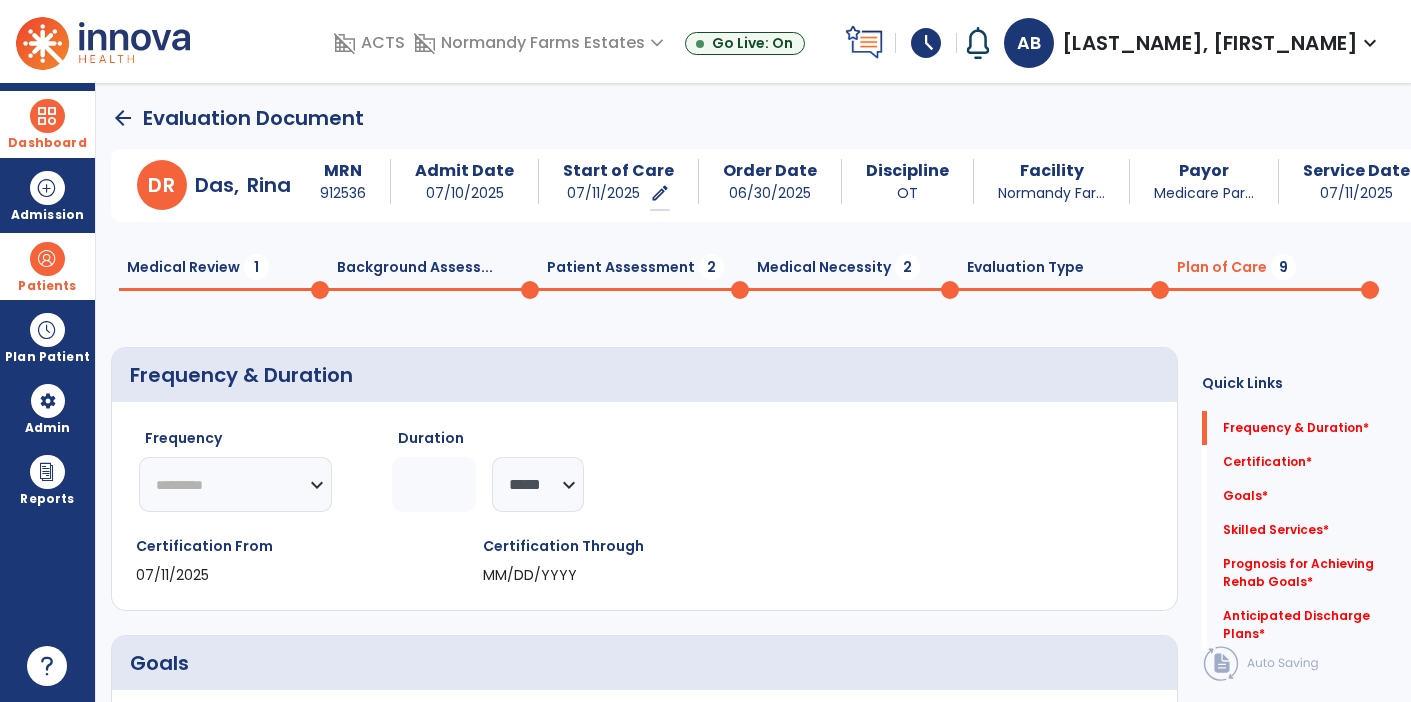 click on "********* ** ** ** ** ** ** **" 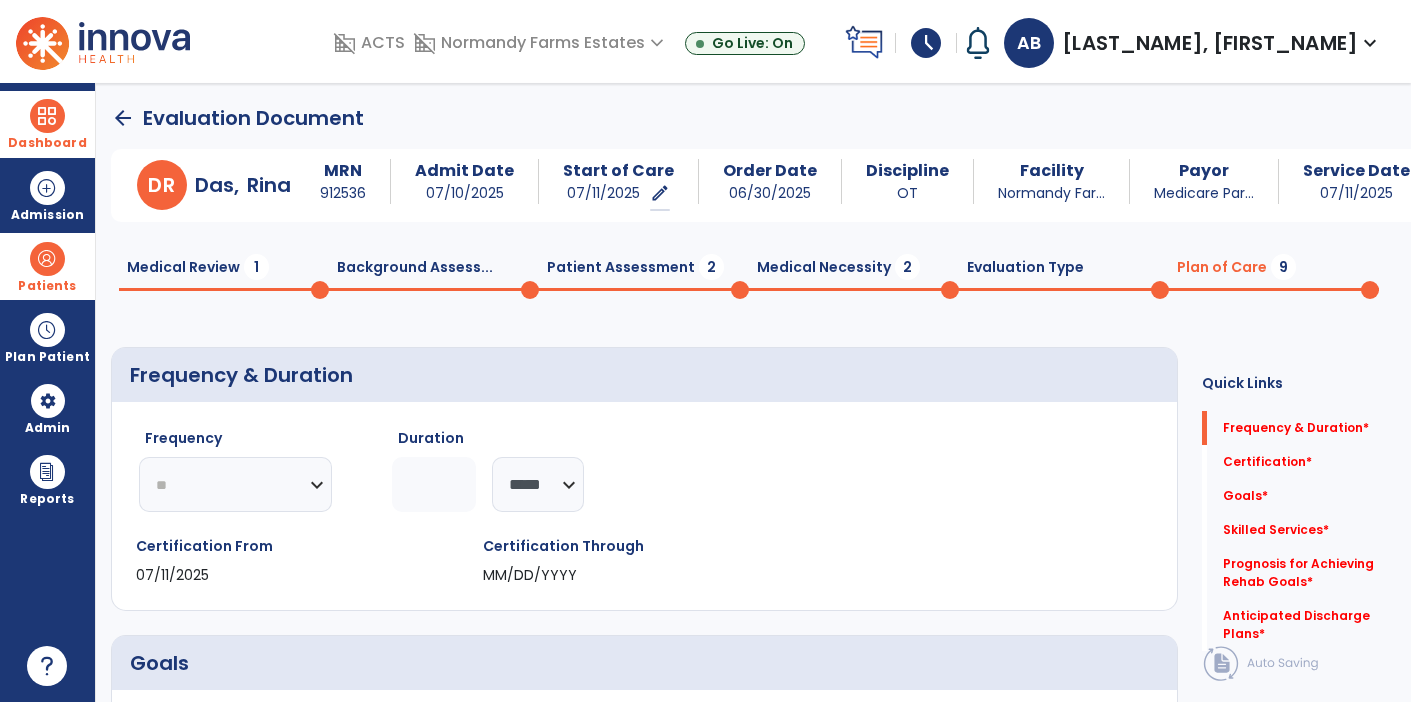 click on "********* ** ** ** ** ** ** **" 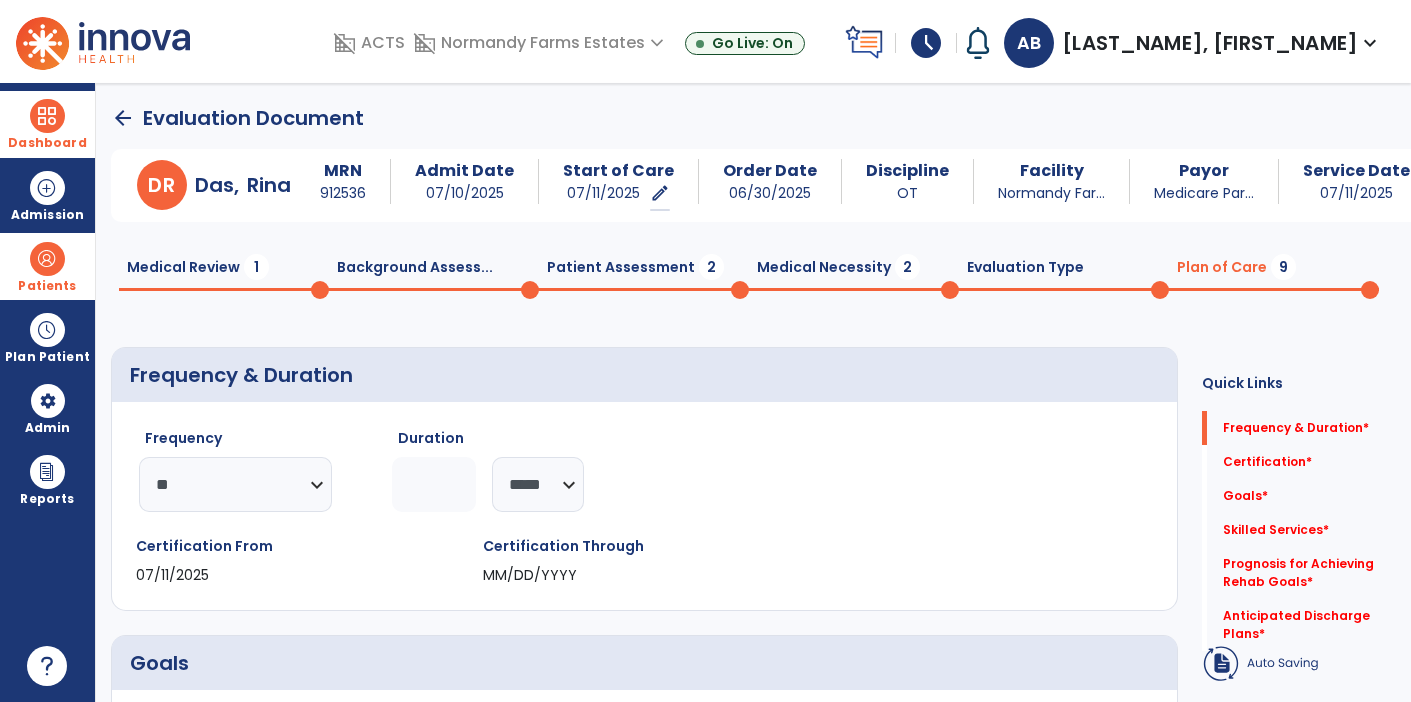 click 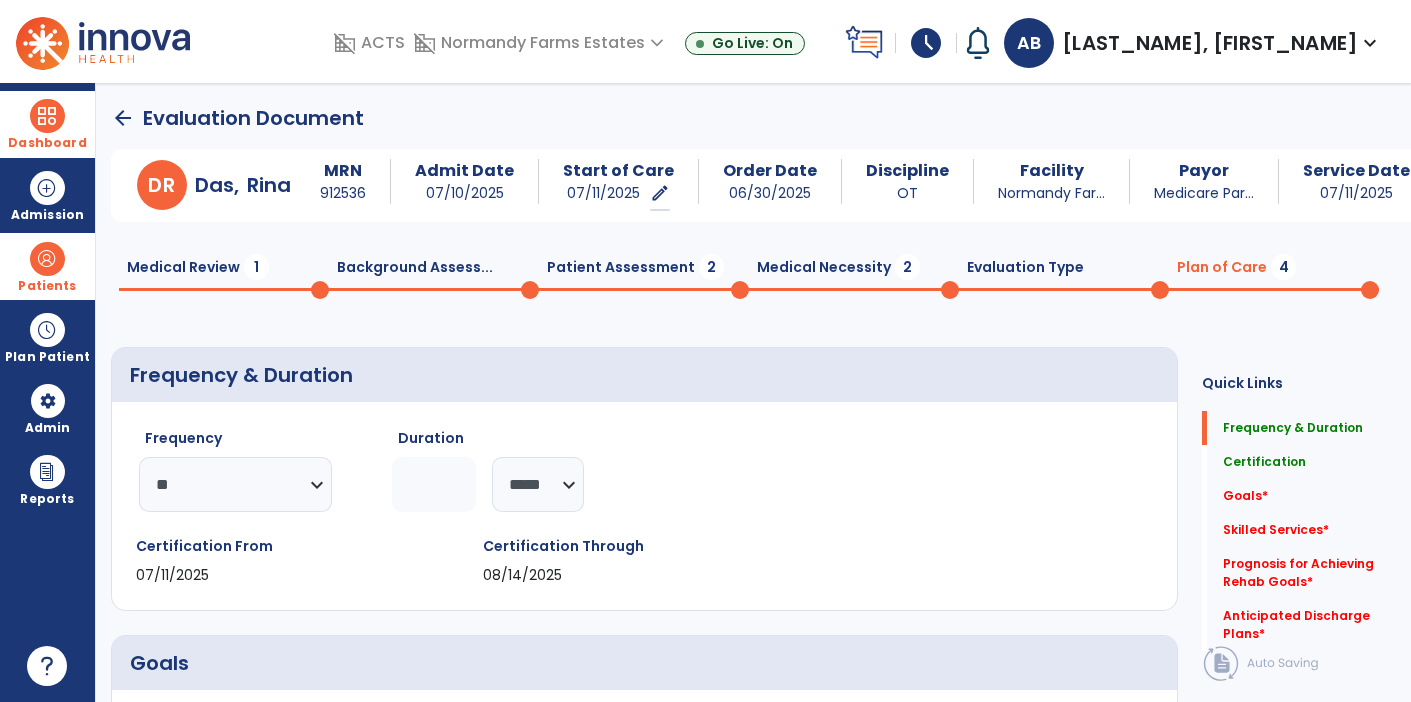 type on "*" 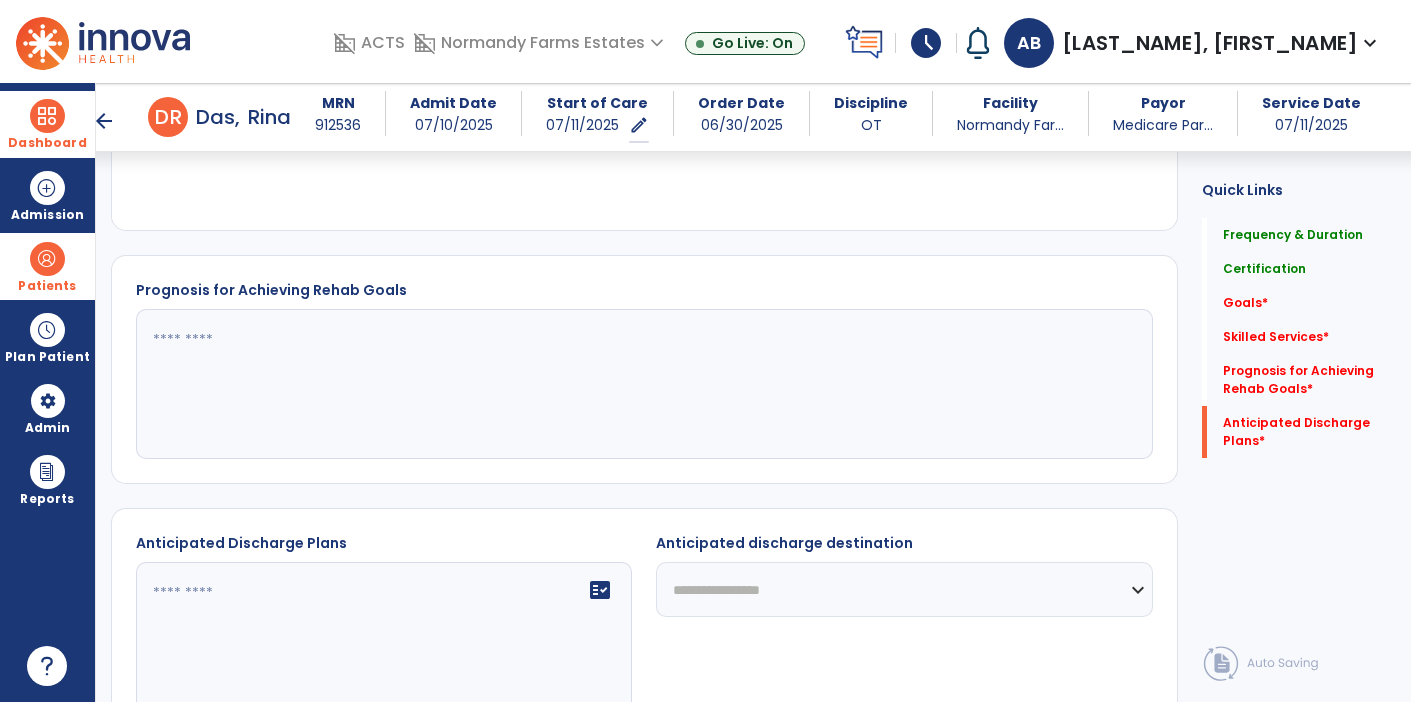 scroll, scrollTop: 830, scrollLeft: 0, axis: vertical 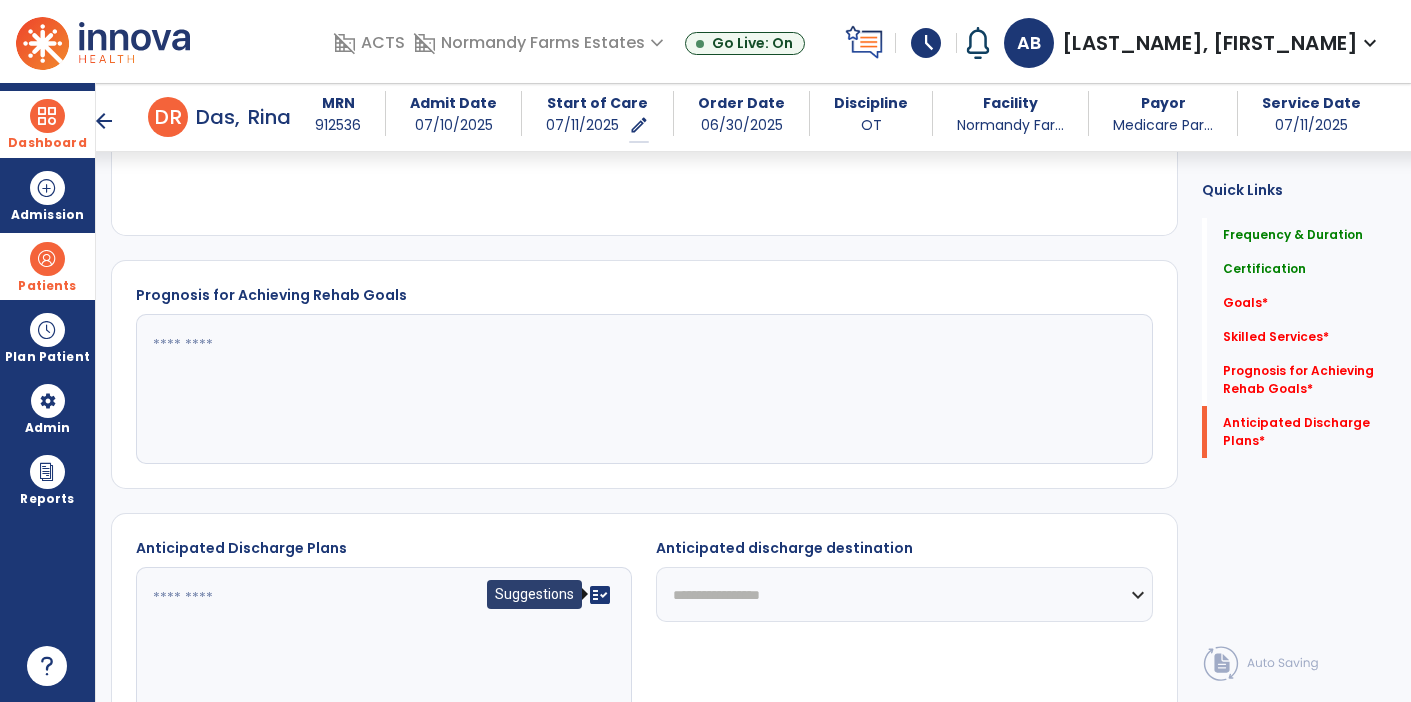 click on "fact_check" 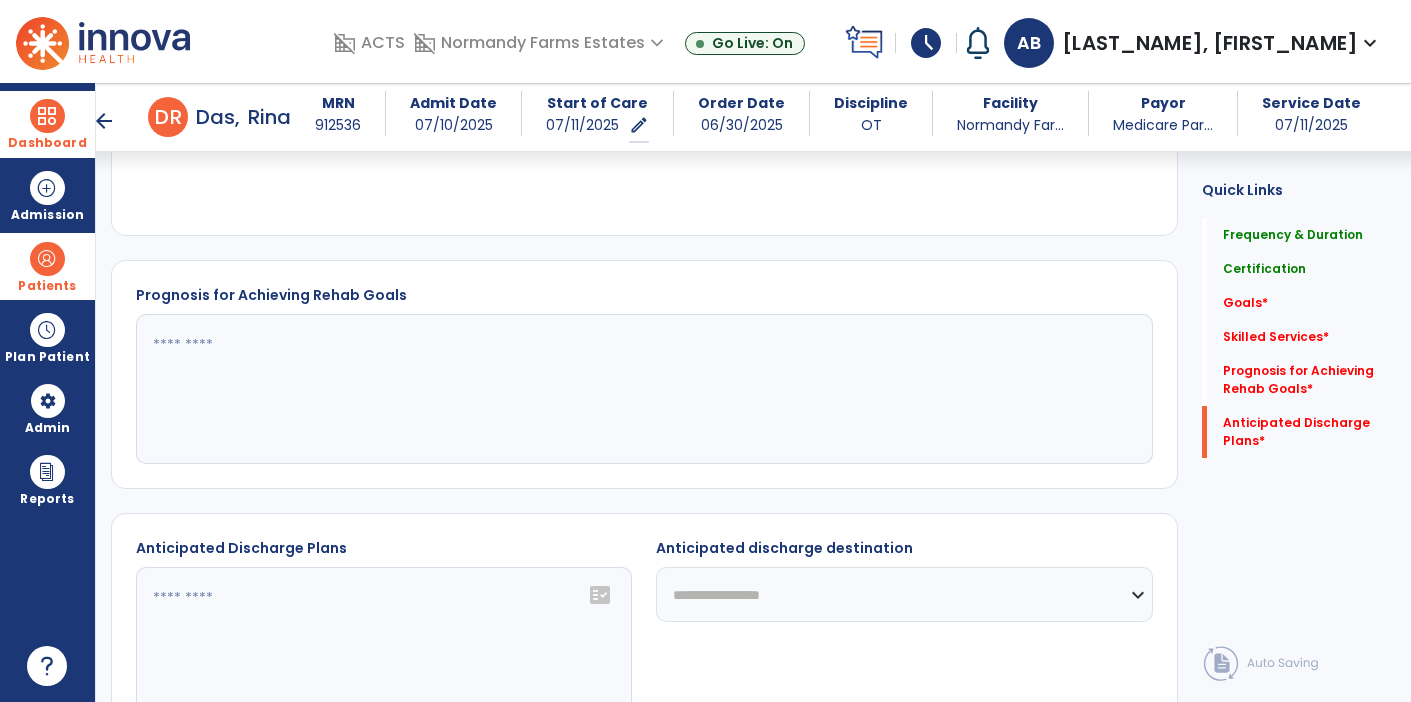 click 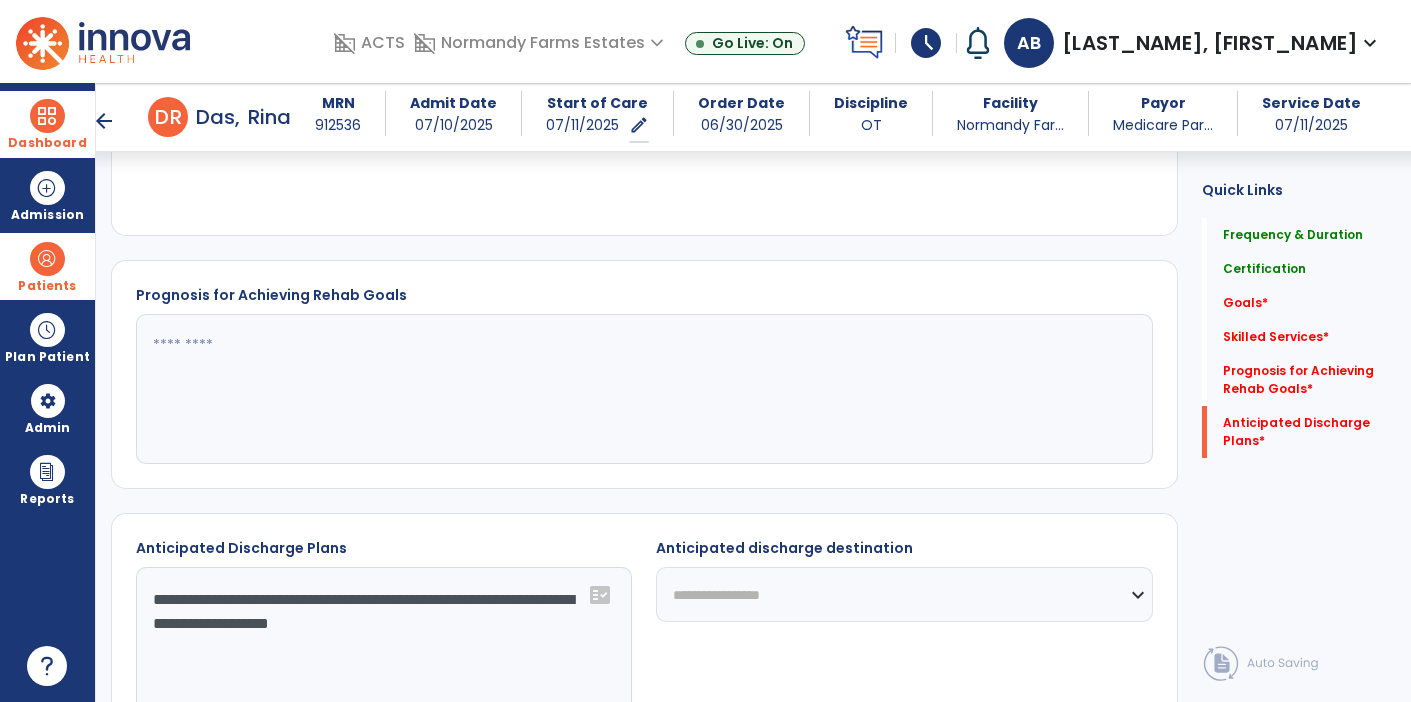 type on "**********" 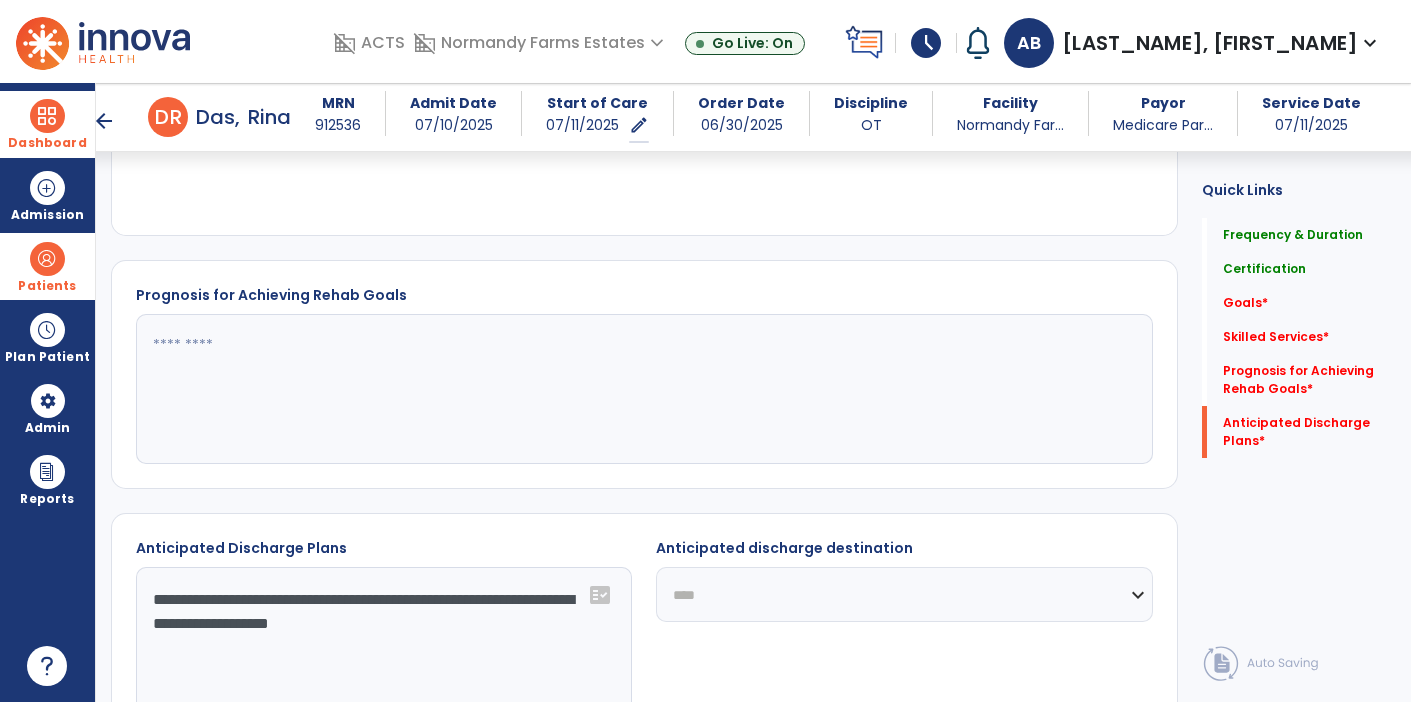 click on "**********" 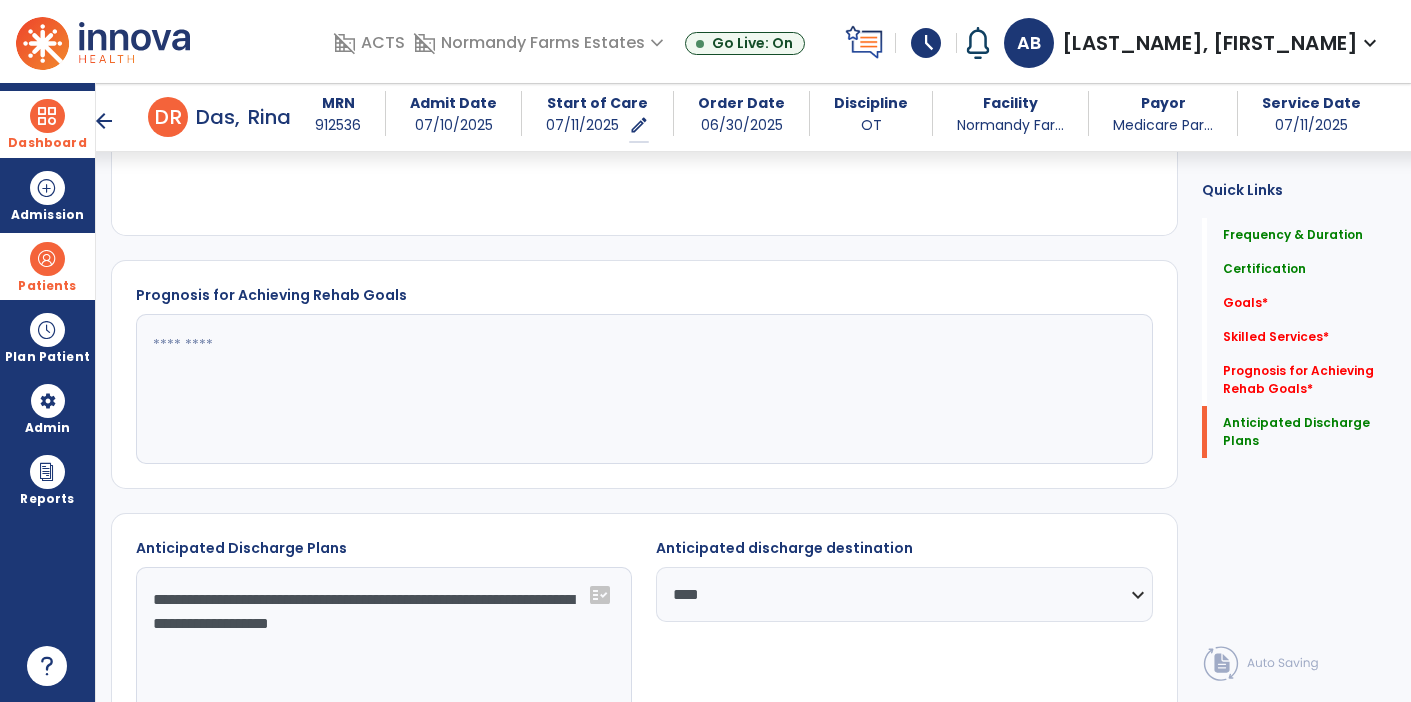 click on "Quick Links  Frequency & Duration   Frequency & Duration   Certification   Certification   Goals   *  Goals   *  Skilled Services   *  Skilled Services   *  Prognosis for Achieving Rehab Goals   *  Prognosis for Achieving Rehab Goals   *  Anticipated Discharge Plans   Anticipated Discharge Plans" 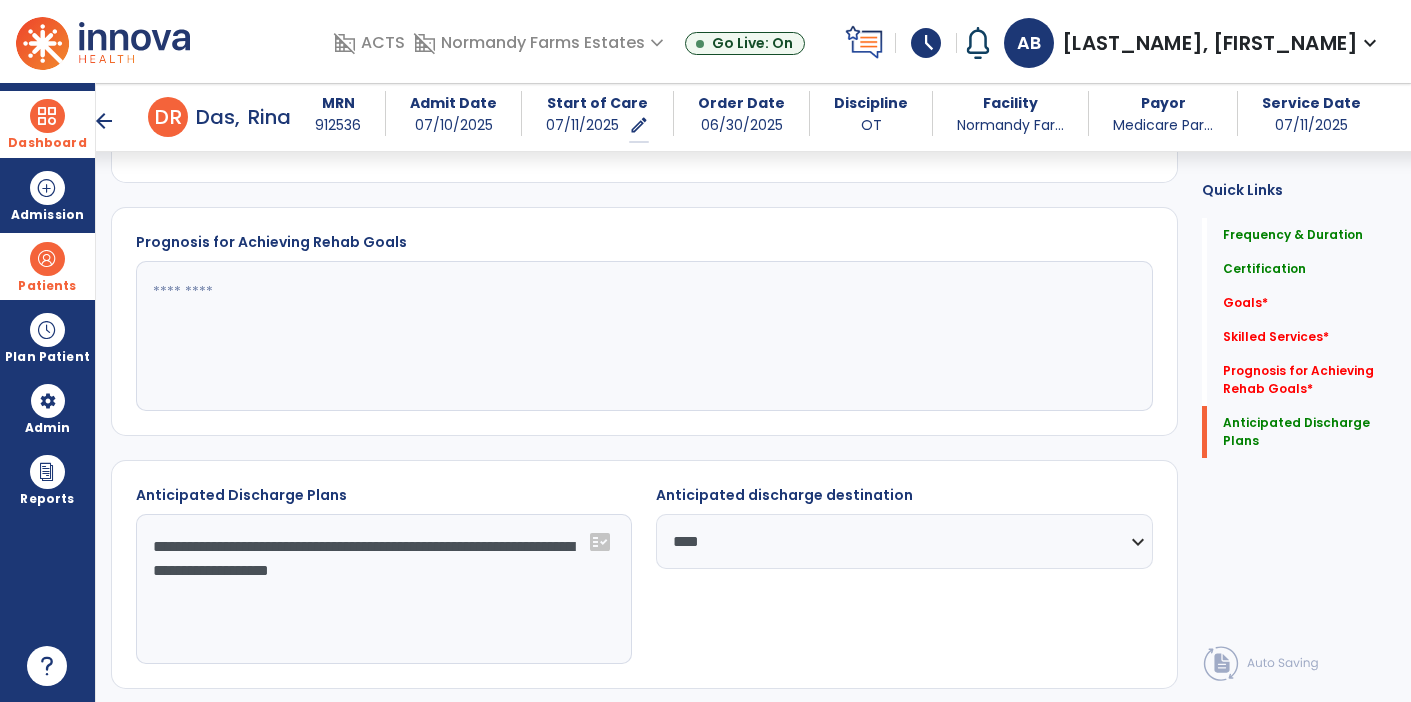 scroll, scrollTop: 880, scrollLeft: 0, axis: vertical 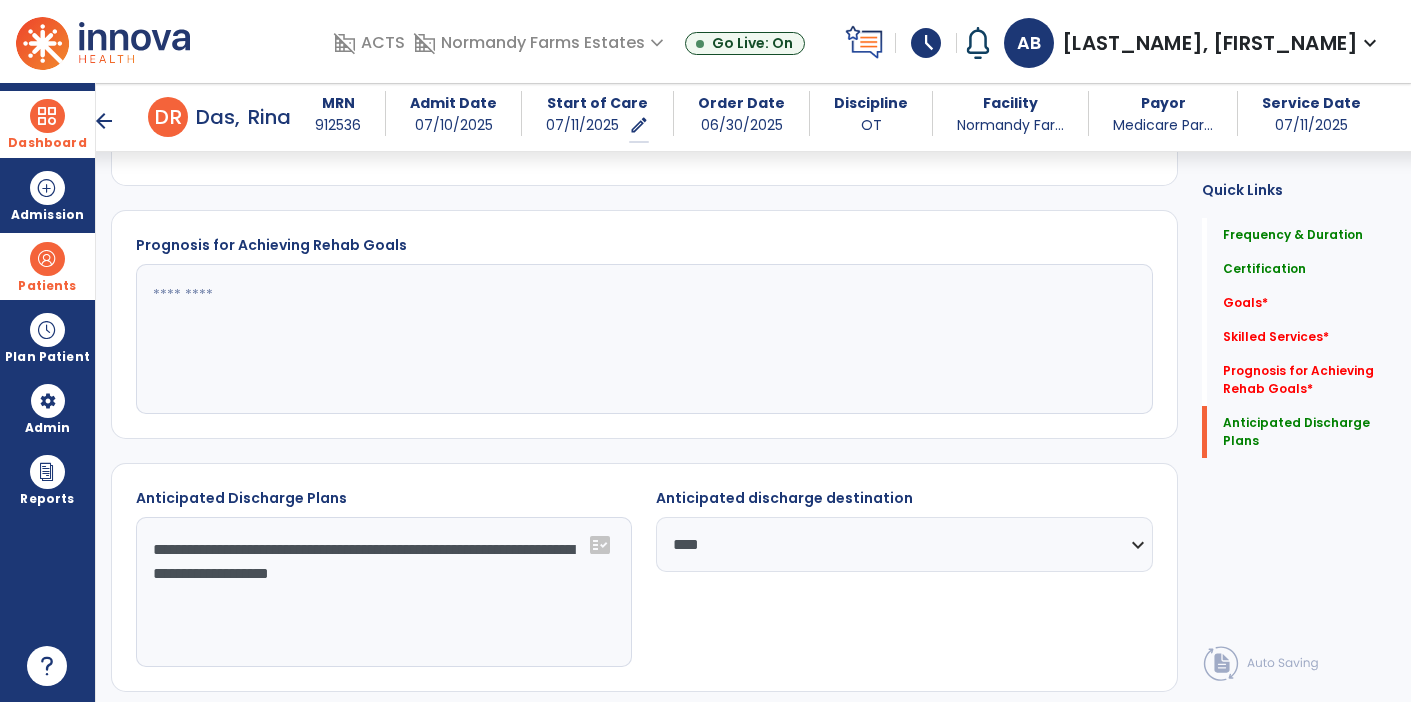 click 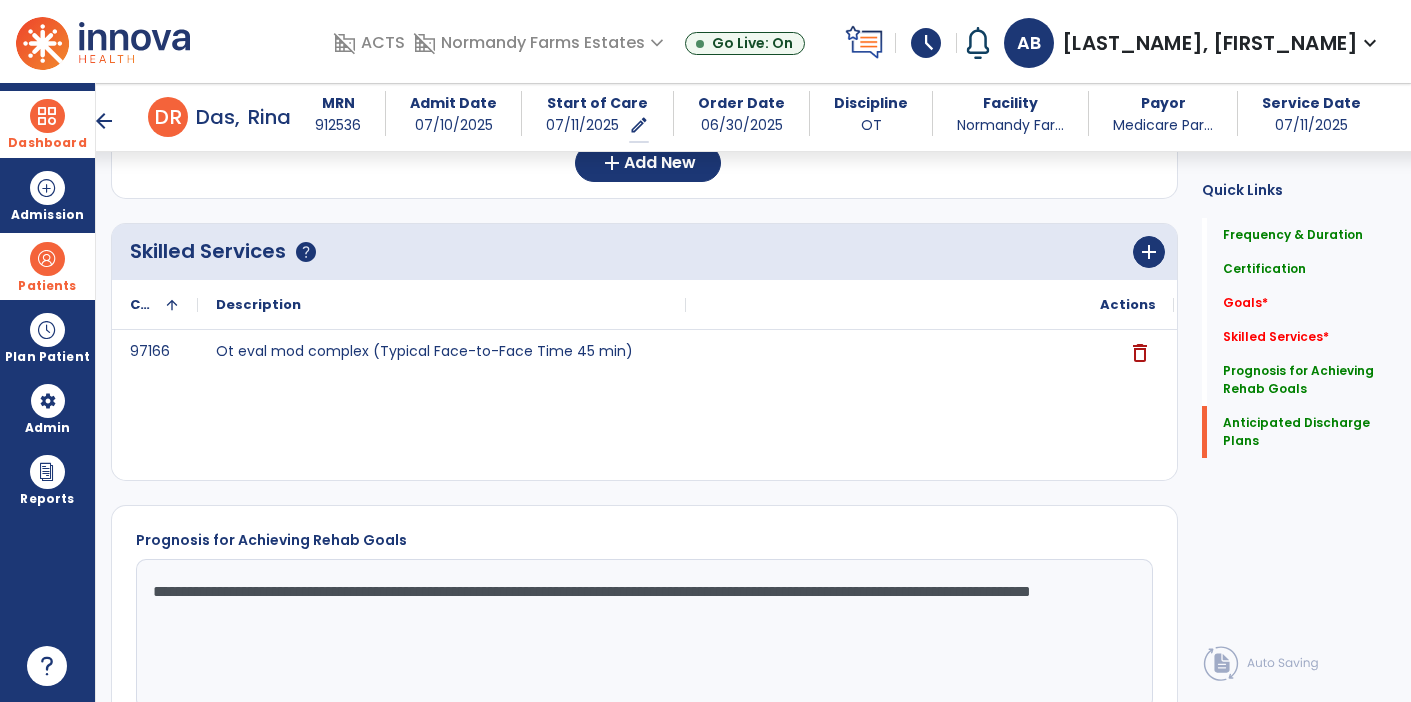 scroll, scrollTop: 515, scrollLeft: 0, axis: vertical 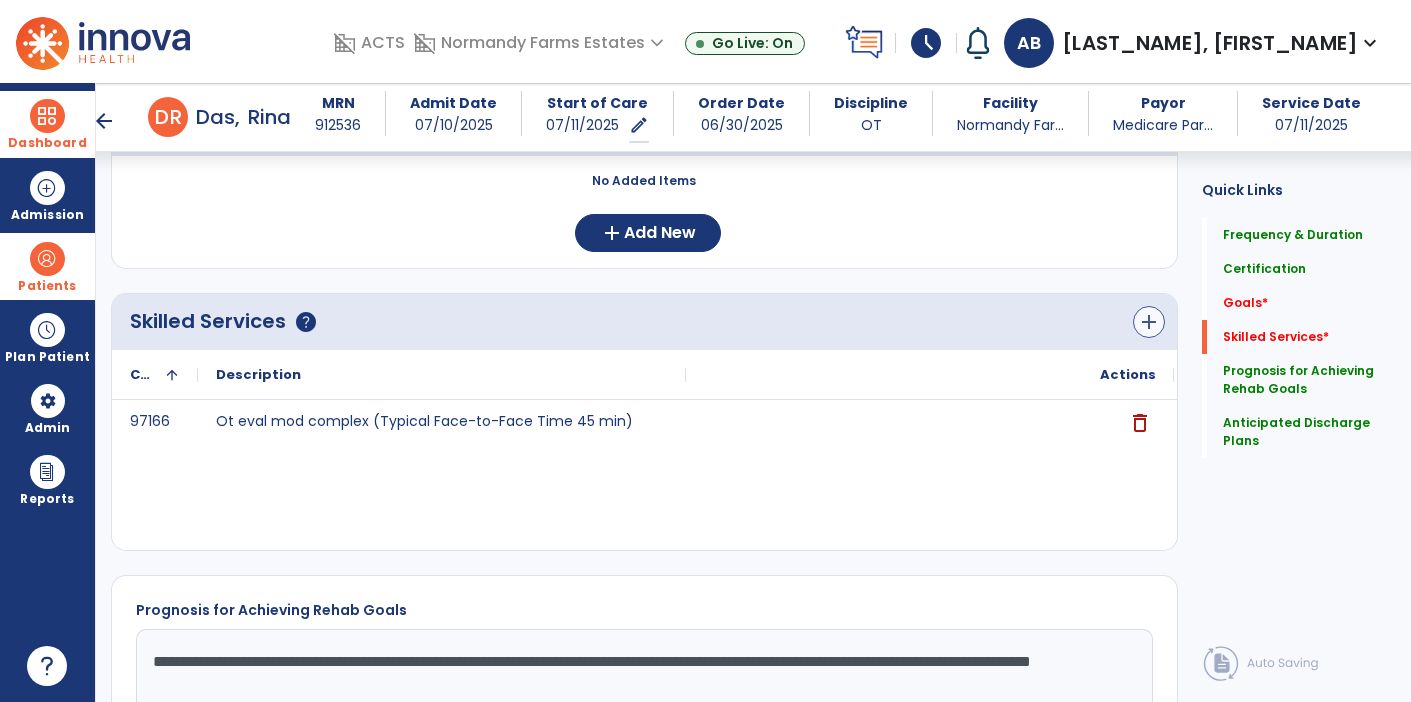 type on "**********" 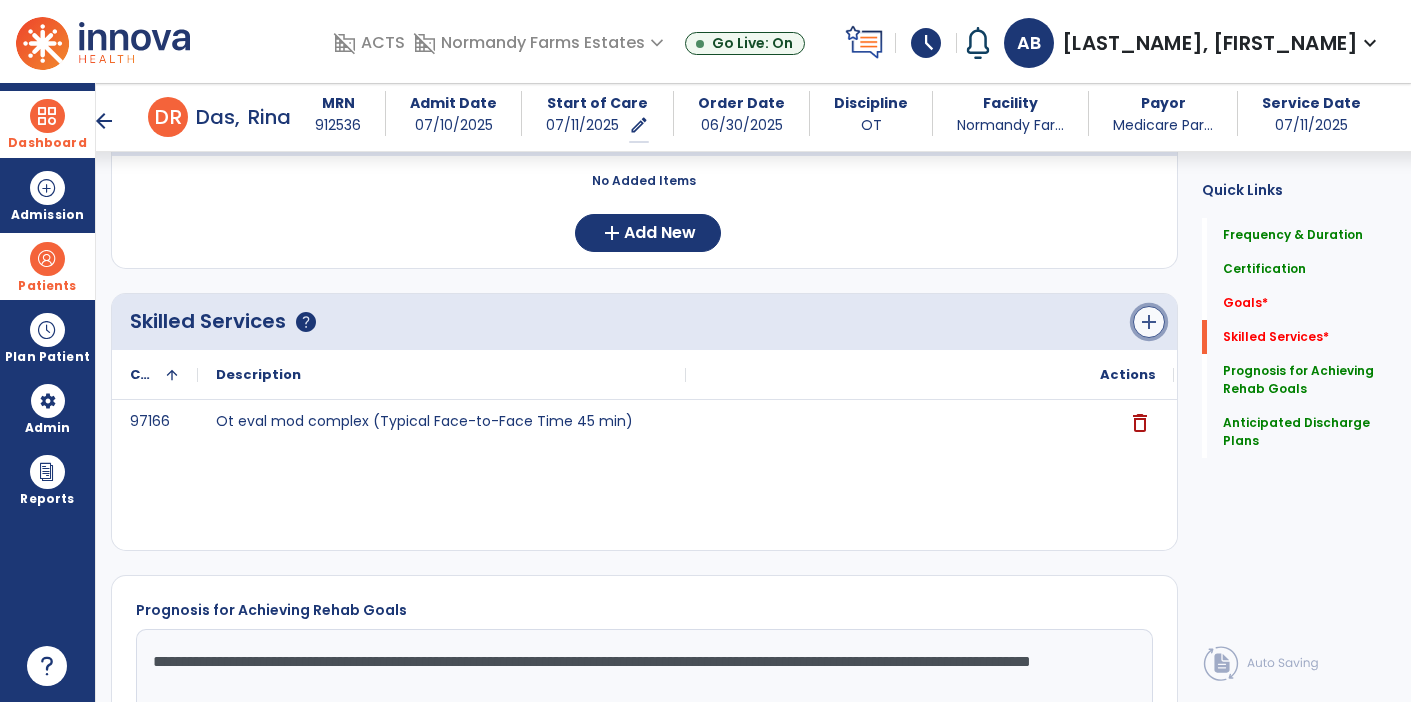click on "add" 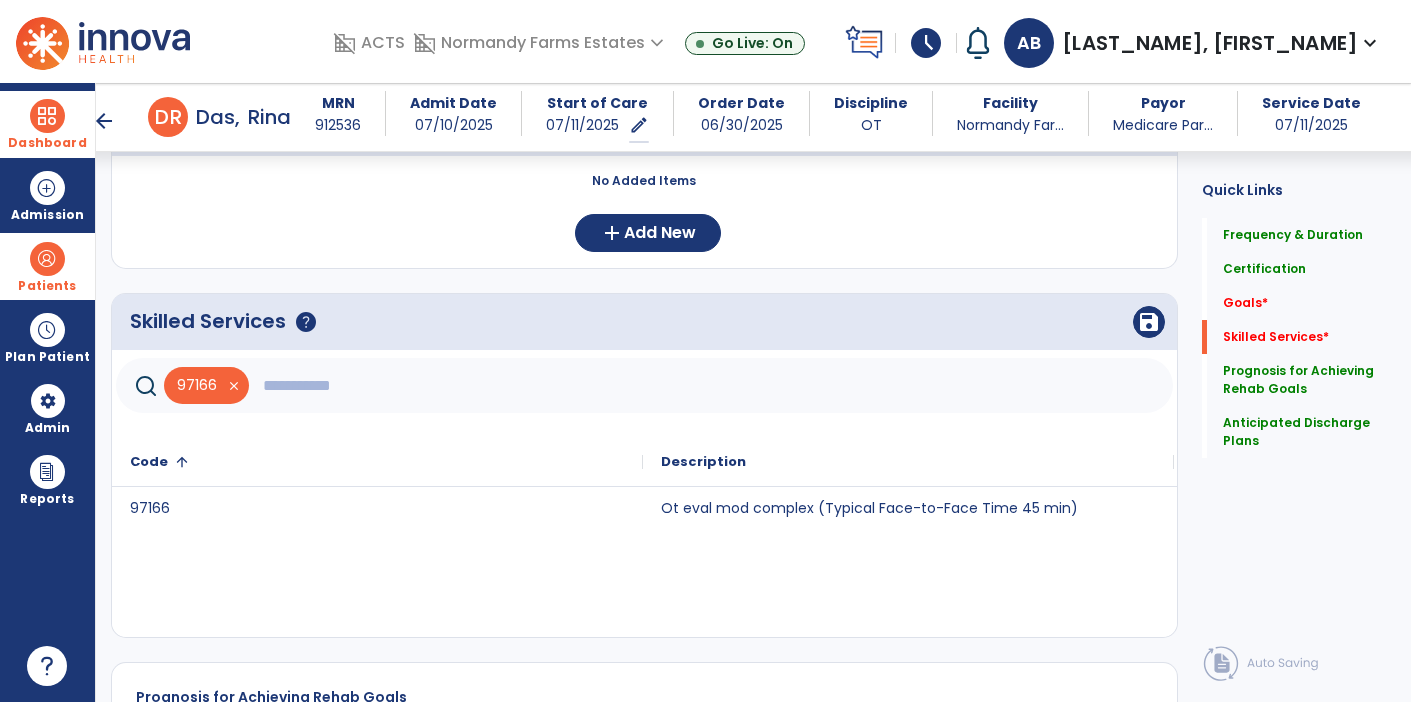 click 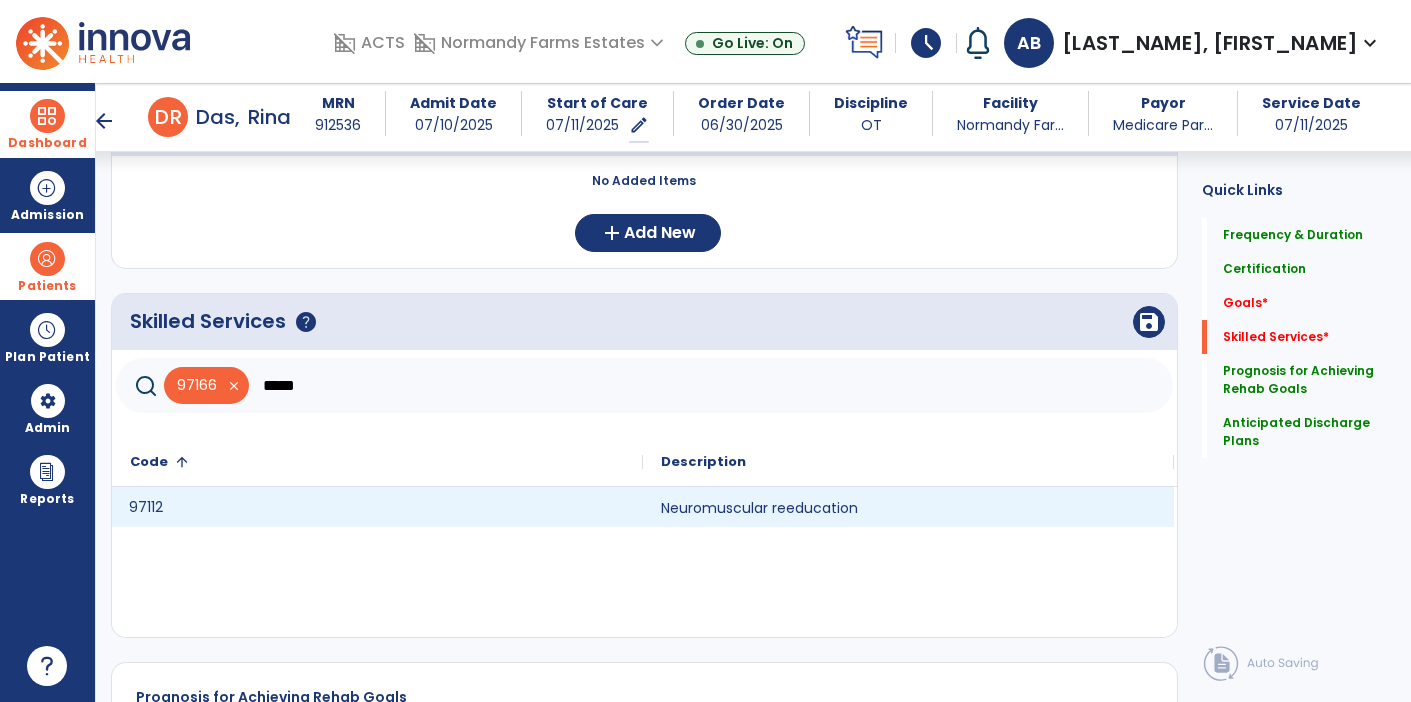 click on "97112" 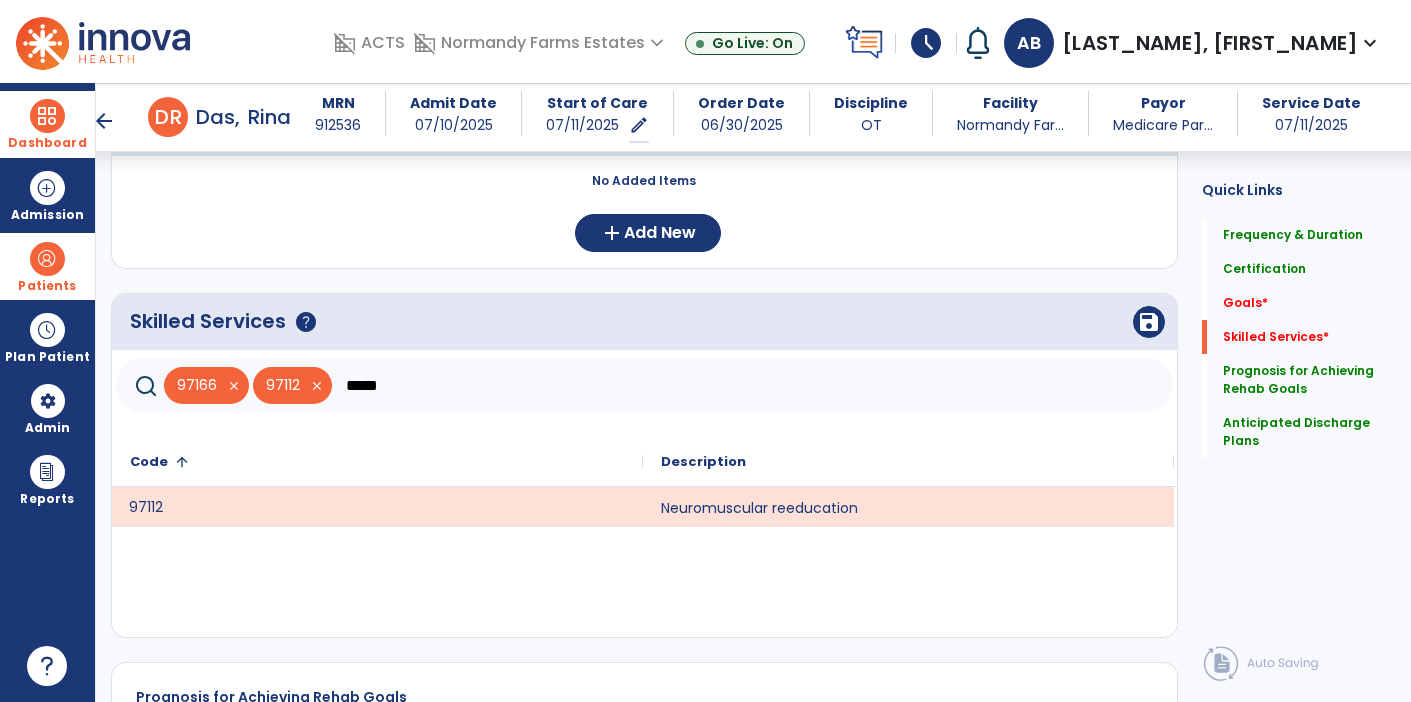 click on "*****" 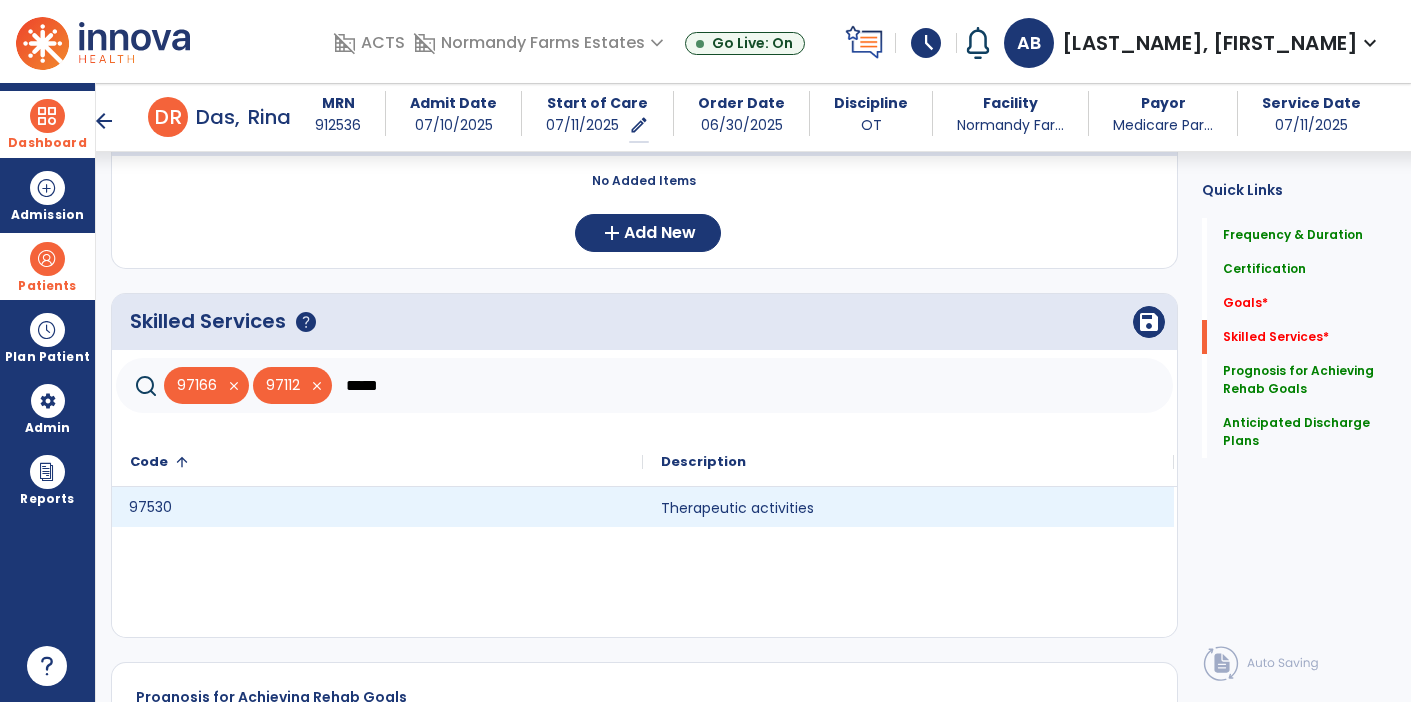 click on "97530" 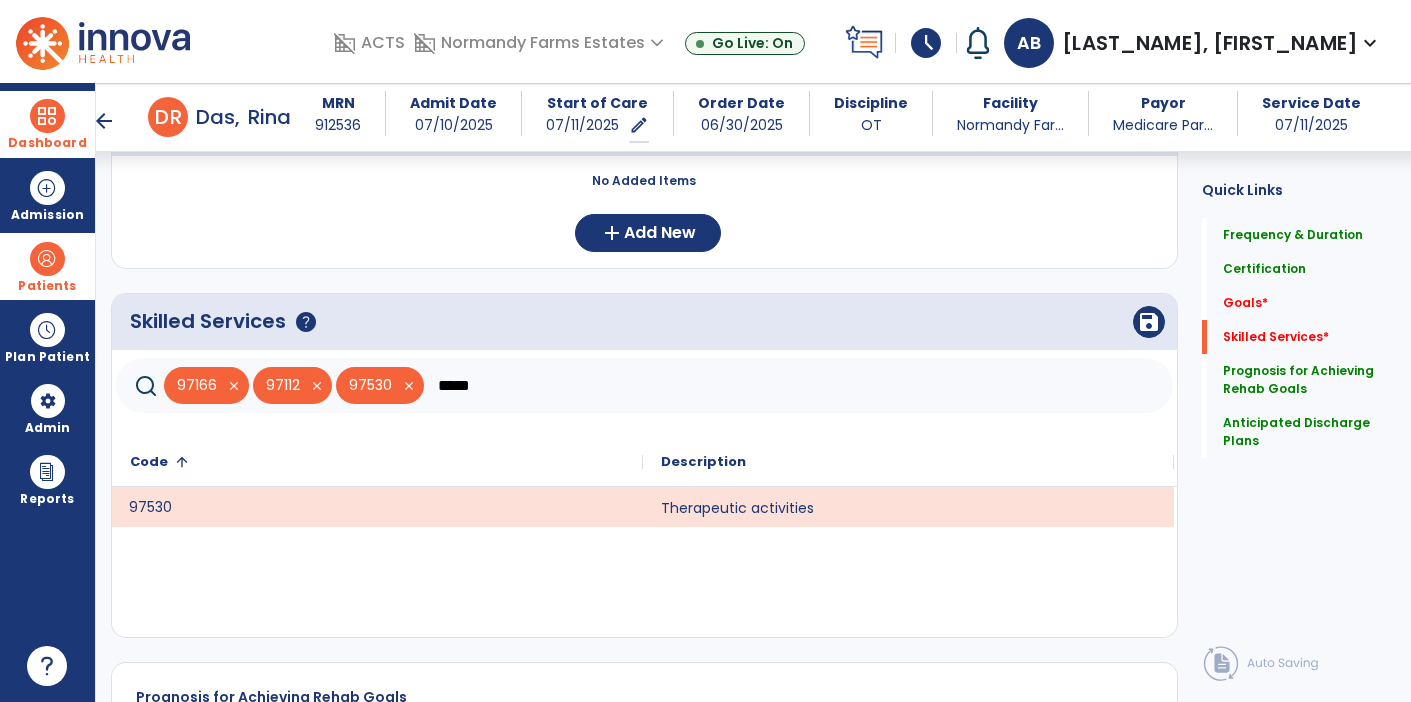click on "*****" 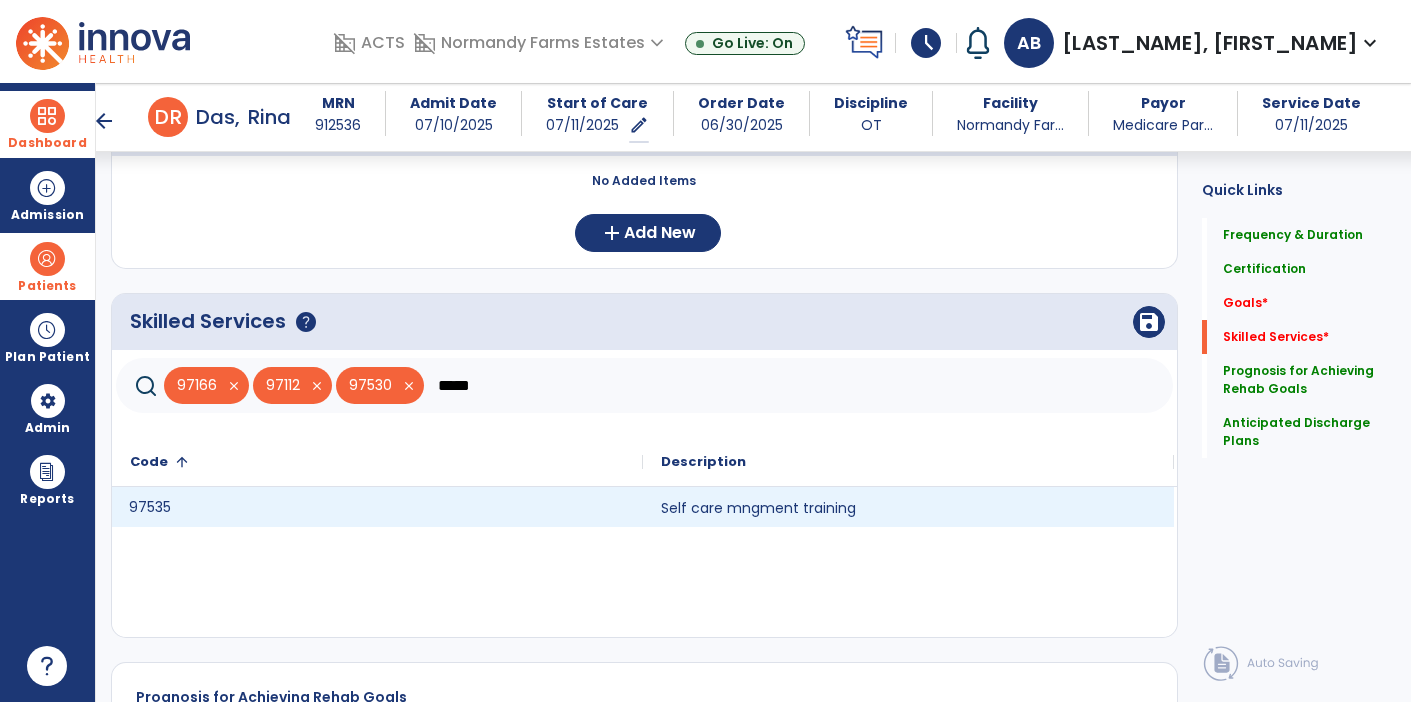 click on "97535" 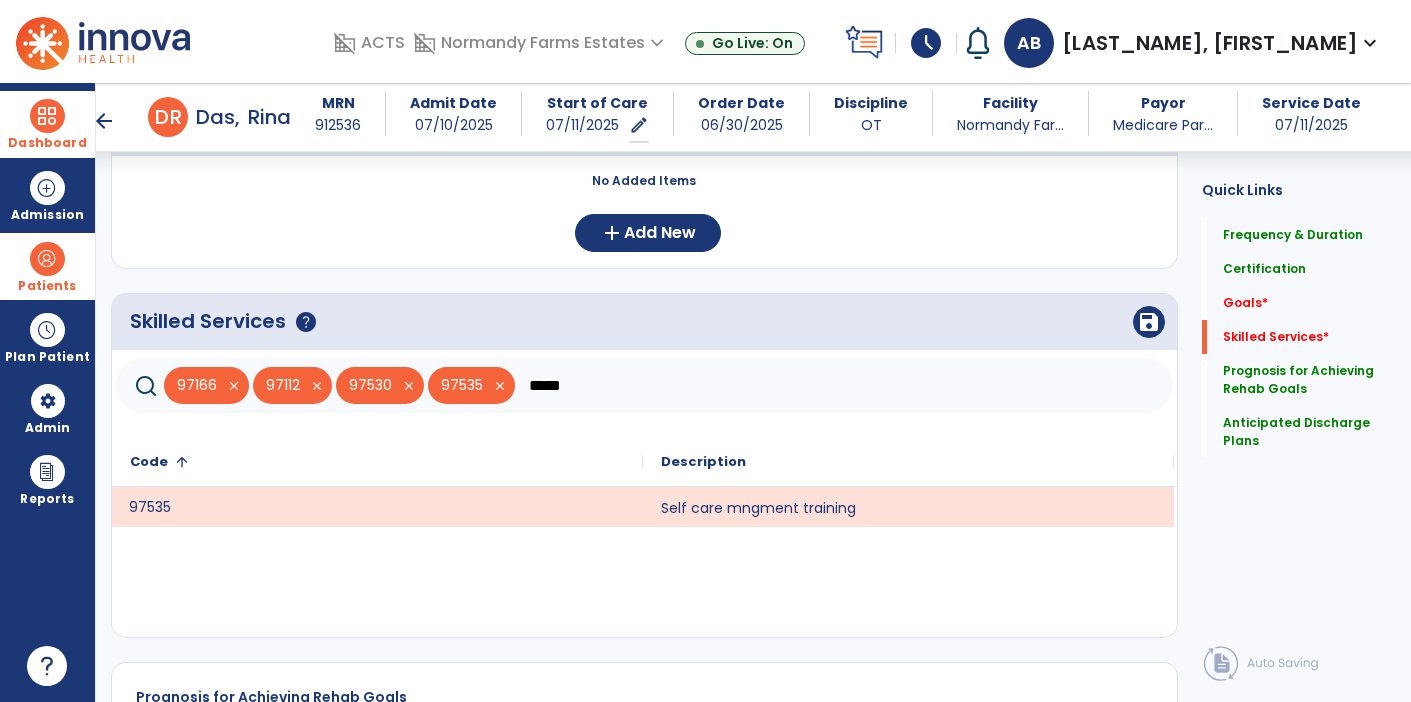 click on "*****" 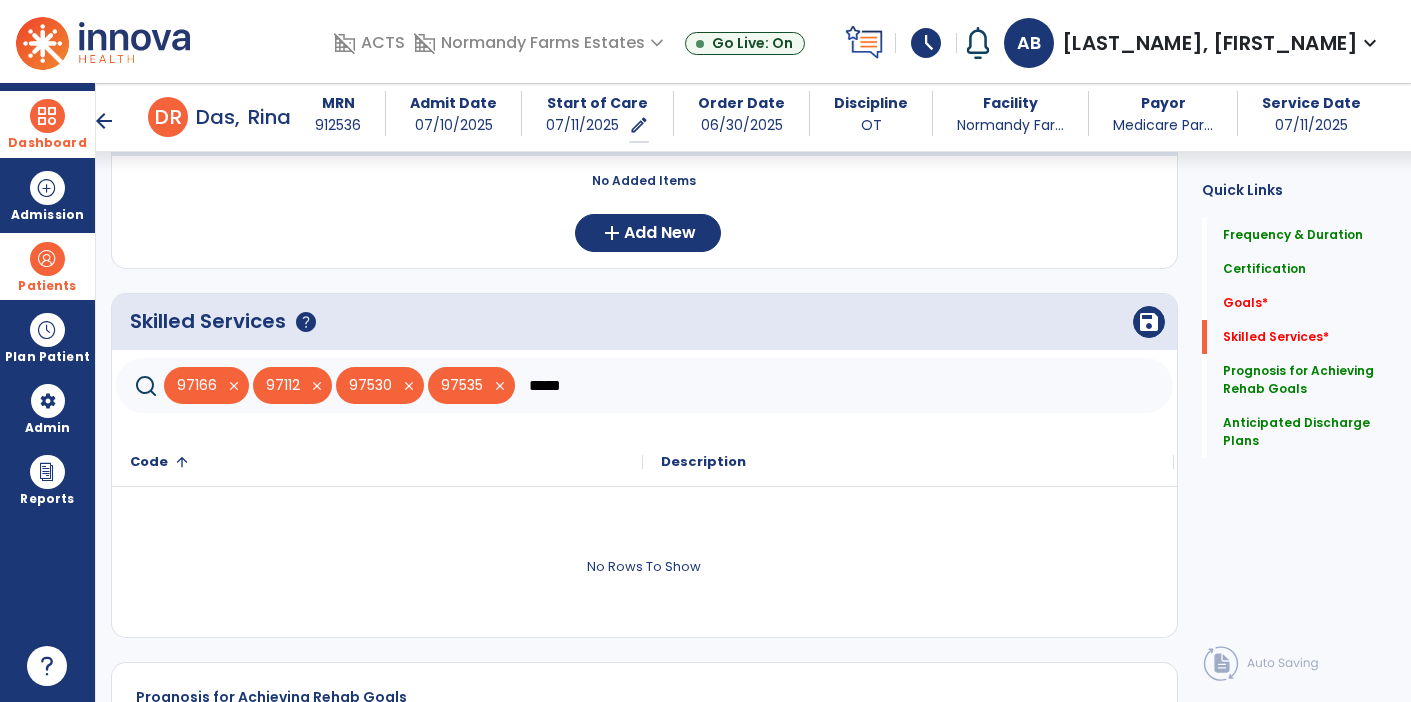 type on "*****" 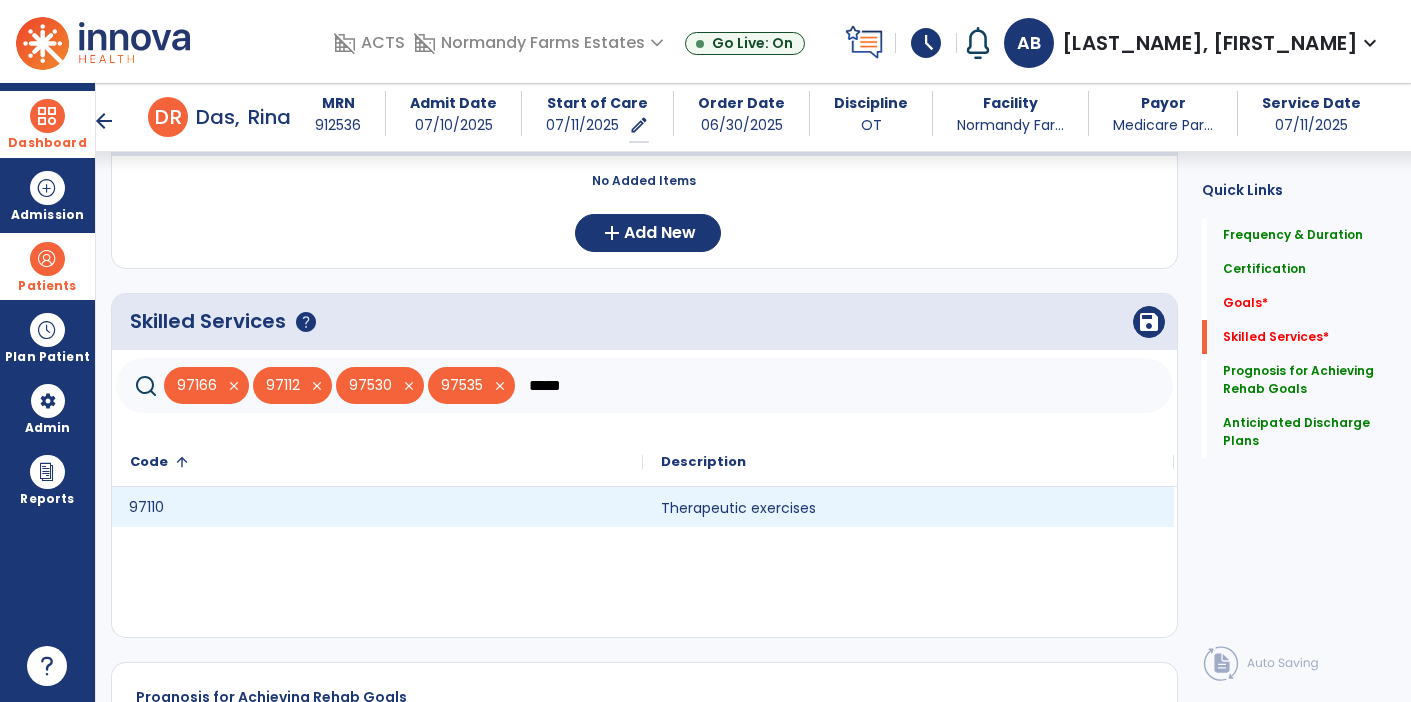 click on "97110" 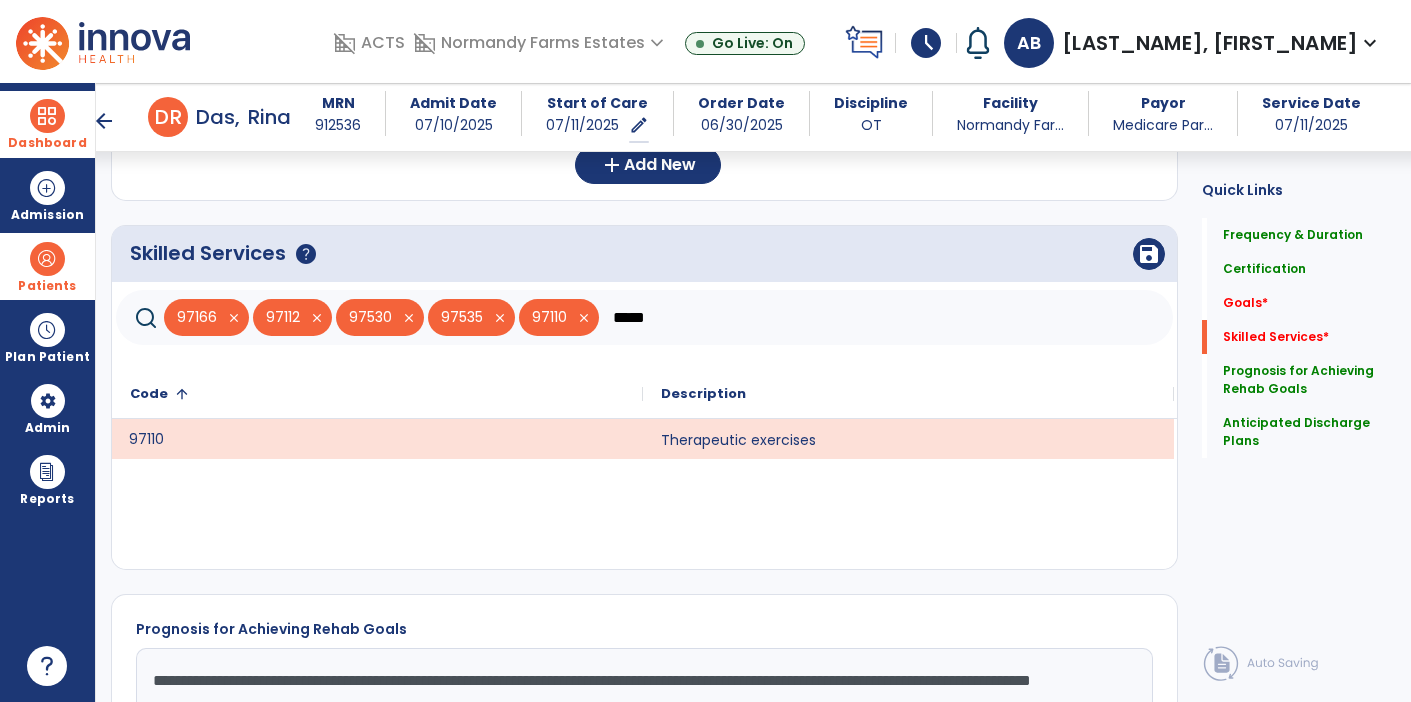 scroll, scrollTop: 597, scrollLeft: 0, axis: vertical 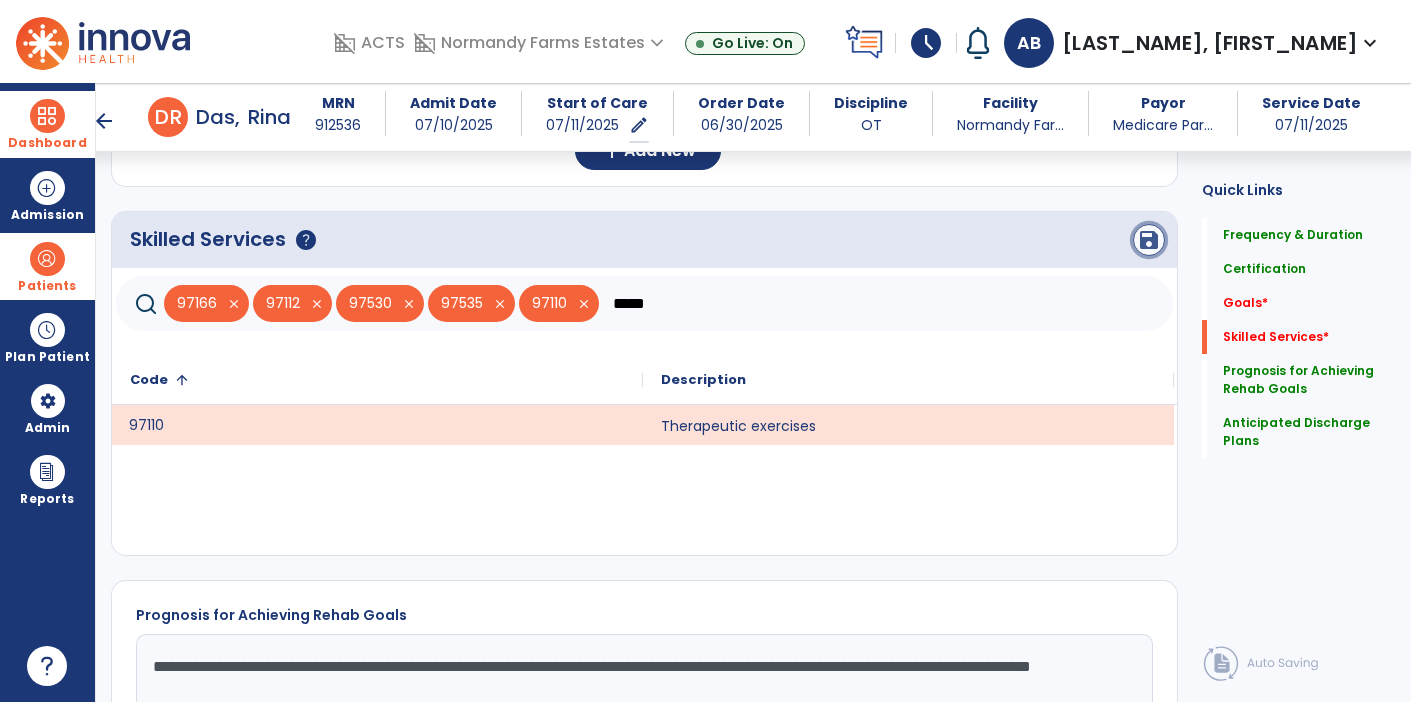 click on "save" 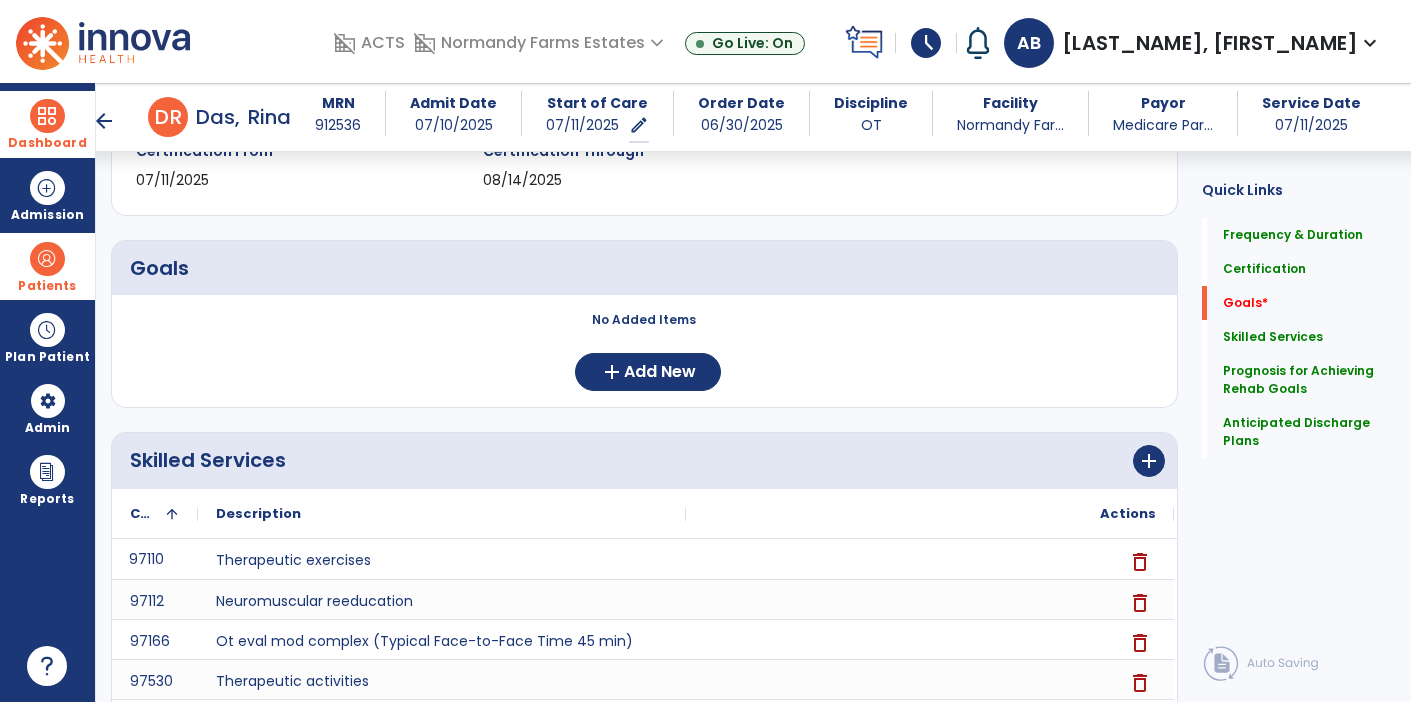 scroll, scrollTop: 0, scrollLeft: 0, axis: both 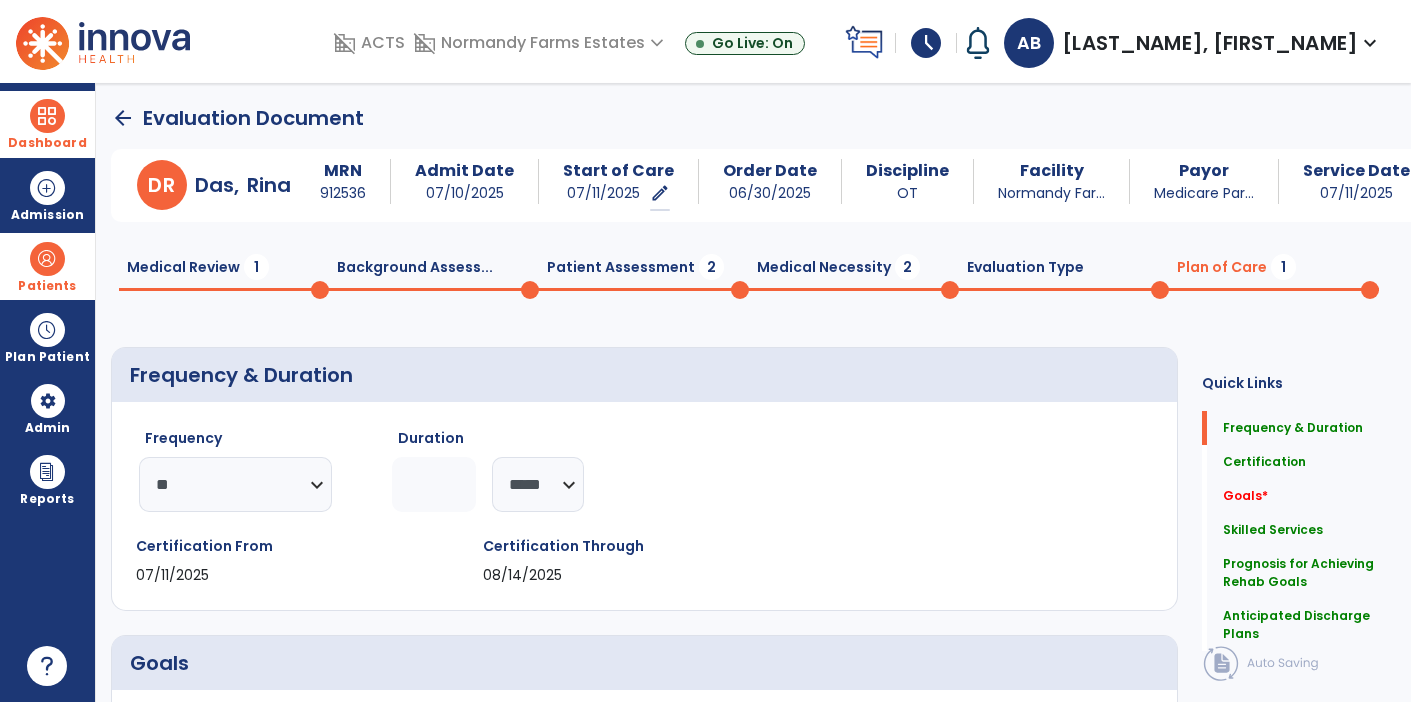 click on "Medical Review  1  Background Assess...  0  Patient Assessment  2  Medical Necessity  2  Evaluation Type  0  Plan of Care  1" 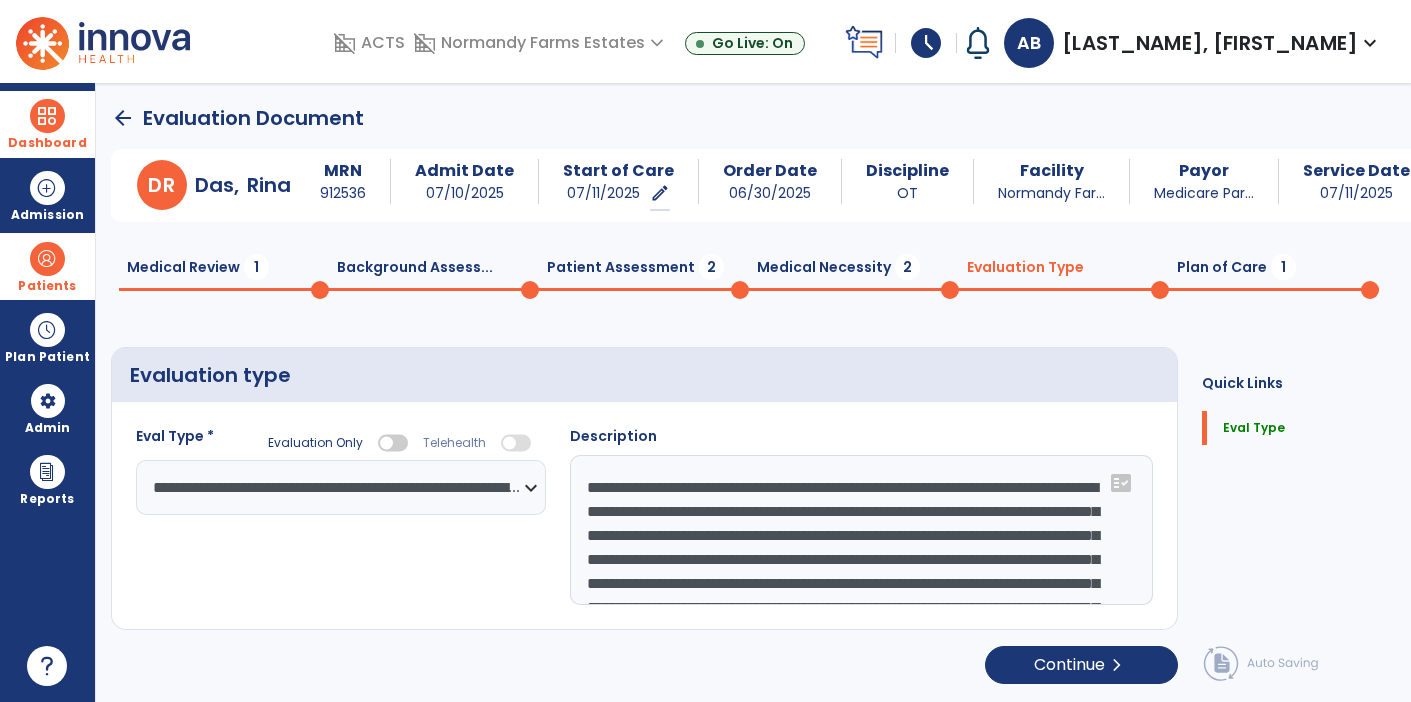 click on "Medical Necessity  2" 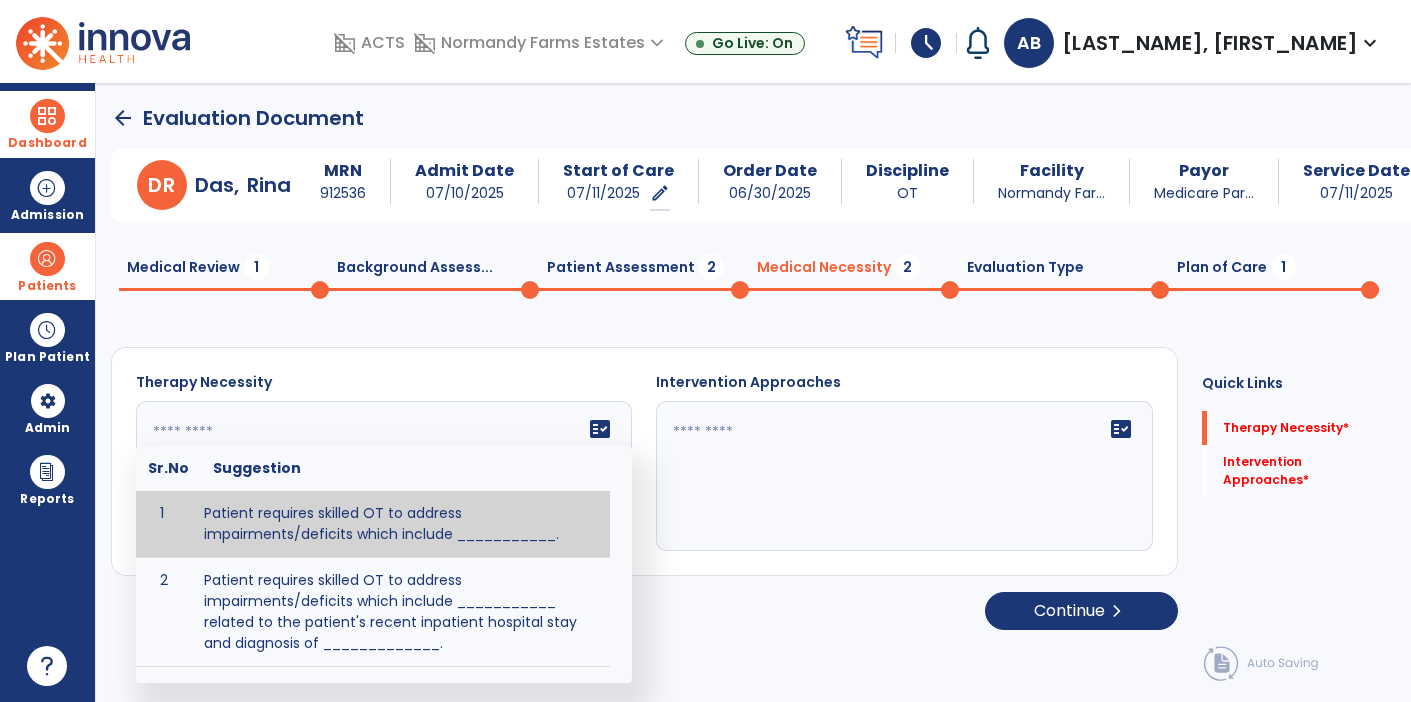 click on "fact_check  Sr.No Suggestion 1 Patient requires skilled OT to address impairments/deficits which include ___________. 2 Patient requires skilled OT to address impairments/deficits which include ___________ related to the patient's recent inpatient hospital stay and diagnosis of _____________." 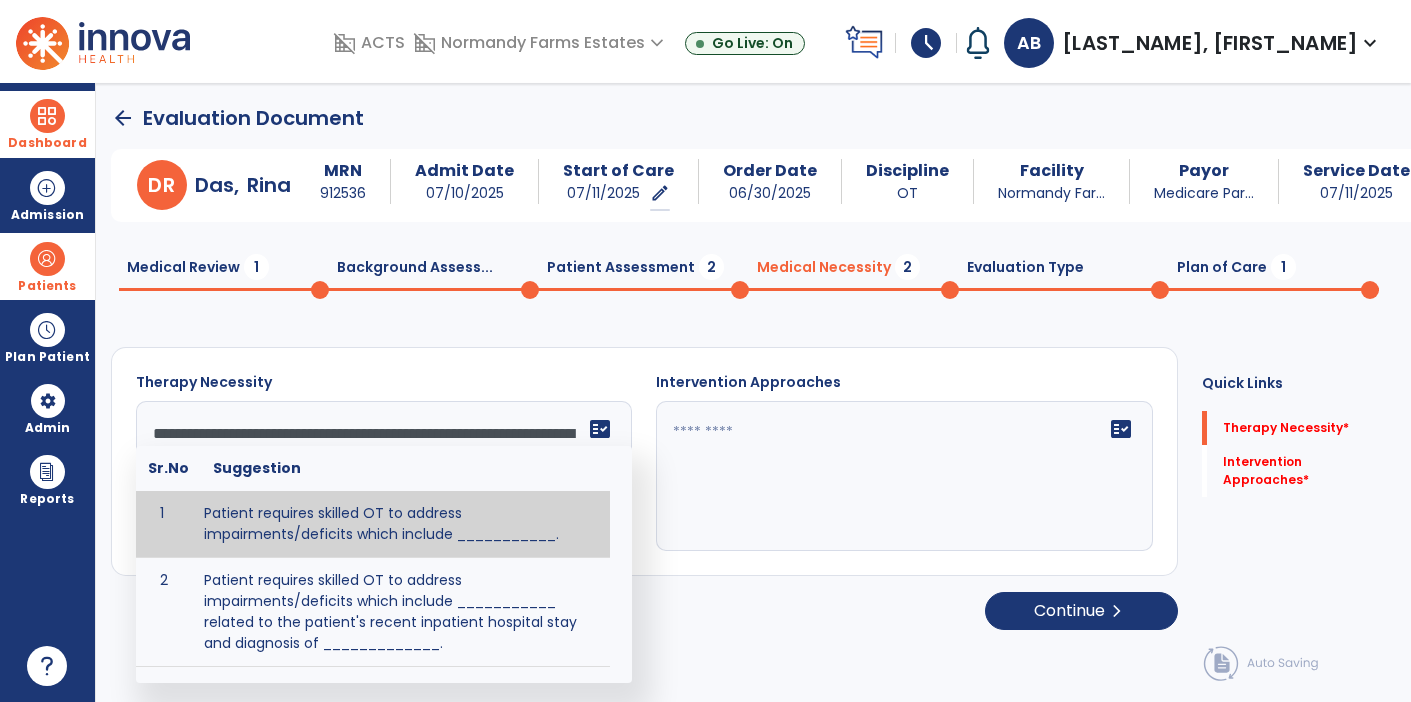 scroll, scrollTop: 63, scrollLeft: 0, axis: vertical 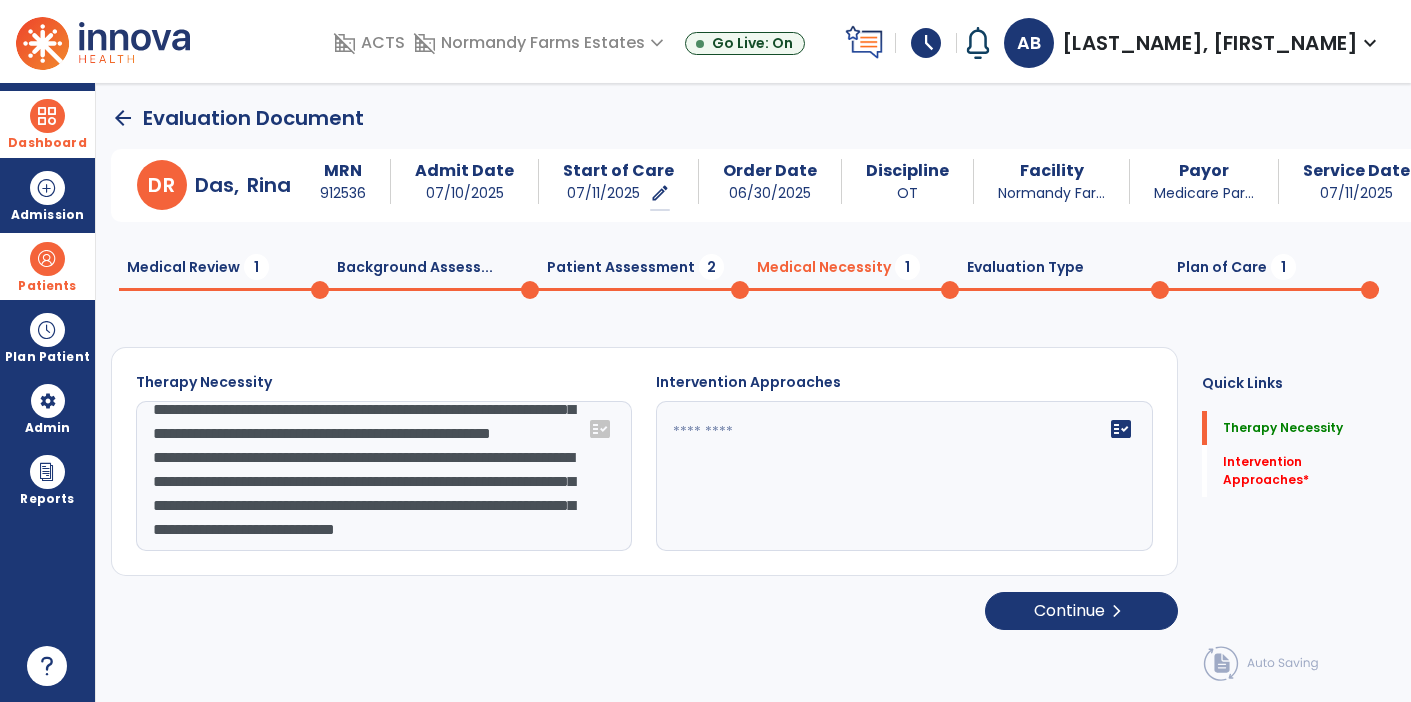 type on "**********" 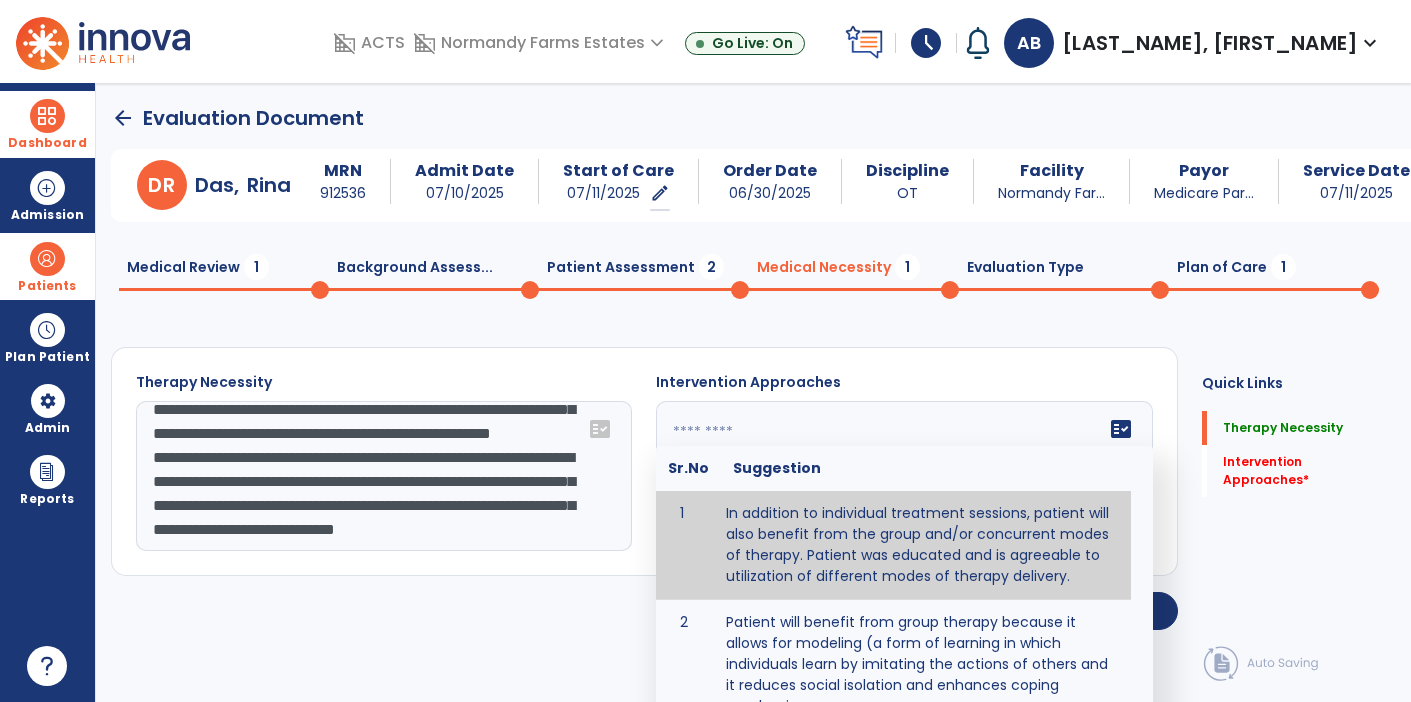 click 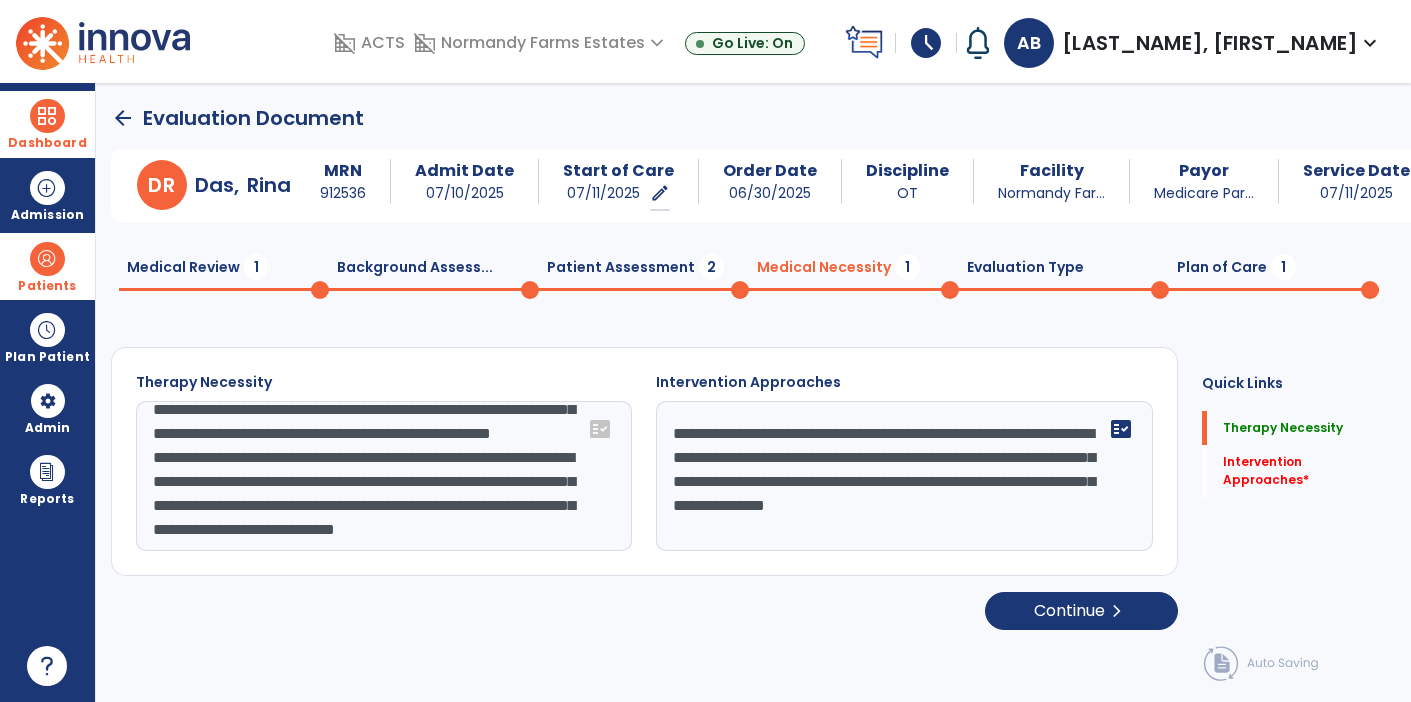 click on "**********" 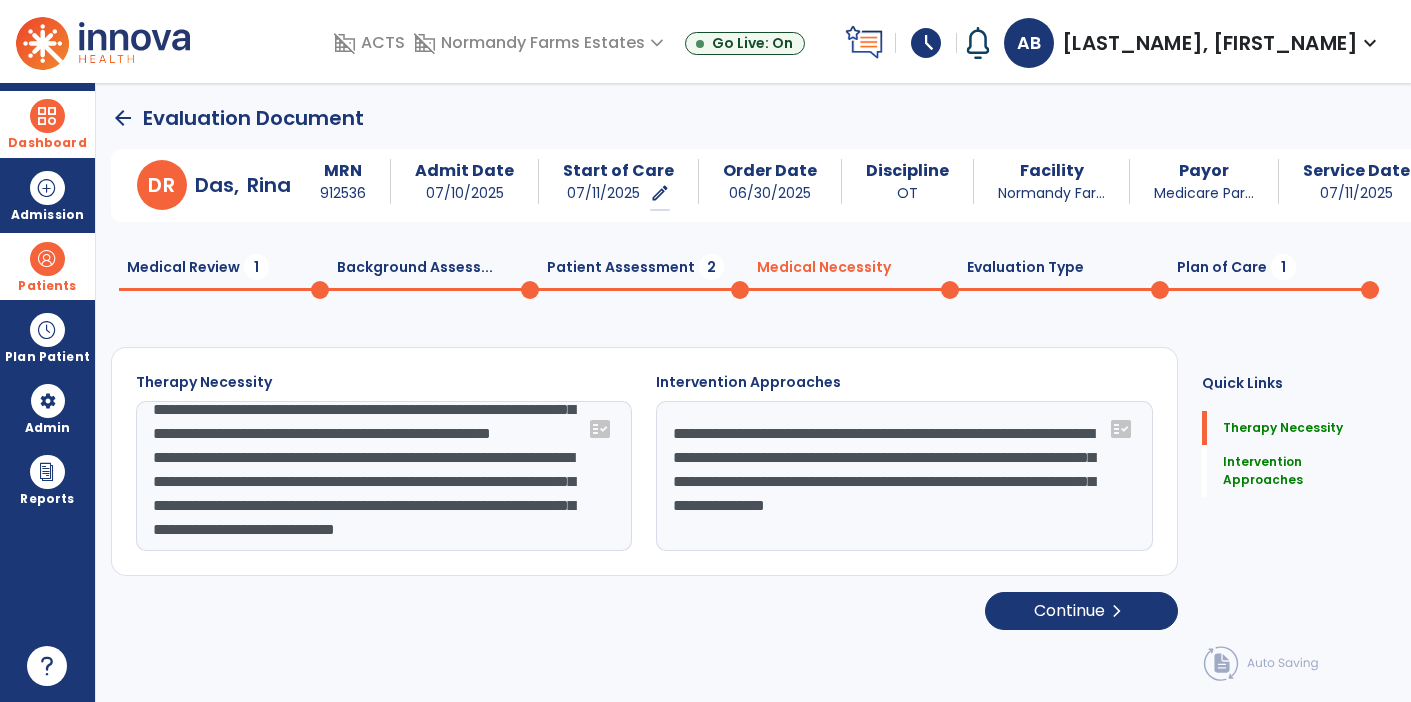 click on "**********" 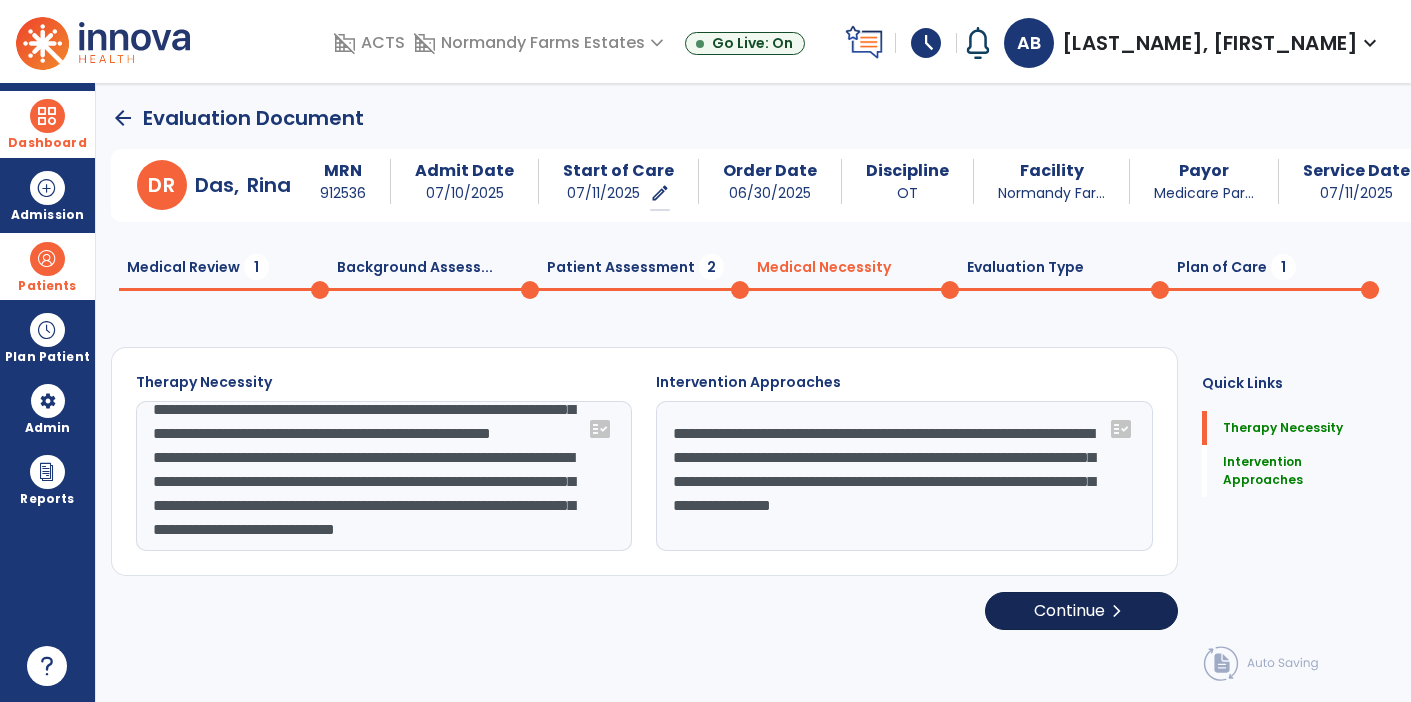 type on "**********" 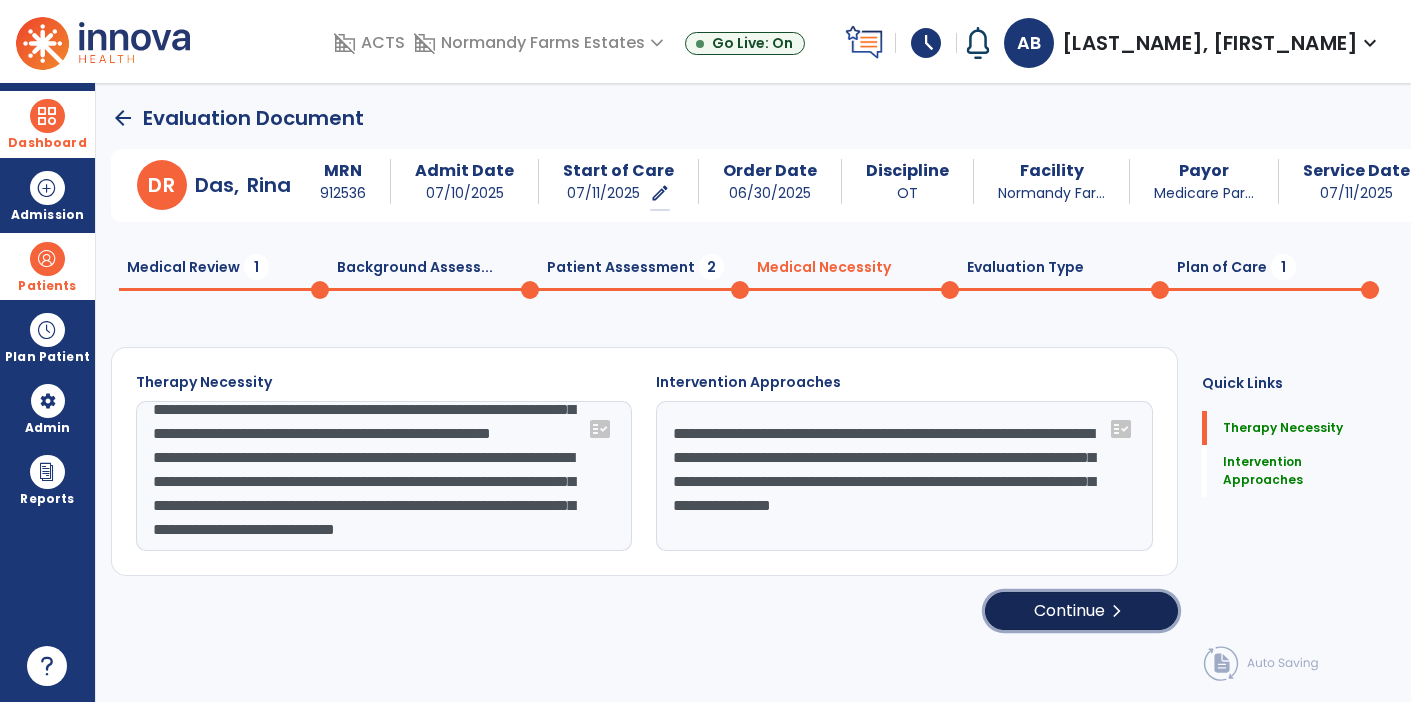 click on "Continue  chevron_right" 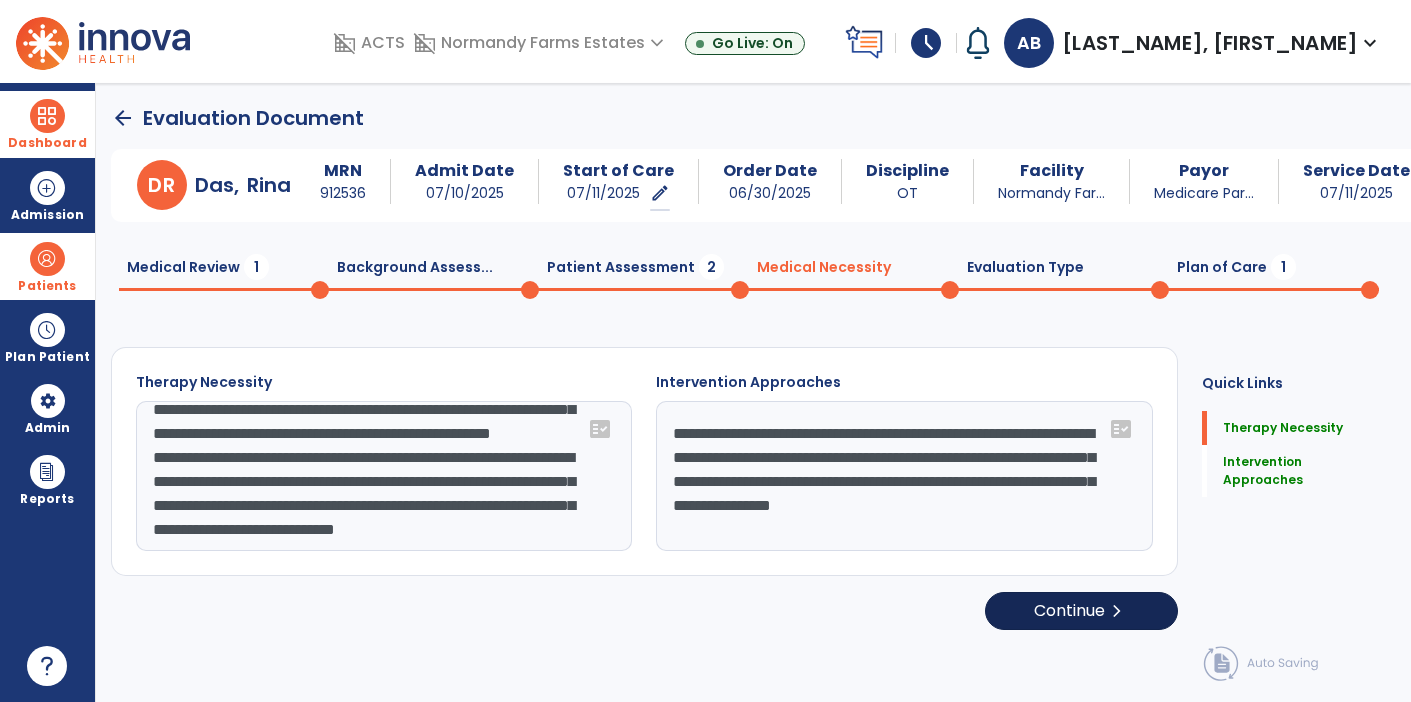 select on "**********" 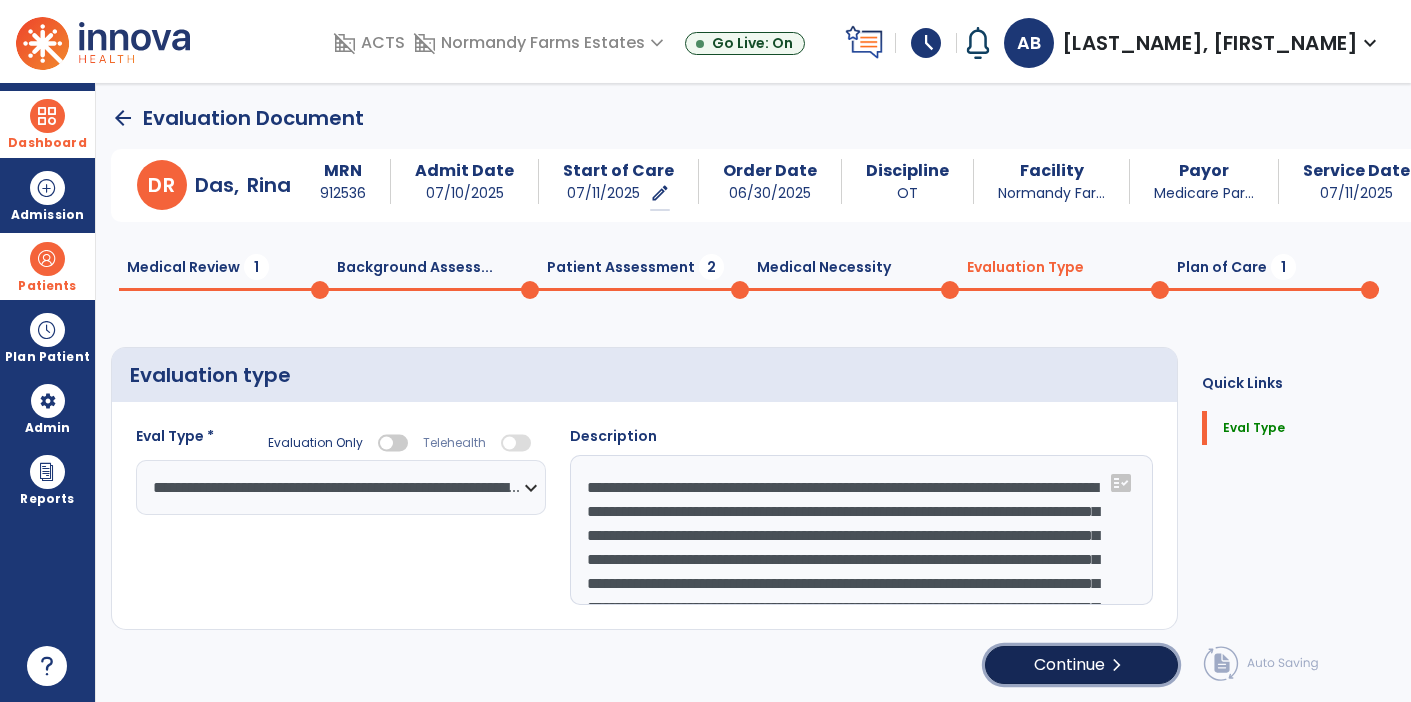 click on "Continue  chevron_right" 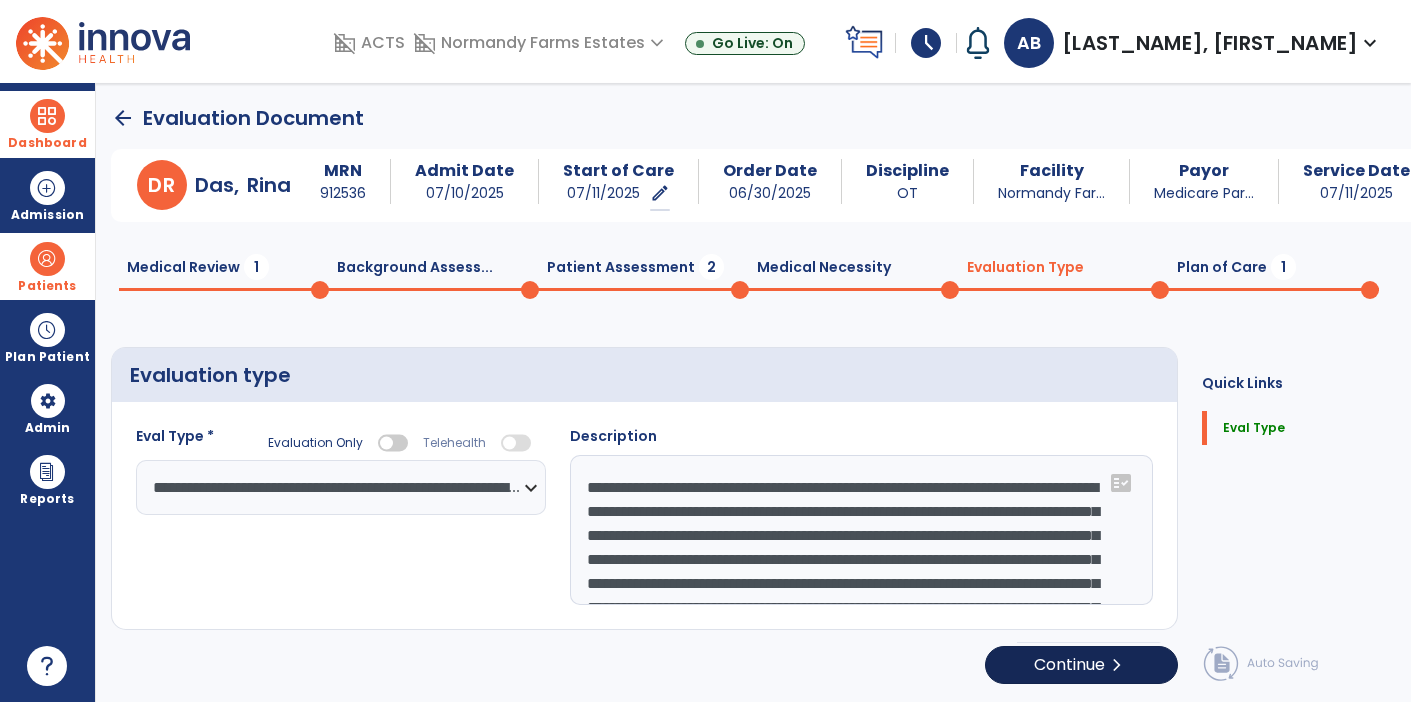 select on "**" 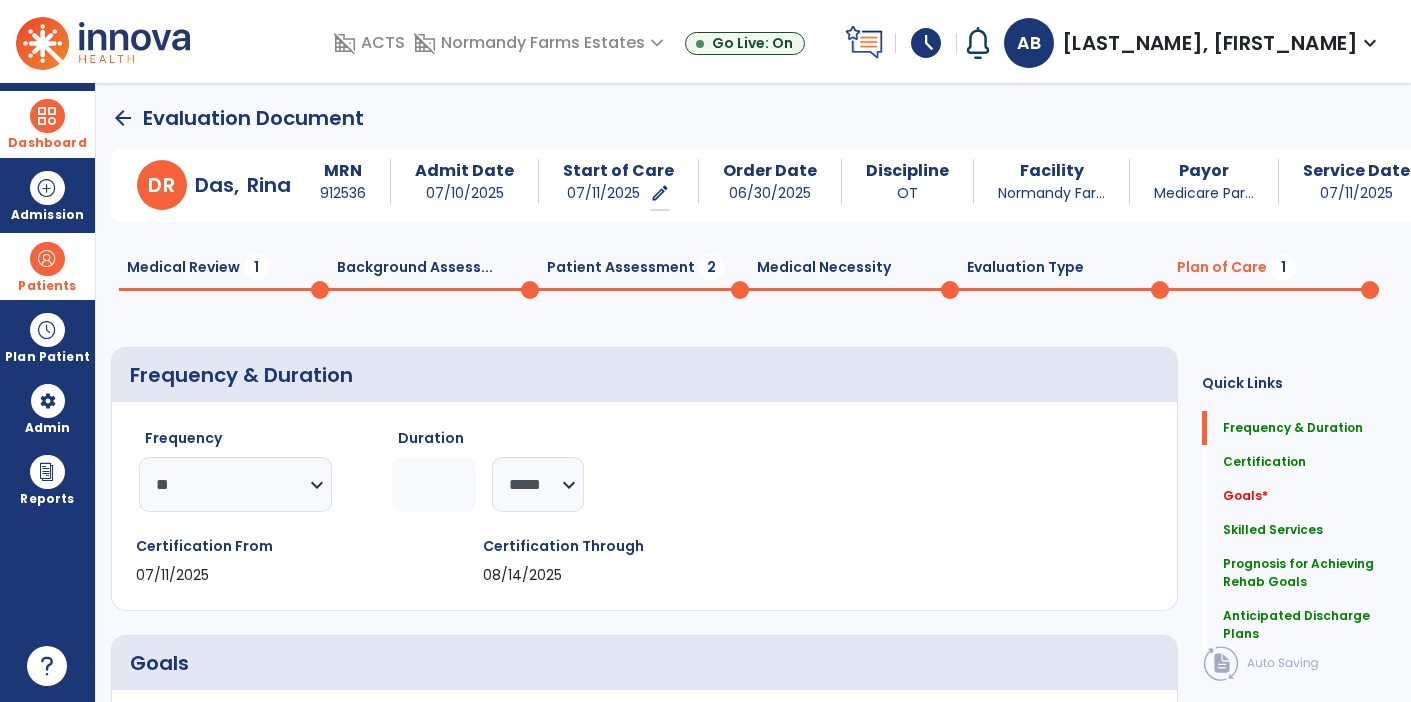 click on "Medical Review  1  Background Assess...  0  Patient Assessment  2  Medical Necessity  0  Evaluation Type  0  Plan of Care  1" 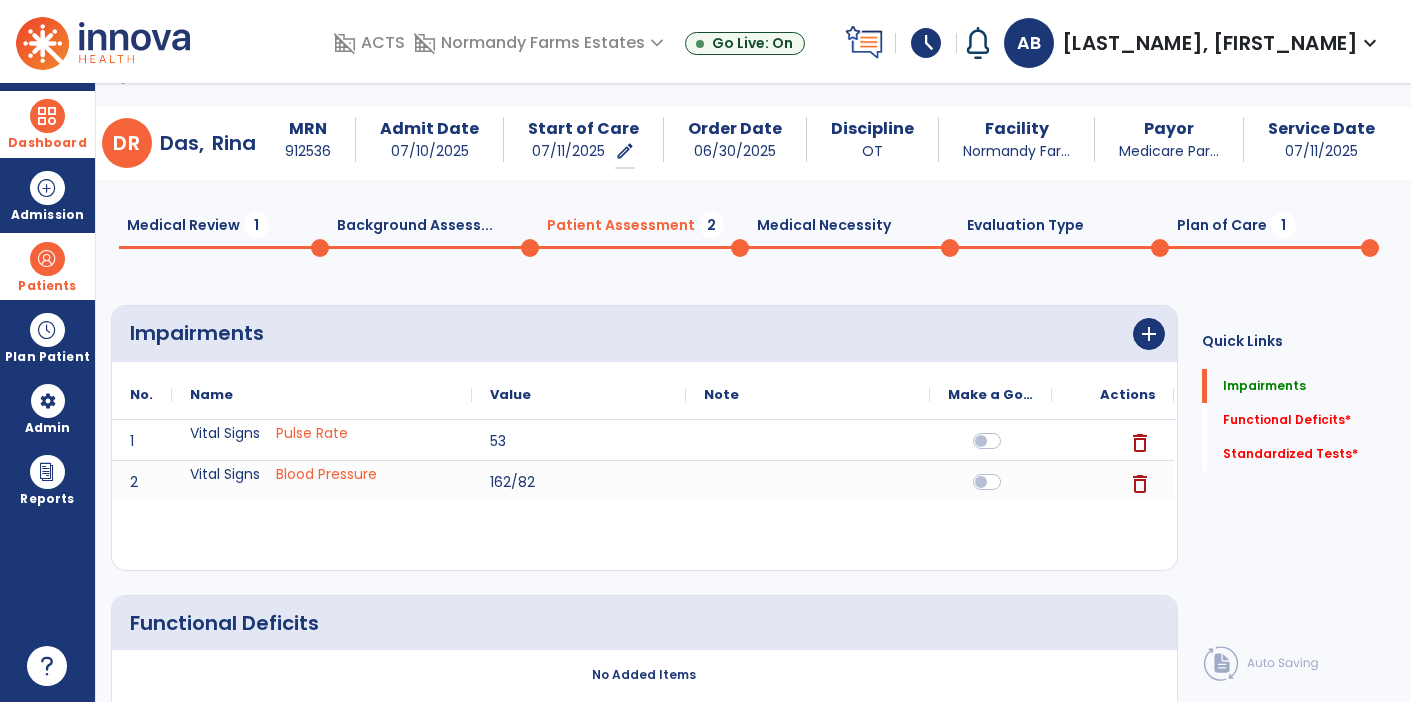 scroll, scrollTop: 38, scrollLeft: 0, axis: vertical 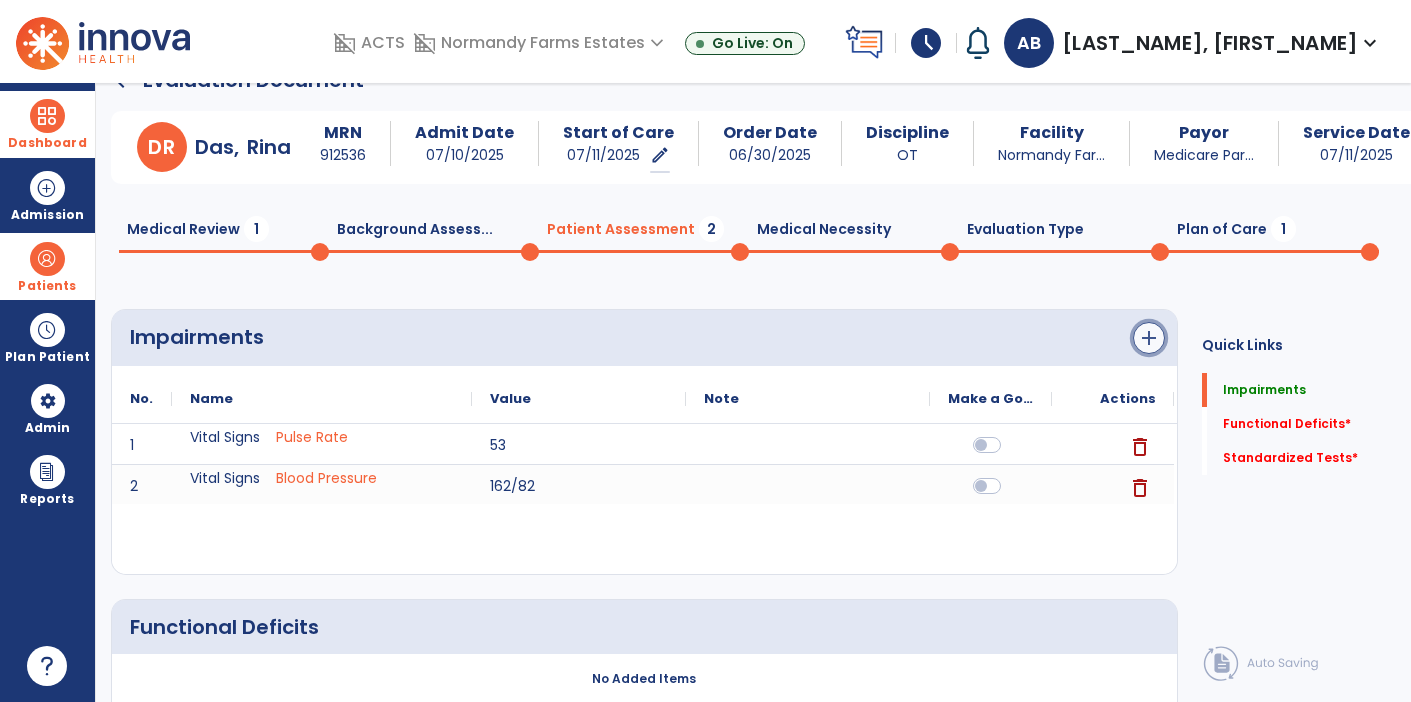 click on "add" 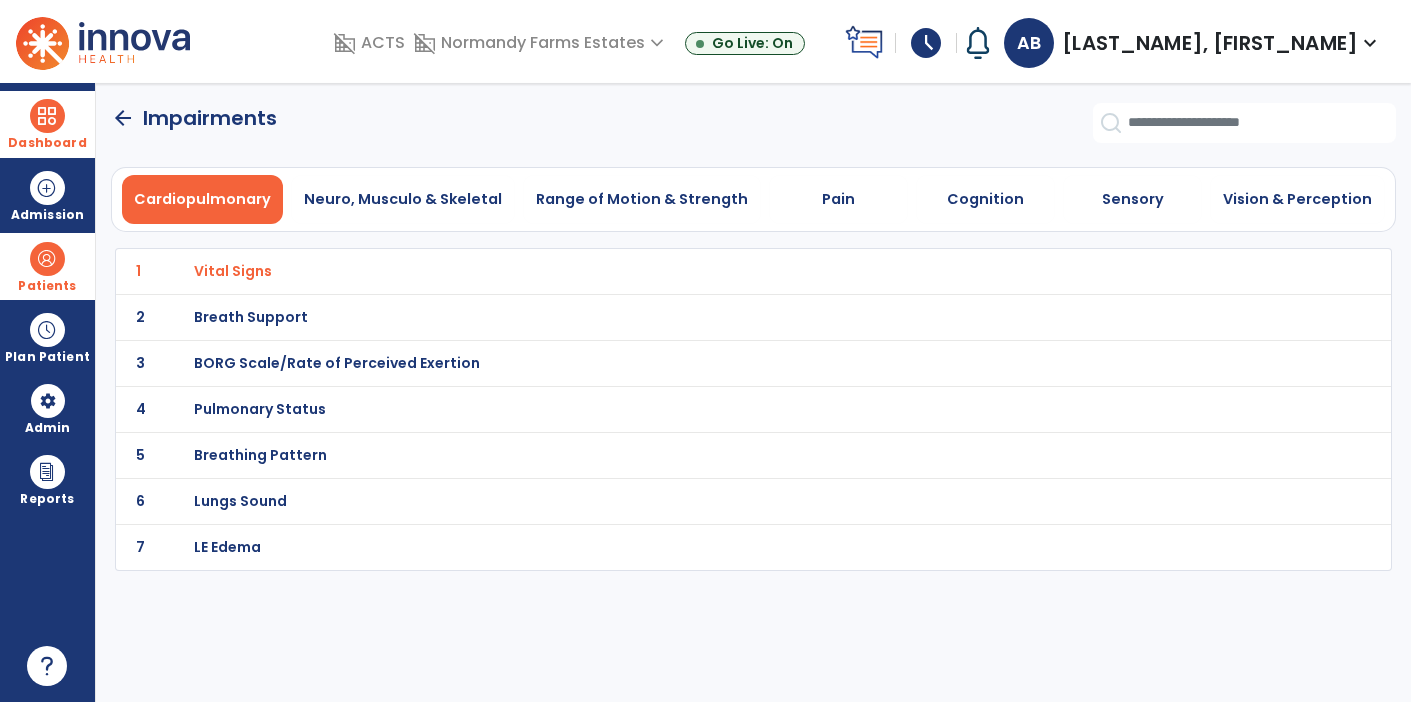 scroll, scrollTop: 0, scrollLeft: 0, axis: both 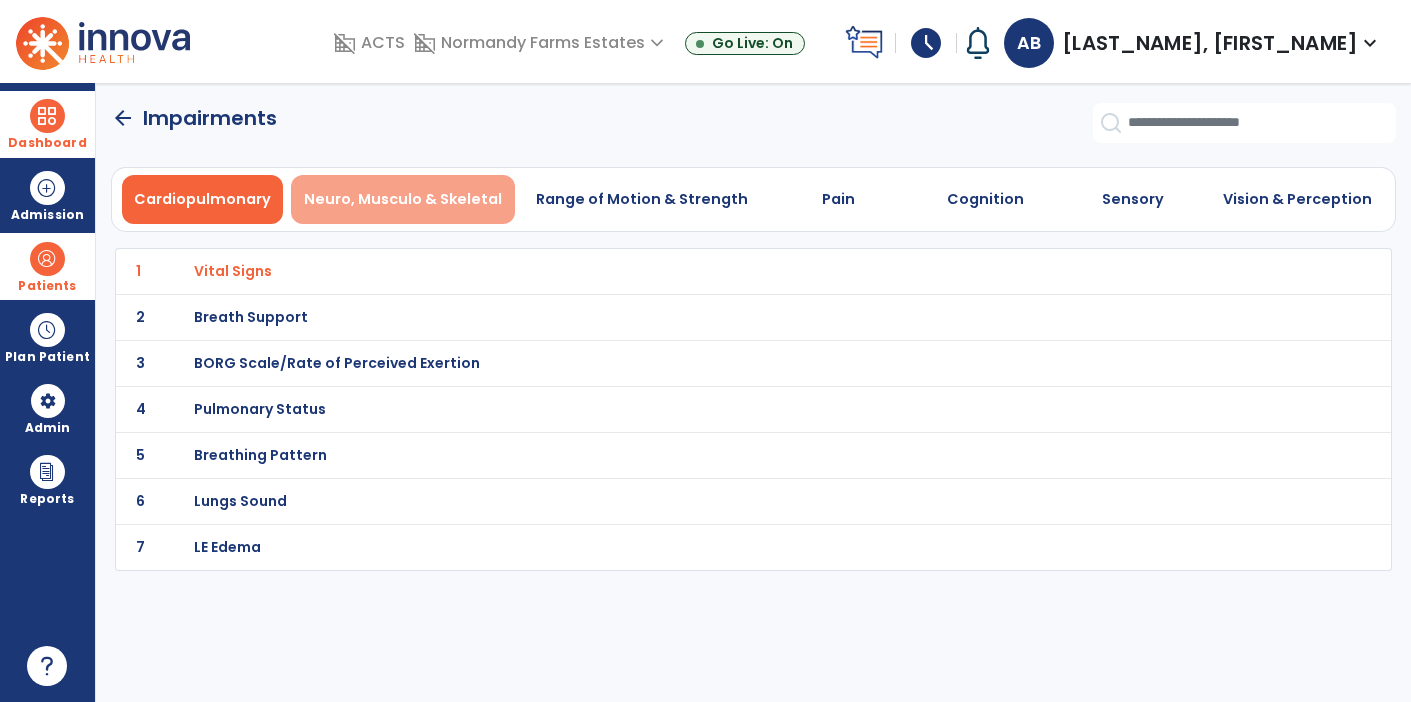 click on "Neuro, Musculo & Skeletal" at bounding box center [403, 199] 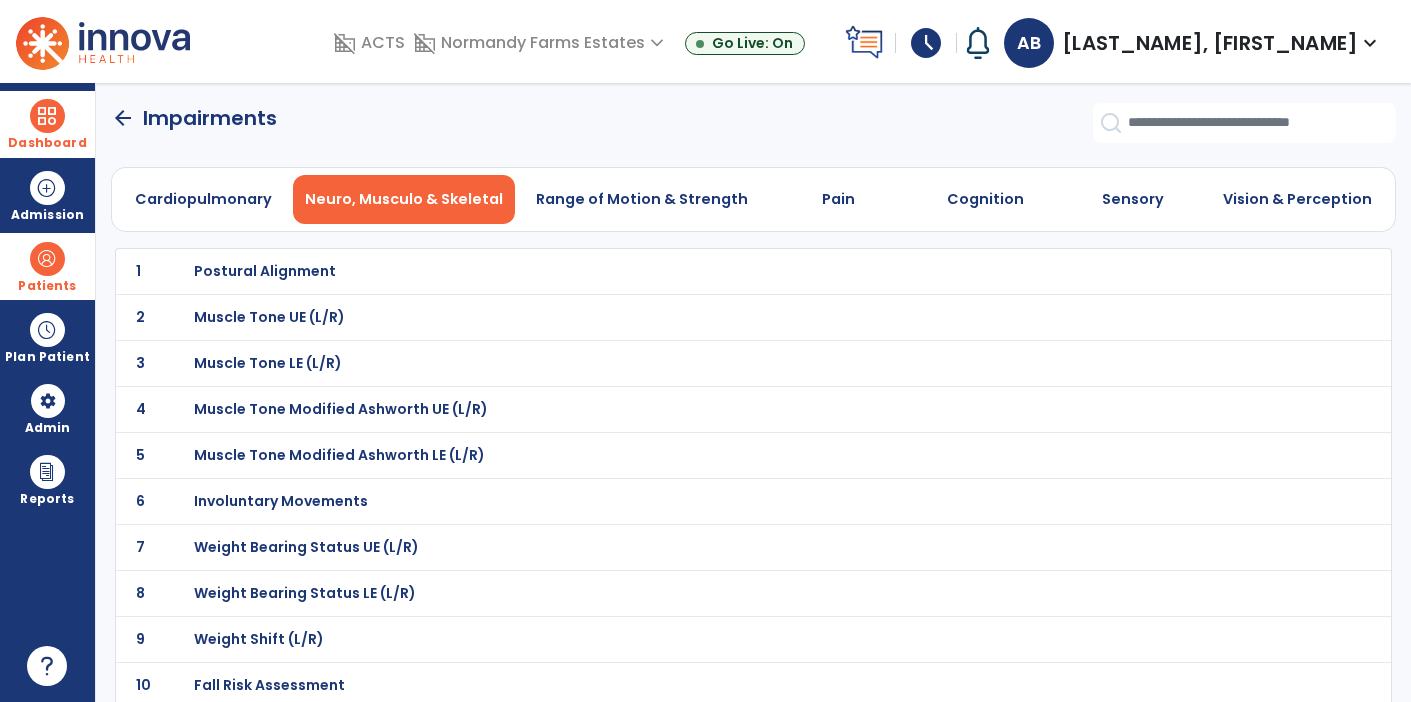 click on "Postural Alignment" at bounding box center (265, 271) 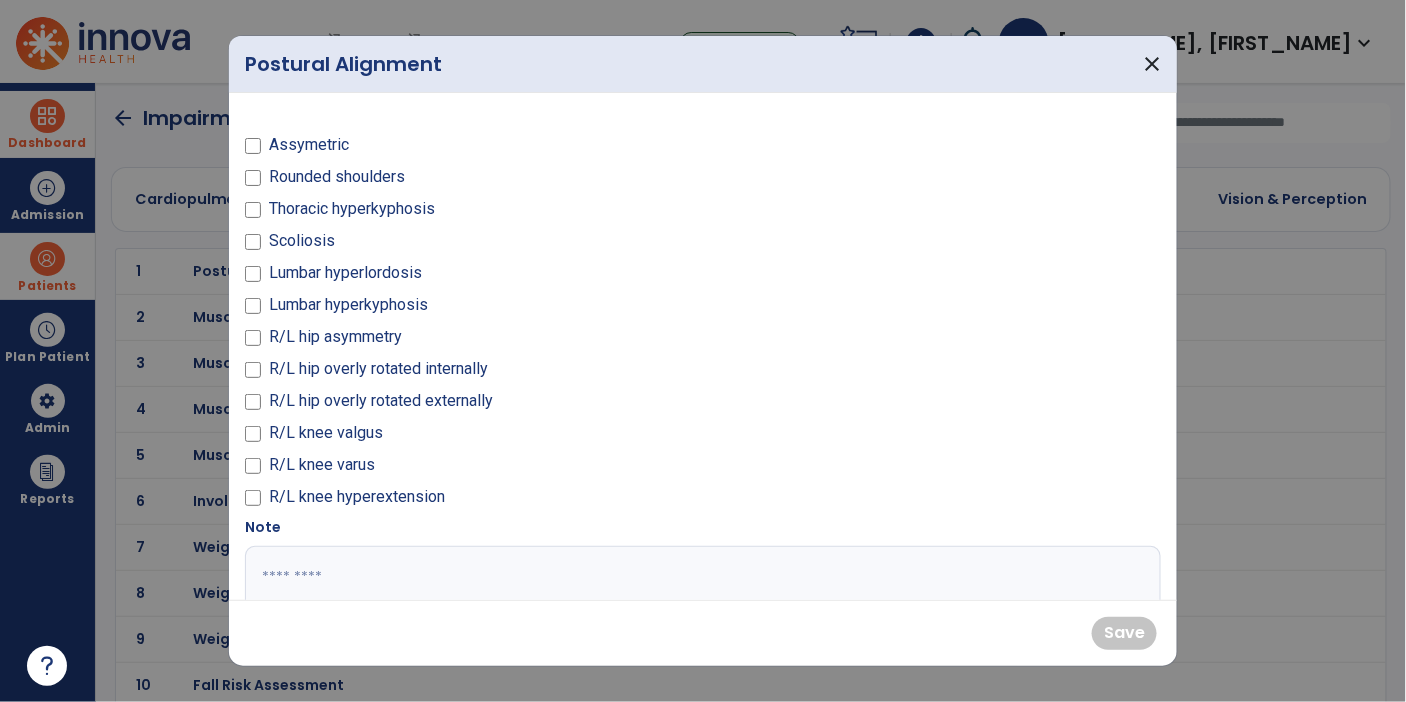 click on "Thoracic hyperkyphosis" at bounding box center [352, 209] 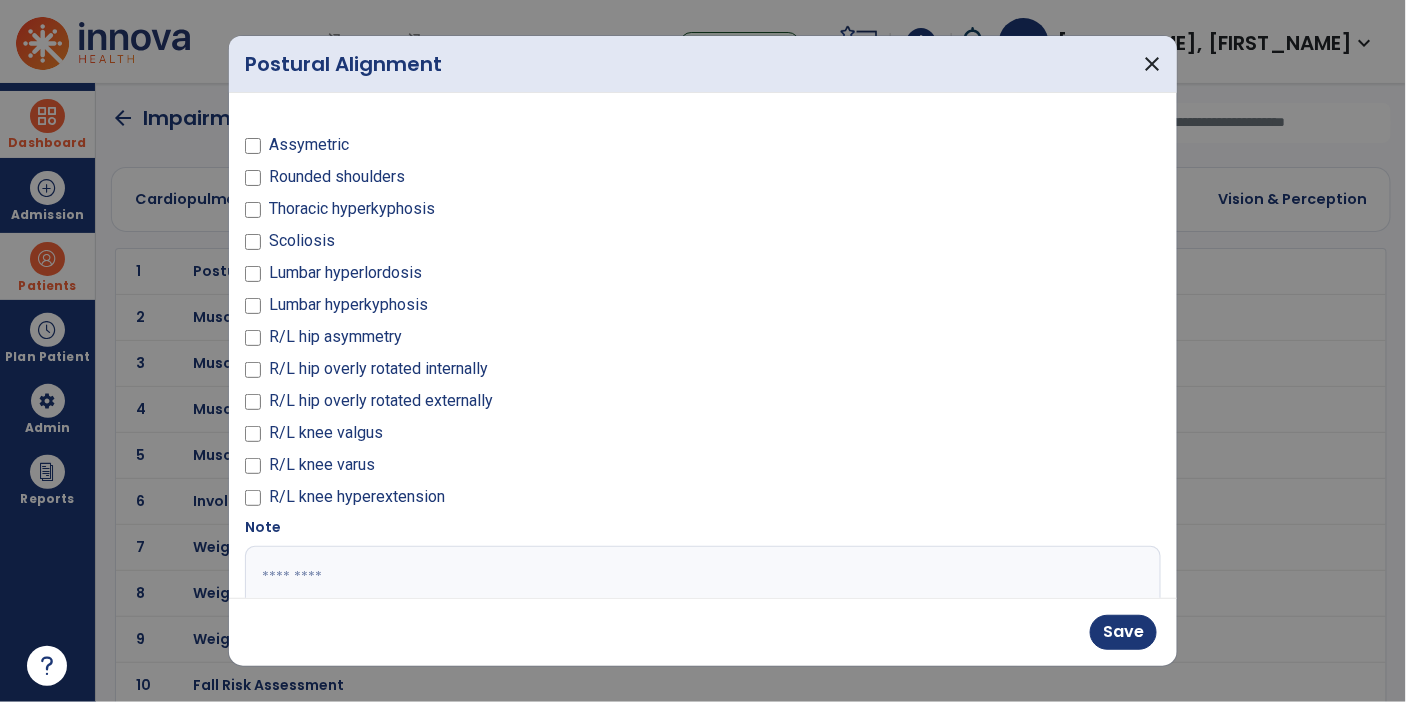 click at bounding box center [701, 621] 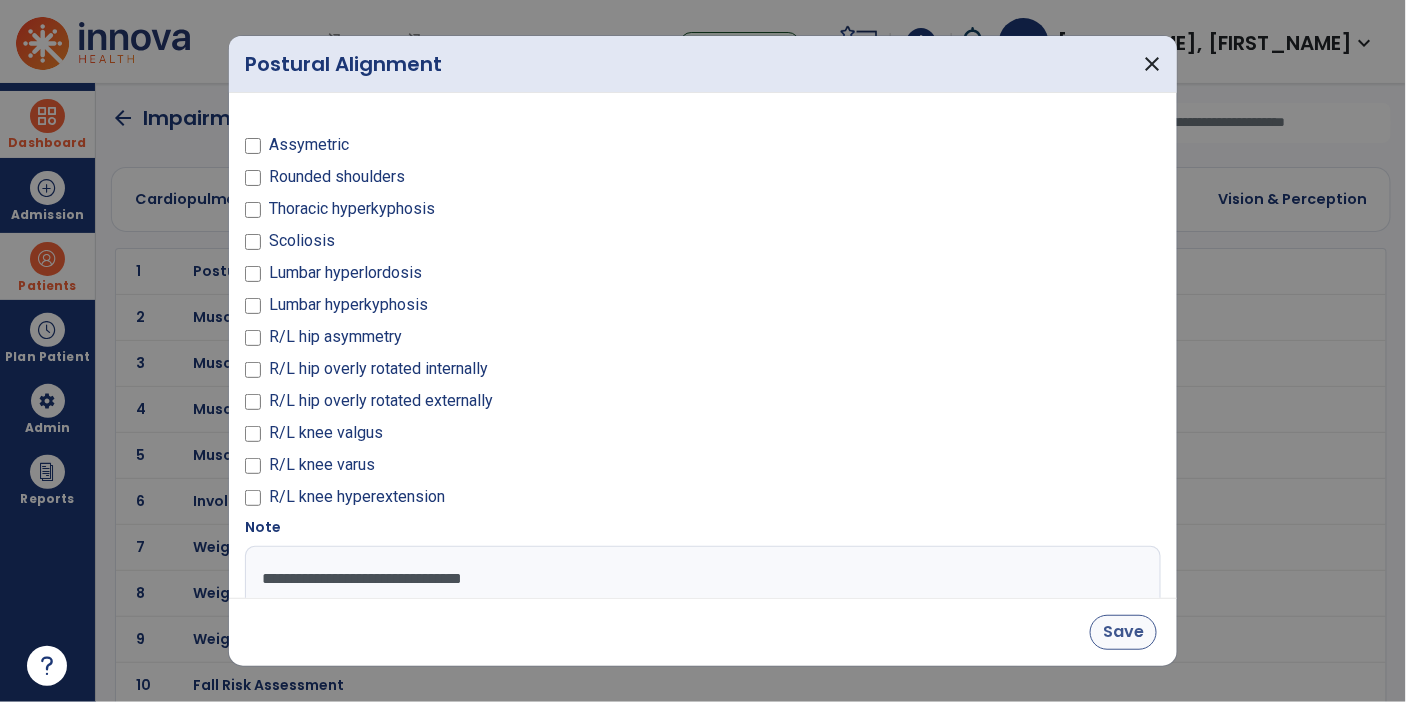 type on "**********" 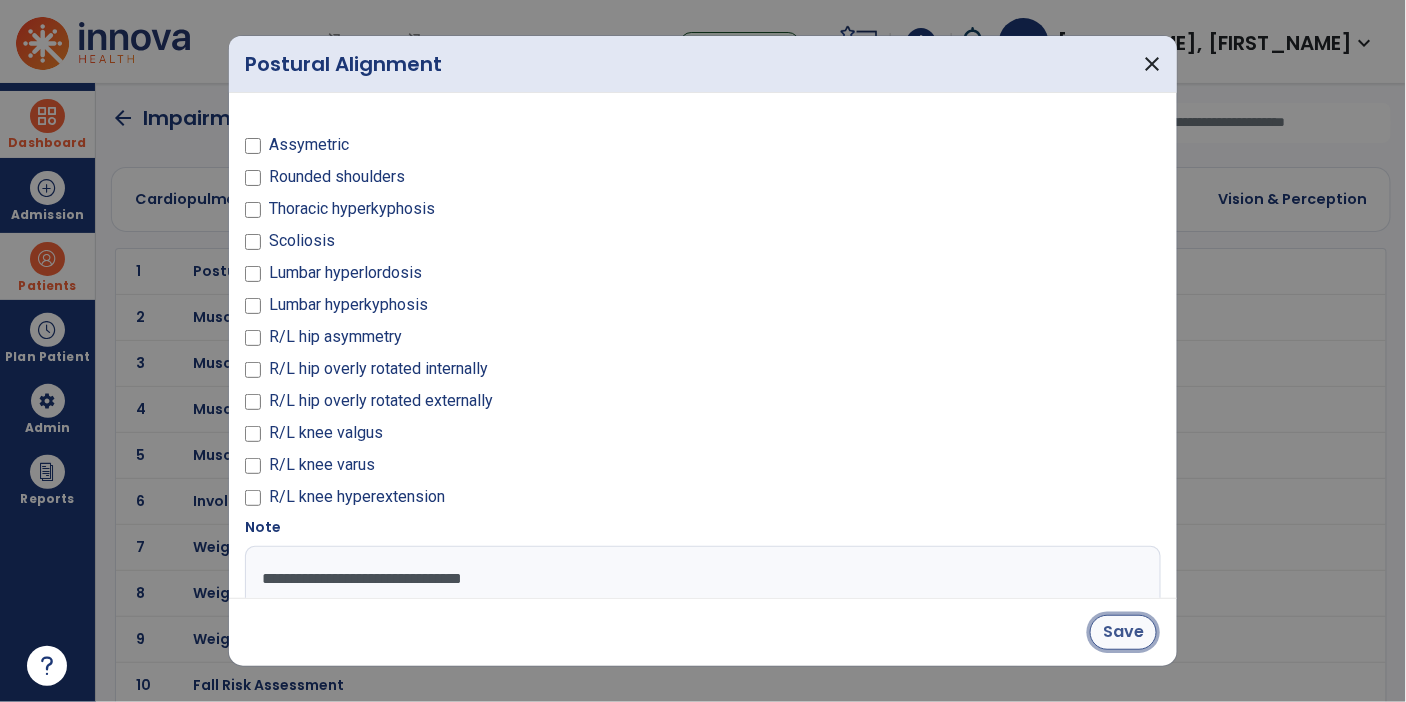 click on "Save" at bounding box center (1123, 632) 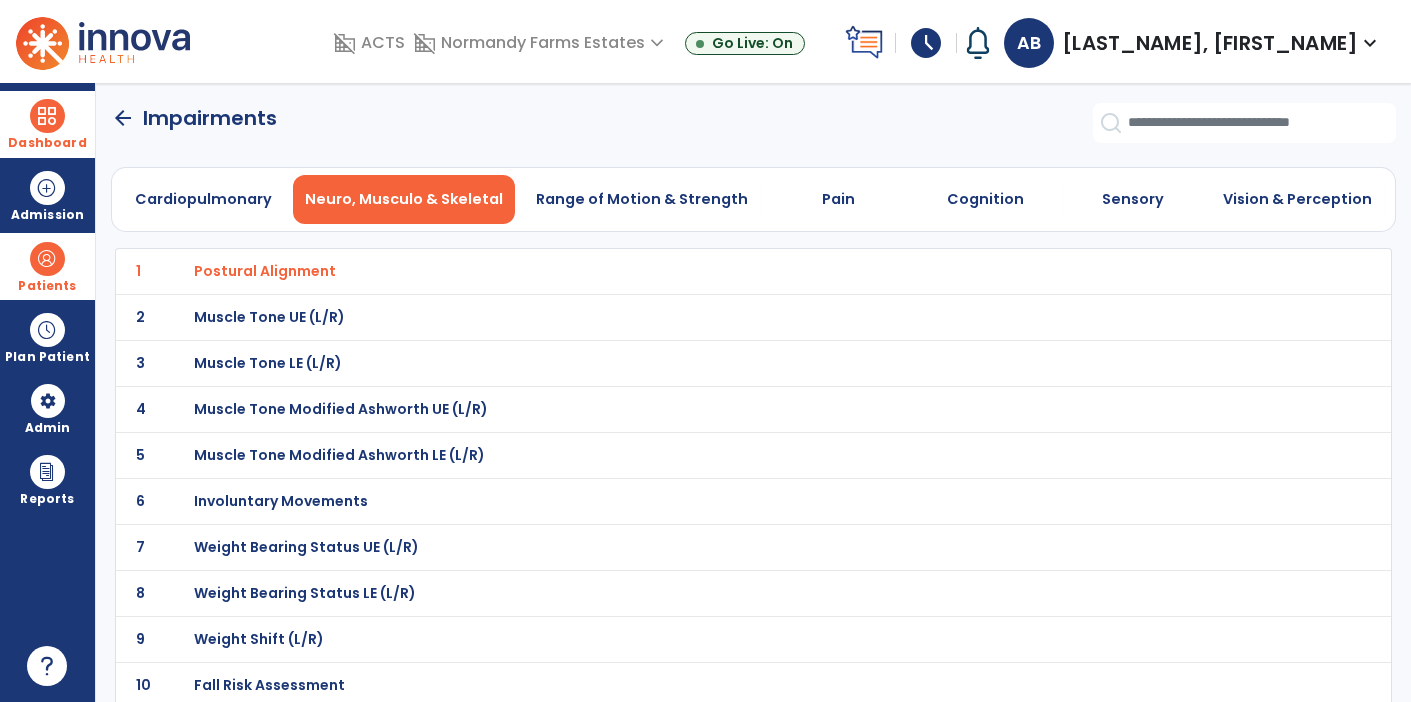 click on "Muscle Tone UE (L/R)" at bounding box center [265, 271] 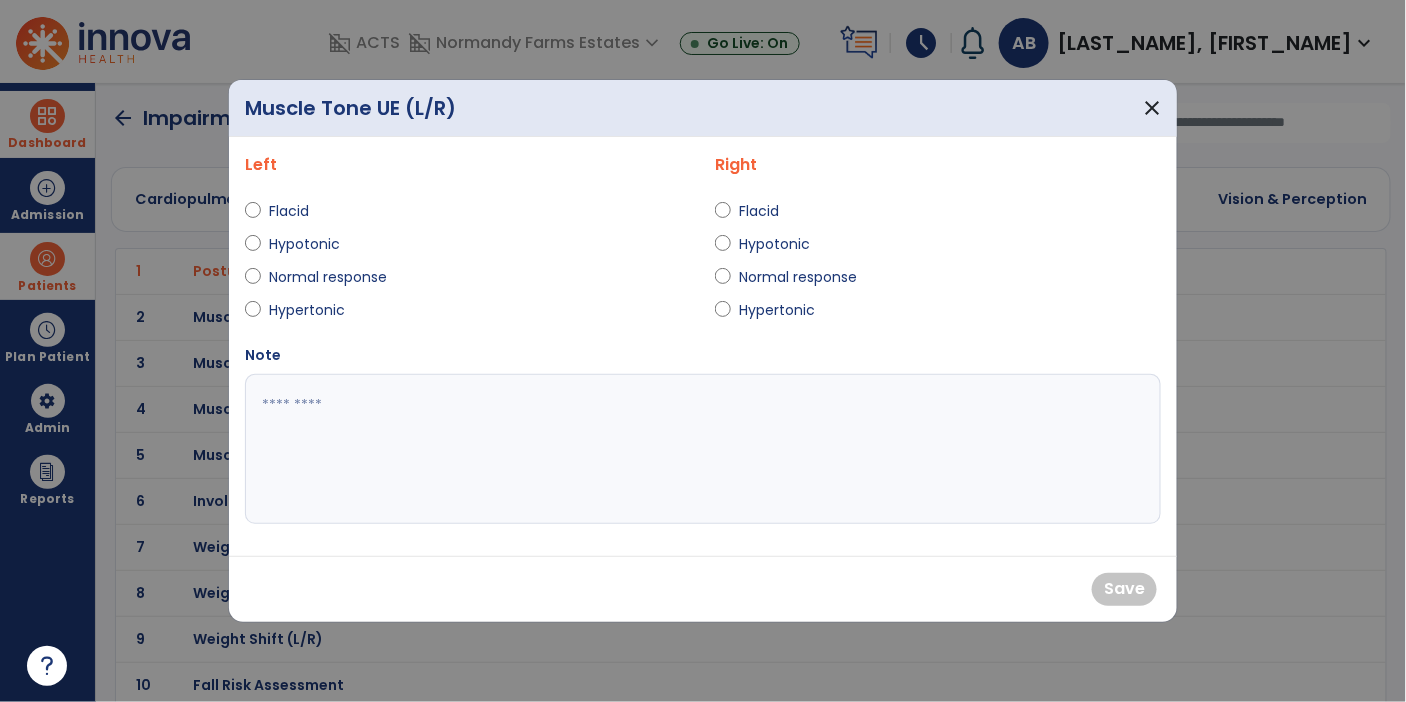 click on "Hypertonic" at bounding box center (307, 310) 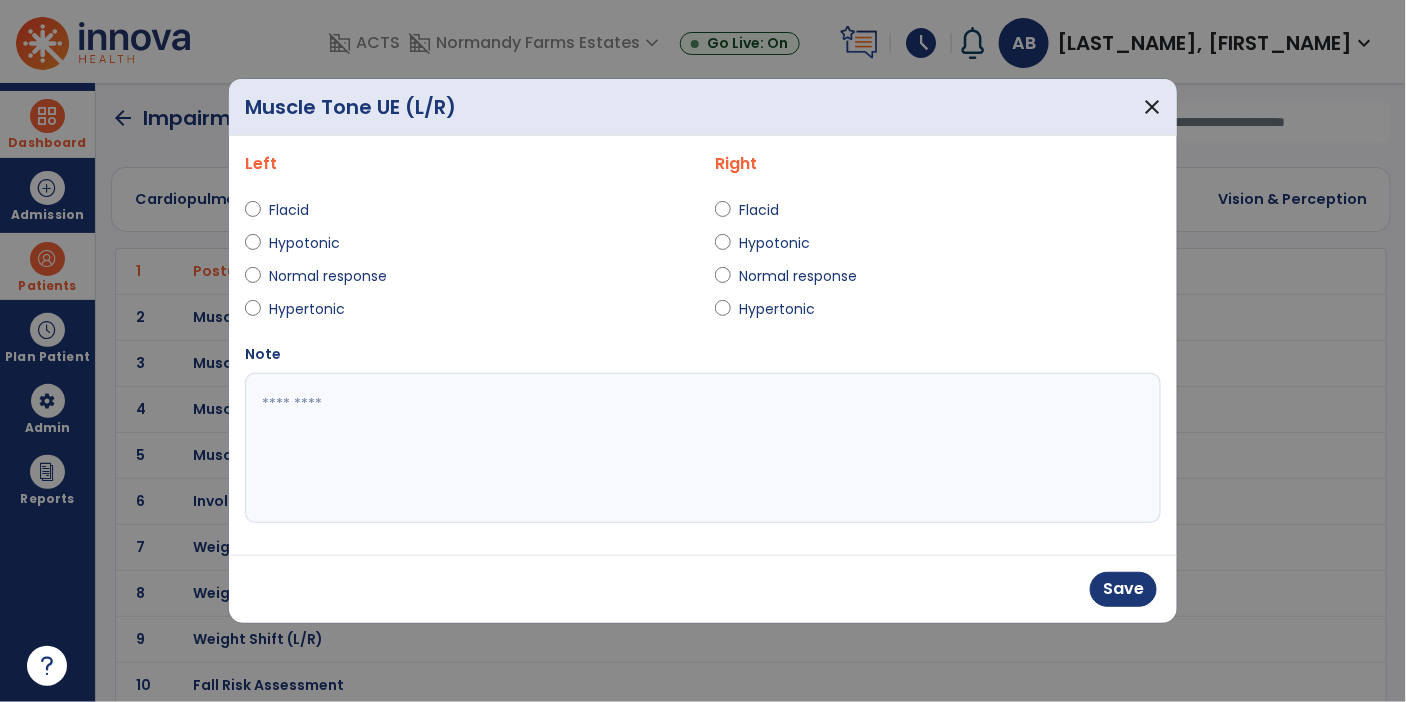 click on "Hypertonic" at bounding box center [777, 309] 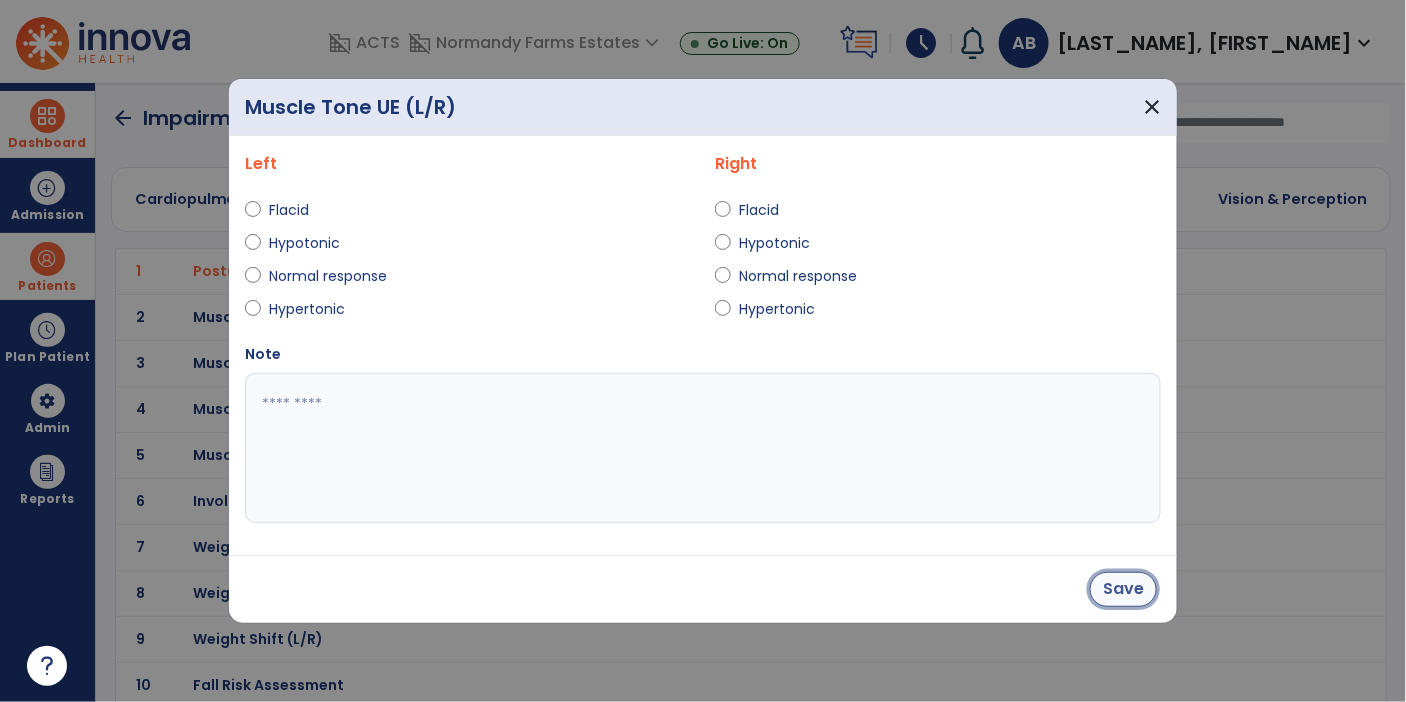 click on "Save" at bounding box center (1123, 589) 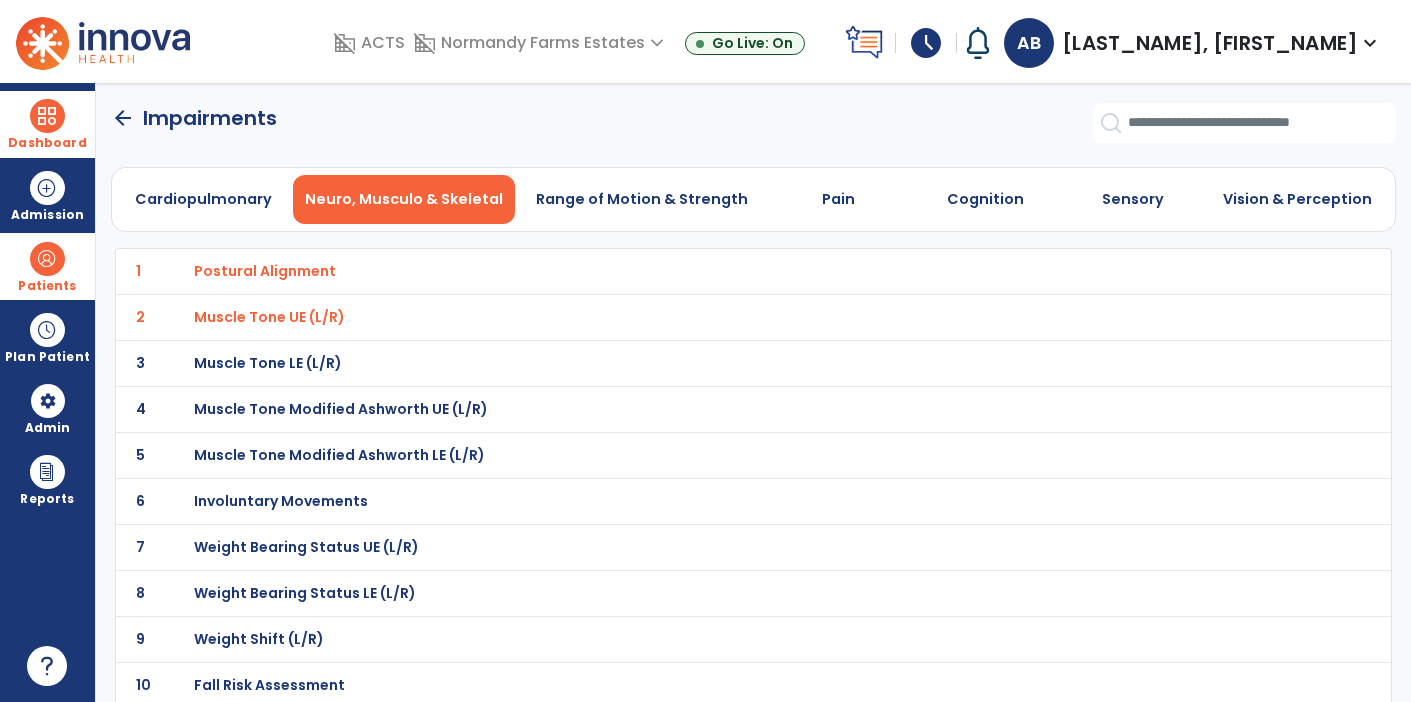 click on "Muscle Tone LE (L/R)" at bounding box center (265, 271) 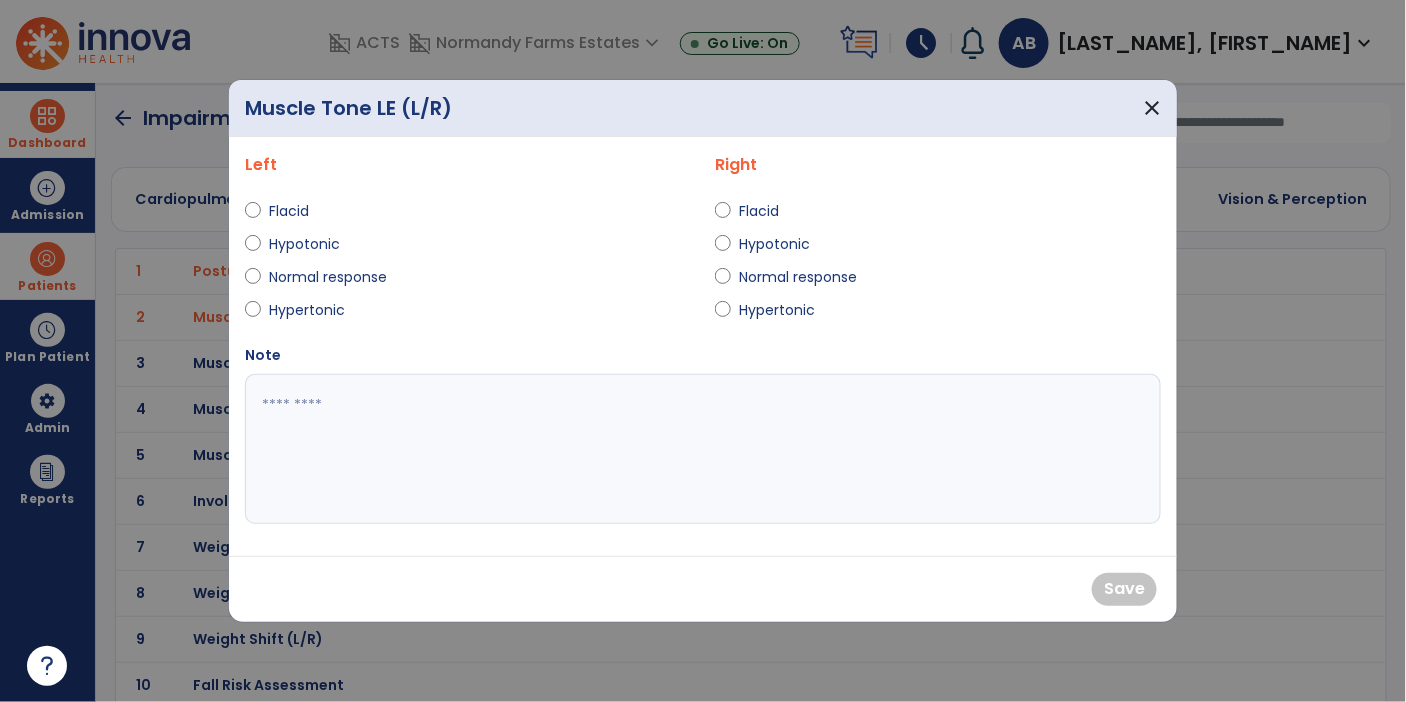 click on "Hypertonic" at bounding box center (307, 310) 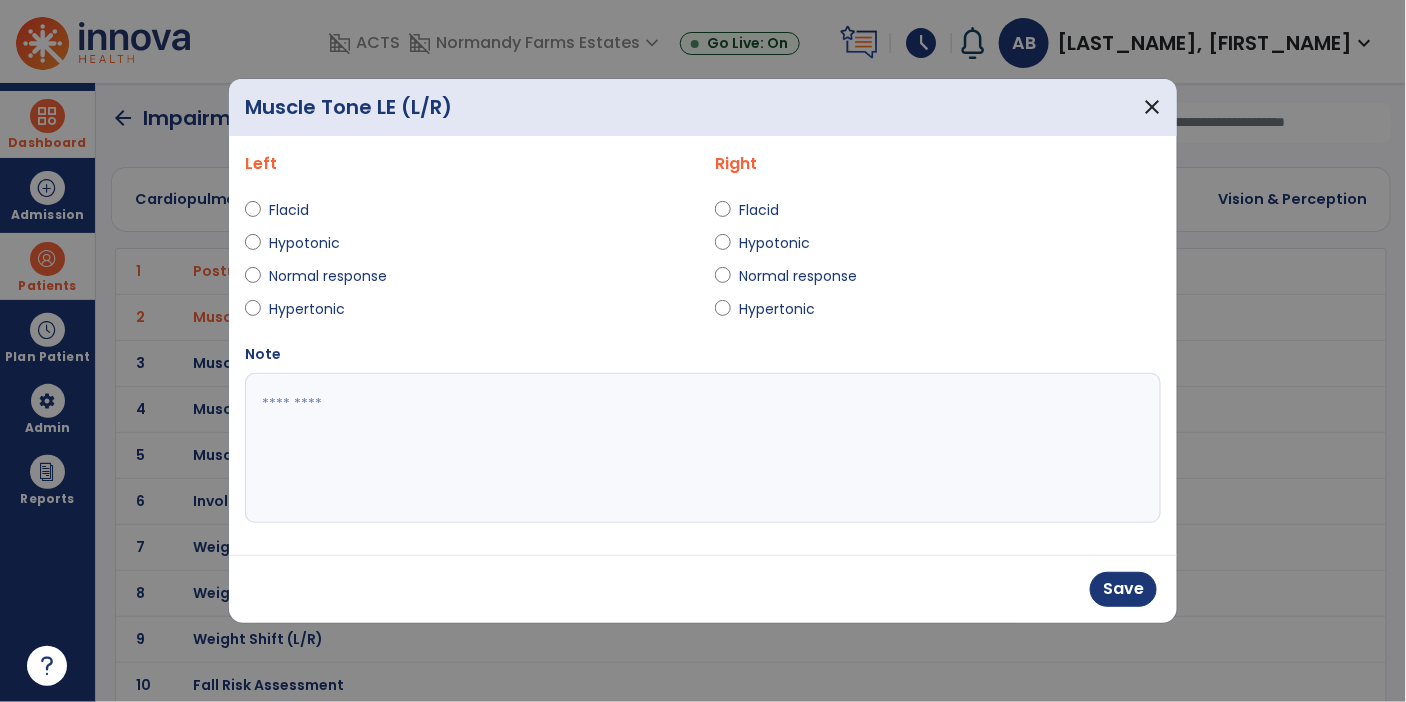 click on "Hypertonic" at bounding box center [777, 309] 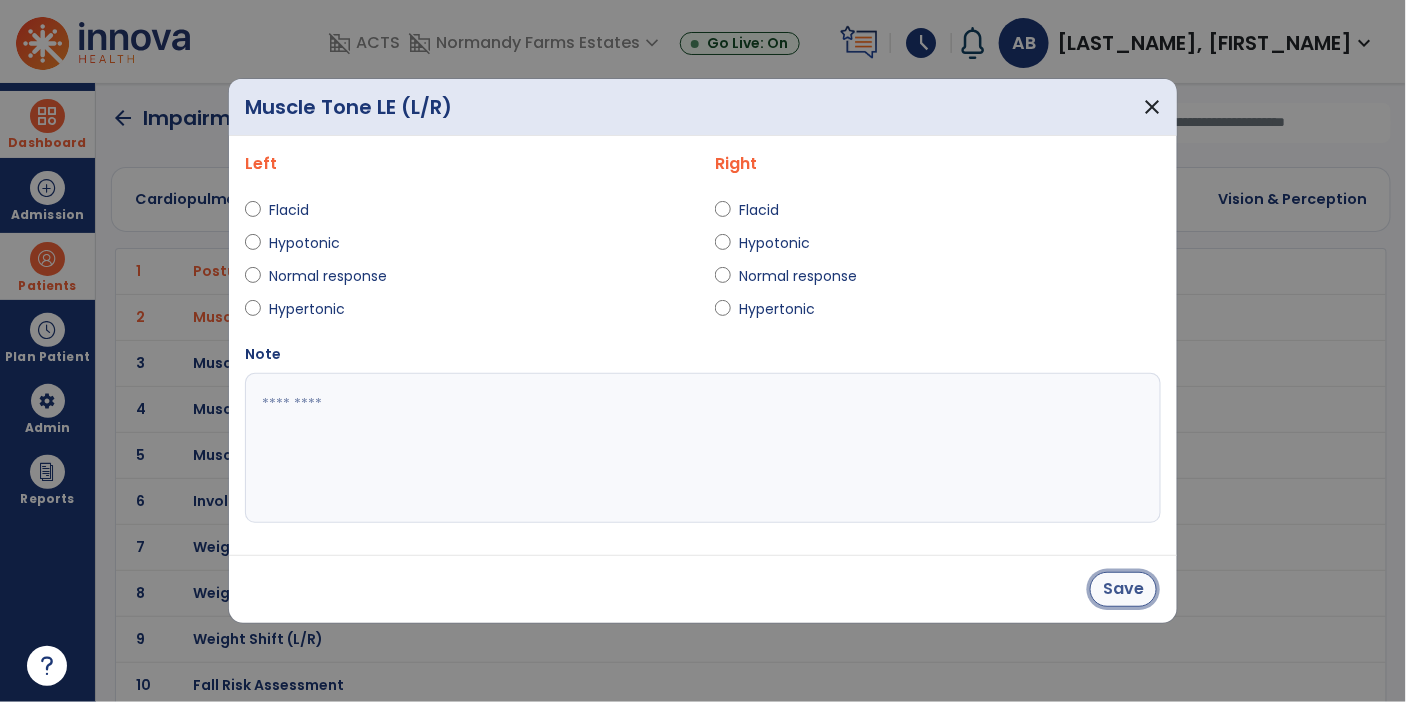 click on "Save" at bounding box center (1123, 589) 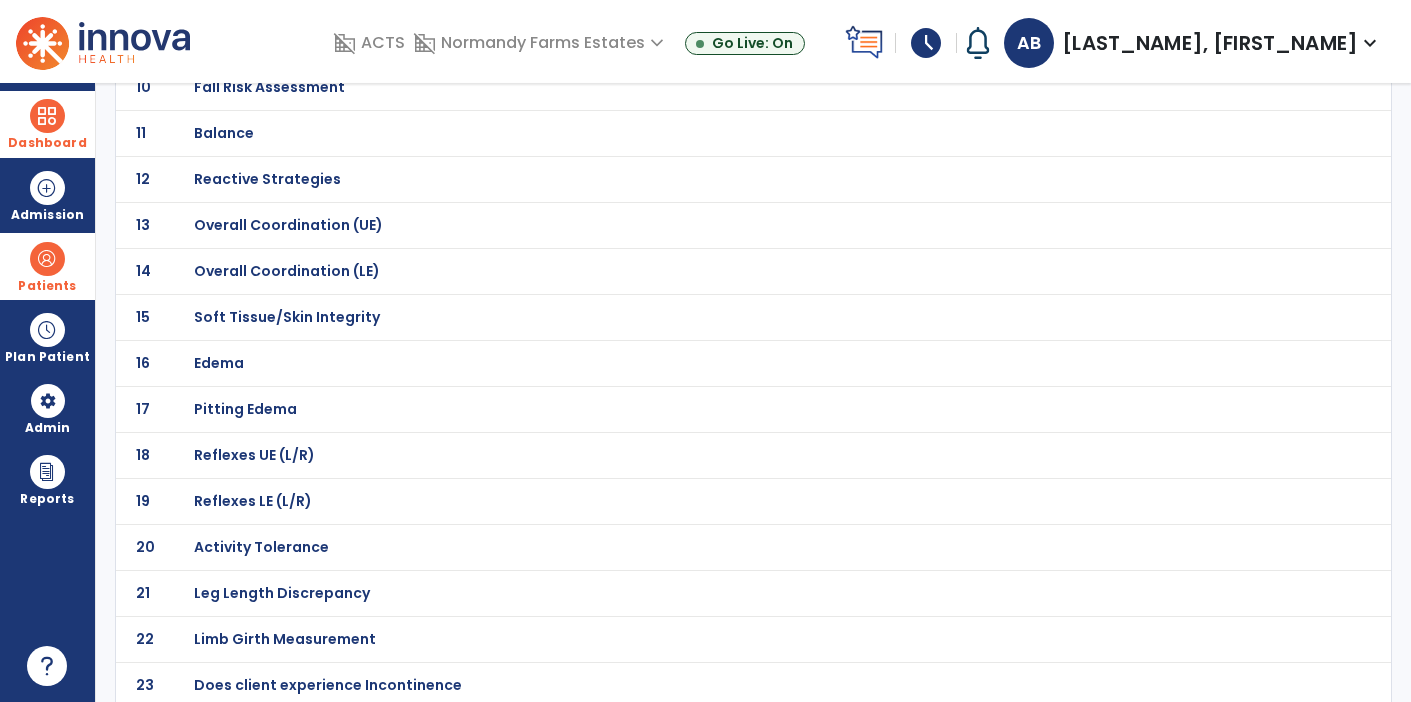 scroll, scrollTop: 0, scrollLeft: 0, axis: both 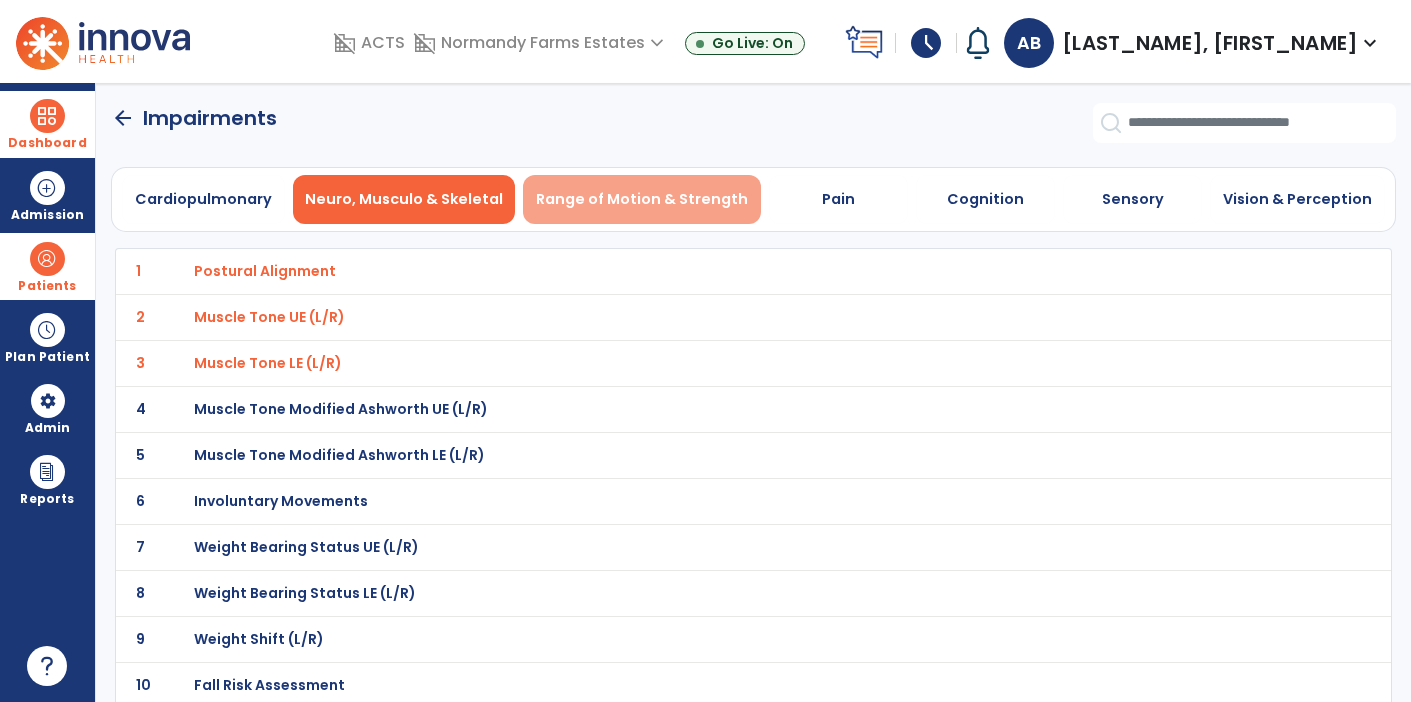 click on "Range of Motion & Strength" at bounding box center [642, 199] 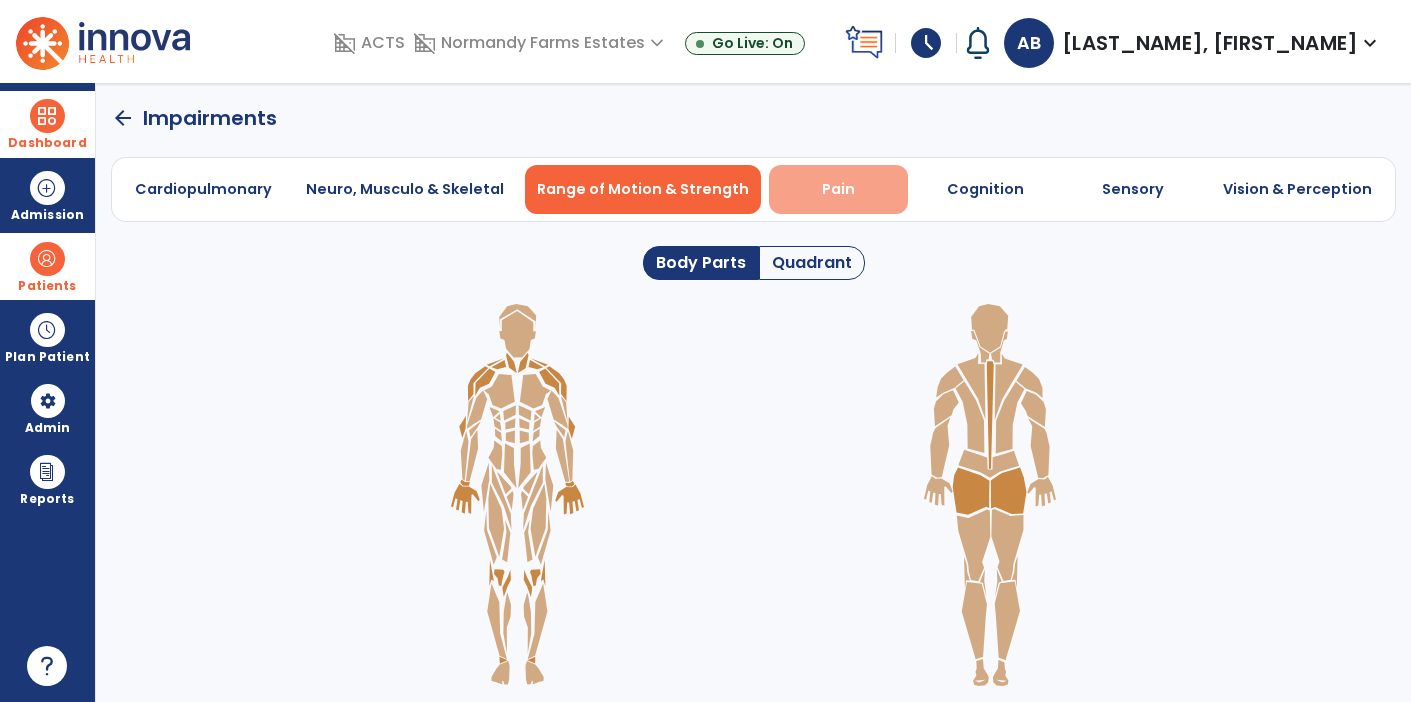 click on "Pain" at bounding box center [838, 189] 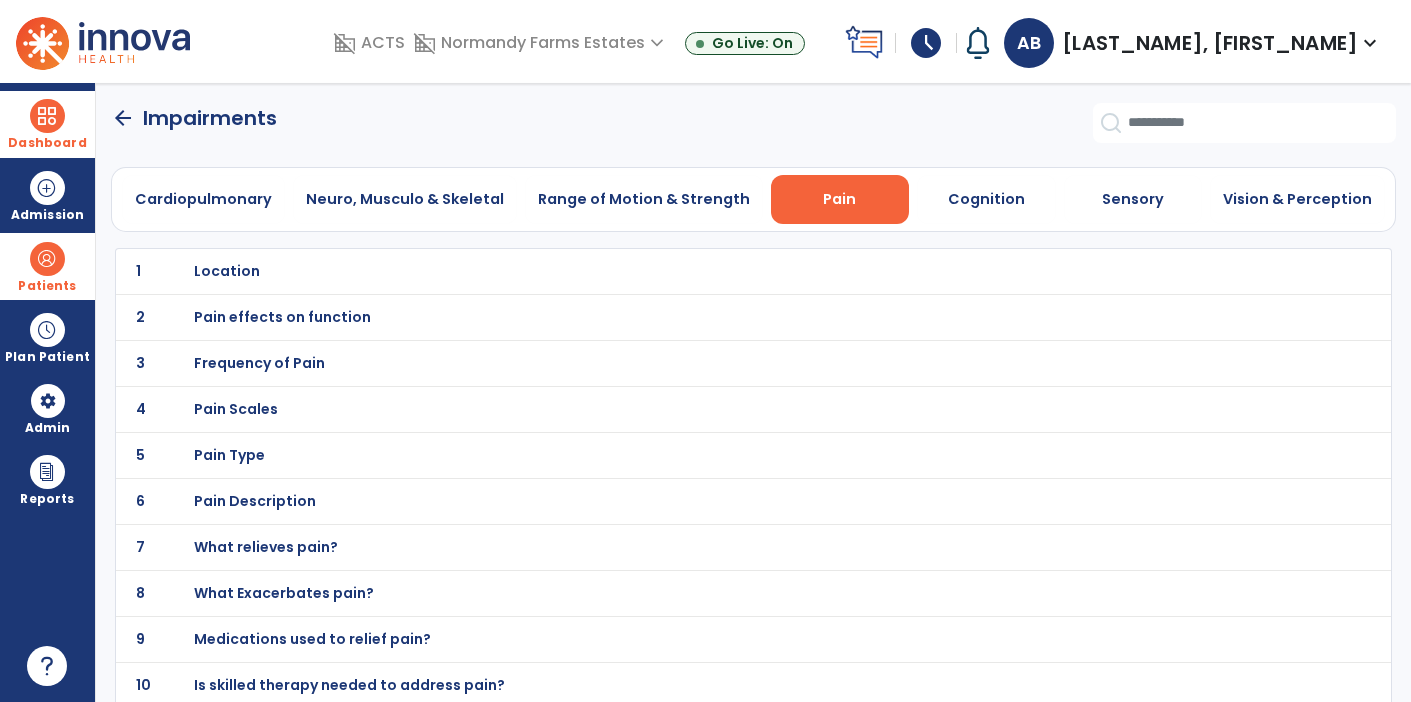 click on "Location" at bounding box center (227, 271) 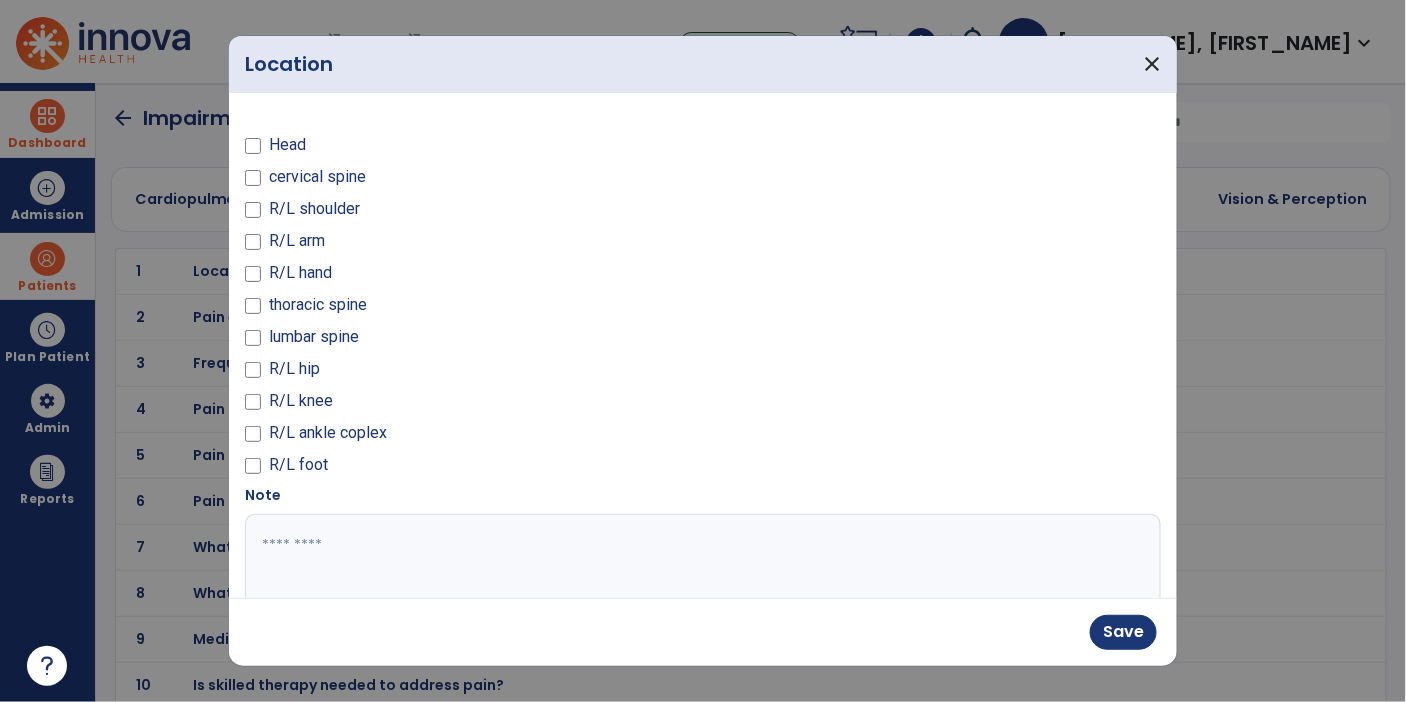 click at bounding box center (701, 589) 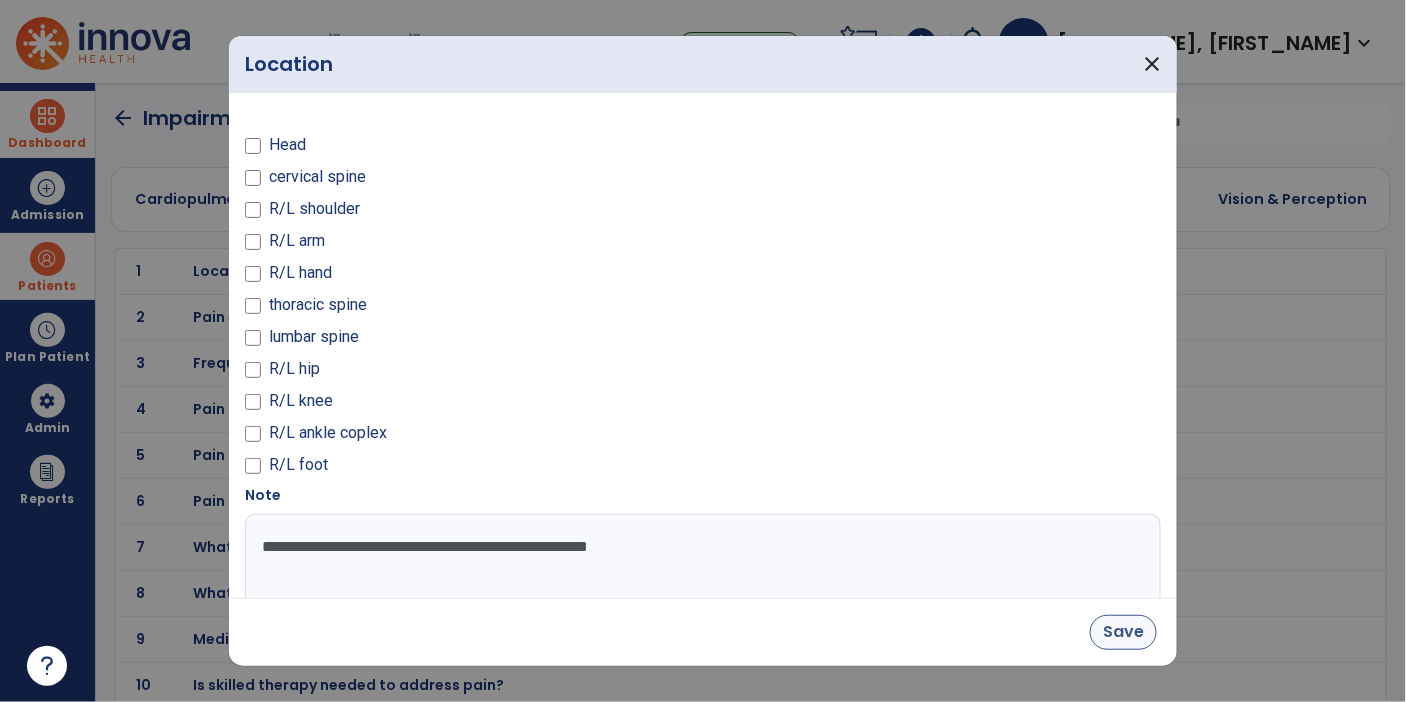 type on "**********" 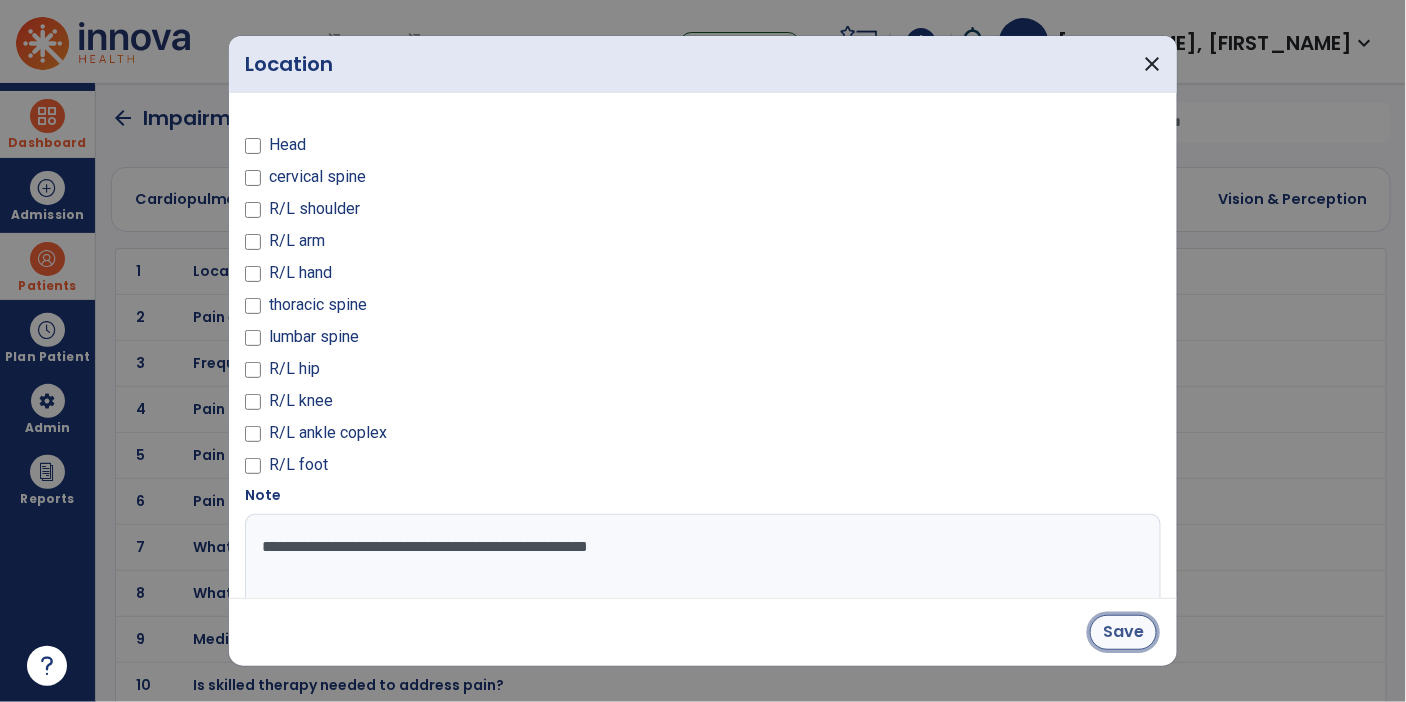 click on "Save" at bounding box center [1123, 632] 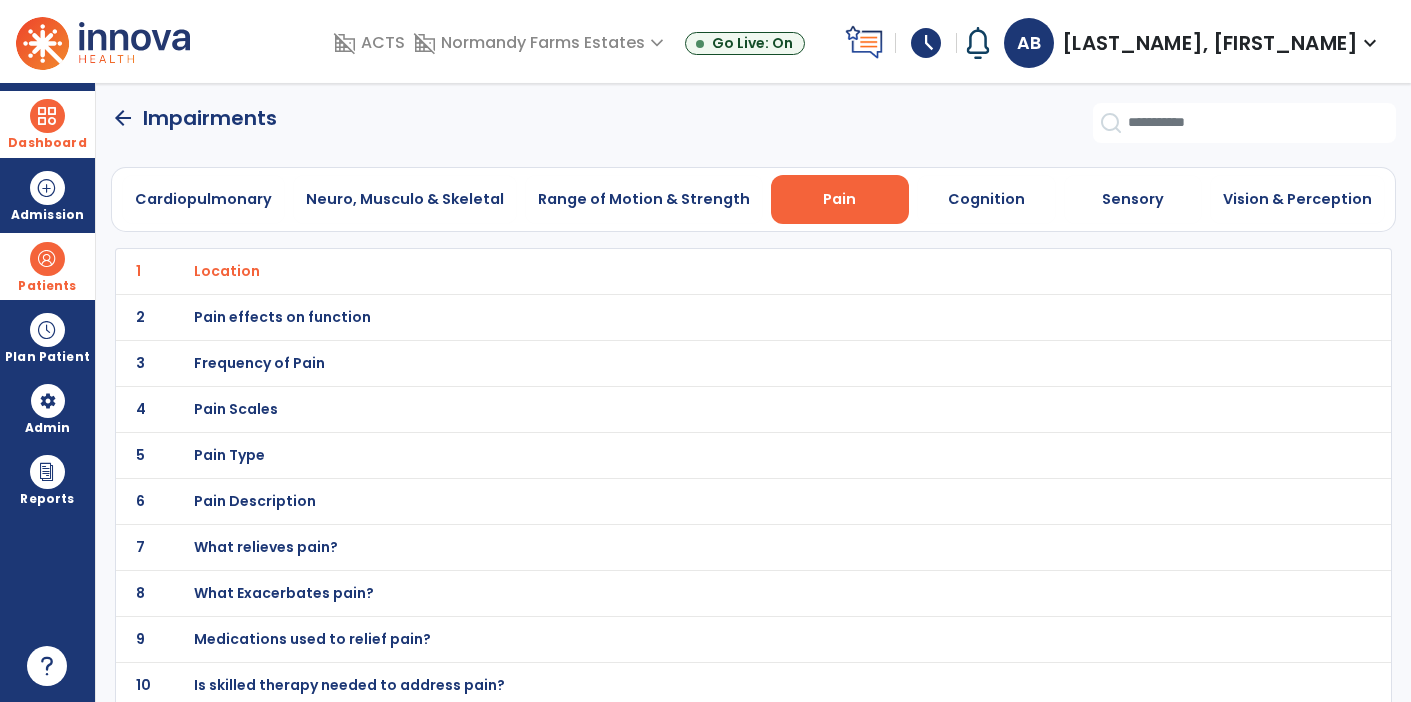click on "Pain effects on function" at bounding box center [227, 271] 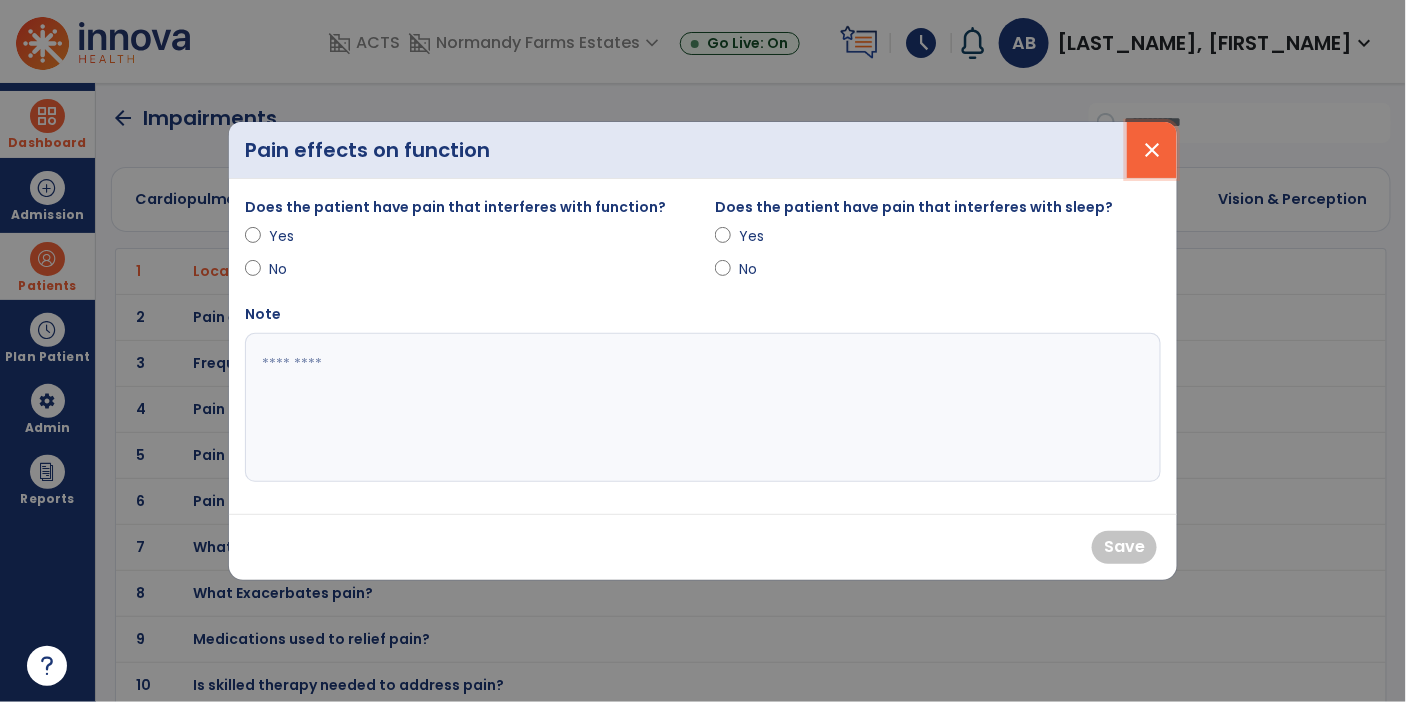 click on "close" at bounding box center (1152, 150) 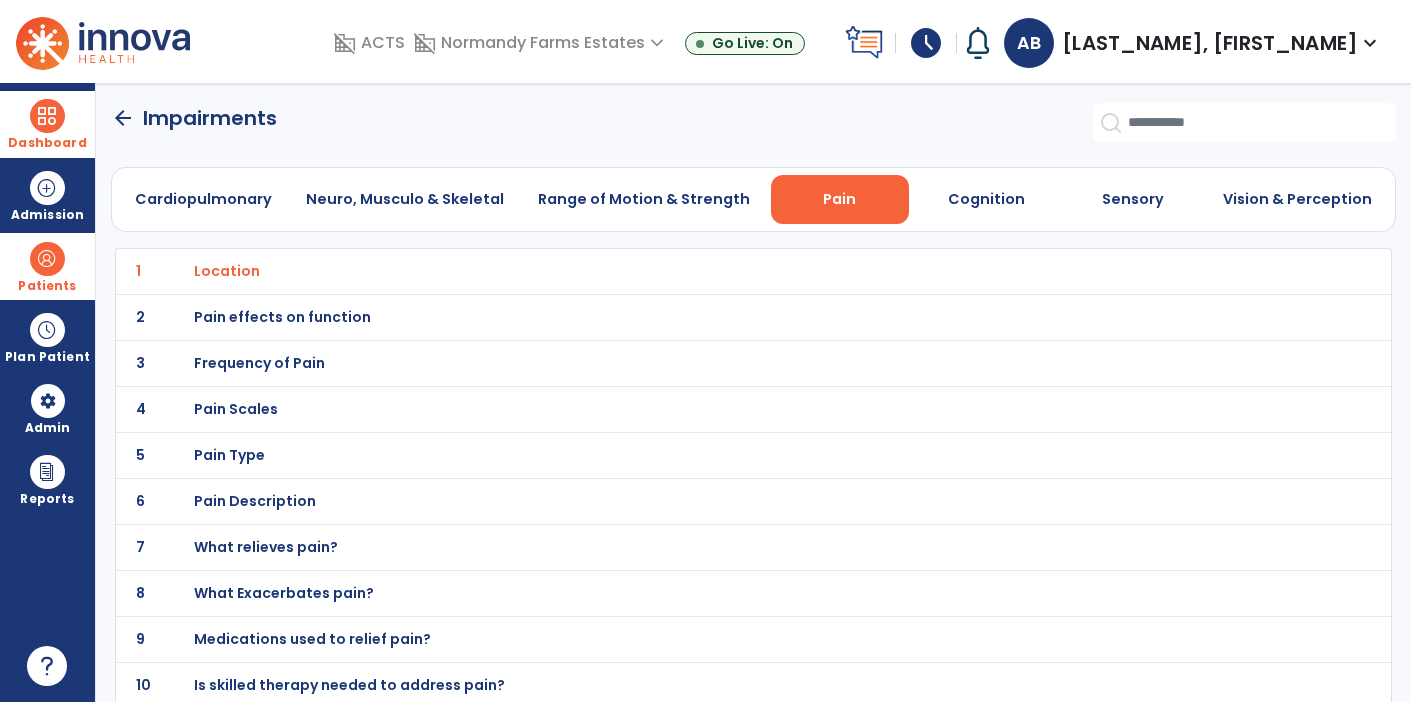 scroll, scrollTop: 2, scrollLeft: 0, axis: vertical 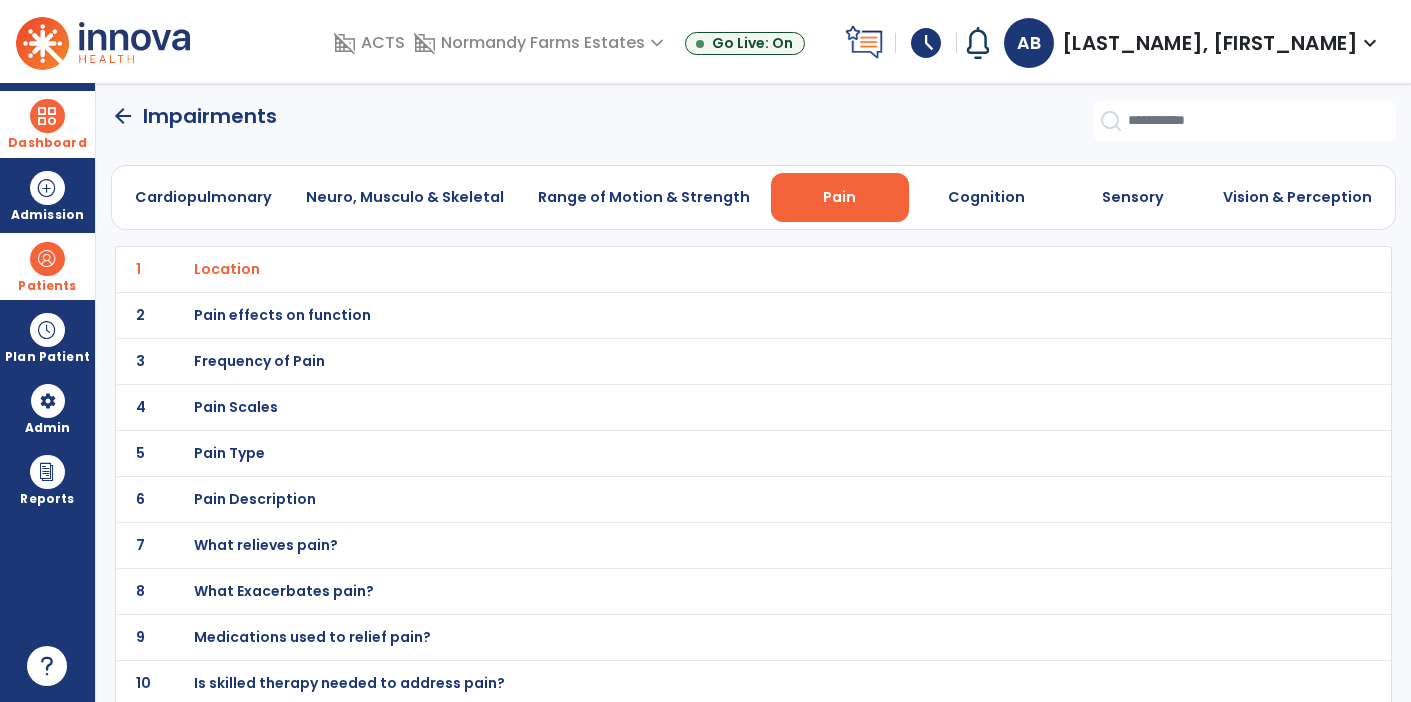 click on "What relieves pain?" at bounding box center [227, 269] 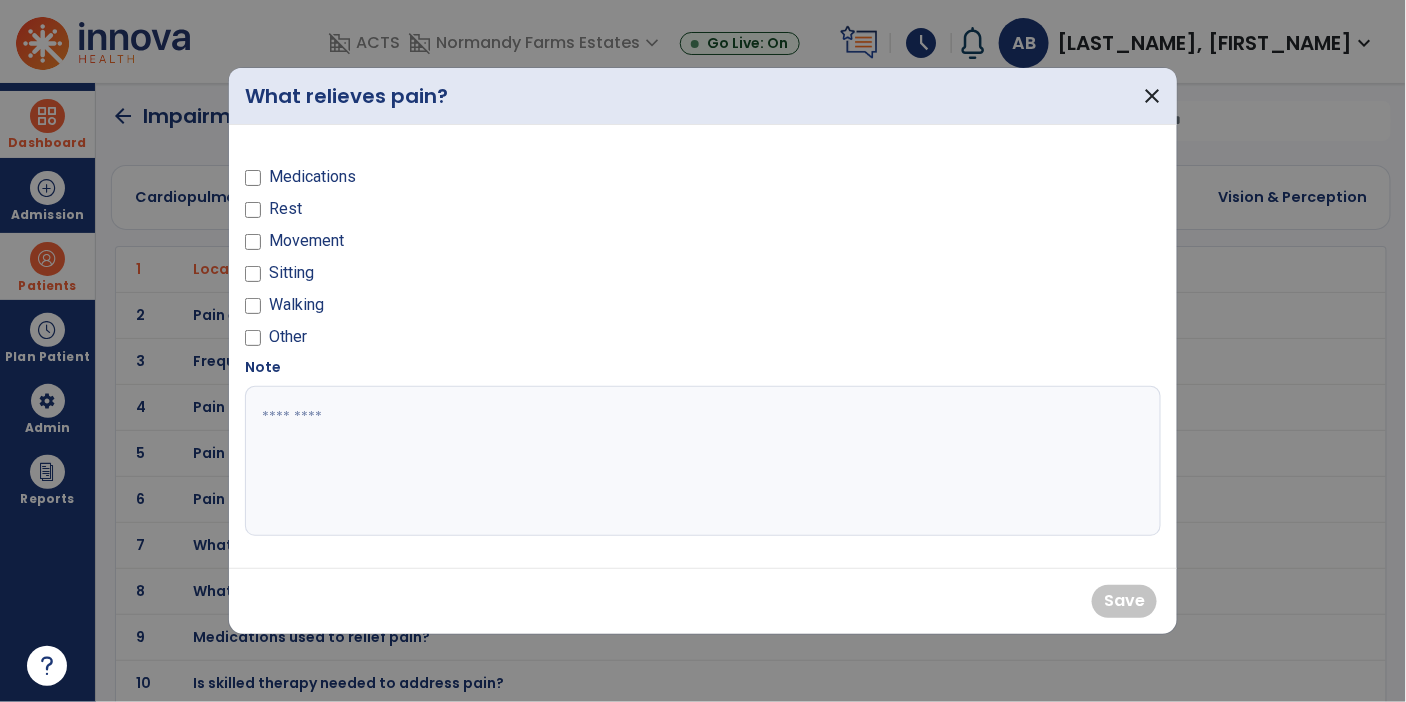 click on "Medications" at bounding box center (468, 181) 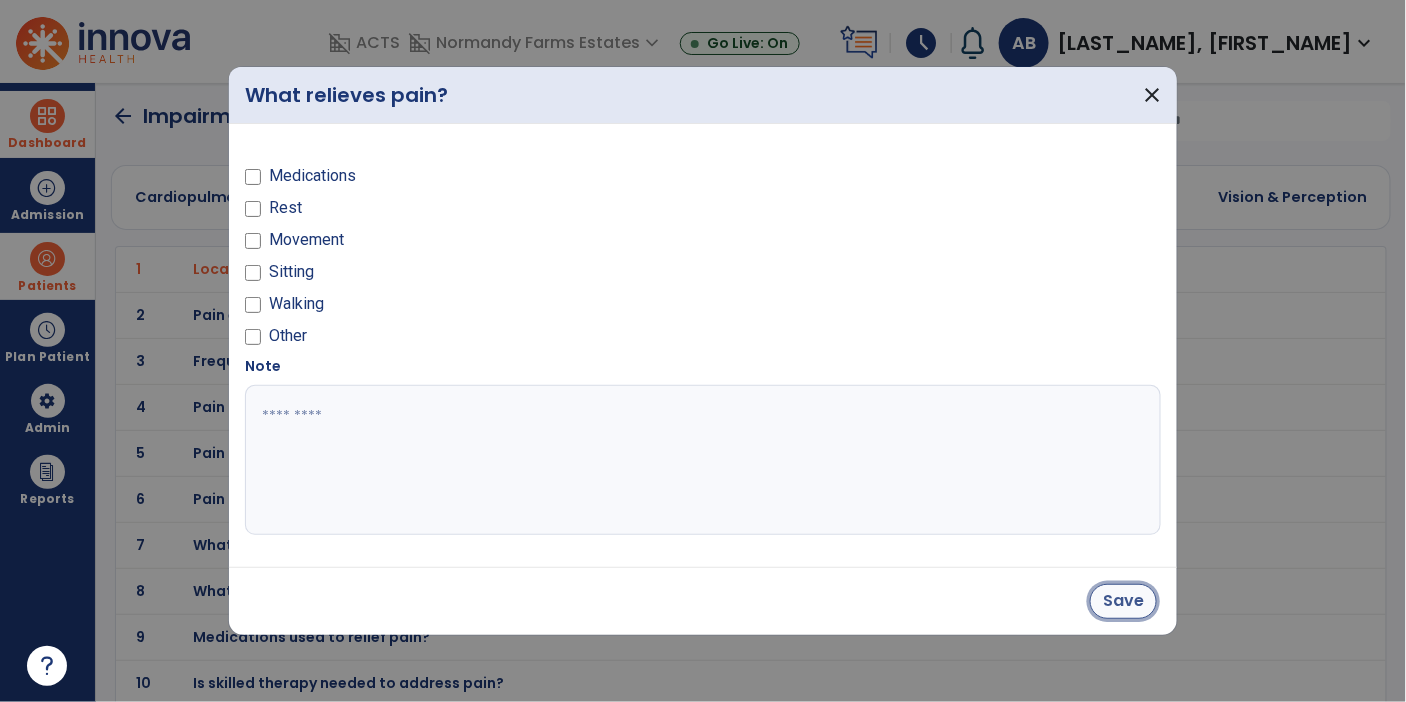 click on "Save" at bounding box center [1123, 601] 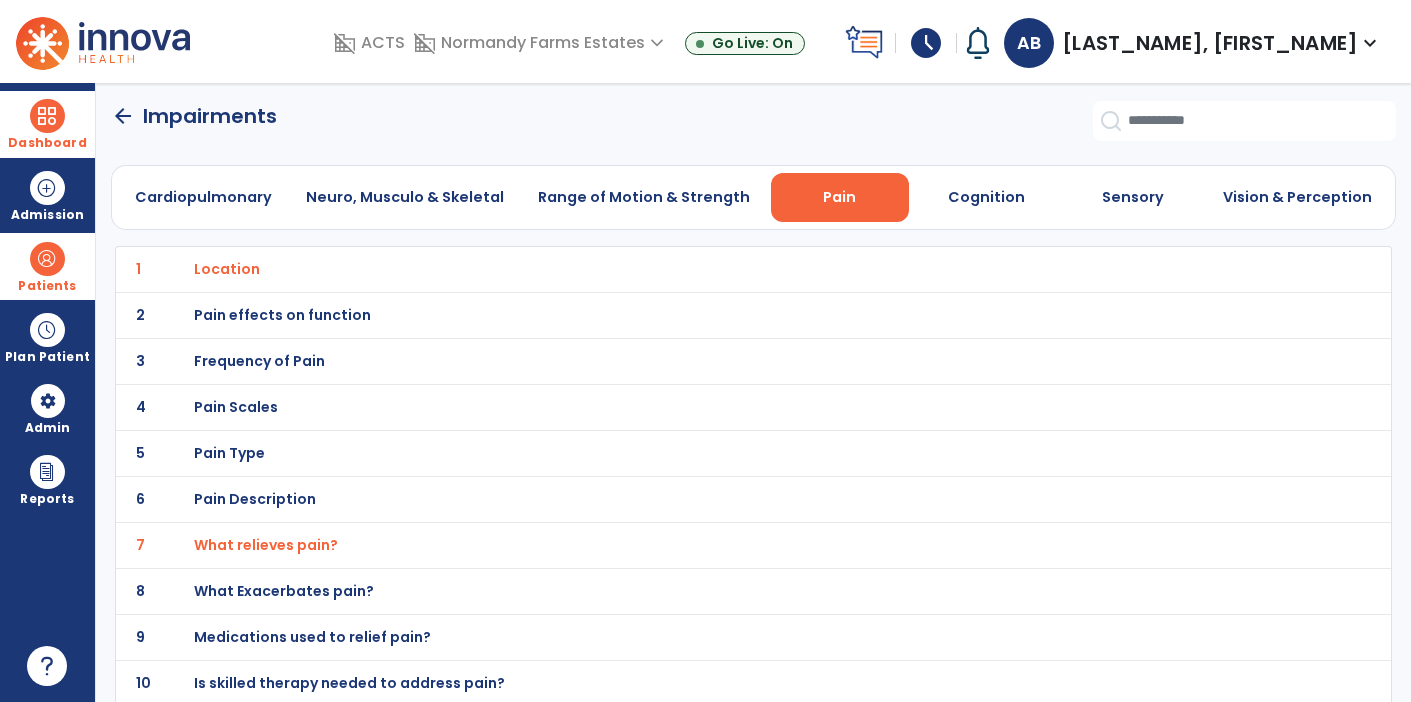 click on "Pain Description" at bounding box center [227, 269] 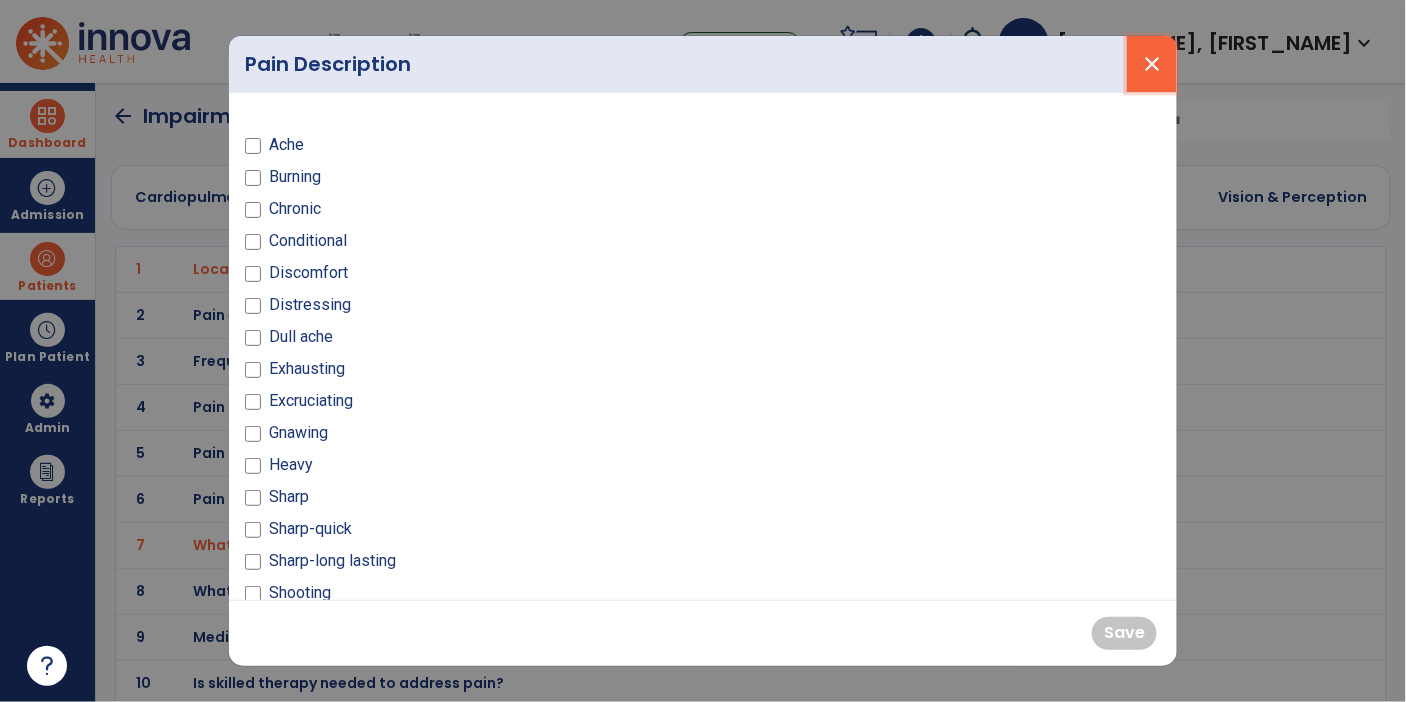 click on "close" at bounding box center [1152, 64] 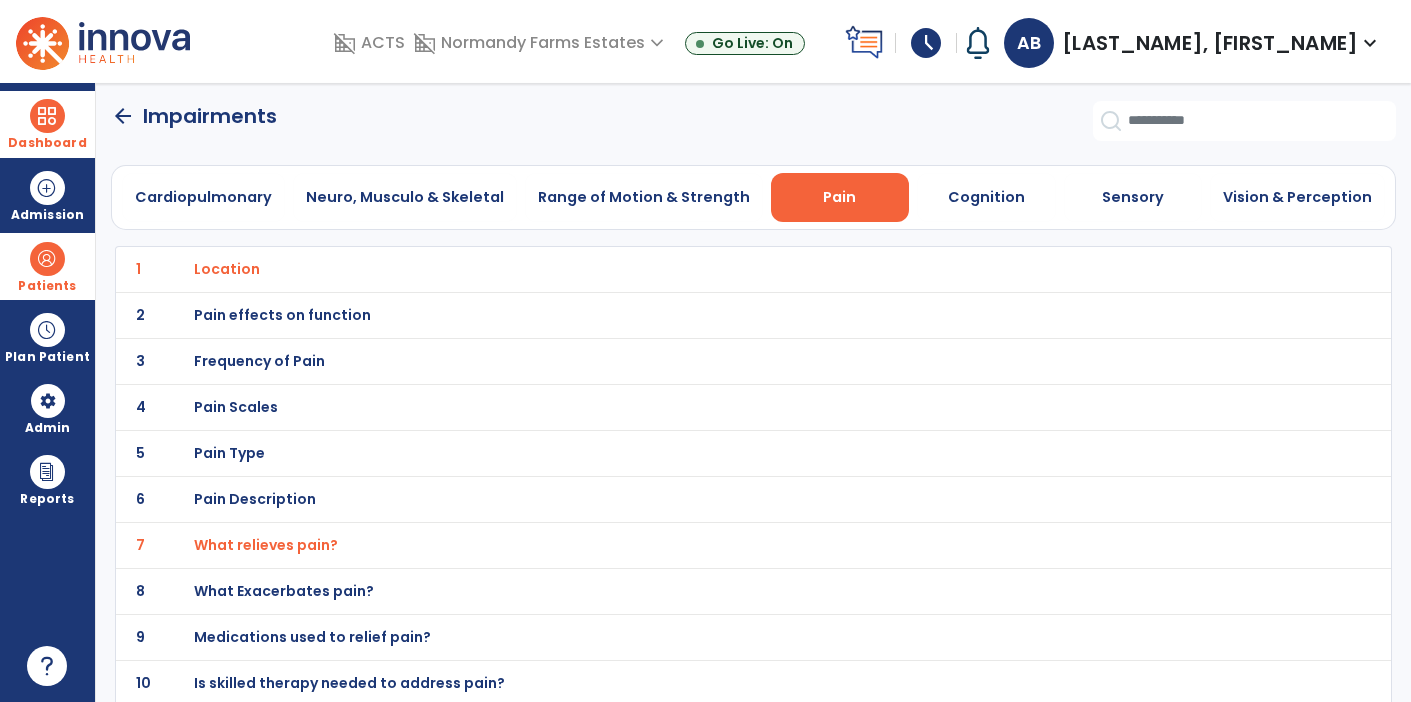 click on "Frequency of Pain" at bounding box center (227, 269) 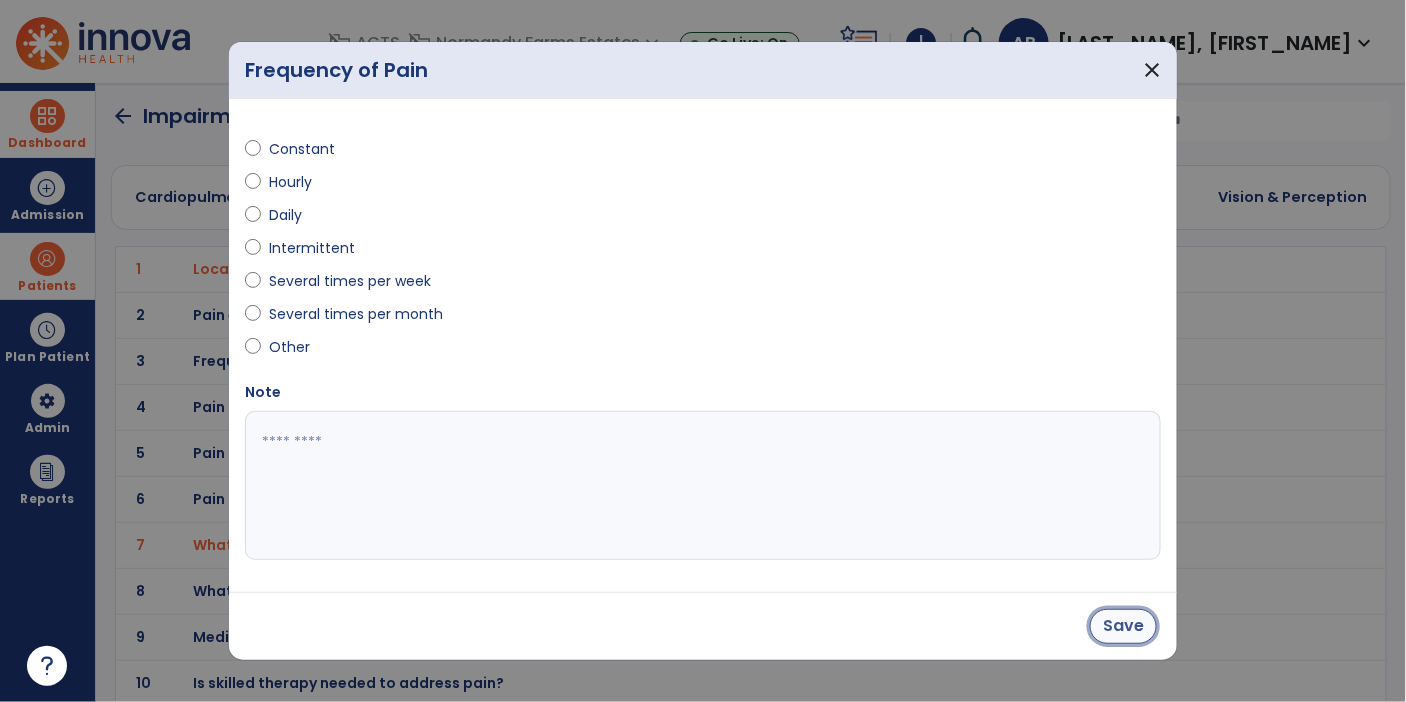 click on "Save" at bounding box center (1123, 626) 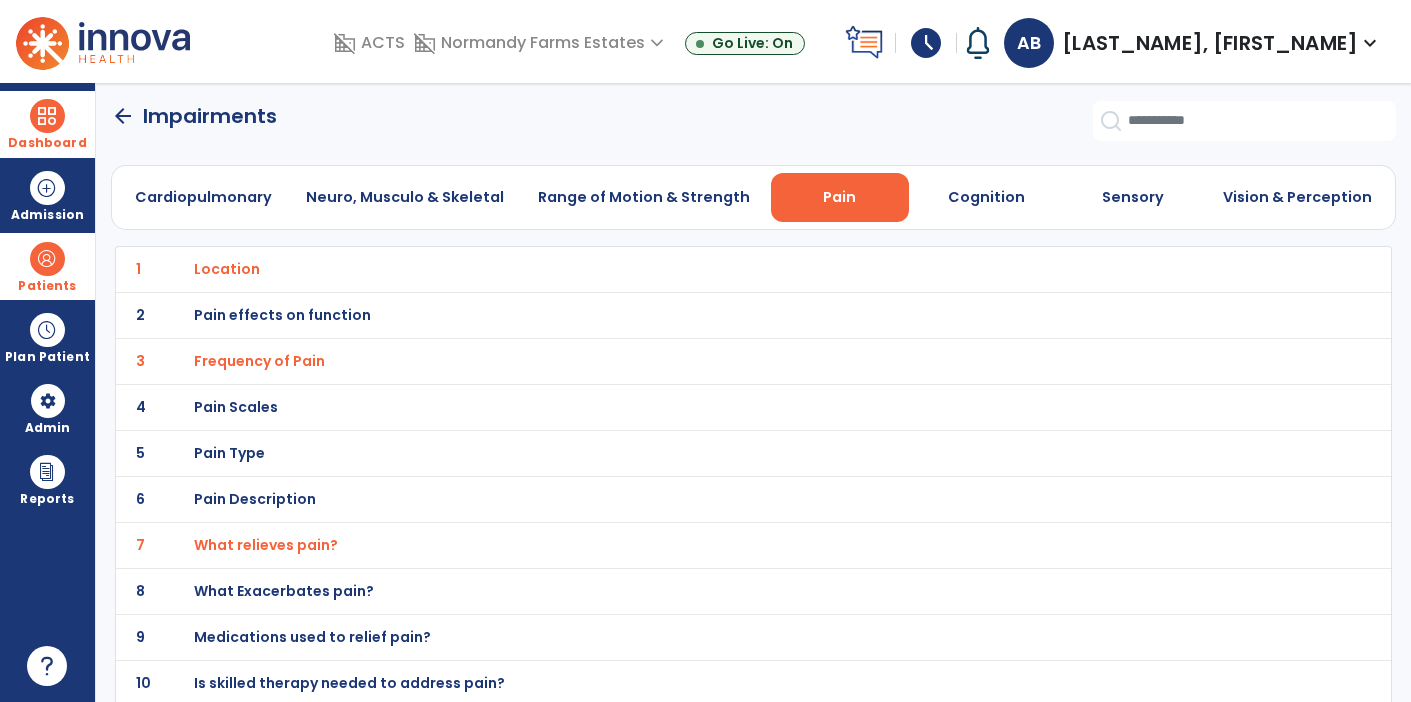 click on "Pain effects on function" at bounding box center [227, 269] 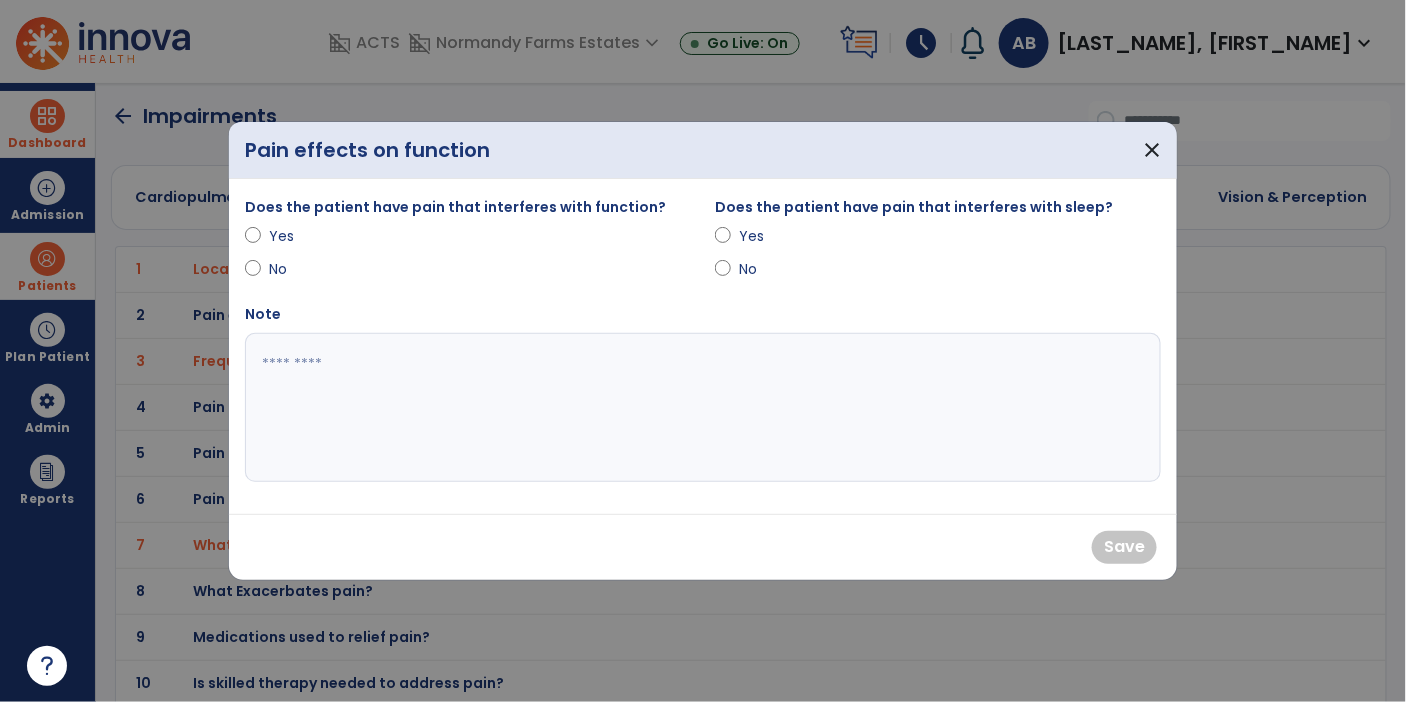 click on "Yes" at bounding box center (468, 240) 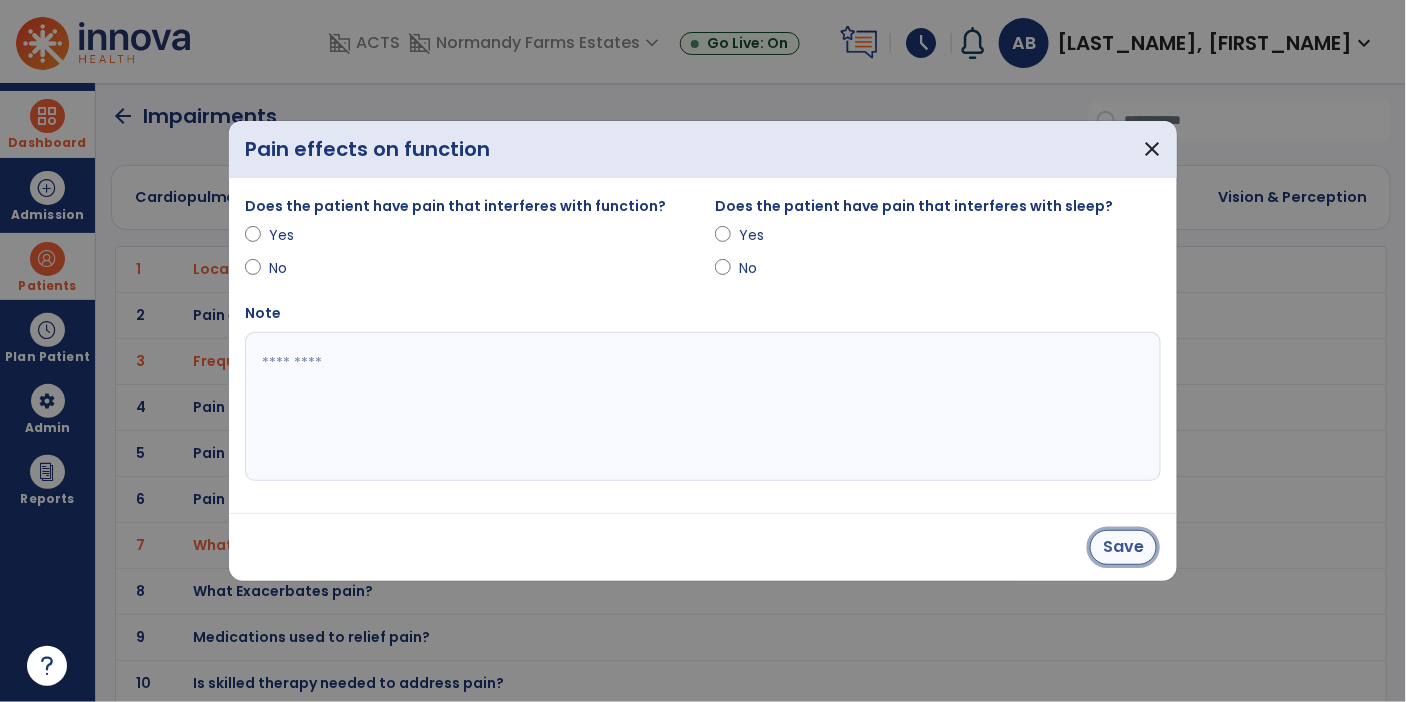 click on "Save" at bounding box center (1123, 547) 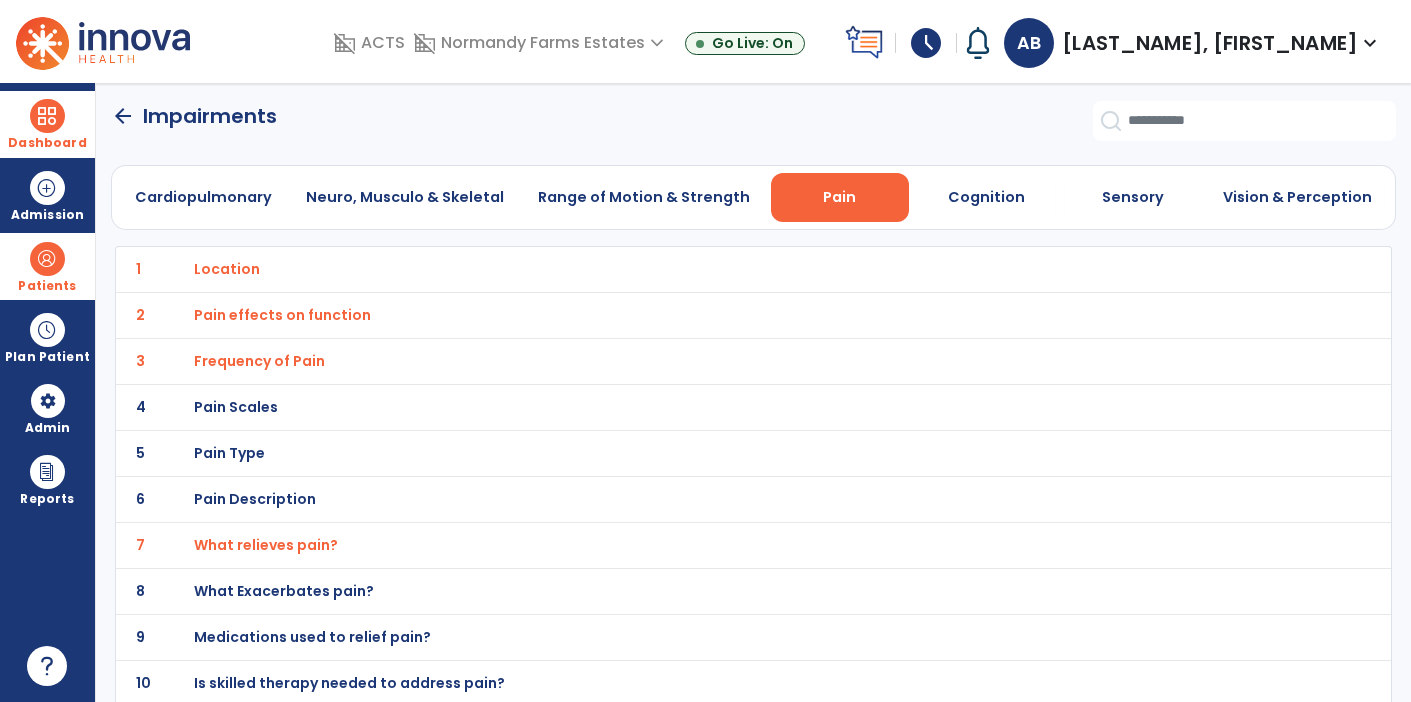 click on "Pain effects on function" at bounding box center [227, 269] 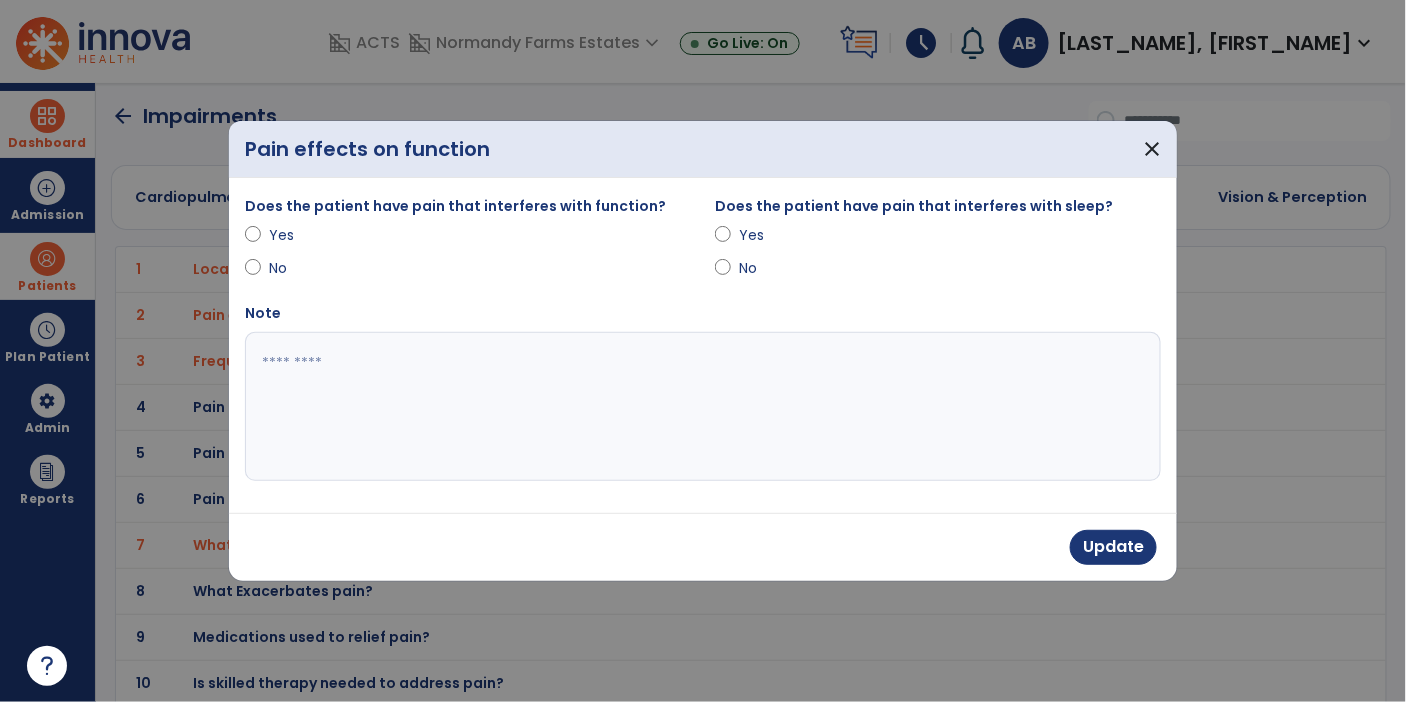 click at bounding box center (703, 407) 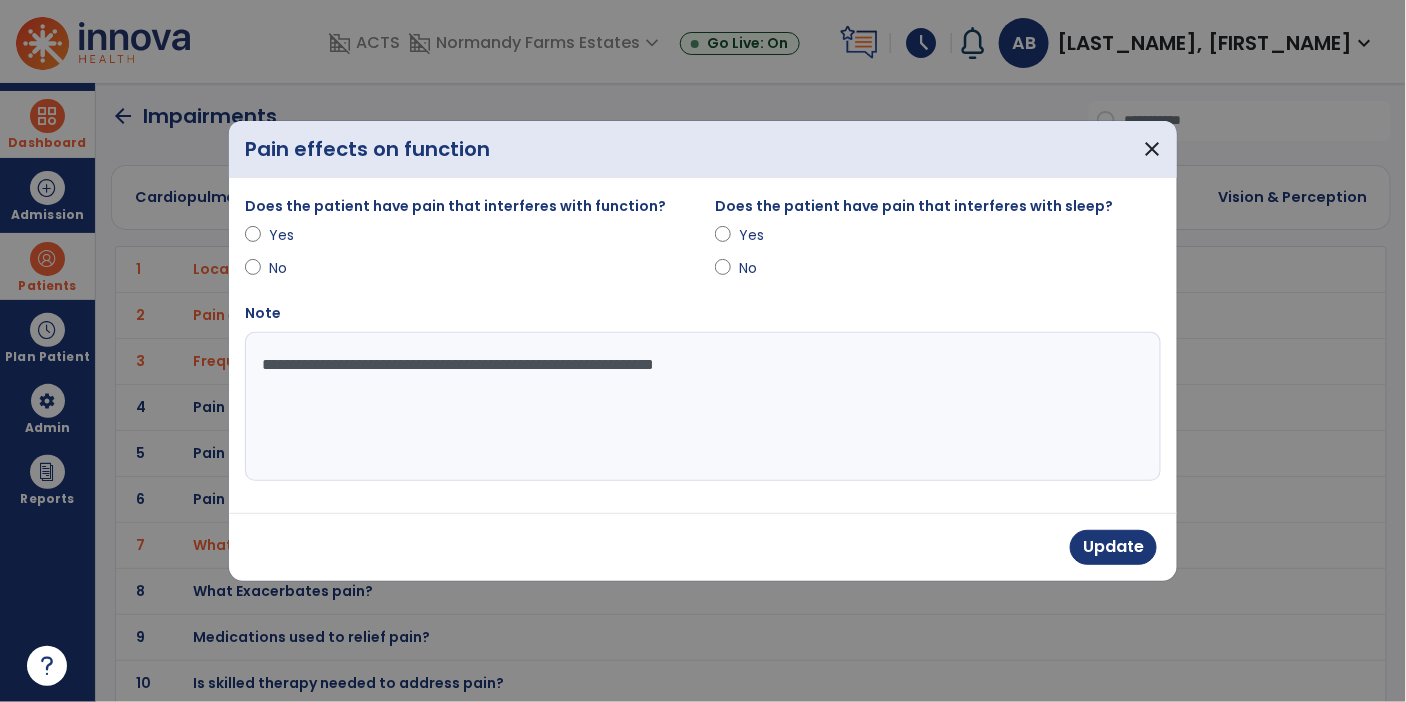 type on "**********" 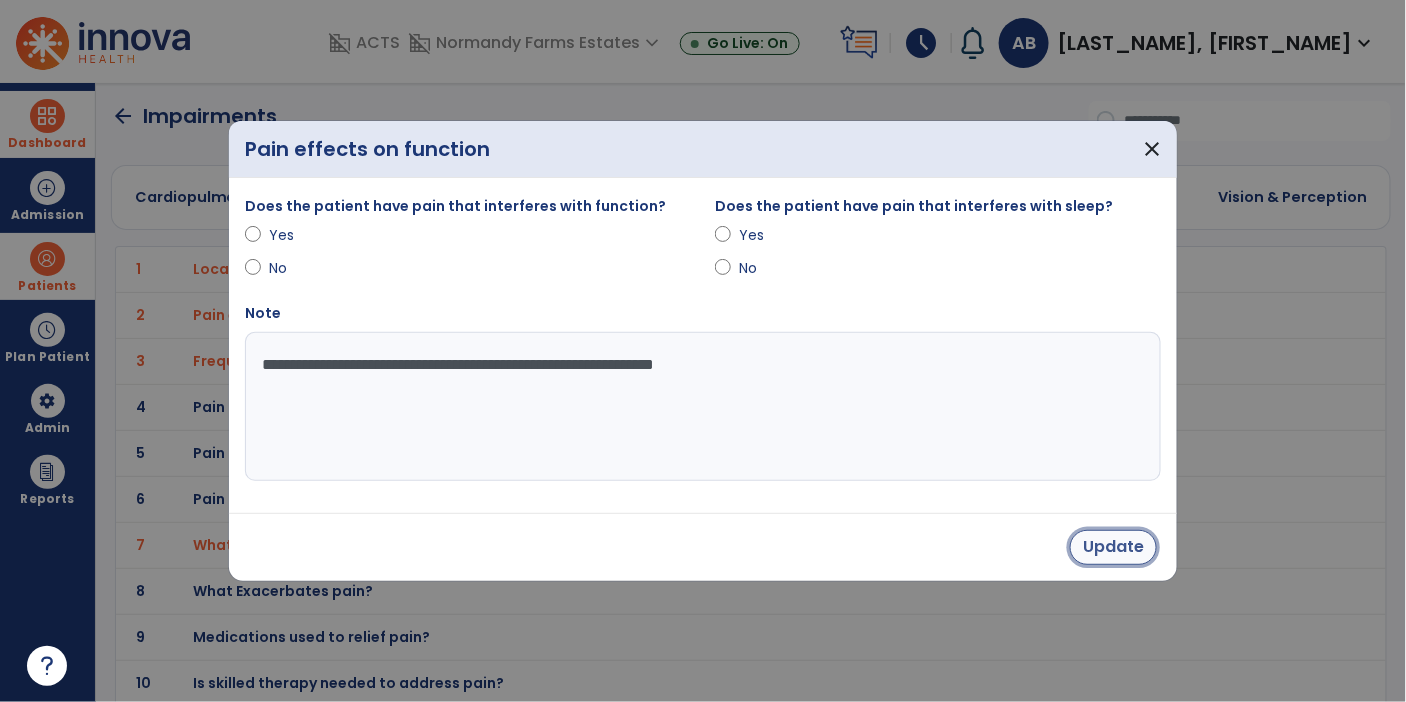 click on "Update" at bounding box center (1113, 547) 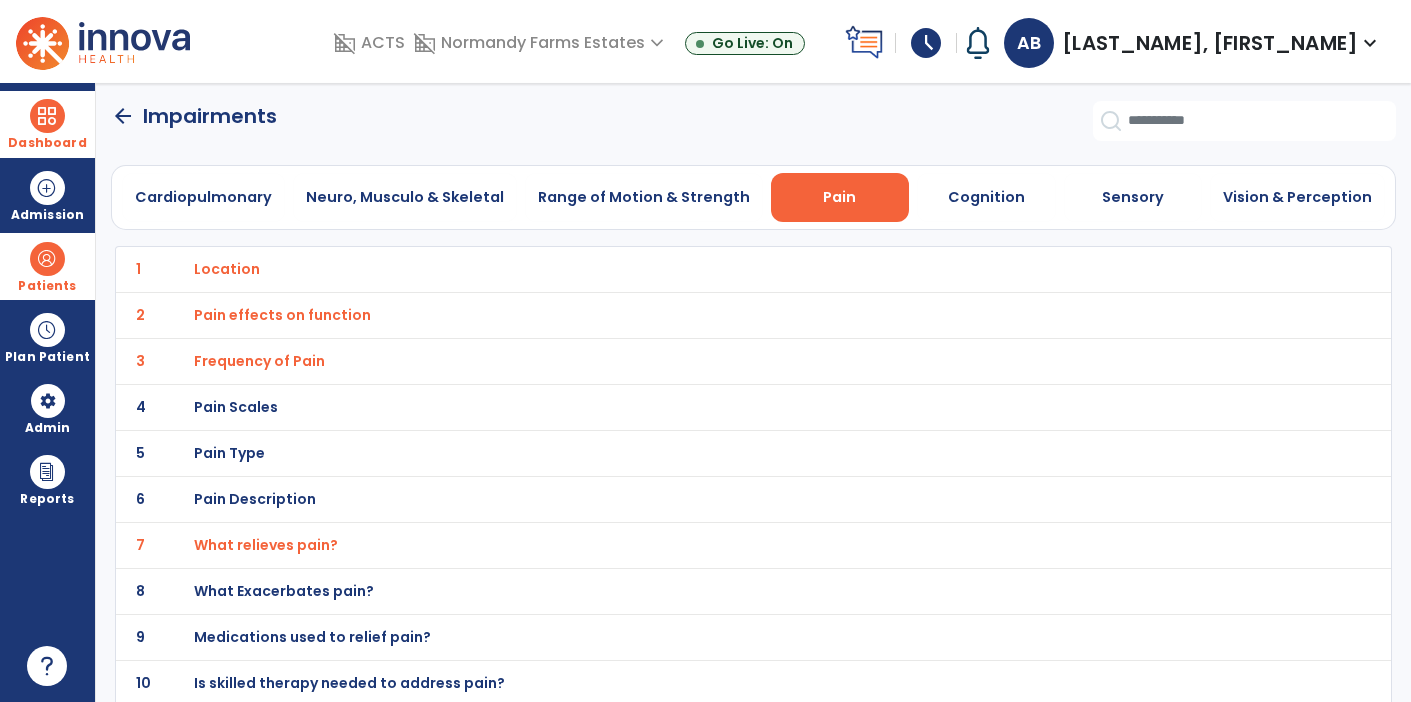 click on "Is skilled therapy needed to address pain?" at bounding box center [227, 269] 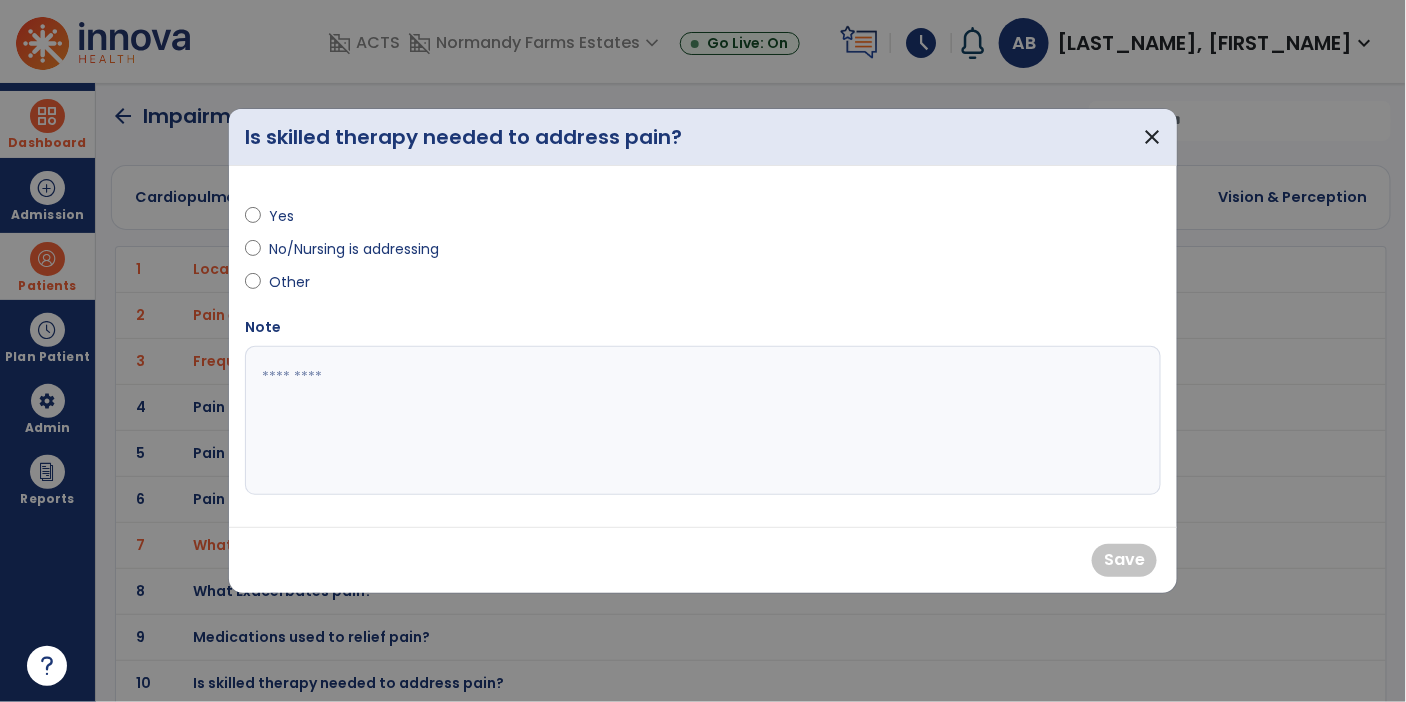 click at bounding box center [253, 253] 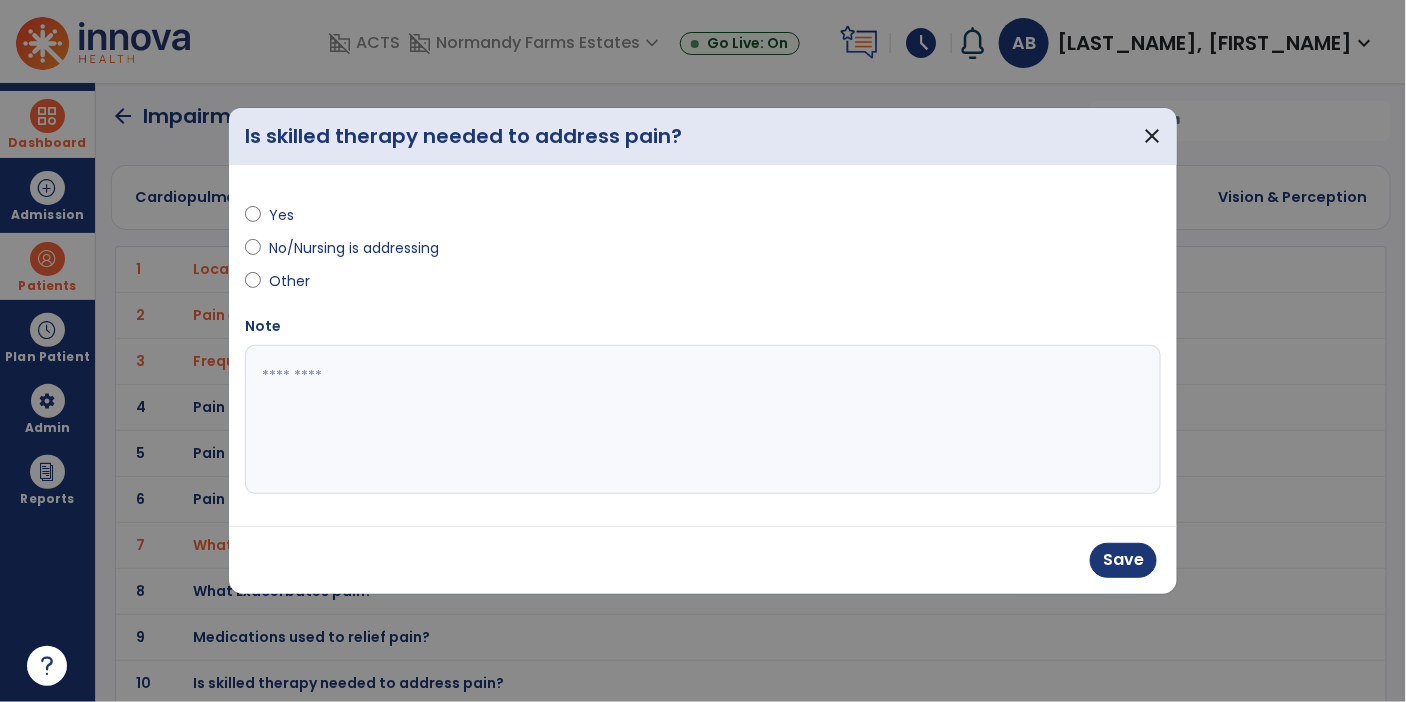 click at bounding box center (703, 420) 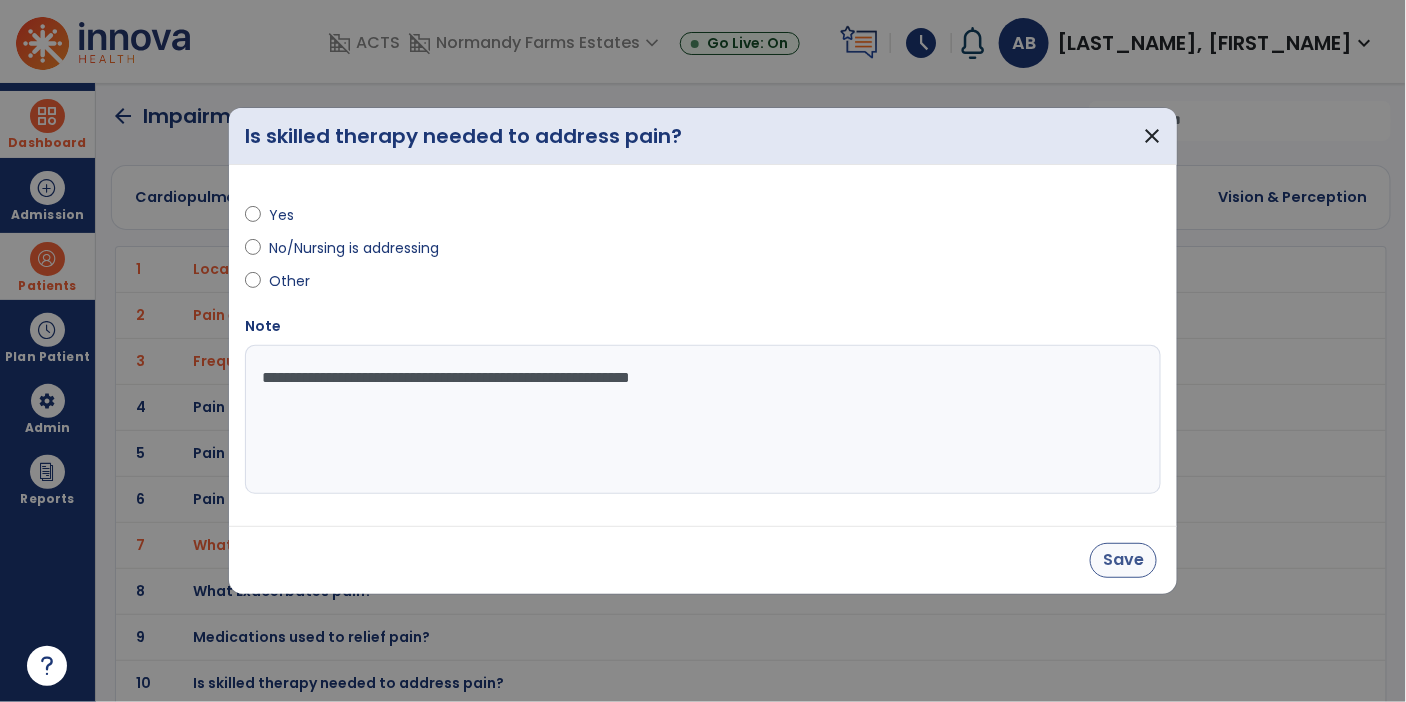 type on "**********" 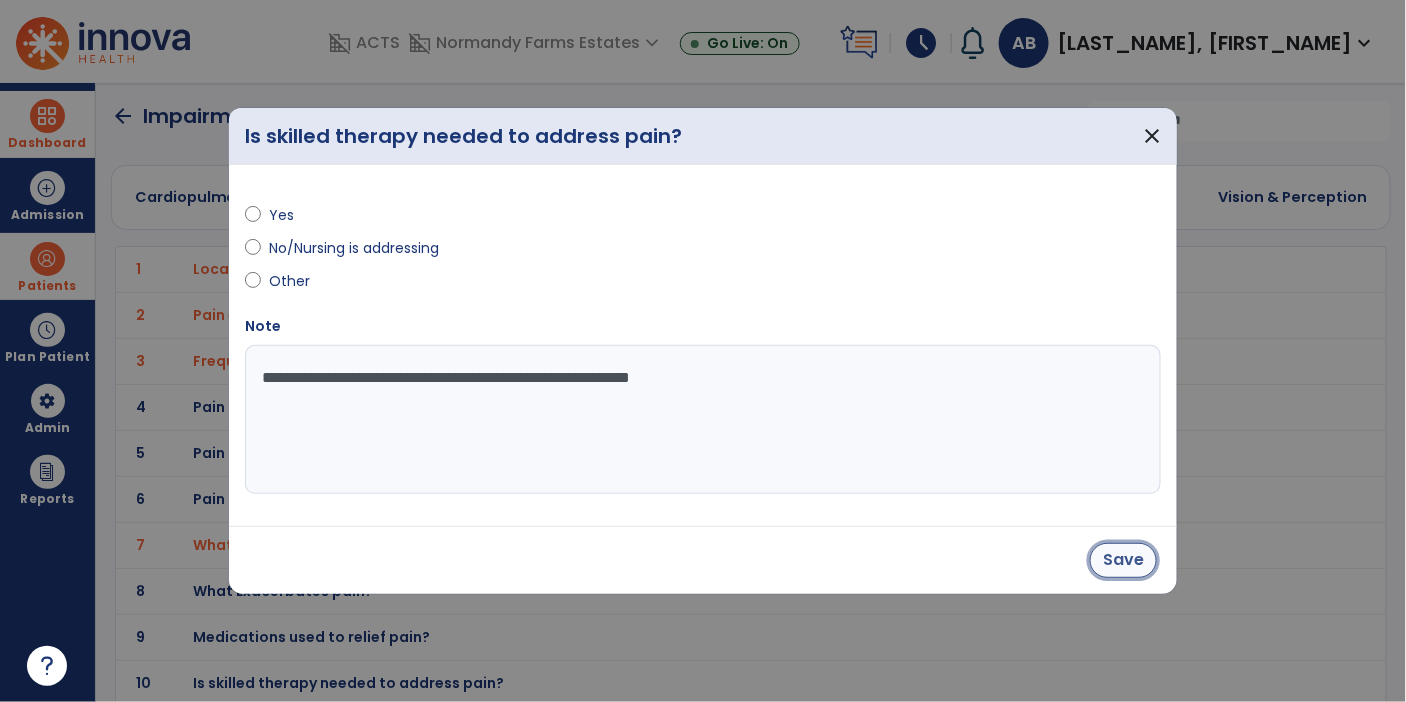click on "Save" at bounding box center [1123, 560] 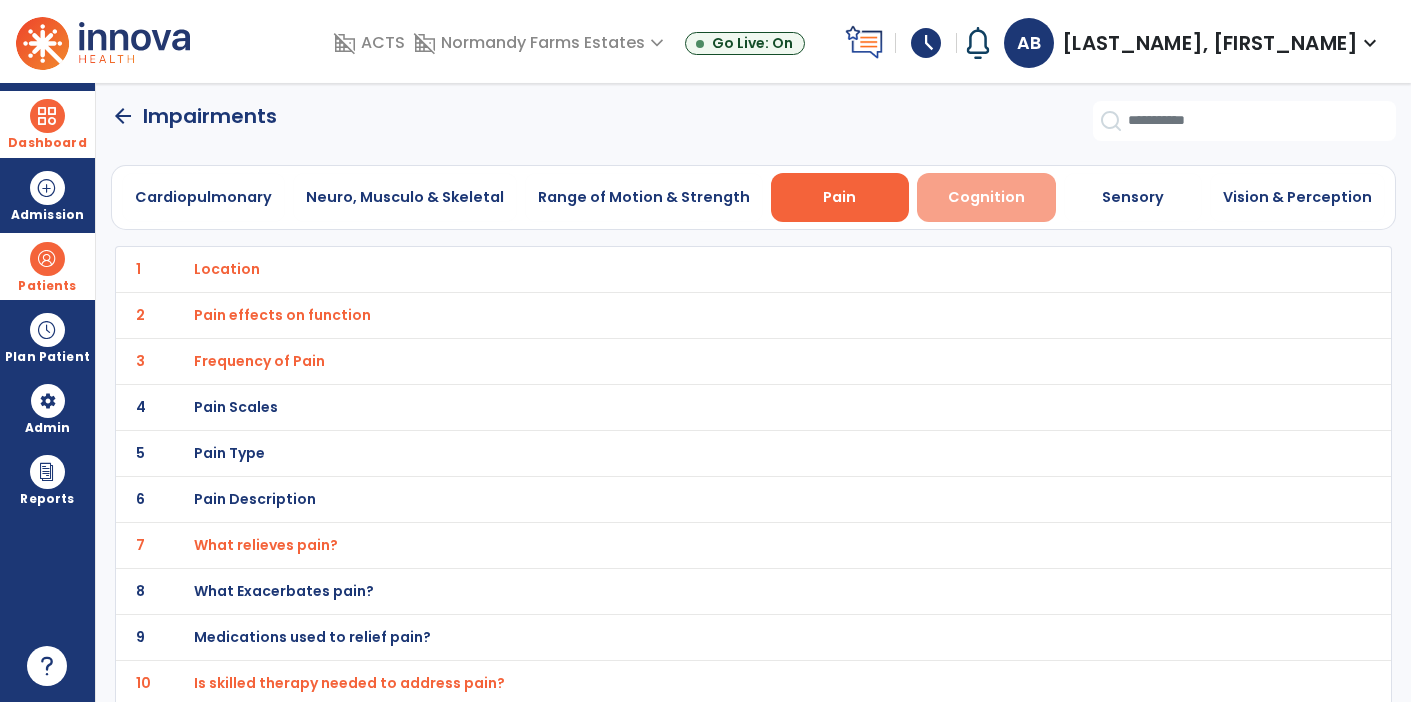 click on "Cognition" at bounding box center (986, 197) 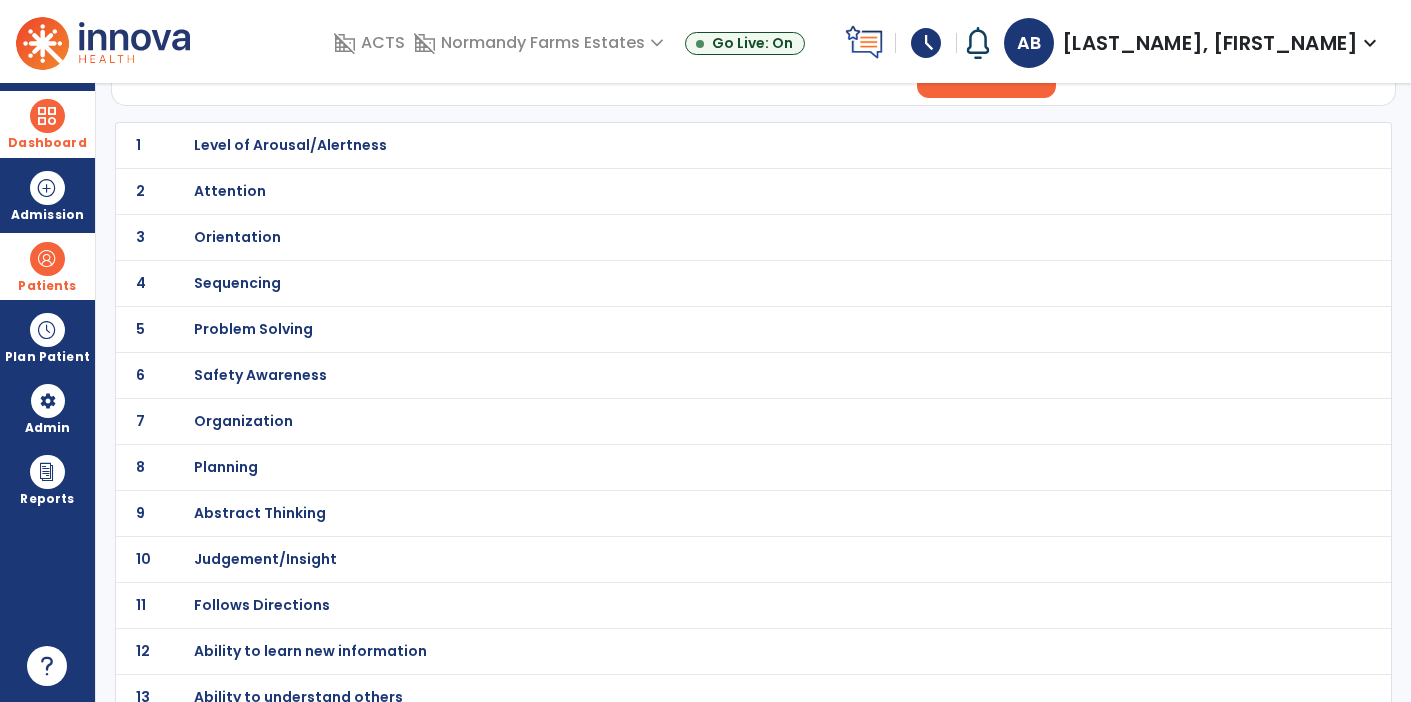 scroll, scrollTop: 232, scrollLeft: 0, axis: vertical 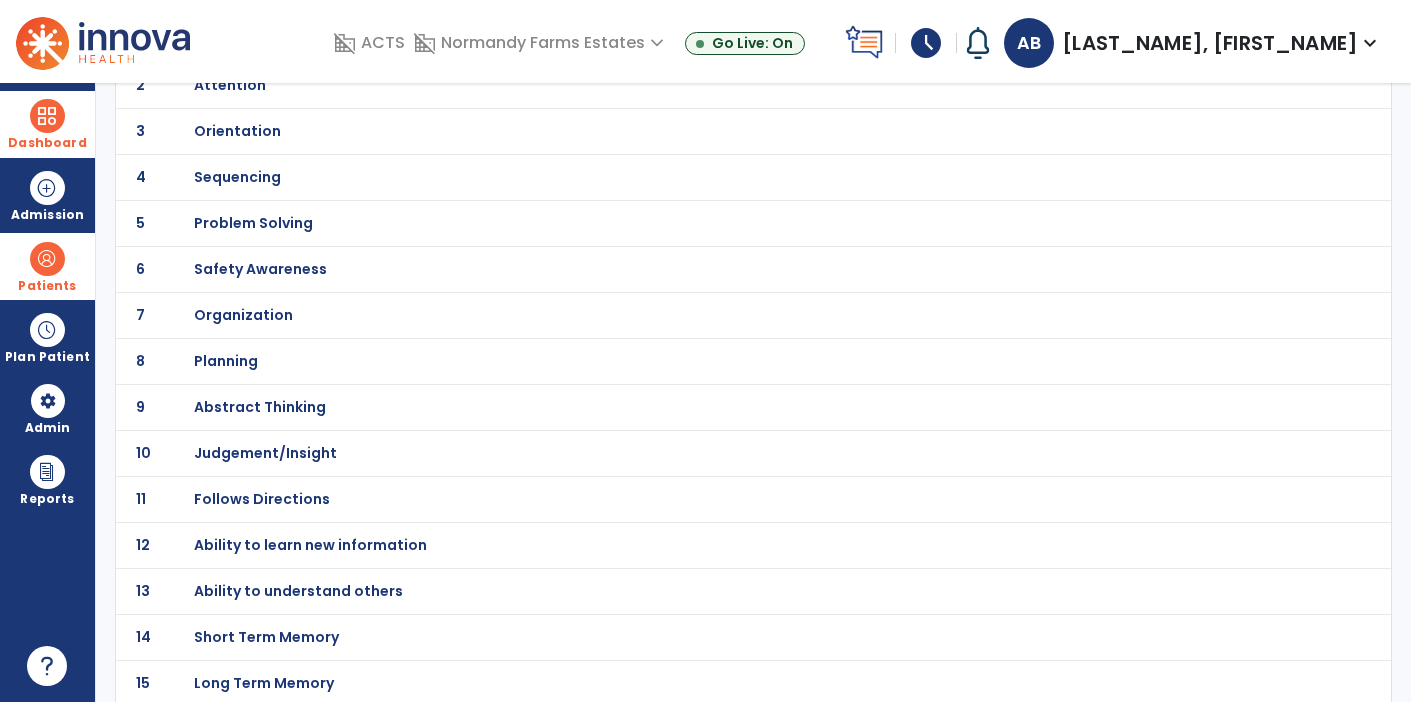 click on "Ability to learn new information" at bounding box center [290, 39] 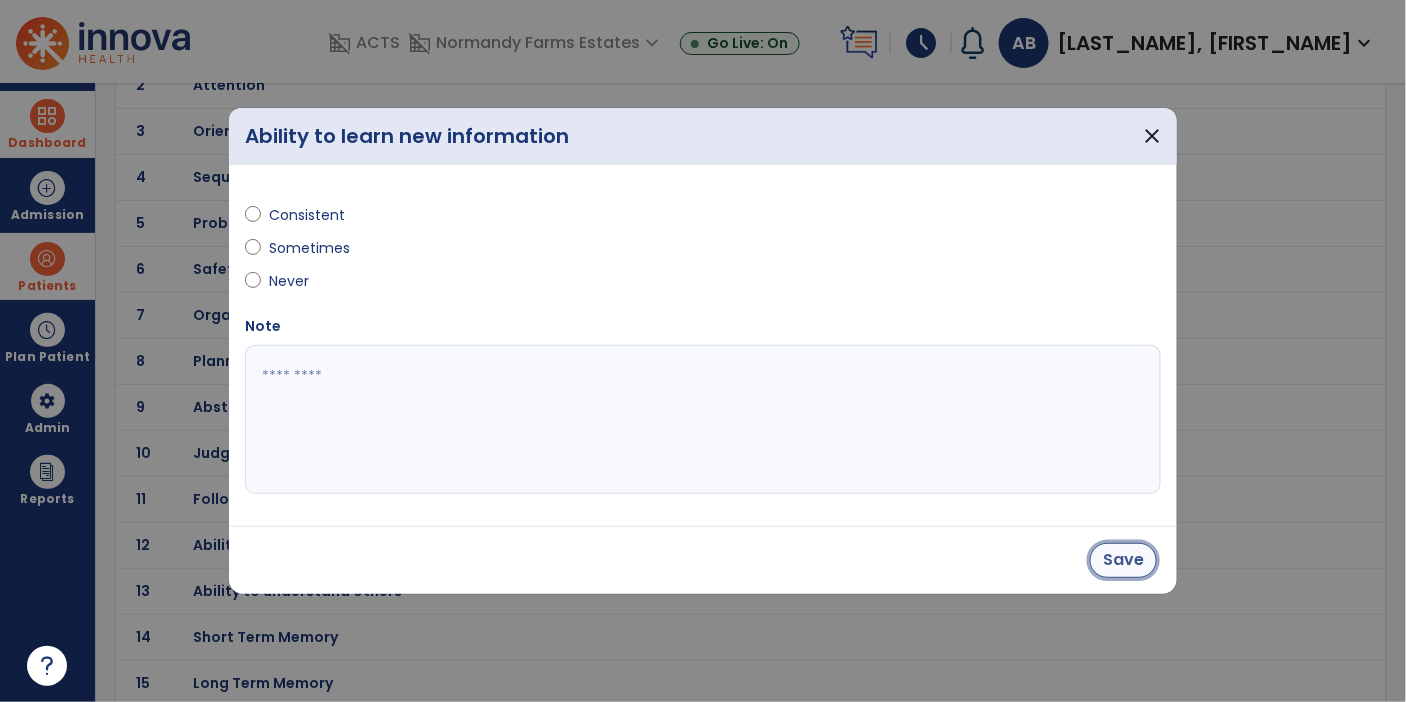 click on "Save" at bounding box center [1123, 560] 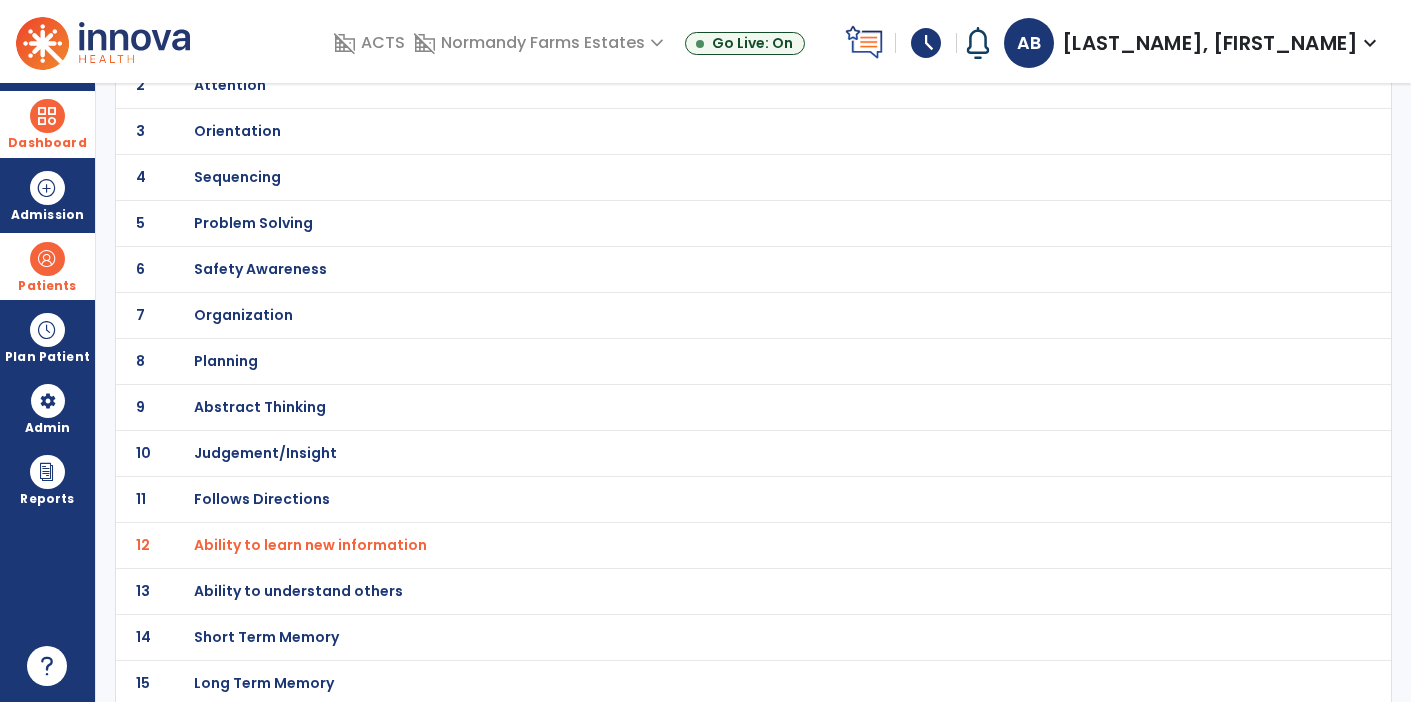 click on "Follows Directions" at bounding box center (290, 39) 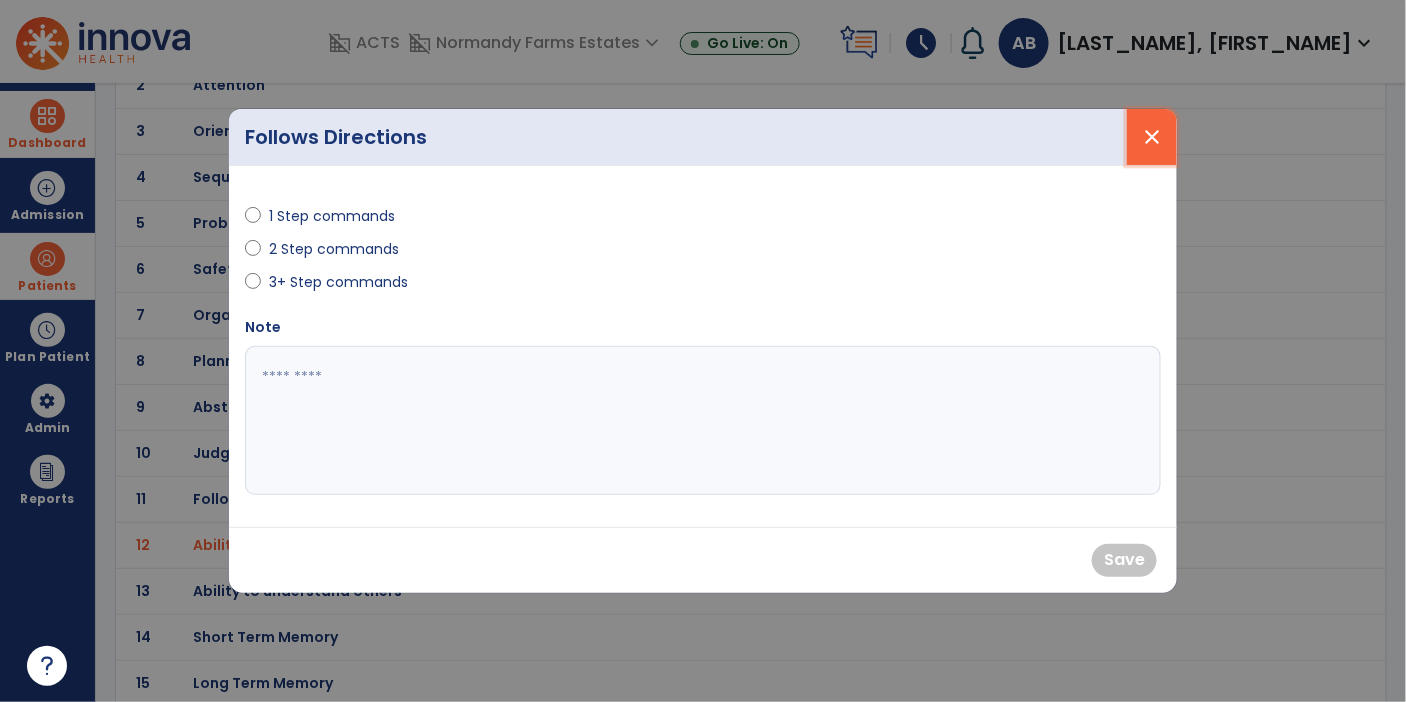 click on "close" at bounding box center [1152, 137] 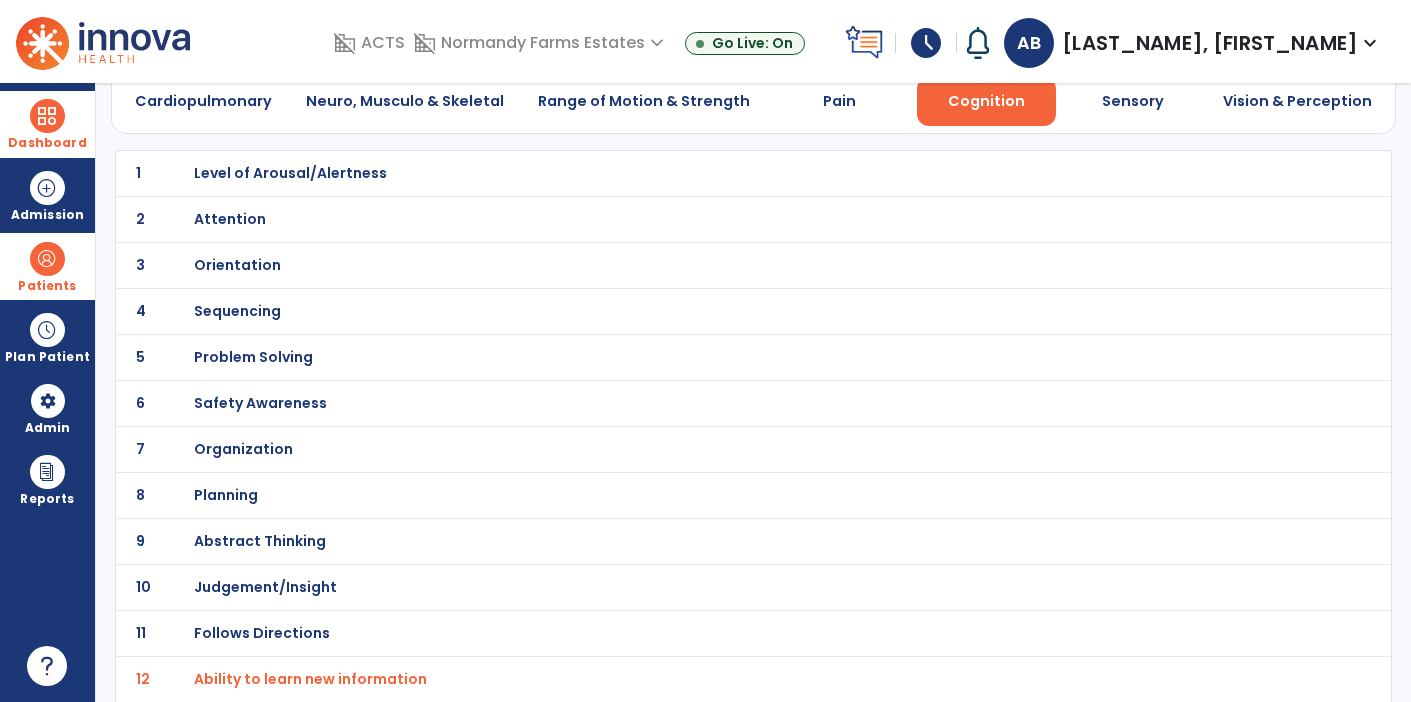 scroll, scrollTop: 91, scrollLeft: 0, axis: vertical 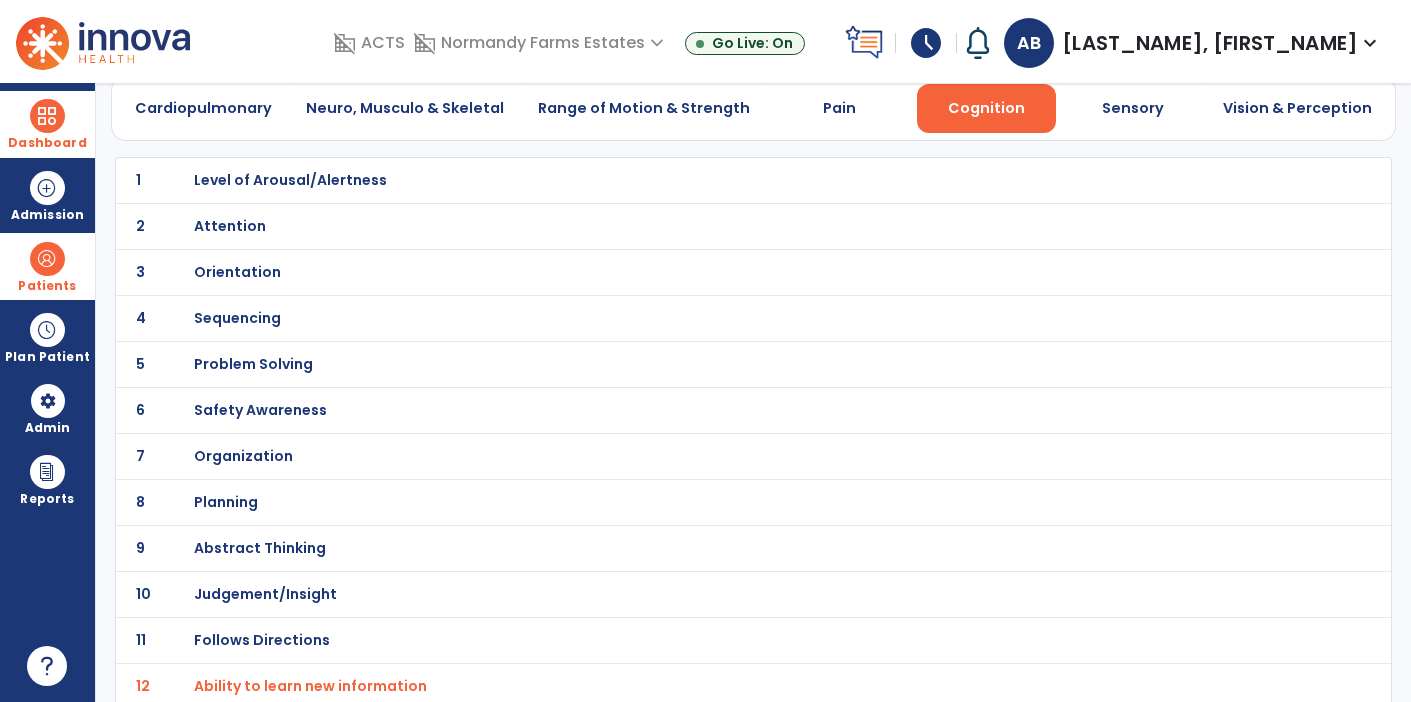 click on "Follows Directions" at bounding box center (290, 180) 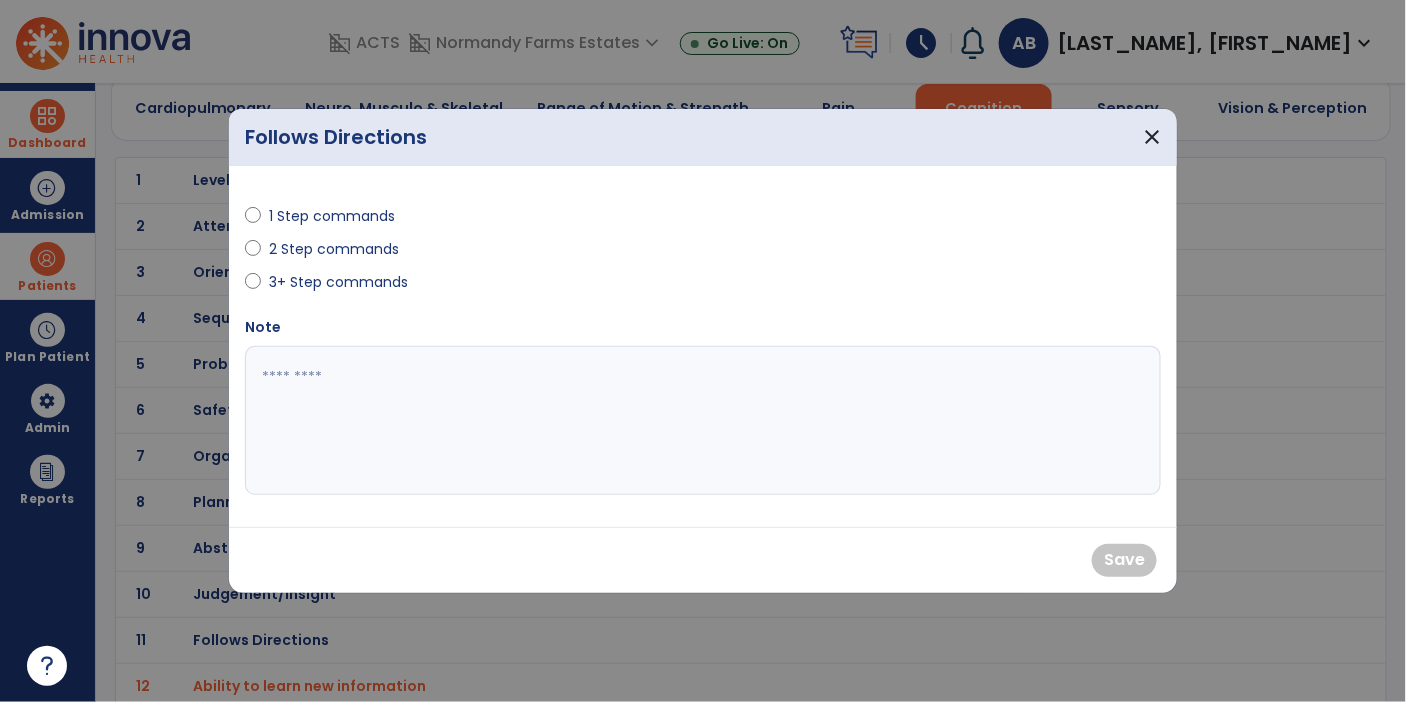 click on "2 Step commands" at bounding box center (334, 249) 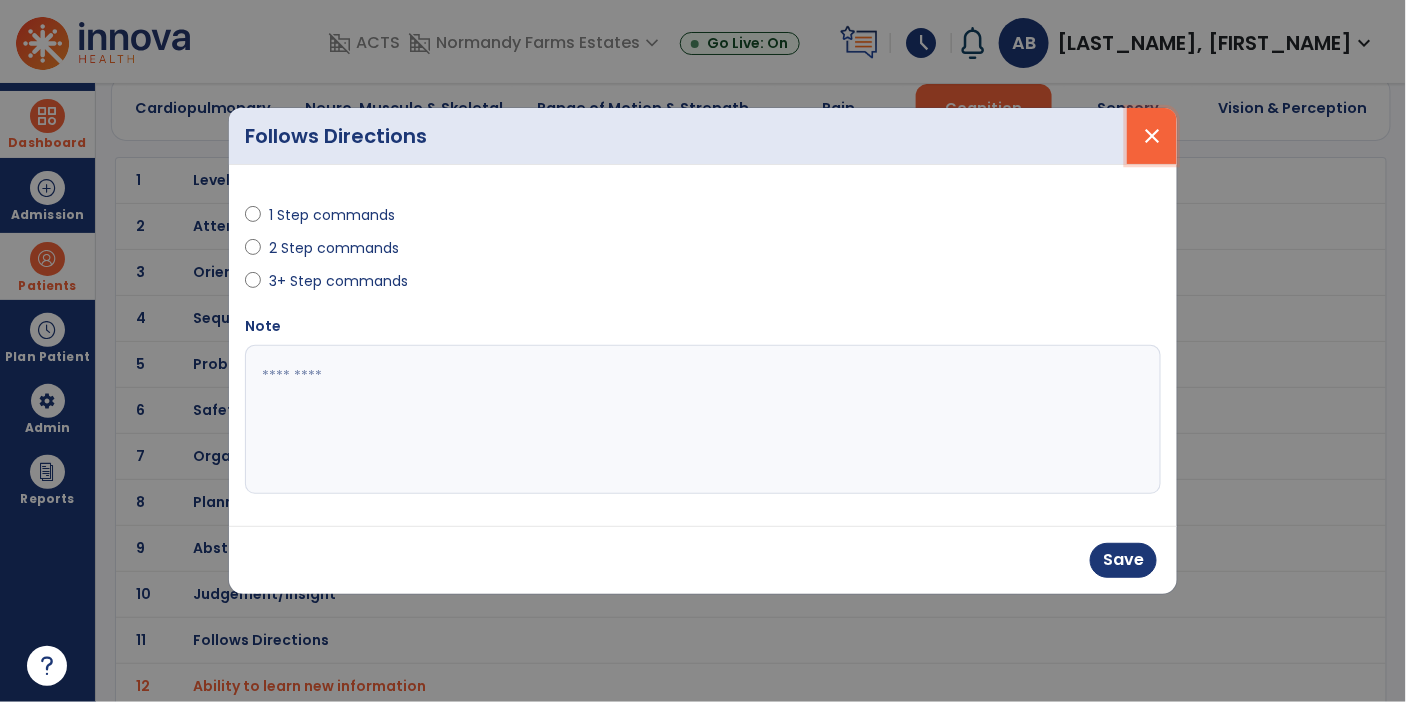 click on "close" at bounding box center [1152, 136] 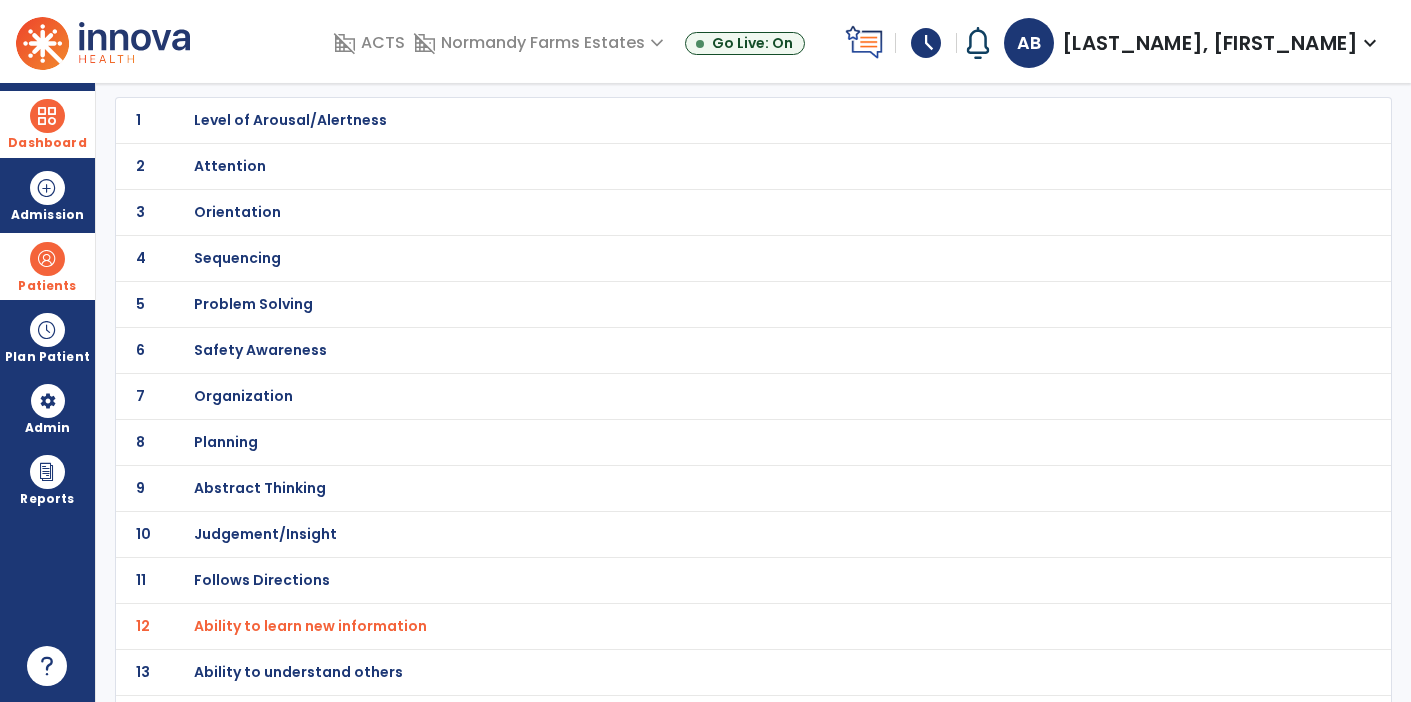 scroll, scrollTop: 0, scrollLeft: 0, axis: both 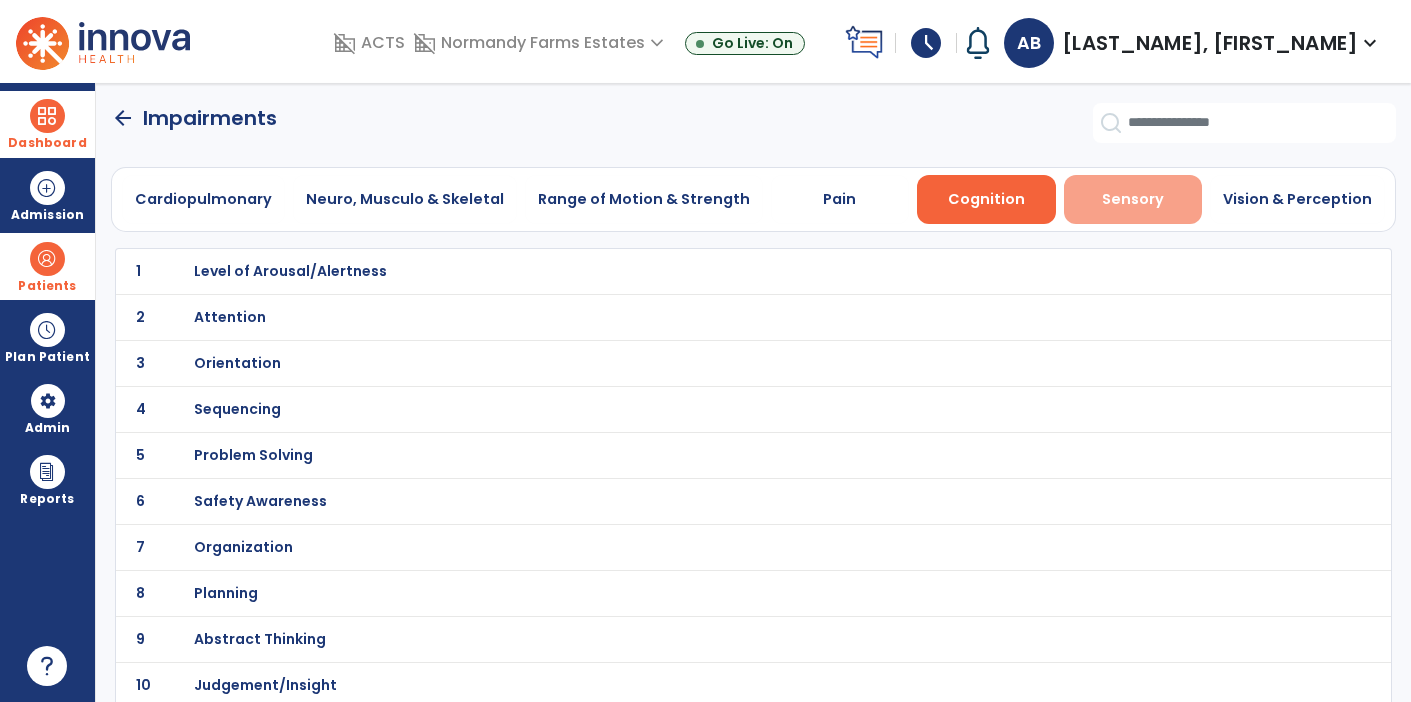 click on "Sensory" at bounding box center (1133, 199) 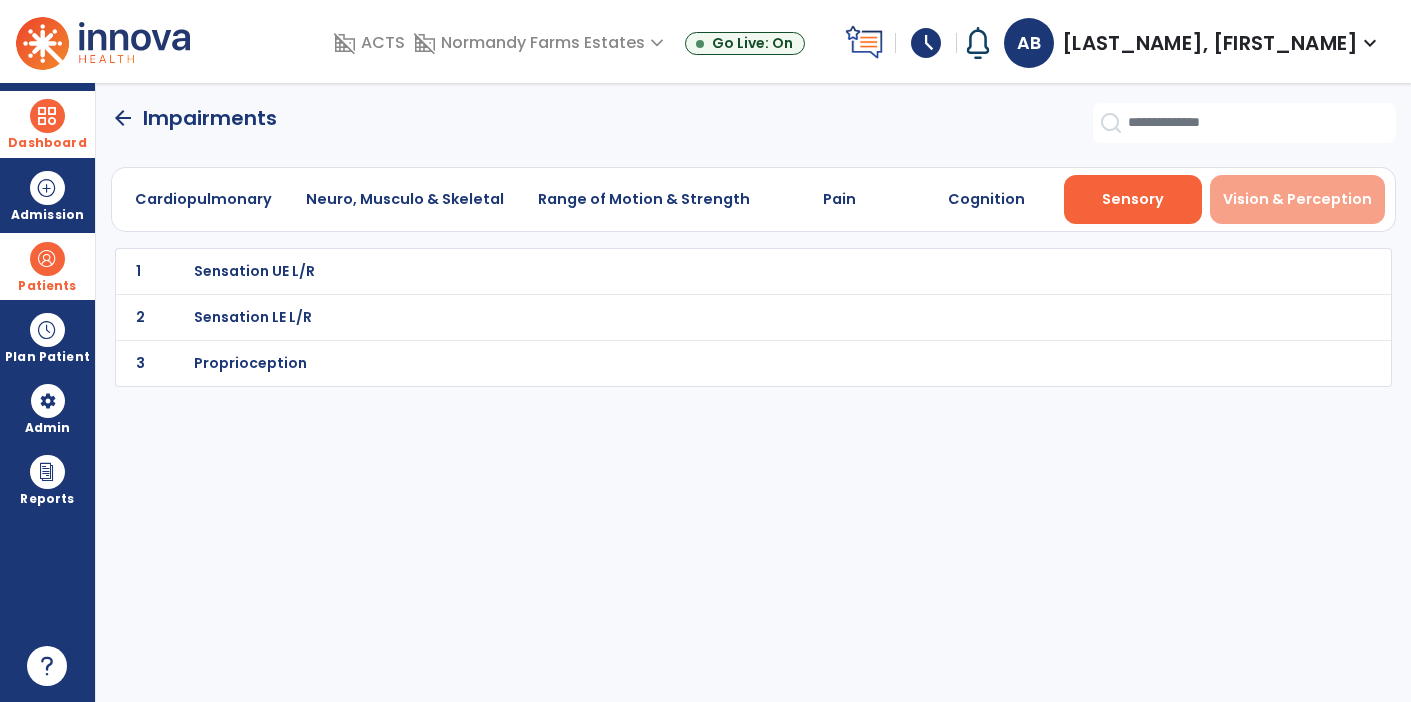 click on "Vision & Perception" at bounding box center [1297, 199] 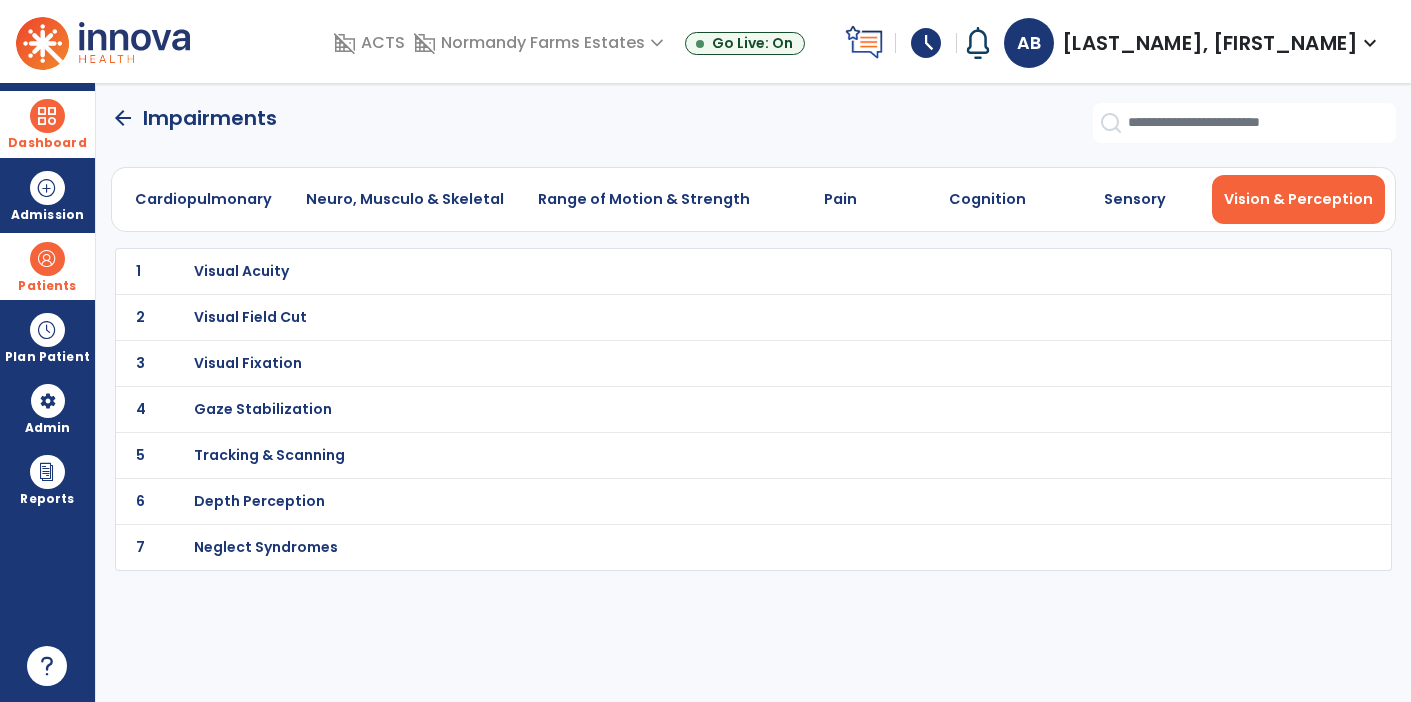 click on "arrow_back" 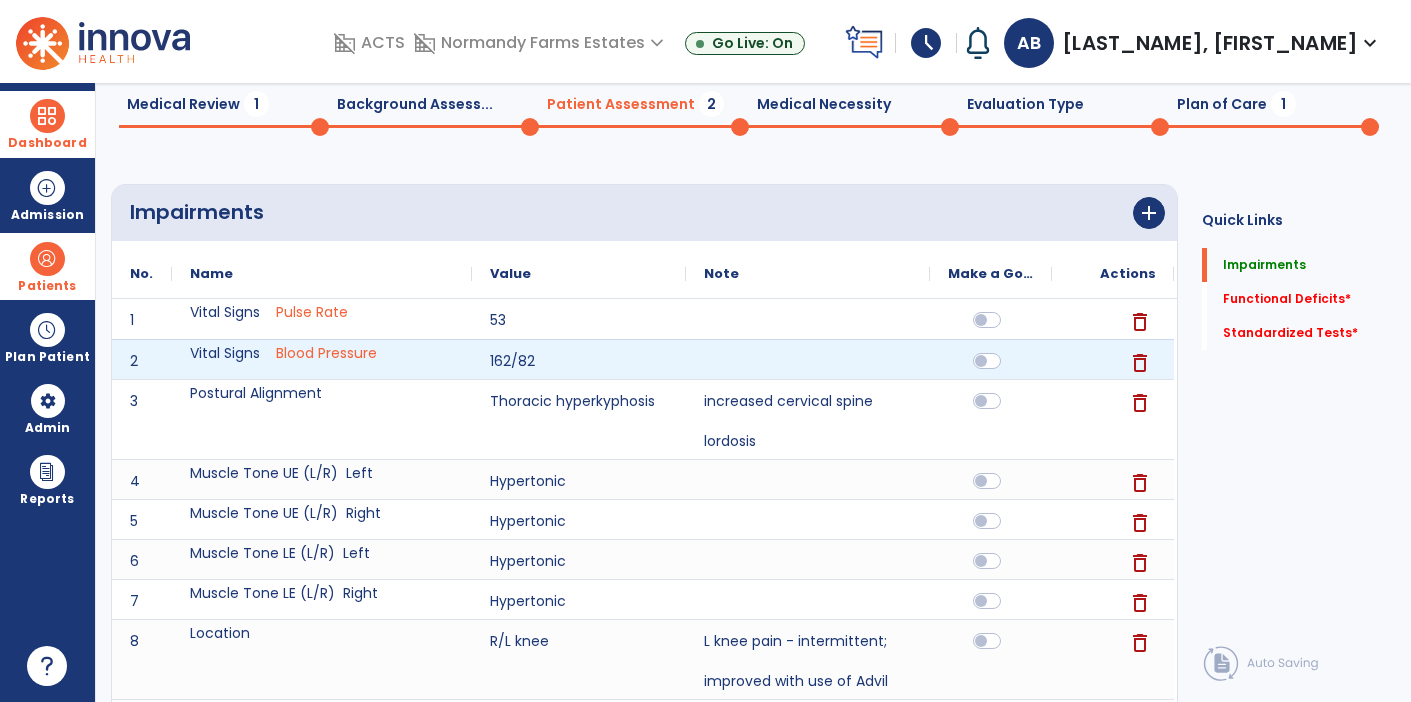 scroll, scrollTop: 0, scrollLeft: 0, axis: both 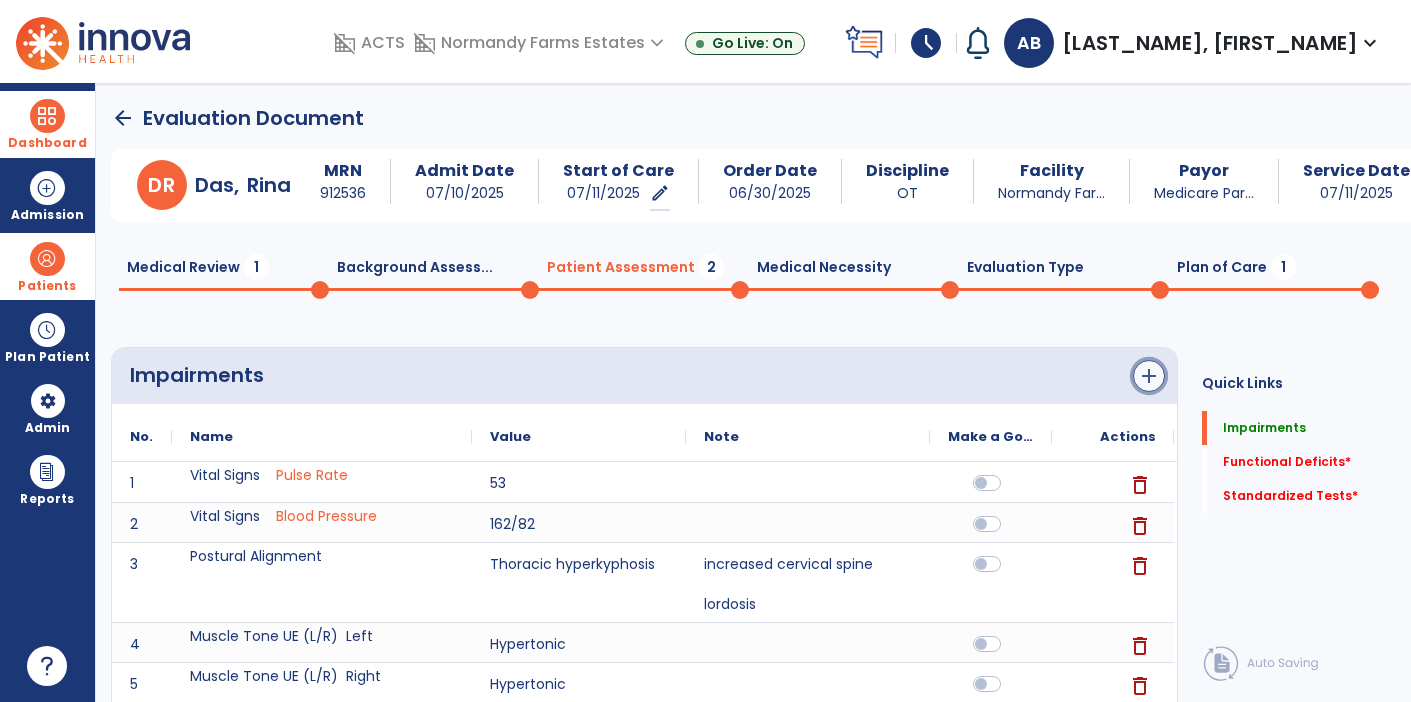 click on "add" 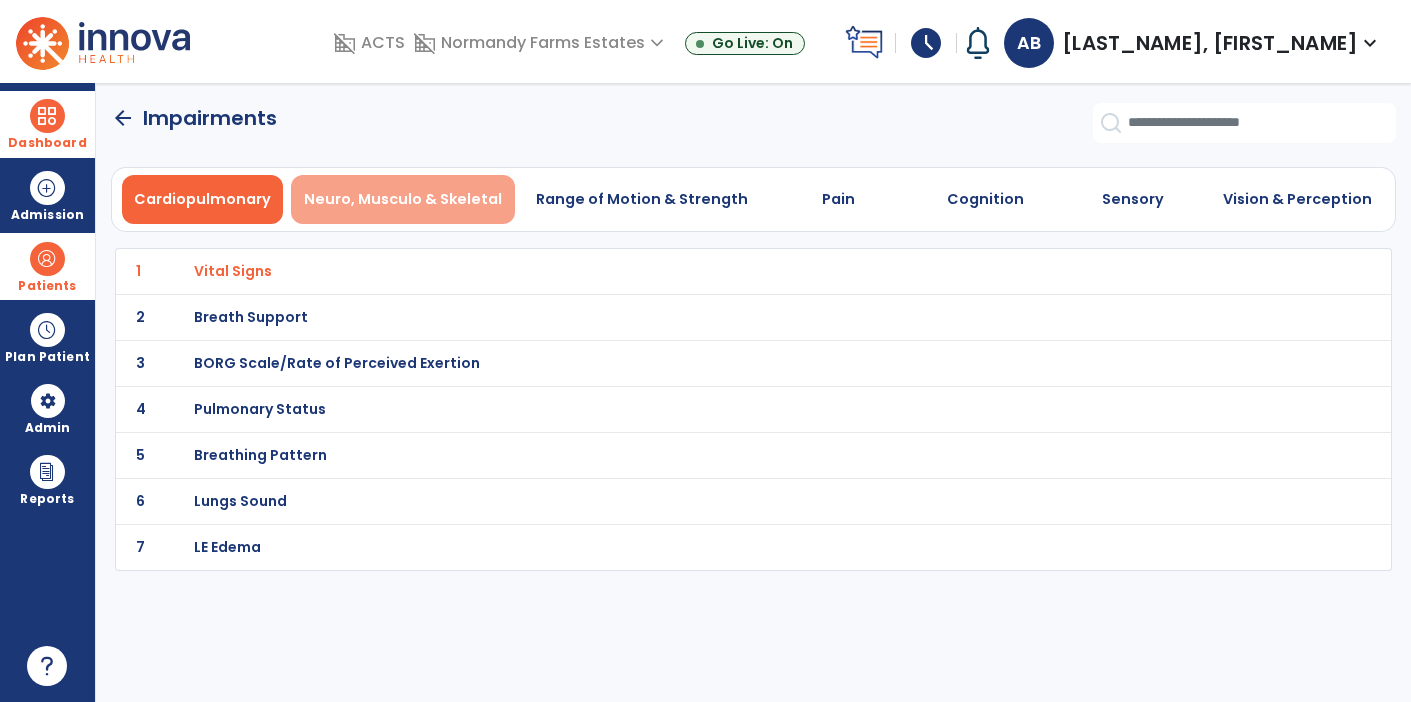 click on "Neuro, Musculo & Skeletal" at bounding box center [403, 199] 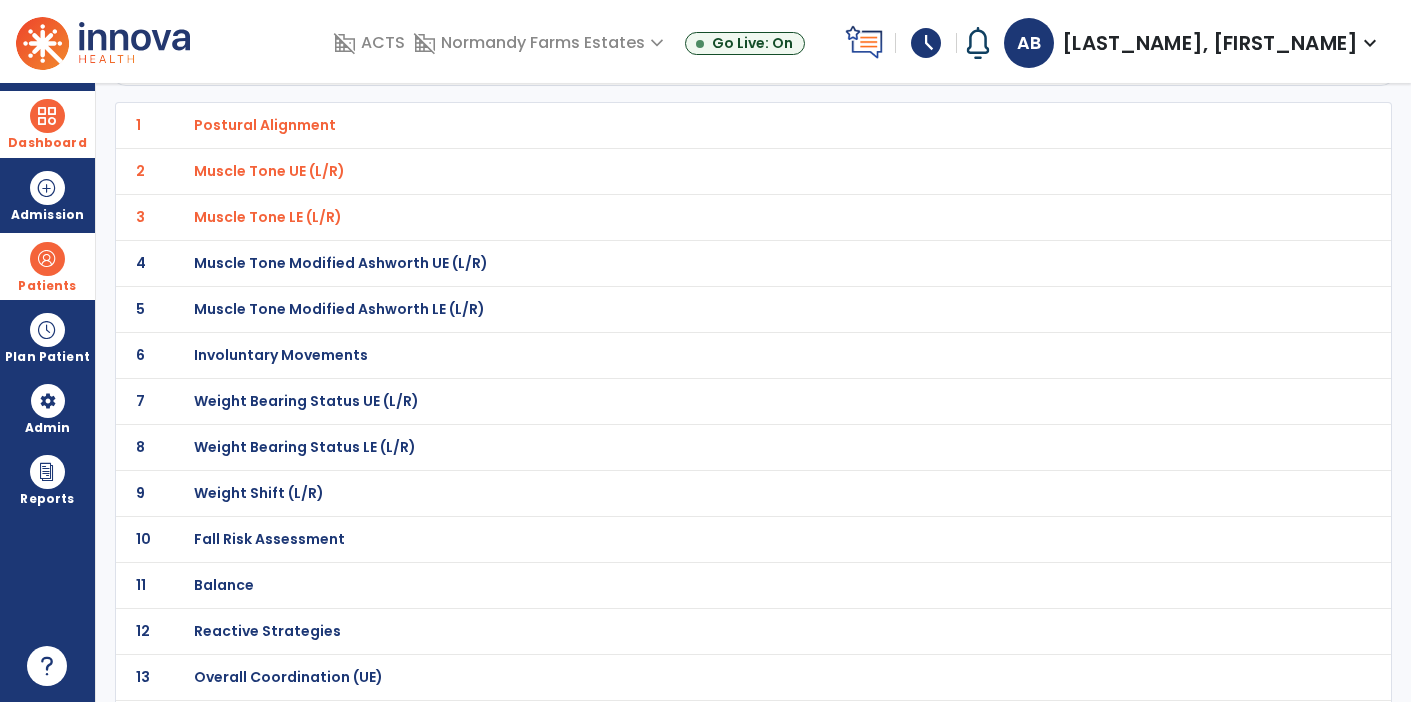 scroll, scrollTop: 108, scrollLeft: 0, axis: vertical 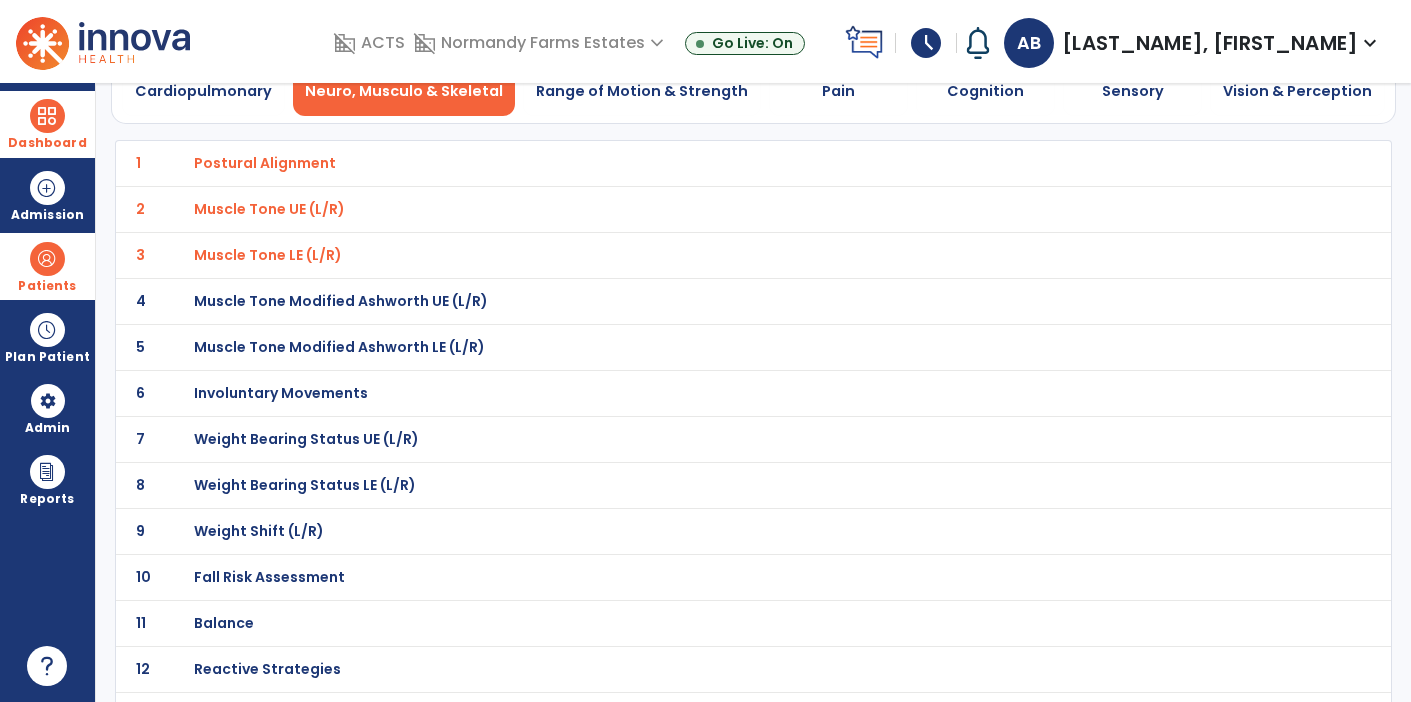 click on "Involuntary Movements" at bounding box center [265, 163] 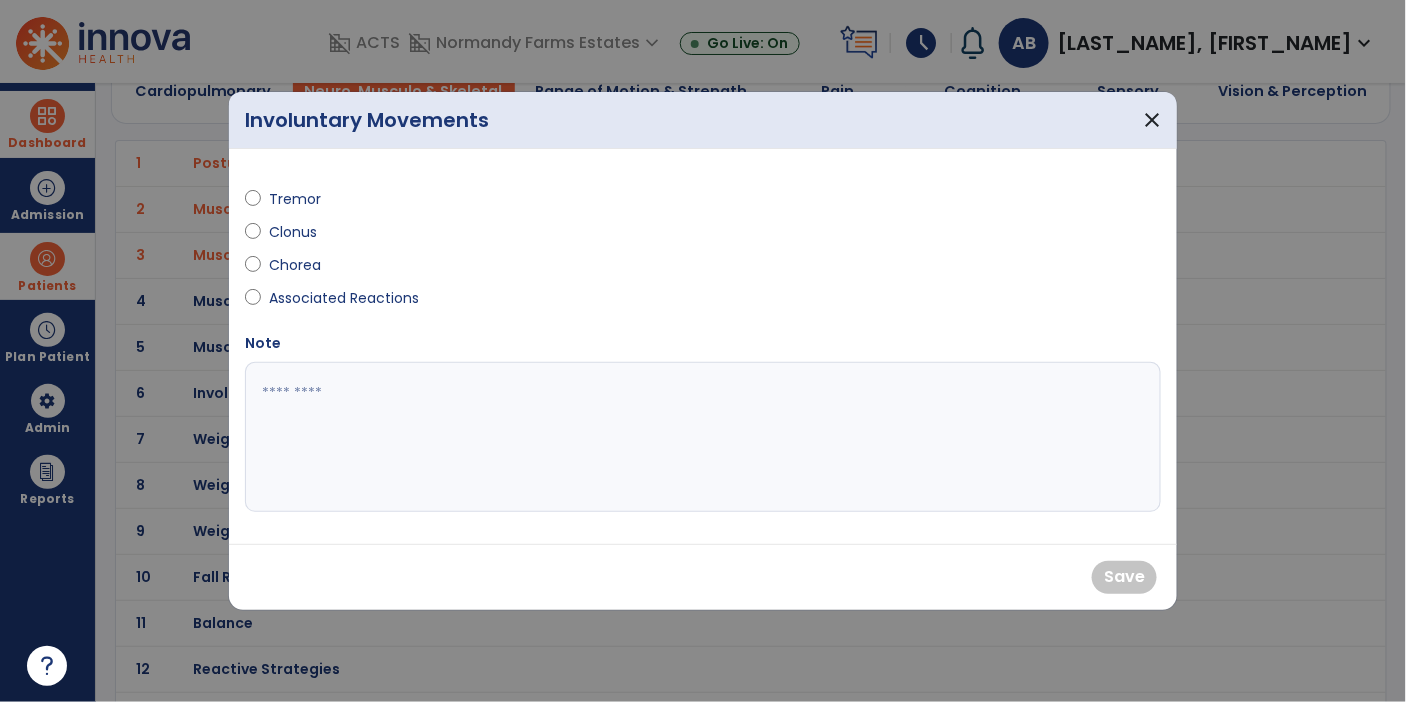 click on "Tremor" at bounding box center [468, 203] 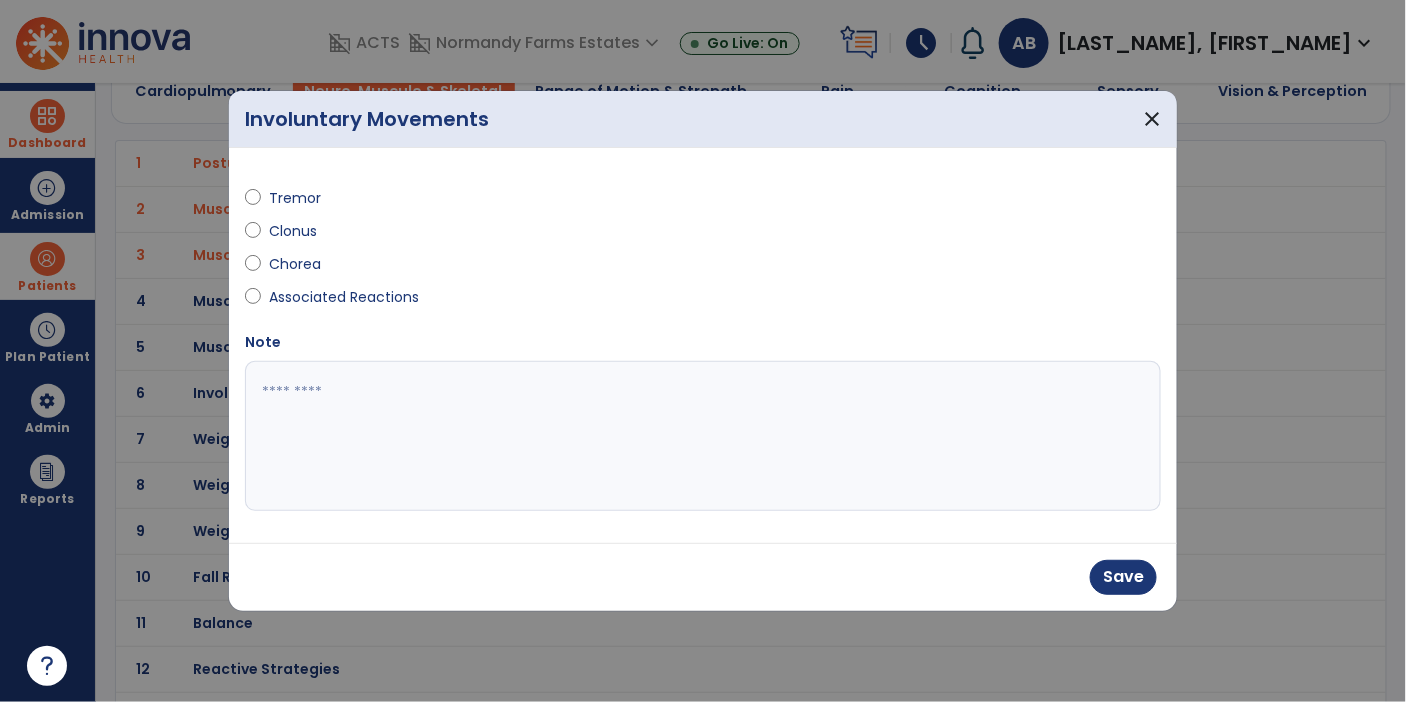 click at bounding box center [703, 436] 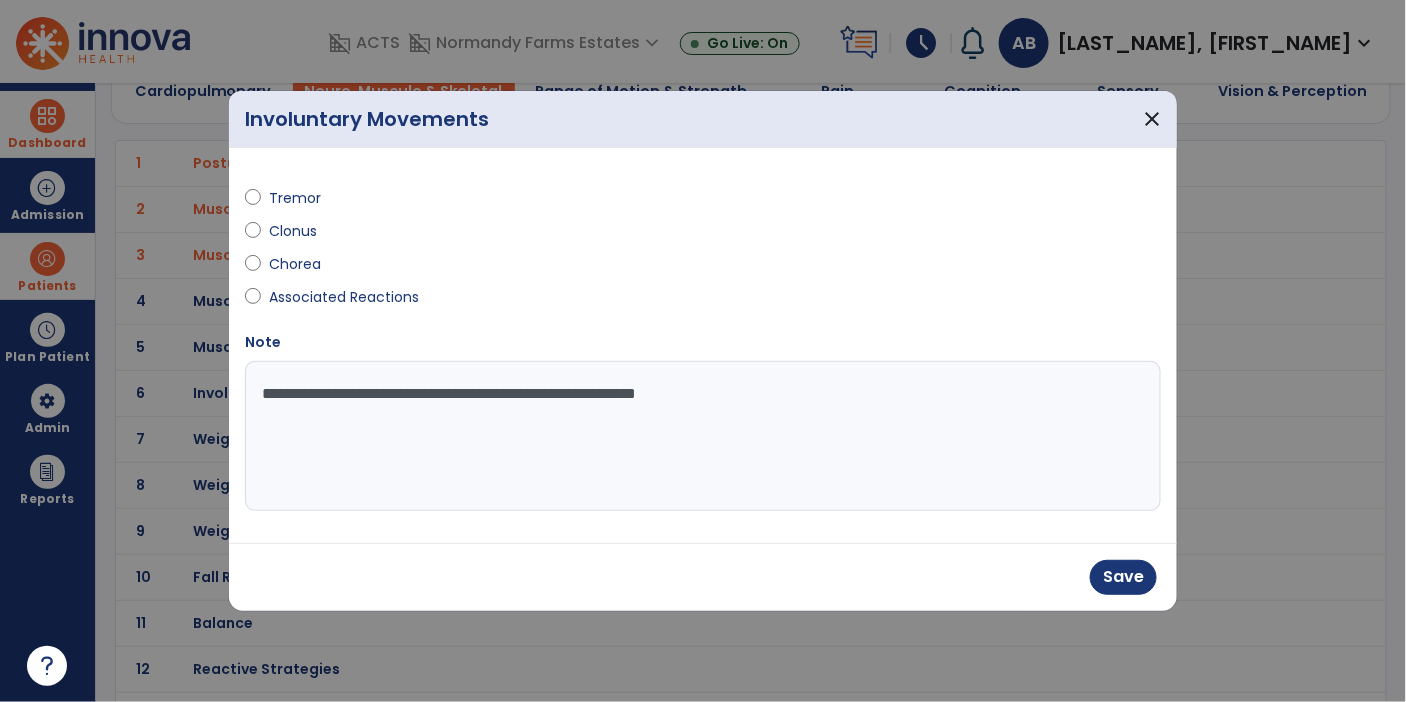 click on "**********" at bounding box center [703, 436] 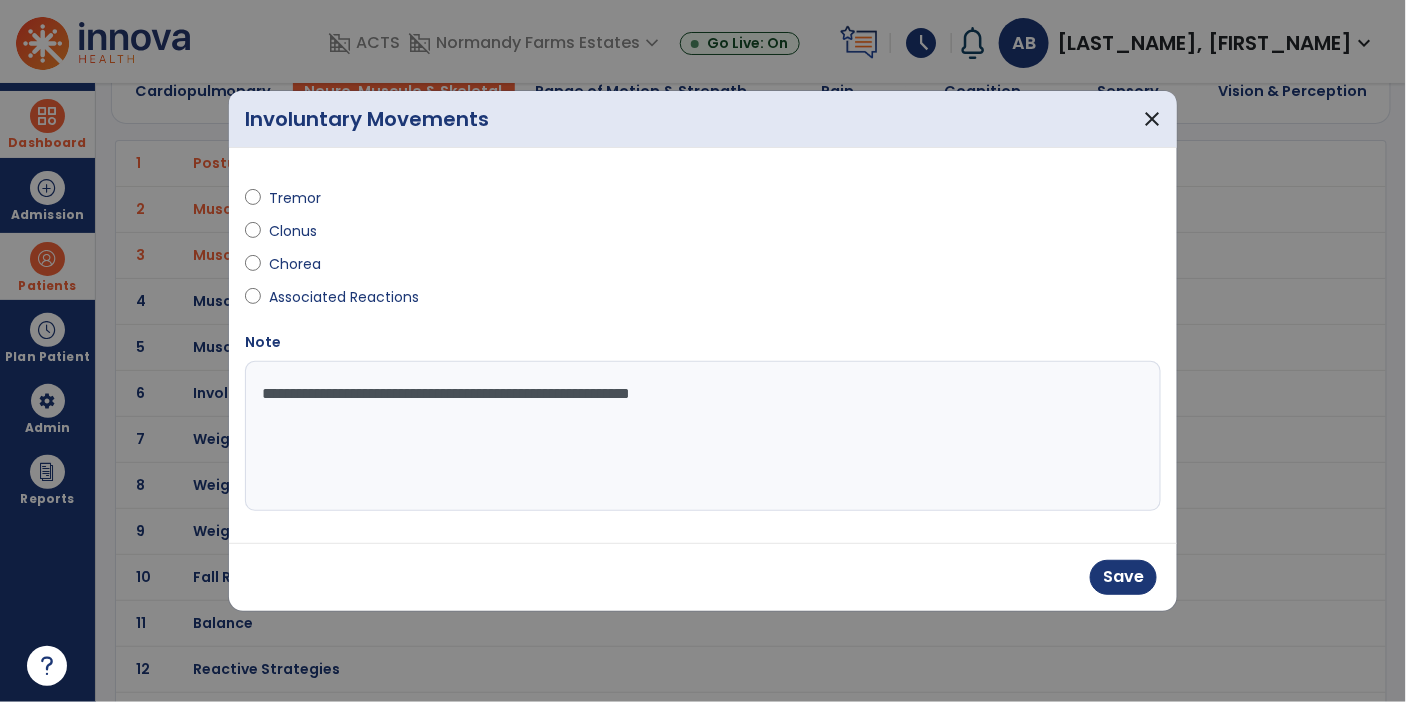 click on "**********" at bounding box center [703, 436] 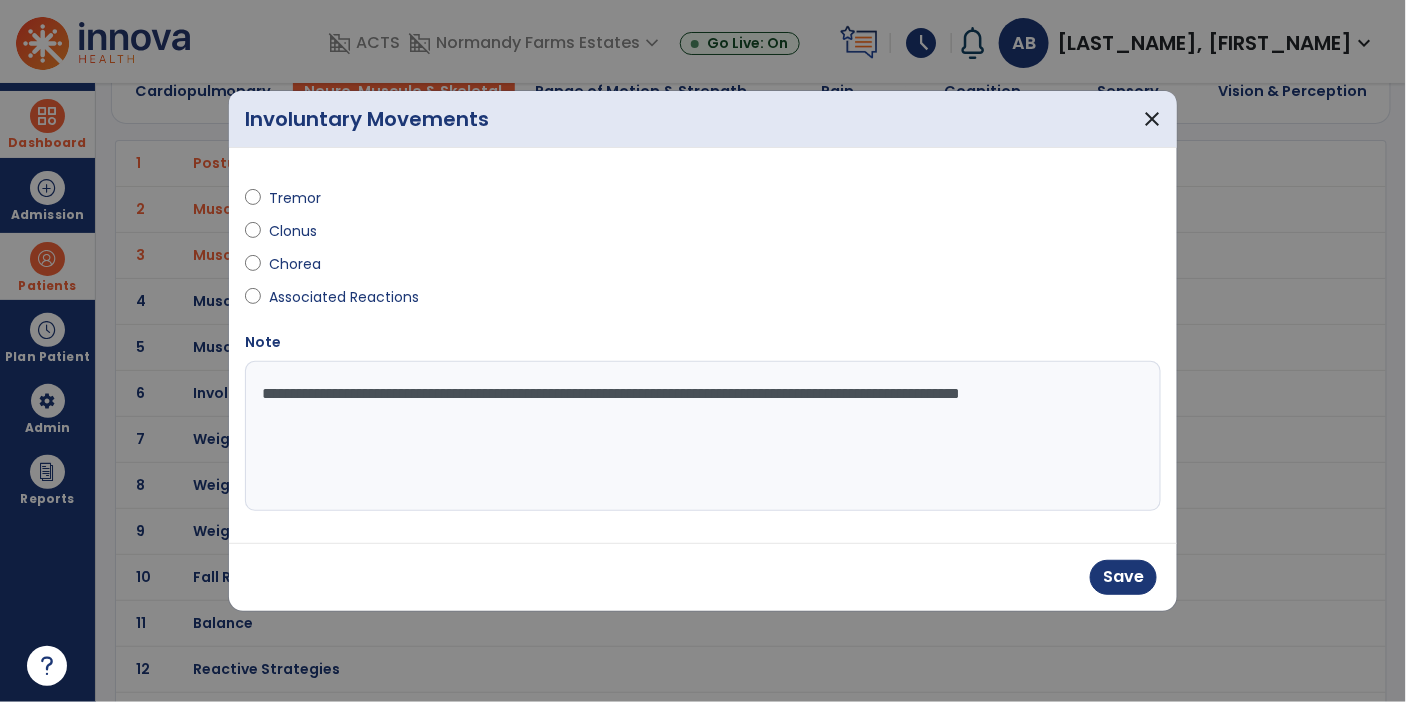 click on "**********" at bounding box center [703, 436] 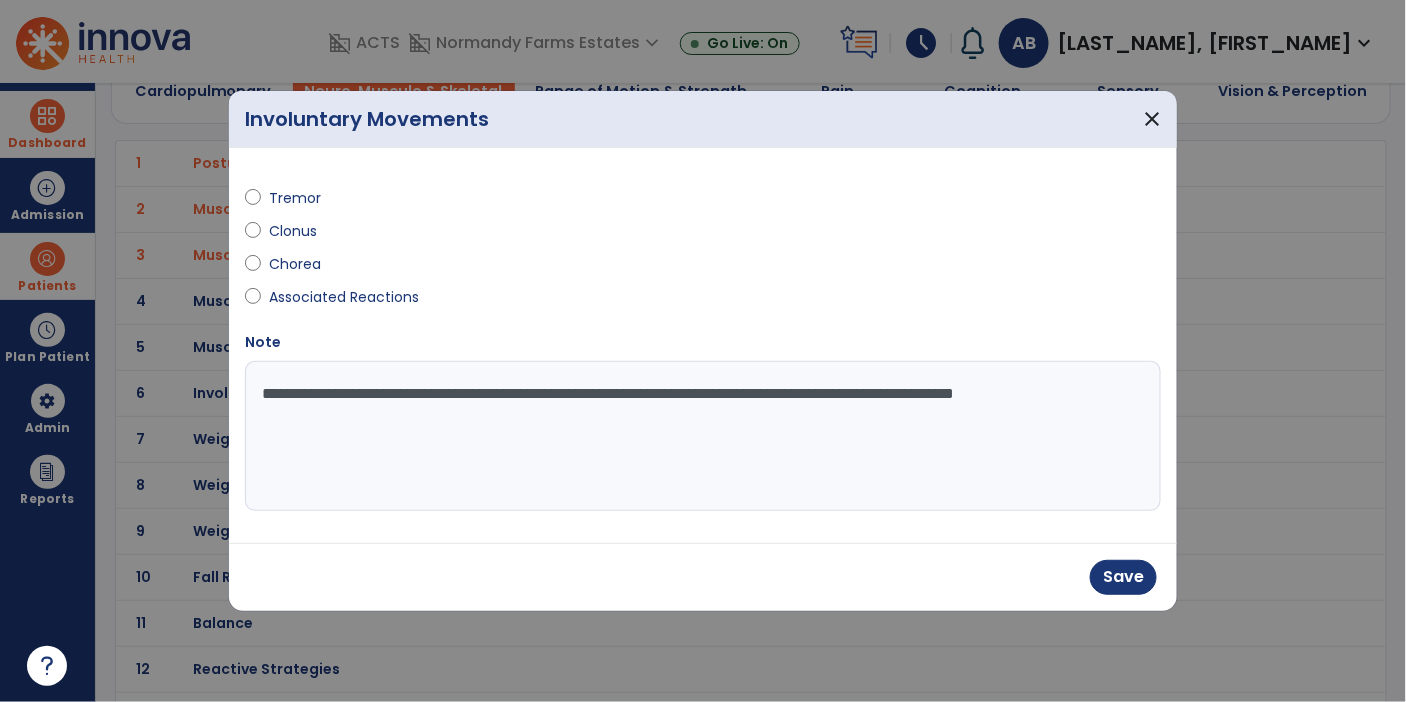click on "**********" at bounding box center (703, 436) 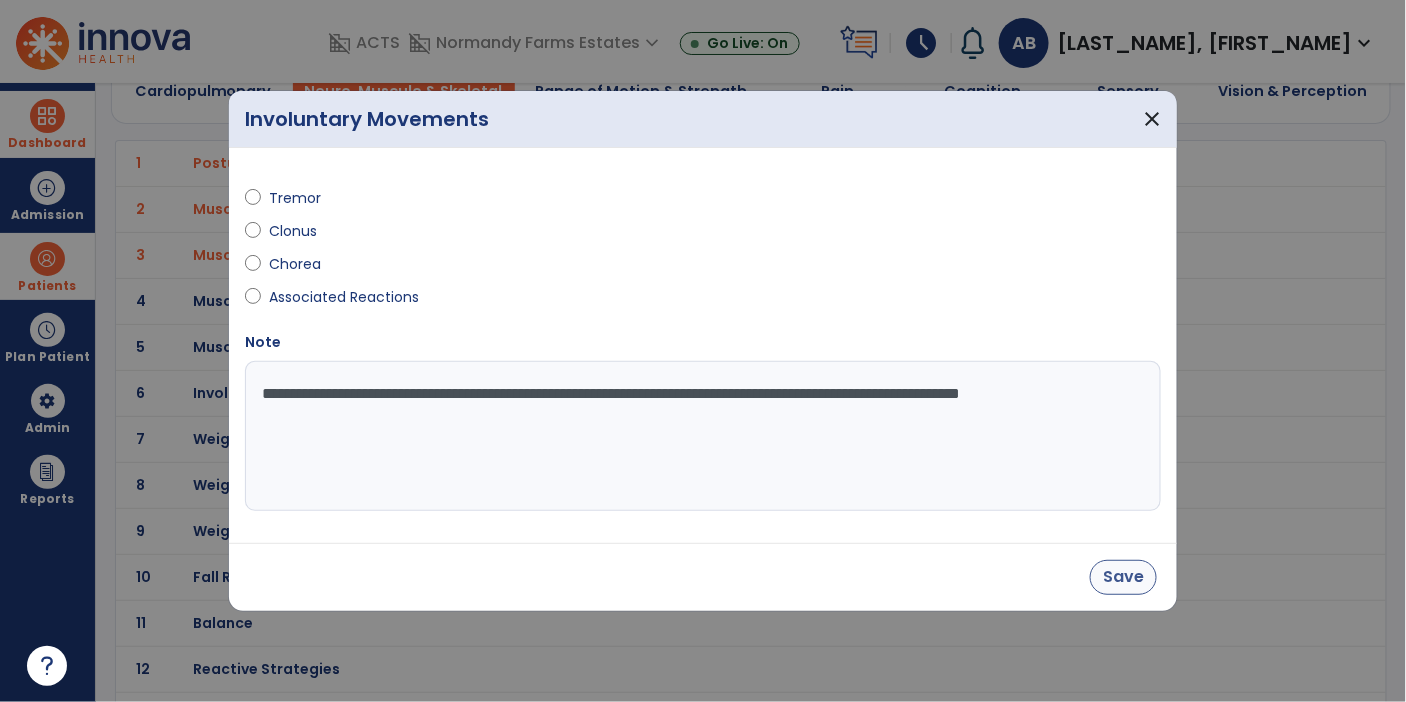 type on "**********" 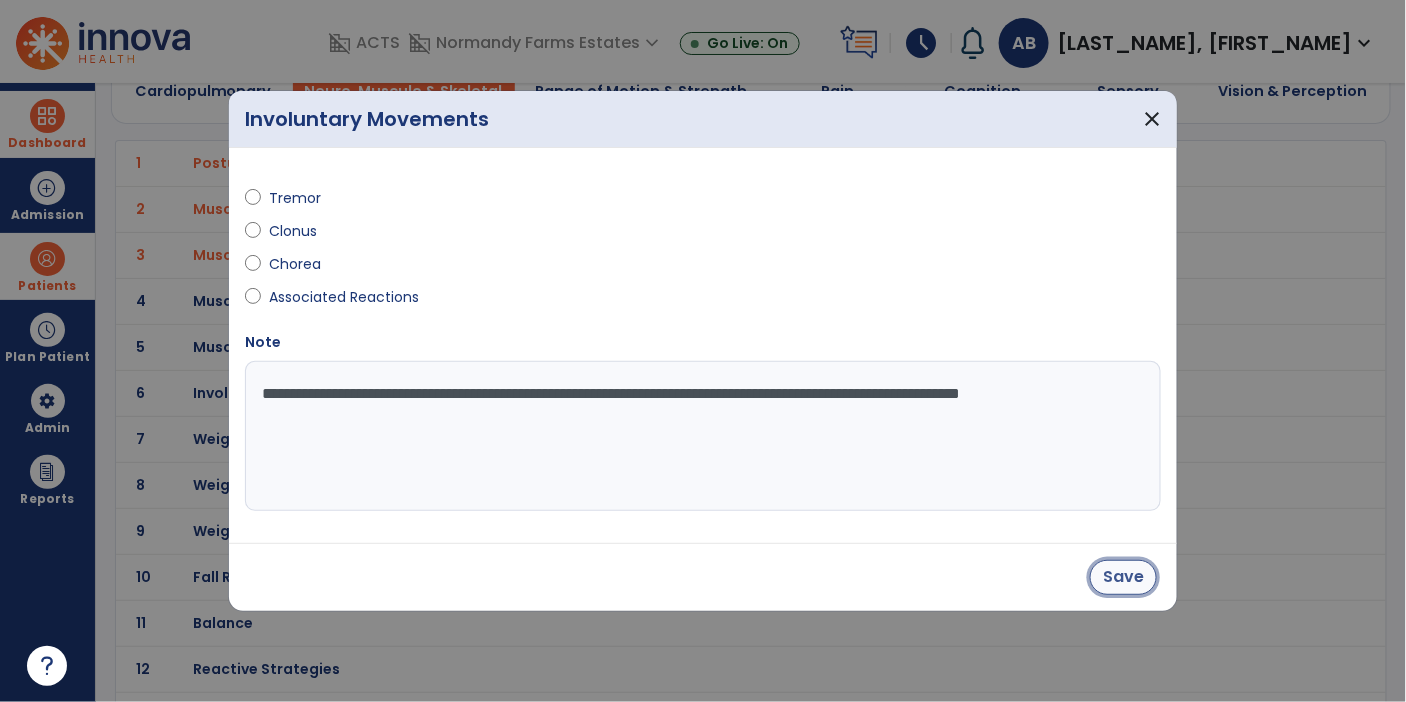 click on "Save" at bounding box center (1123, 577) 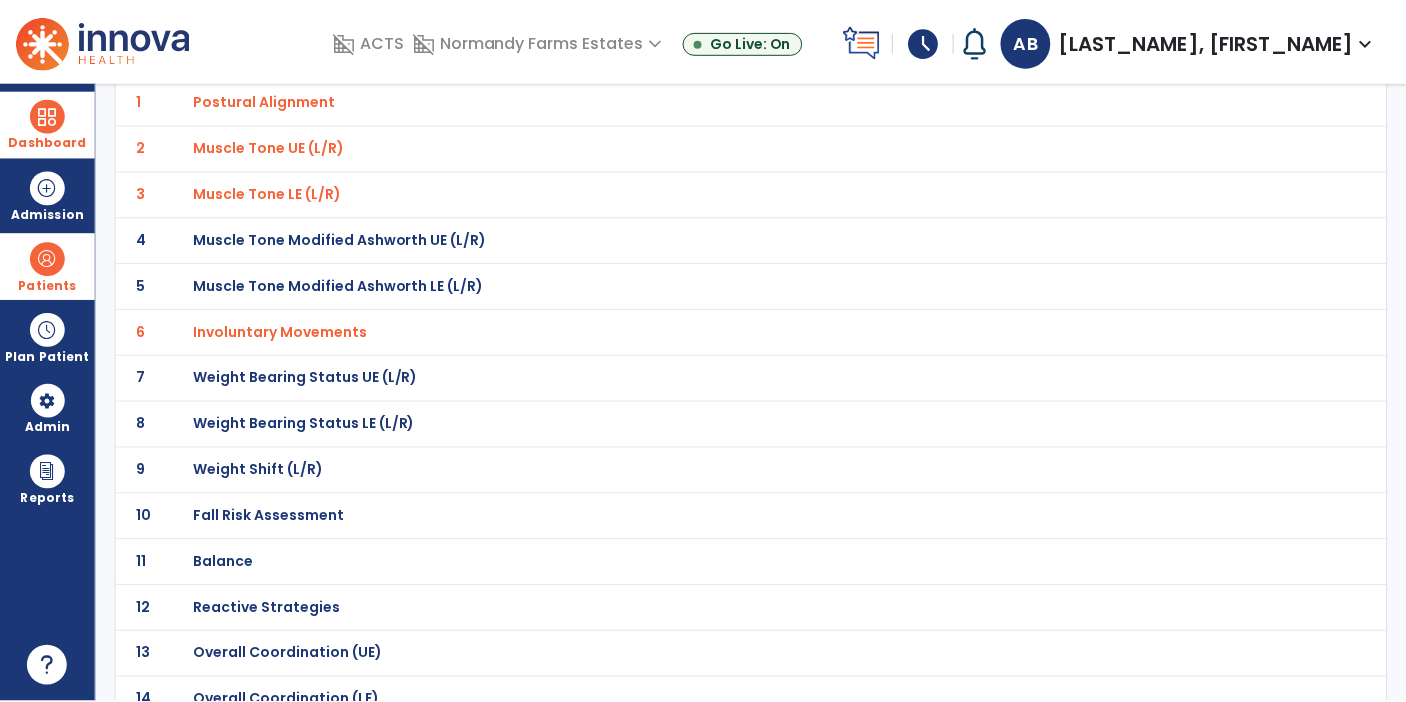scroll, scrollTop: 196, scrollLeft: 0, axis: vertical 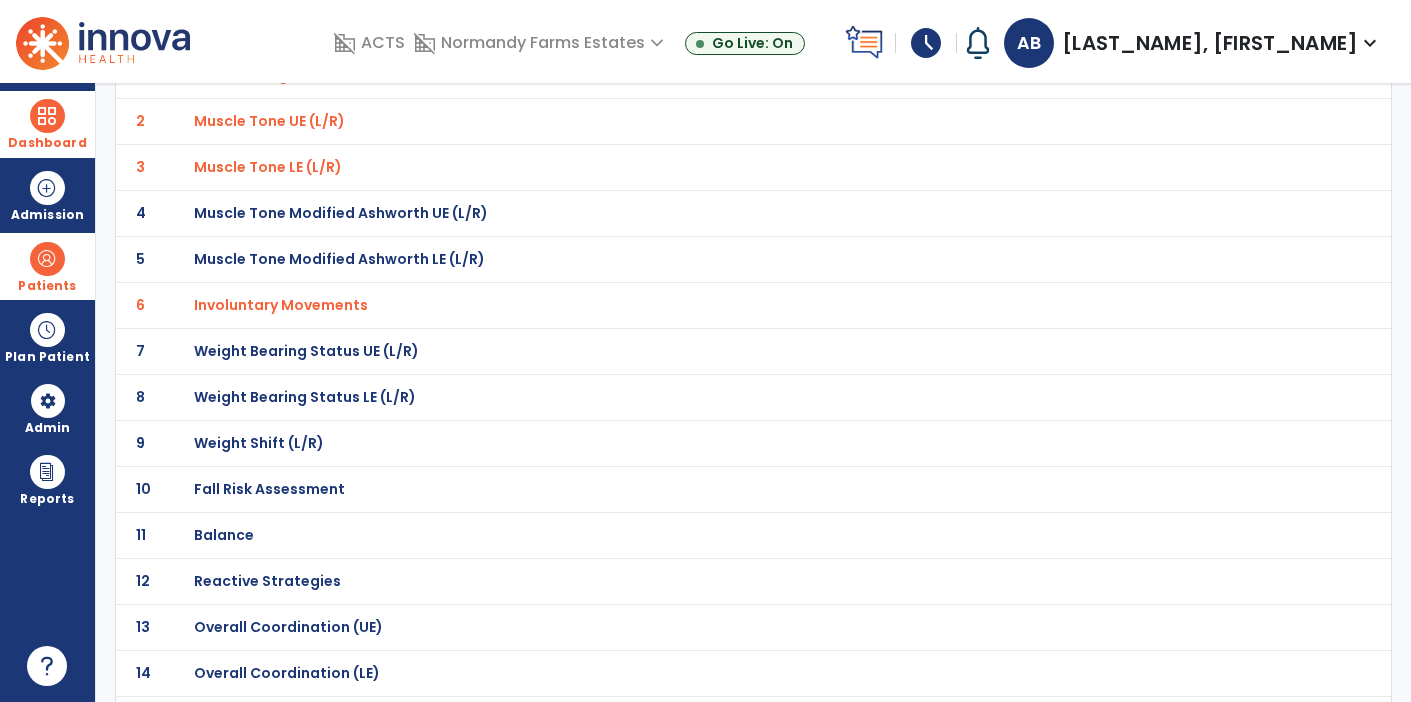 click on "Balance" at bounding box center (265, 75) 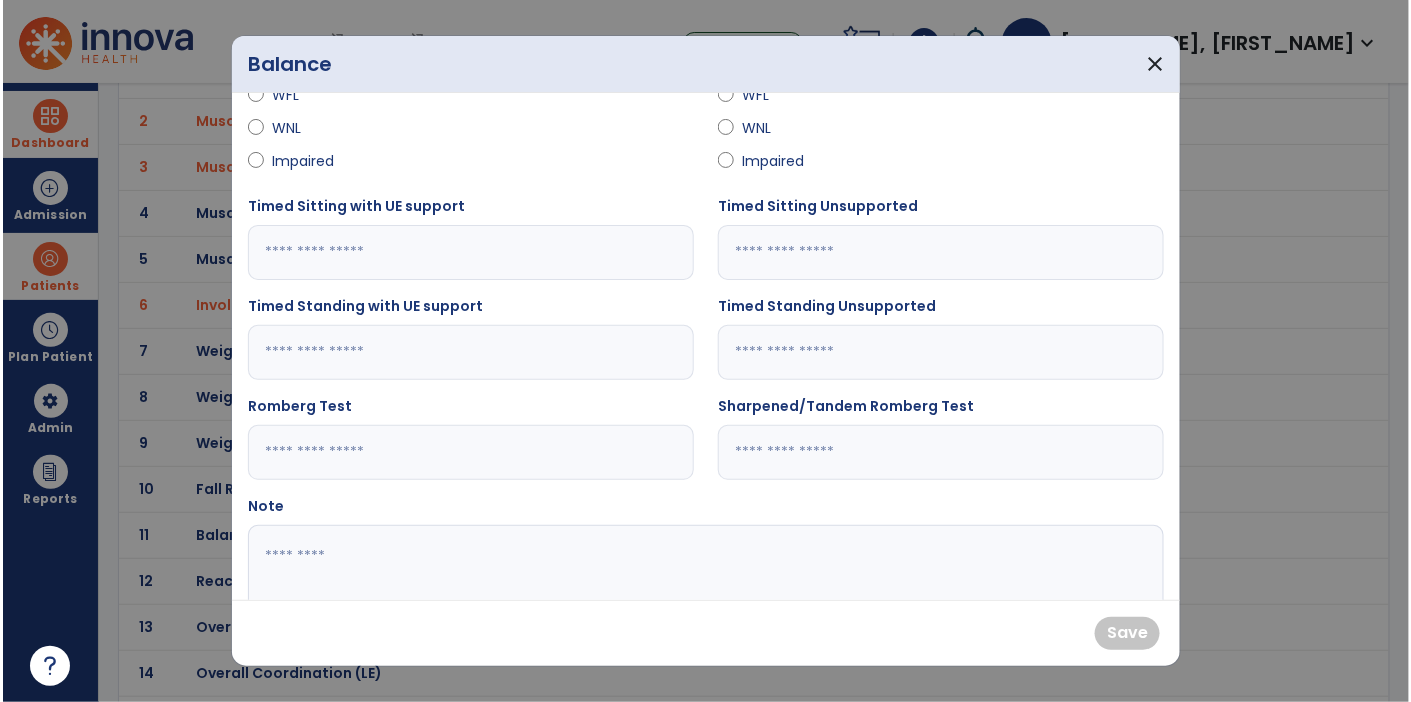 scroll, scrollTop: 301, scrollLeft: 0, axis: vertical 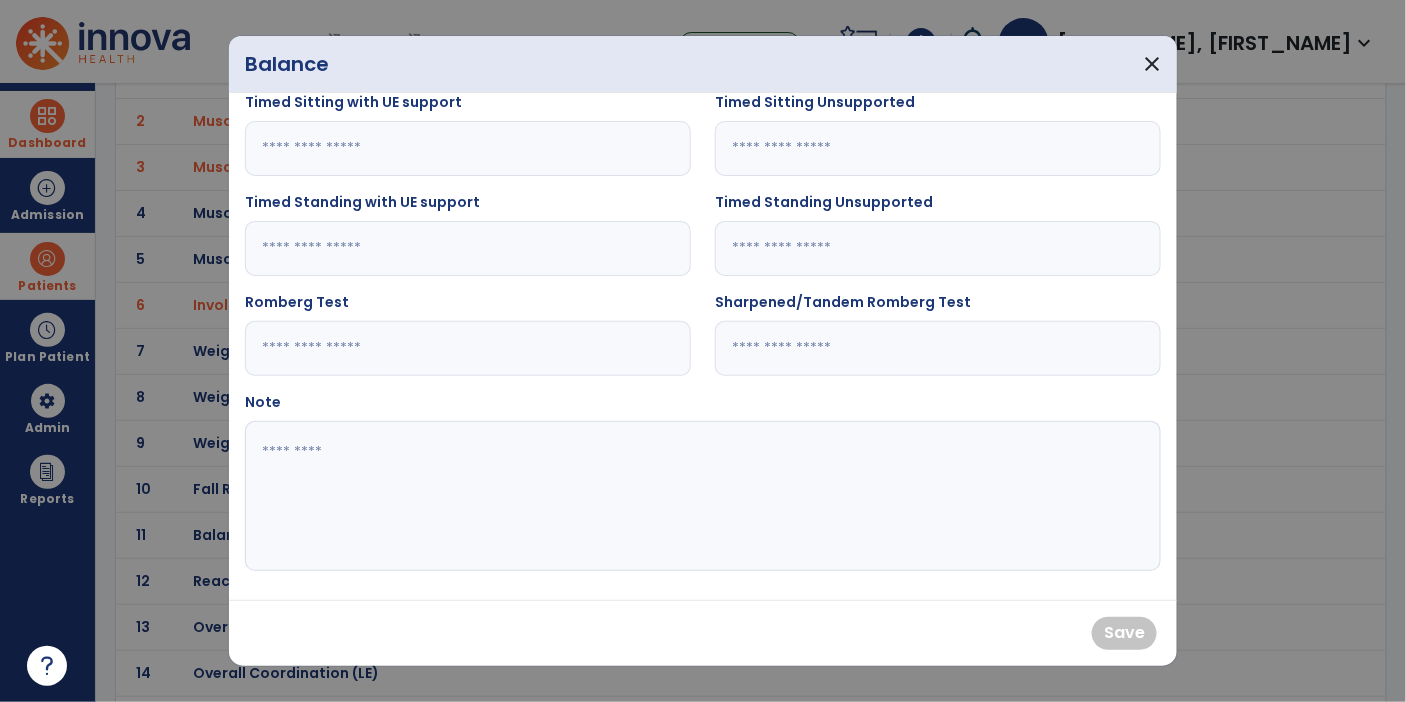 click at bounding box center [701, 496] 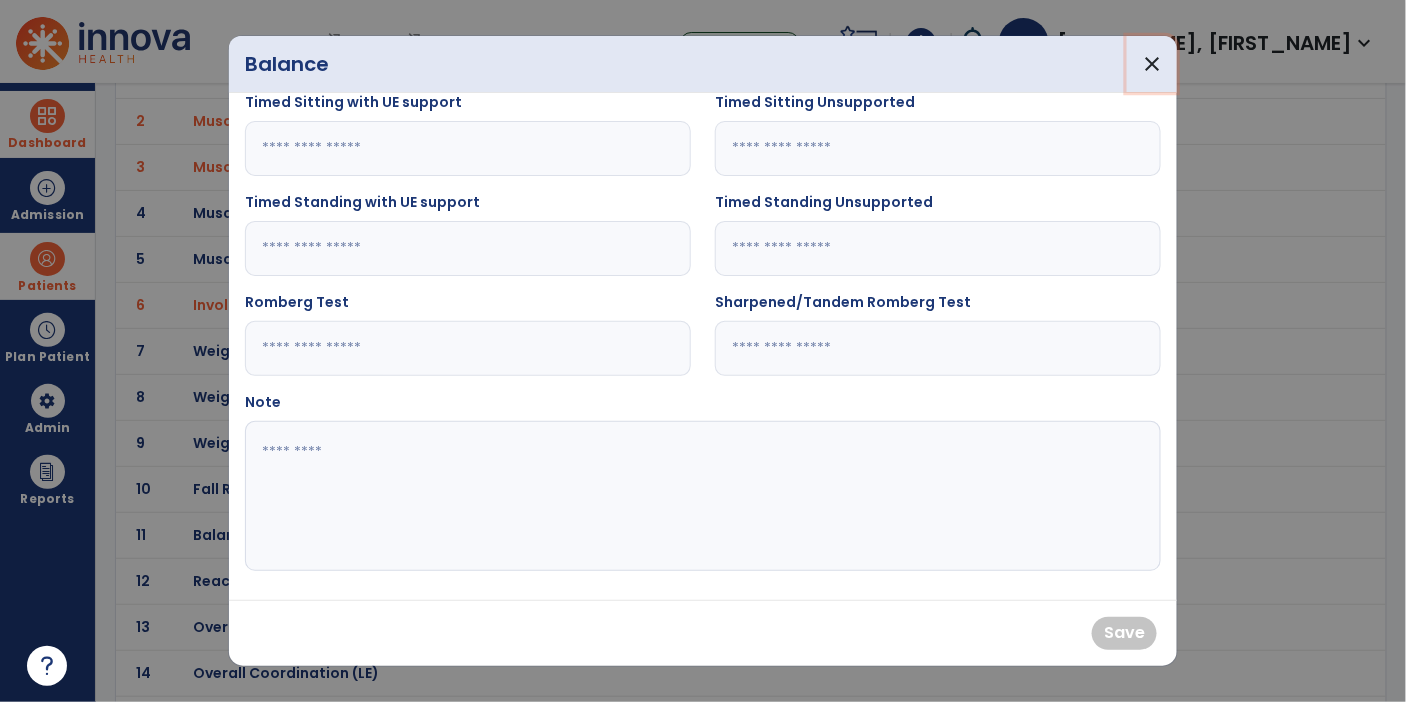 click on "close" at bounding box center [1152, 64] 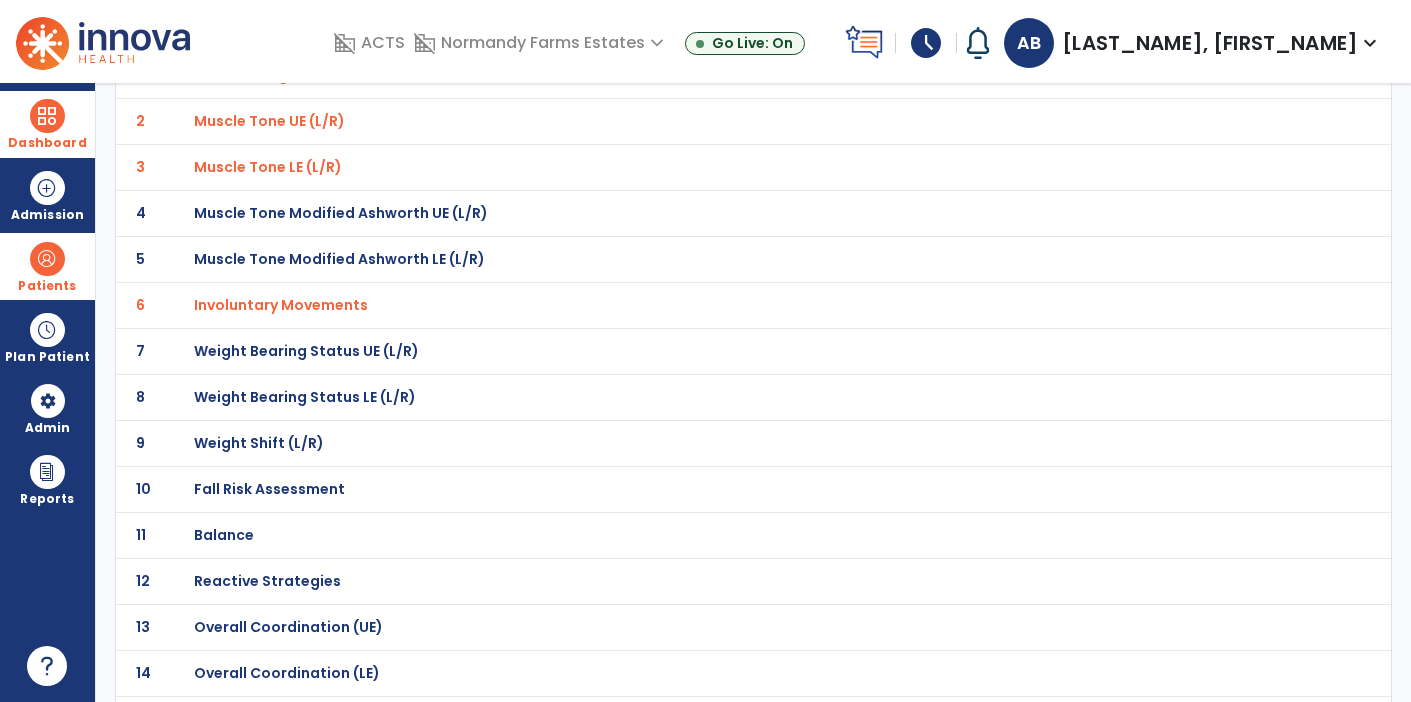 scroll, scrollTop: 0, scrollLeft: 0, axis: both 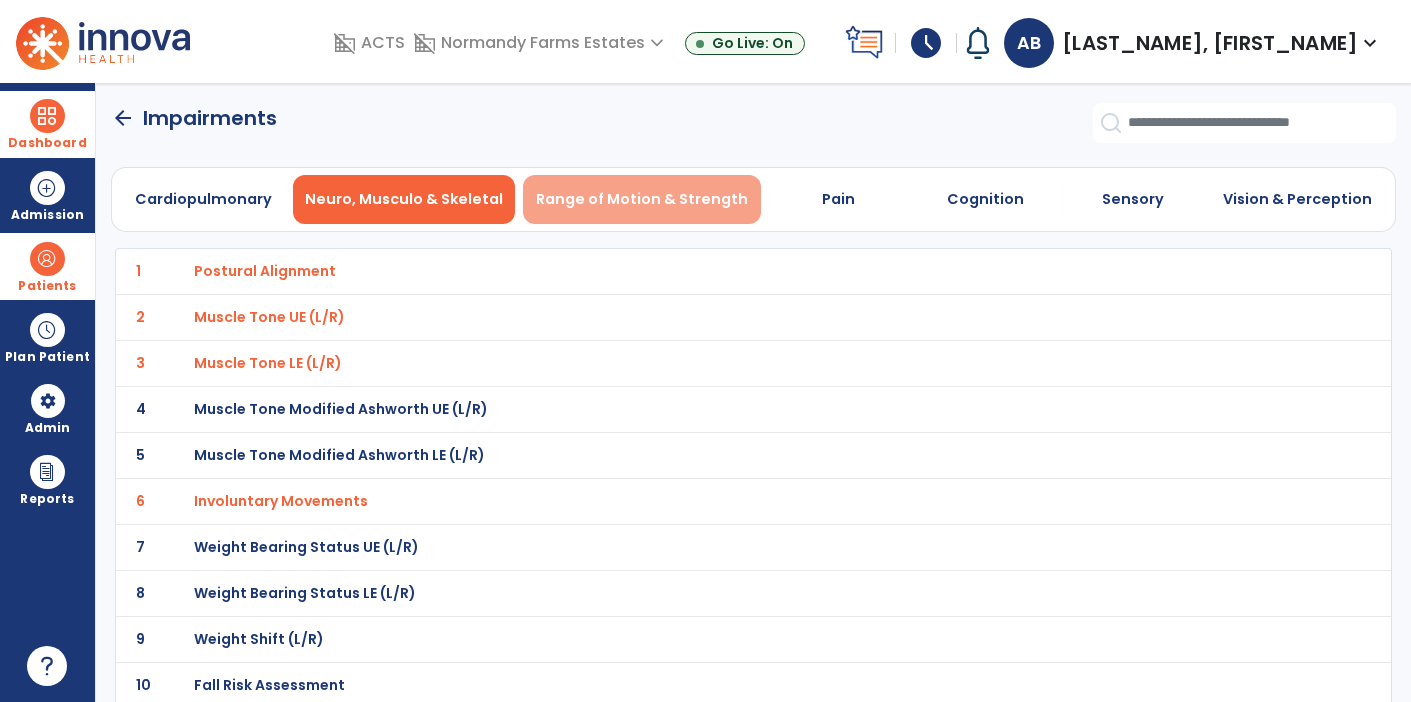 click on "Range of Motion & Strength" at bounding box center (642, 199) 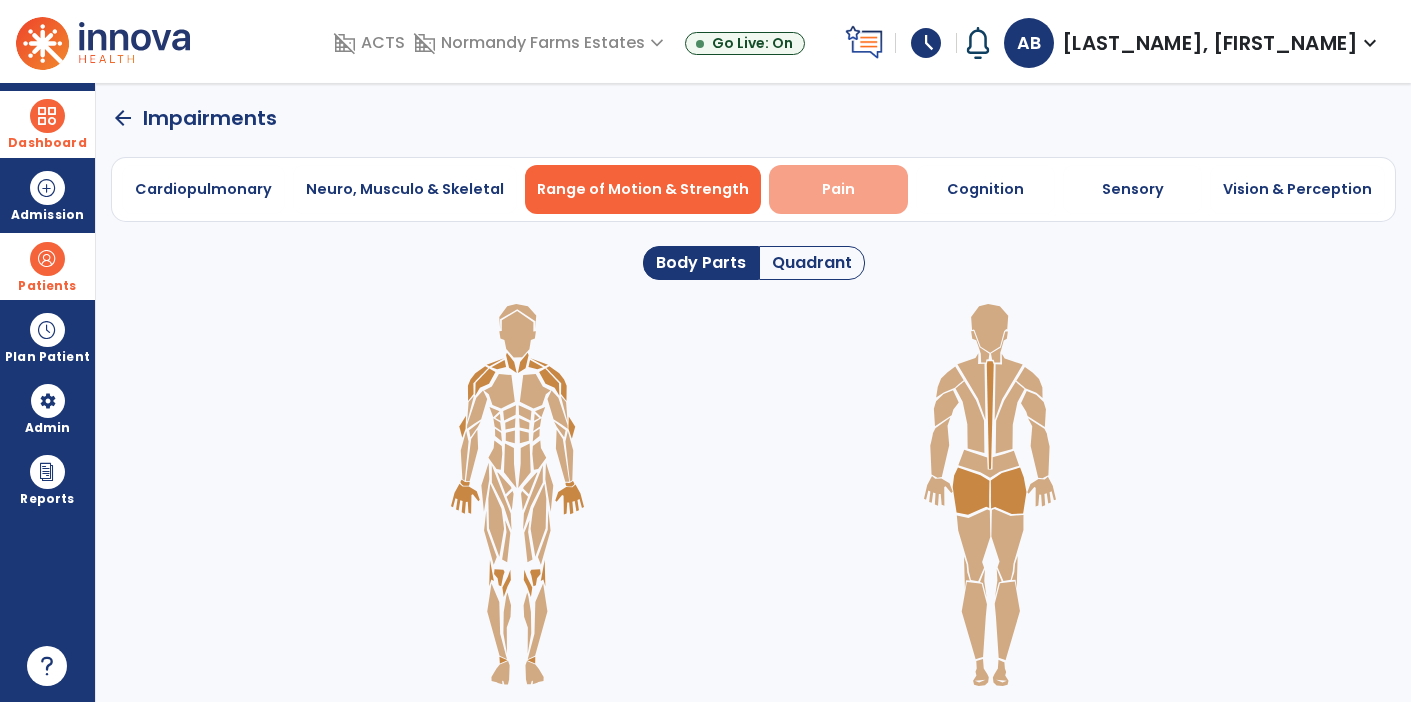 click on "Pain" at bounding box center (838, 189) 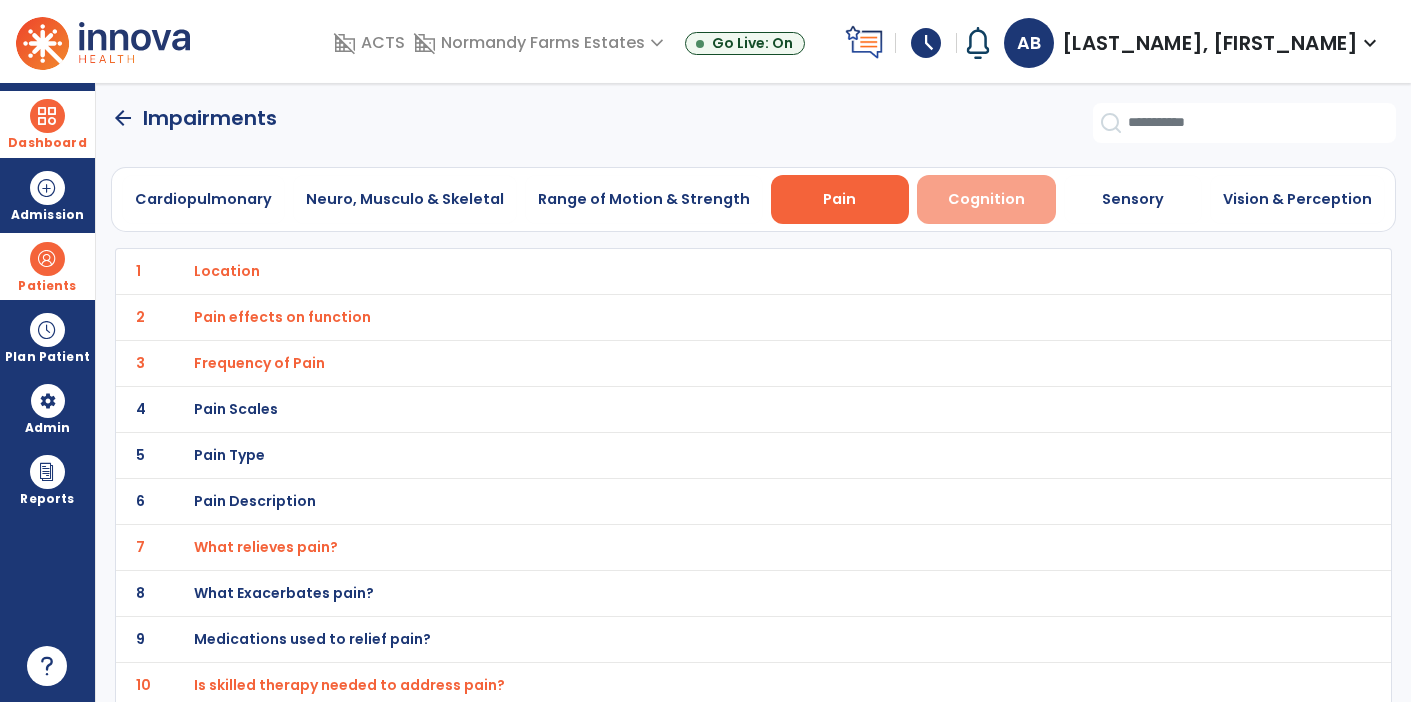 click on "Cognition" at bounding box center (986, 199) 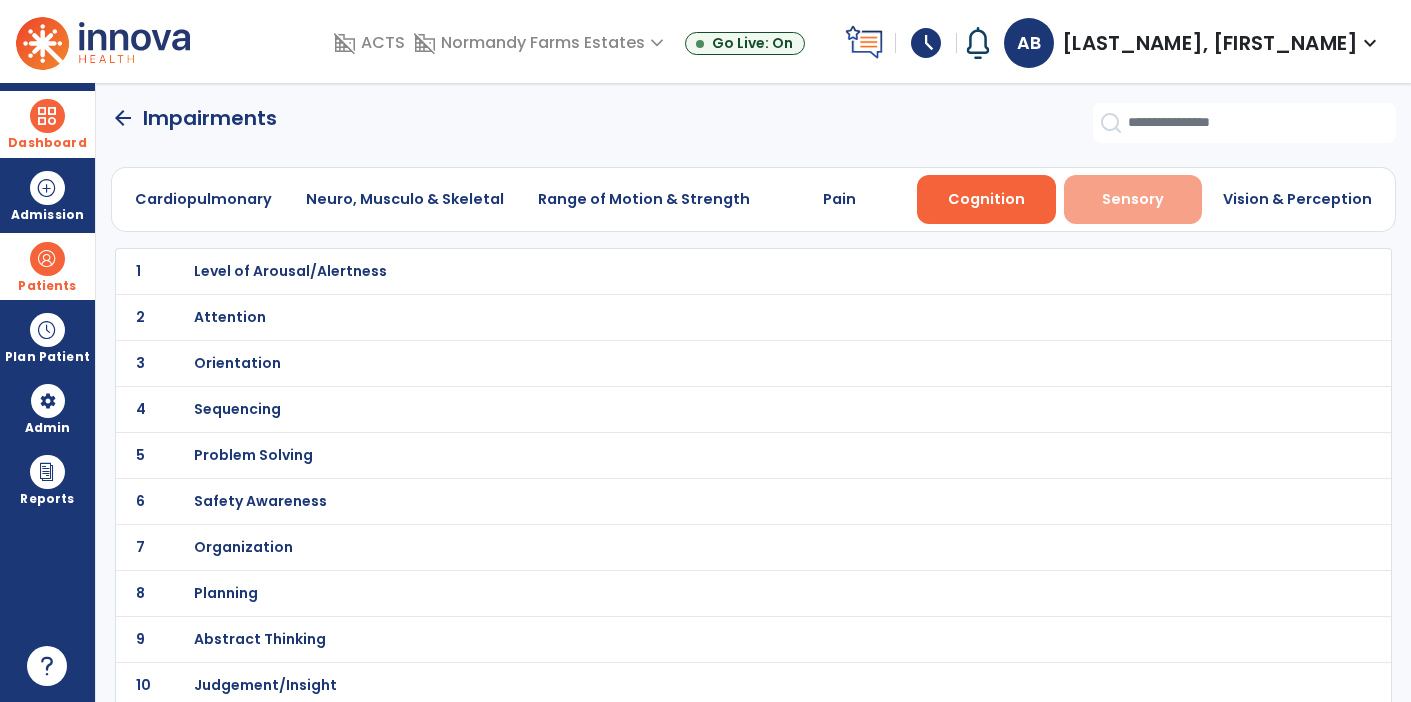 click on "Sensory" at bounding box center [1133, 199] 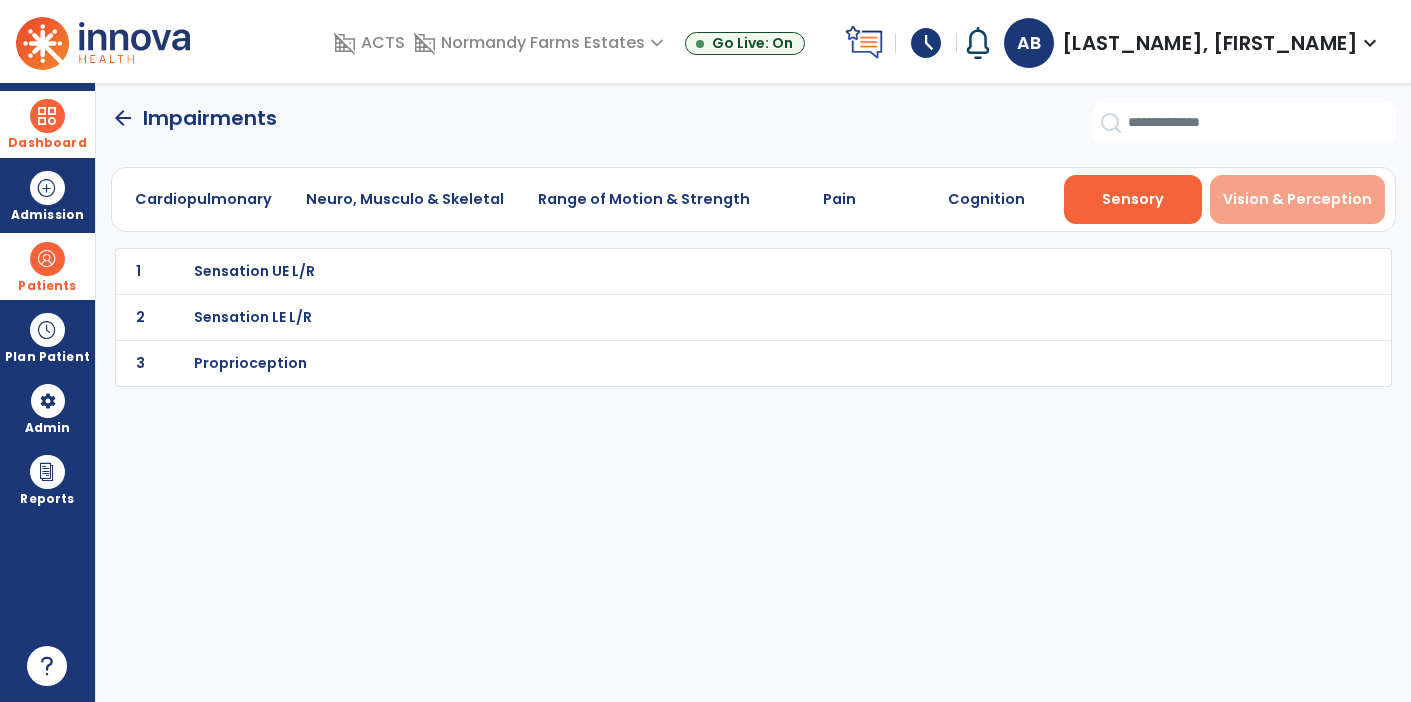 click on "Vision & Perception" at bounding box center (1297, 199) 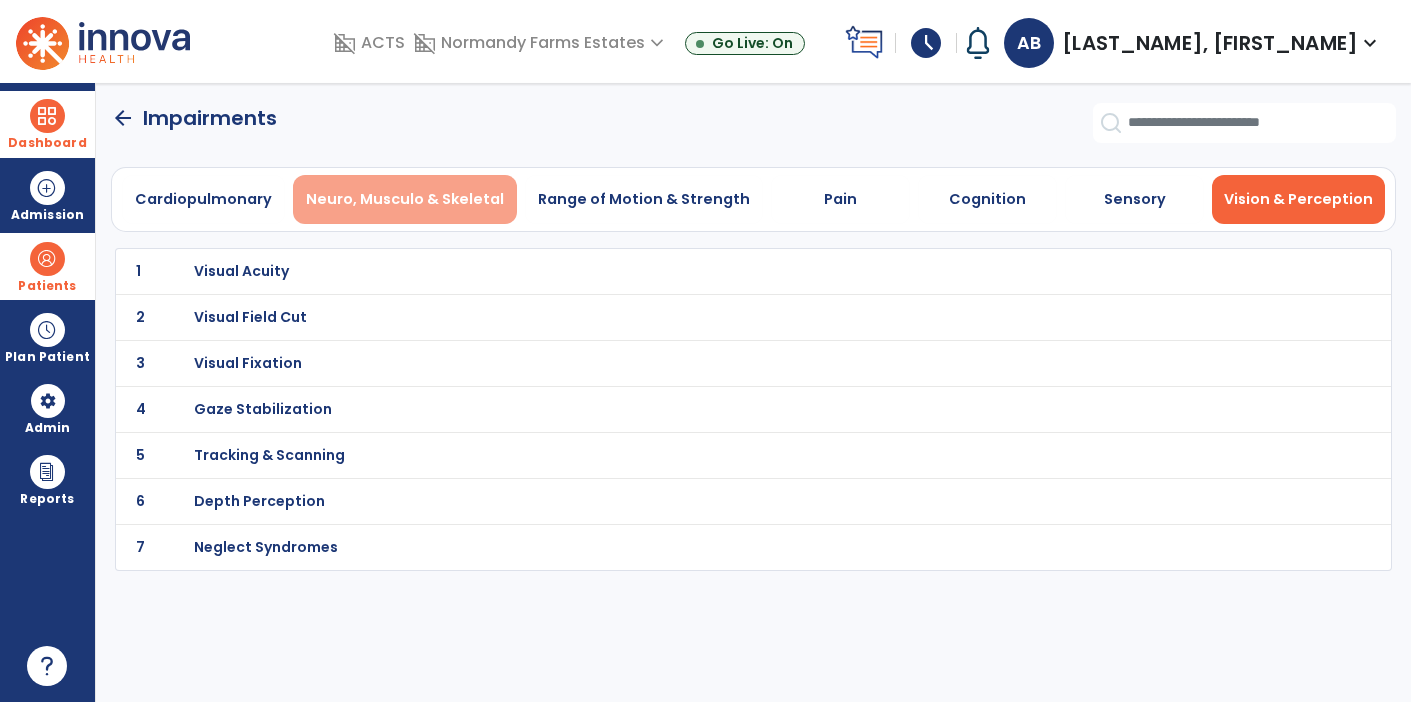 click on "Neuro, Musculo & Skeletal" at bounding box center [405, 199] 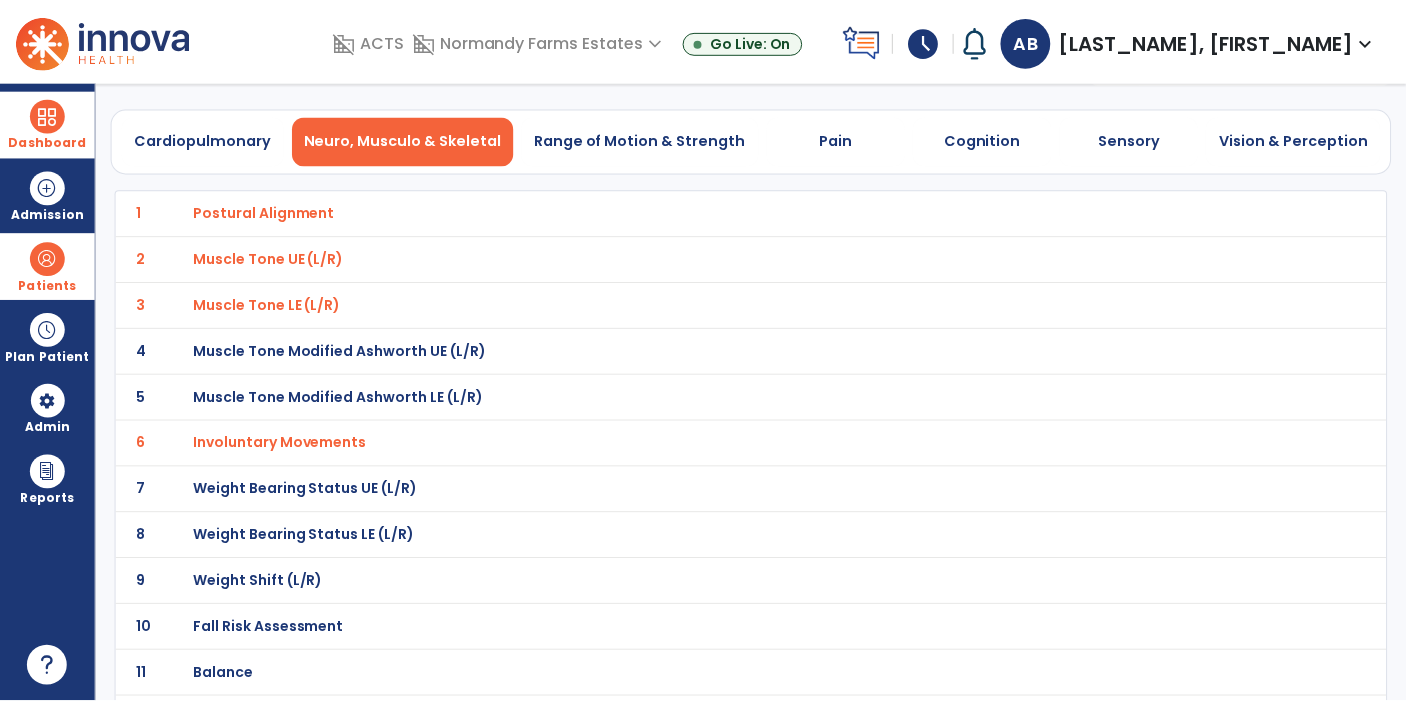 scroll, scrollTop: 23, scrollLeft: 0, axis: vertical 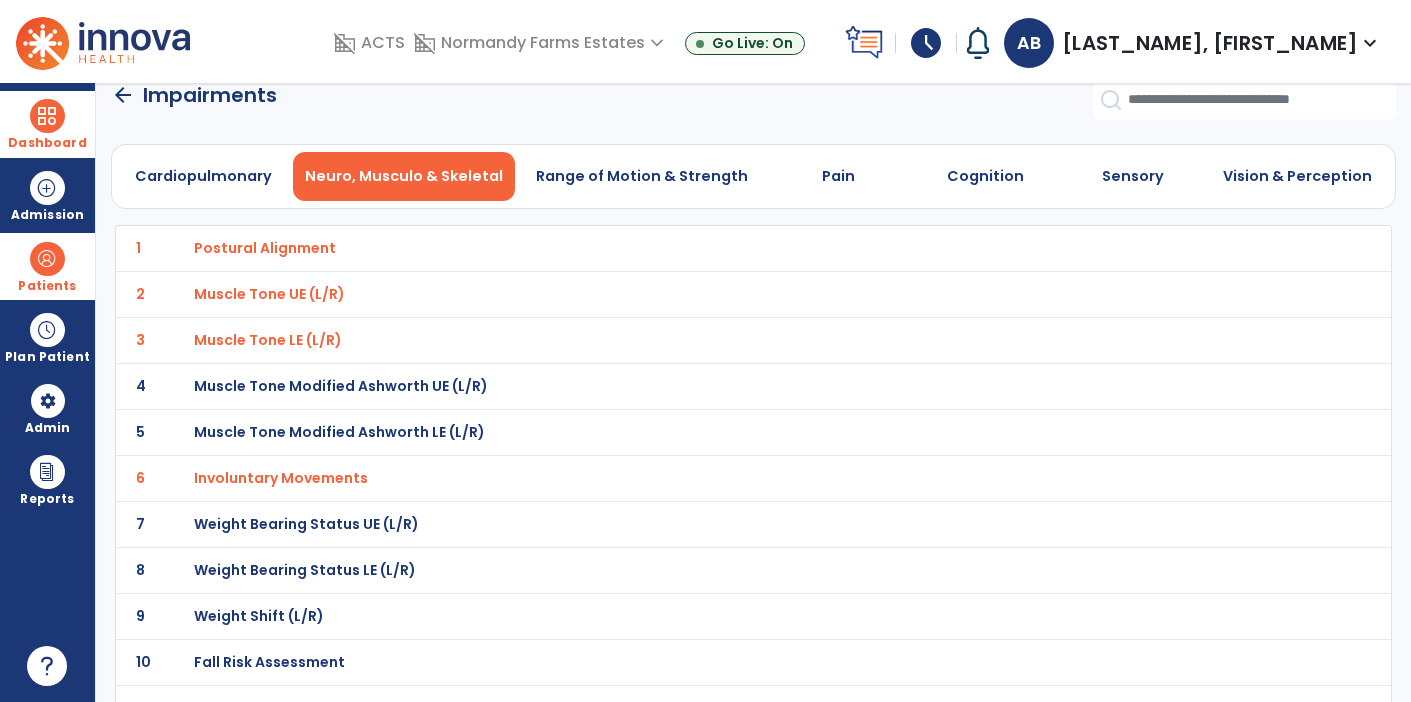 click on "Muscle Tone UE (L/R)" at bounding box center (265, 248) 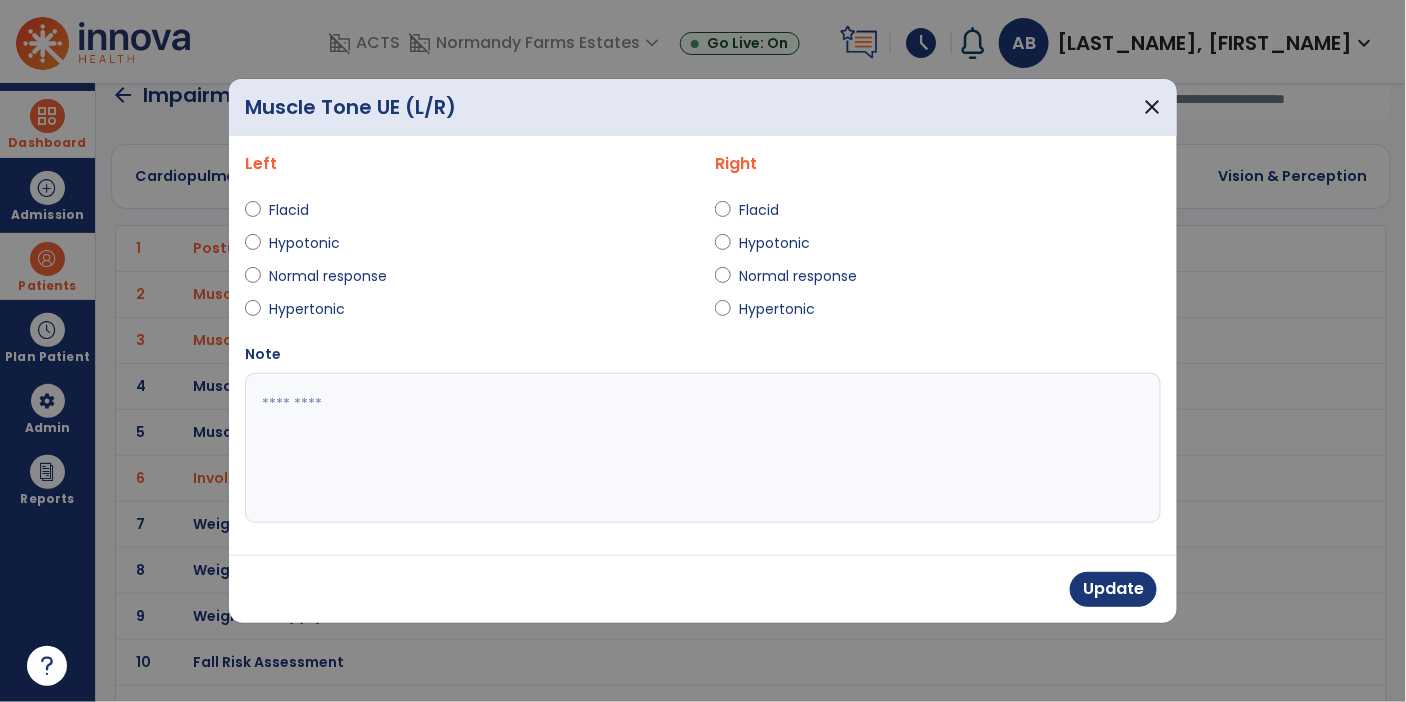 click at bounding box center [703, 448] 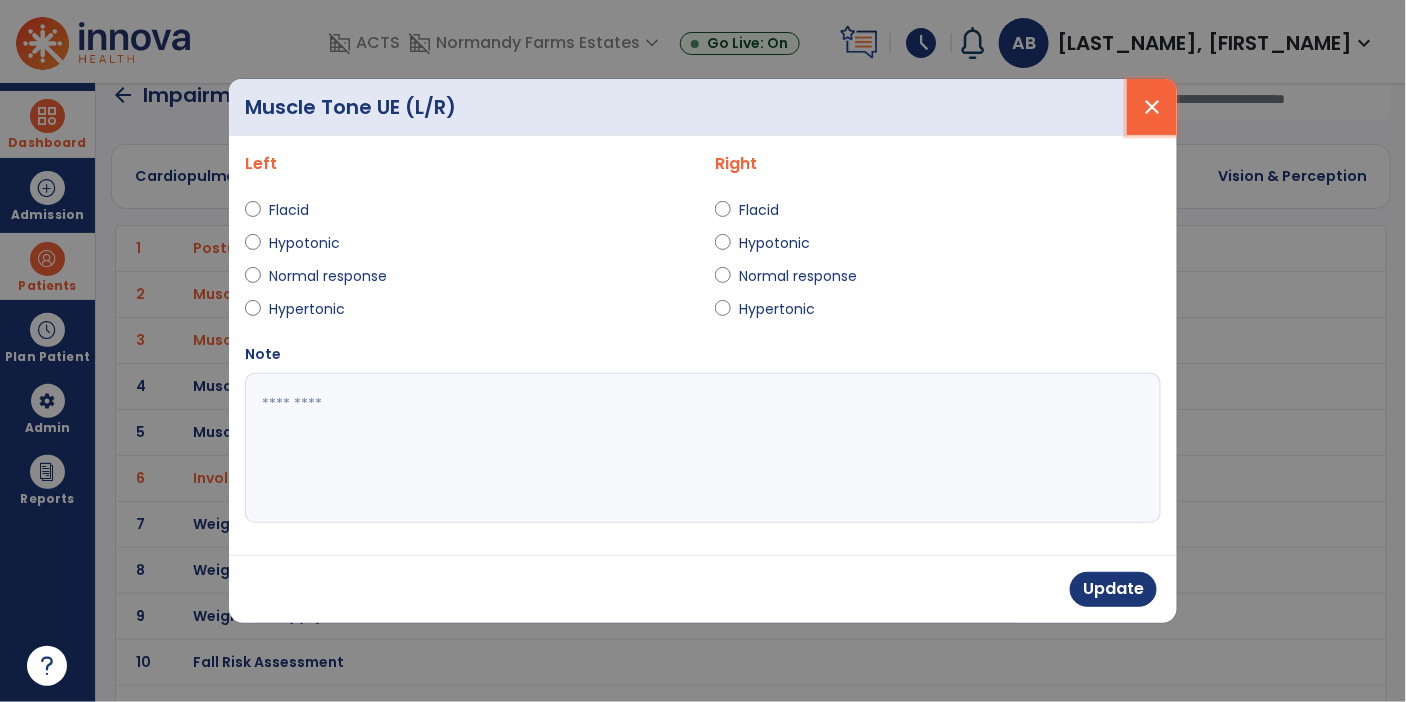 click on "close" at bounding box center (1152, 107) 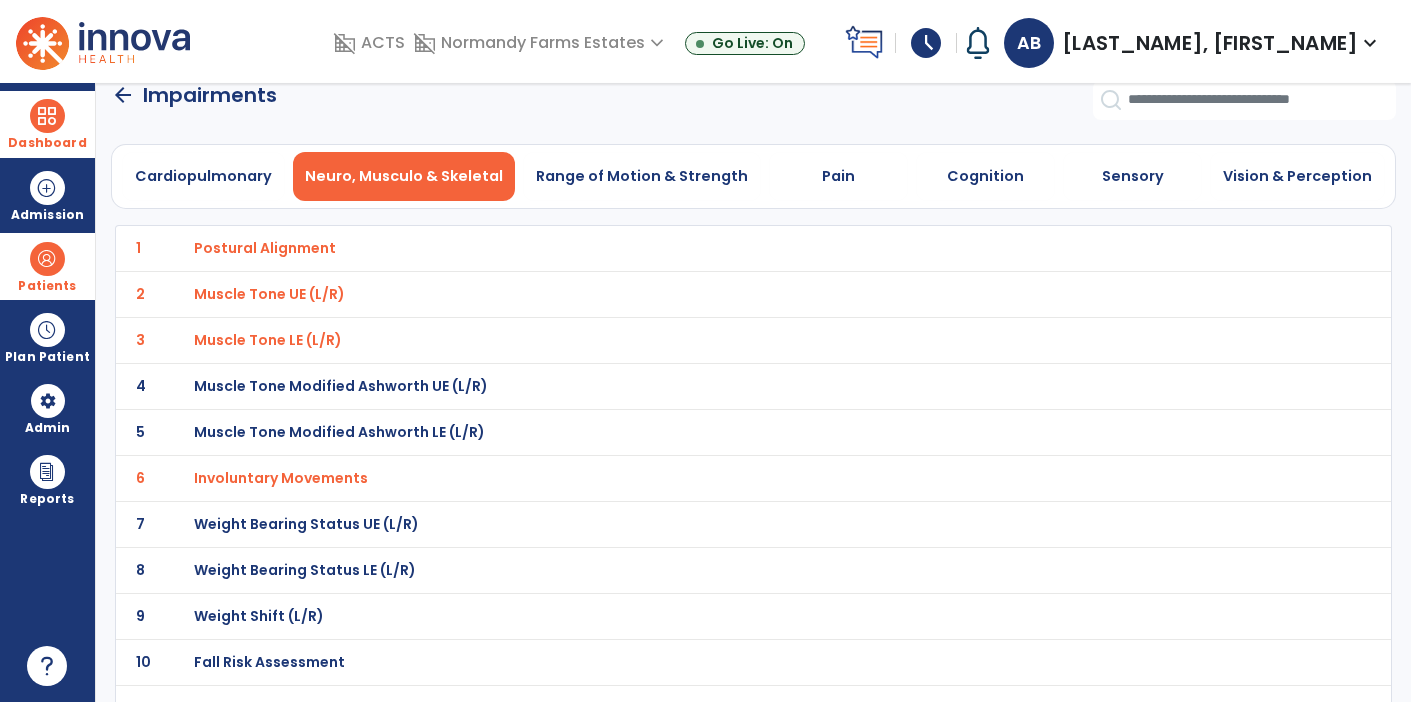 click on "Postural Alignment" at bounding box center [265, 248] 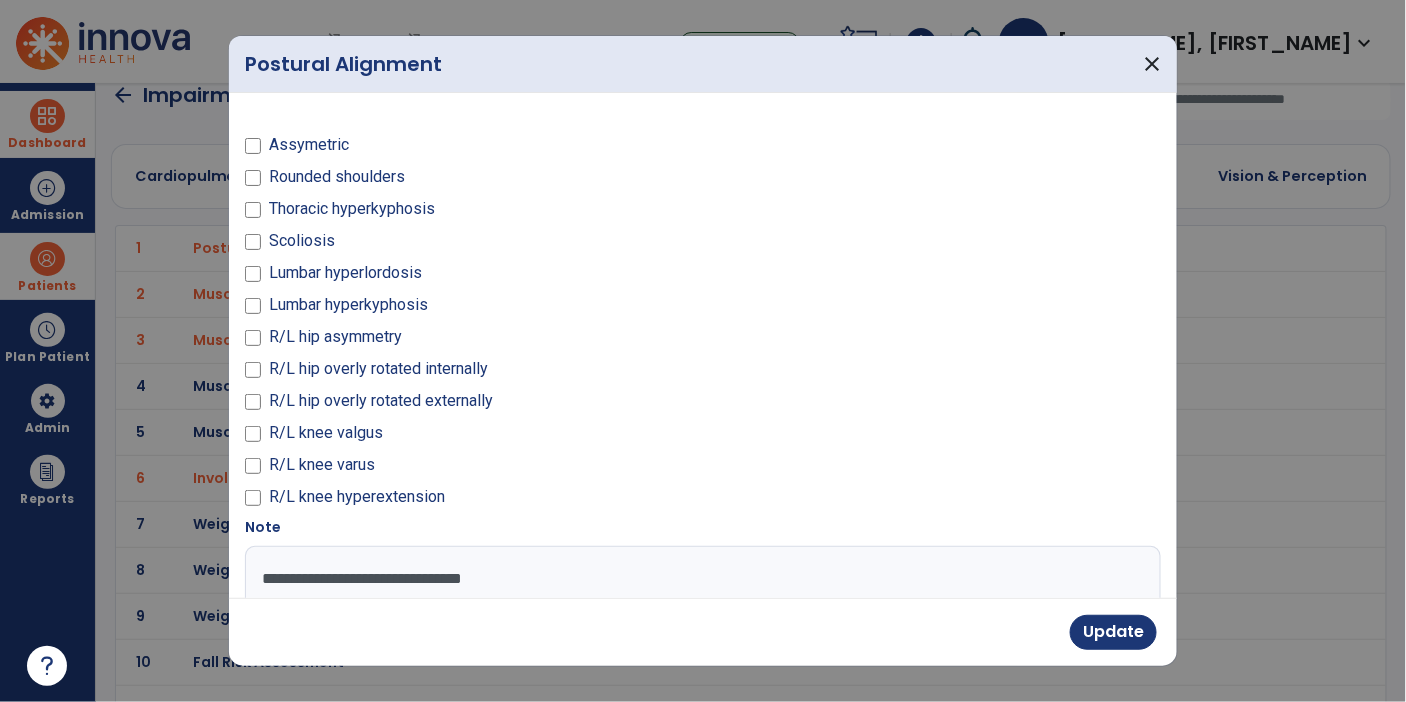click on "**********" at bounding box center (701, 621) 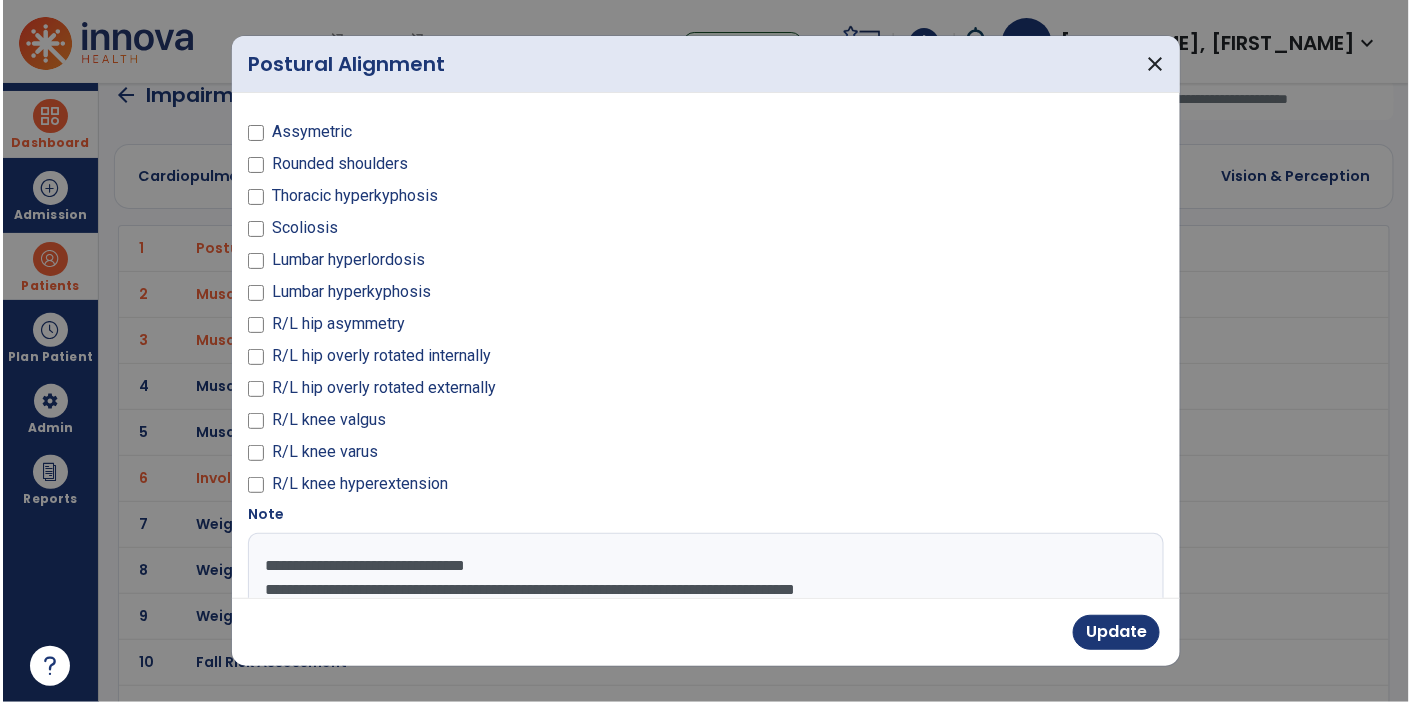 scroll, scrollTop: 38, scrollLeft: 0, axis: vertical 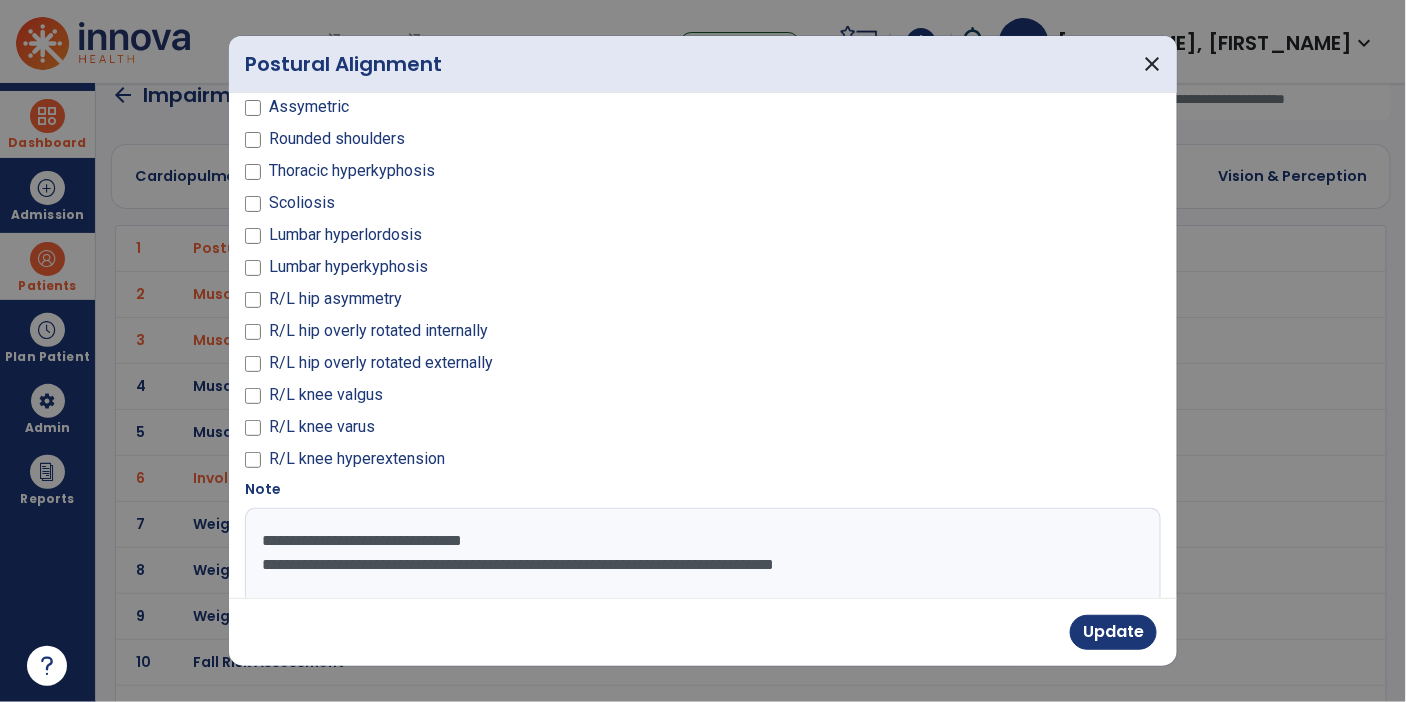 click on "**********" at bounding box center [701, 583] 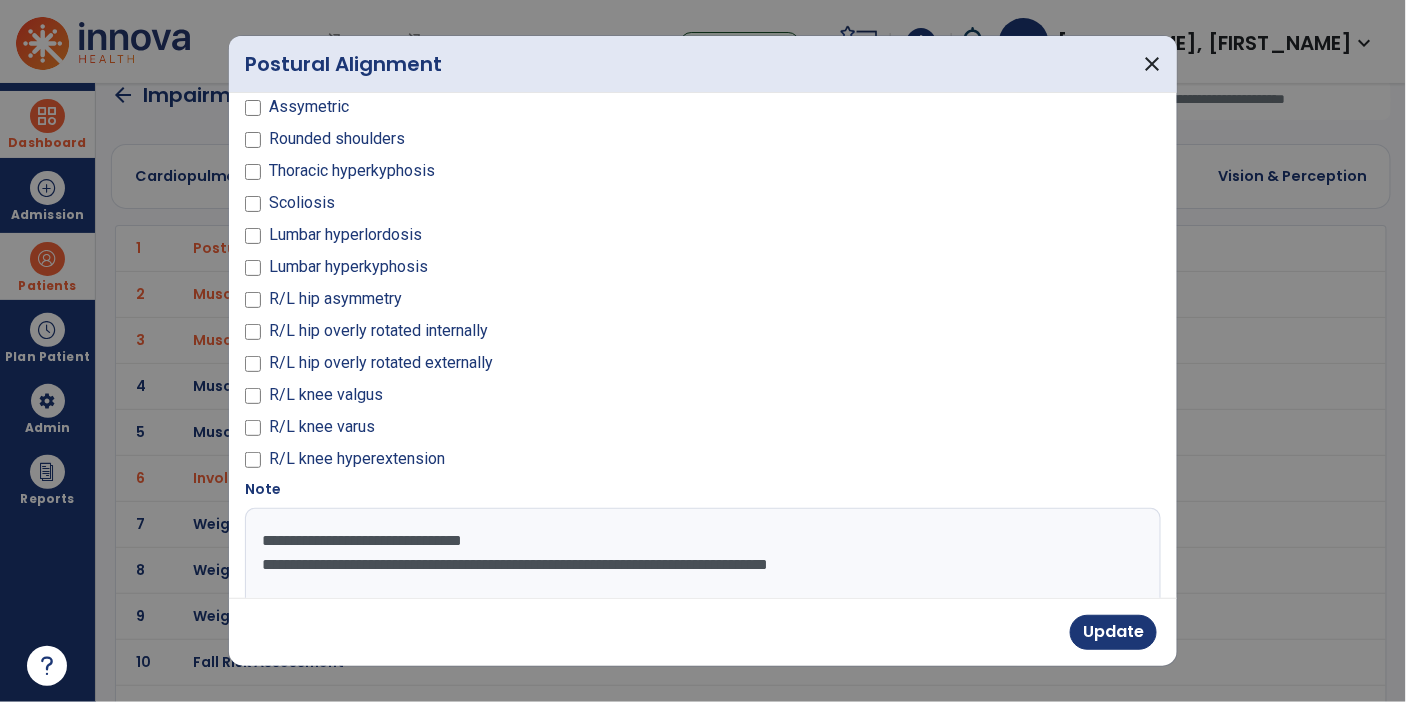 click on "**********" at bounding box center (701, 583) 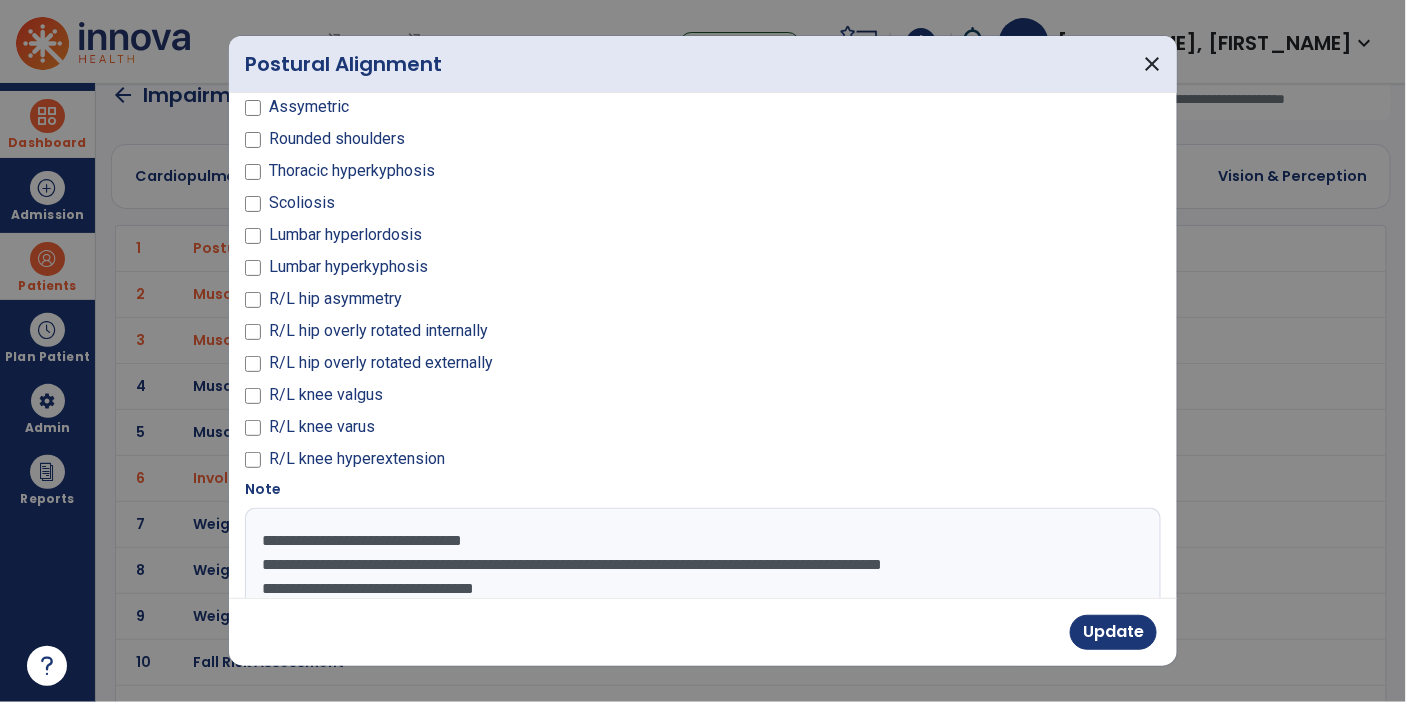 click on "**********" at bounding box center (701, 583) 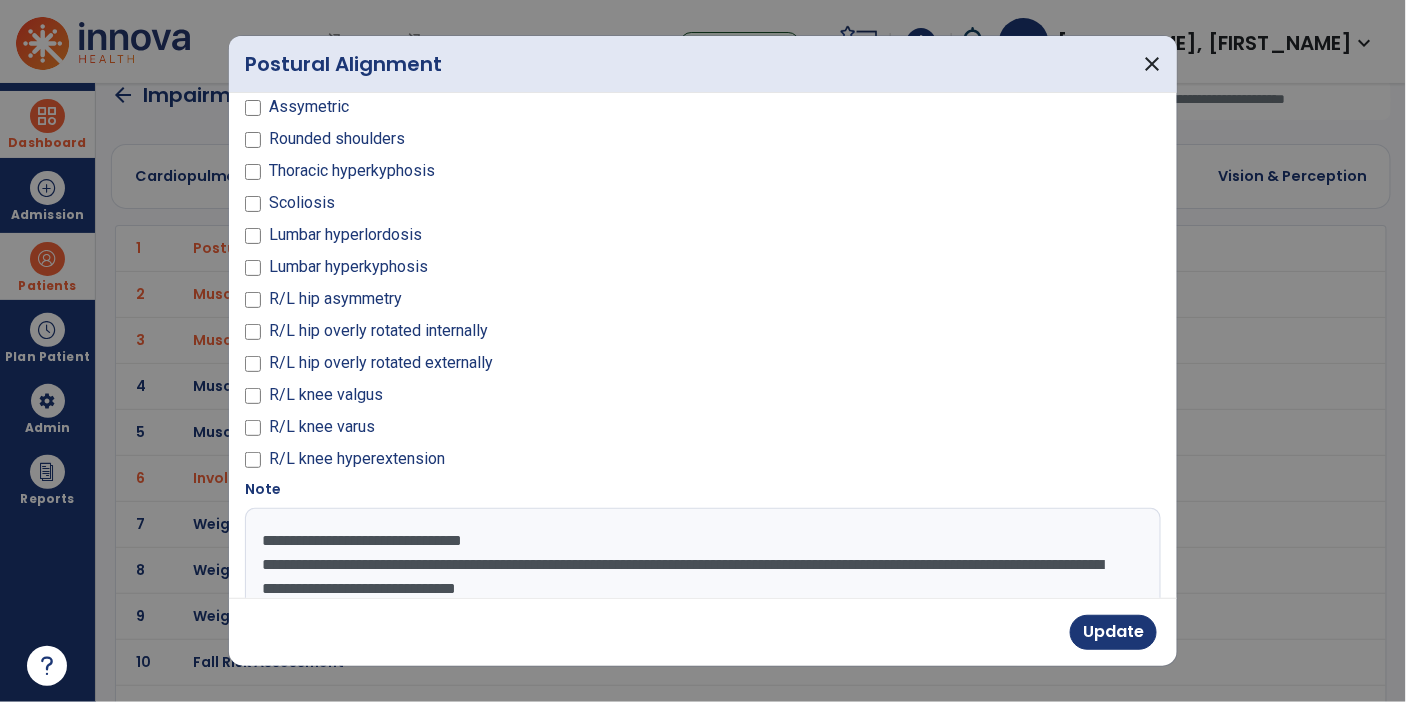 click on "**********" at bounding box center [701, 583] 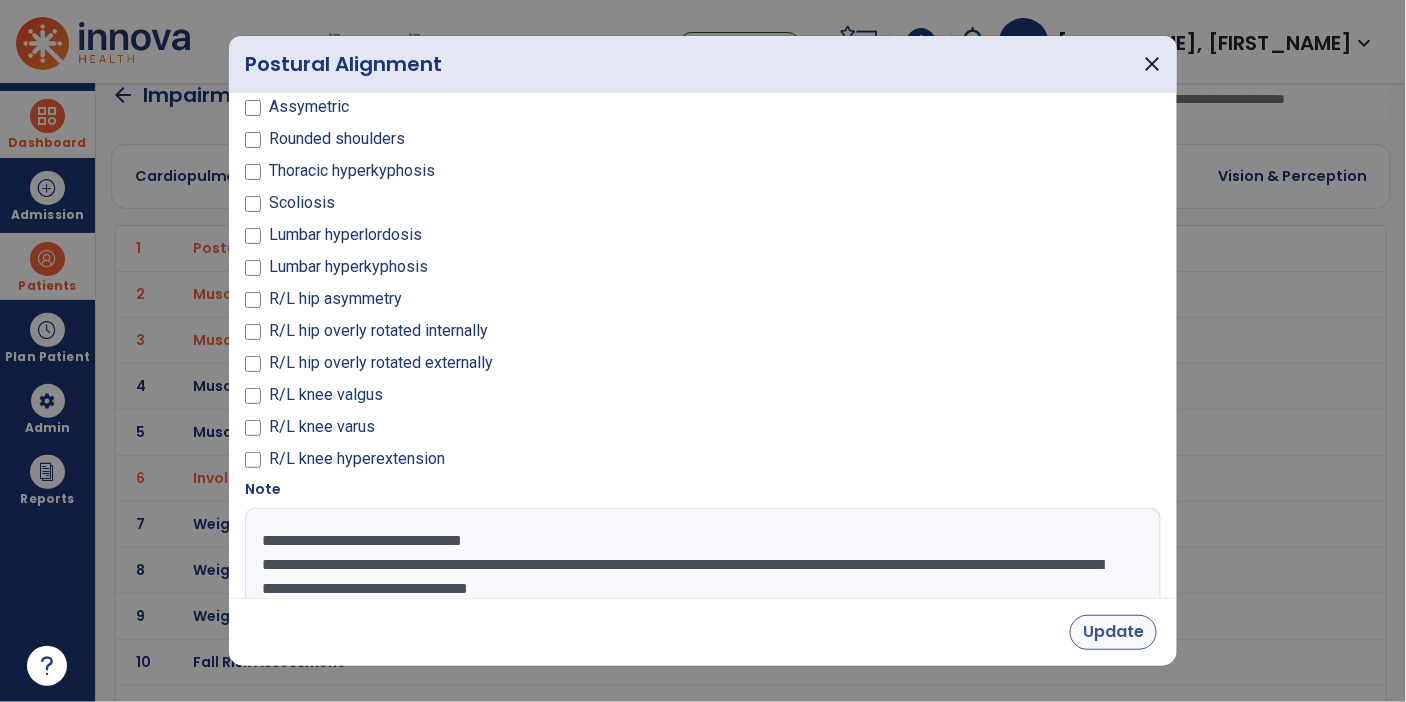 type on "**********" 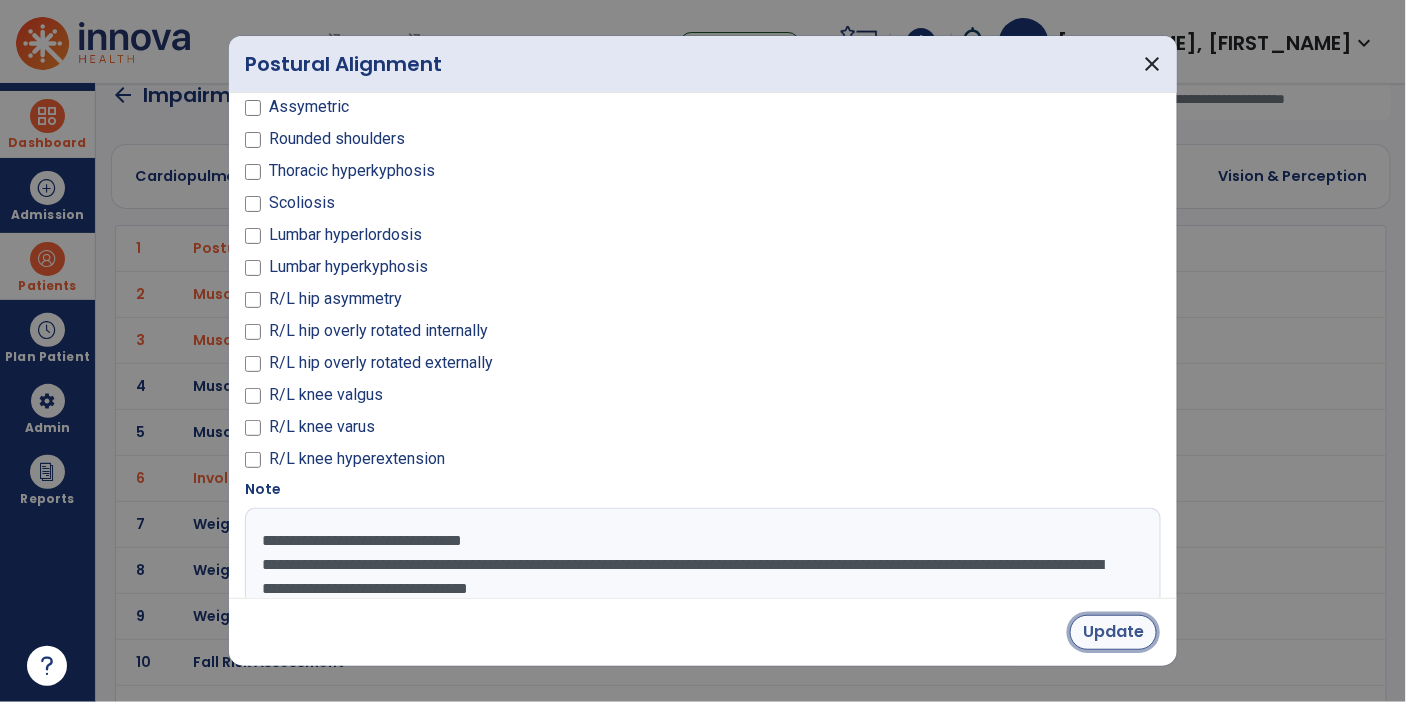click on "Update" at bounding box center [1113, 632] 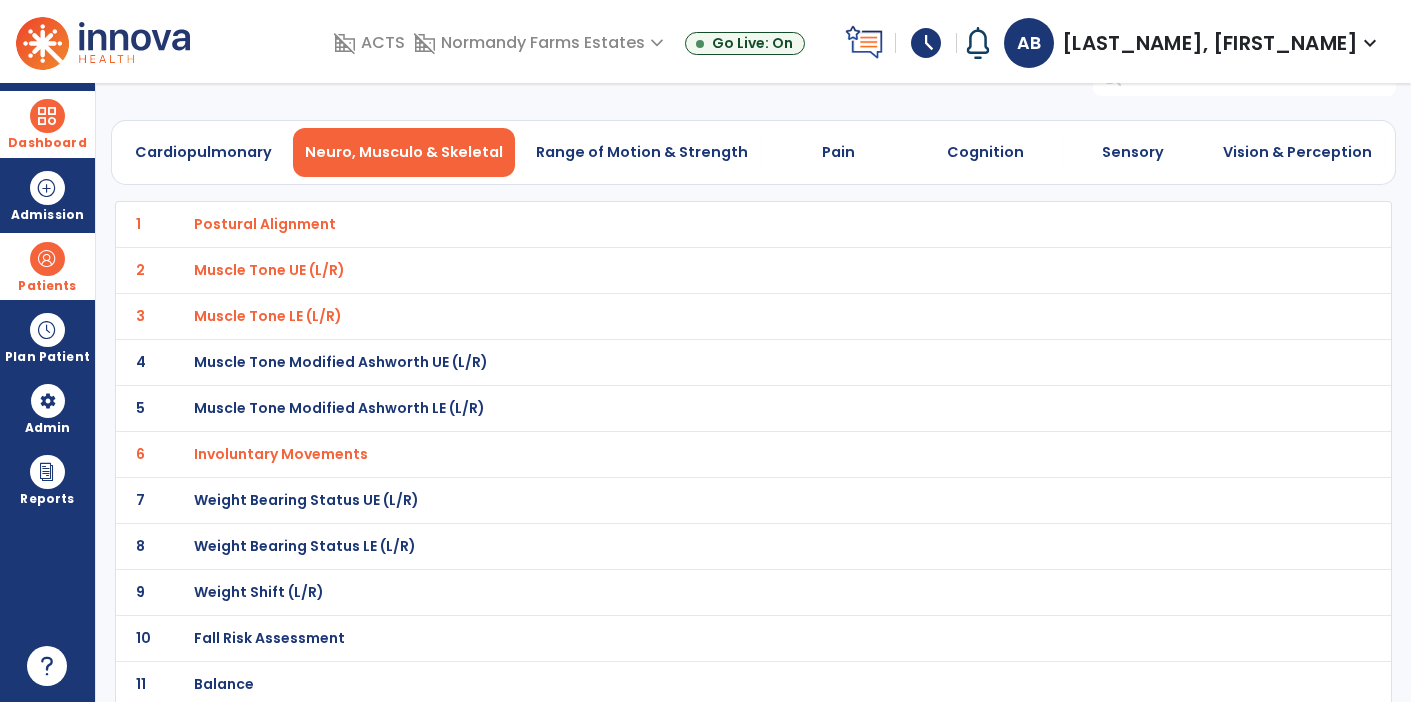 scroll, scrollTop: 0, scrollLeft: 0, axis: both 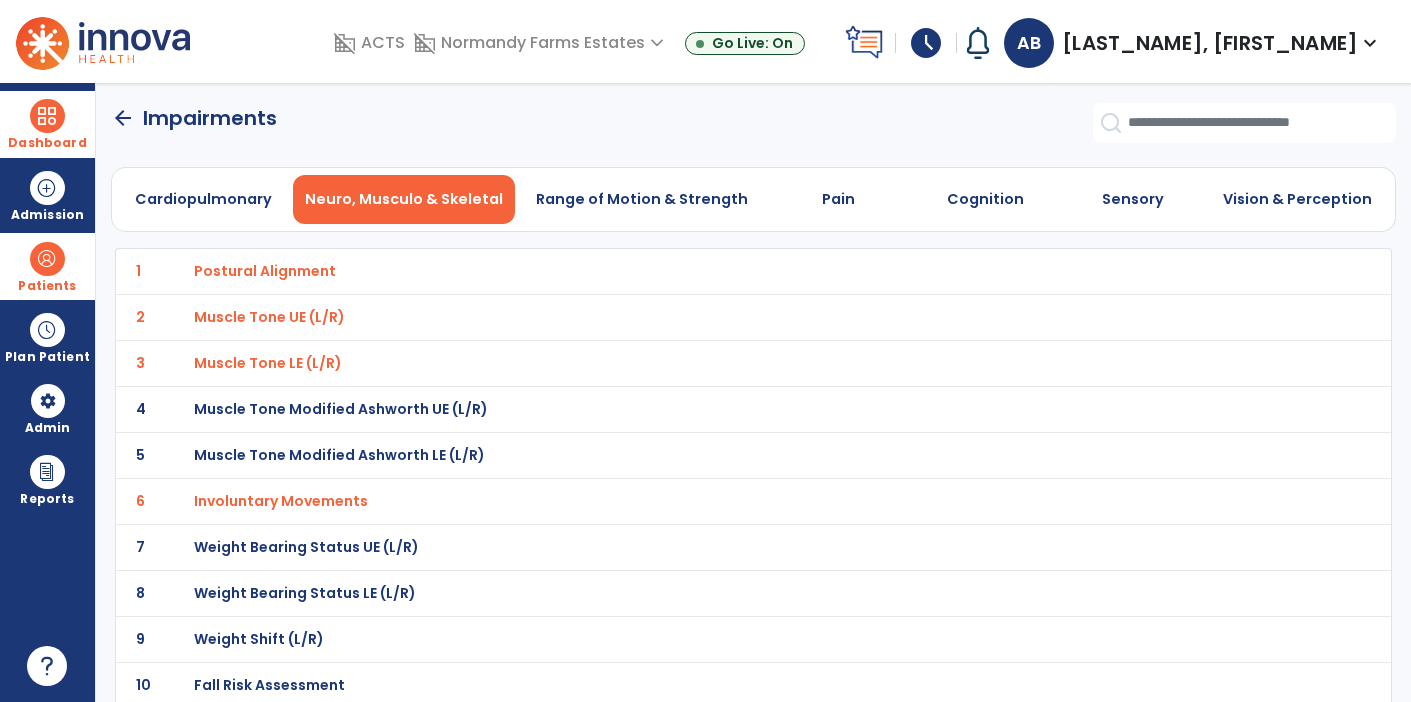 click on "arrow_back" 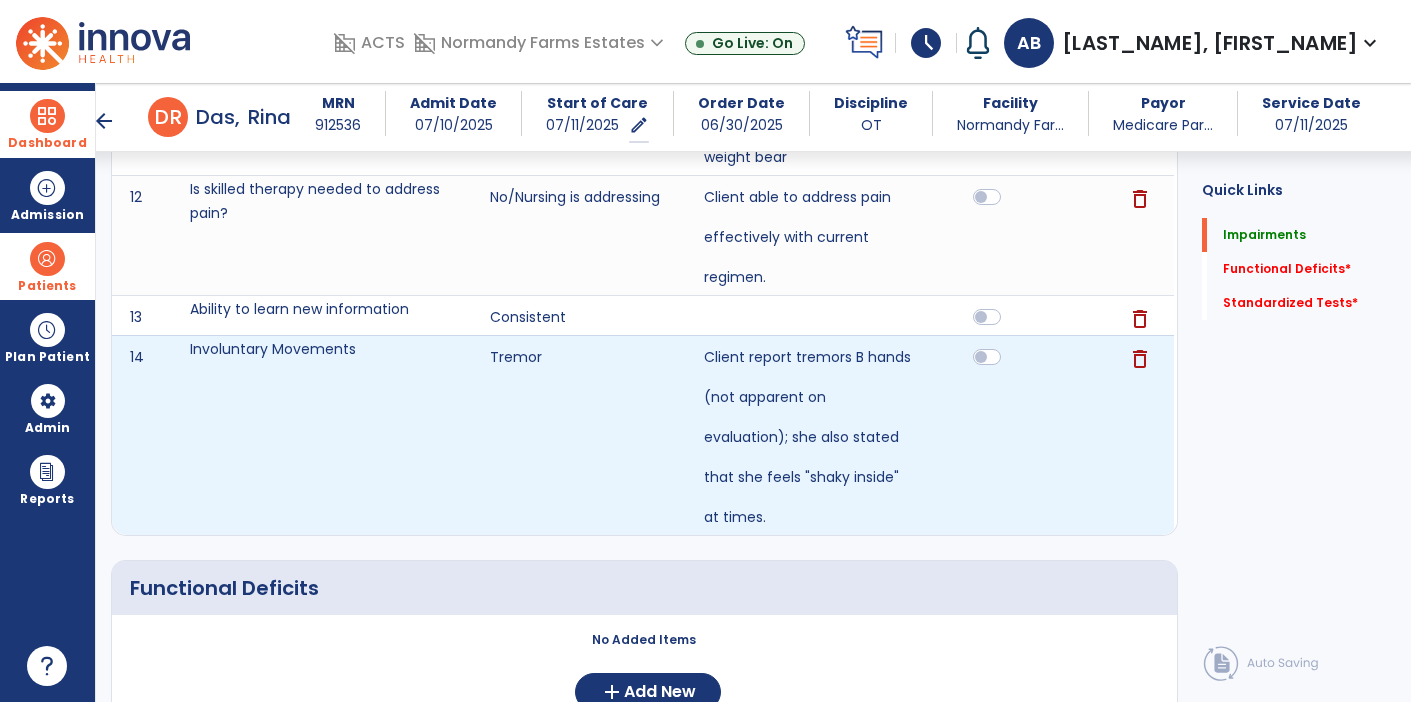 scroll, scrollTop: 1392, scrollLeft: 0, axis: vertical 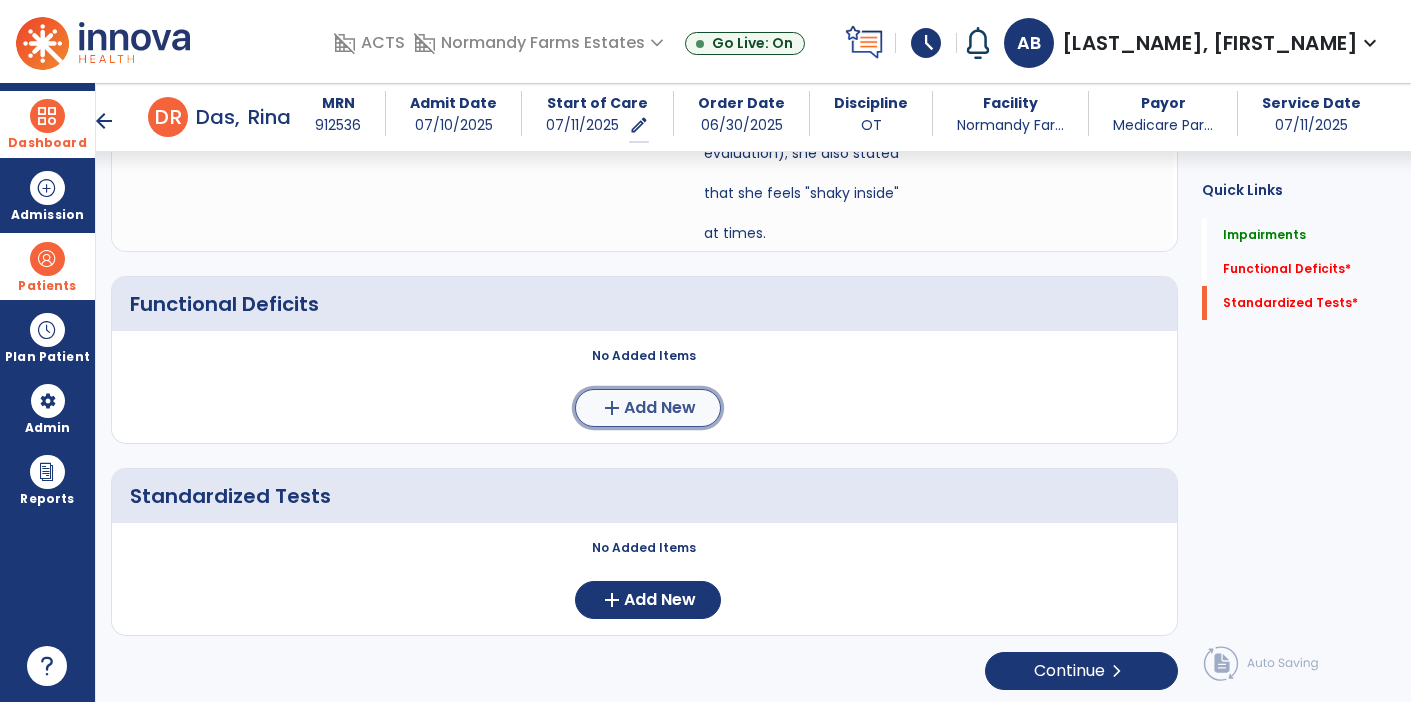 click on "Add New" 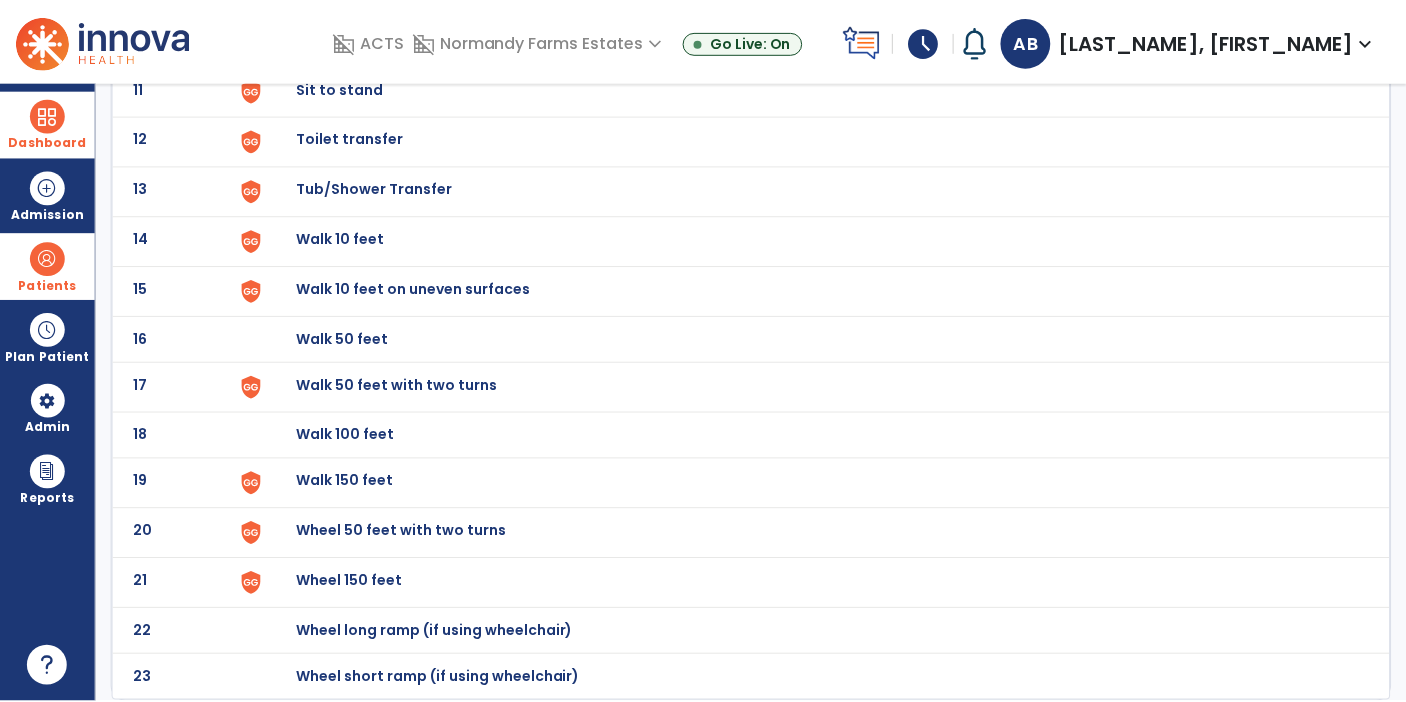 scroll, scrollTop: 0, scrollLeft: 0, axis: both 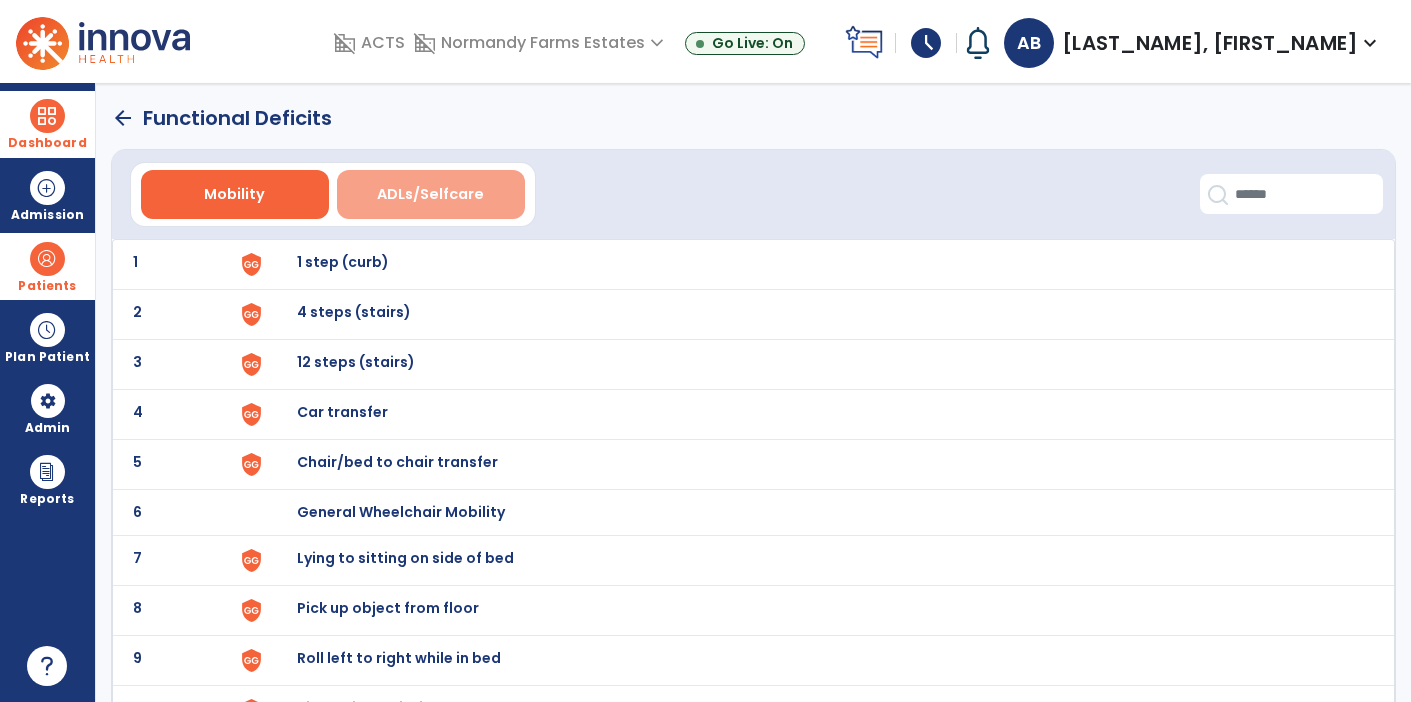 click on "ADLs/Selfcare" at bounding box center (431, 194) 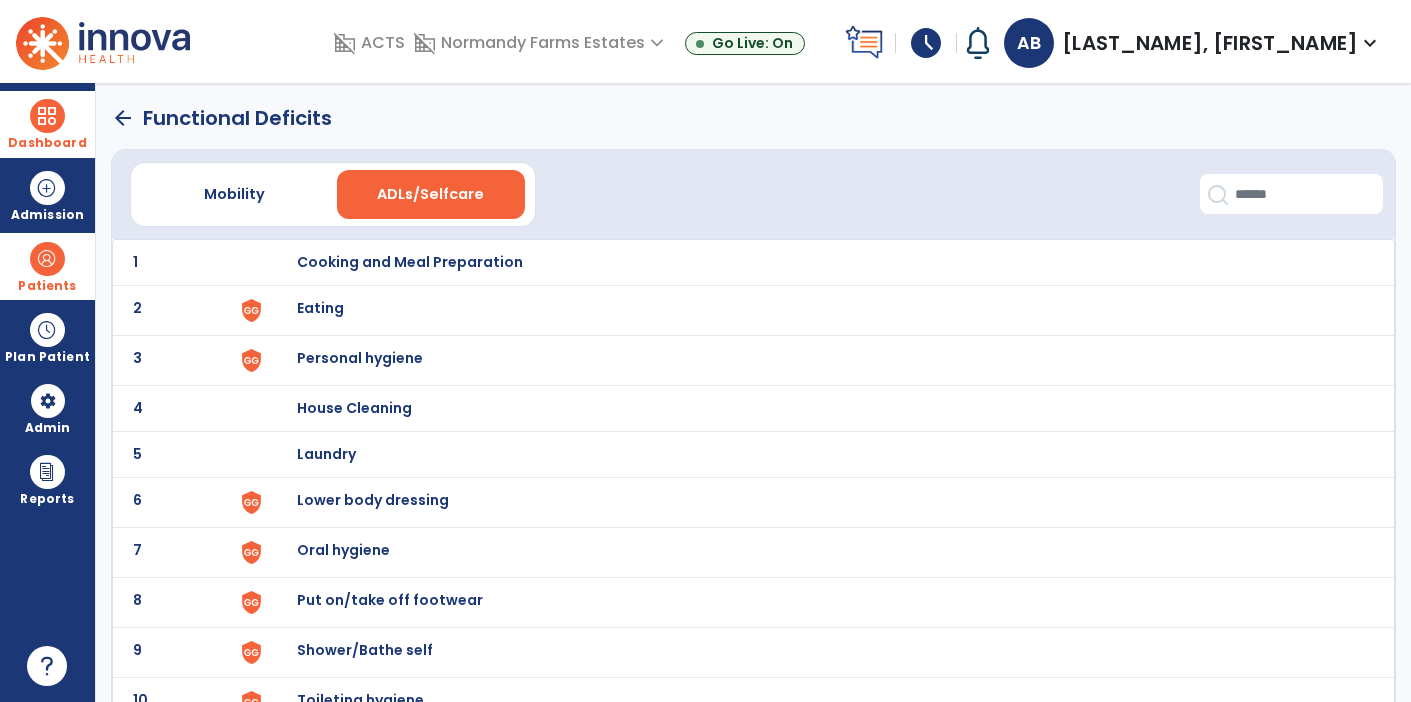 click on "Eating" at bounding box center [410, 262] 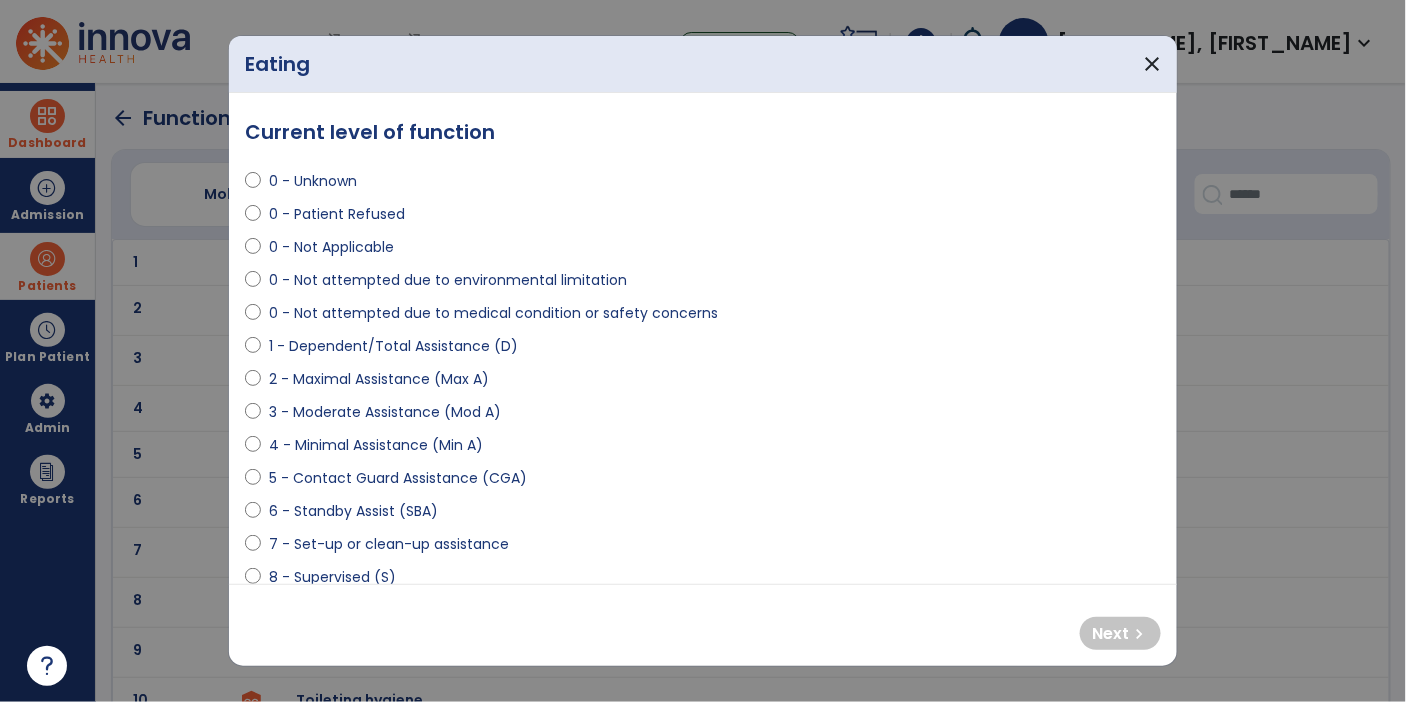 select on "**********" 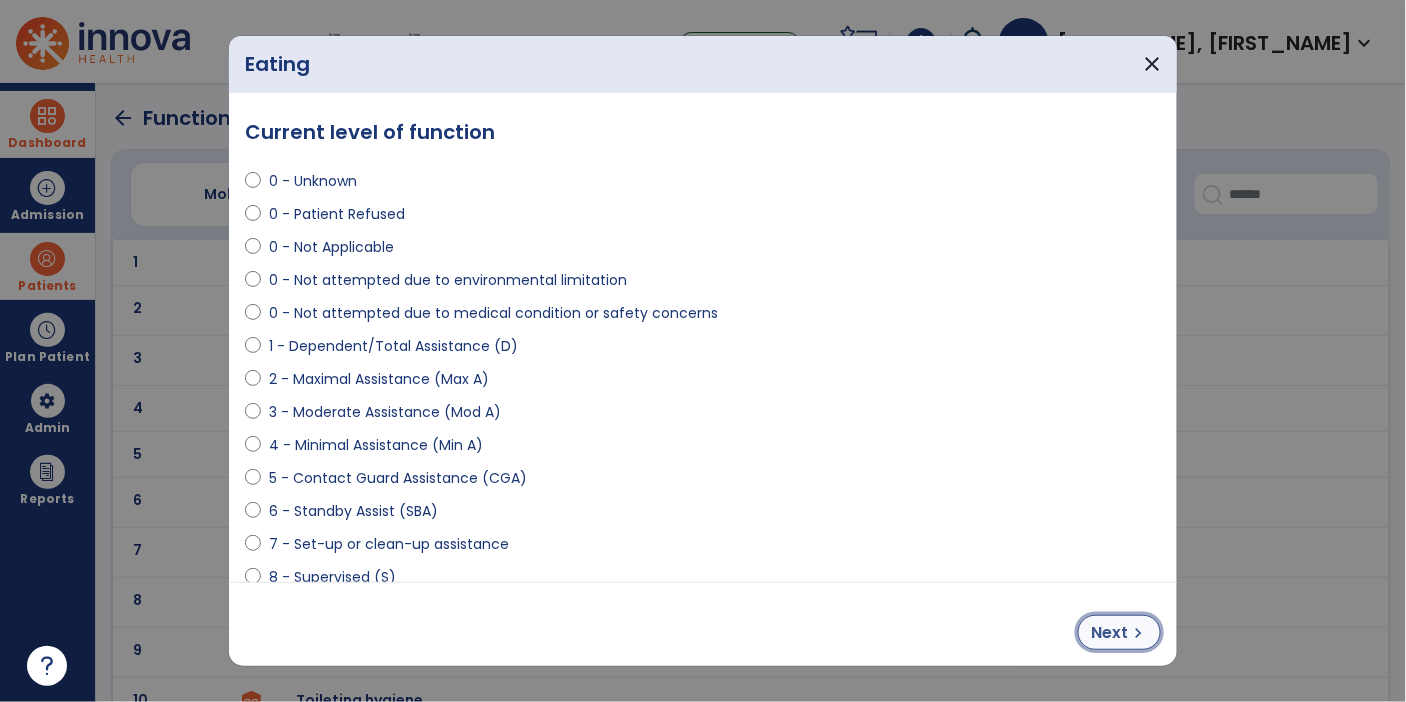 click on "Next" at bounding box center (1109, 633) 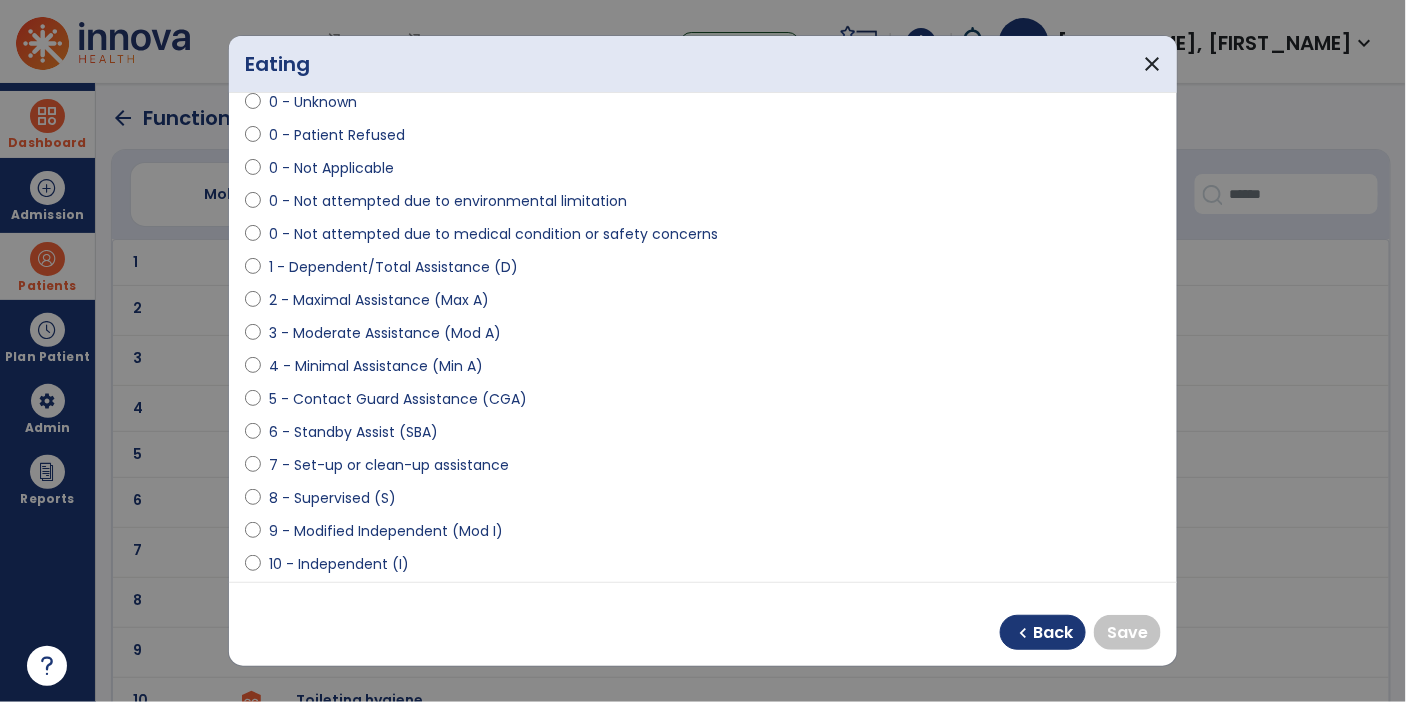 scroll, scrollTop: 97, scrollLeft: 0, axis: vertical 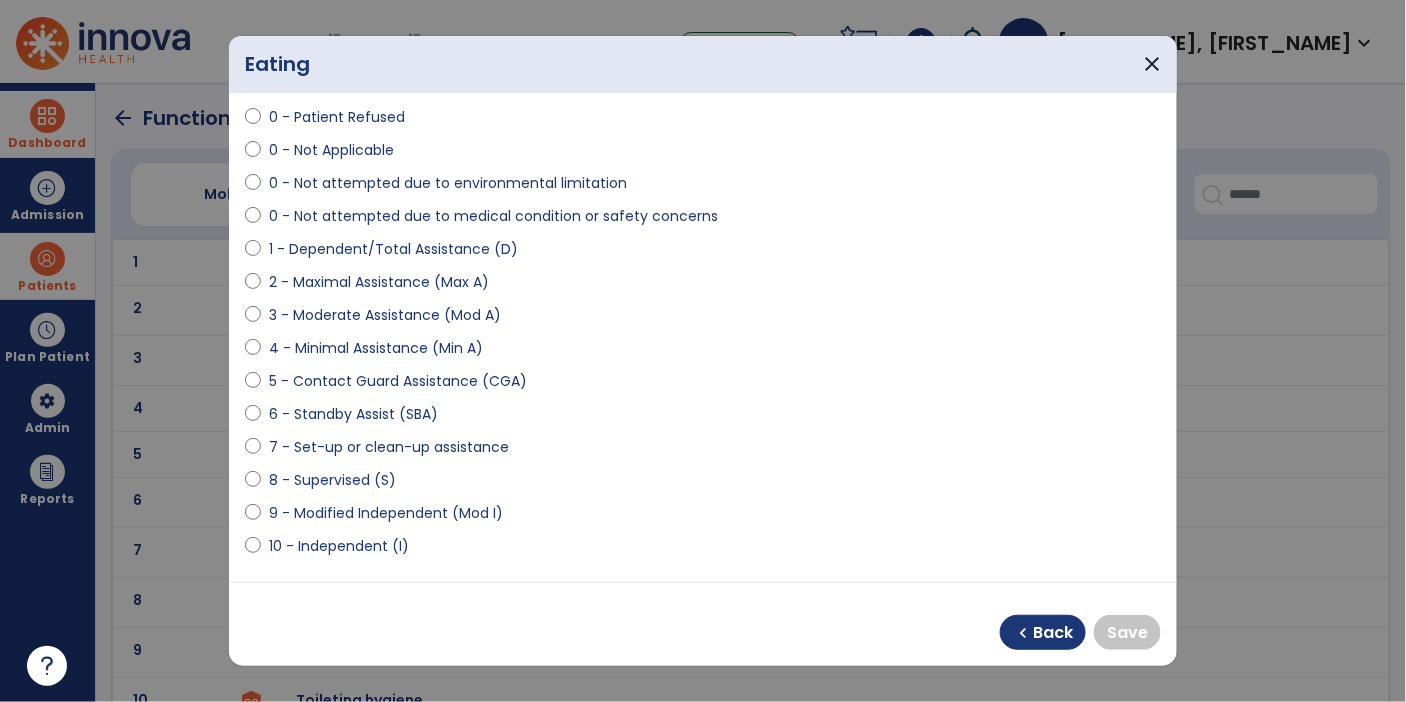 select on "**********" 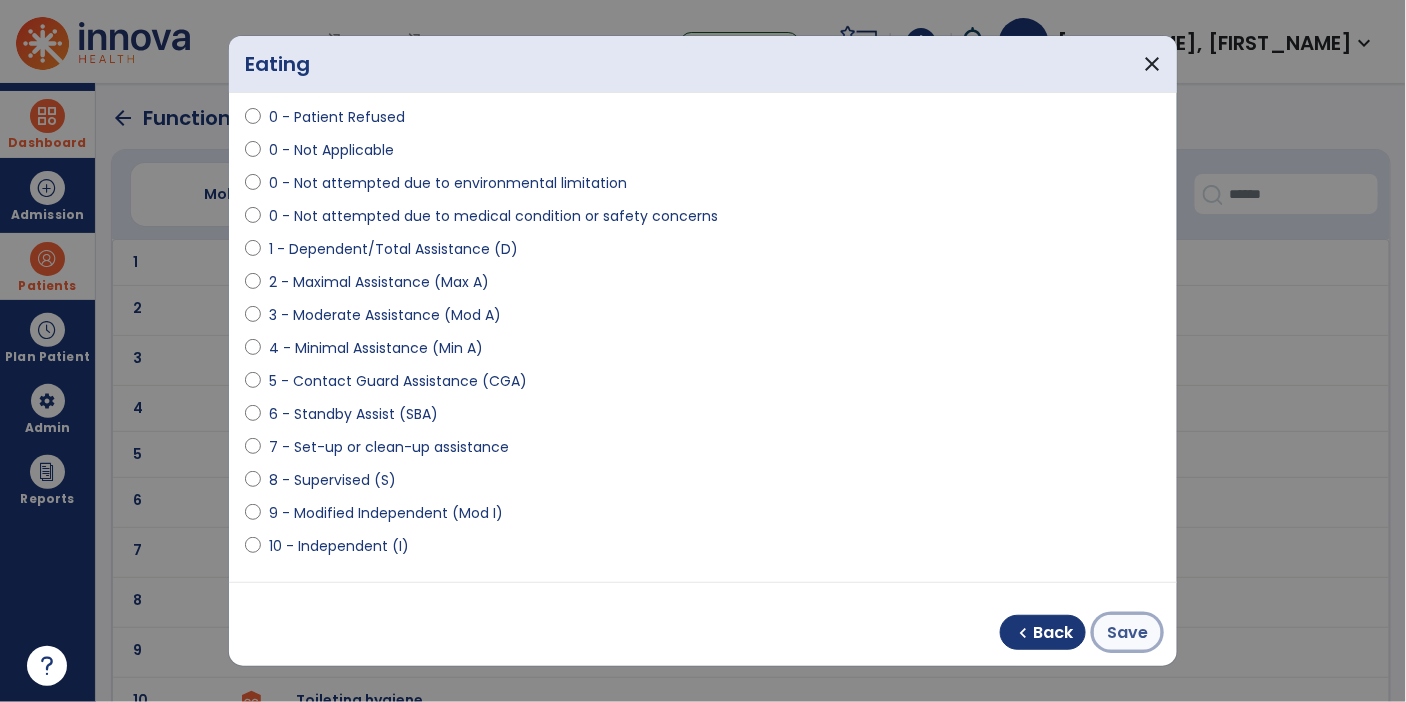 click on "Save" at bounding box center (1127, 633) 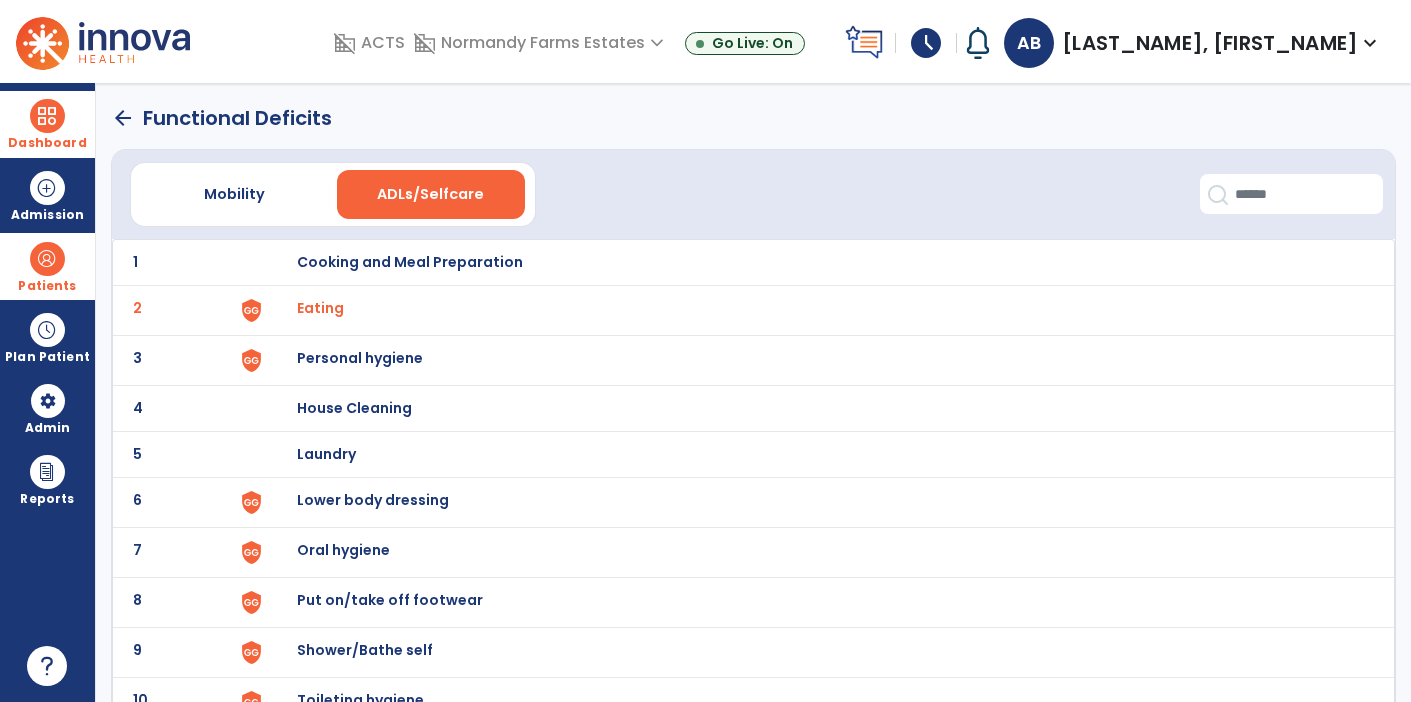 click on "Eating" at bounding box center [320, 308] 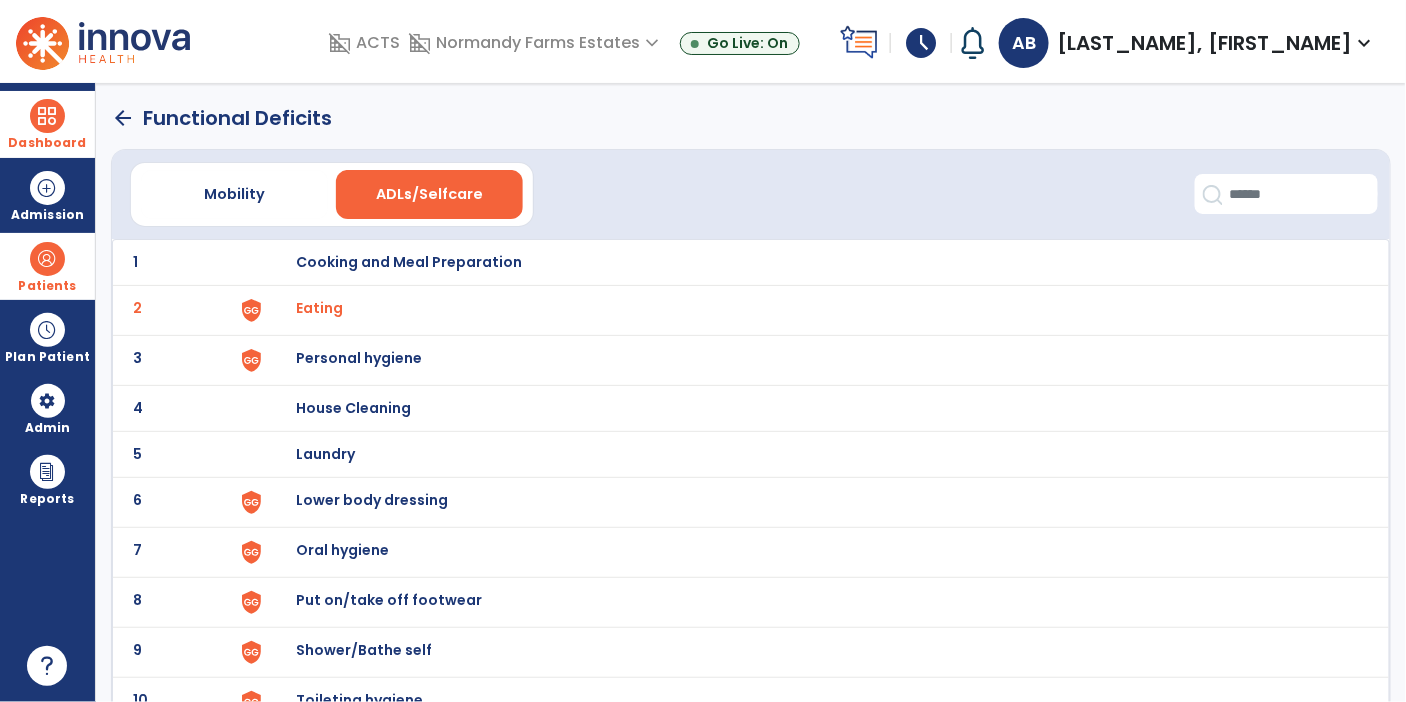 select on "**********" 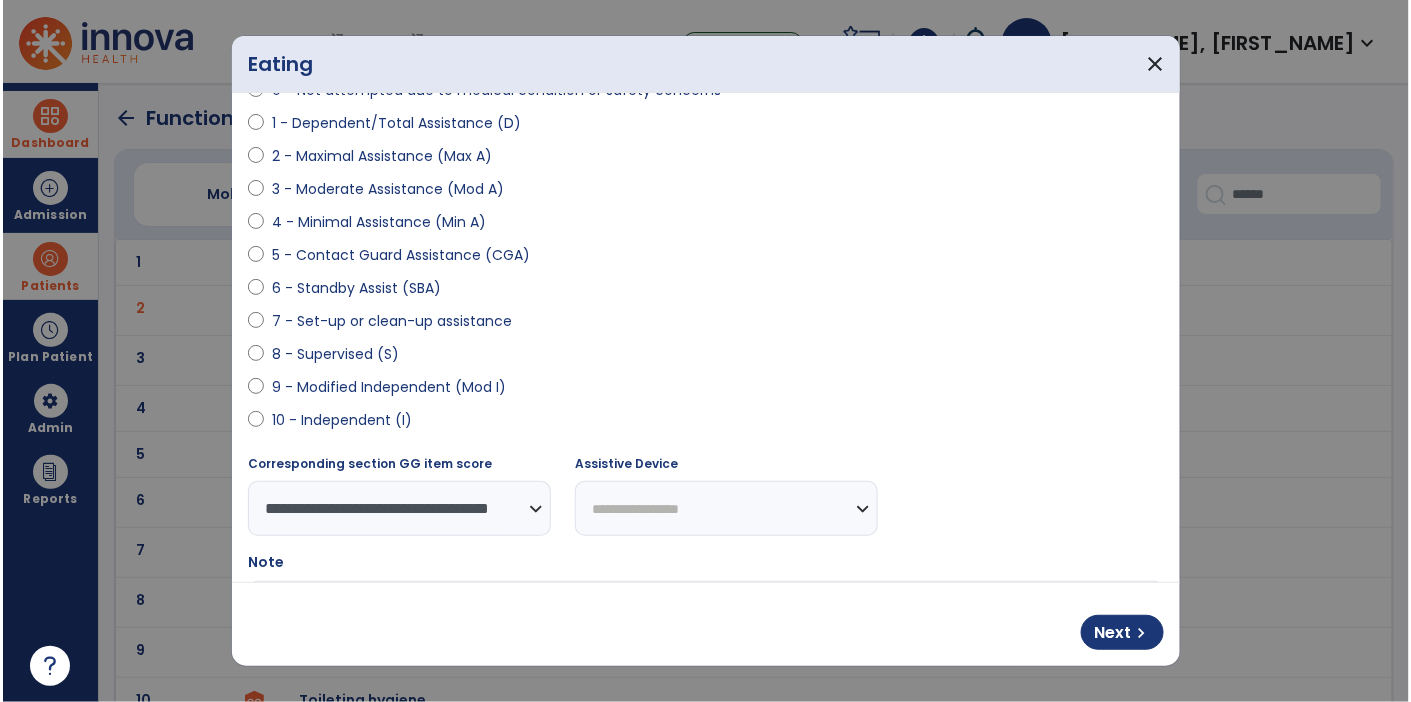 scroll, scrollTop: 374, scrollLeft: 0, axis: vertical 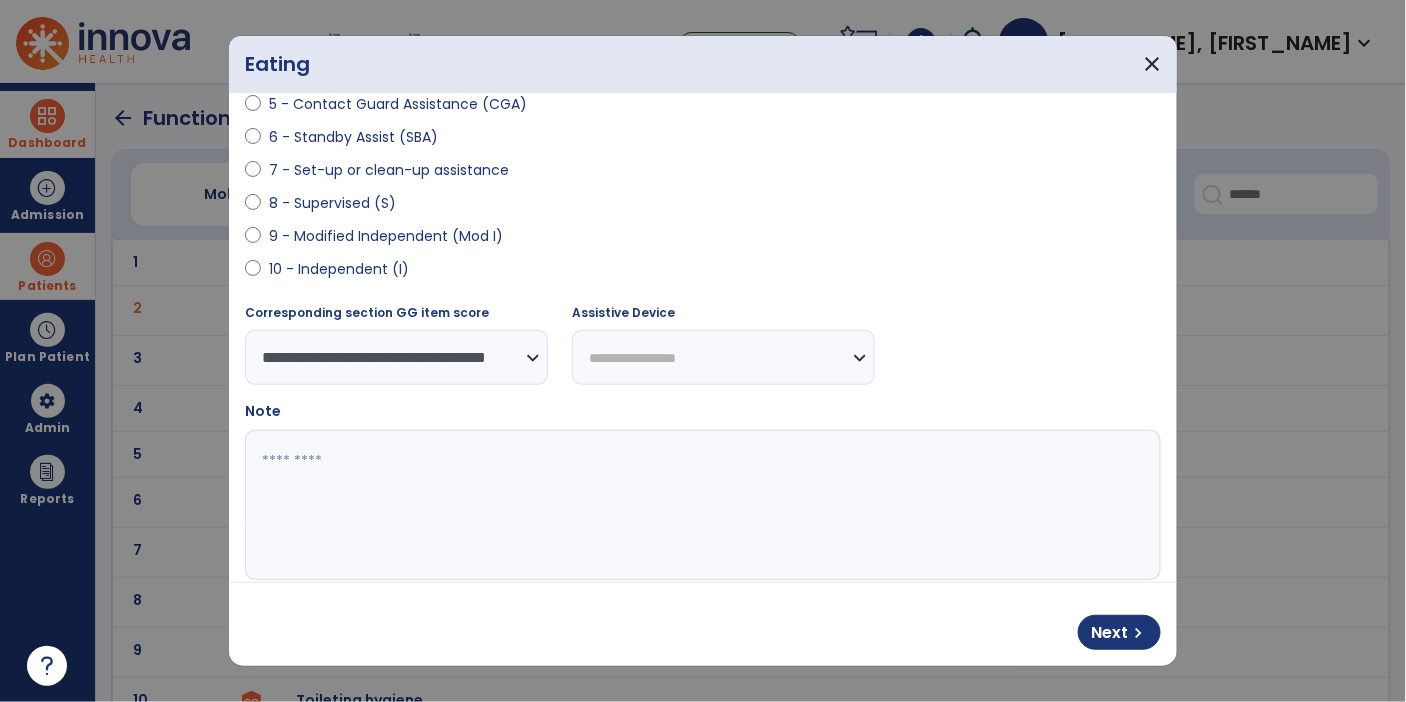 click at bounding box center (701, 505) 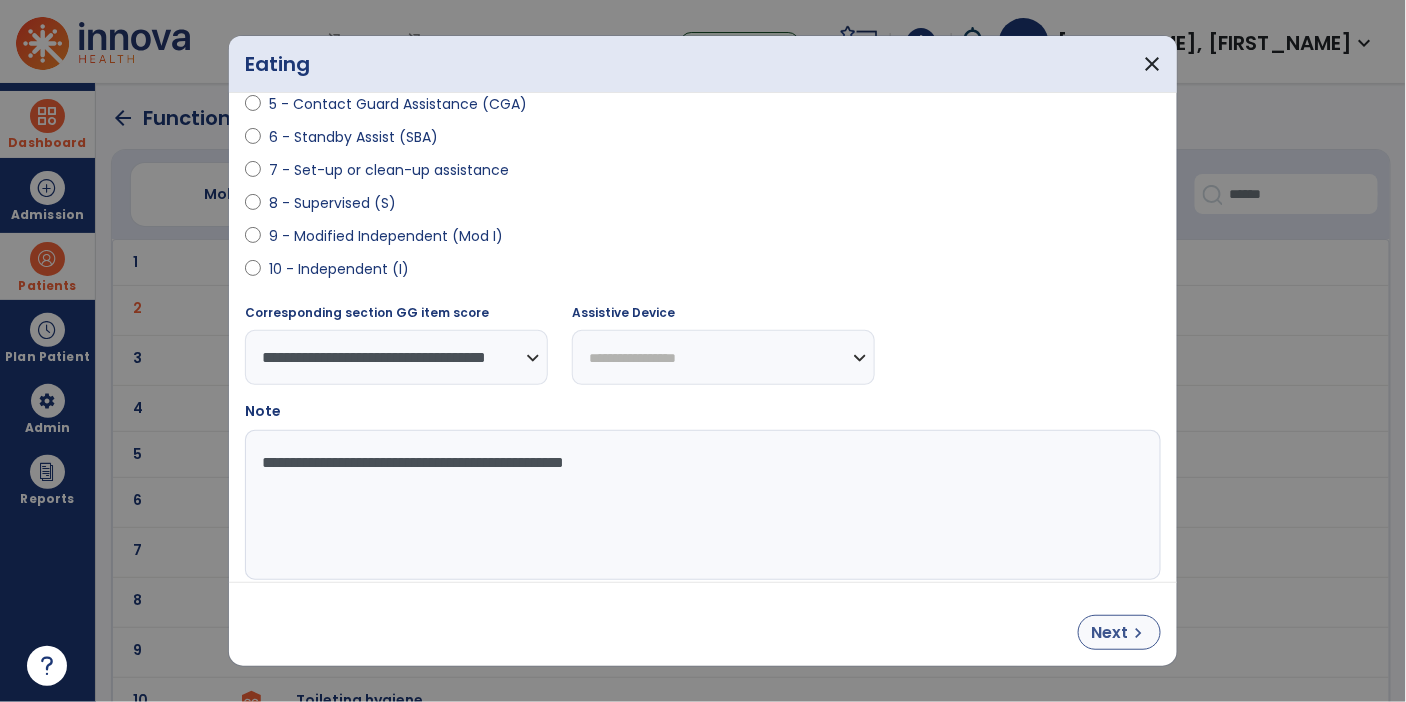 type on "**********" 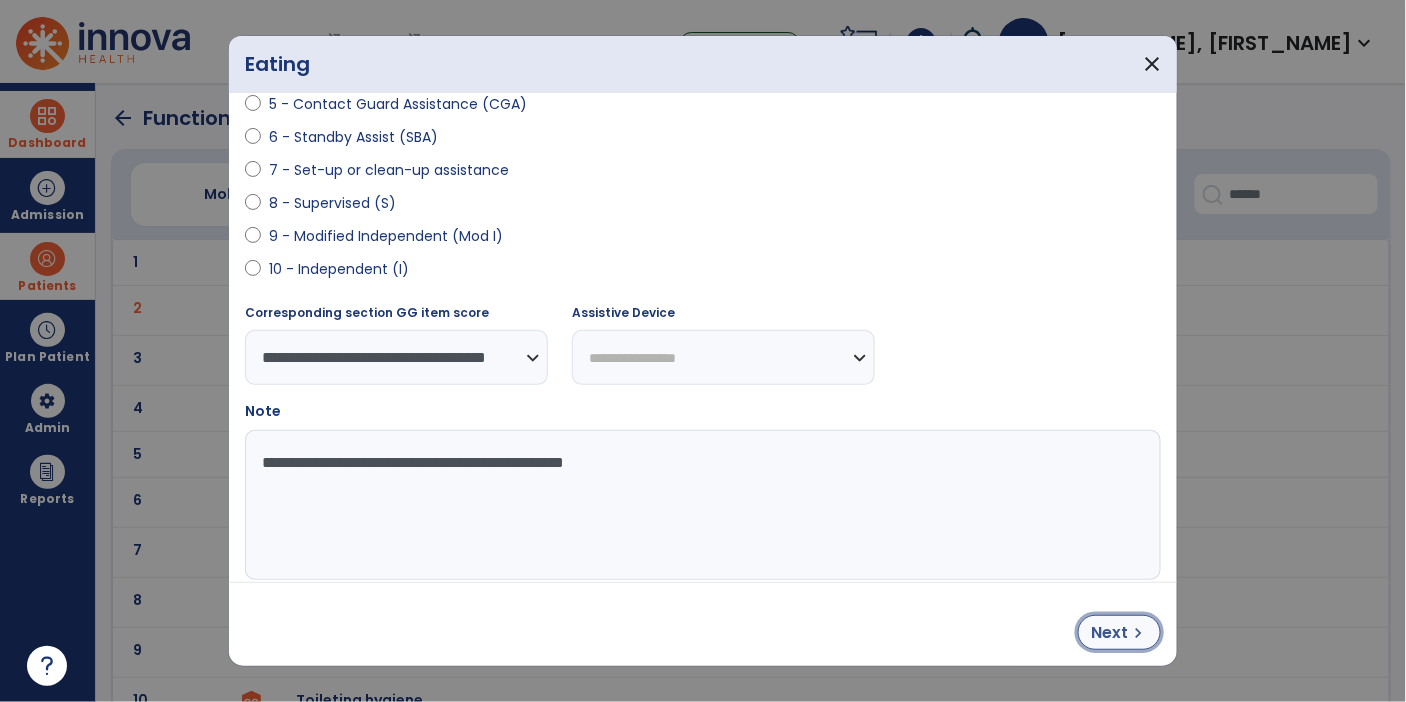 click on "Next" at bounding box center (1109, 633) 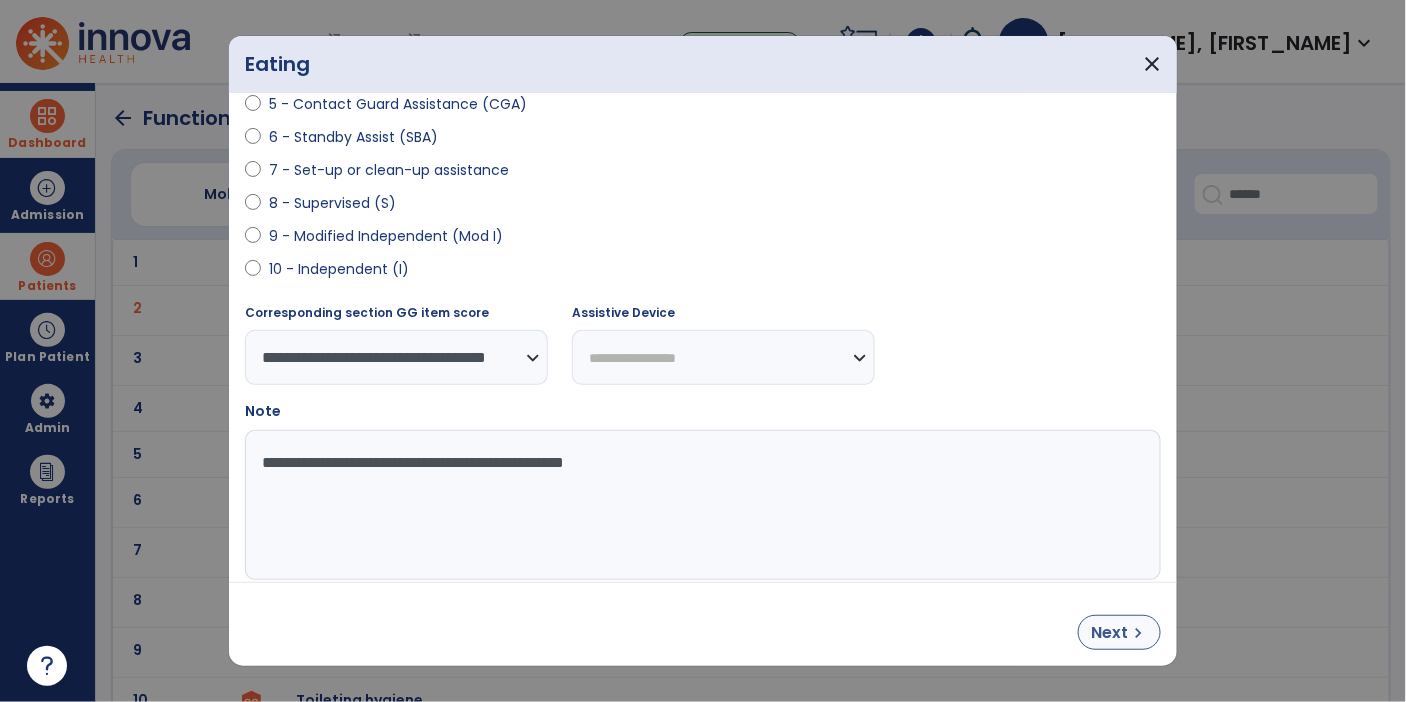 select on "**********" 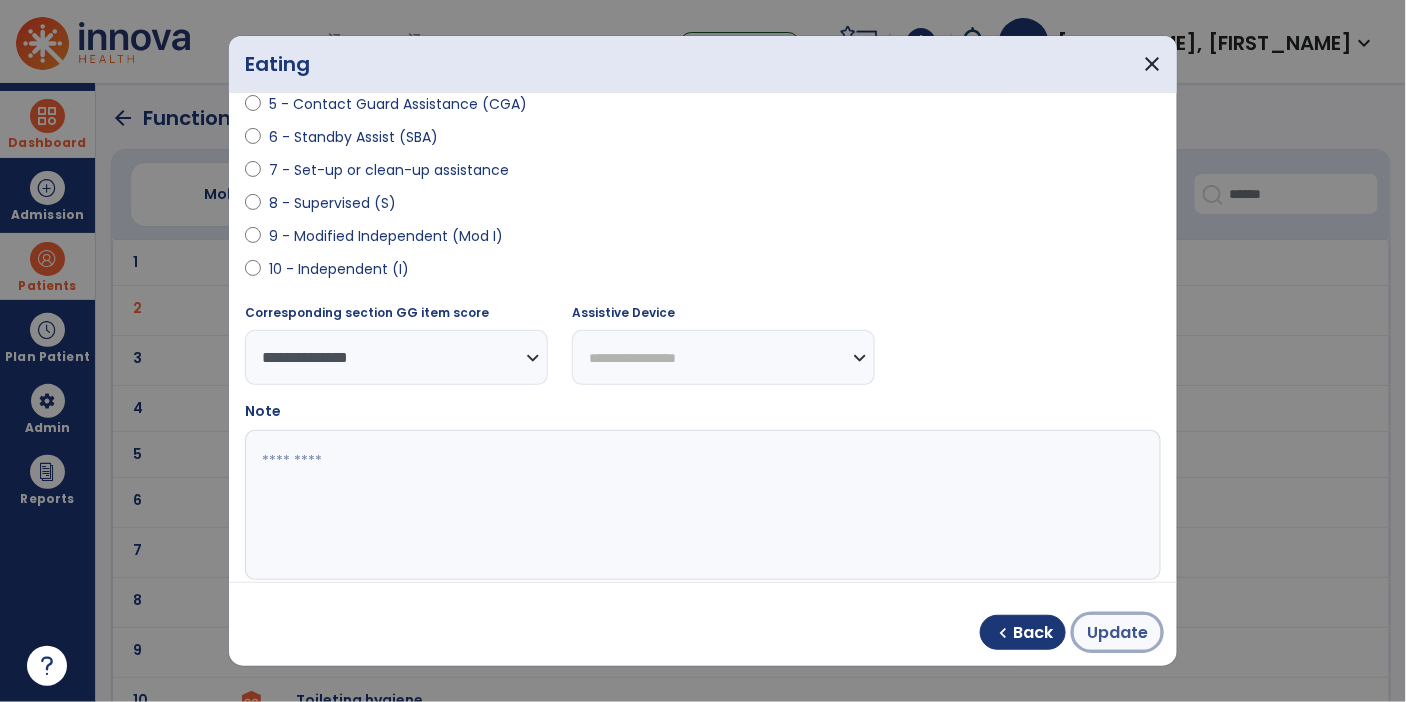 click on "Update" at bounding box center (1117, 632) 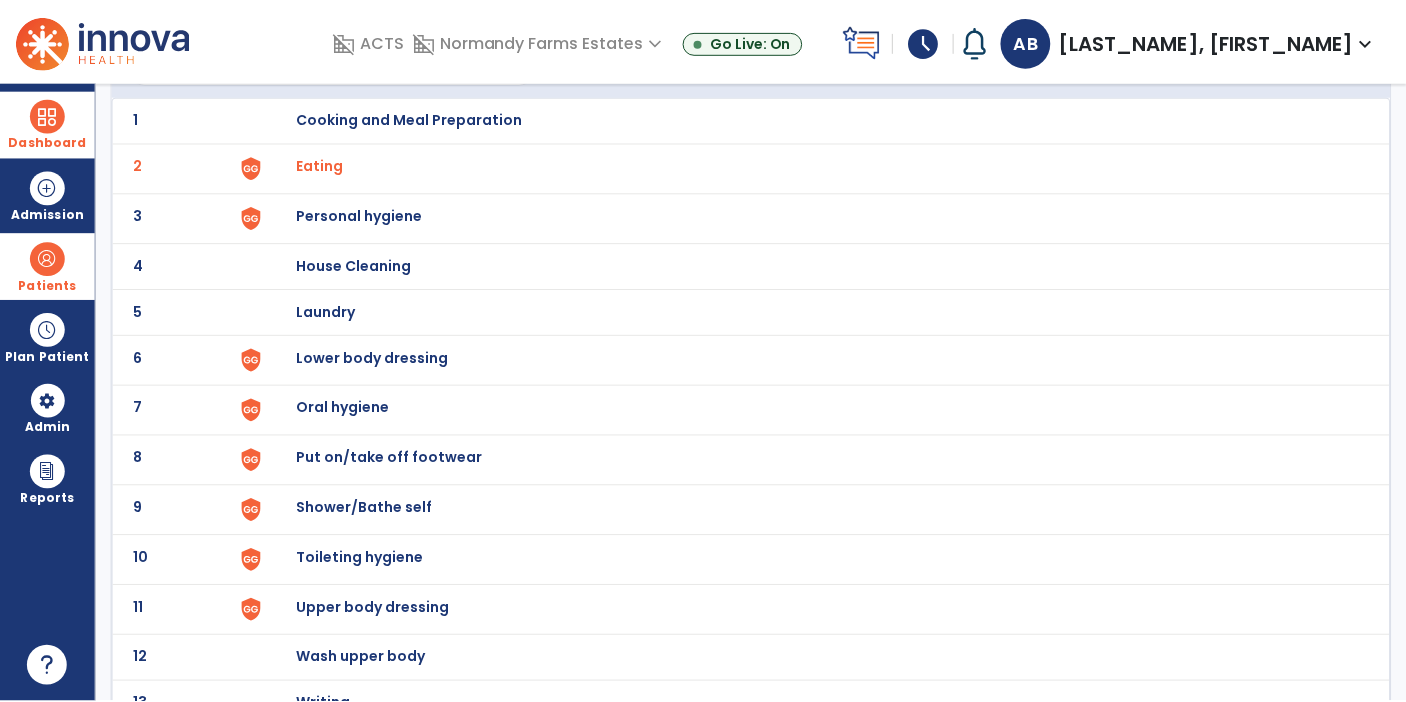 scroll, scrollTop: 163, scrollLeft: 0, axis: vertical 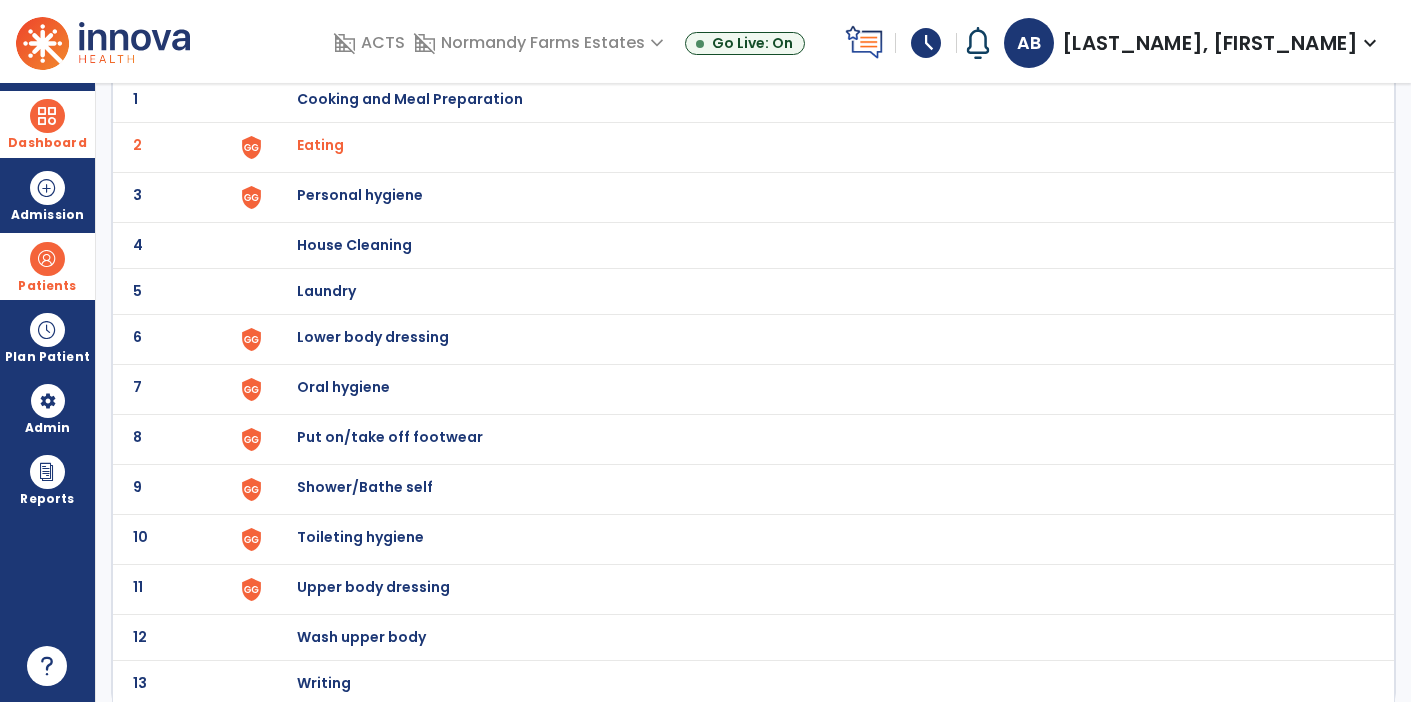 click on "Lower body dressing" at bounding box center [410, 99] 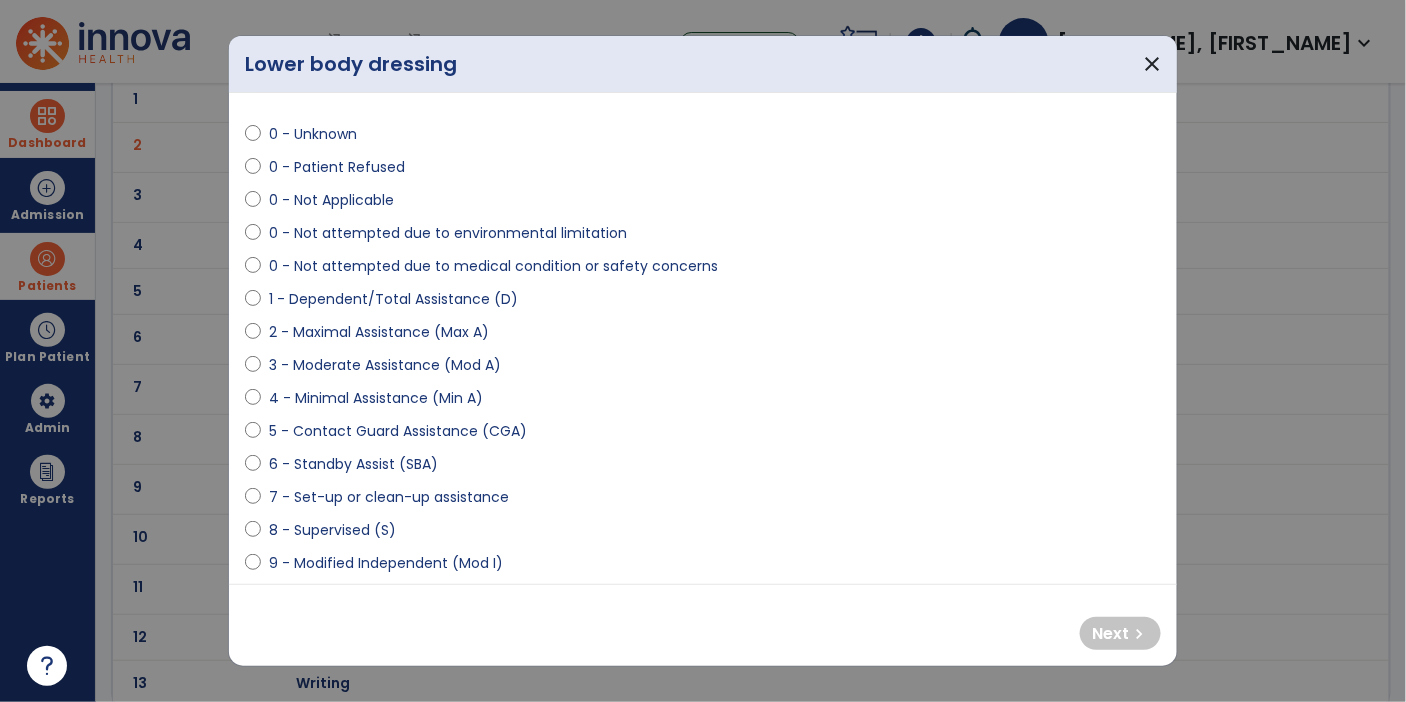 scroll, scrollTop: 185, scrollLeft: 0, axis: vertical 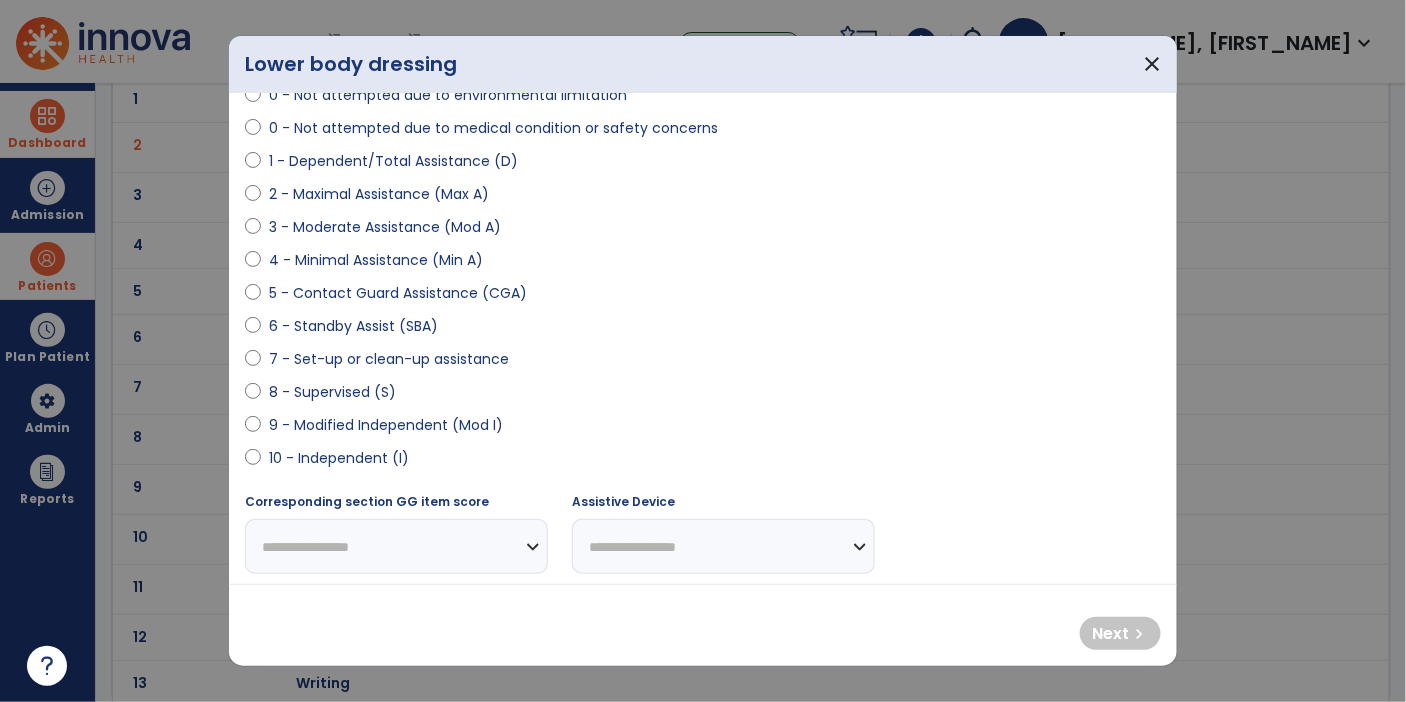 select on "**********" 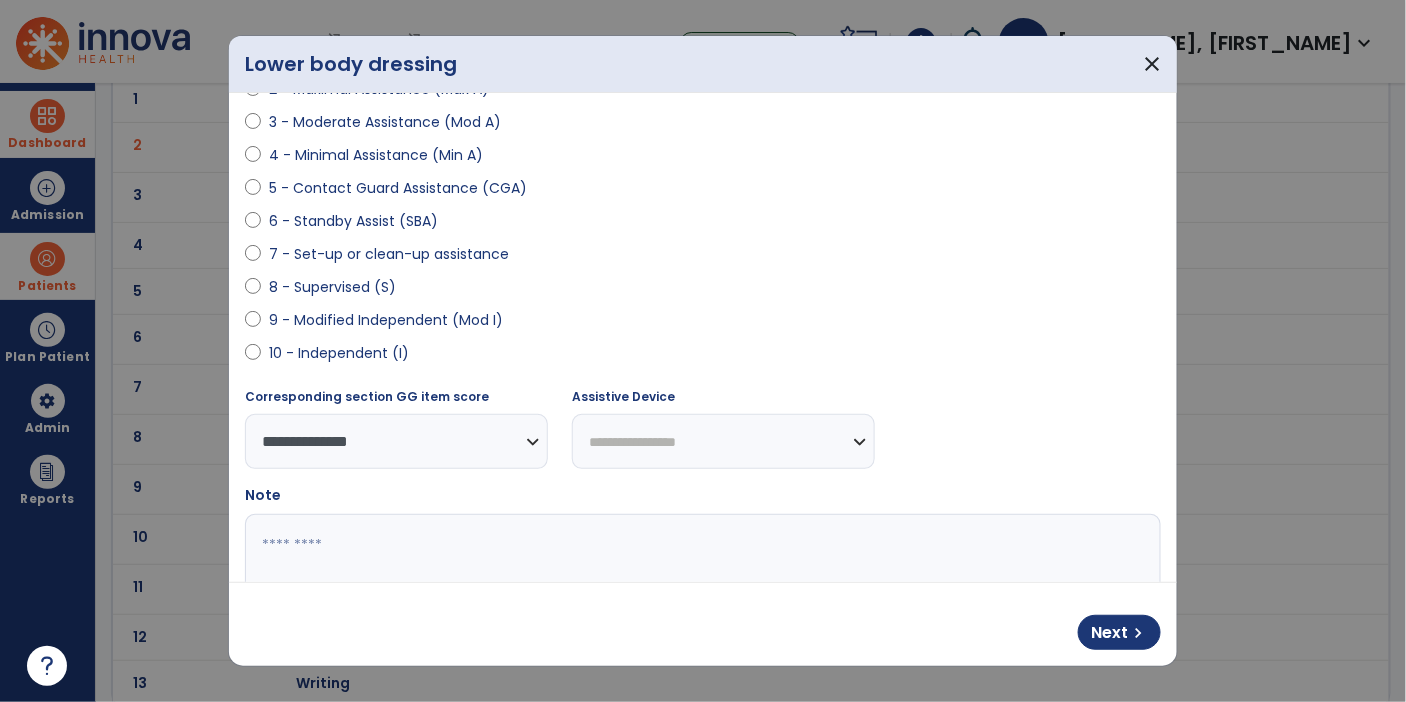 scroll, scrollTop: 401, scrollLeft: 0, axis: vertical 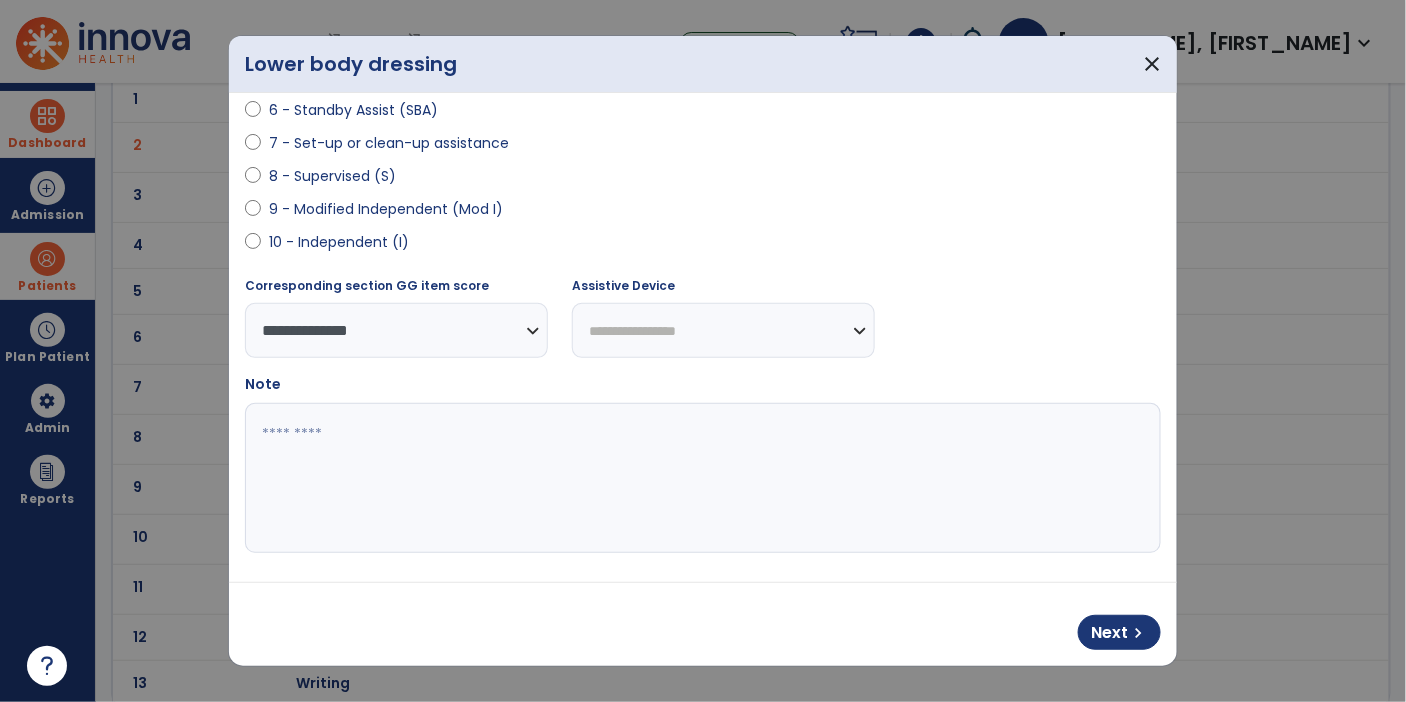 click at bounding box center (701, 478) 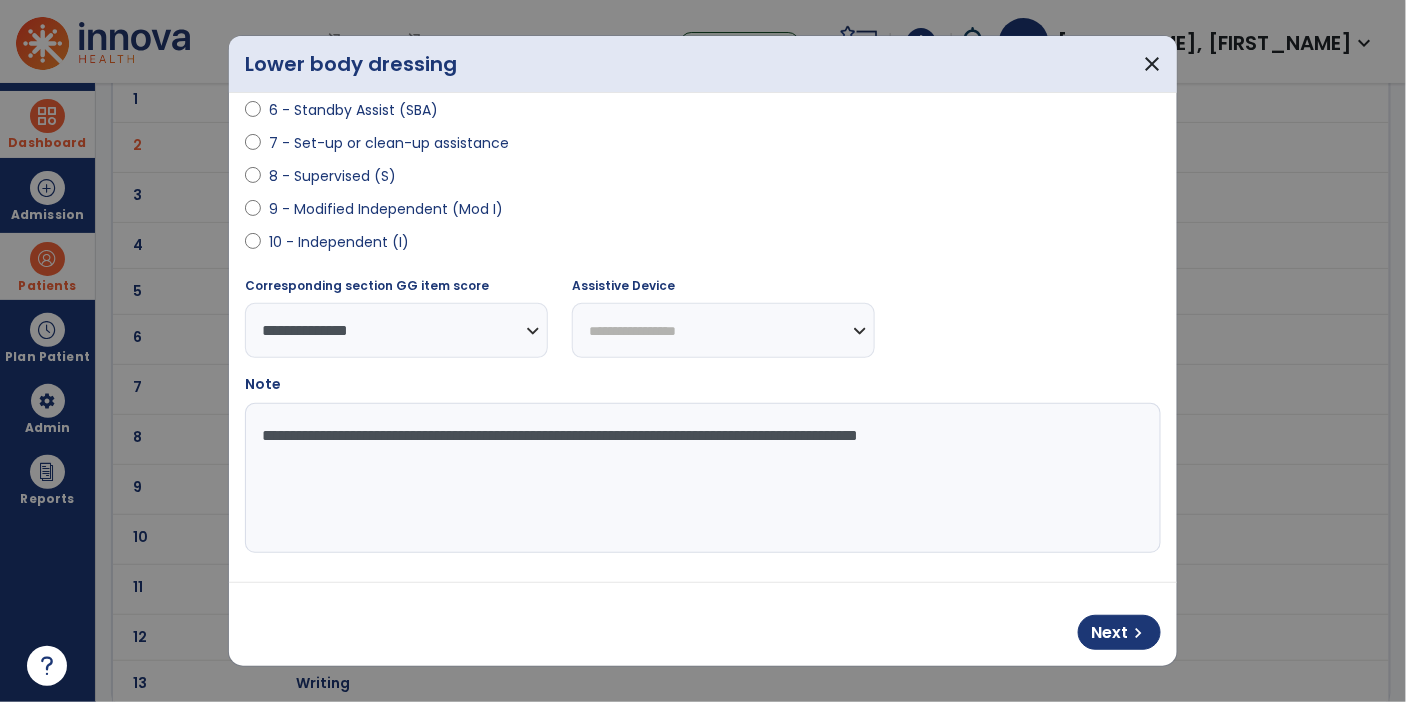 click on "**********" at bounding box center (701, 478) 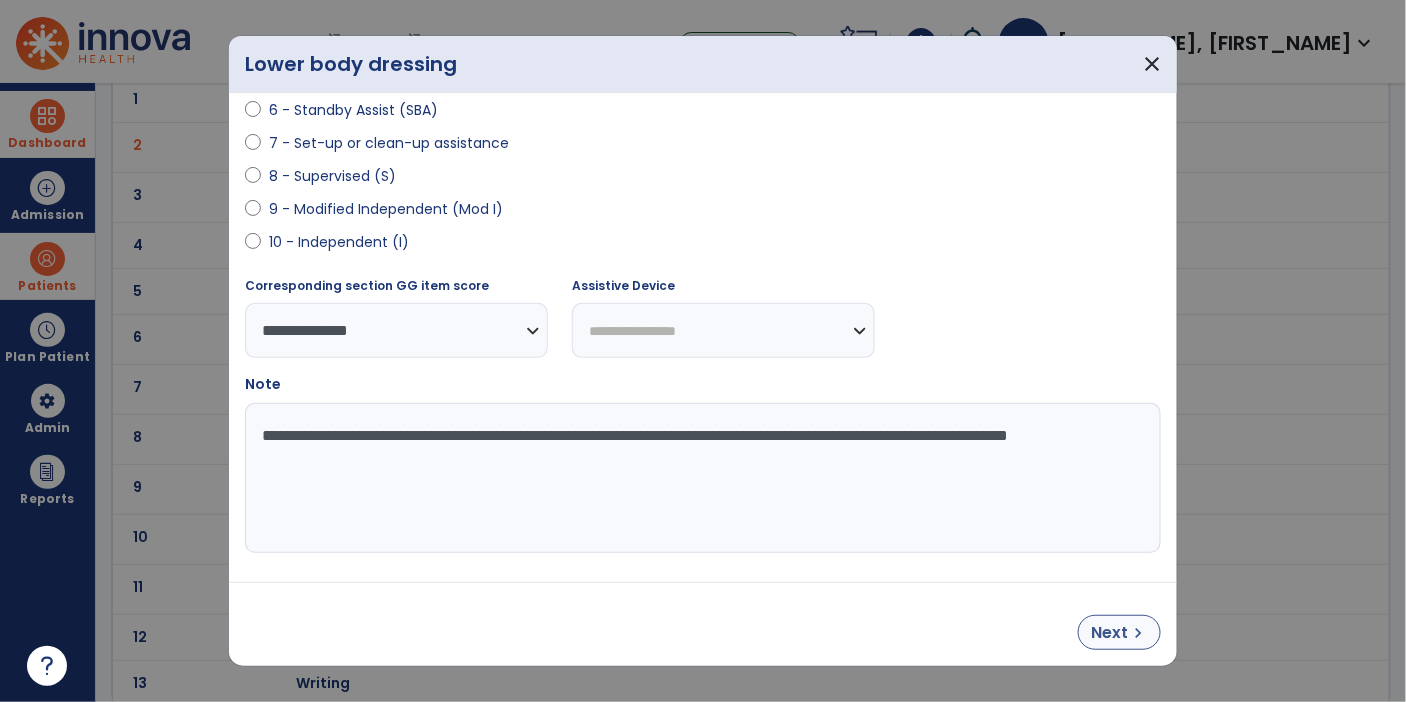 type on "**********" 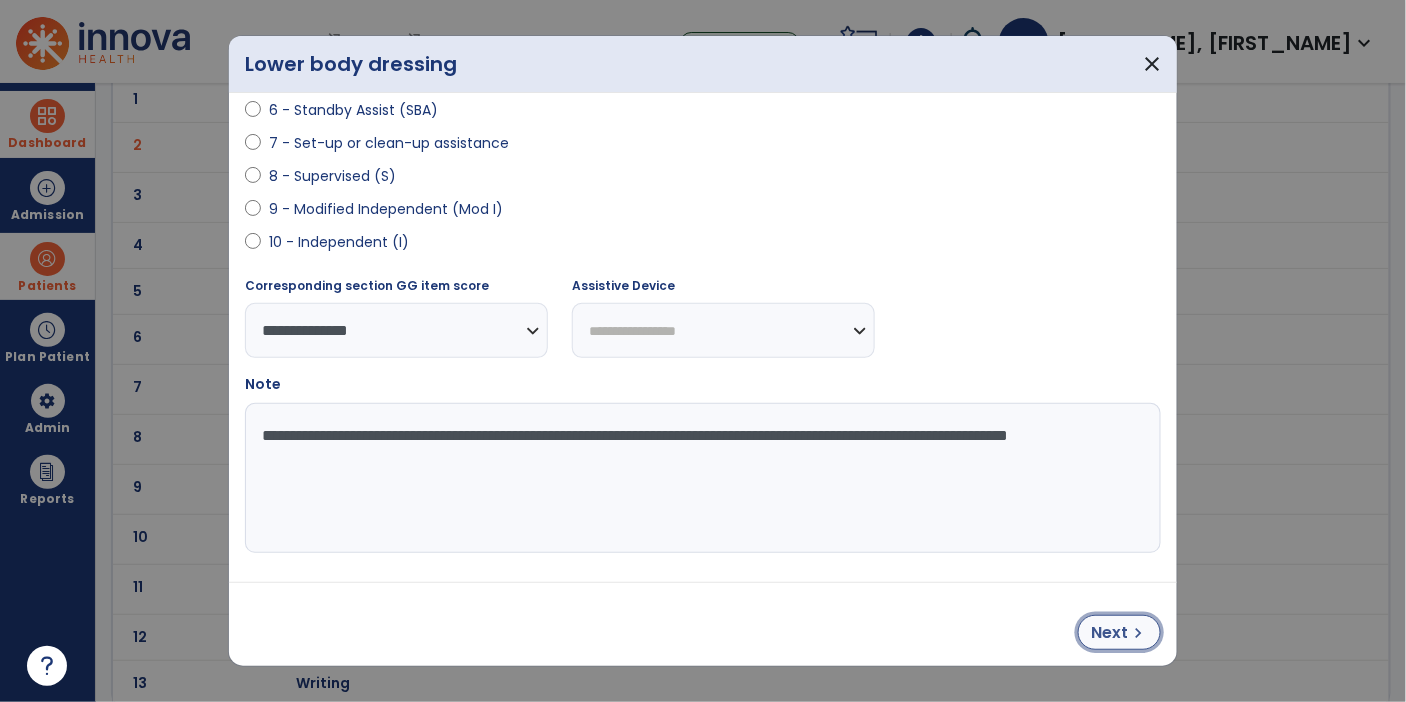 click on "Next" at bounding box center [1109, 633] 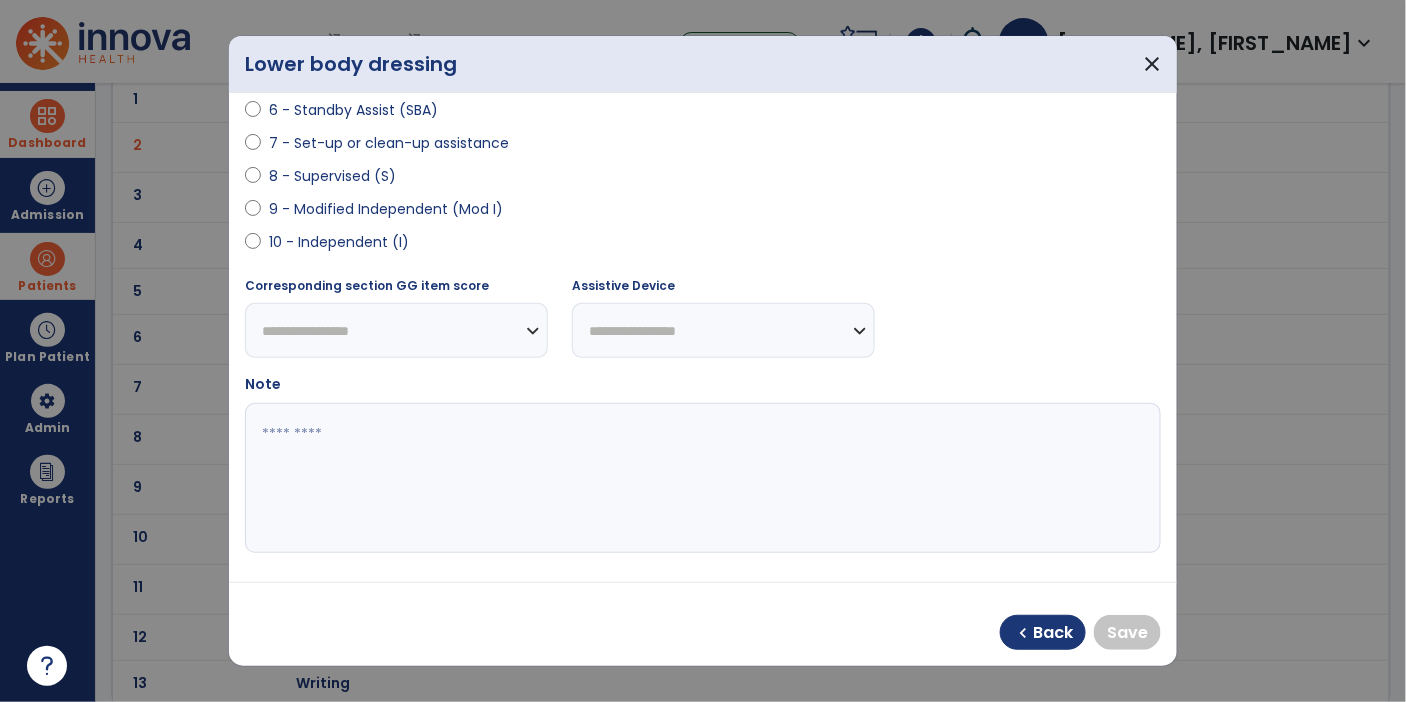 click at bounding box center [253, 246] 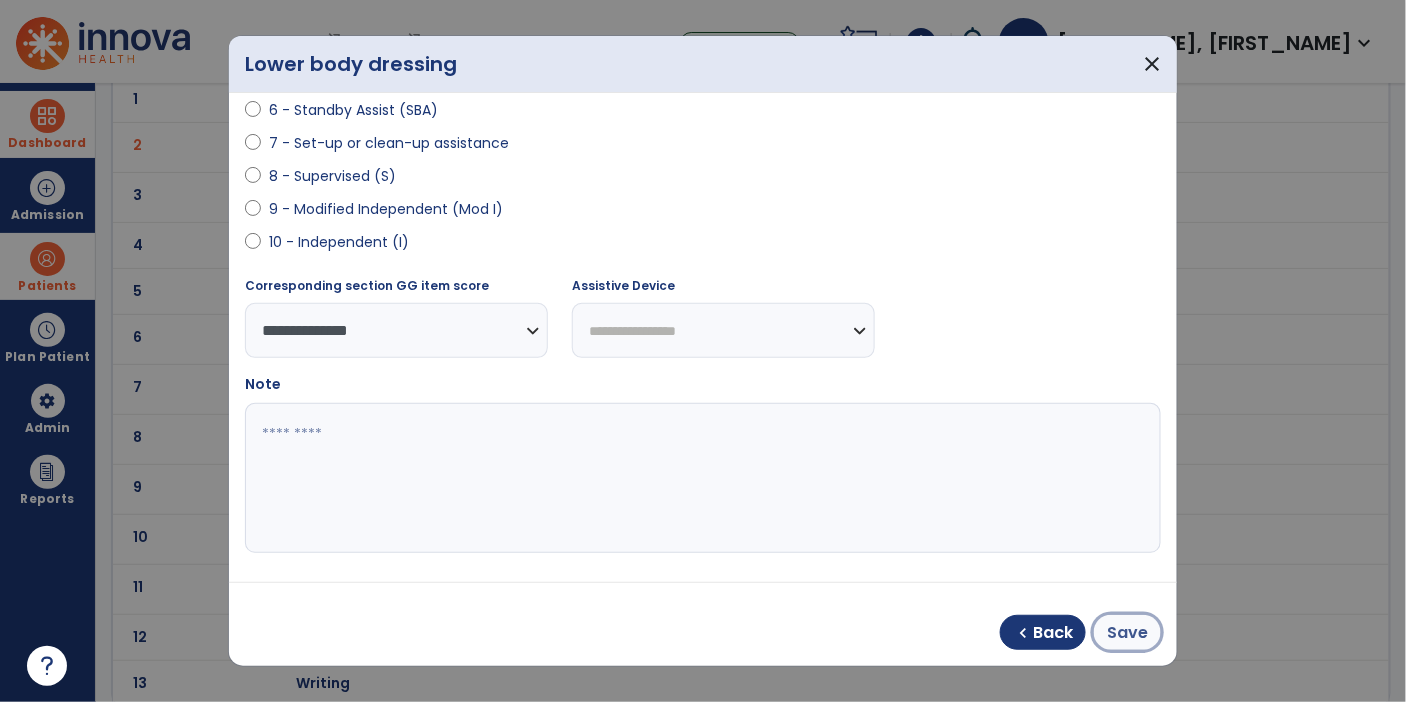click on "Save" at bounding box center (1127, 633) 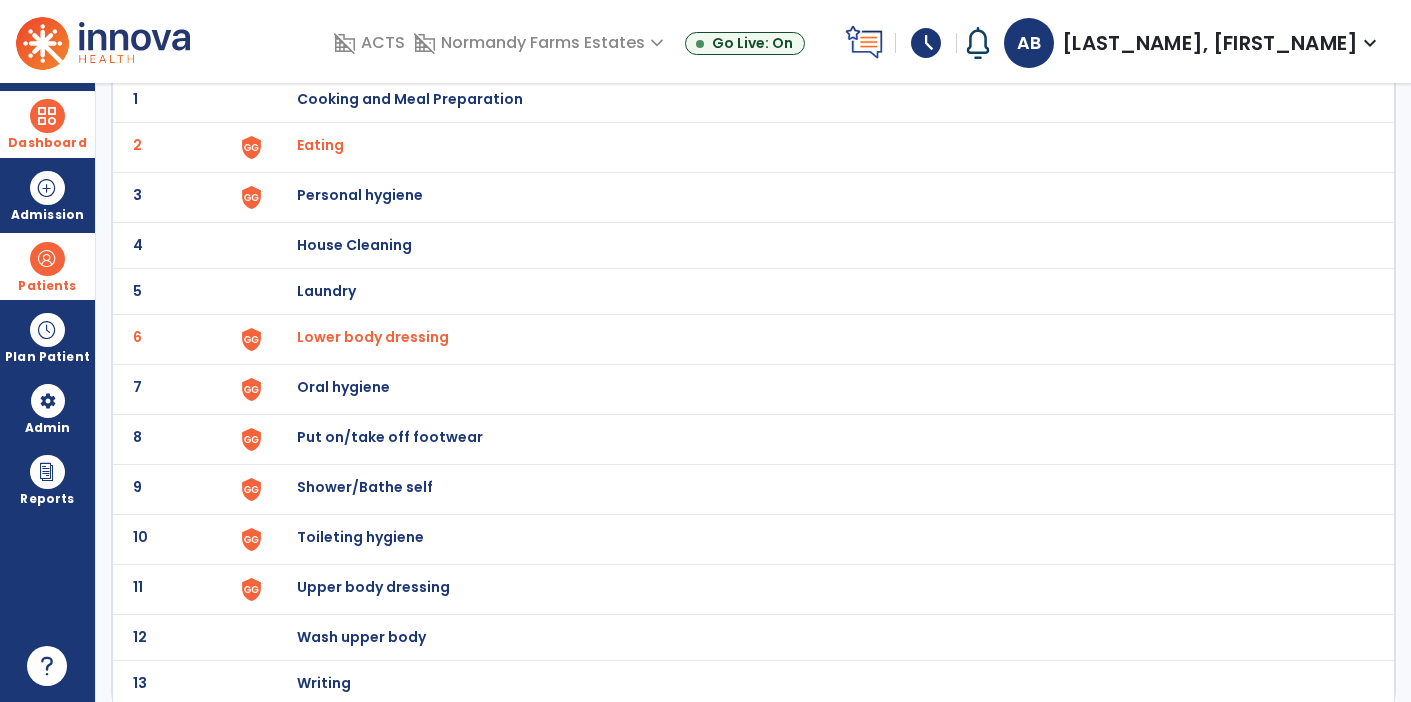 click on "Personal hygiene" at bounding box center [410, 99] 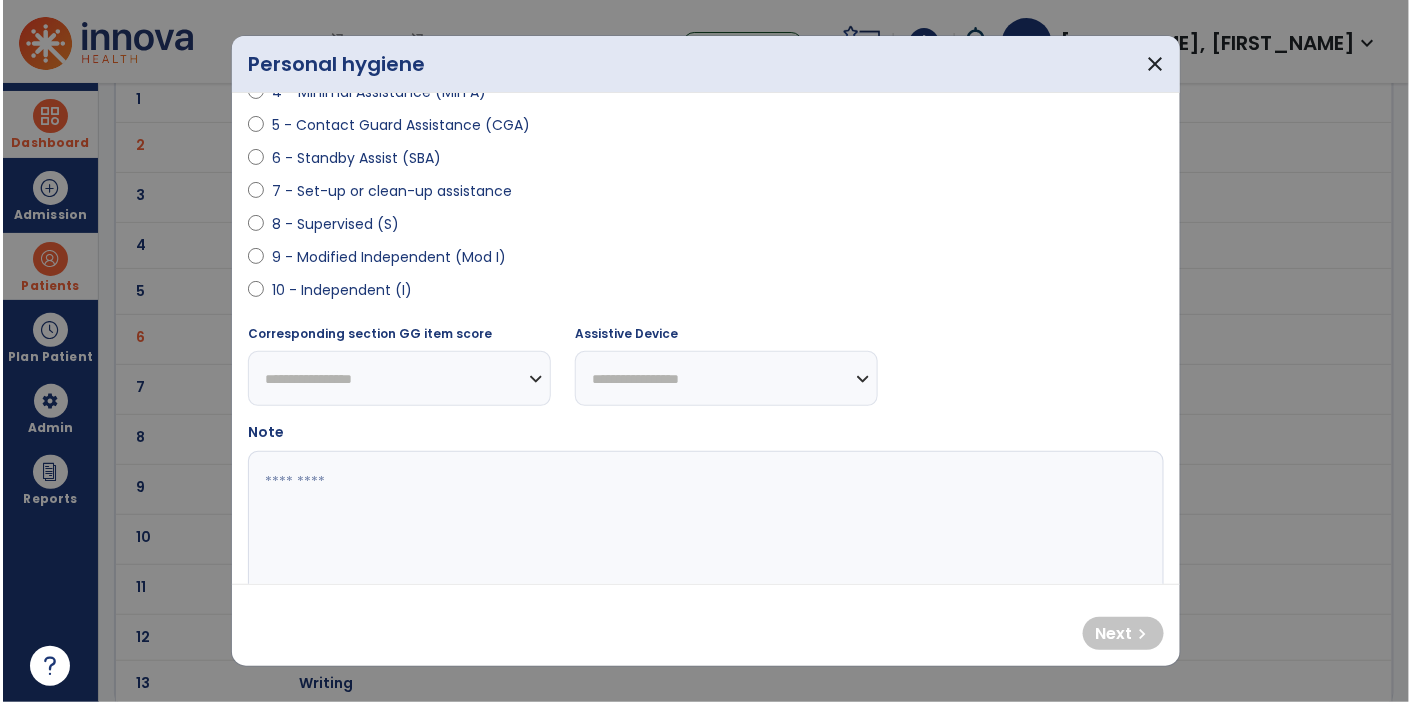 scroll, scrollTop: 374, scrollLeft: 0, axis: vertical 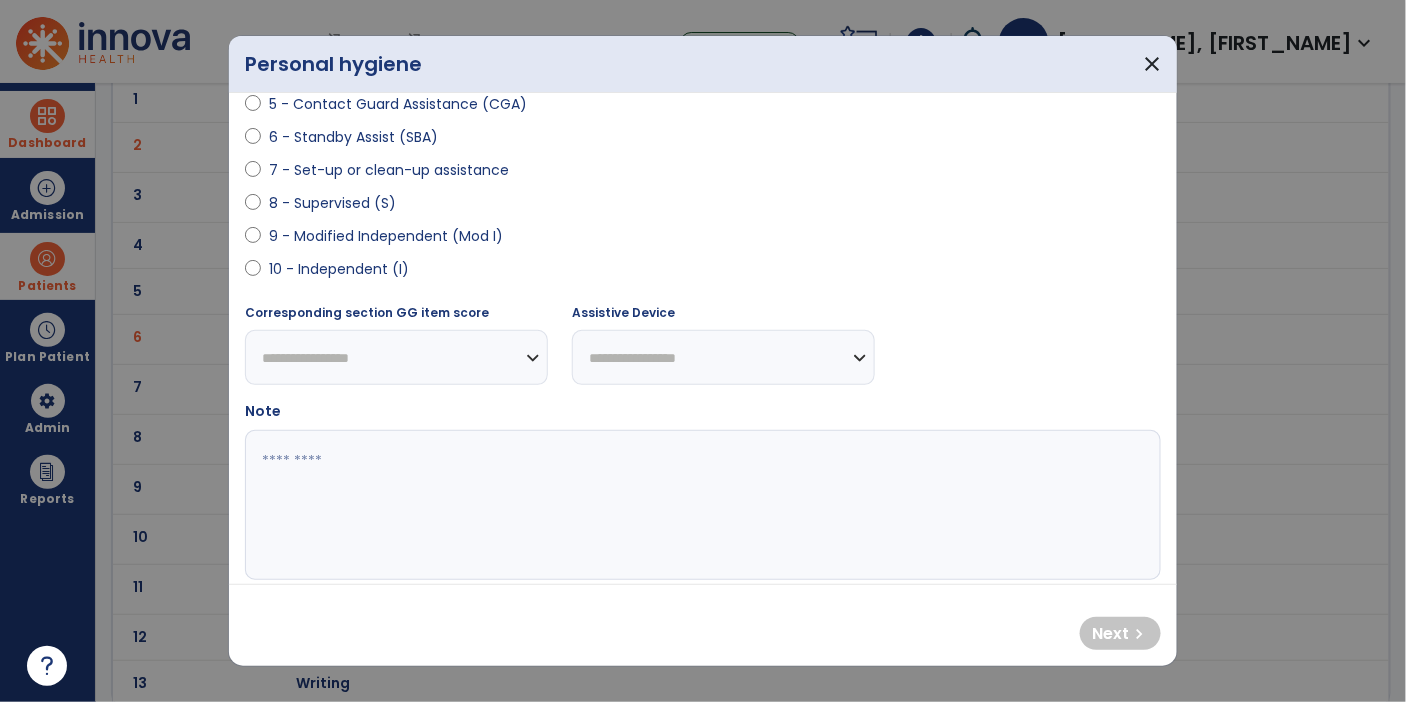 select on "**********" 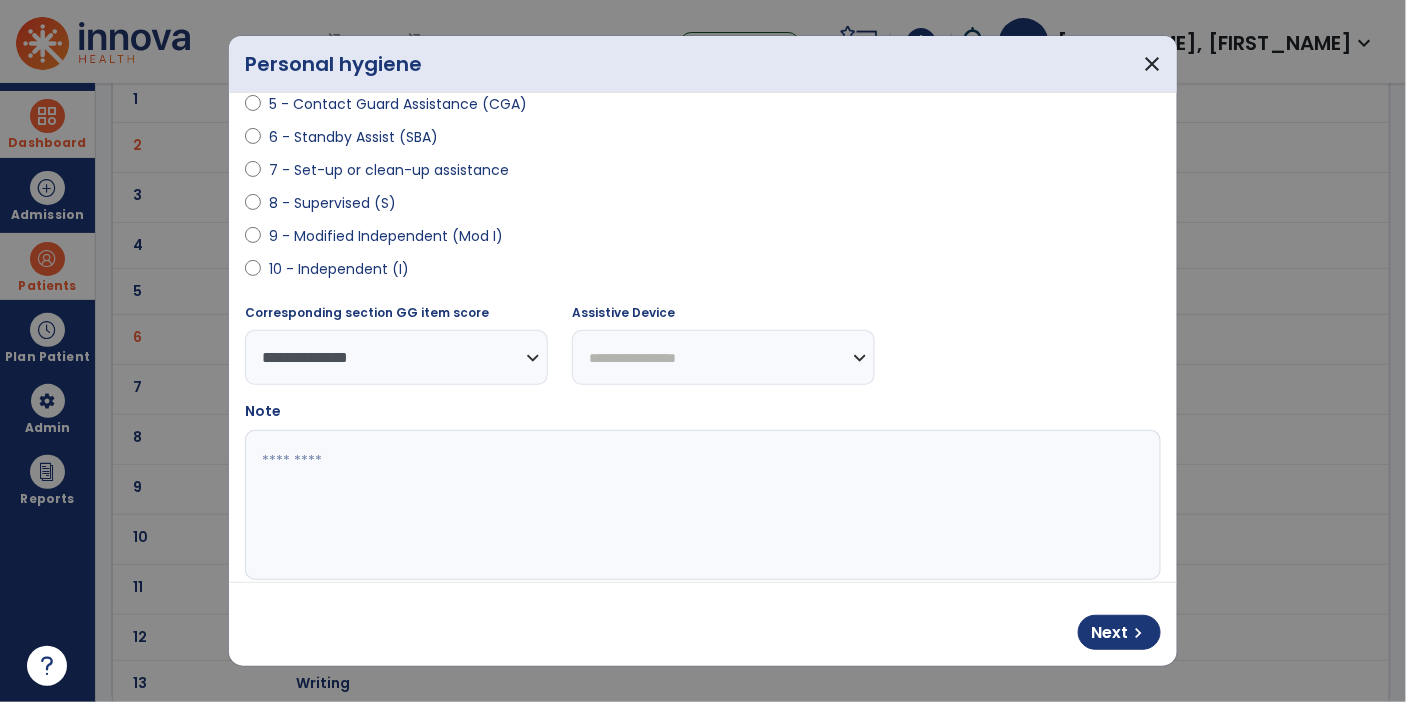 click at bounding box center (701, 505) 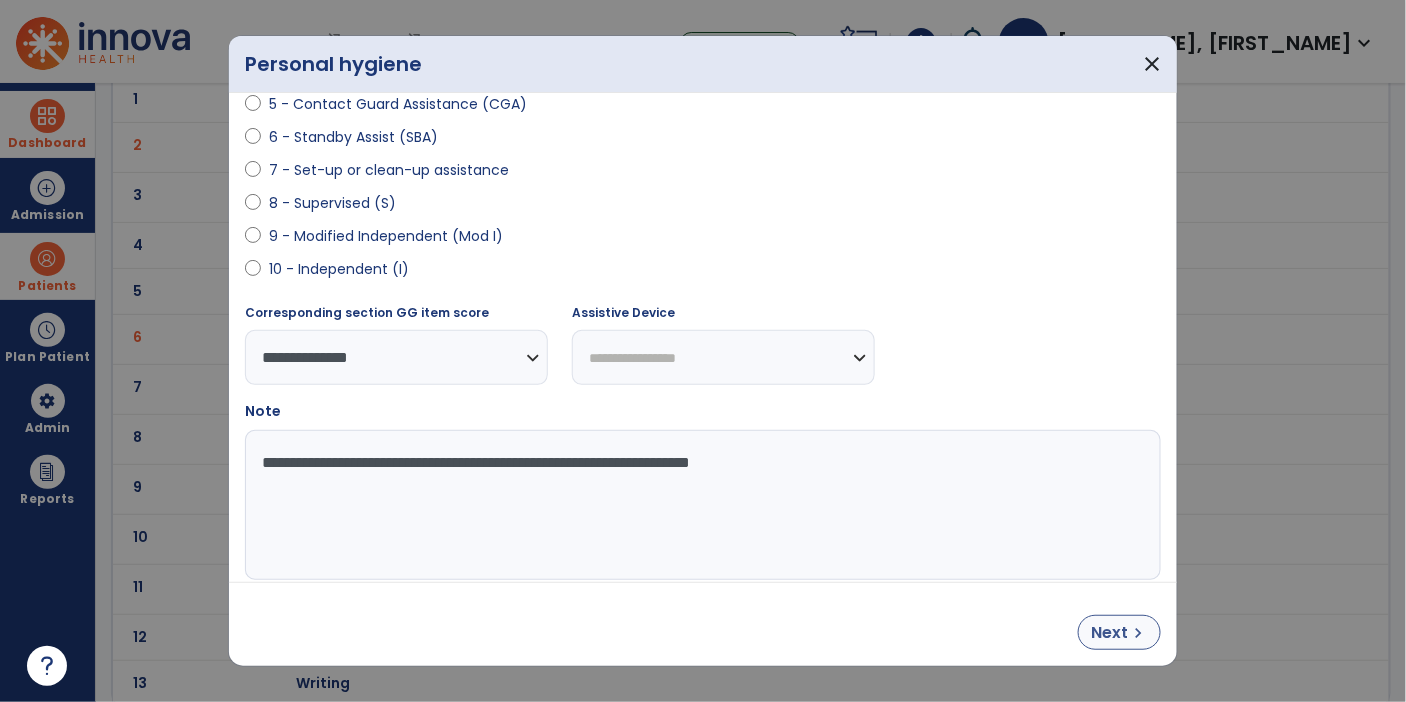 type on "**********" 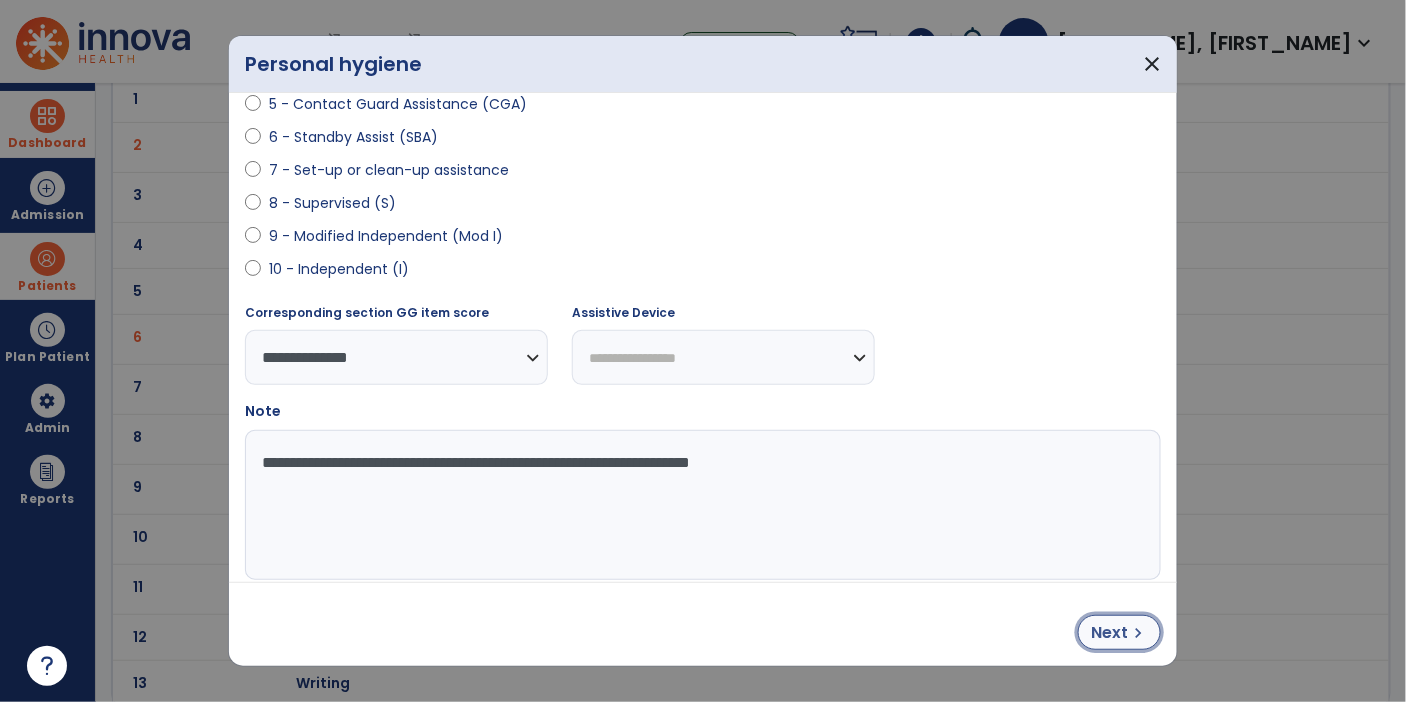 click on "Next" at bounding box center [1109, 633] 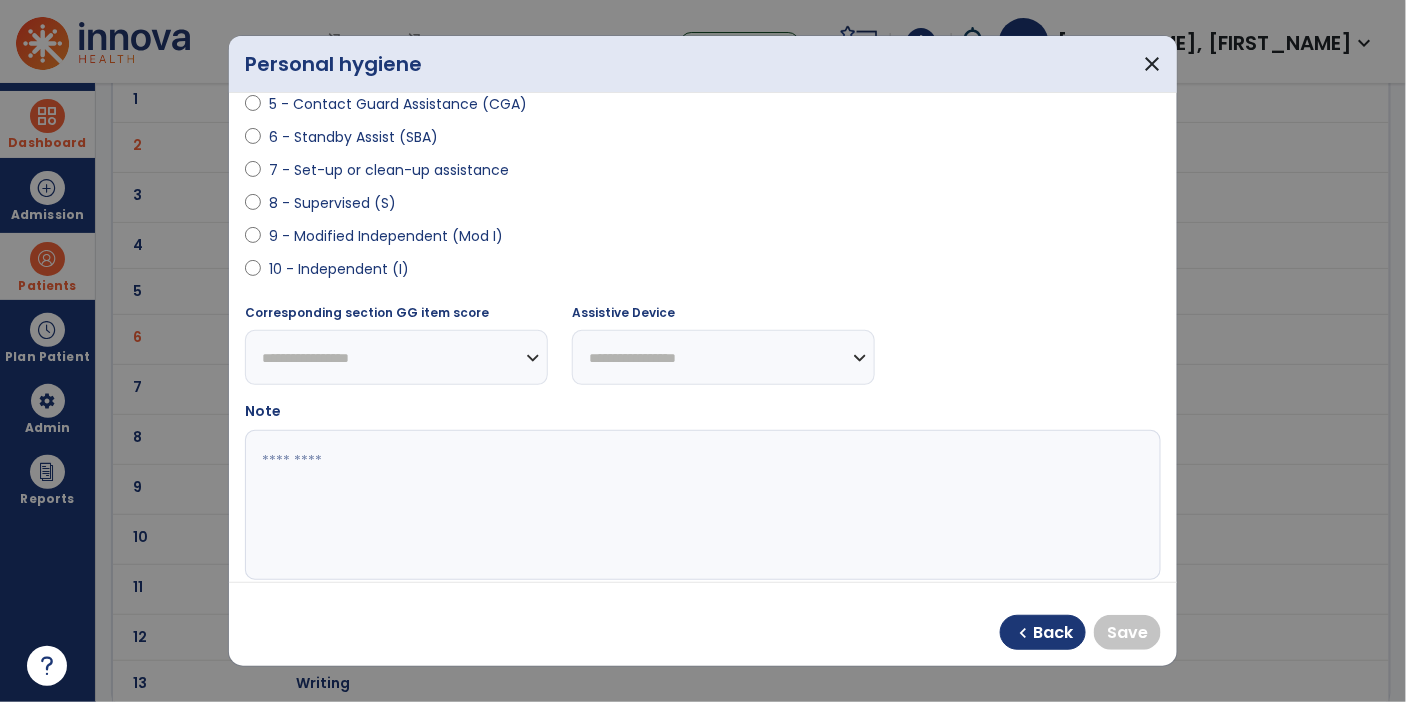 select on "**********" 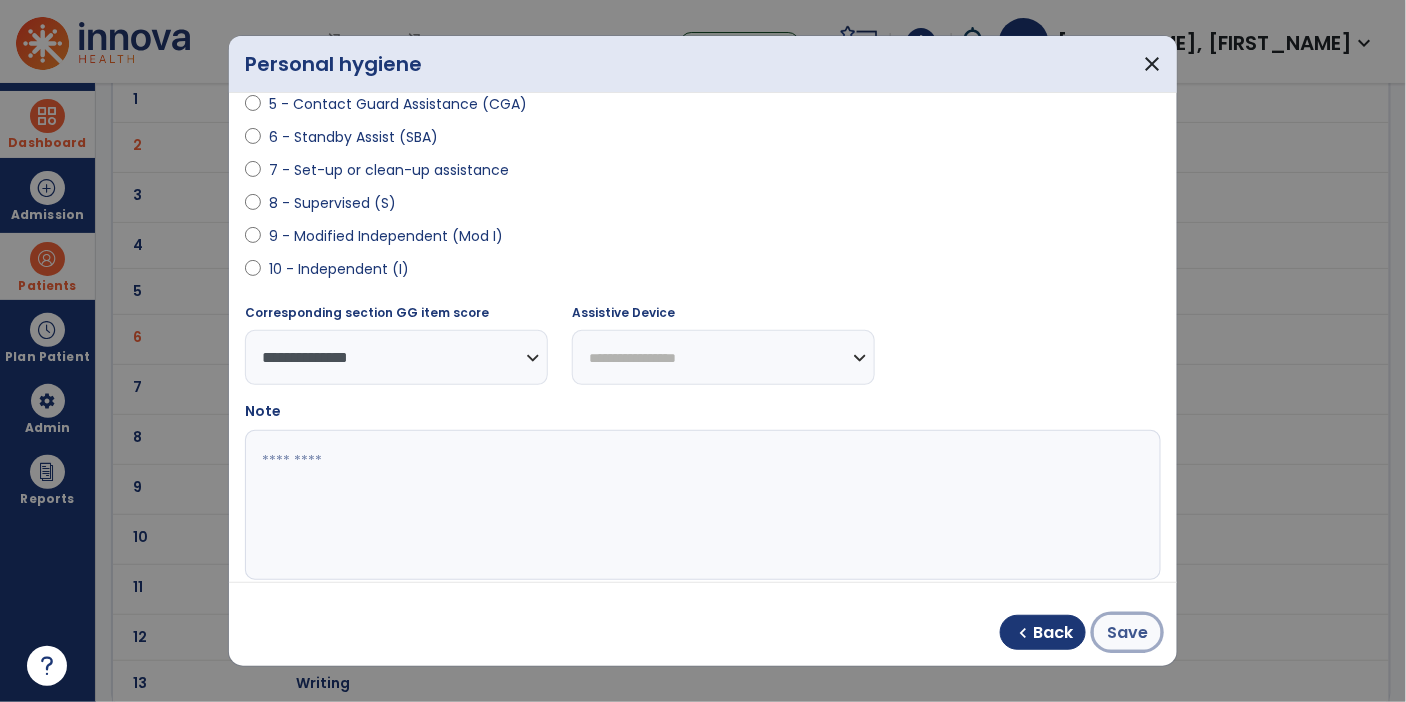 click on "Save" at bounding box center (1127, 633) 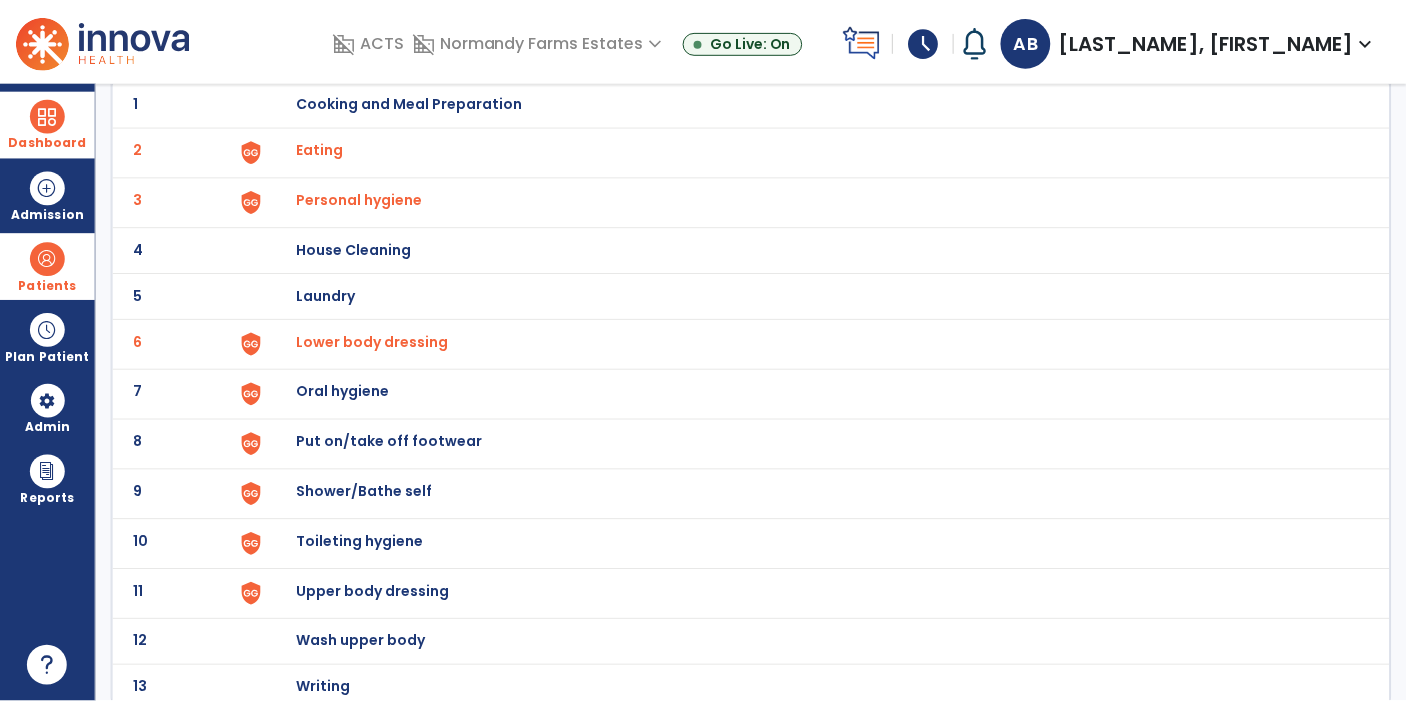 scroll, scrollTop: 163, scrollLeft: 0, axis: vertical 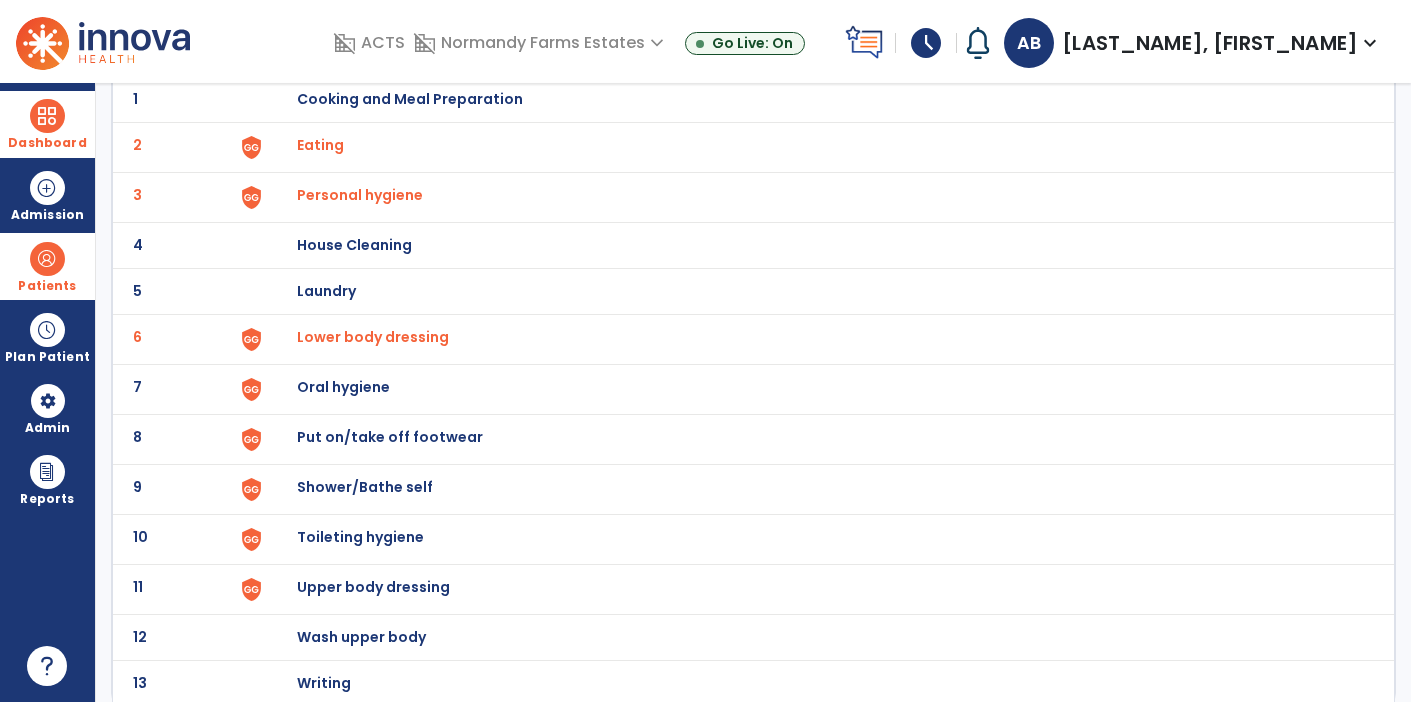 click on "13 Writing" 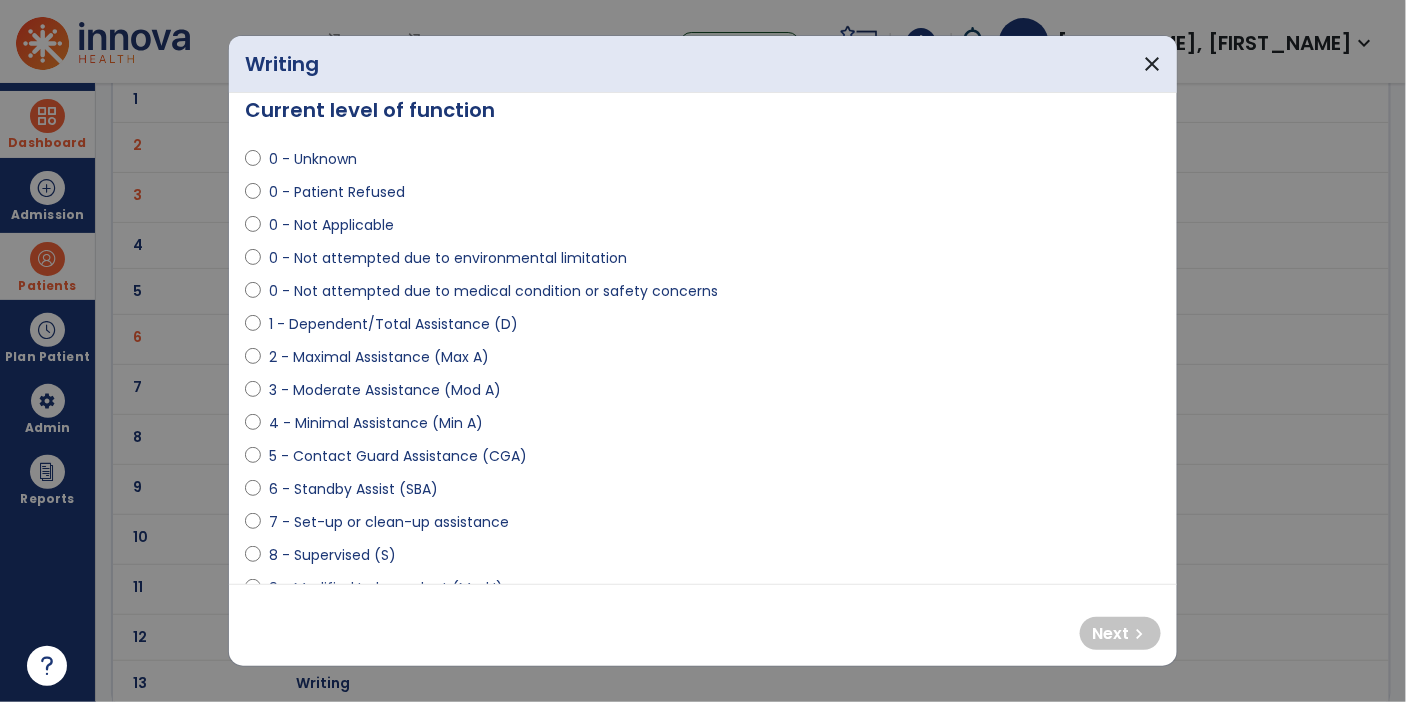 scroll, scrollTop: 43, scrollLeft: 0, axis: vertical 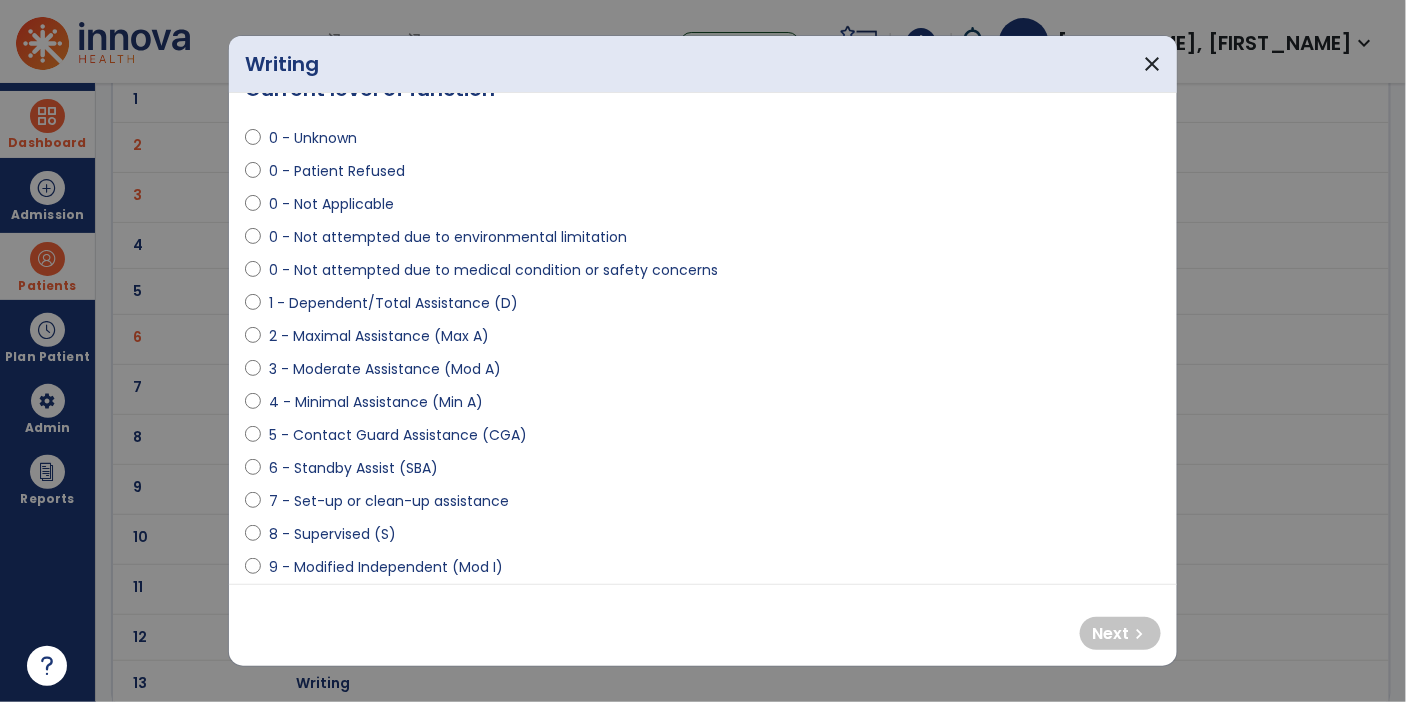 click on "9 - Modified Independent (Mod I)" at bounding box center [703, 571] 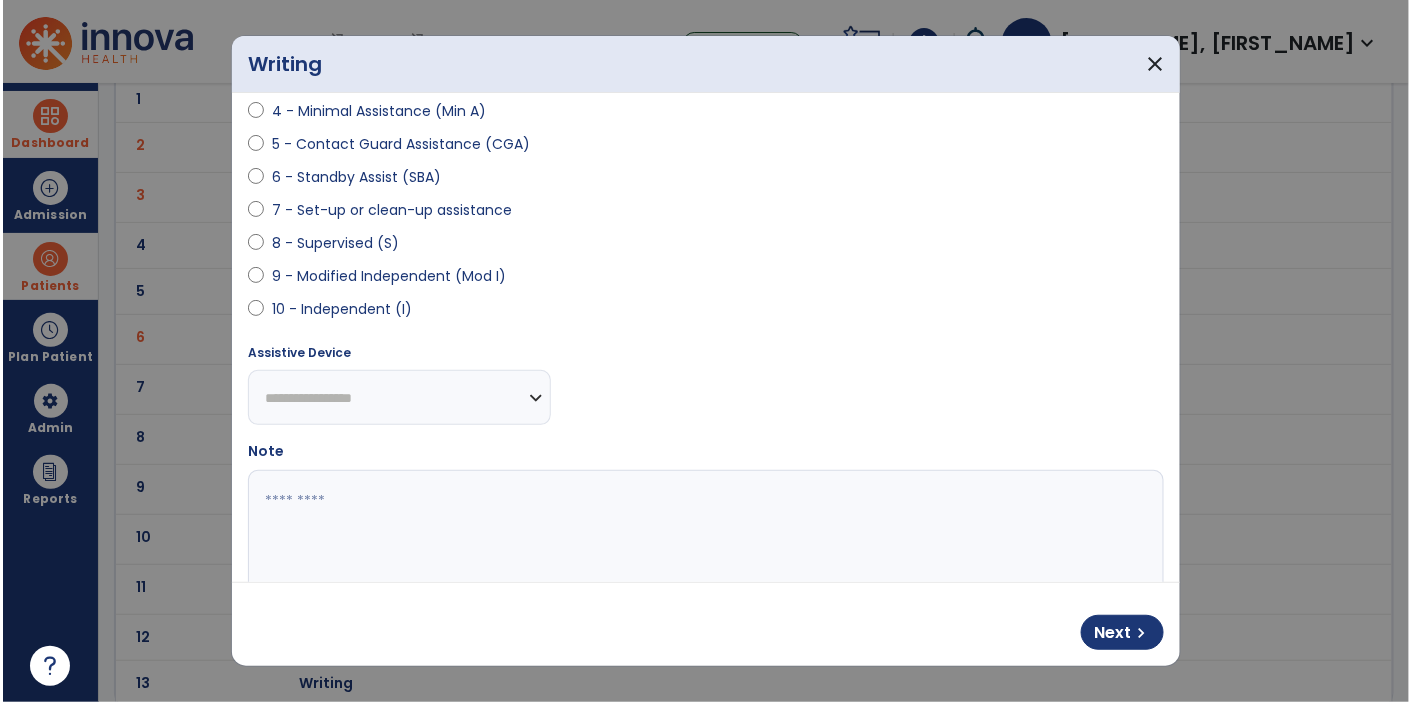 scroll, scrollTop: 360, scrollLeft: 0, axis: vertical 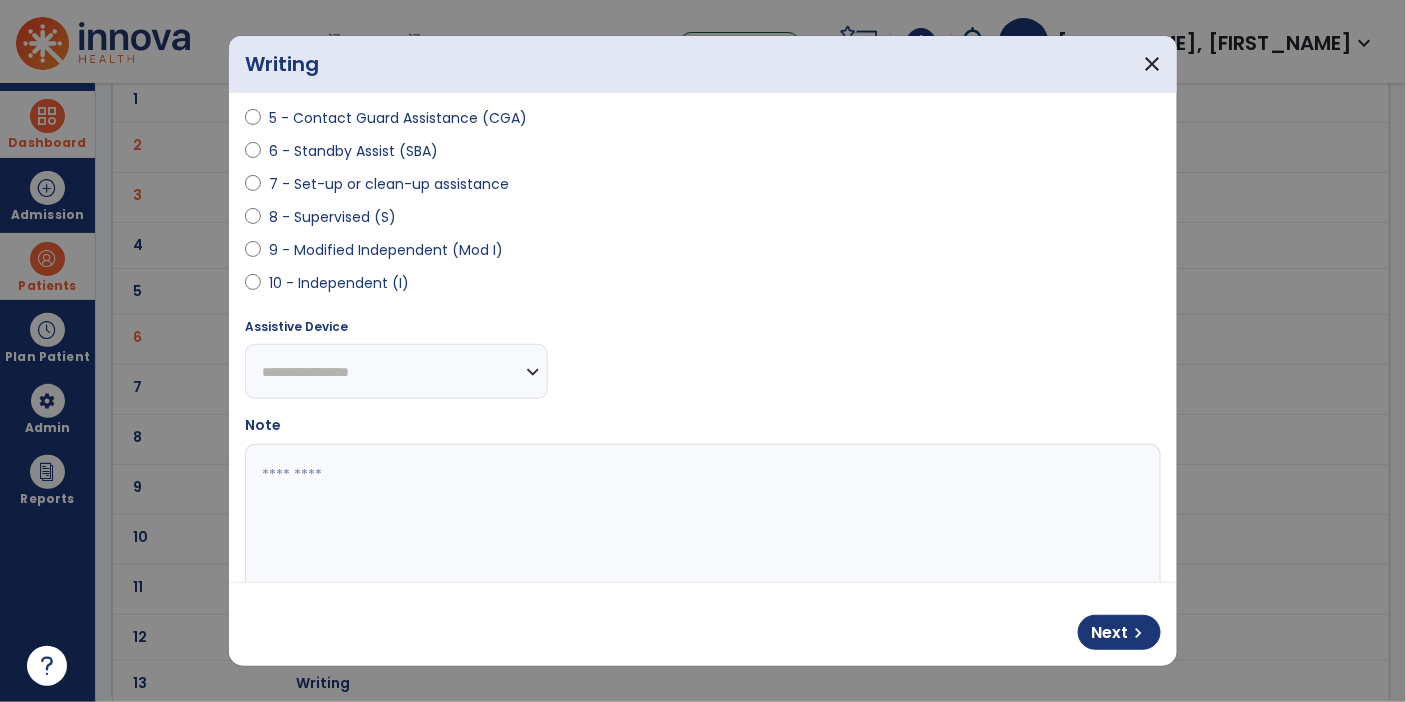 click at bounding box center (701, 519) 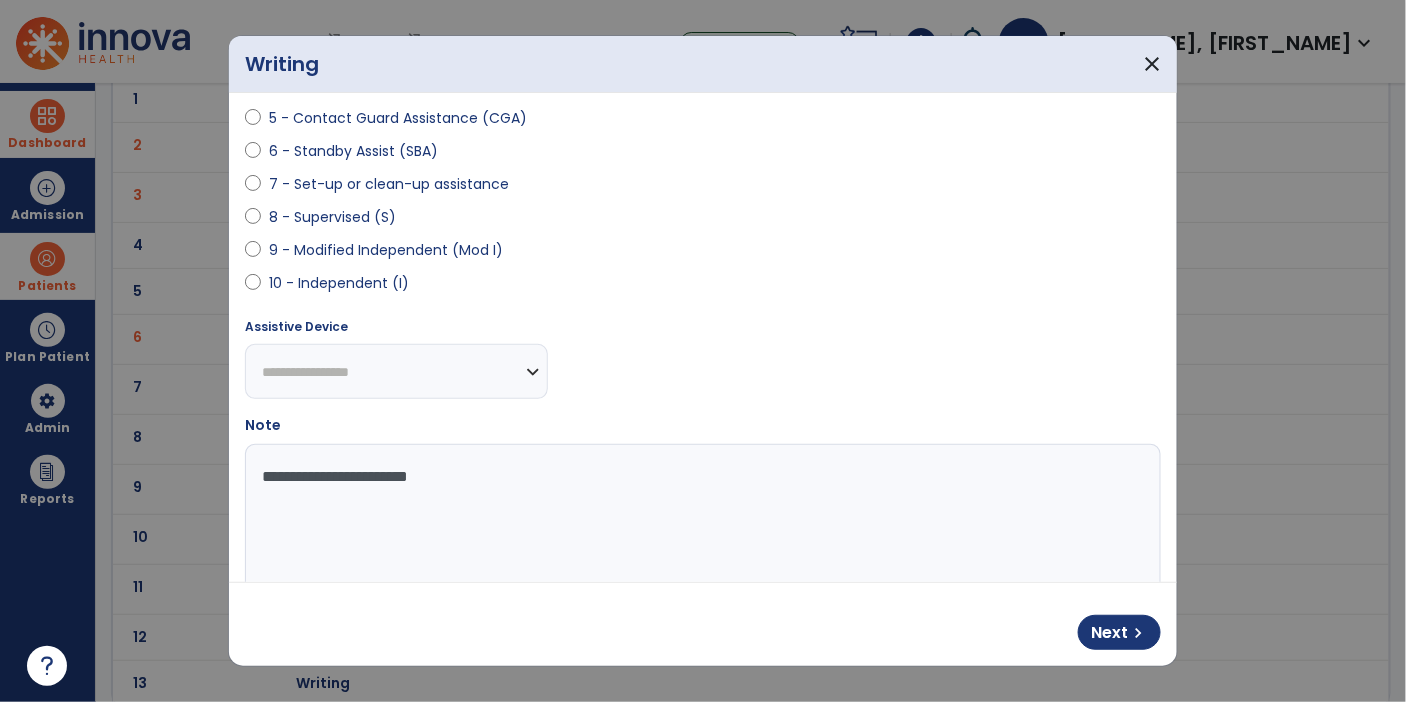 type on "**********" 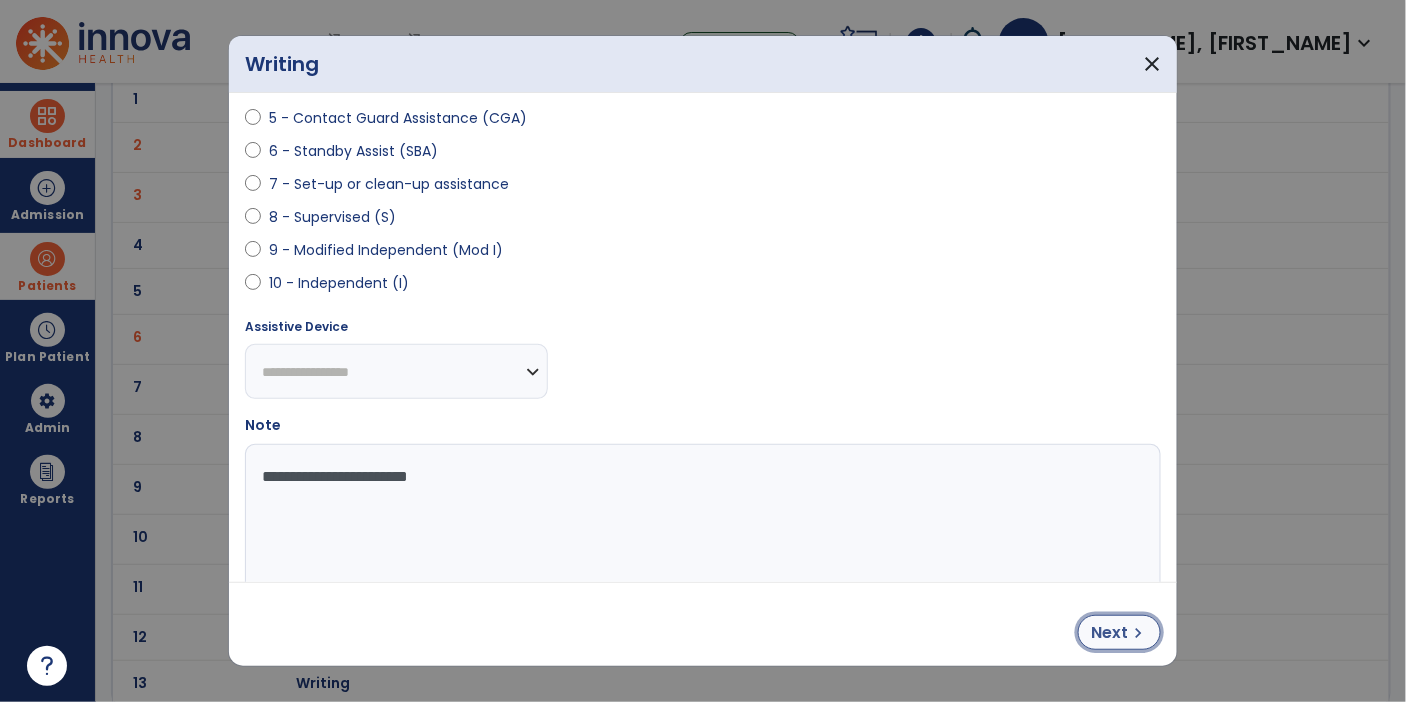 click on "Next" at bounding box center [1109, 633] 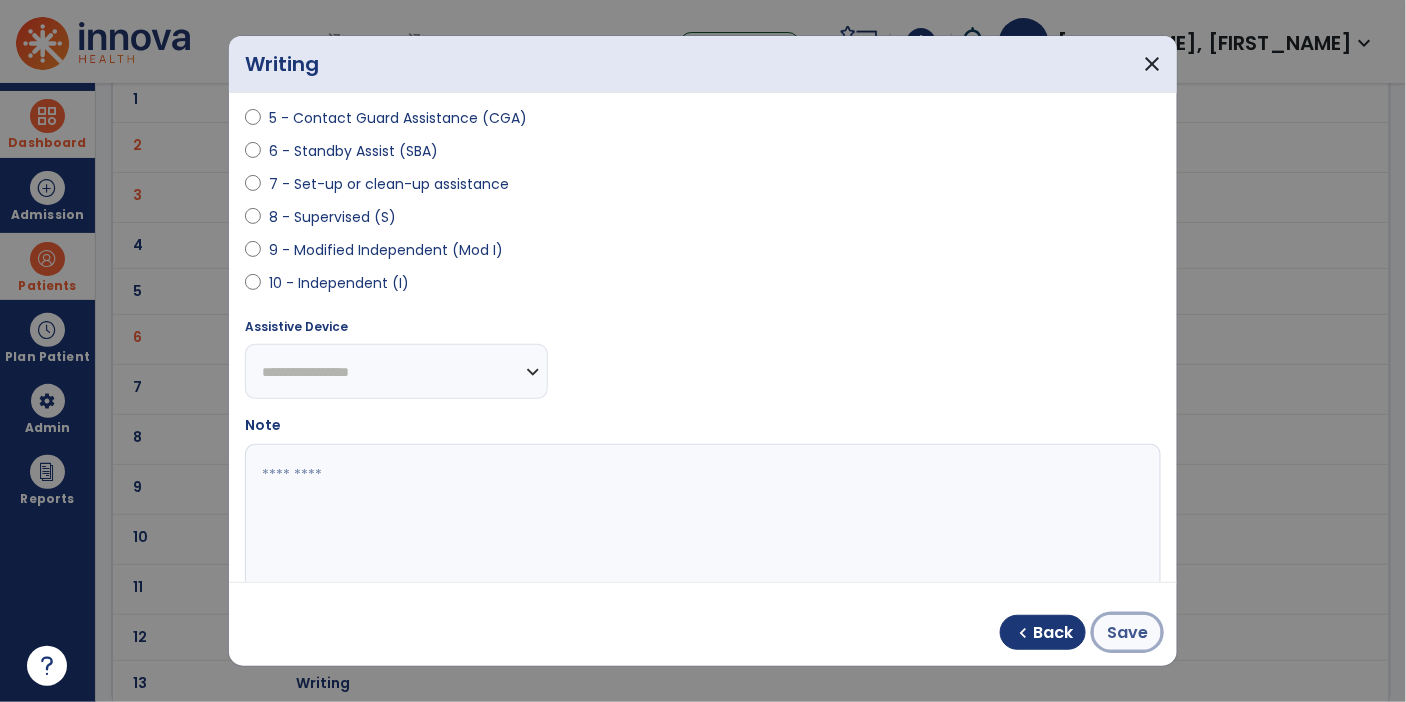 click on "Save" at bounding box center [1127, 633] 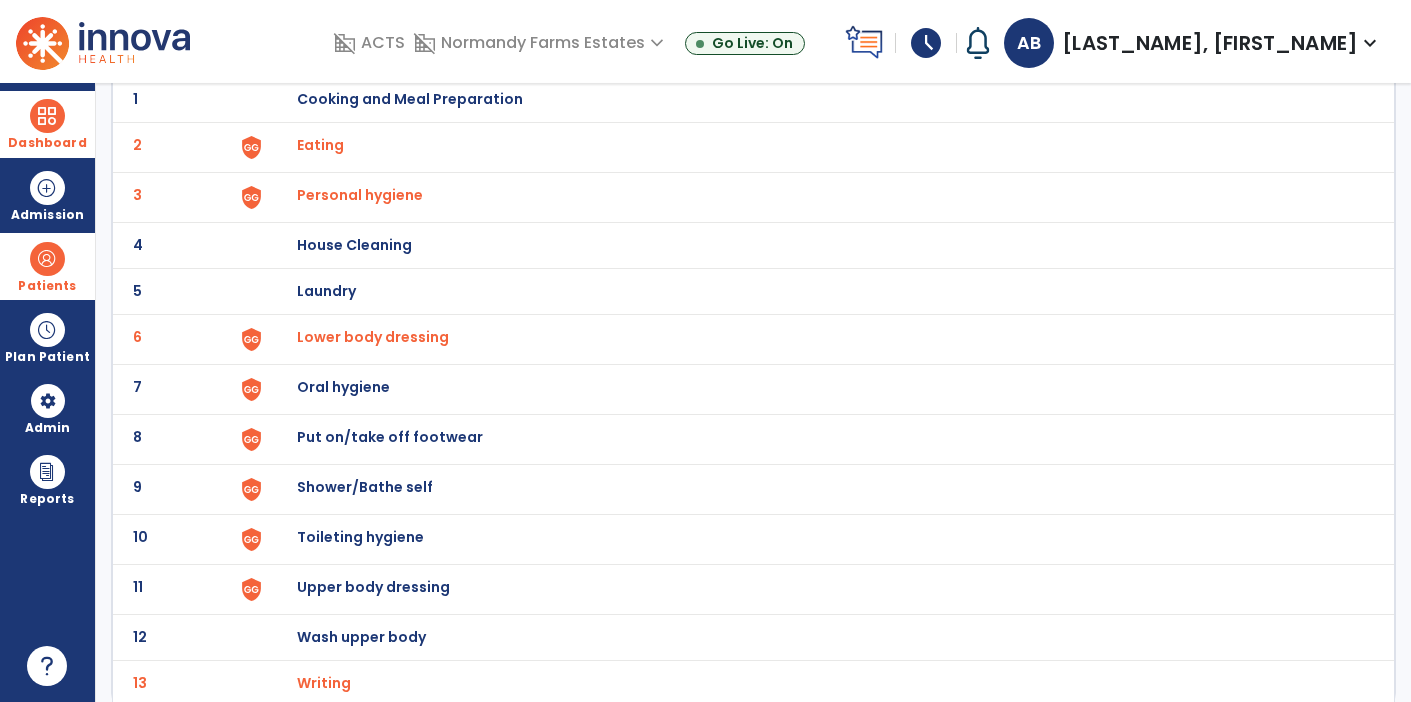 scroll, scrollTop: 0, scrollLeft: 0, axis: both 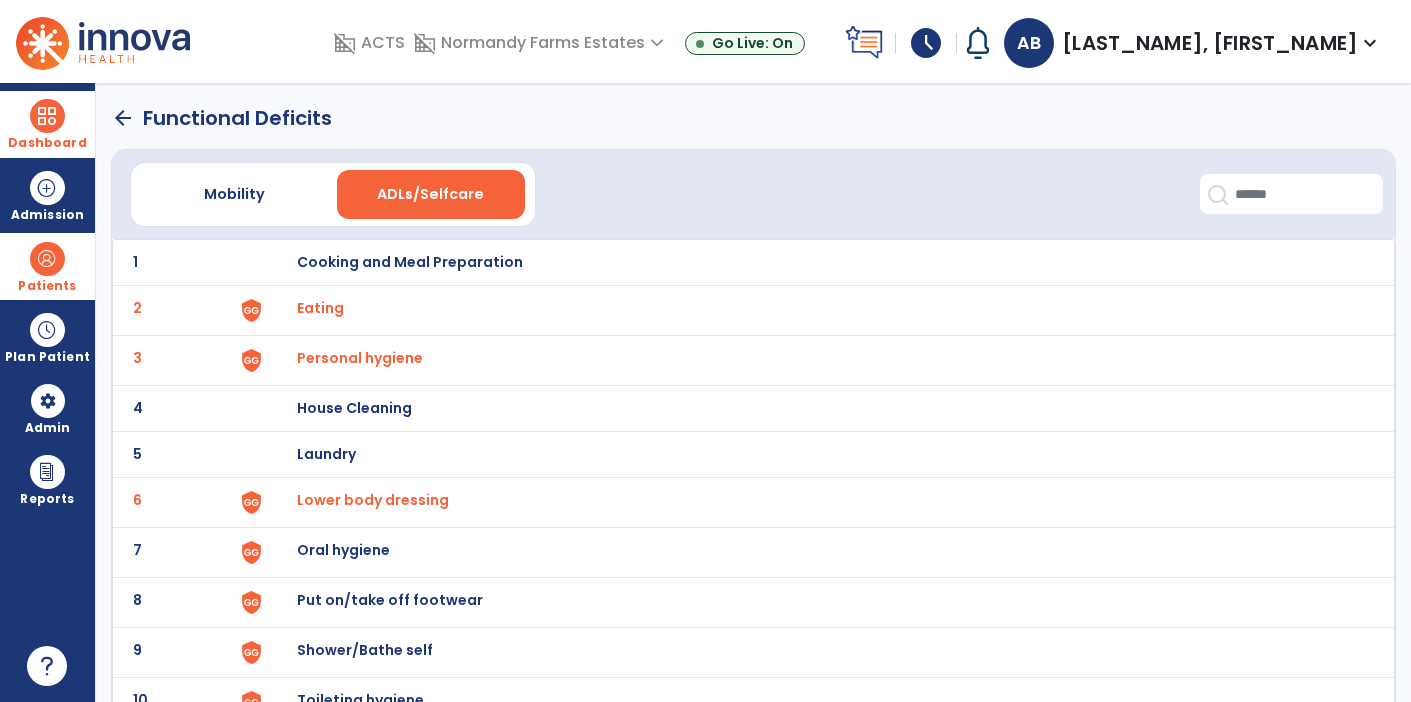 click on "arrow_back" 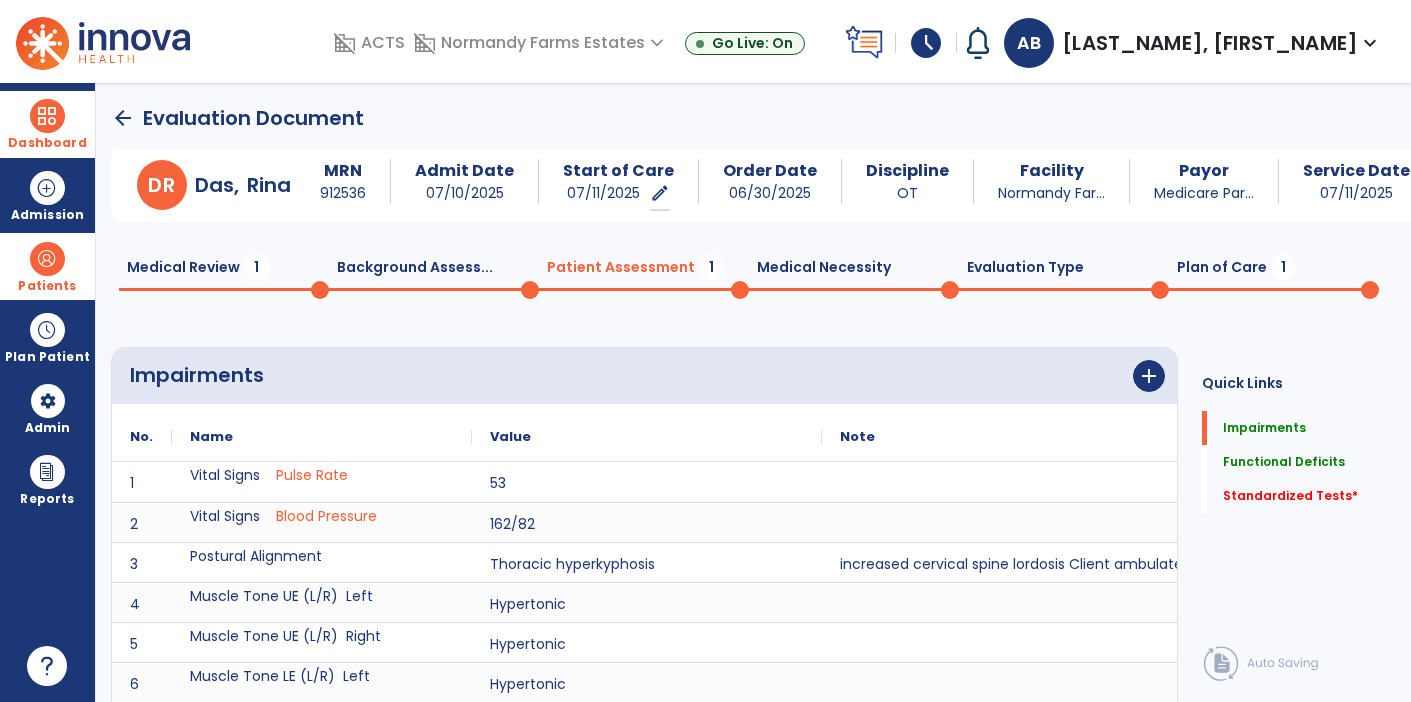 scroll, scrollTop: 19, scrollLeft: 0, axis: vertical 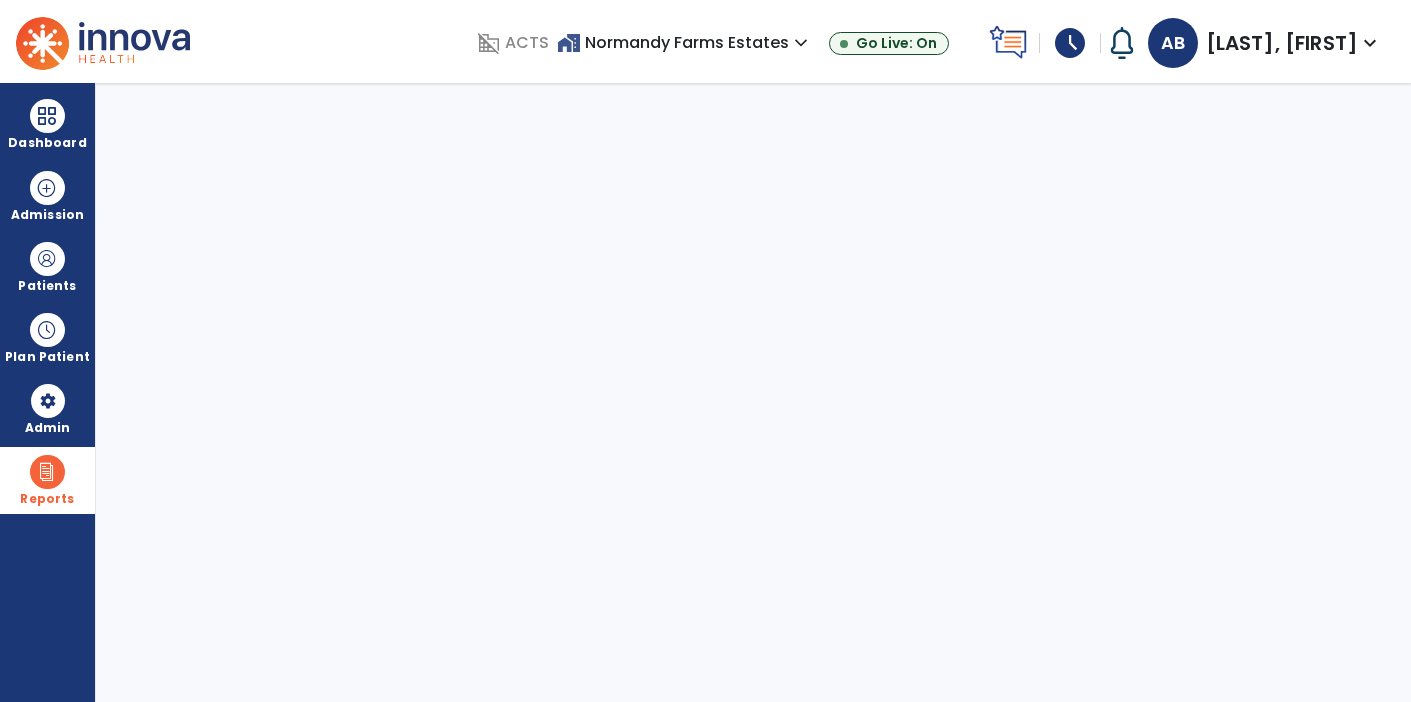 select on "****" 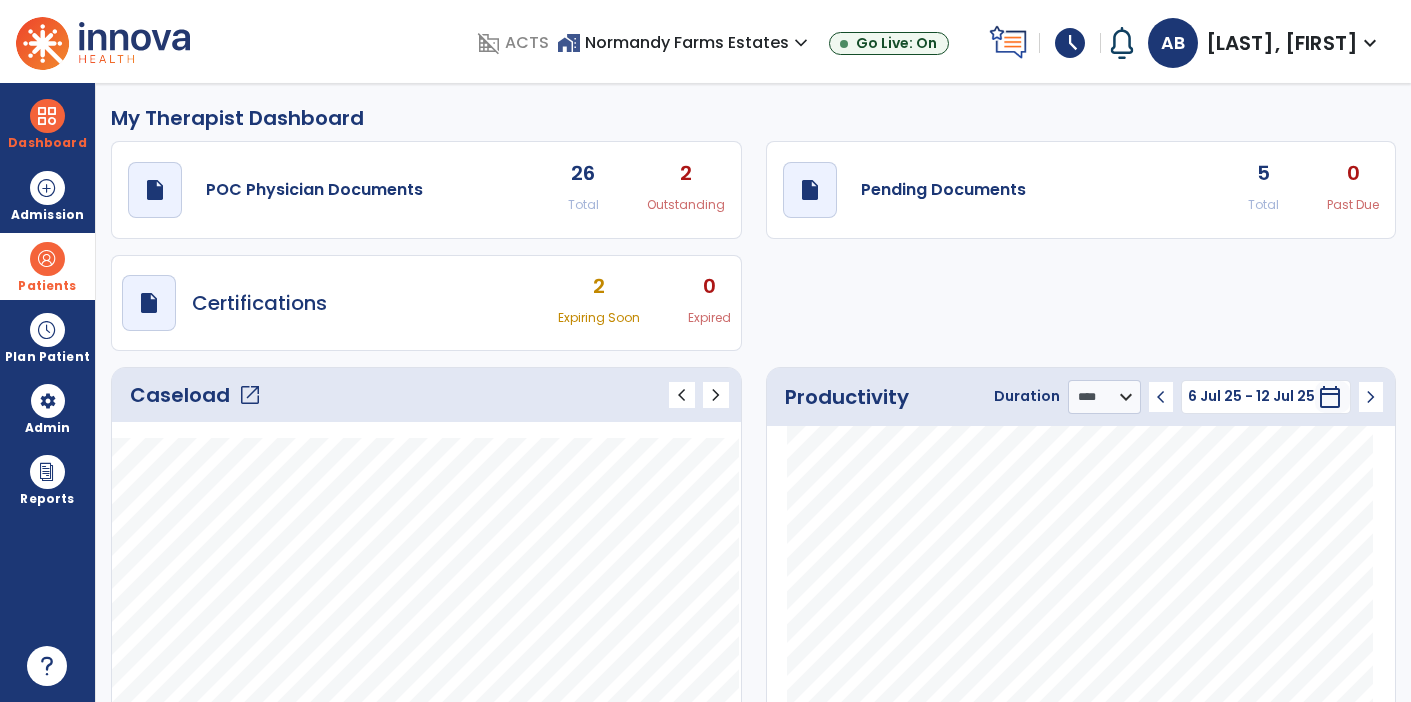 click at bounding box center (47, 259) 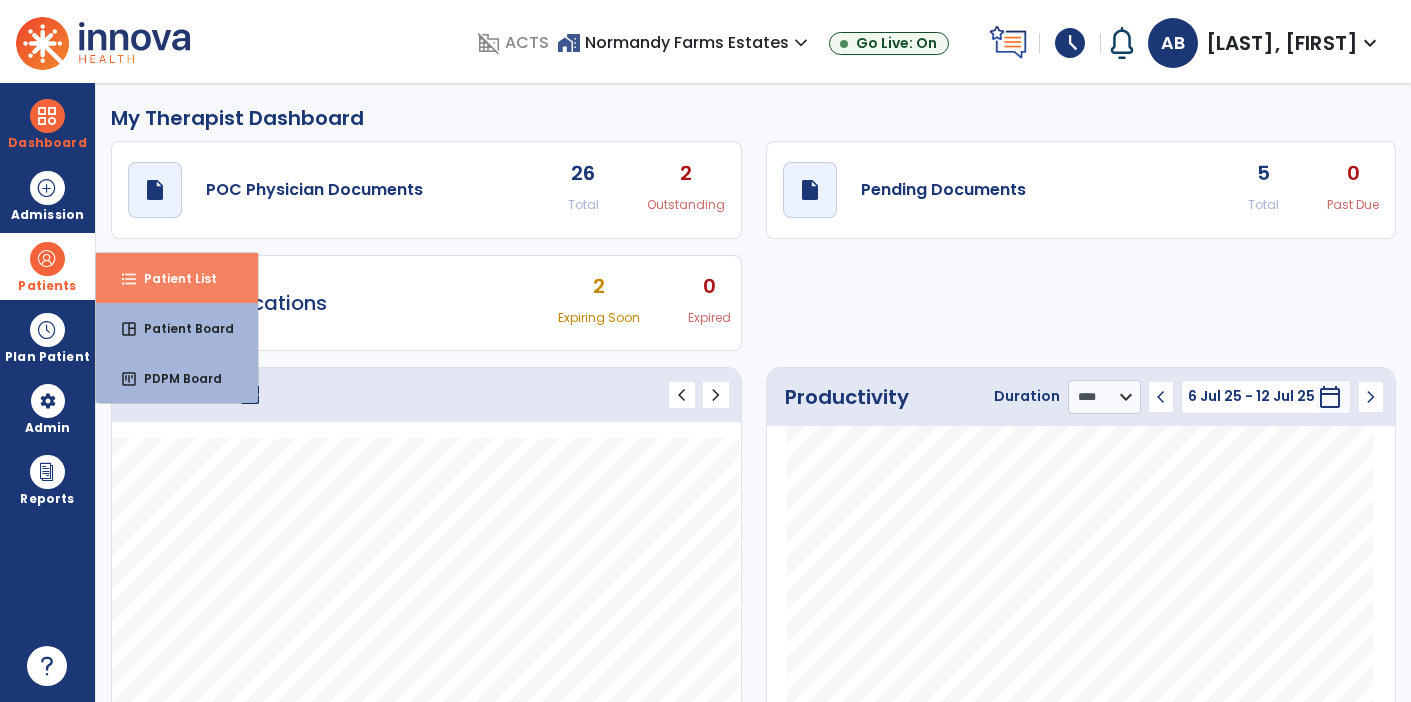 click on "Patient List" at bounding box center (172, 278) 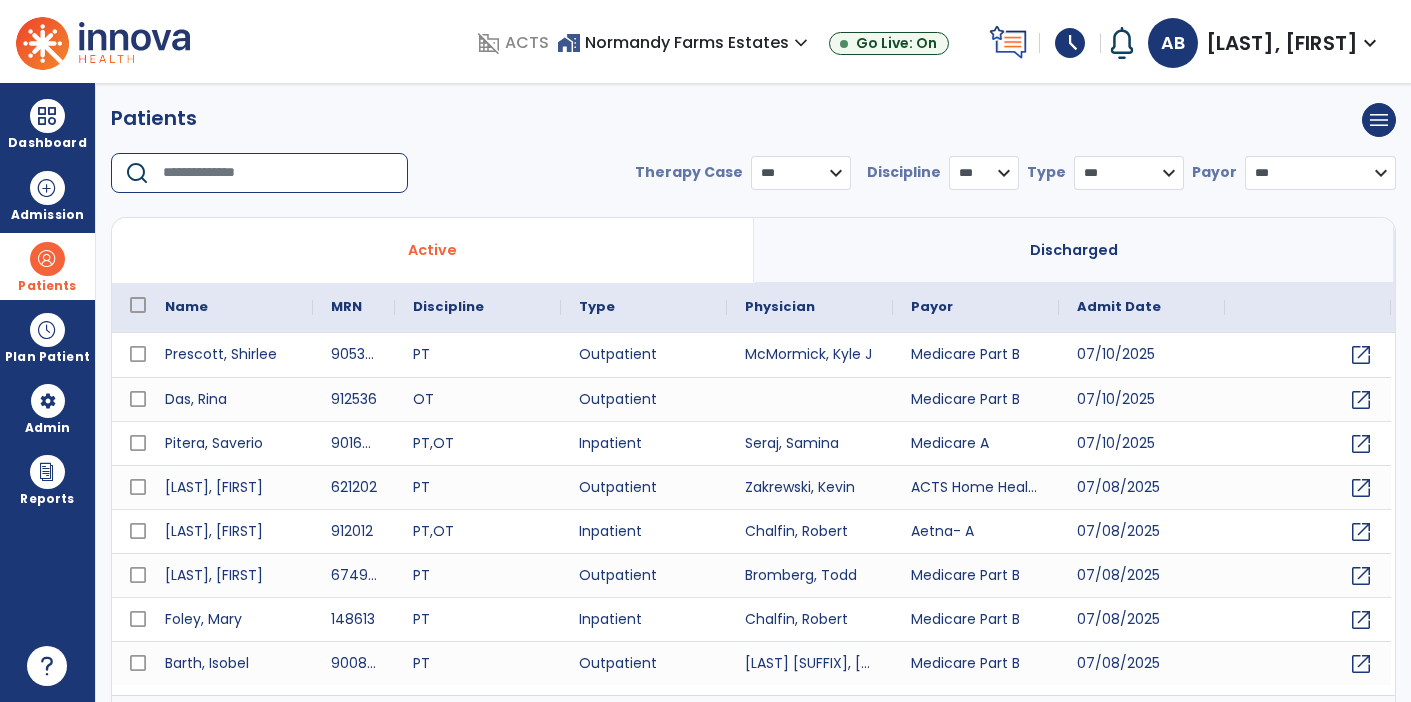 click at bounding box center (278, 173) 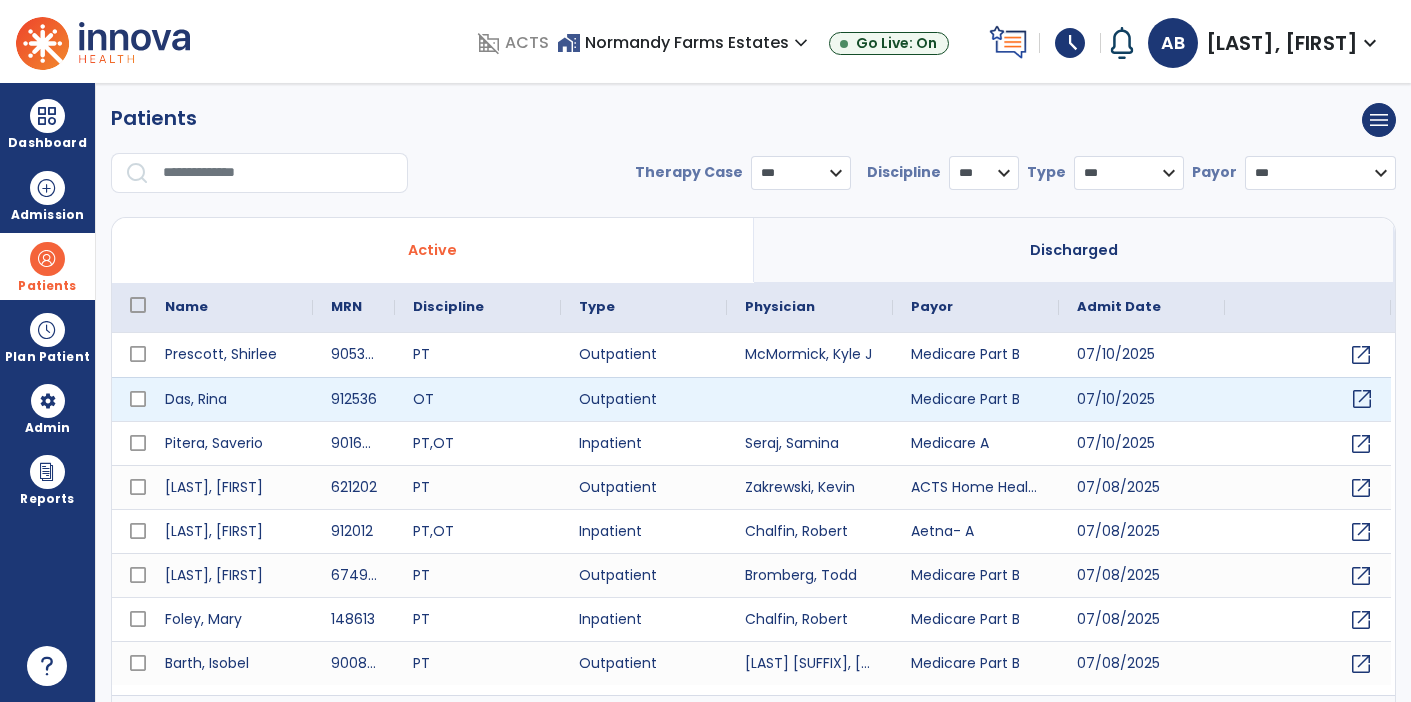 click on "open_in_new" at bounding box center (1362, 399) 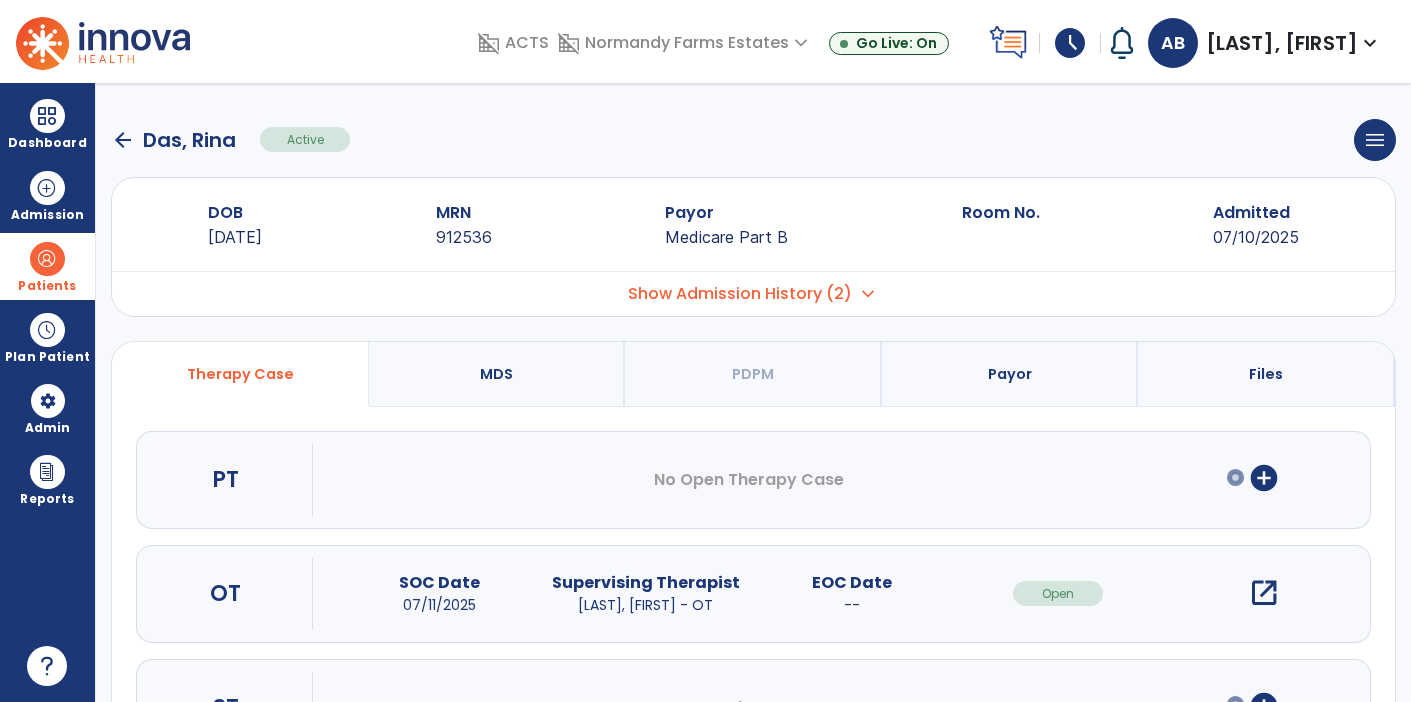 click on "expand_more" at bounding box center (868, 294) 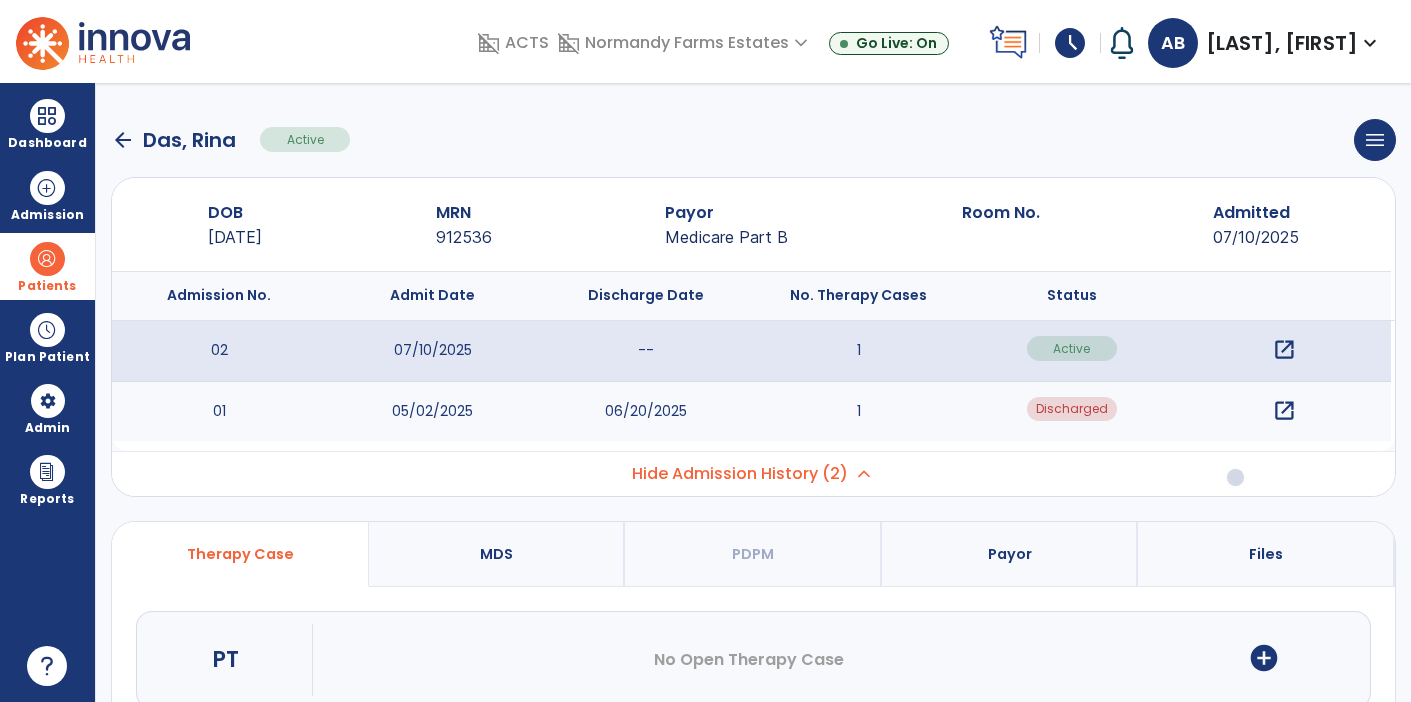 click on "open_in_new" at bounding box center (1284, 411) 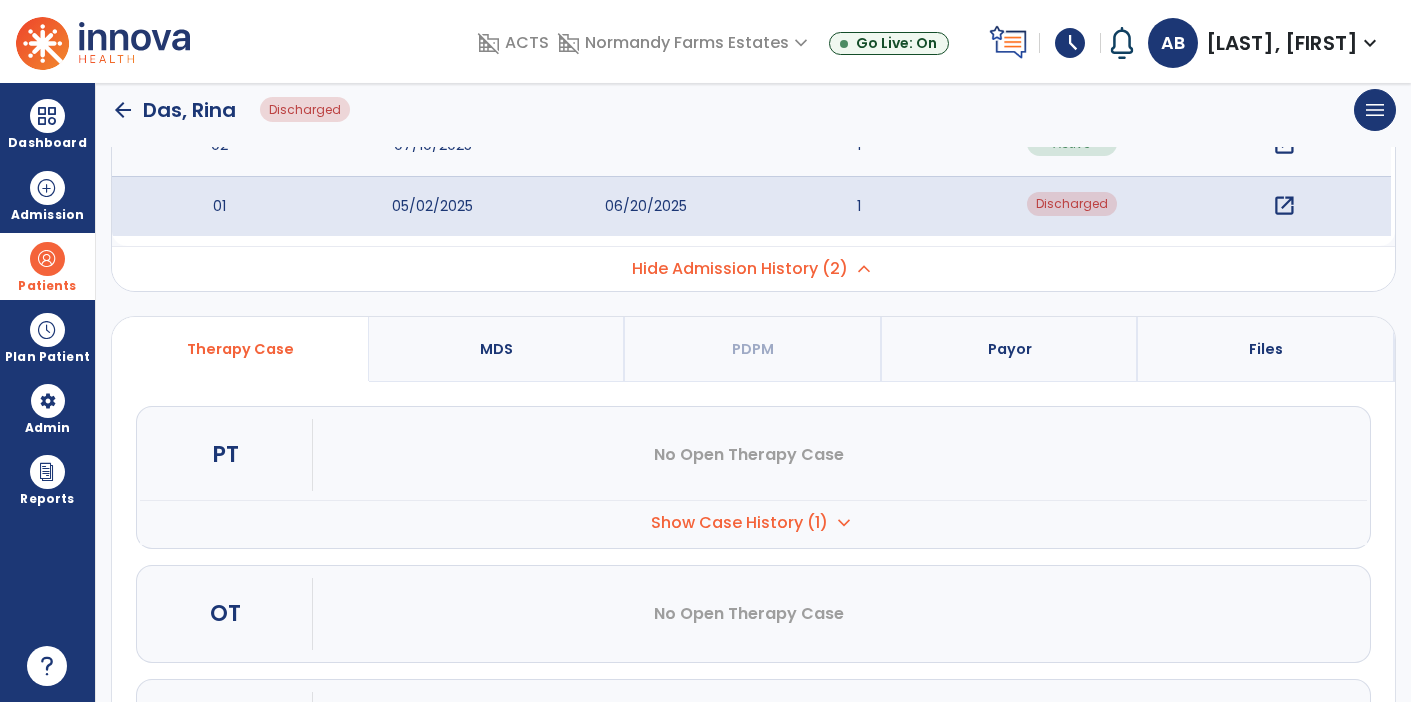 scroll, scrollTop: 222, scrollLeft: 0, axis: vertical 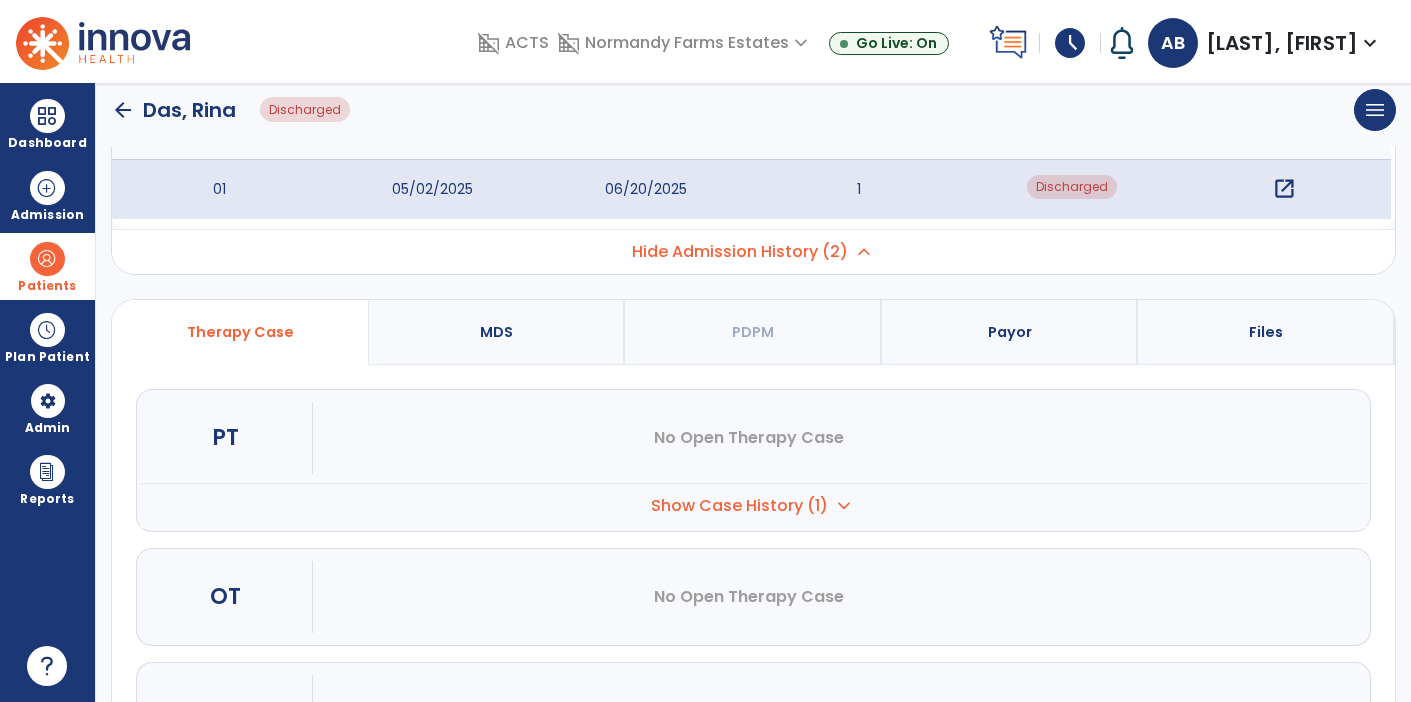 click on "expand_more" at bounding box center [844, 506] 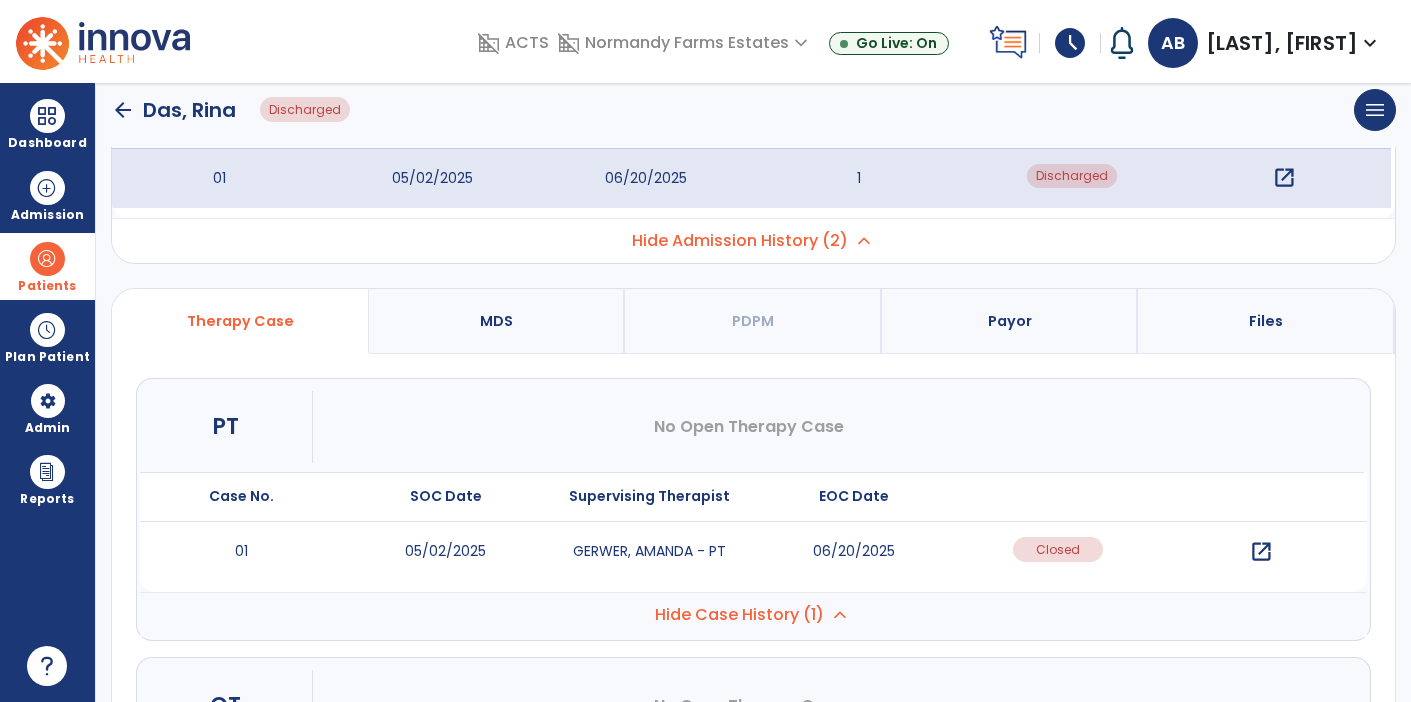 scroll, scrollTop: 305, scrollLeft: 0, axis: vertical 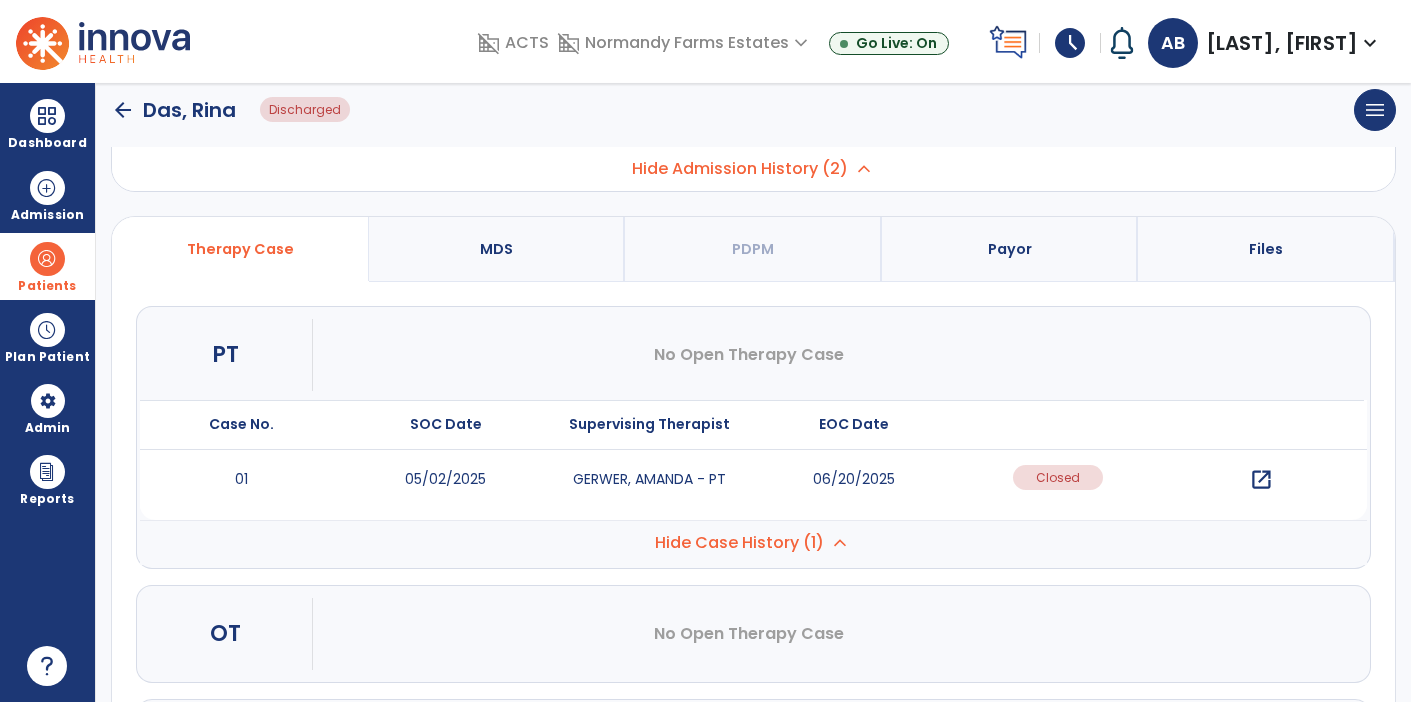 click on "open_in_new" at bounding box center (1261, 480) 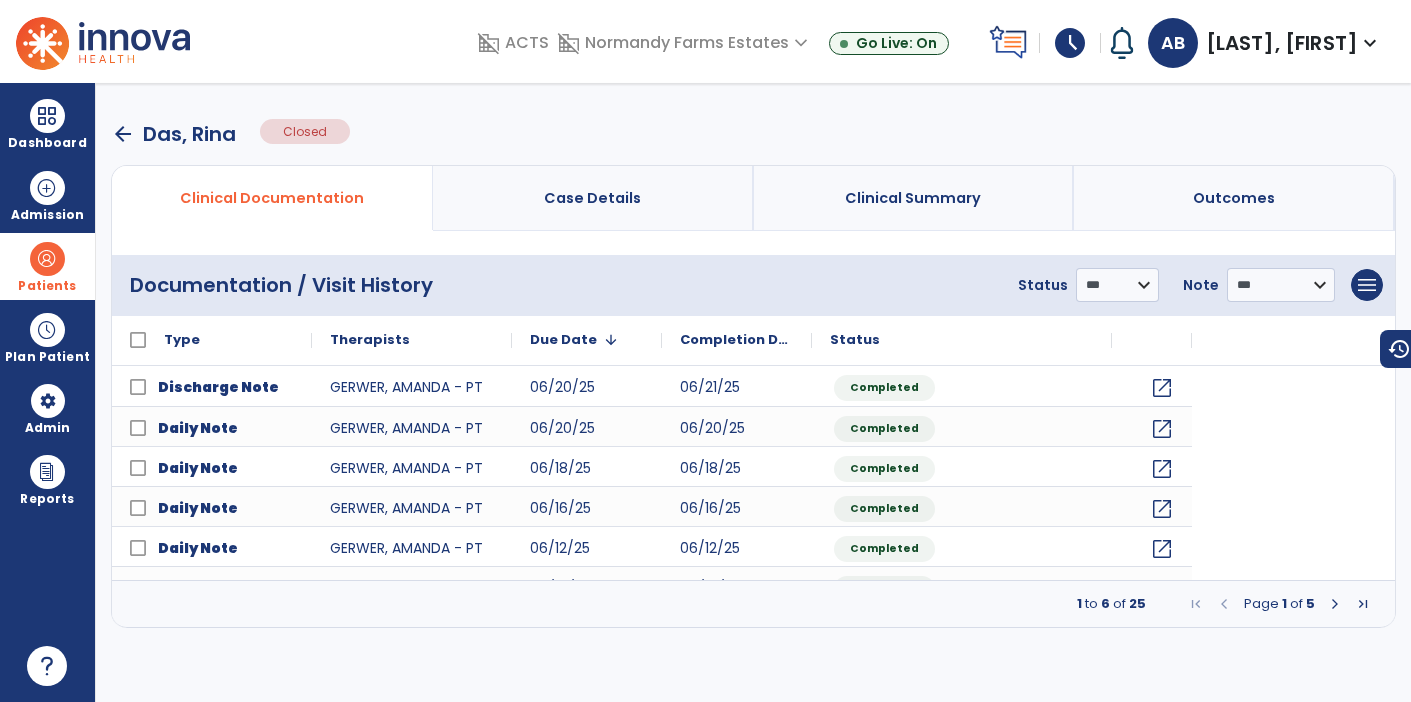 scroll, scrollTop: 0, scrollLeft: 0, axis: both 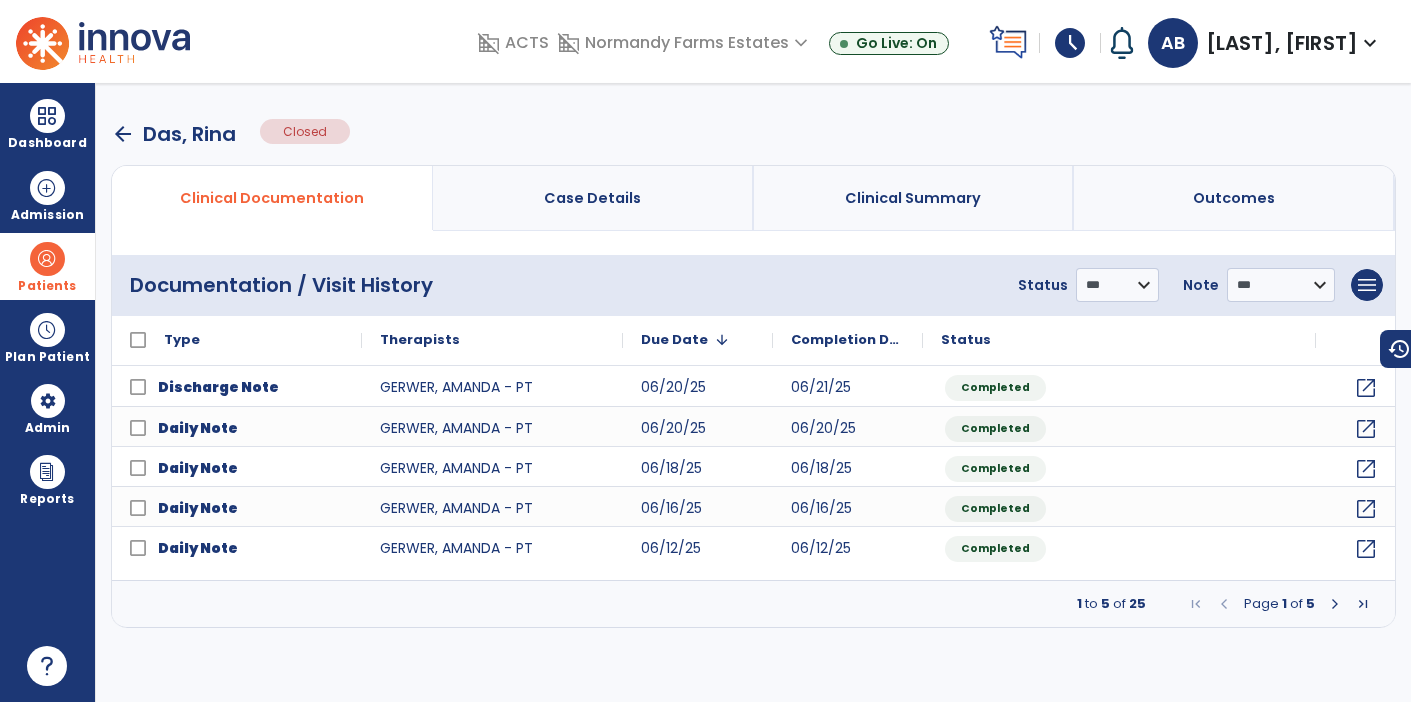 click at bounding box center (1335, 604) 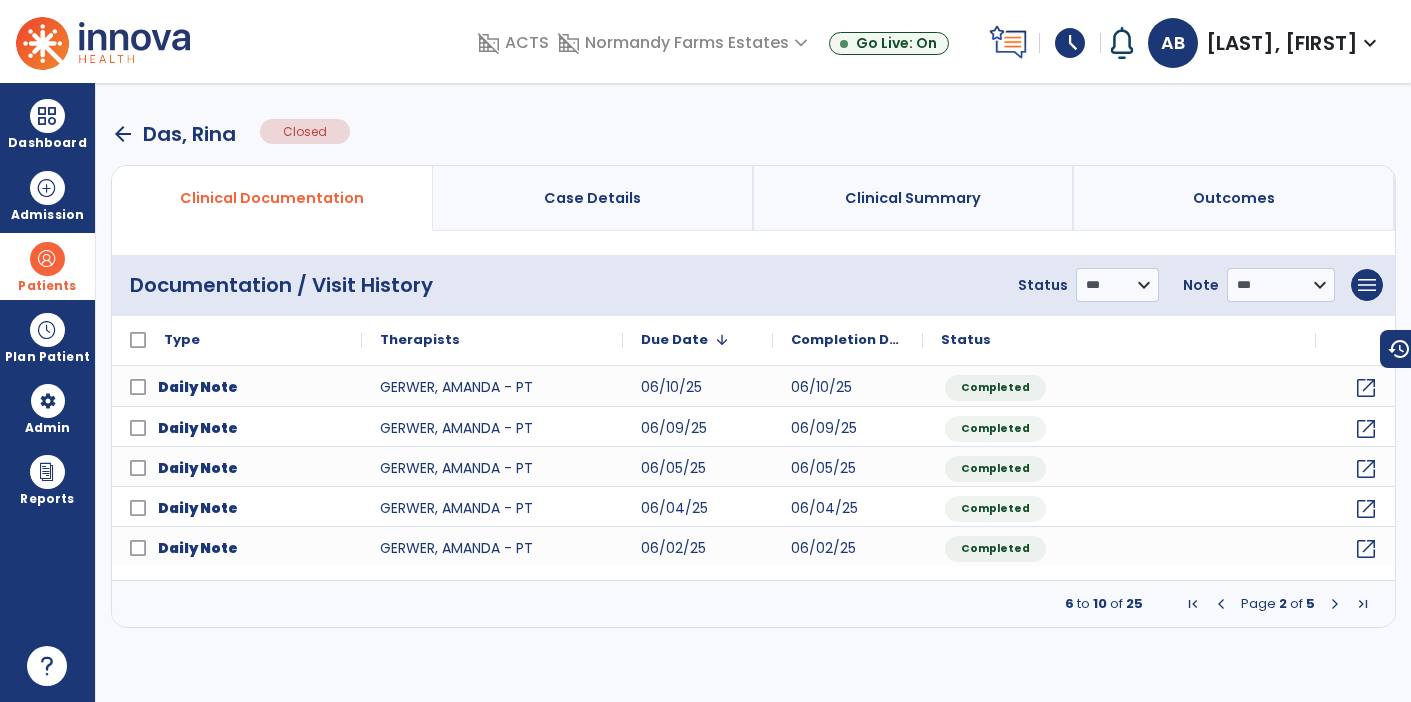 click at bounding box center [1335, 604] 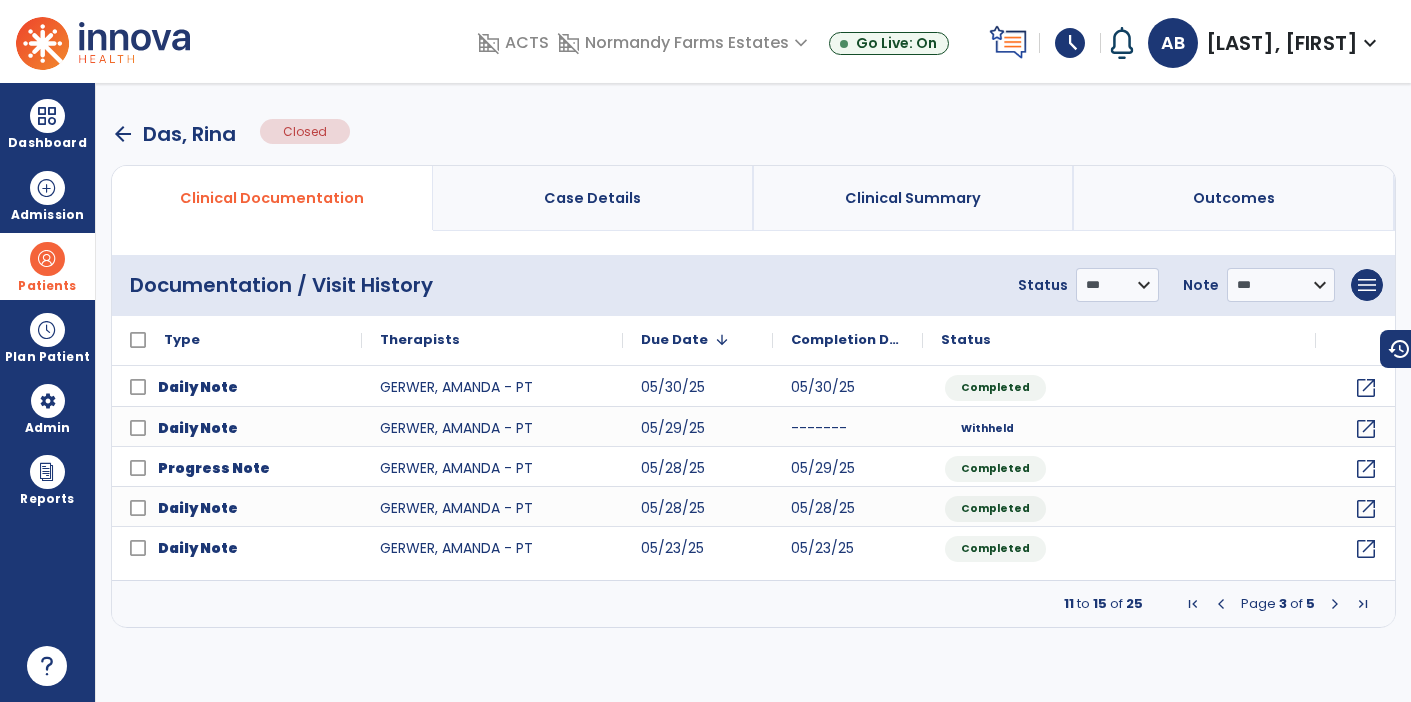 click at bounding box center [1335, 604] 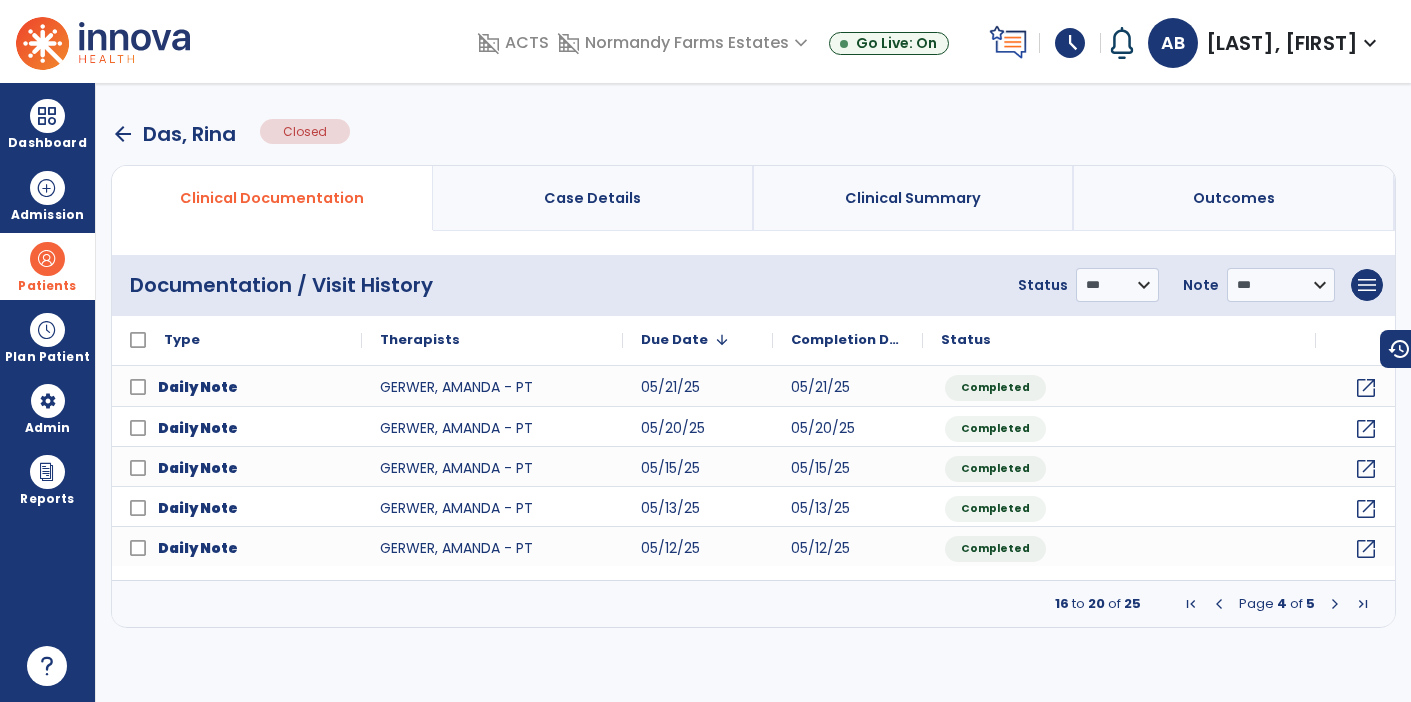 click on "16
to
20
of
25
Page
4
of
5" at bounding box center (753, 604) 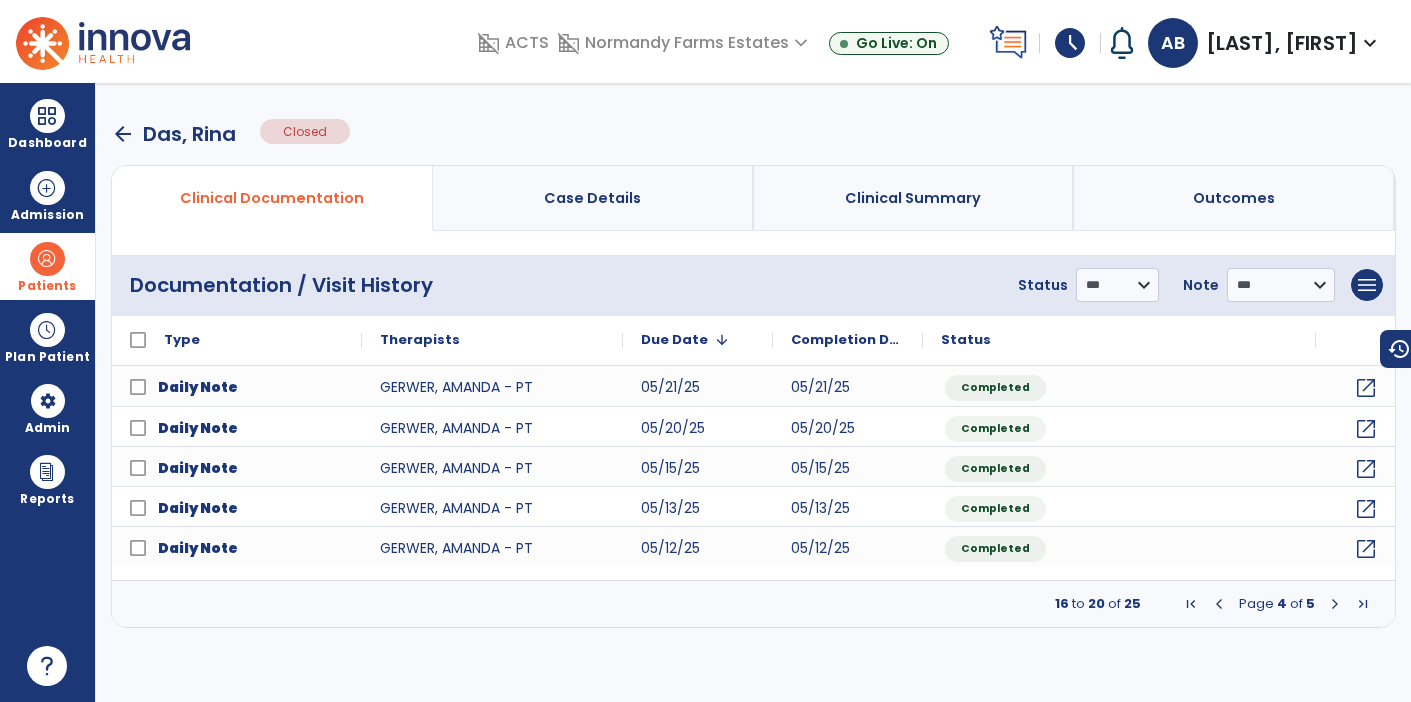 click at bounding box center (1335, 604) 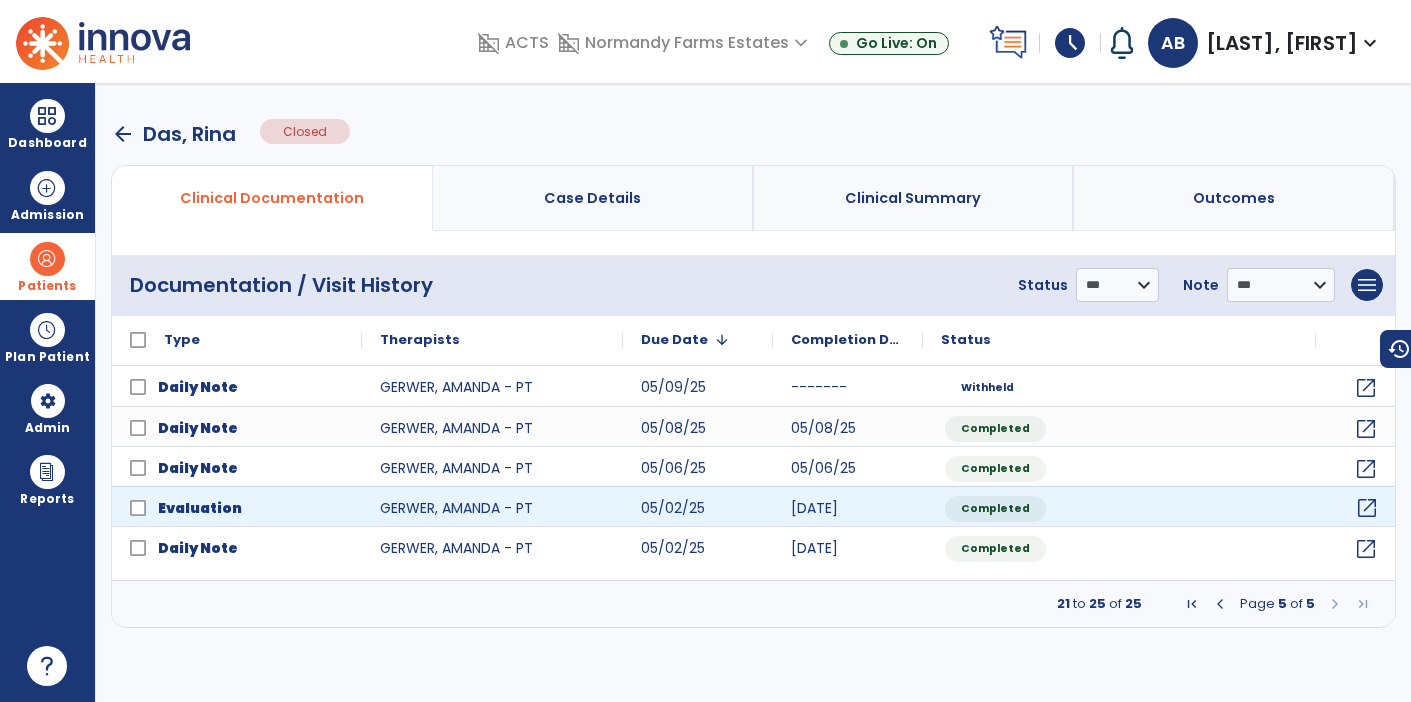 click on "open_in_new" 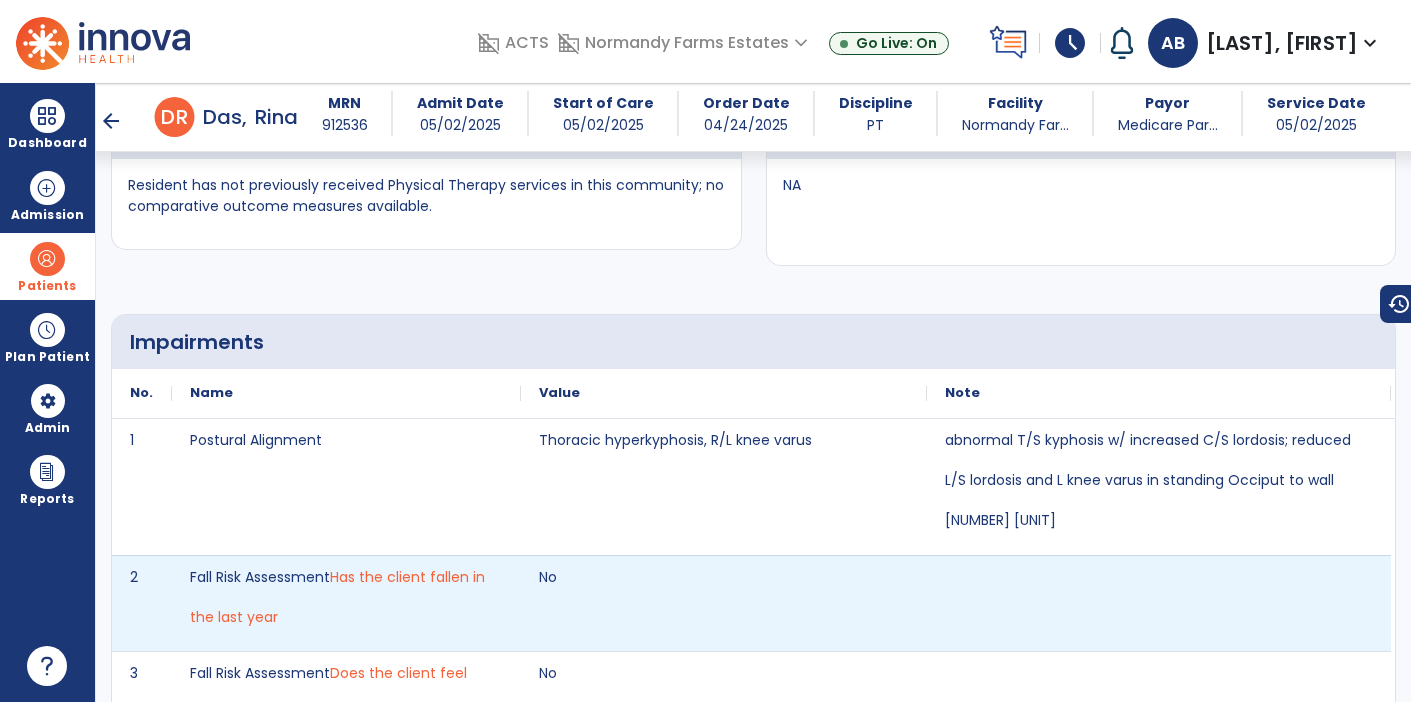 scroll, scrollTop: 2475, scrollLeft: 0, axis: vertical 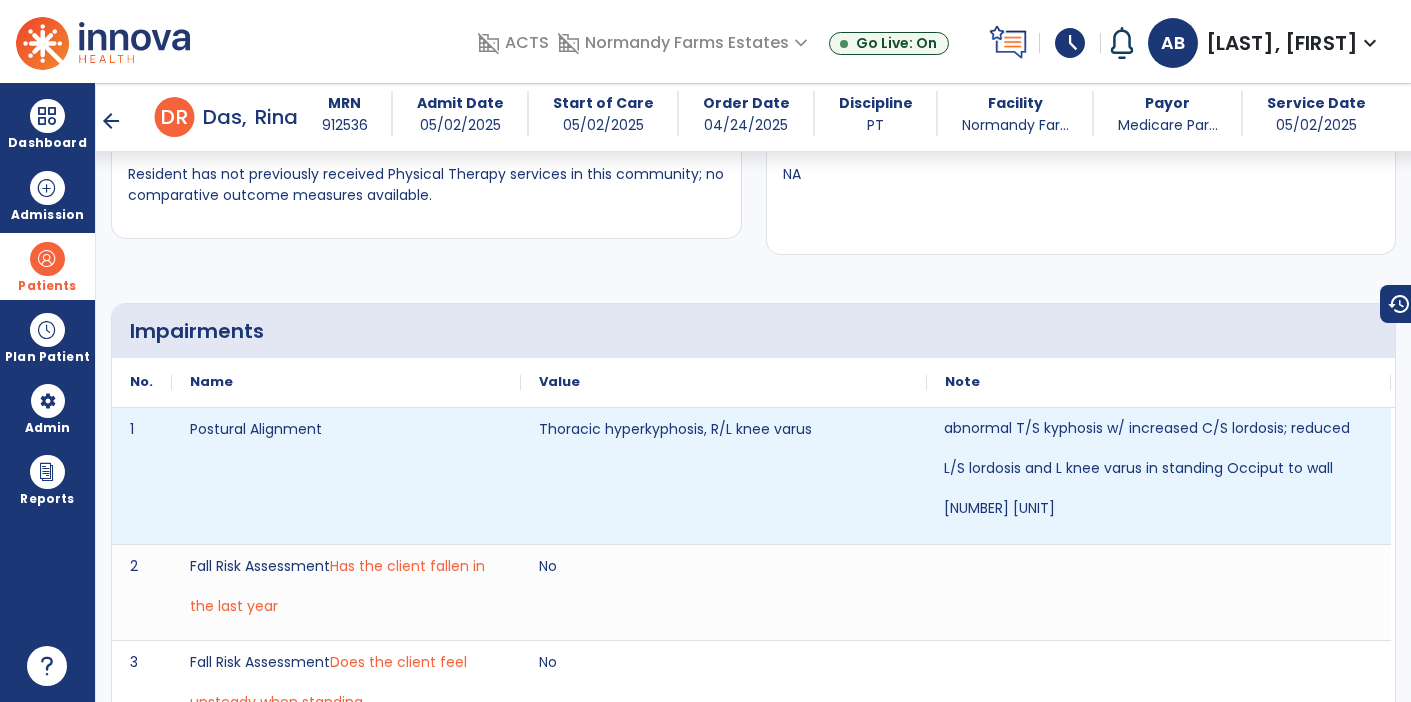 drag, startPoint x: 948, startPoint y: 434, endPoint x: 1075, endPoint y: 432, distance: 127.01575 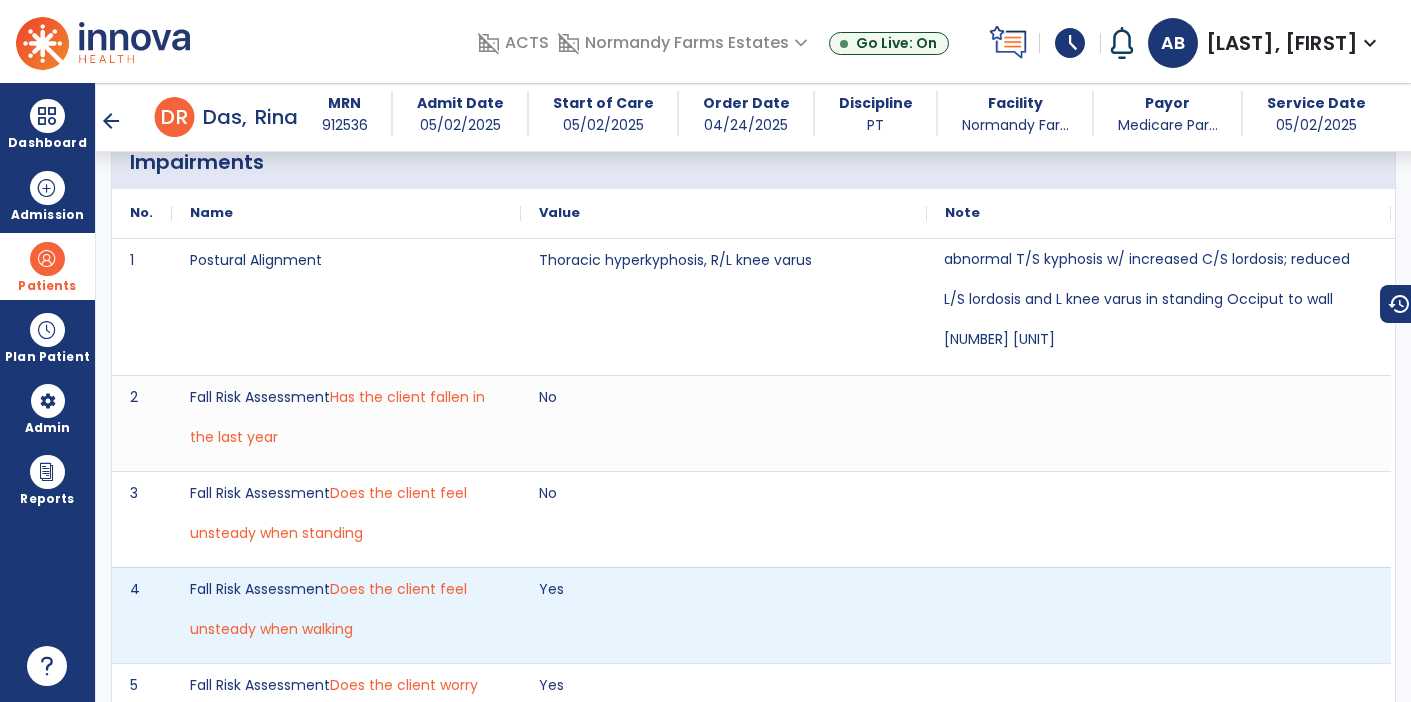 scroll, scrollTop: 2646, scrollLeft: 0, axis: vertical 